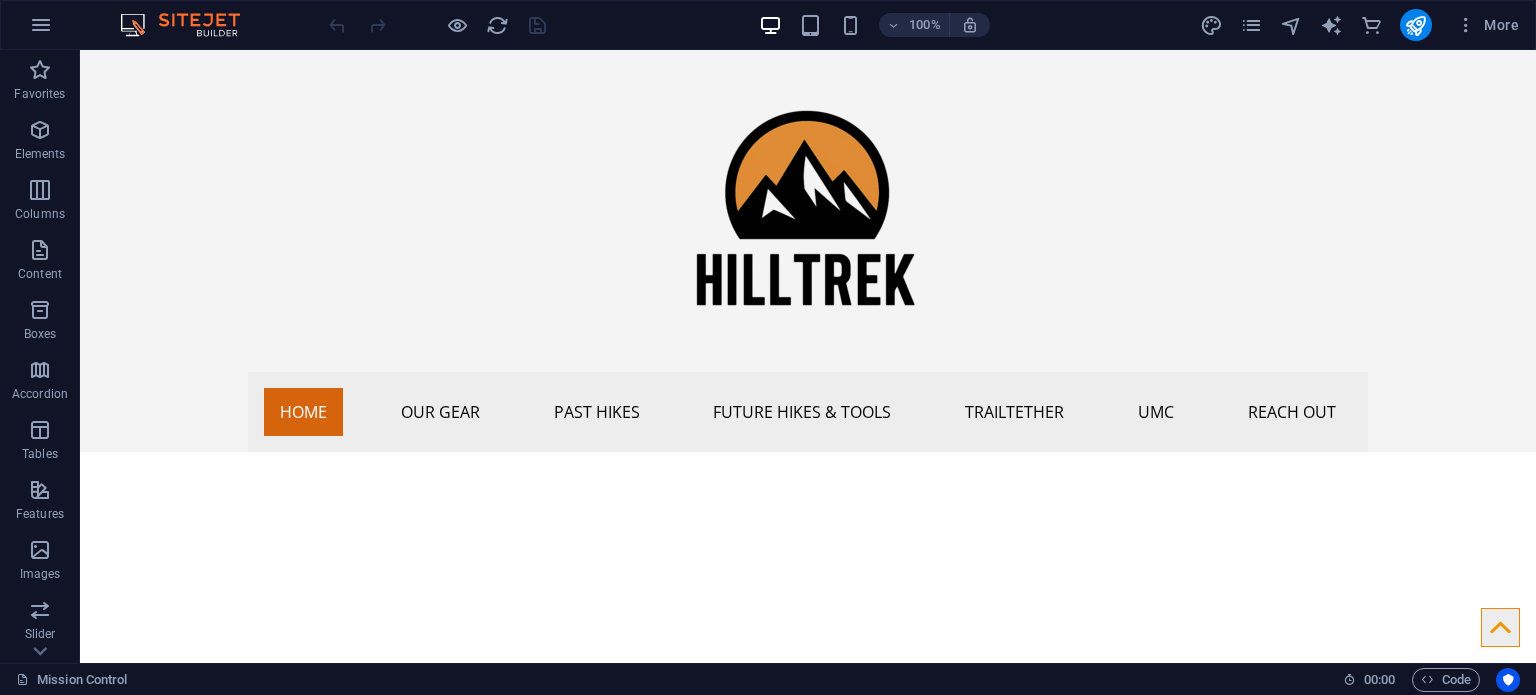 scroll, scrollTop: 0, scrollLeft: 0, axis: both 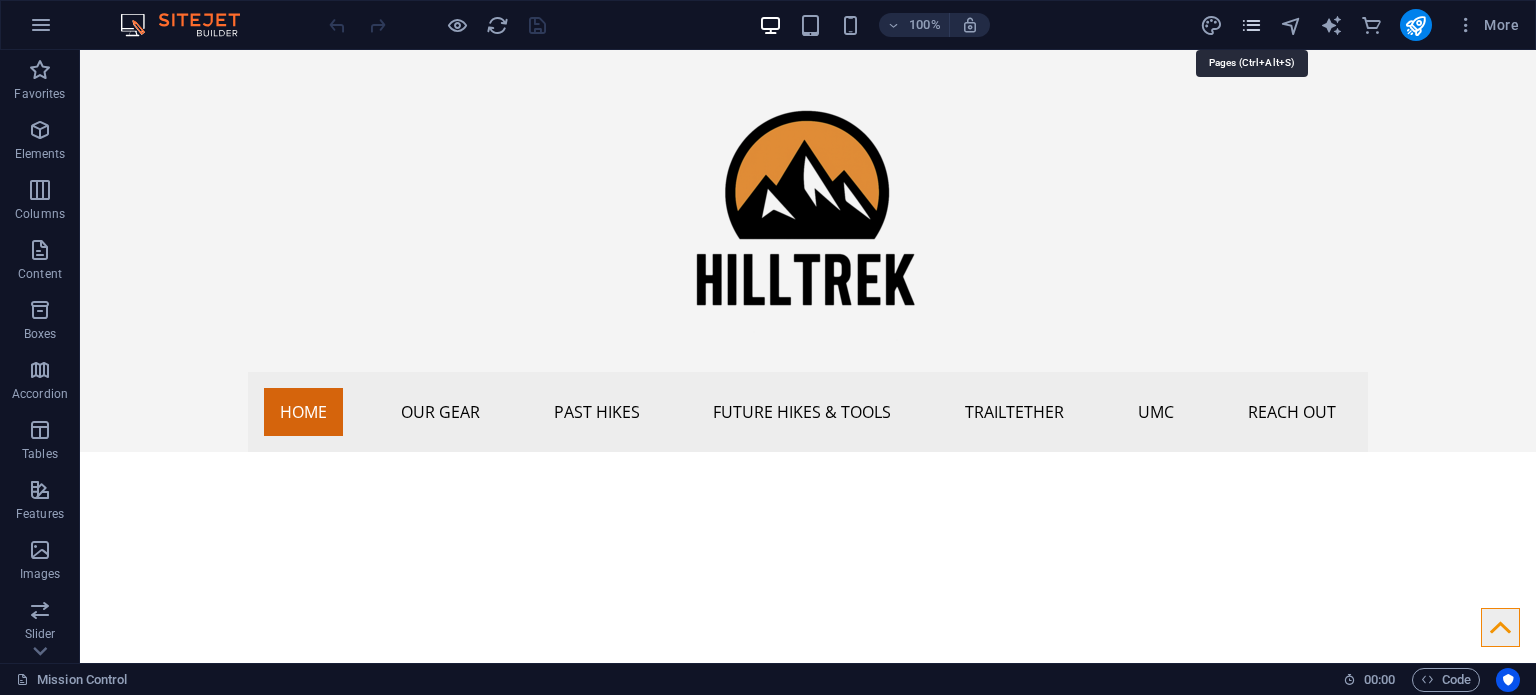 click at bounding box center (1251, 25) 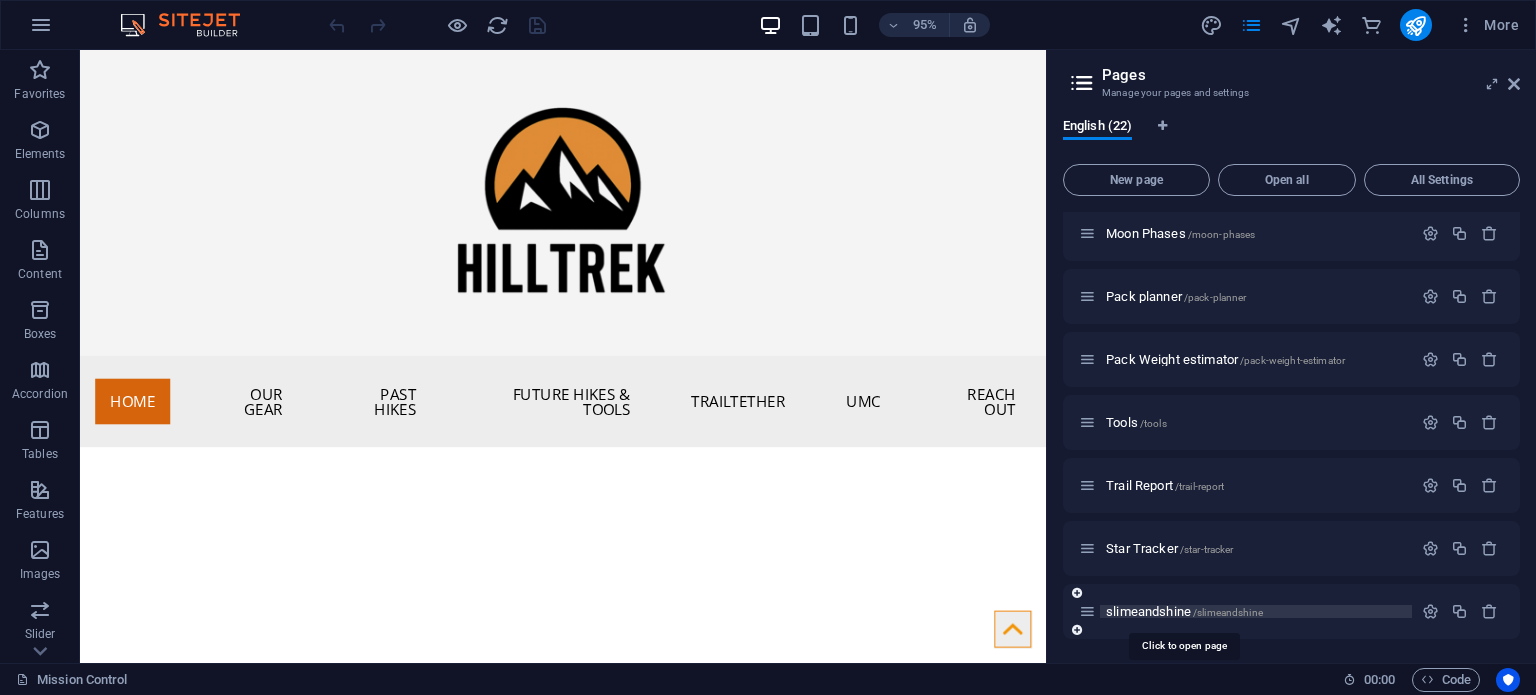 click on "slimeandshine /slimeandshine" at bounding box center (1184, 611) 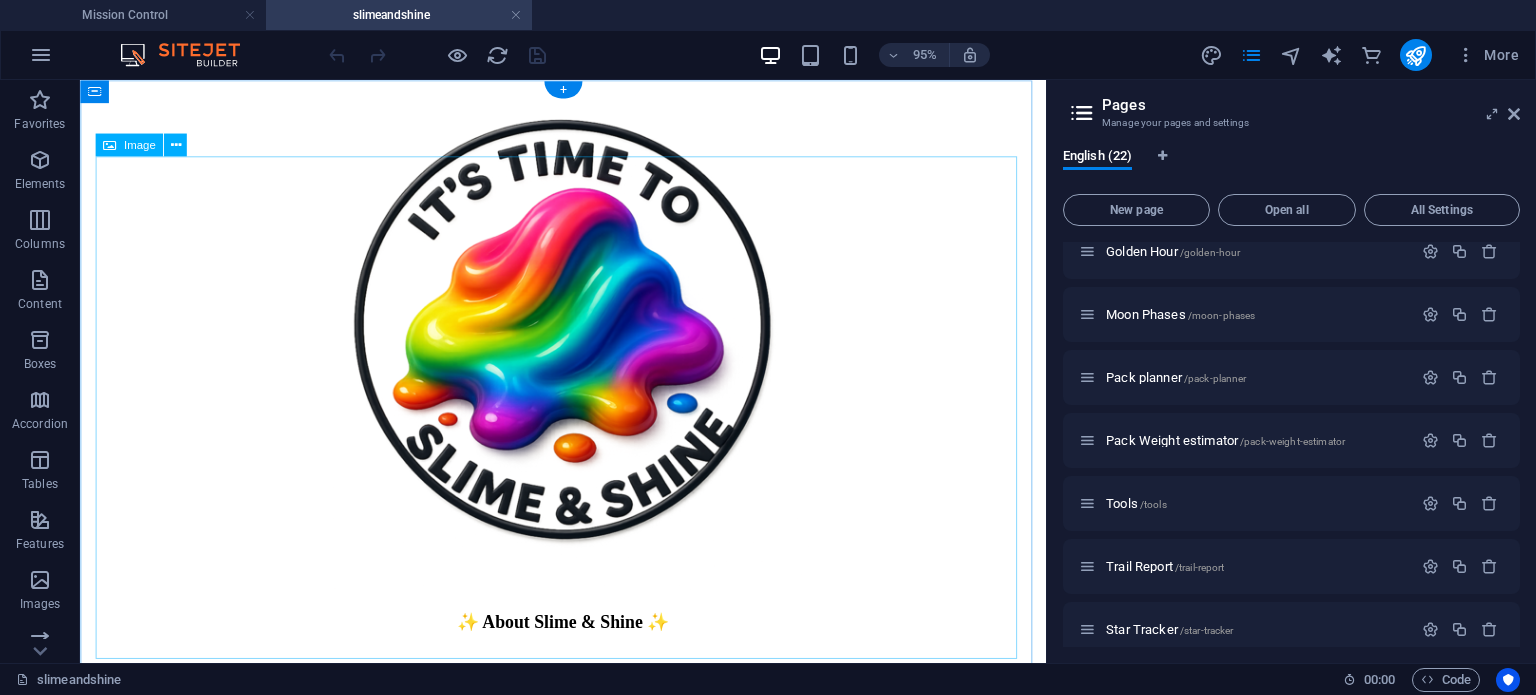 scroll, scrollTop: 0, scrollLeft: 0, axis: both 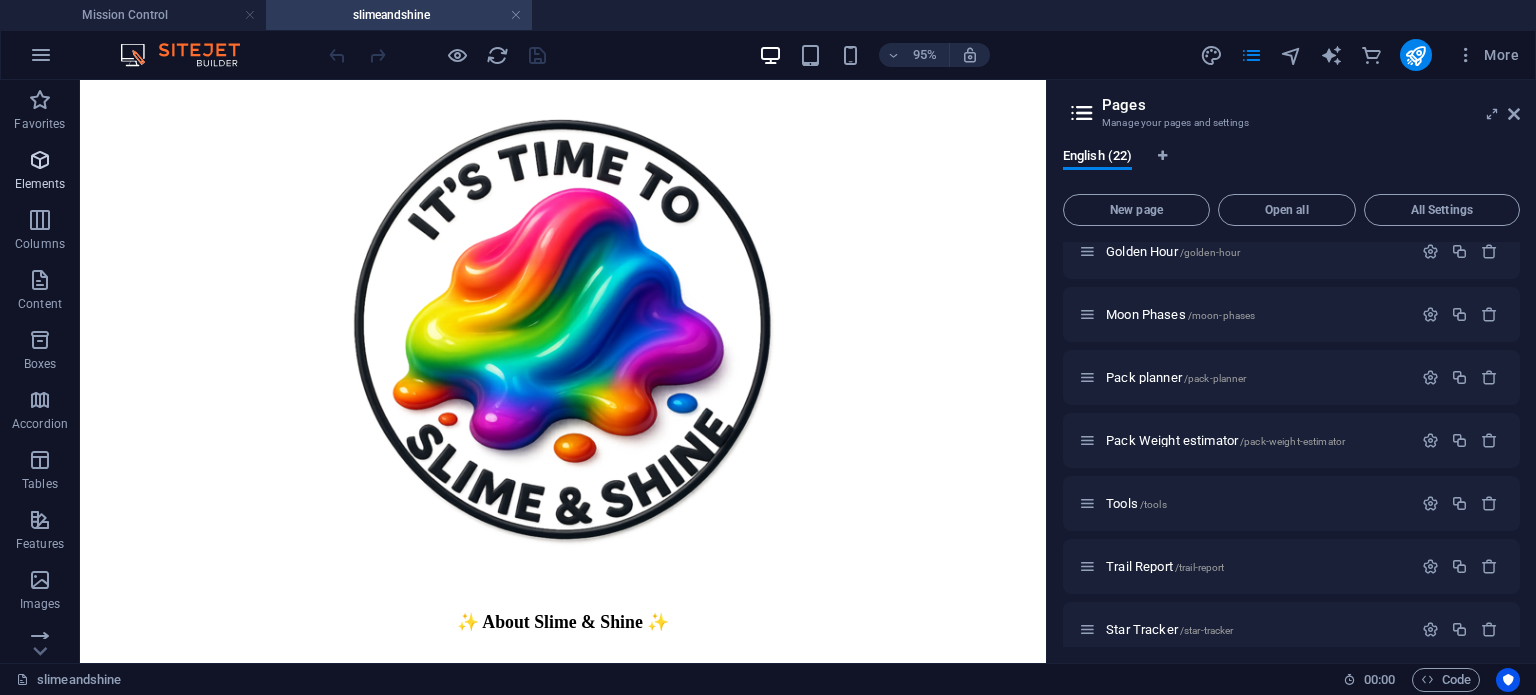 click at bounding box center (40, 160) 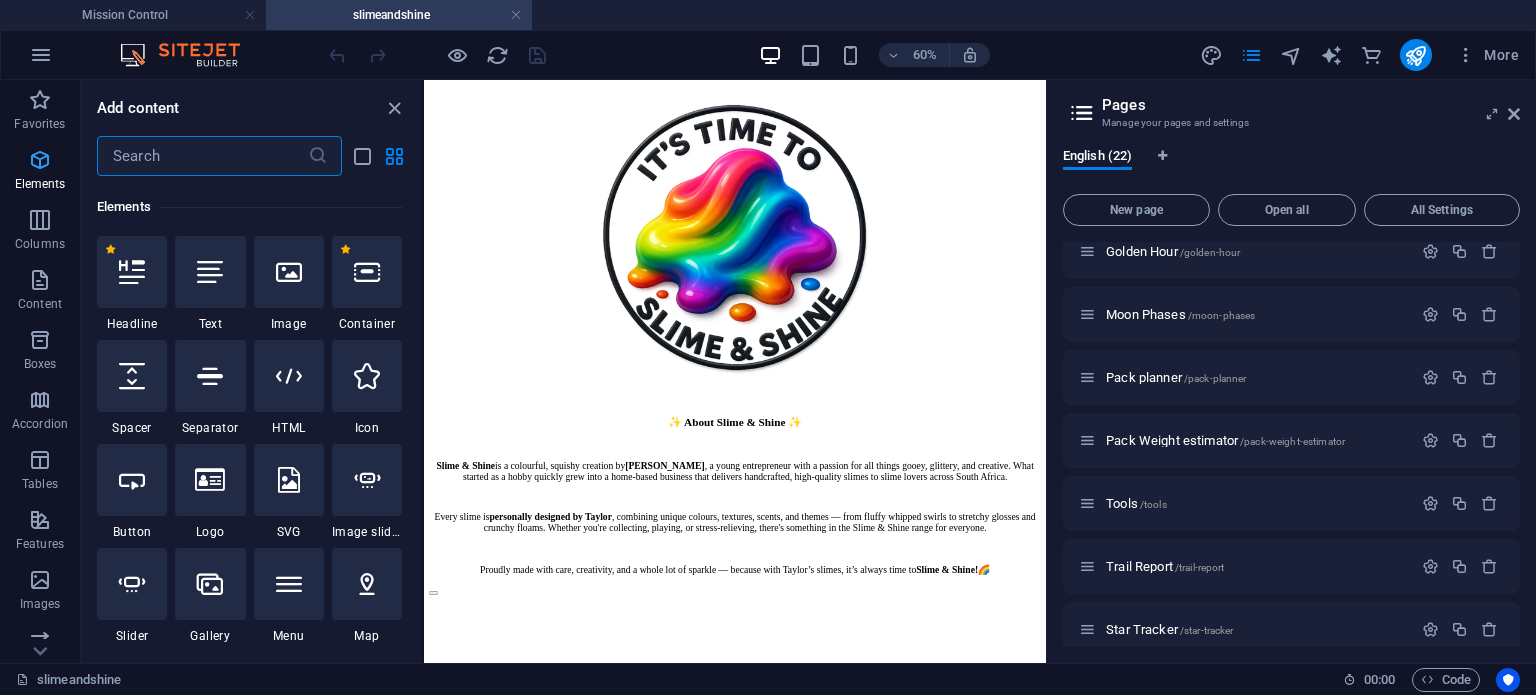 scroll, scrollTop: 212, scrollLeft: 0, axis: vertical 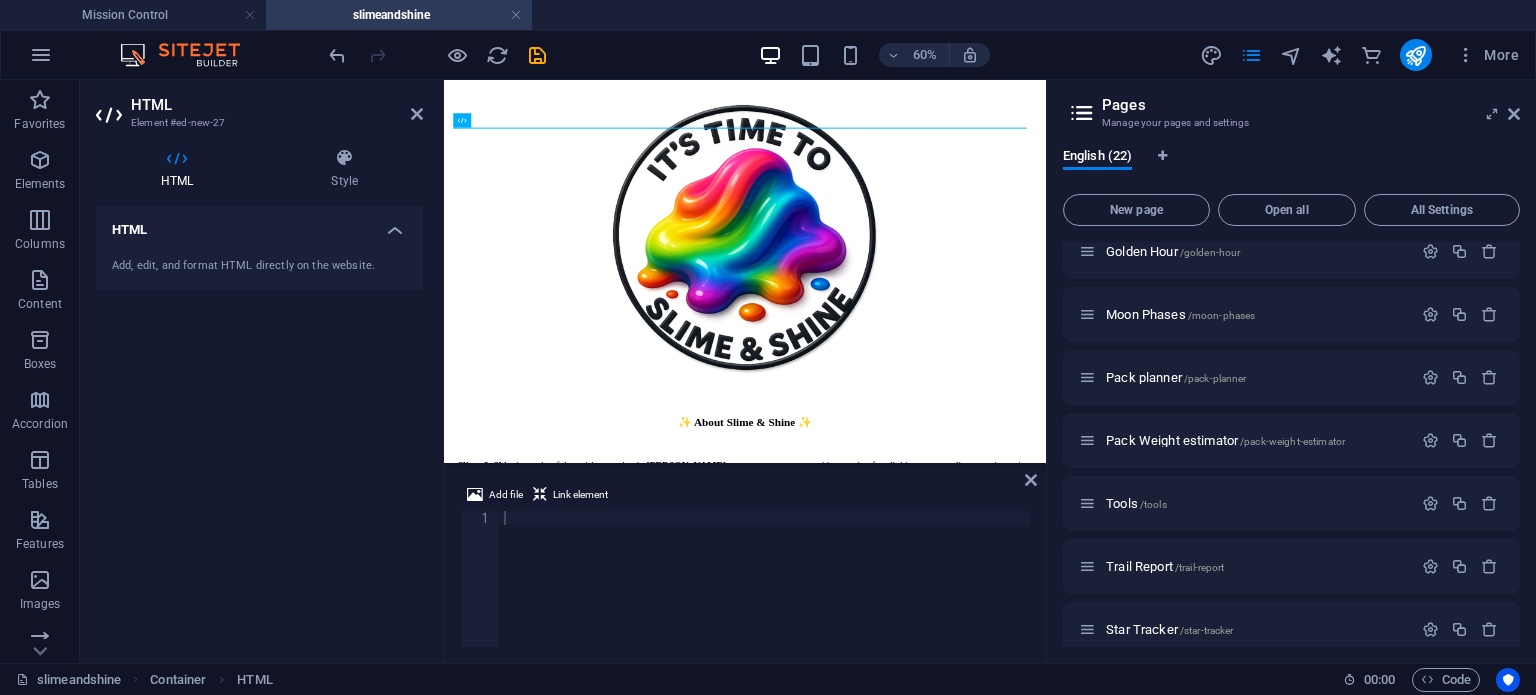 click on "Add file Link element" at bounding box center (745, 497) 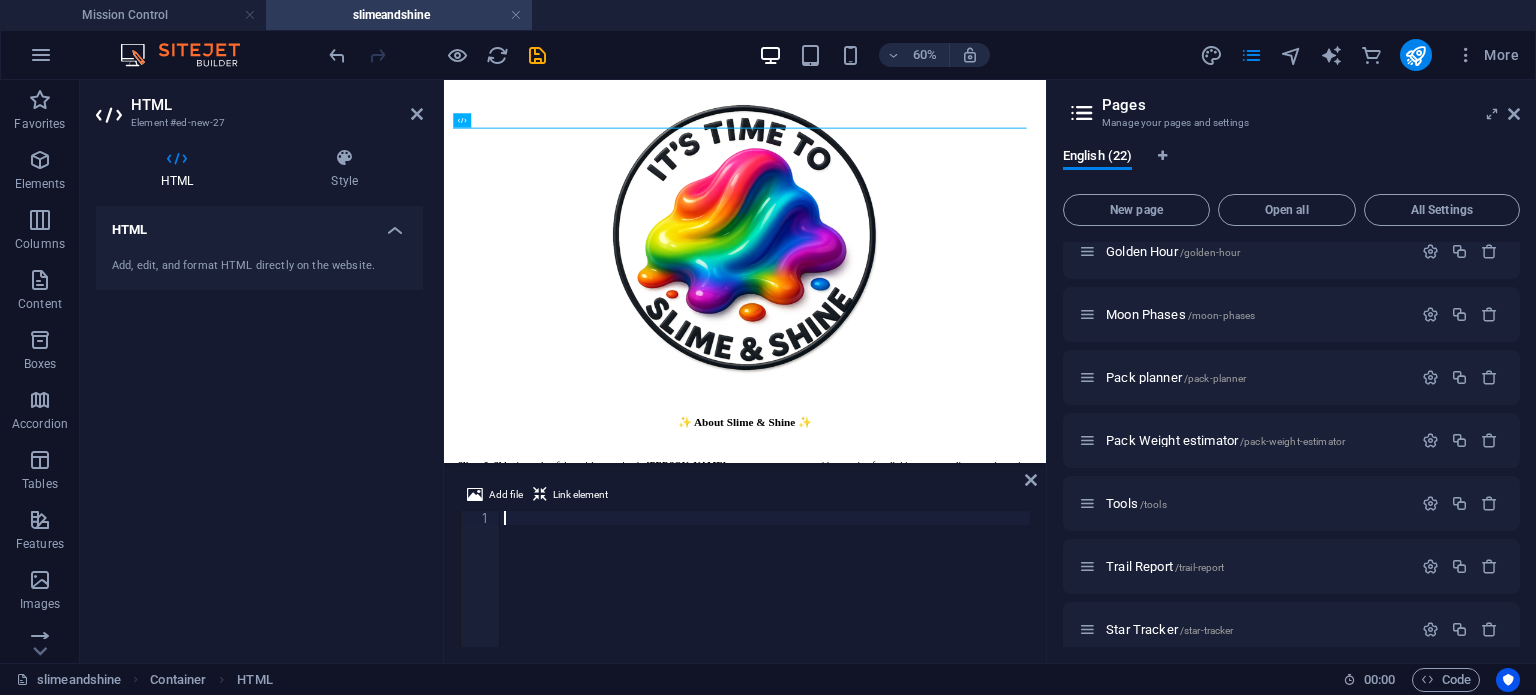 click at bounding box center [765, 593] 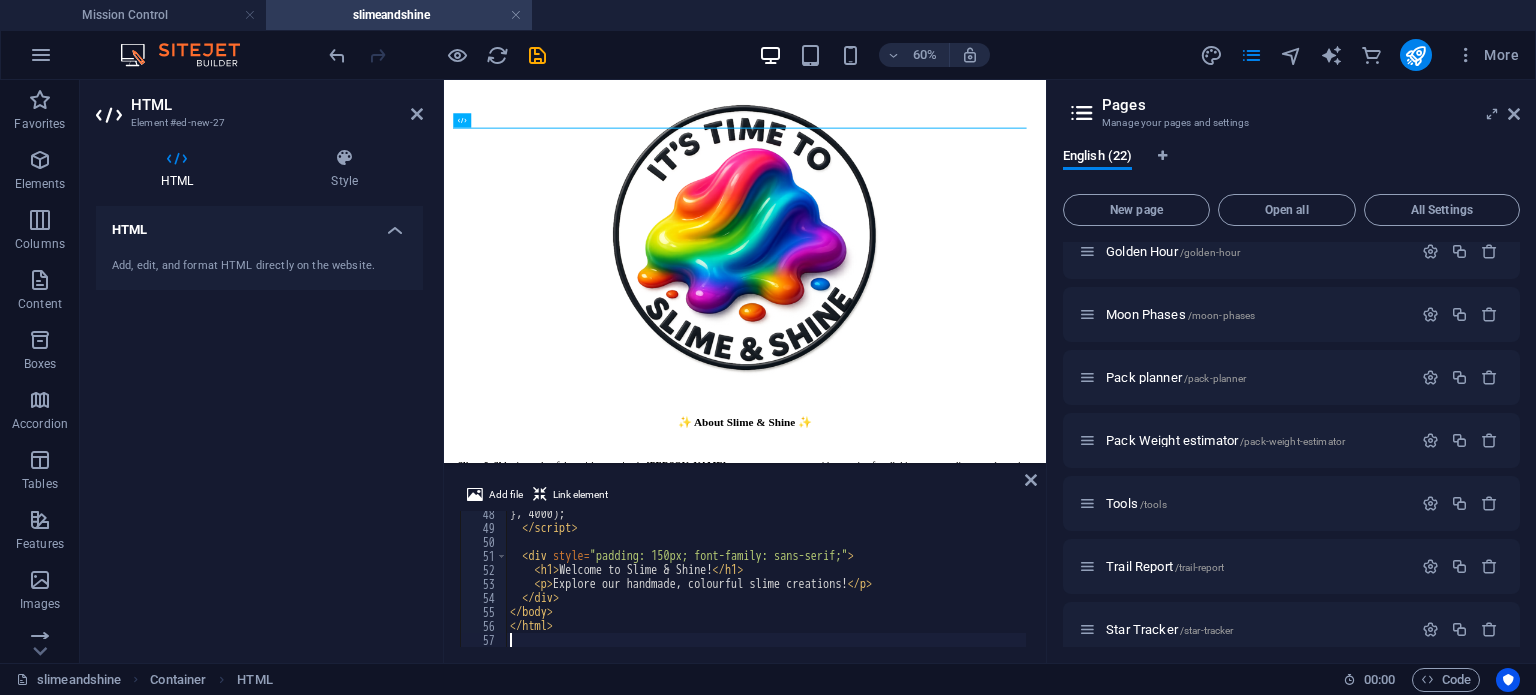 scroll, scrollTop: 662, scrollLeft: 0, axis: vertical 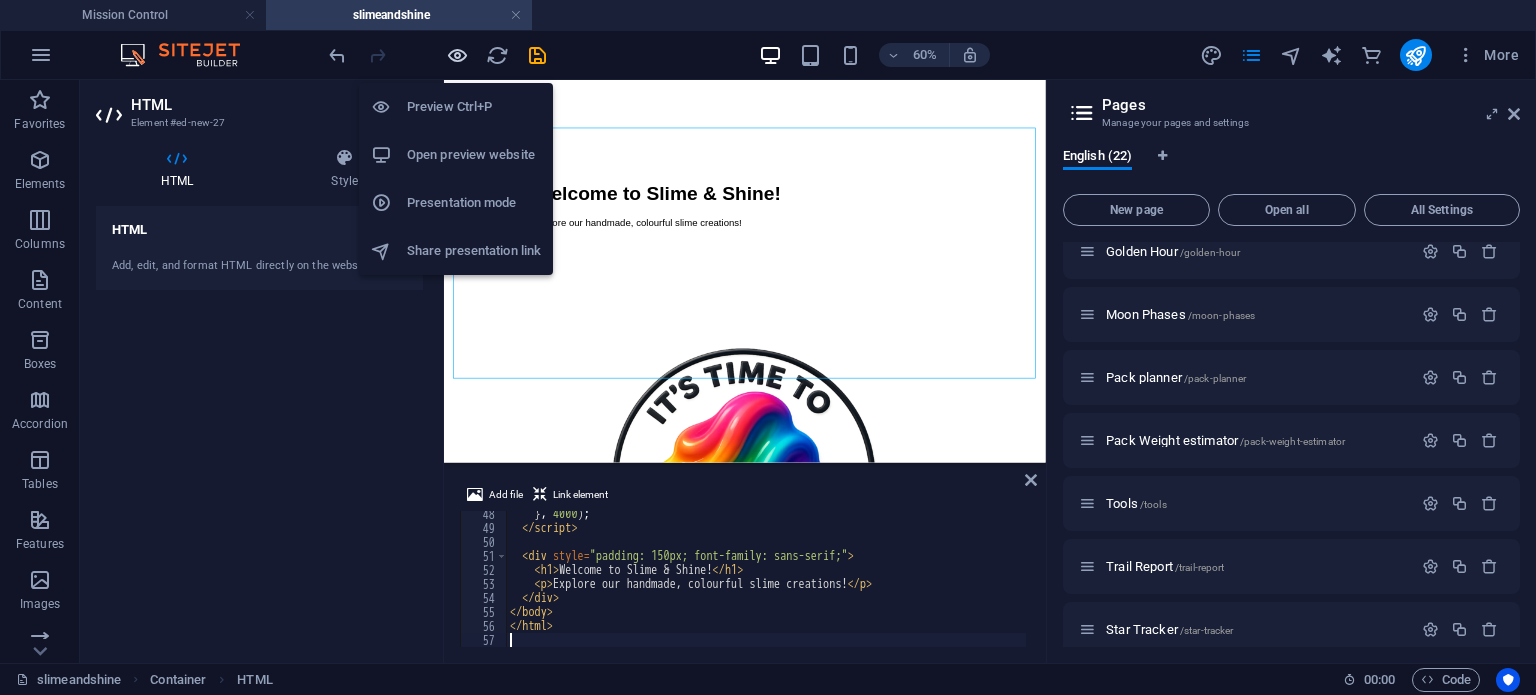 click at bounding box center [457, 55] 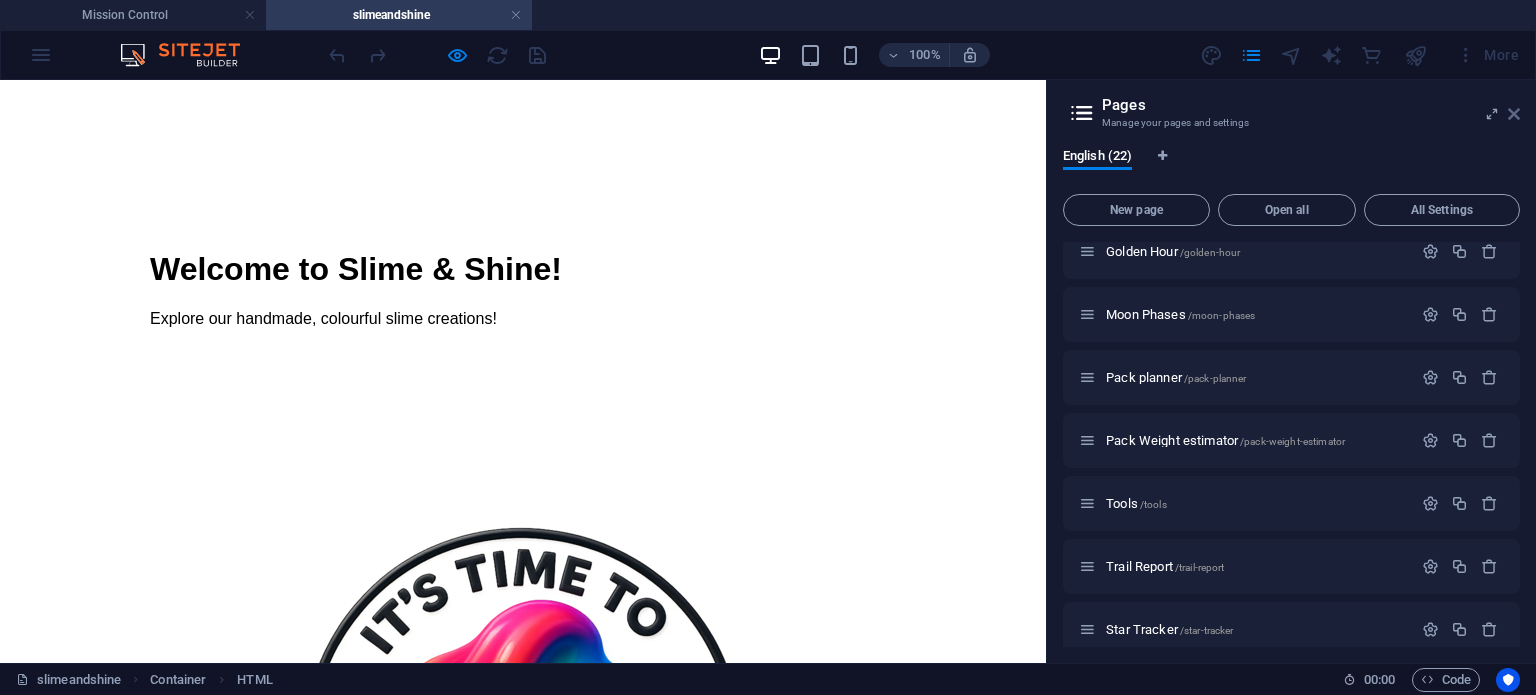 click at bounding box center (1514, 114) 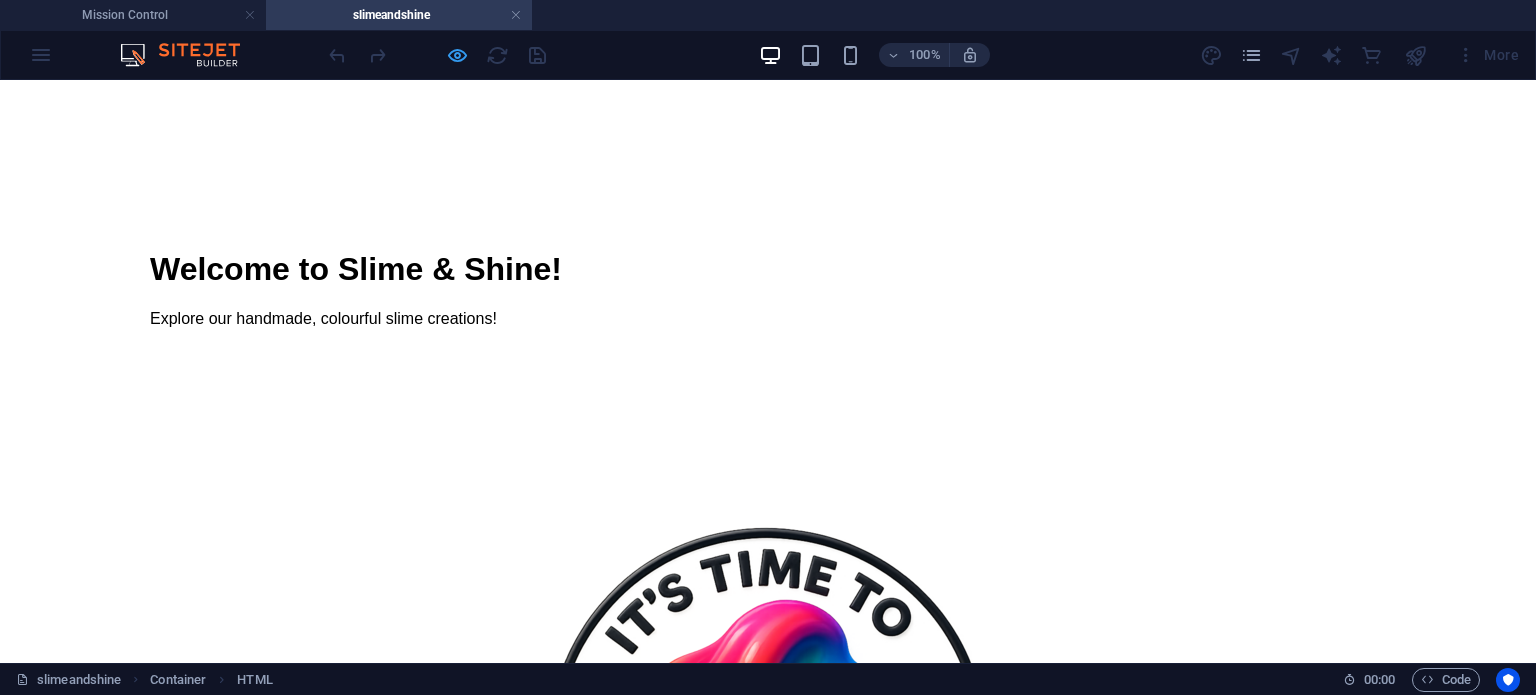 click at bounding box center [457, 55] 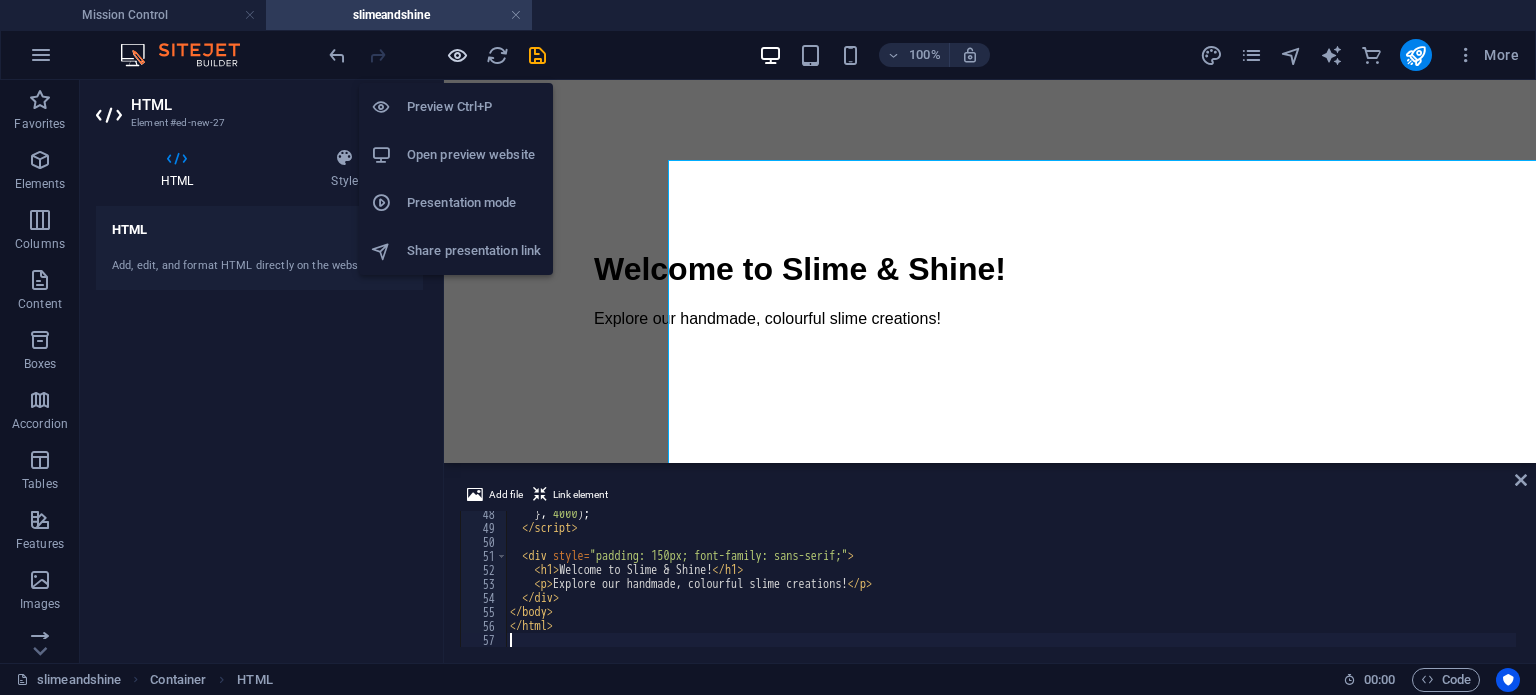 scroll, scrollTop: 662, scrollLeft: 0, axis: vertical 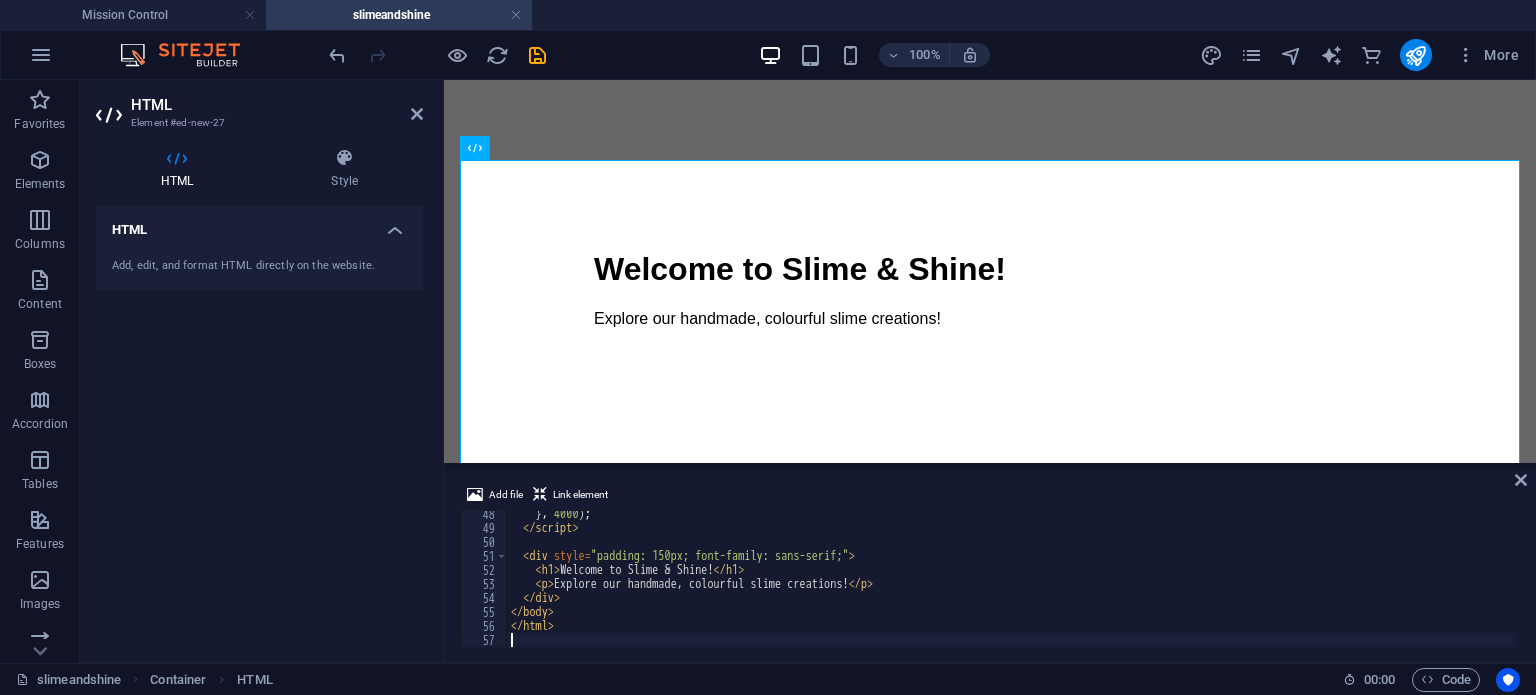 click on "Add file Link element 48 49 50 51 52 53 54 55 56 57      } ,   4000 ) ;    <script>    <div   style = "padding: 150px; font-family: sans-serif;" >      <h1> Welcome to Slime & Shine! </h1>      <p> Explore our handmade, colourful slime creations! </p>    </div> </body > </html >     הההההההההההההההההההההההההההההההההההההההההההההההההההההההההההההההההההההההההההההההההההההההההההההההההההההההההההההההההההההההההההההההההההההההההההההההההההההההההההההההההההההההההההההההההההההההההההההההההההההההההההההההההההההההההההההההההההההההההההההההההההההההההההההההה" at bounding box center (990, 565) 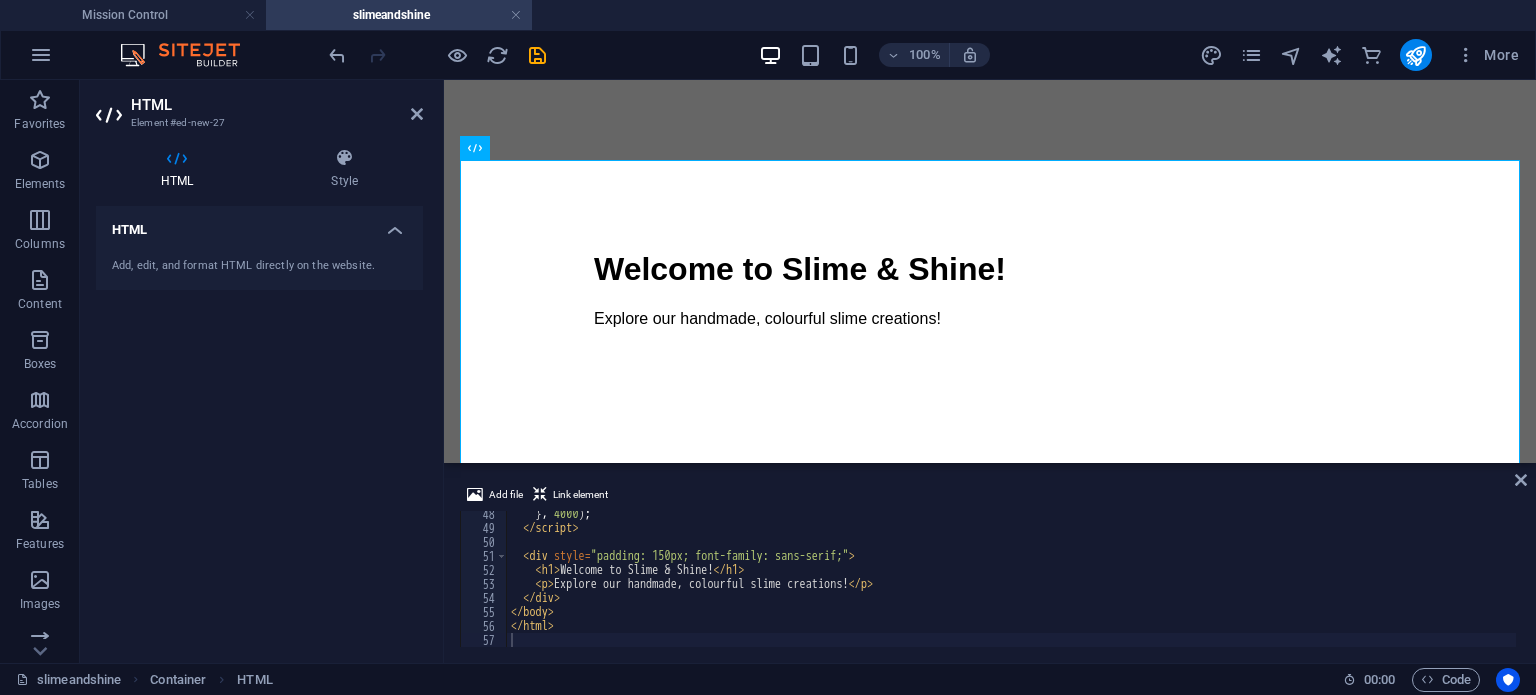 click on "} ,   4000 ) ;    <script>    <div   style = "padding: 150px; font-family: sans-serif;" >      <h1> Welcome to Slime & Shine! </h1>      <p> Explore our handmade, colourful slime creations! </p>    </div> </body > </html >" at bounding box center (1011, 587) 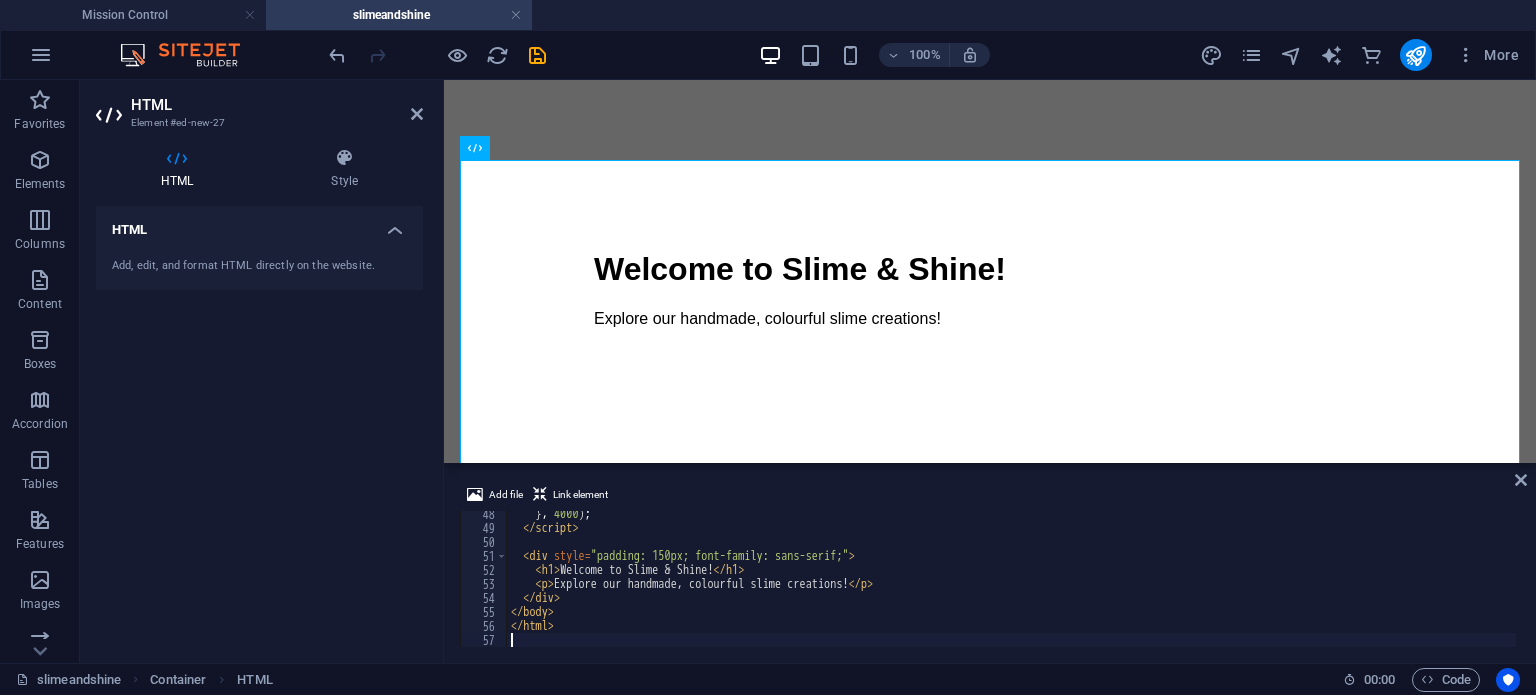 type on "</html>" 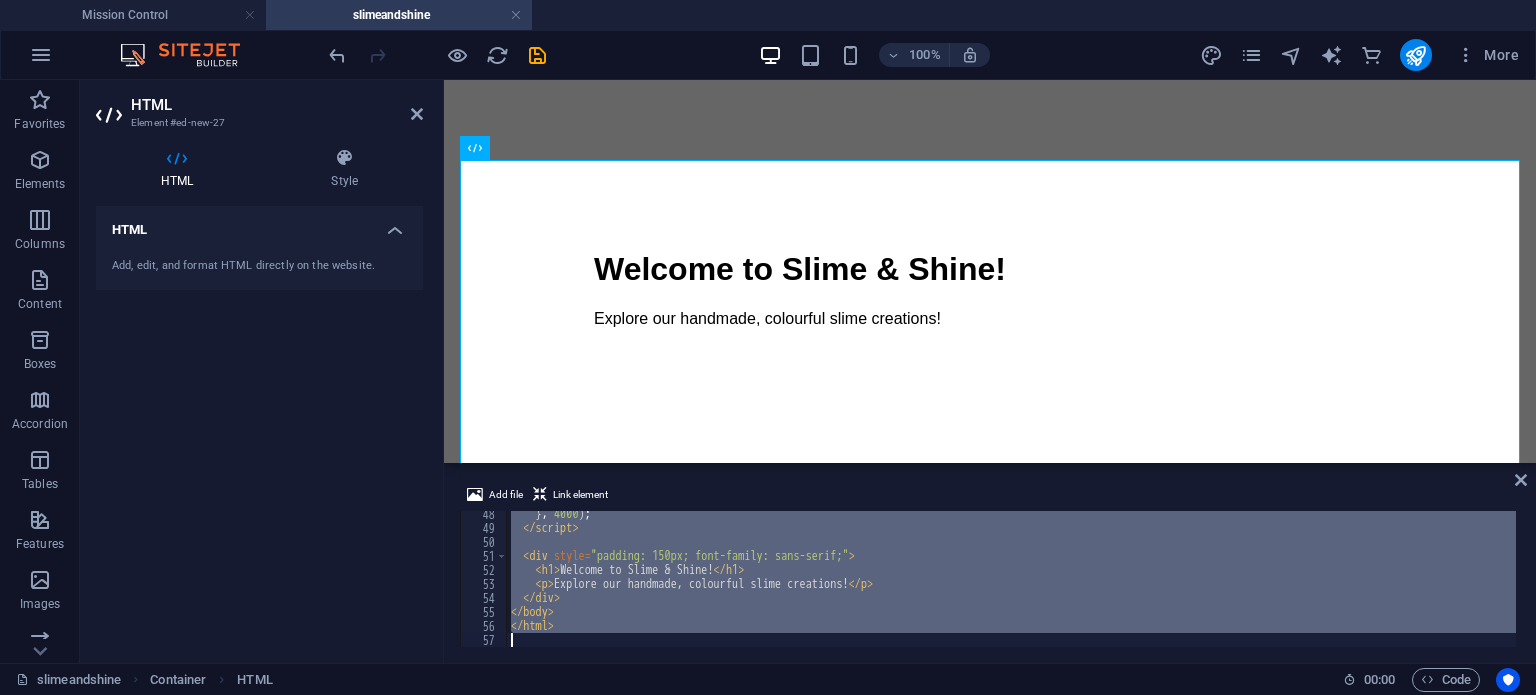type 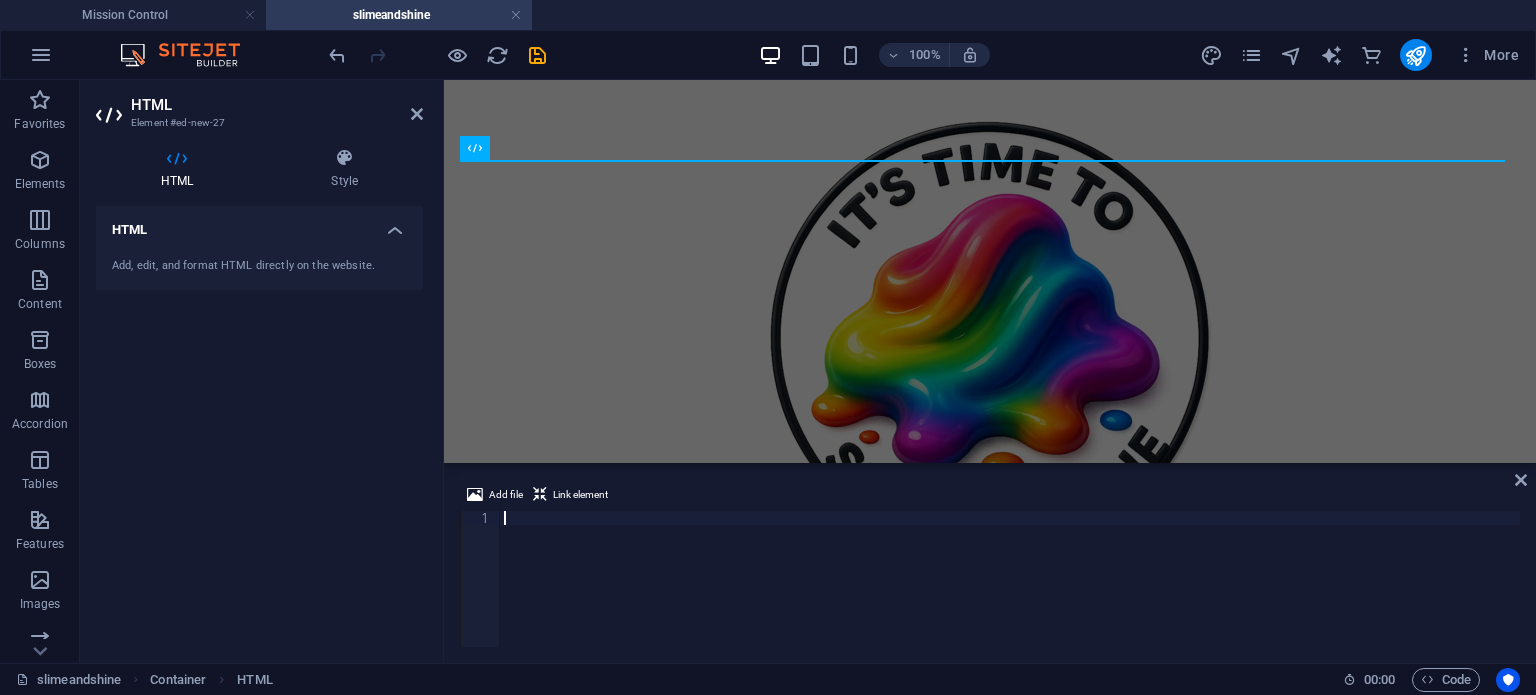 scroll, scrollTop: 900, scrollLeft: 0, axis: vertical 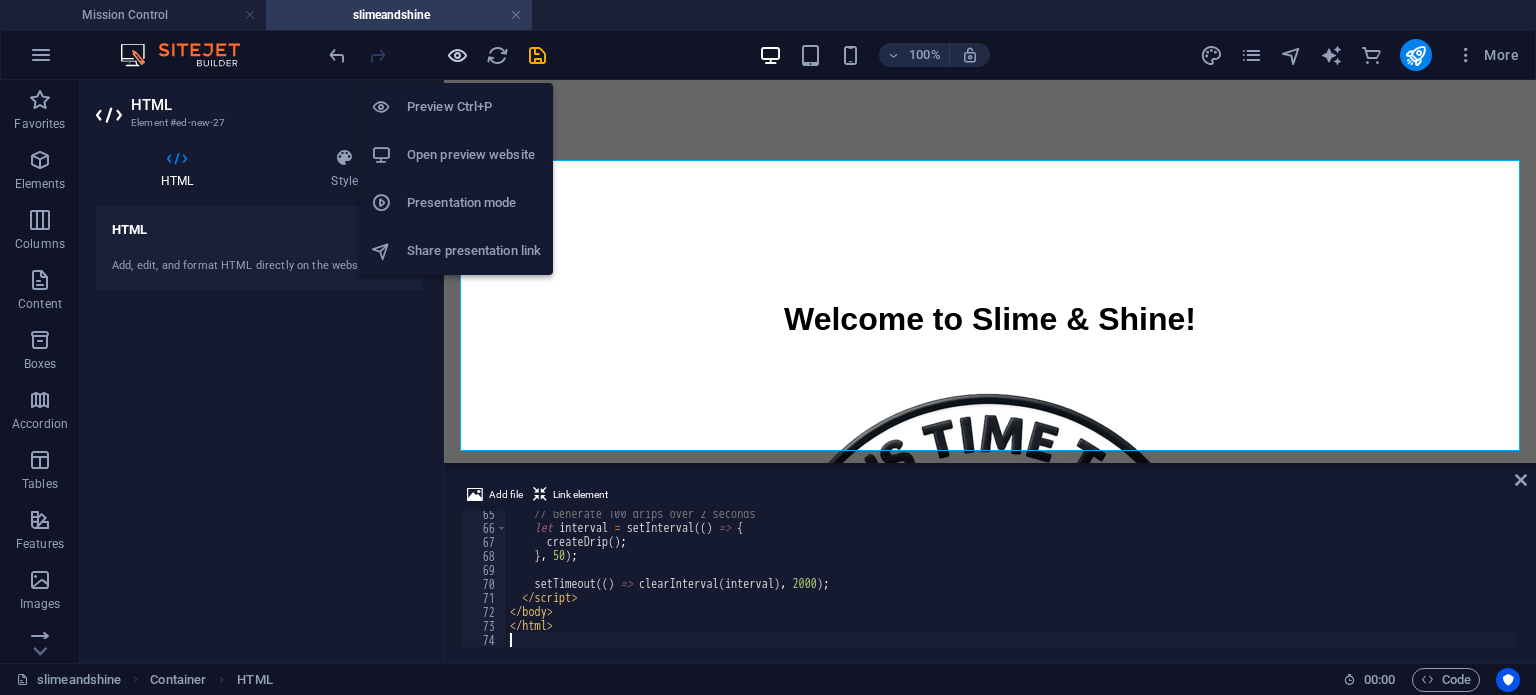 click at bounding box center (457, 55) 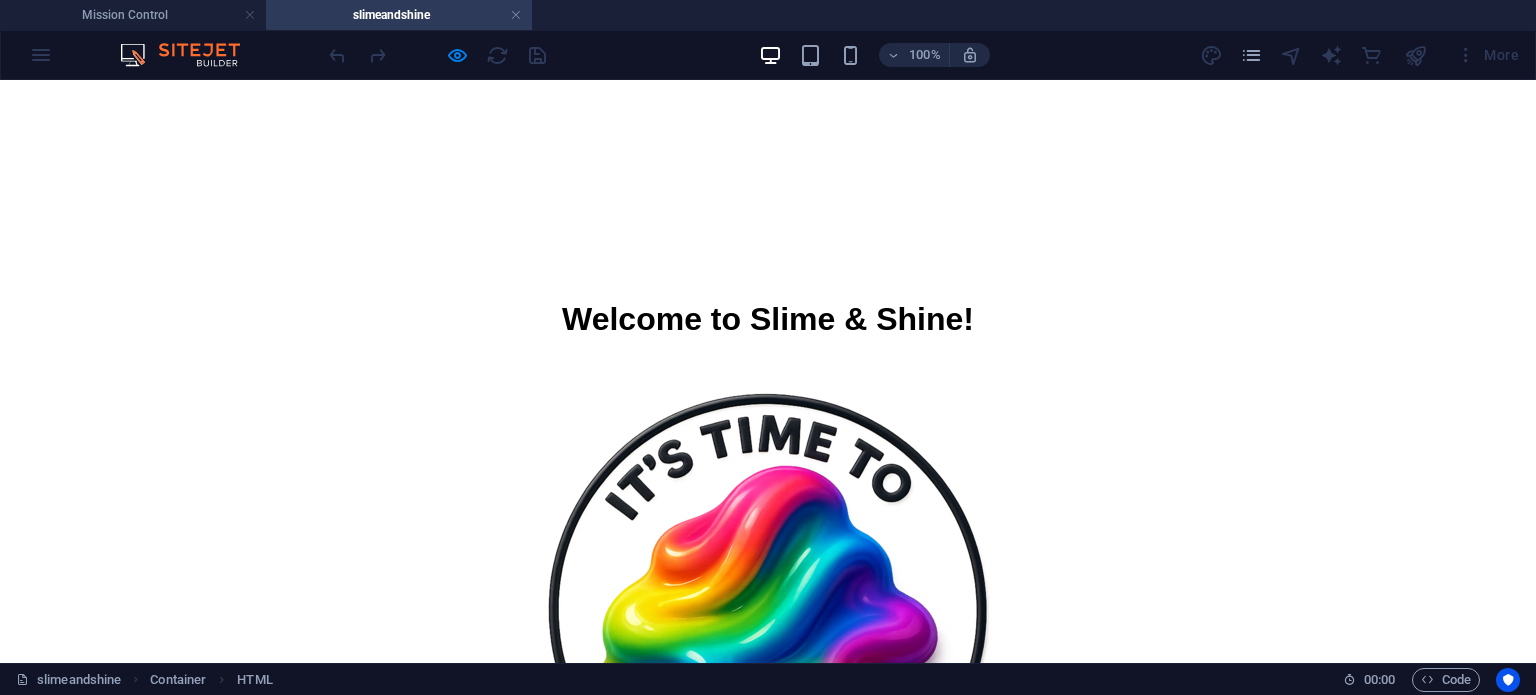 click on "Slime & Shine
Welcome to Slime & Shine!" at bounding box center [768, 496] 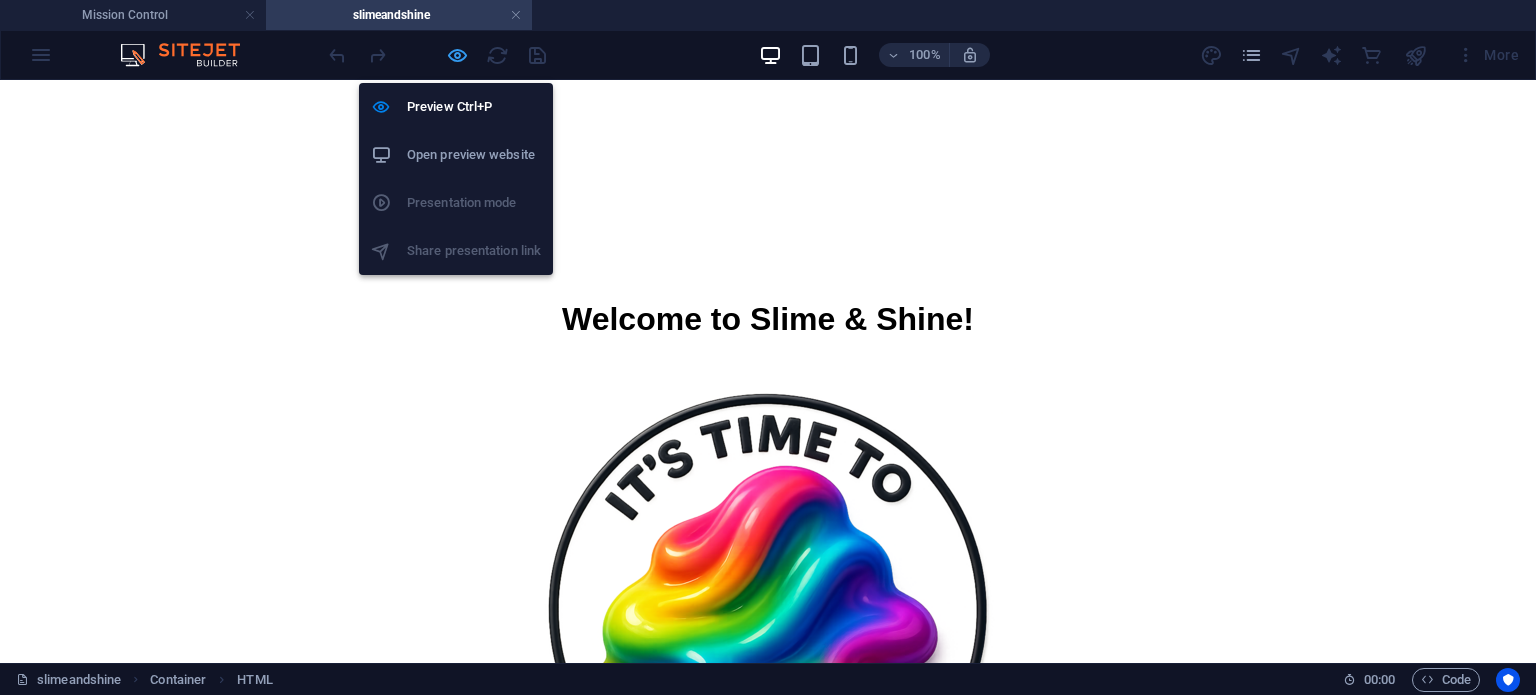 click at bounding box center (457, 55) 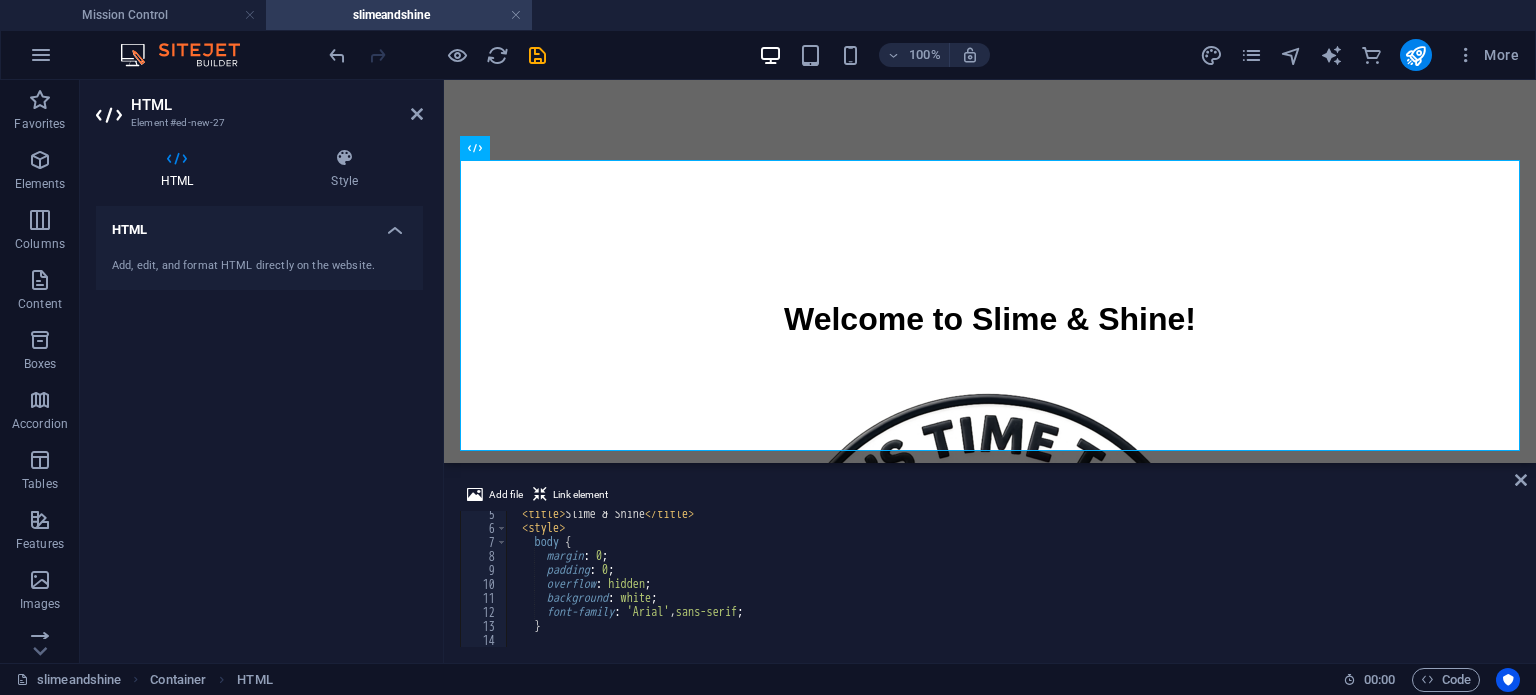 scroll, scrollTop: 0, scrollLeft: 0, axis: both 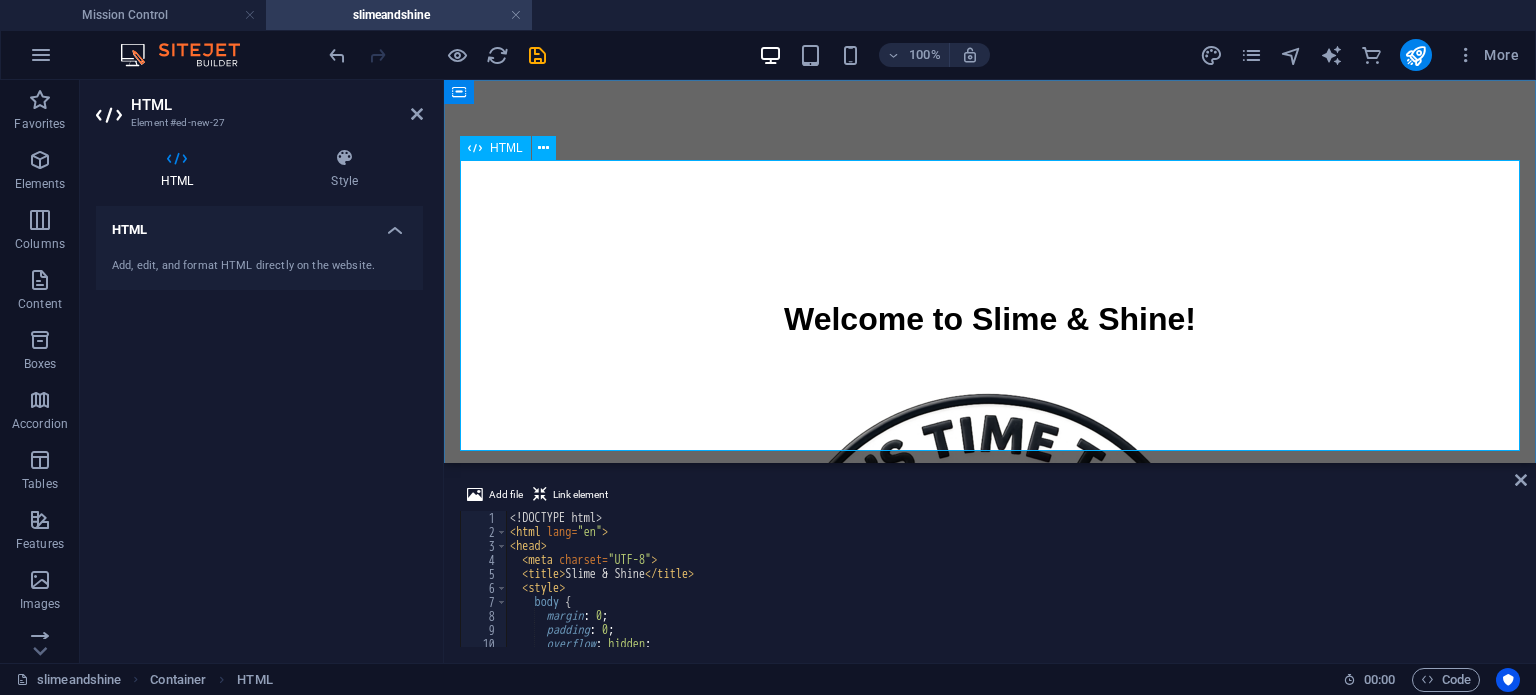 click on "Slime & Shine
Welcome to Slime & Shine!" at bounding box center (990, 219) 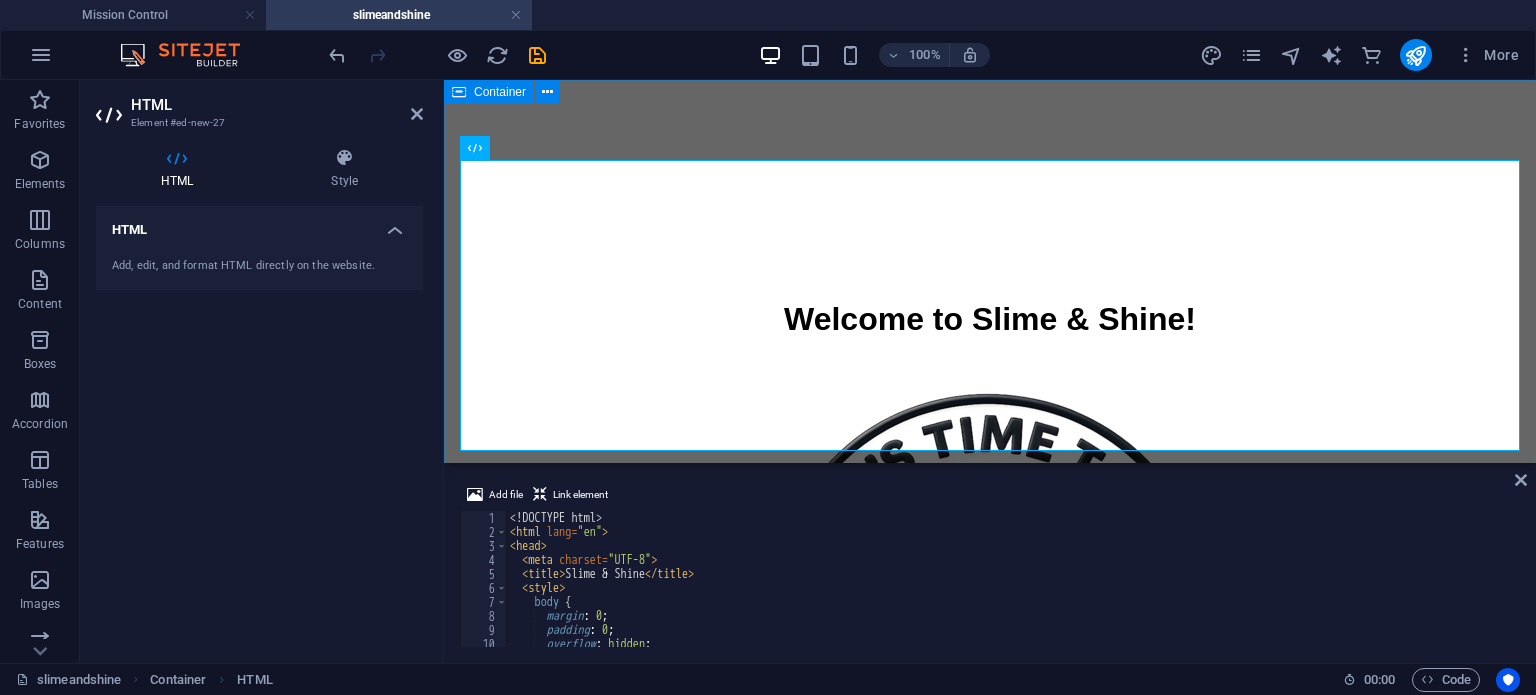 click on "Slime & Shine
Welcome to Slime & Shine!" at bounding box center (990, 496) 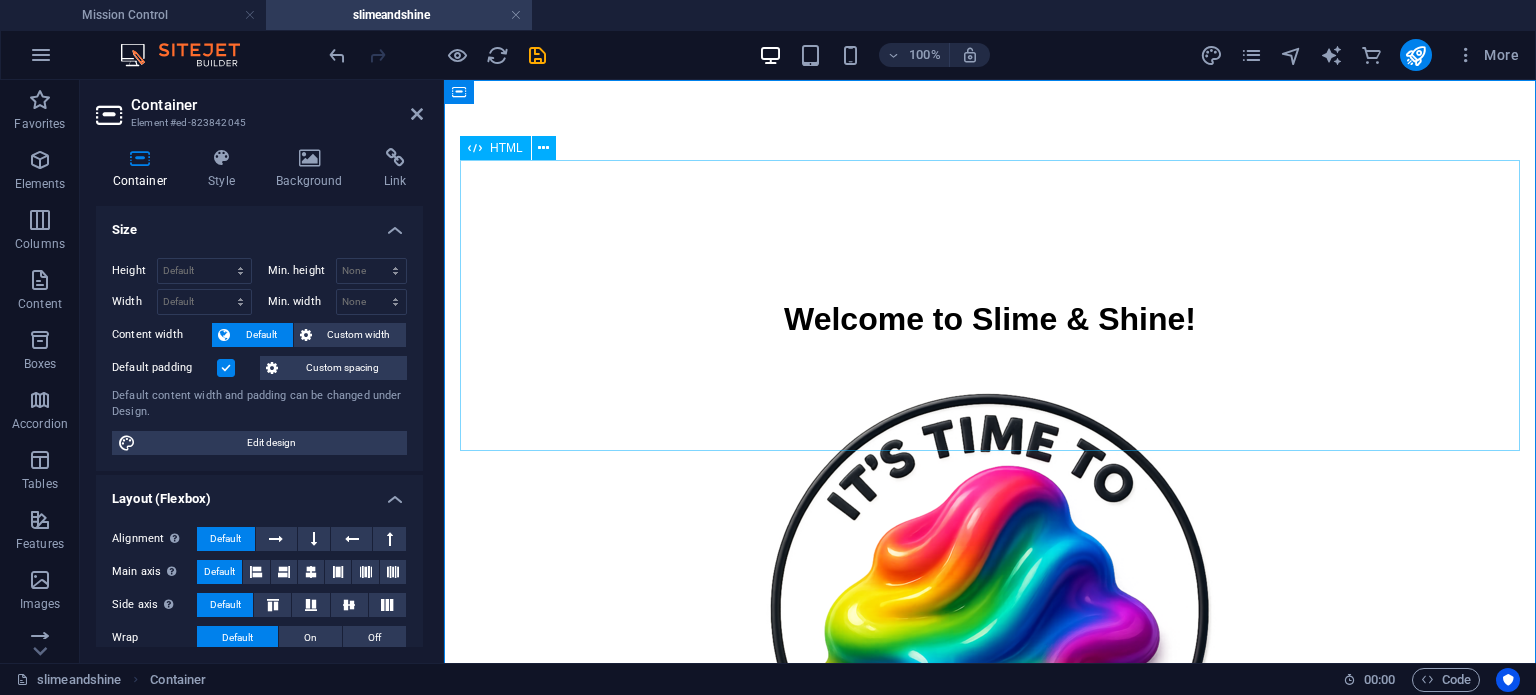 click at bounding box center [990, 626] 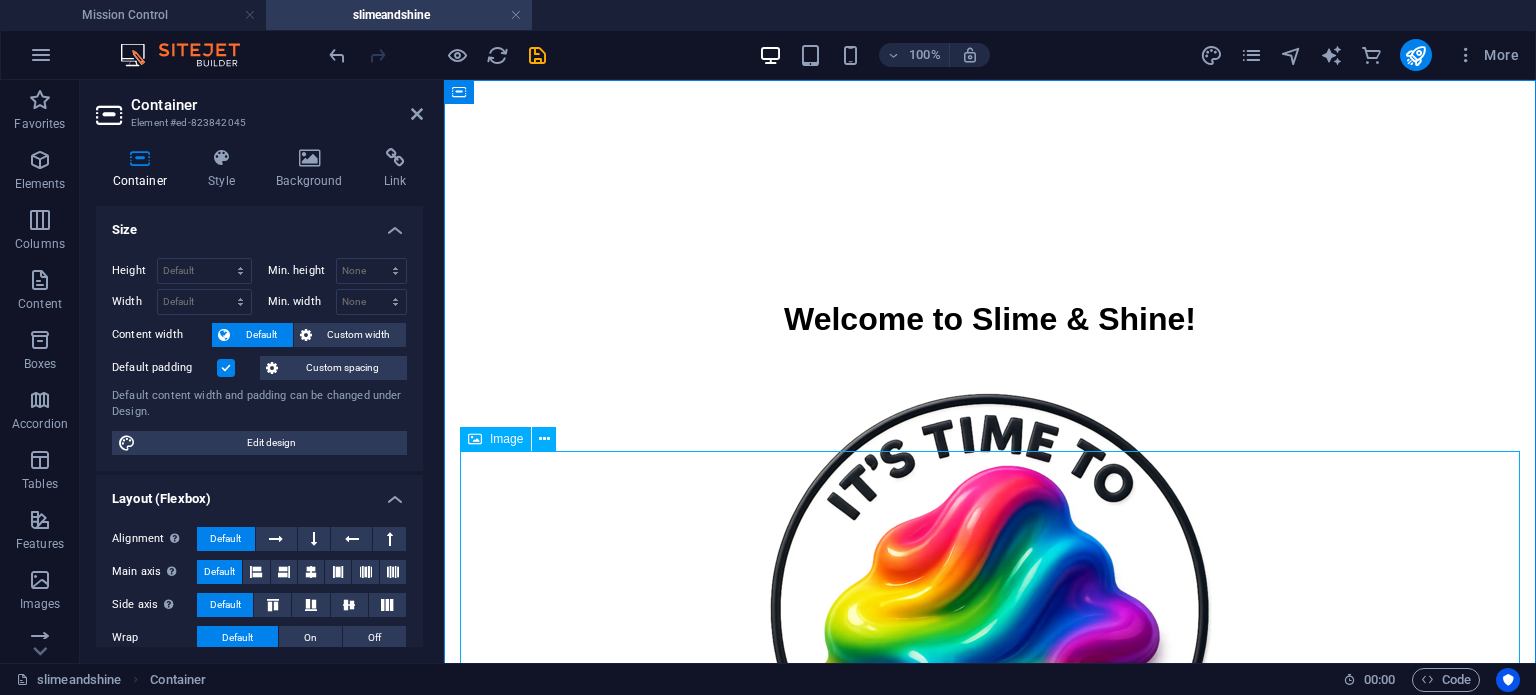 click at bounding box center [990, 626] 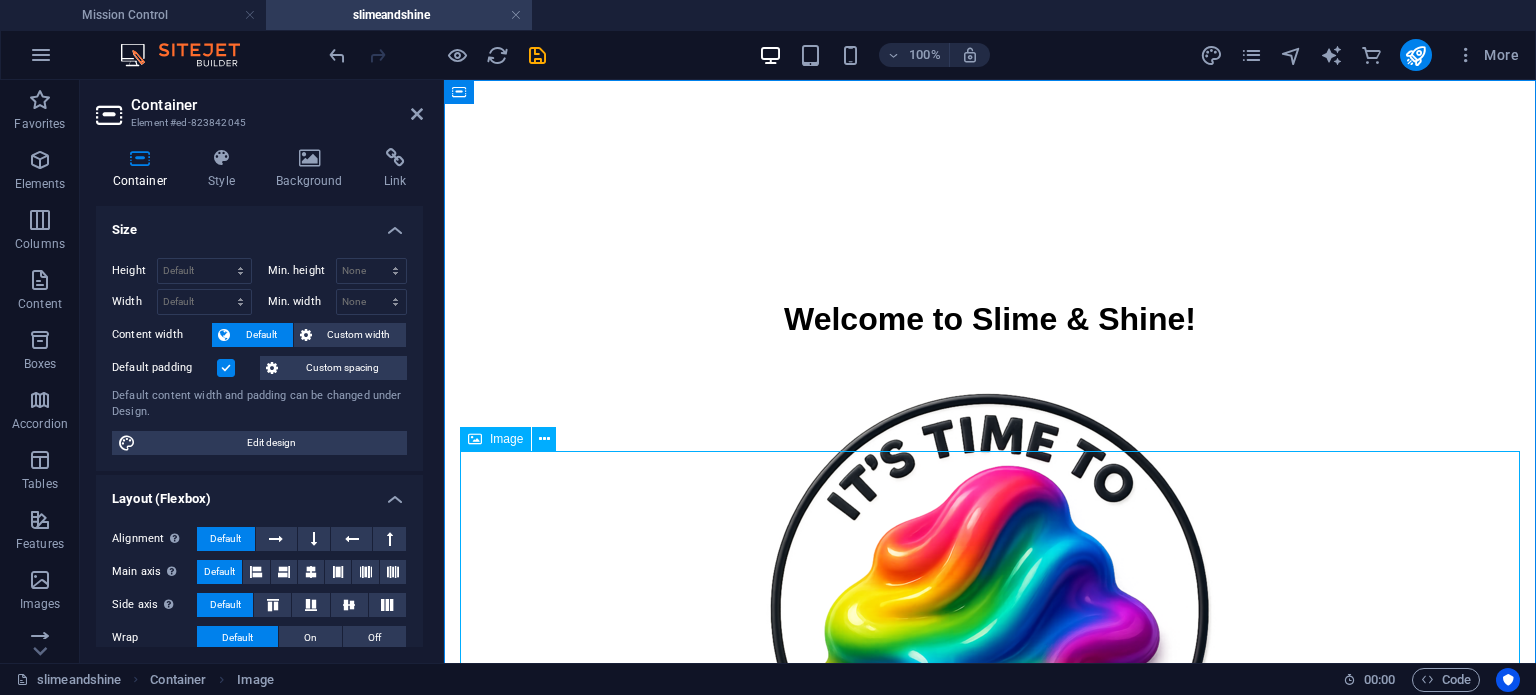 click at bounding box center [990, 626] 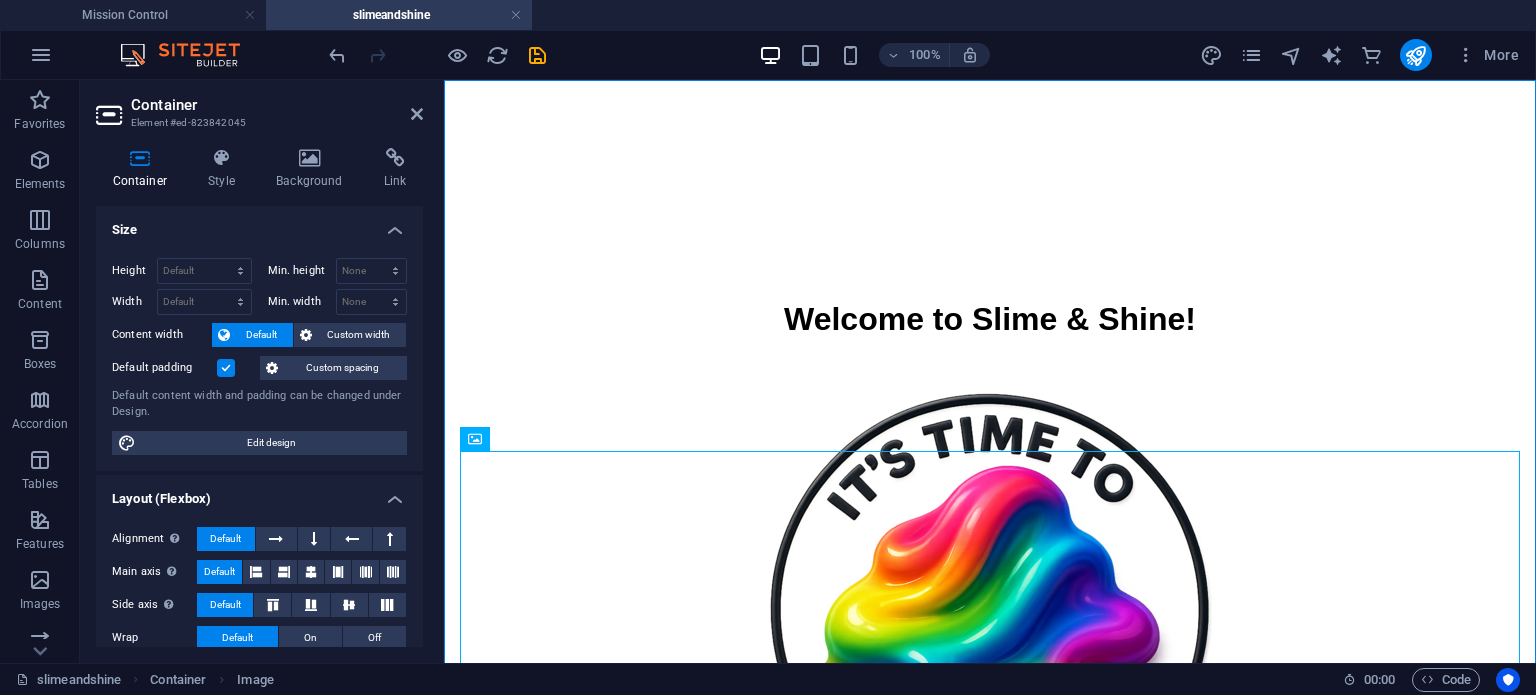 click on "Container Element #ed-823842045
Container Style Background Link Size Height Default px rem % vh vw Min. height None px rem % vh vw Width Default px rem % em vh vw Min. width None px rem % vh vw Content width Default Custom width Width Default px rem % em vh vw Min. width None px rem % vh vw Default padding Custom spacing Default content width and padding can be changed under Design. Edit design Layout (Flexbox) Alignment Determines the flex direction. Default Main axis Determine how elements should behave along the main axis inside this container (justify content). Default Side axis Control the vertical direction of the element inside of the container (align items). Default Wrap Default On Off Fill Controls the distances and direction of elements on the y-axis across several lines (align content). Default Accessibility ARIA helps assistive technologies (like screen readers) to understand the role, state, and behavior of web elements Role The ARIA role defines the purpose of an element.  None" at bounding box center (262, 371) 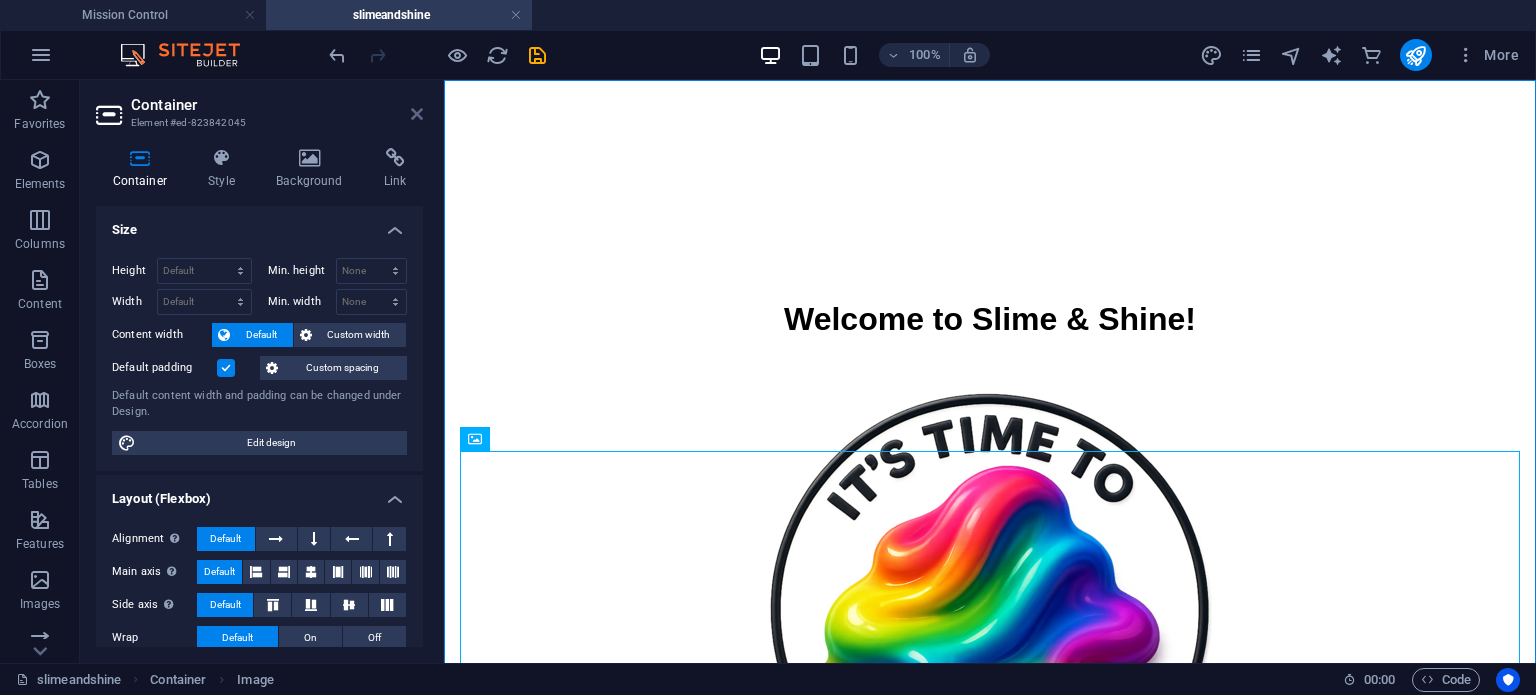 click at bounding box center (417, 114) 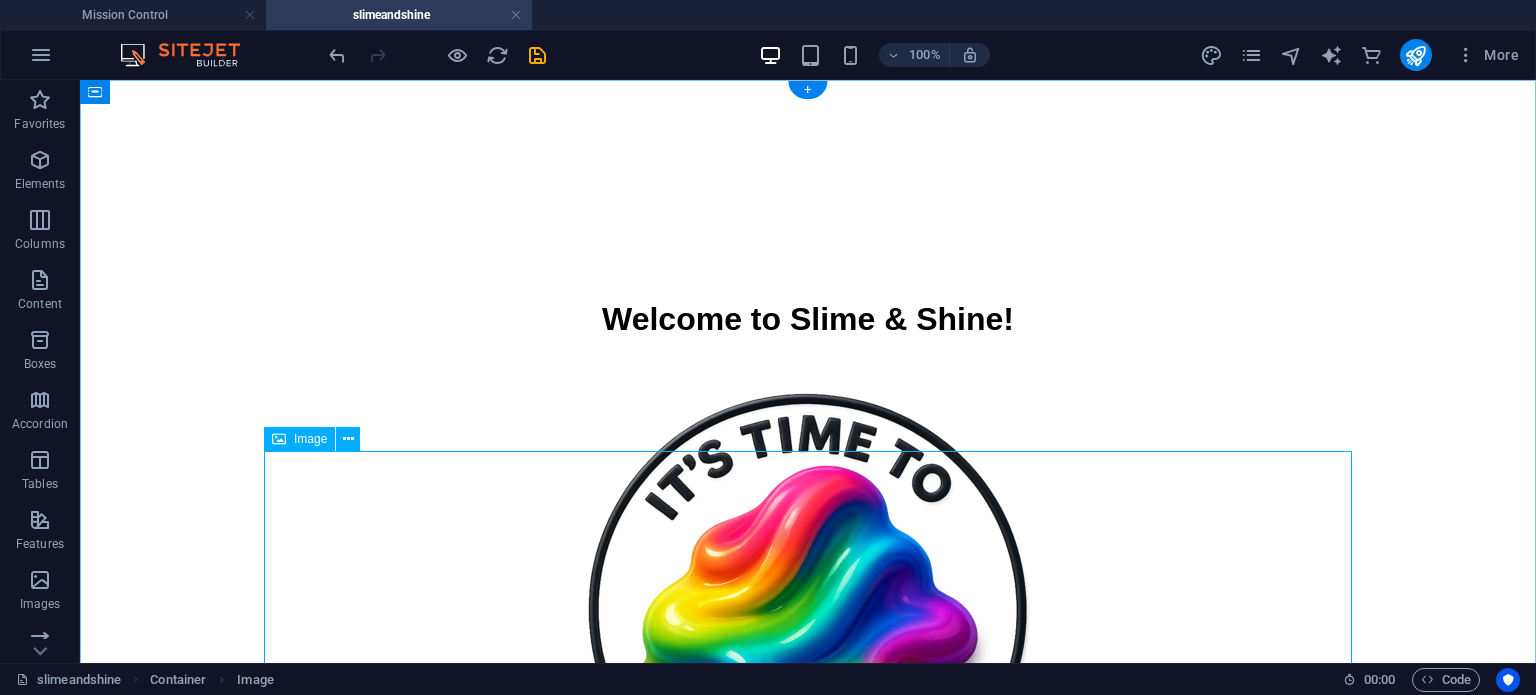 click on "Slime & Shine
Welcome to Slime & Shine!" at bounding box center (808, 496) 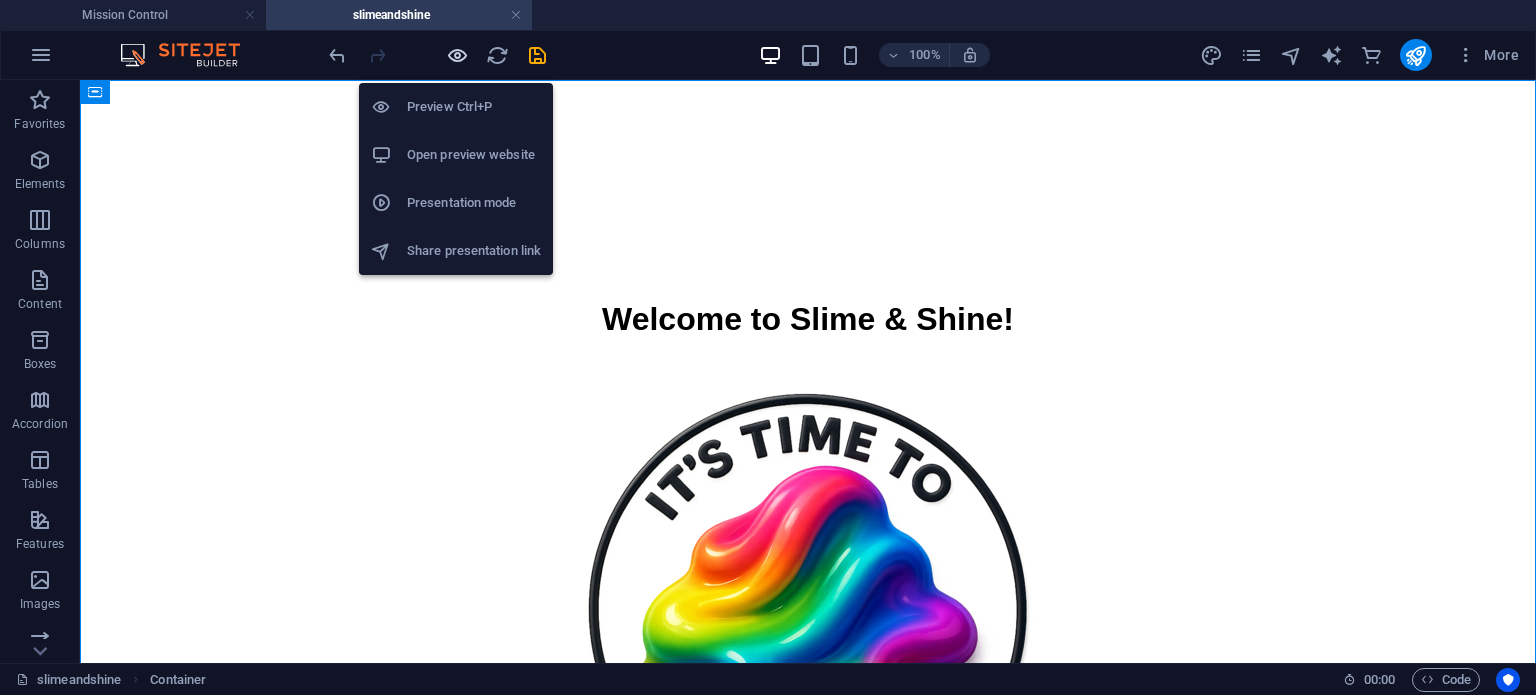 click at bounding box center (457, 55) 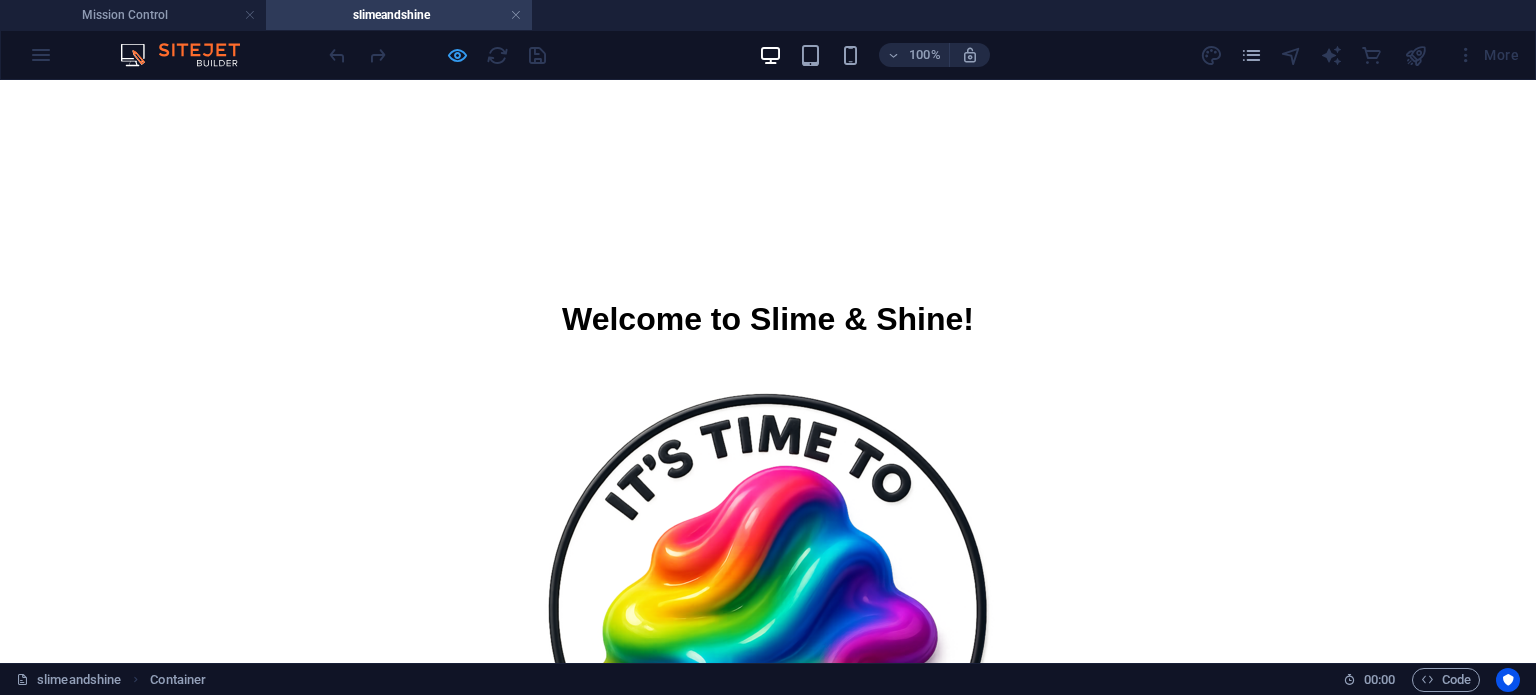 click at bounding box center (457, 55) 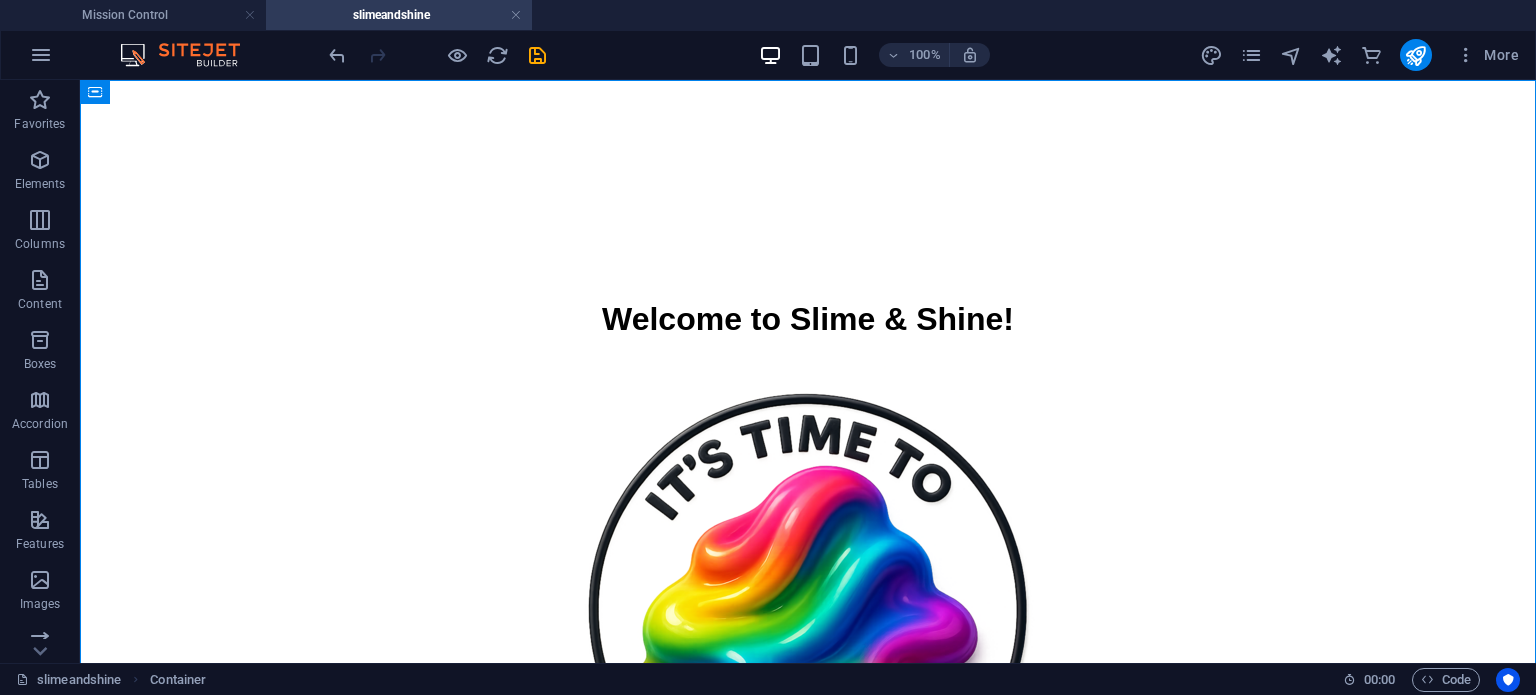 click on "slimeandshine" at bounding box center [399, 15] 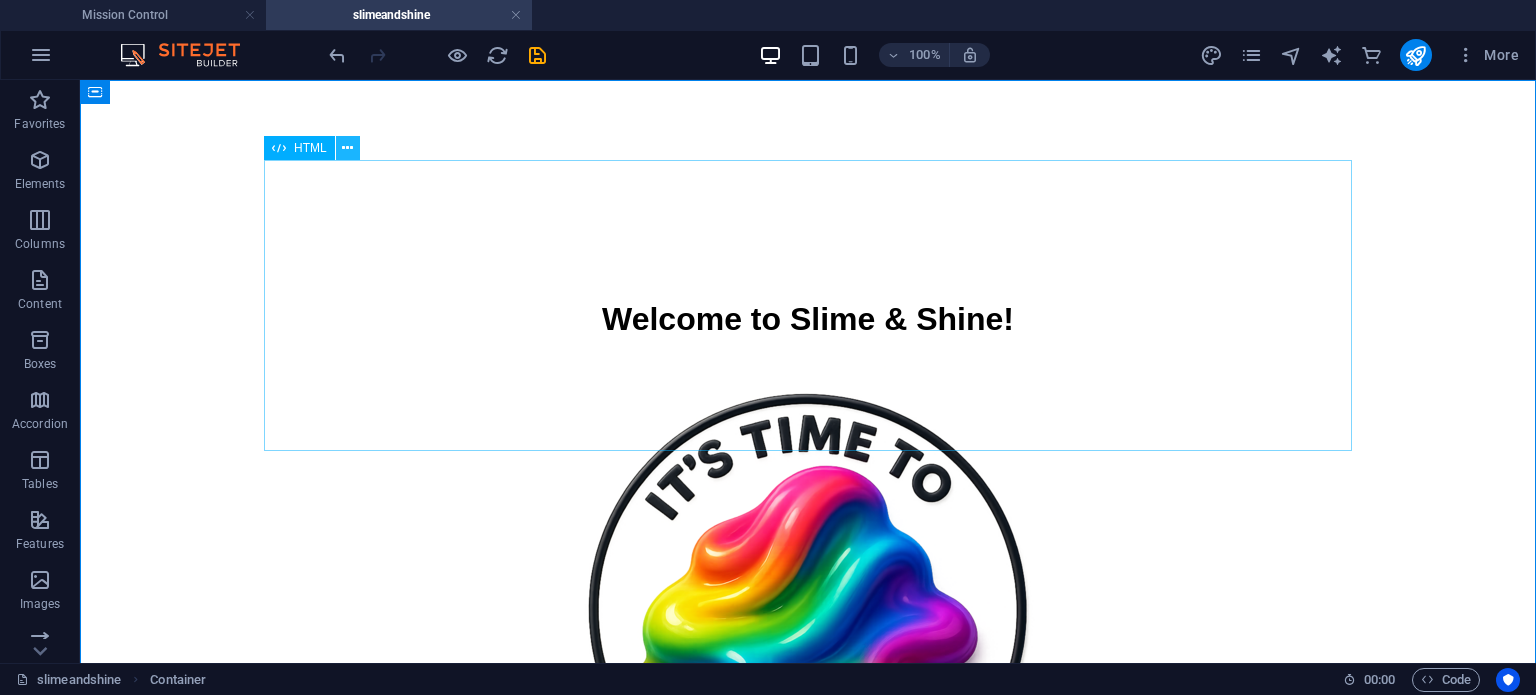 click at bounding box center (347, 148) 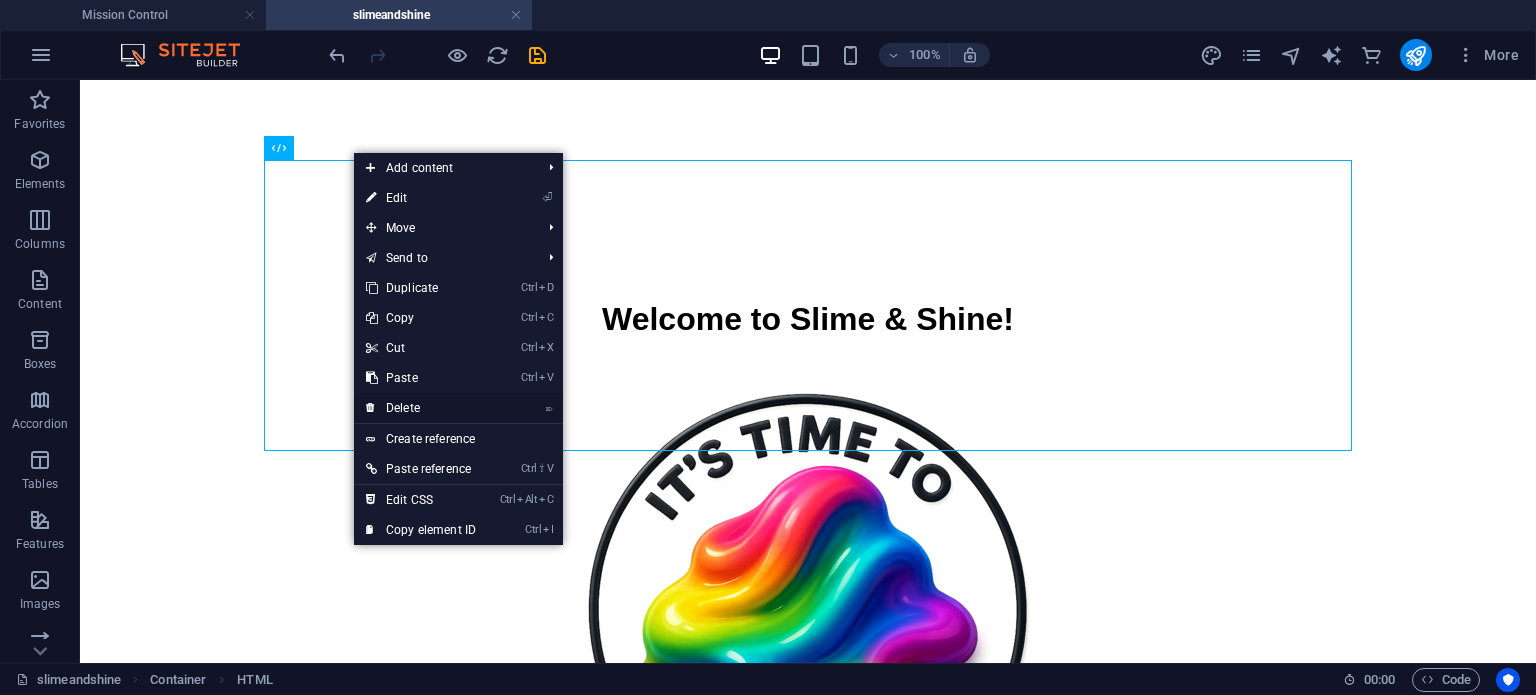 click on "⌦  Delete" at bounding box center (421, 408) 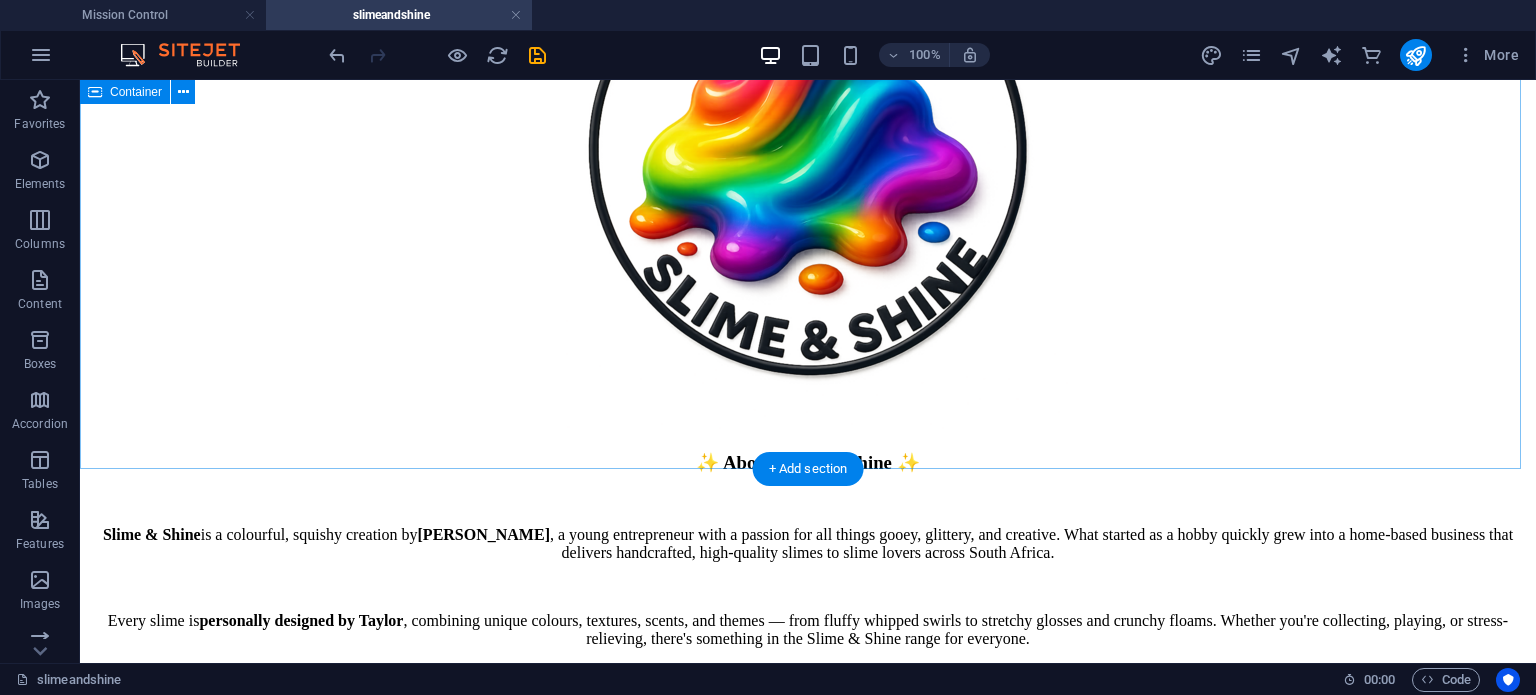 scroll, scrollTop: 0, scrollLeft: 0, axis: both 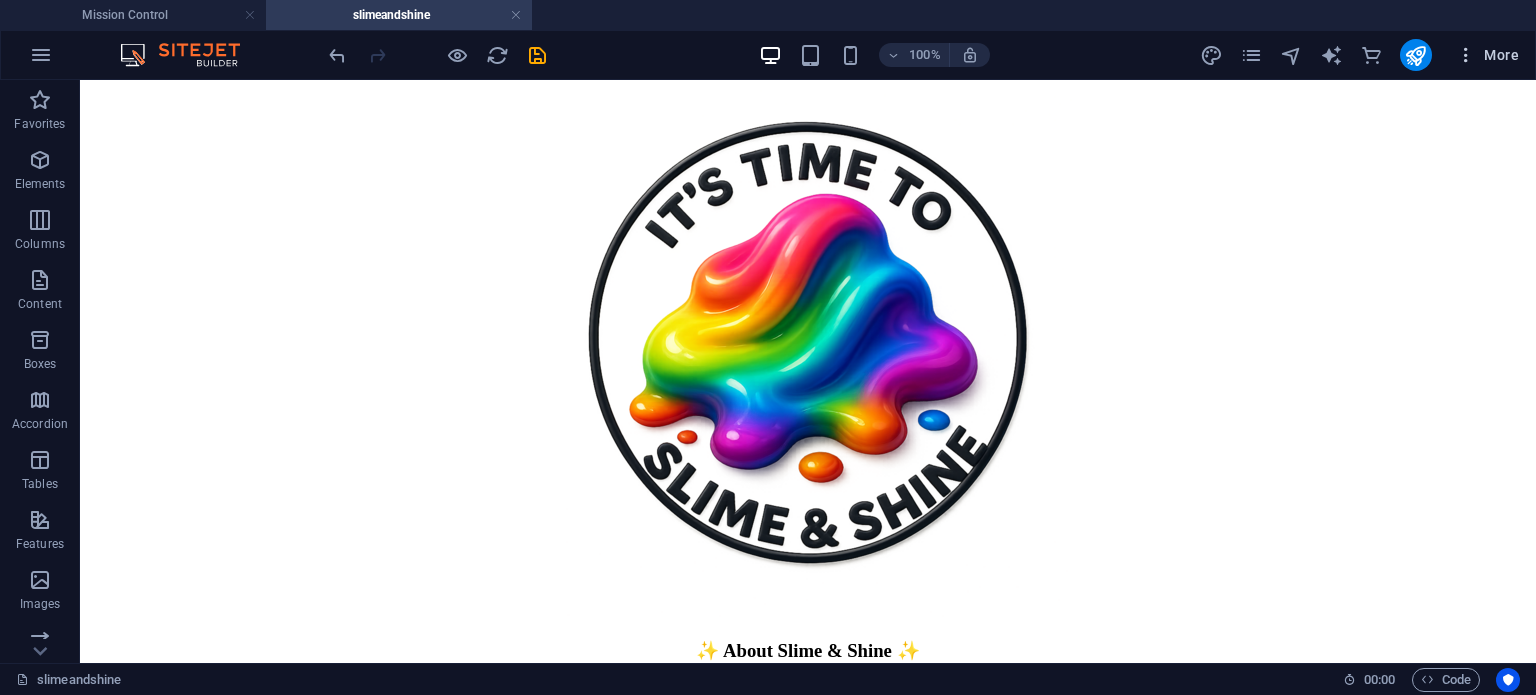 click at bounding box center [1466, 55] 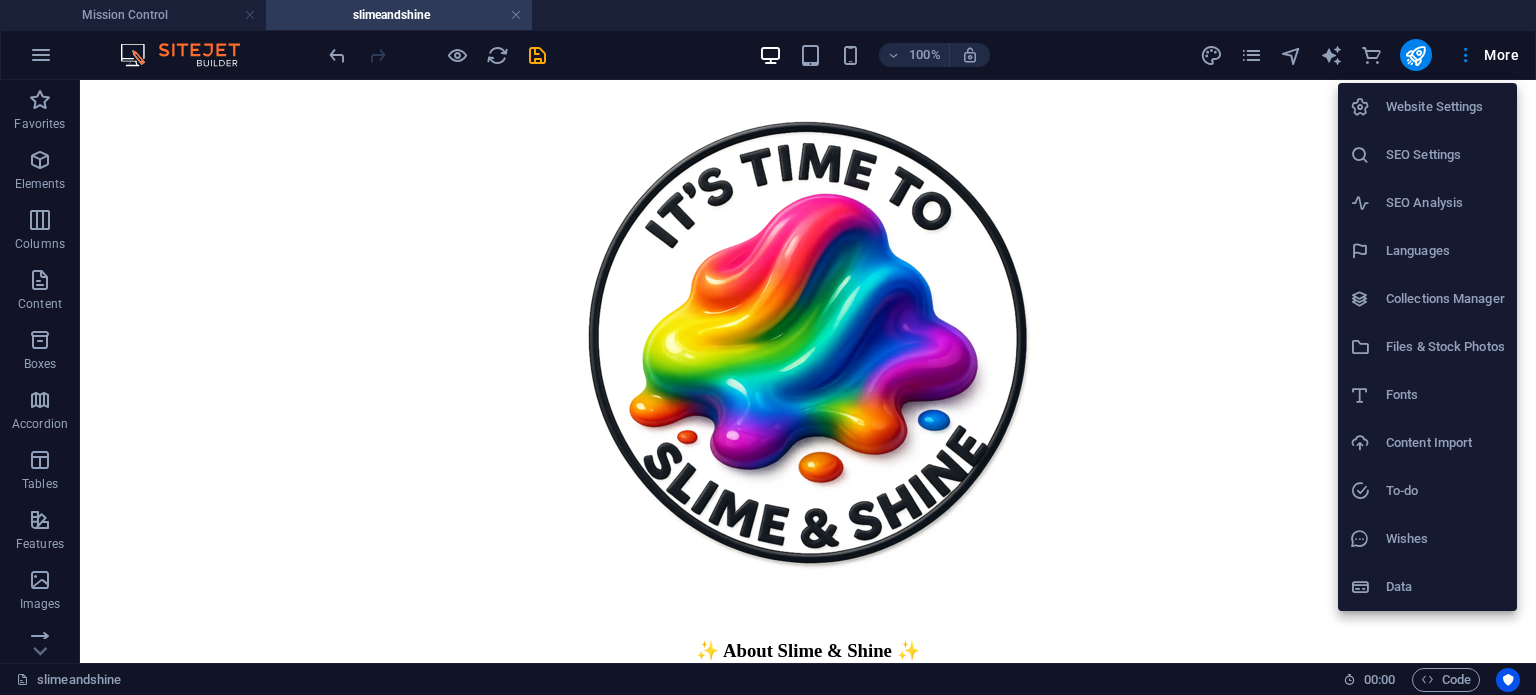 click at bounding box center (768, 347) 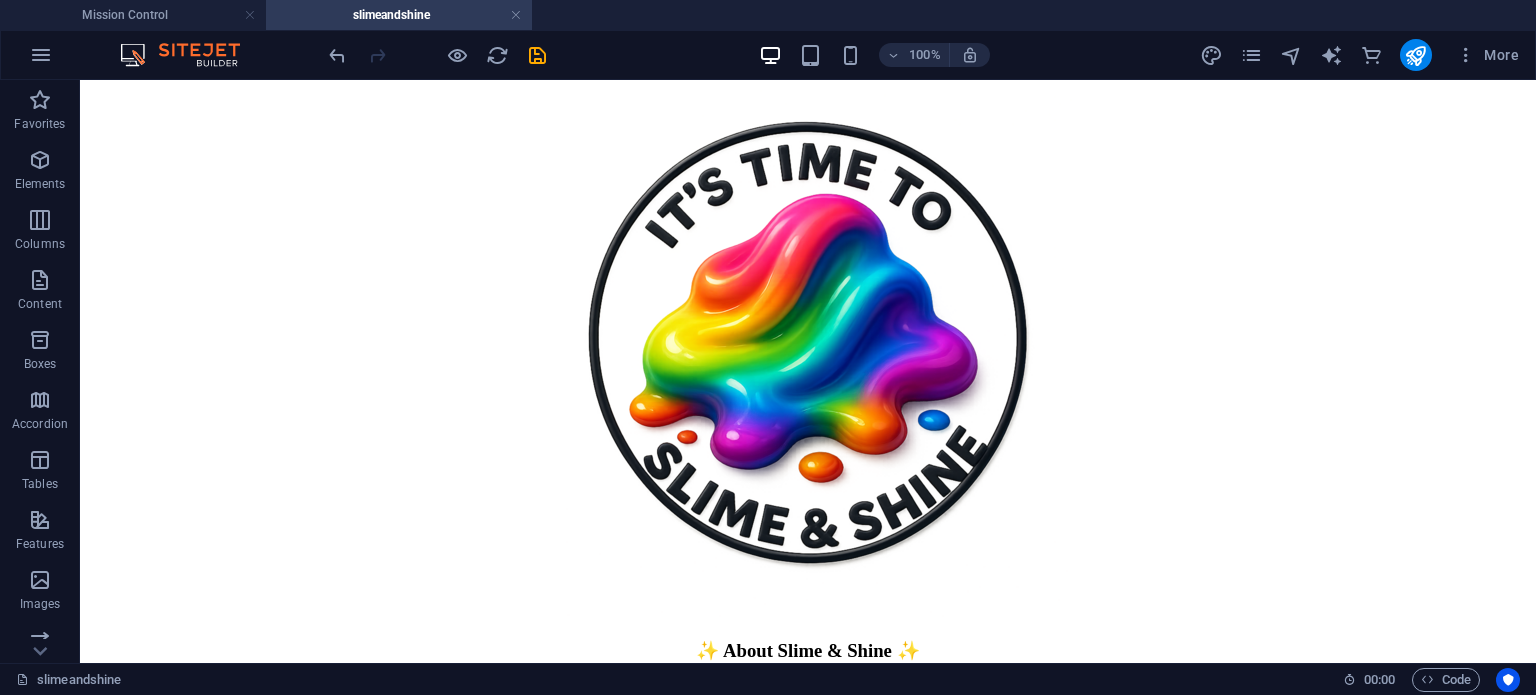 click at bounding box center (1466, 55) 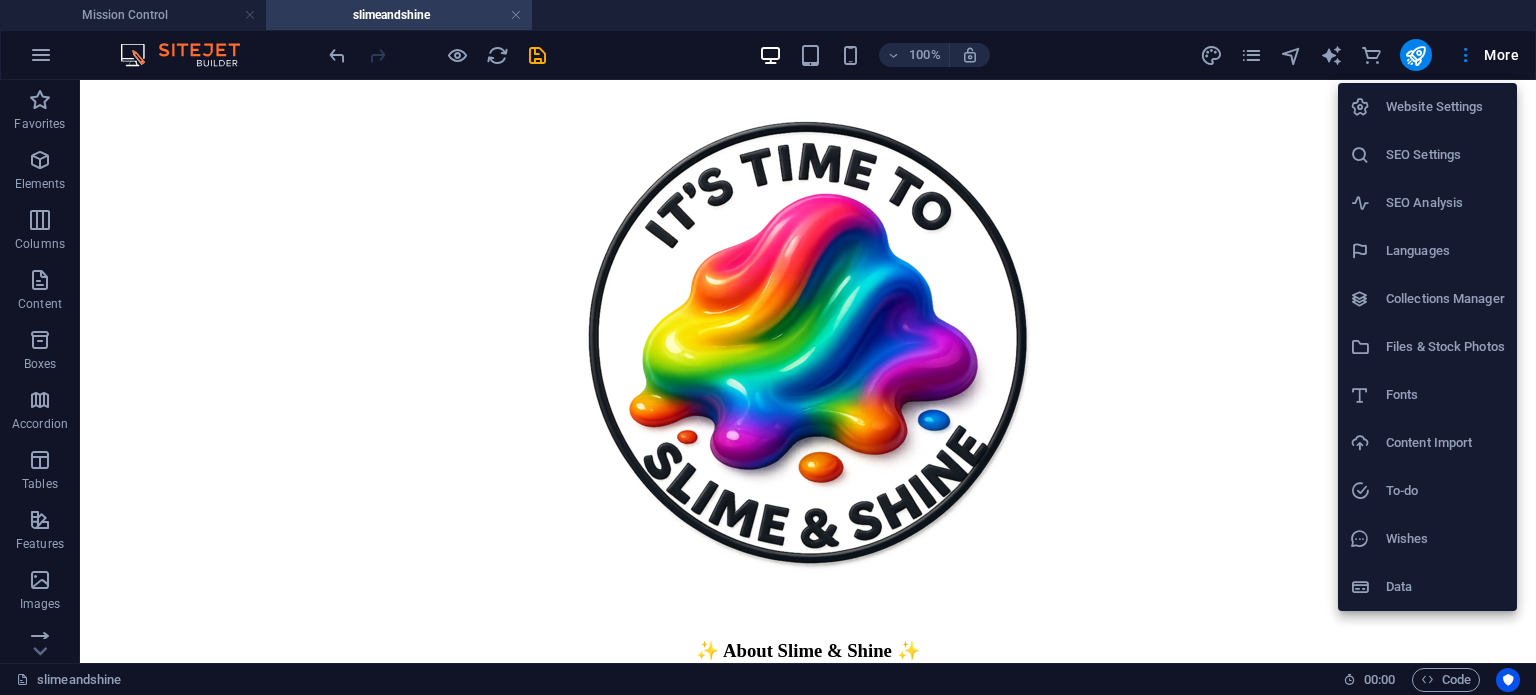 click at bounding box center [768, 347] 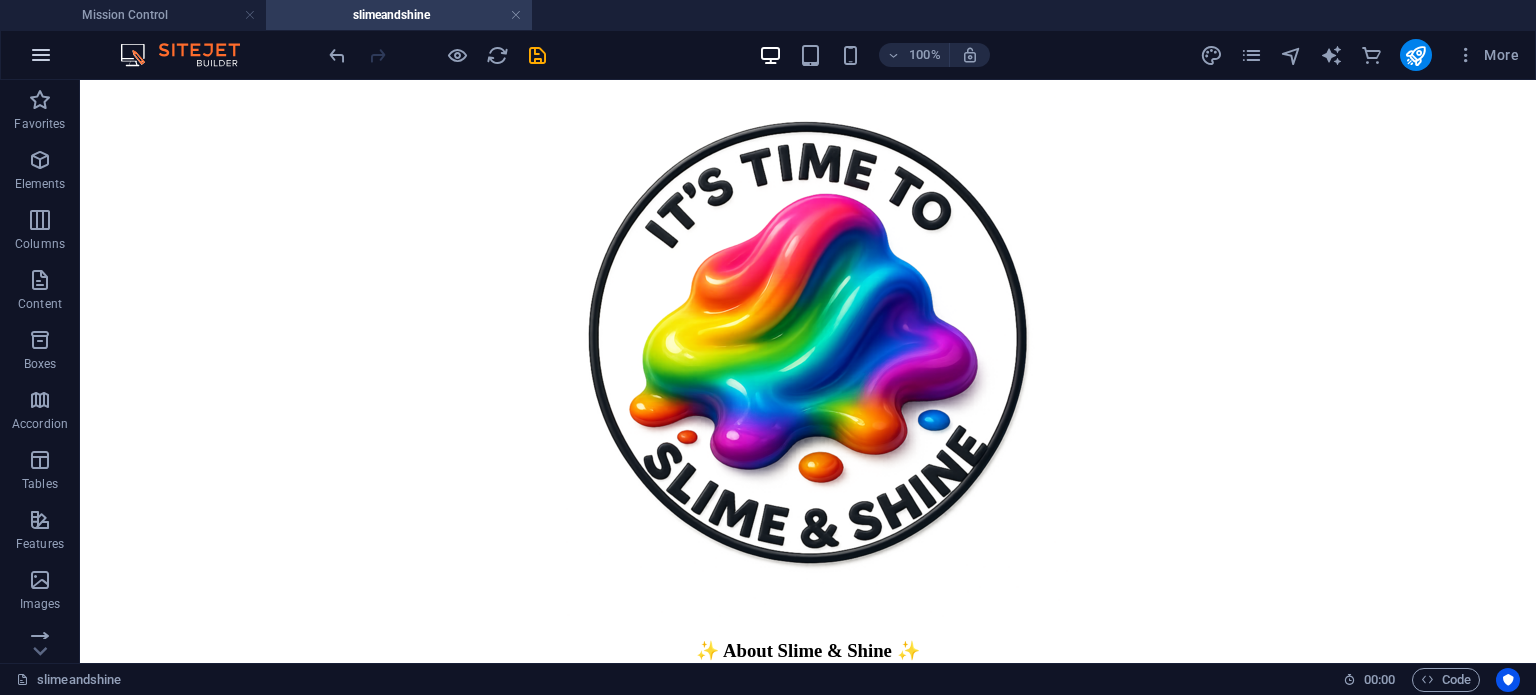 click at bounding box center (41, 55) 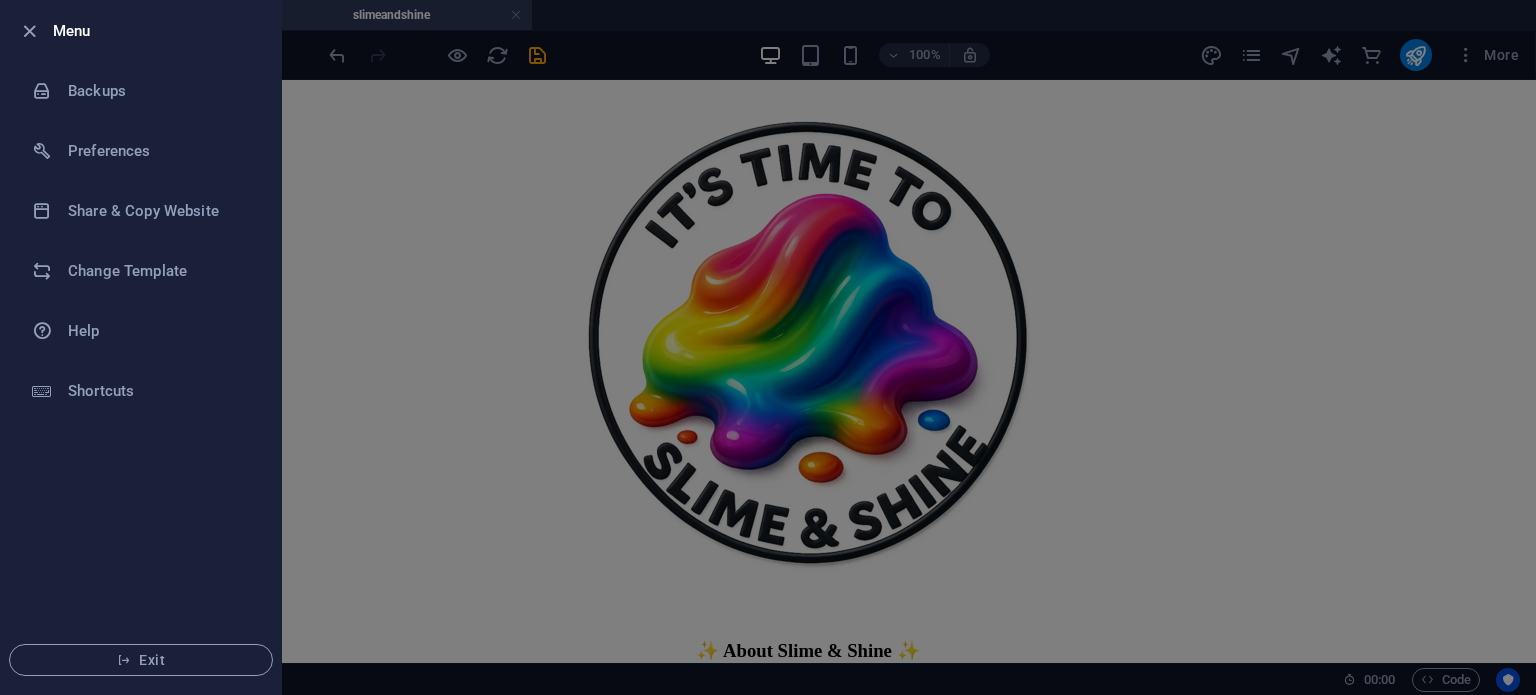 click on "Backups" at bounding box center (141, 91) 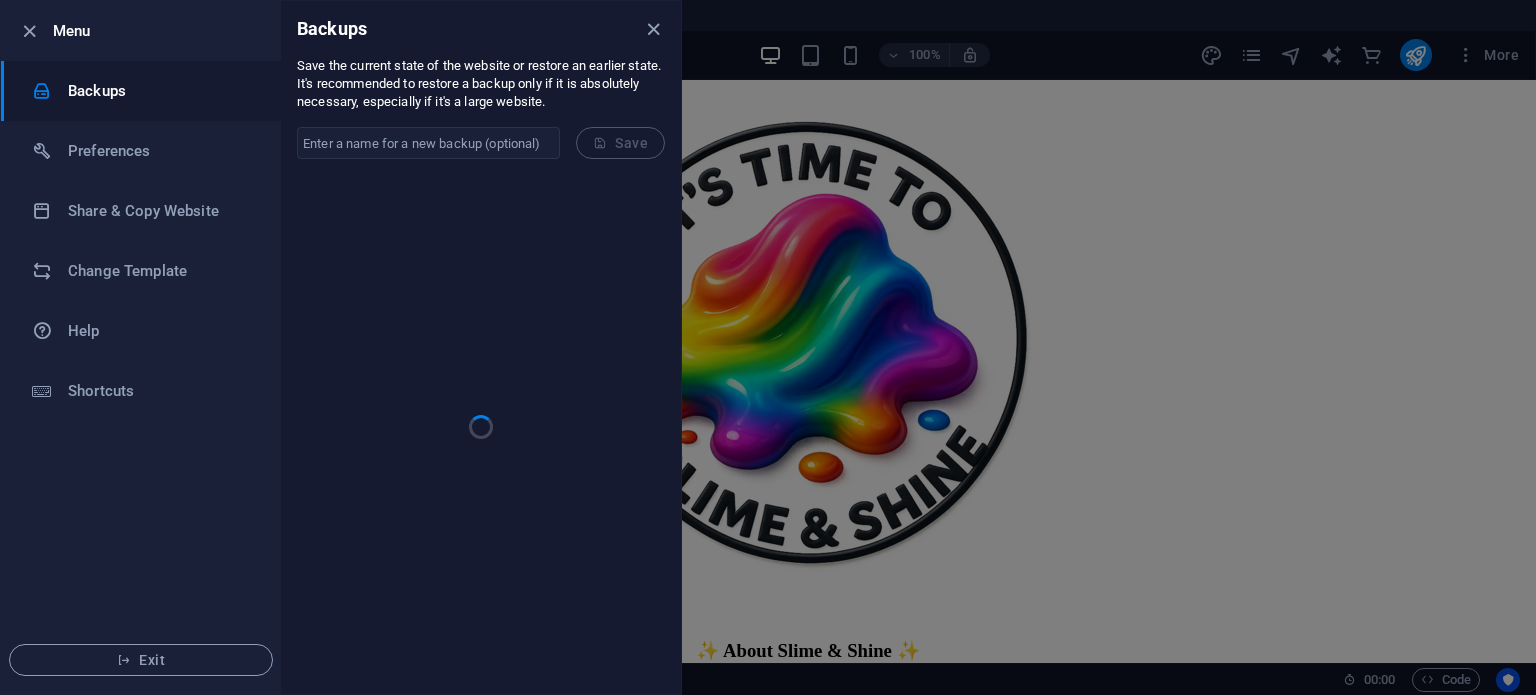 click on "Backups" at bounding box center [481, 29] 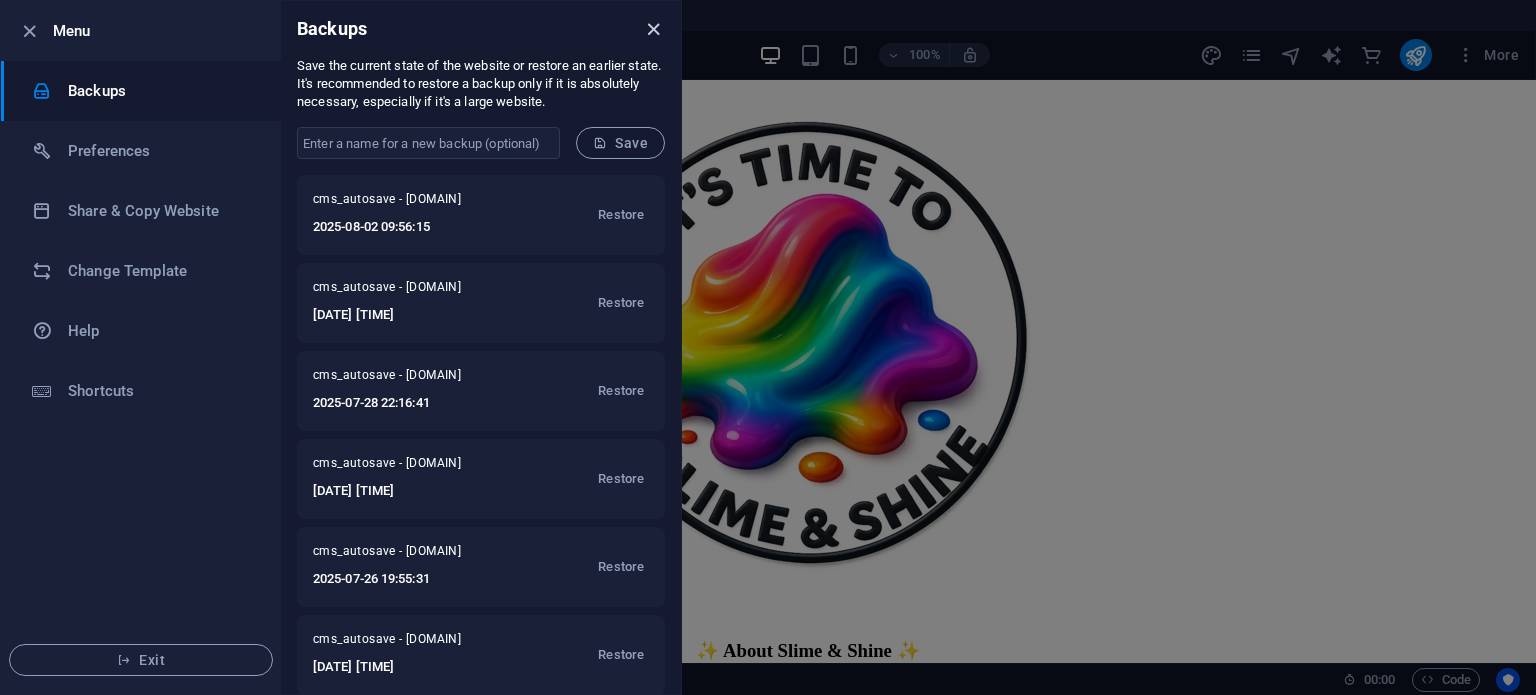click at bounding box center (653, 29) 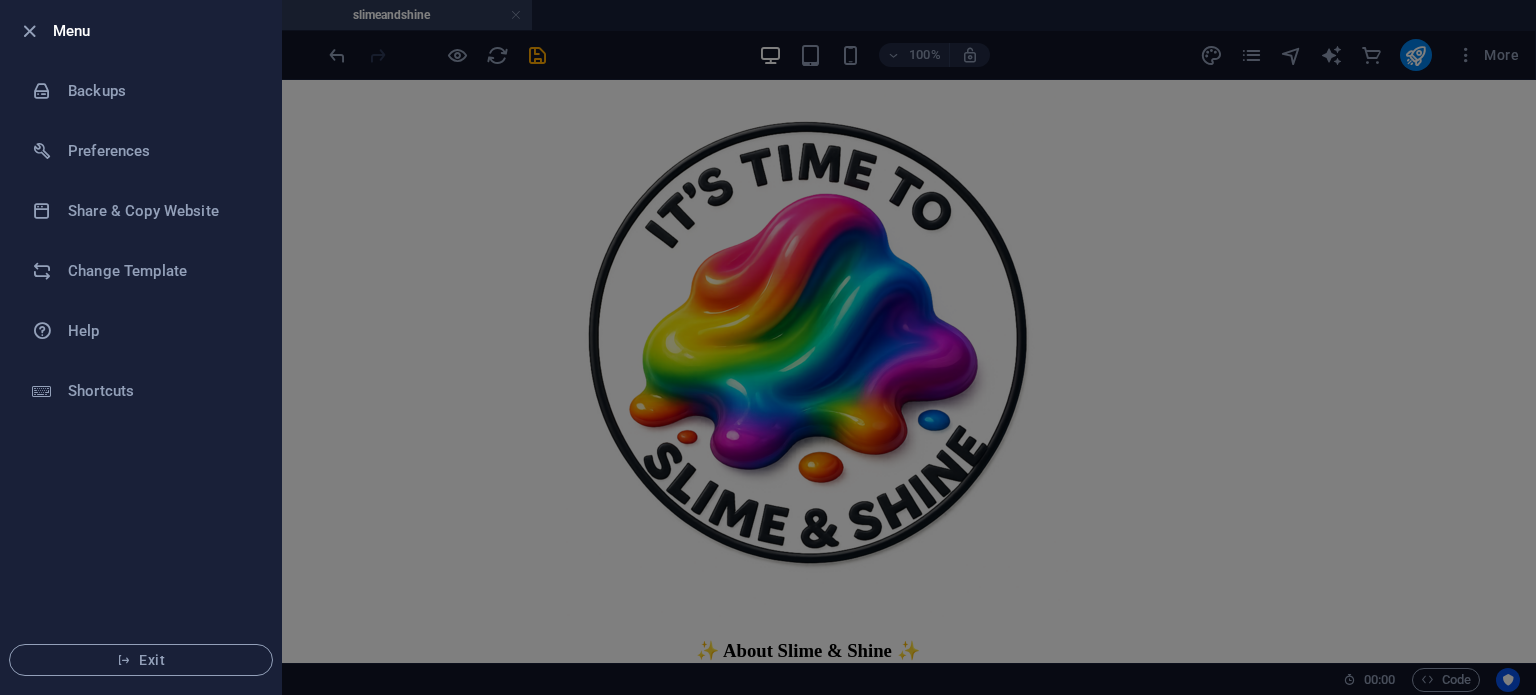click at bounding box center [768, 347] 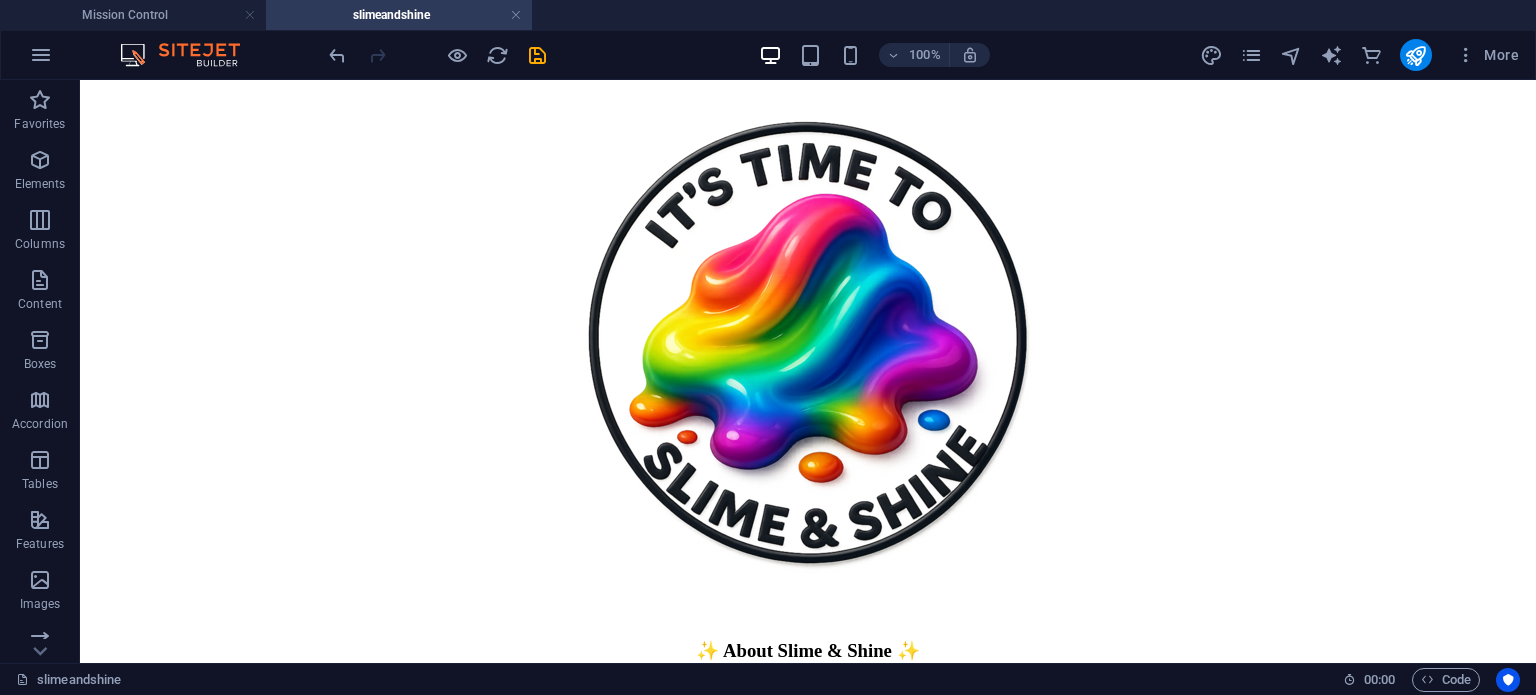 scroll, scrollTop: 376, scrollLeft: 0, axis: vertical 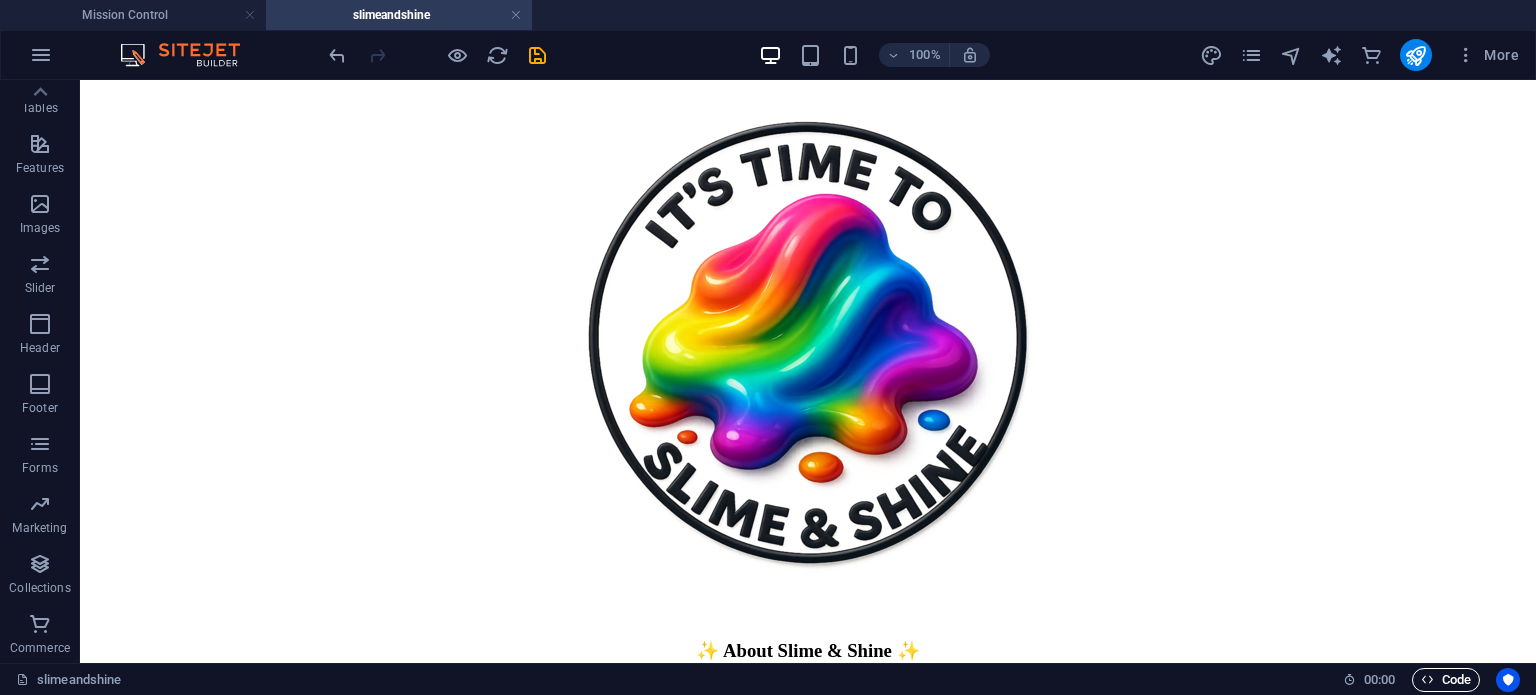 click on "Code" at bounding box center (1446, 680) 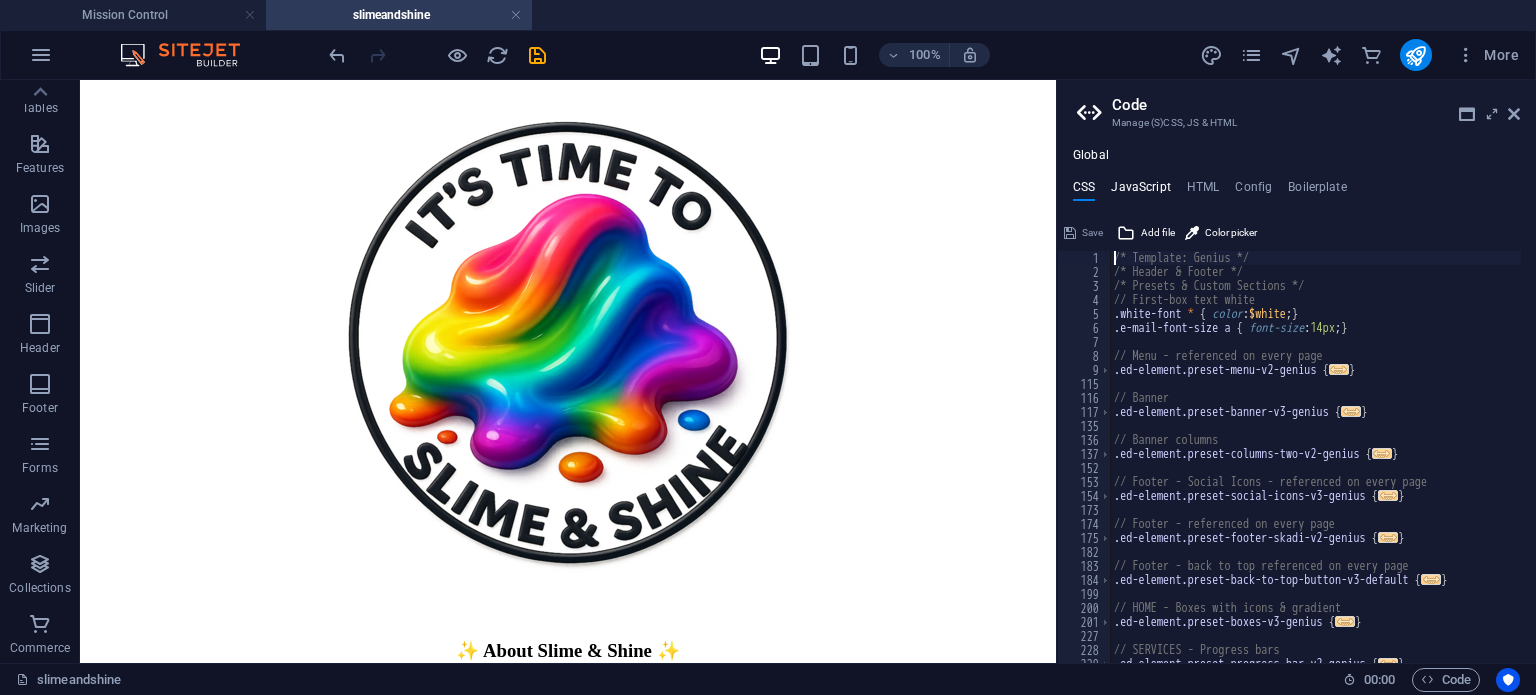 click on "JavaScript" at bounding box center (1140, 191) 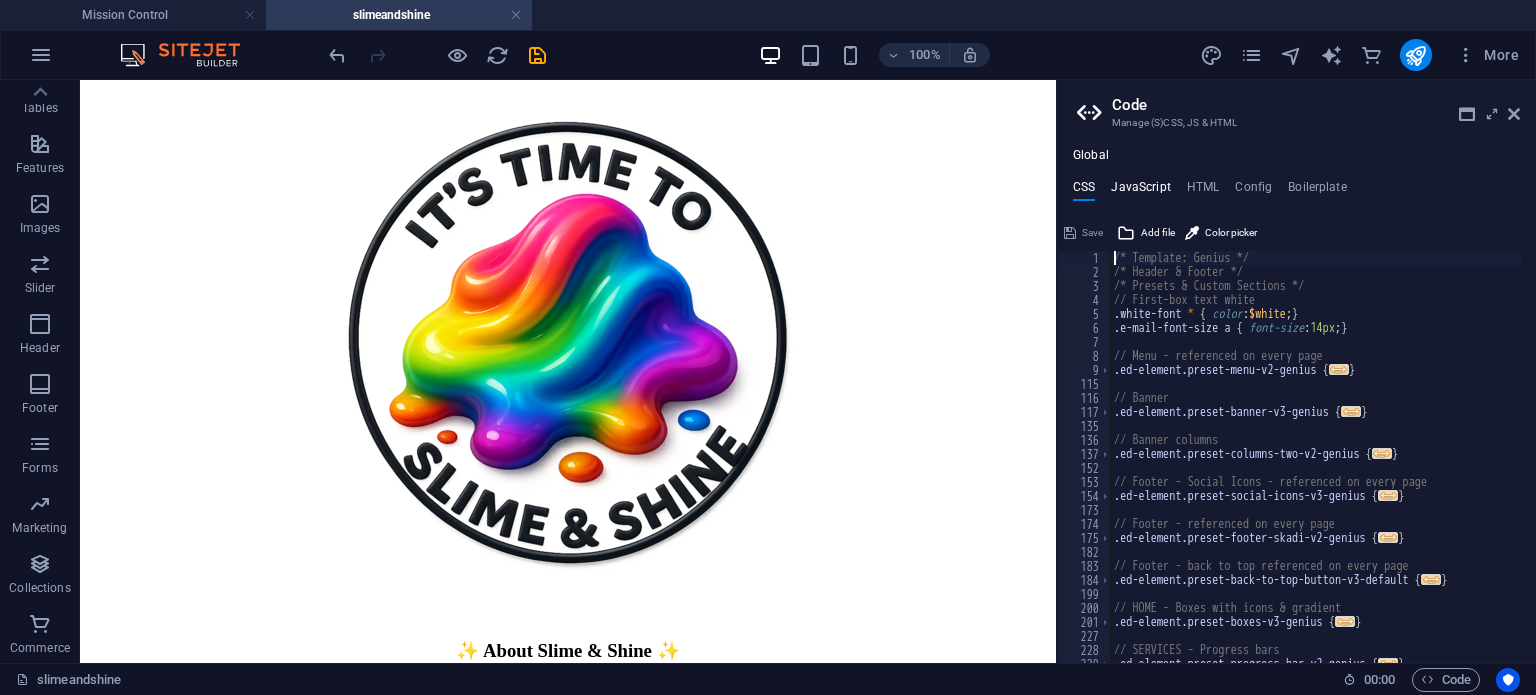 type on "/* JS for preset "Menu V2" */" 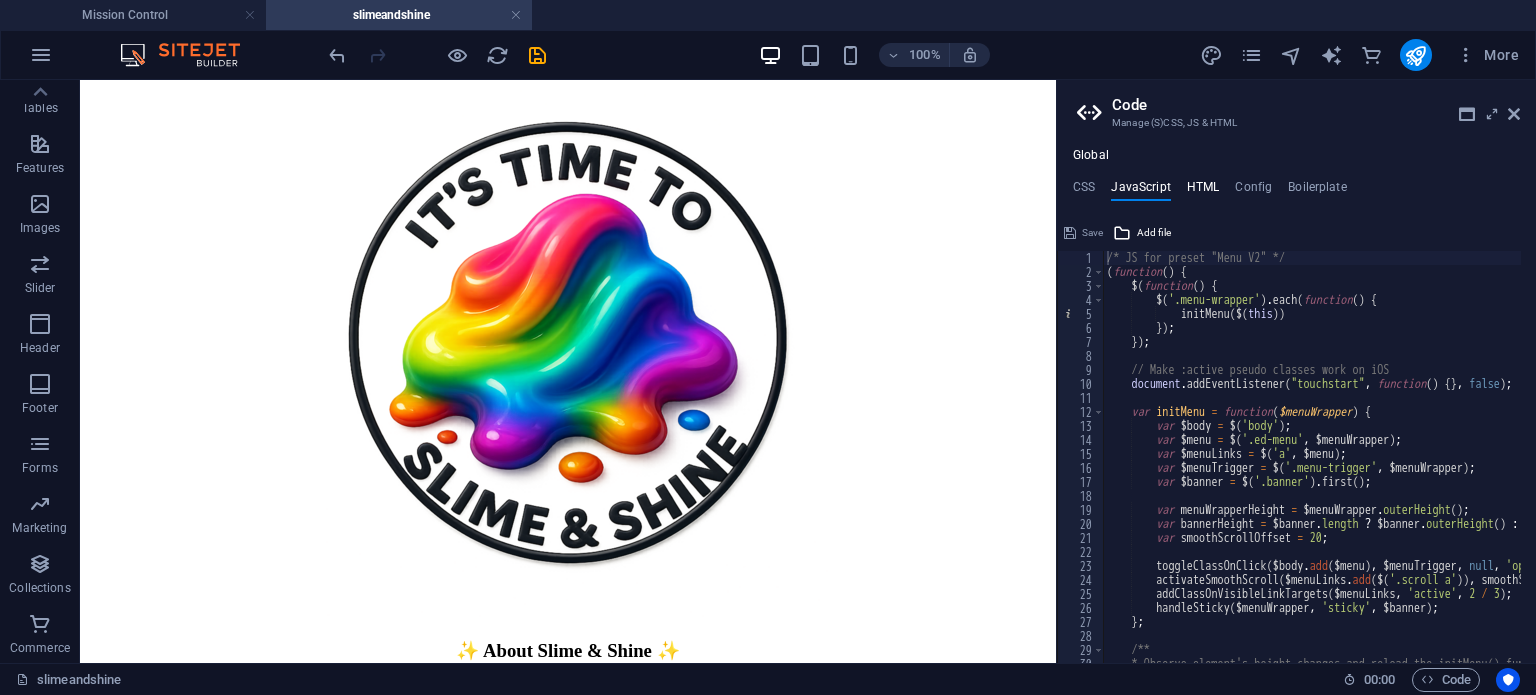 click on "HTML" at bounding box center (1203, 191) 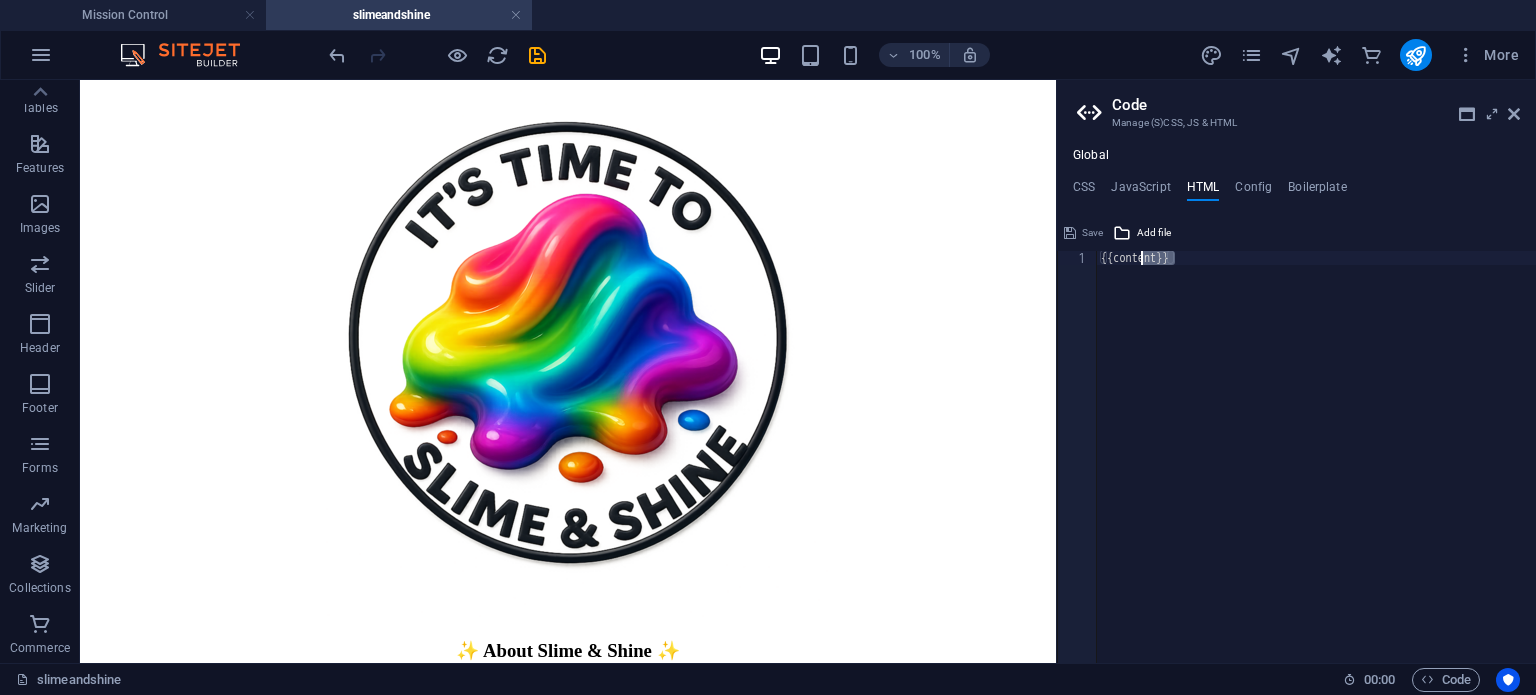drag, startPoint x: 1263, startPoint y: 339, endPoint x: 1052, endPoint y: 247, distance: 230.18471 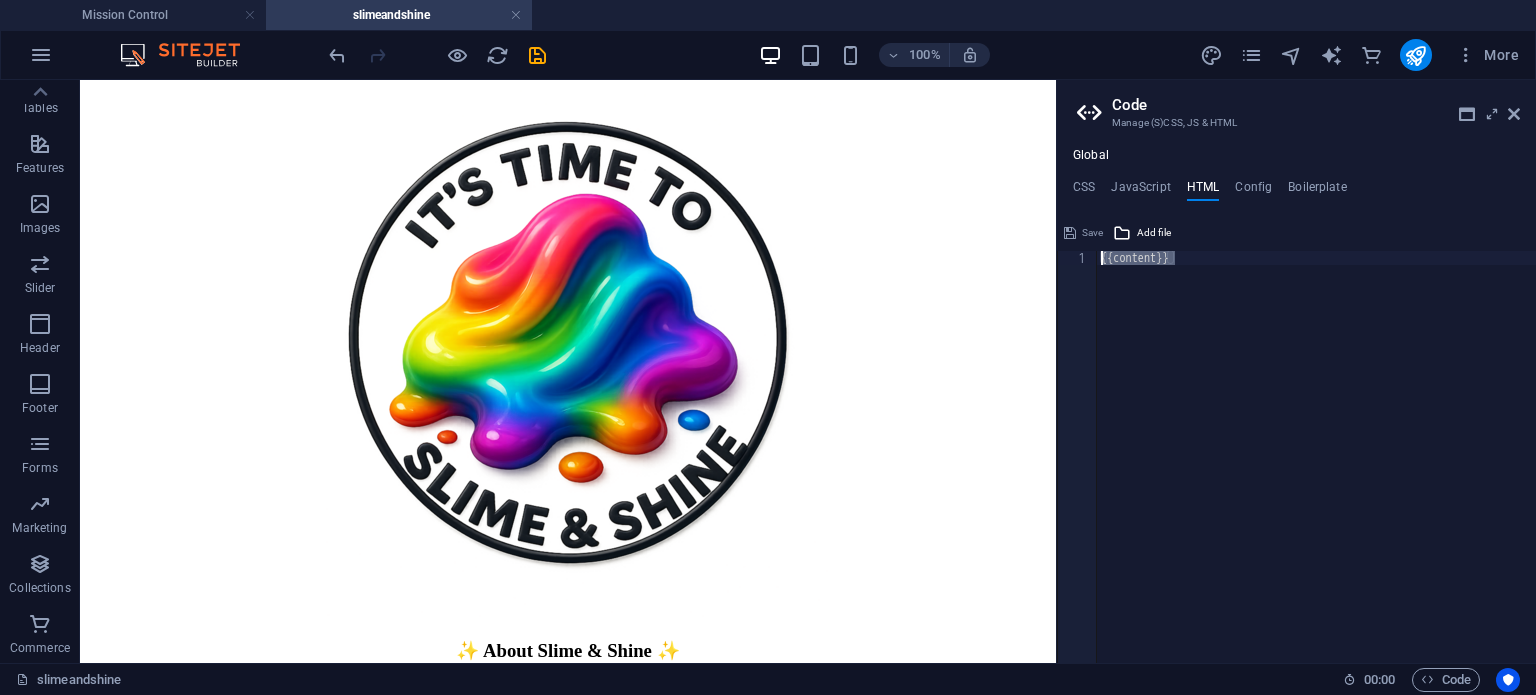 type on "{{content}}" 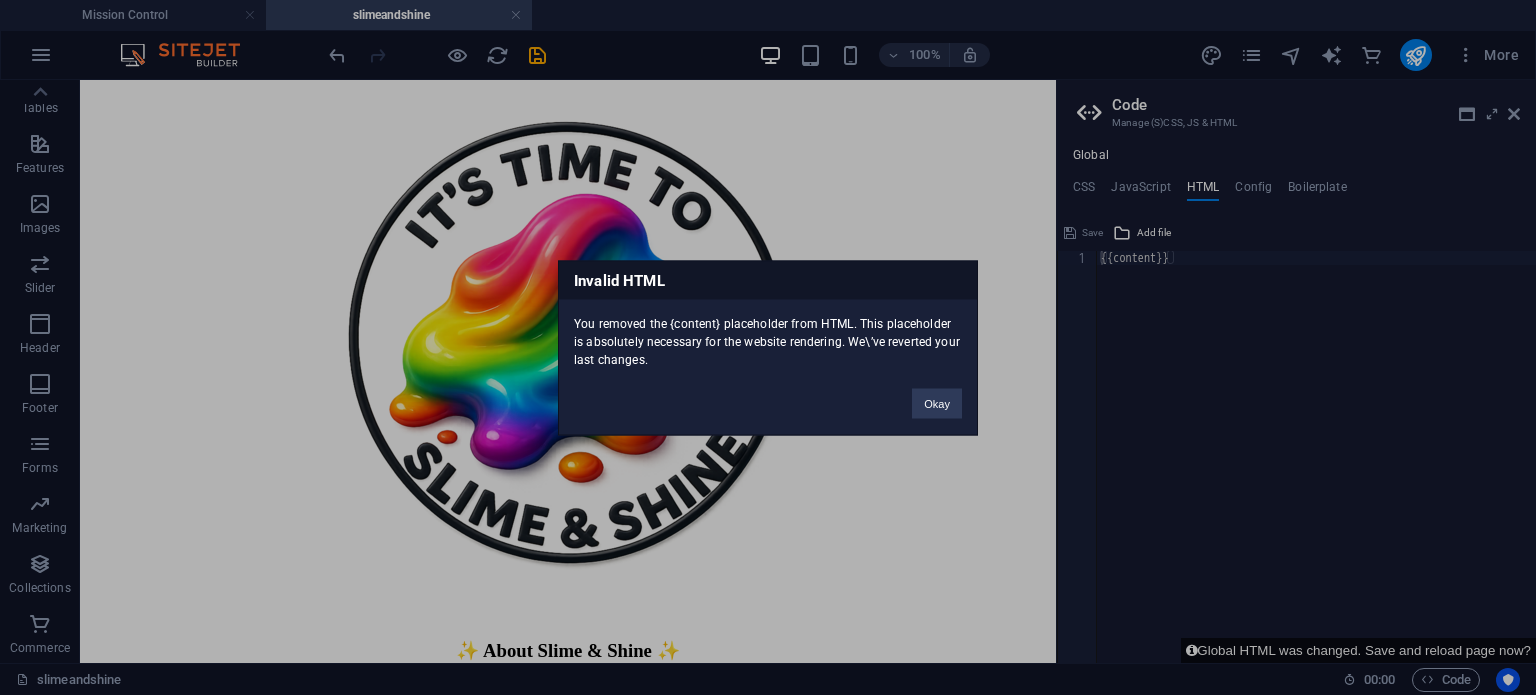 type 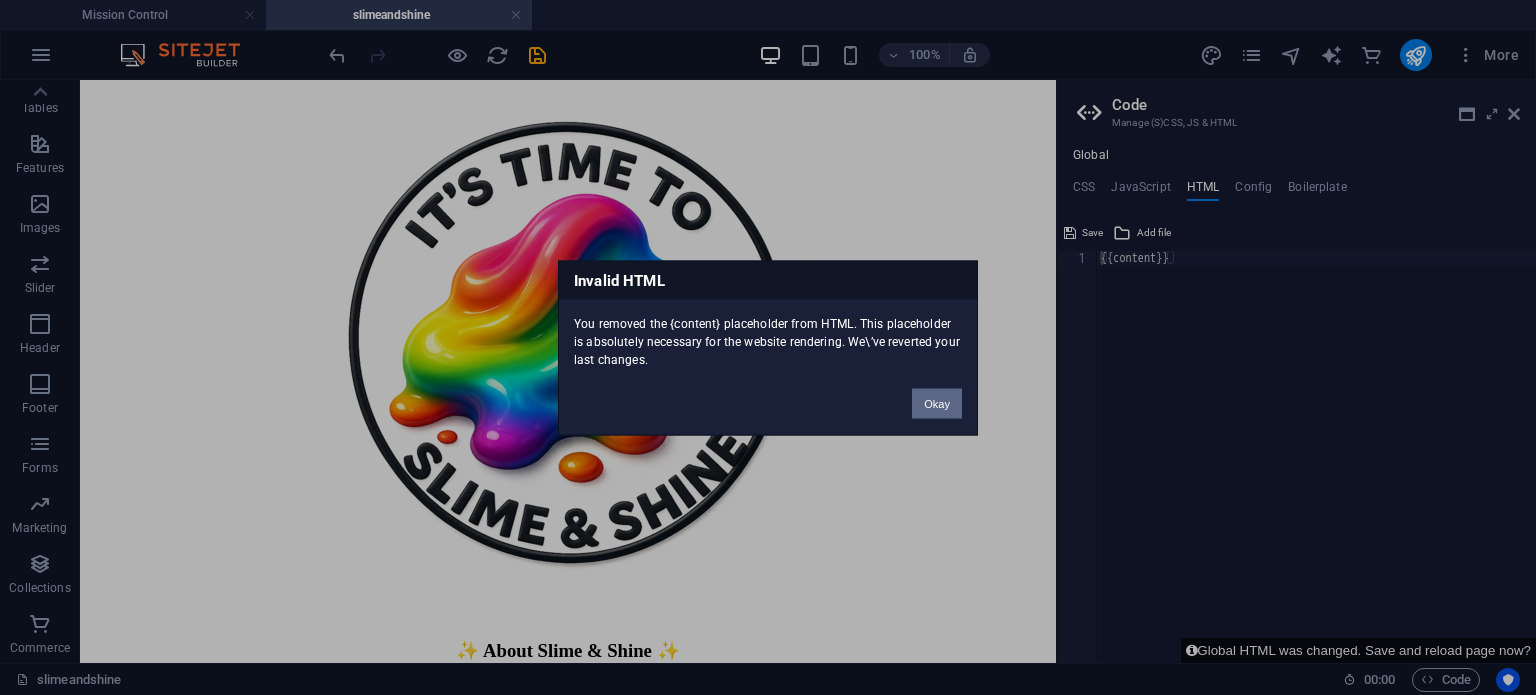 click on "Okay" at bounding box center (937, 403) 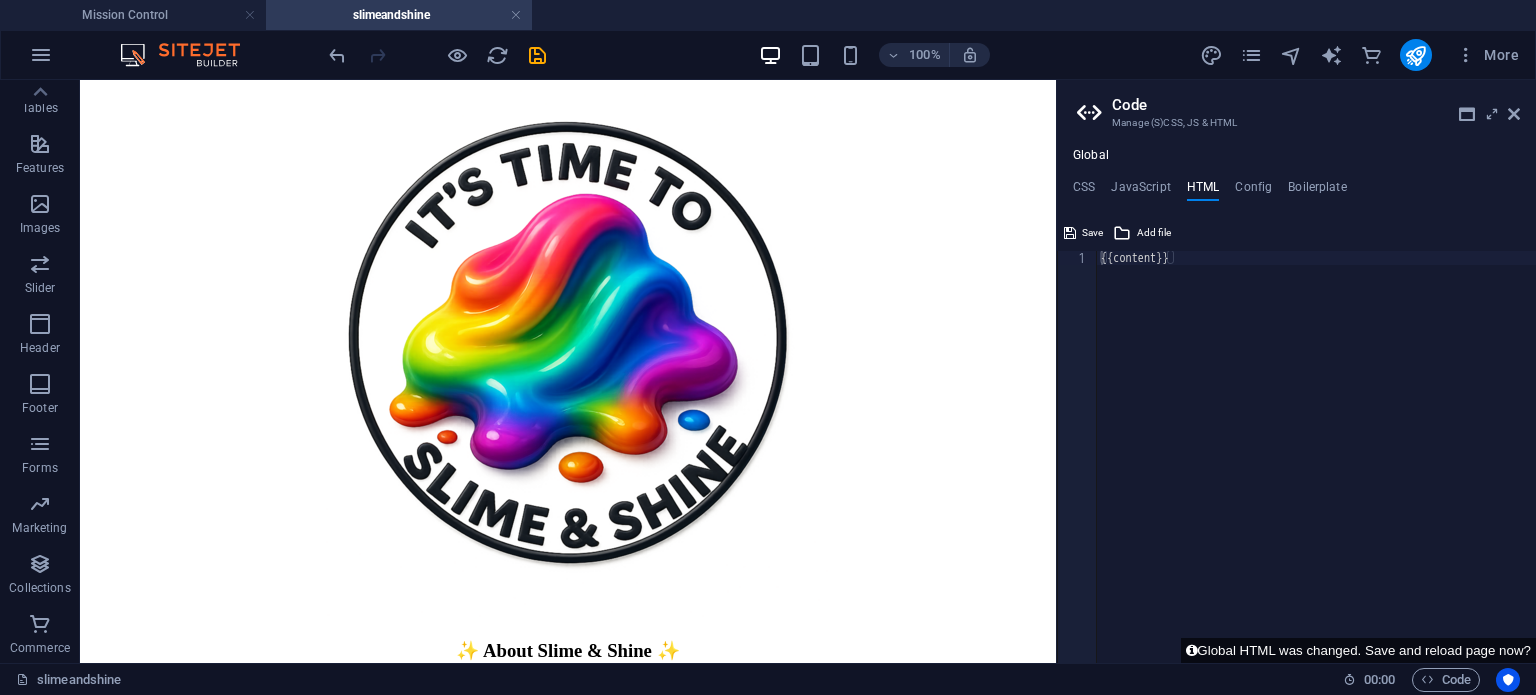 click on "{{content}}" at bounding box center [1316, 471] 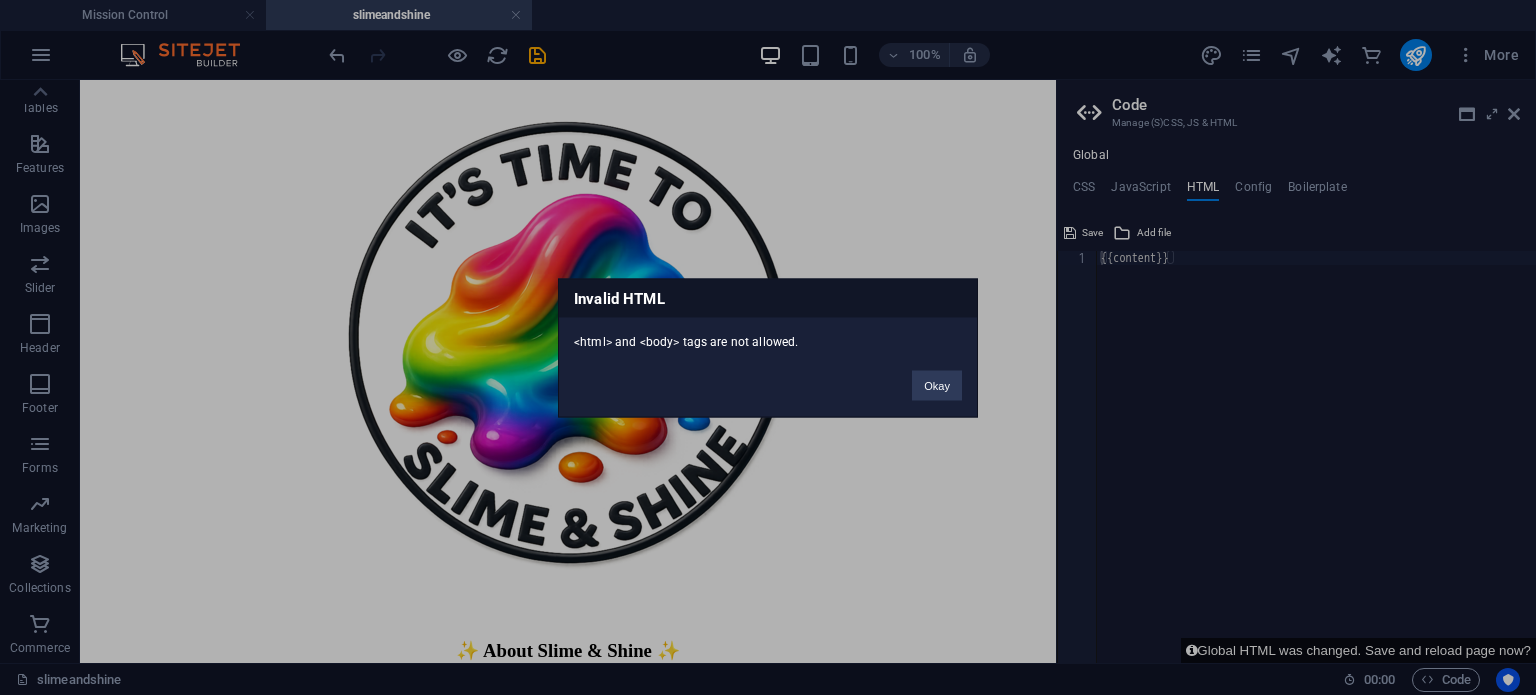 type 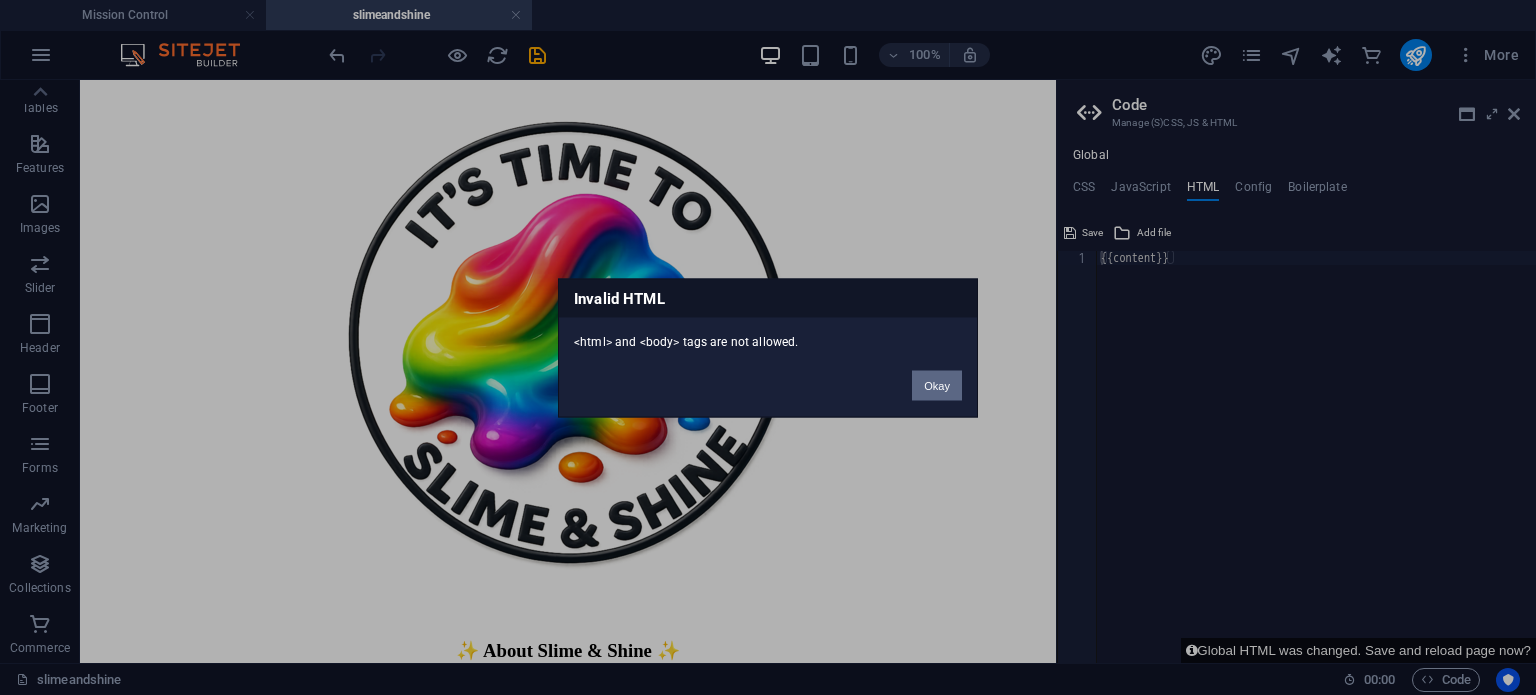 click on "Okay" at bounding box center [937, 385] 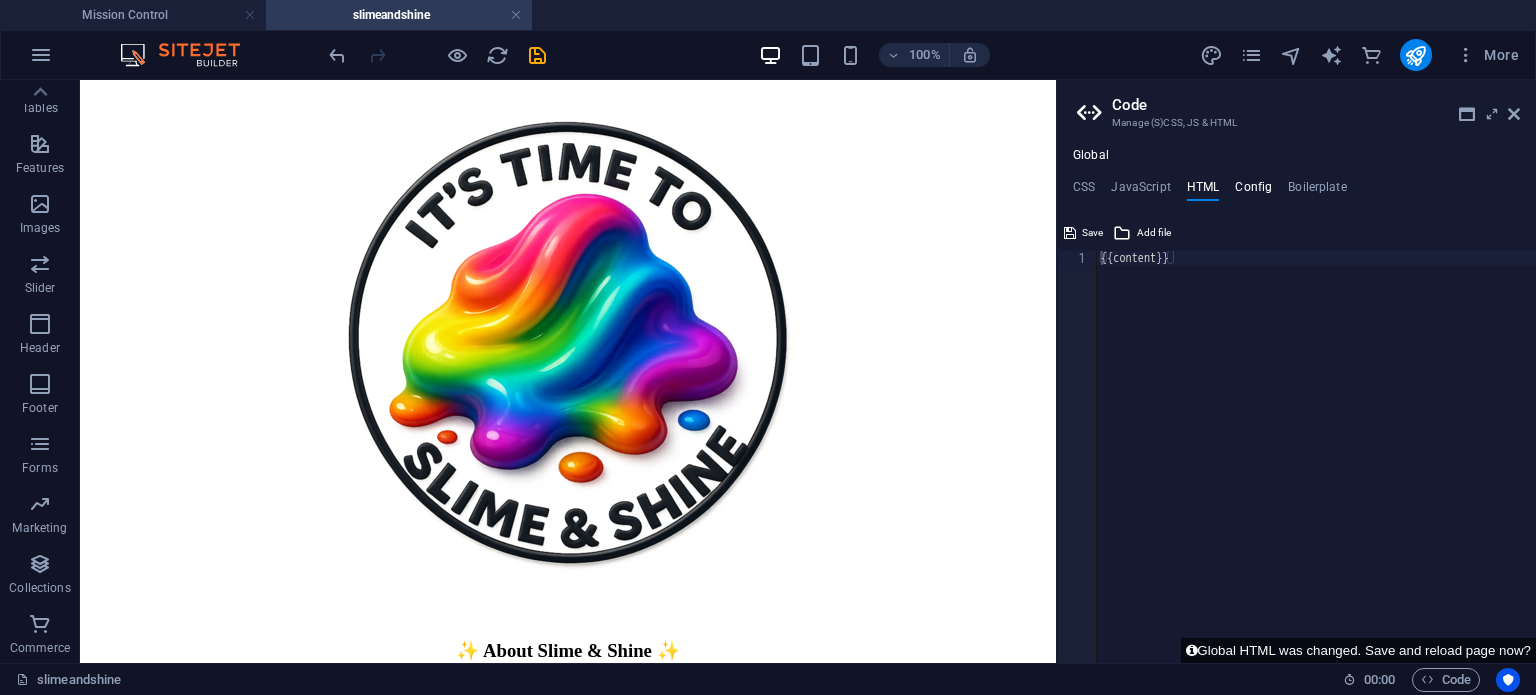 click on "Config" at bounding box center (1253, 191) 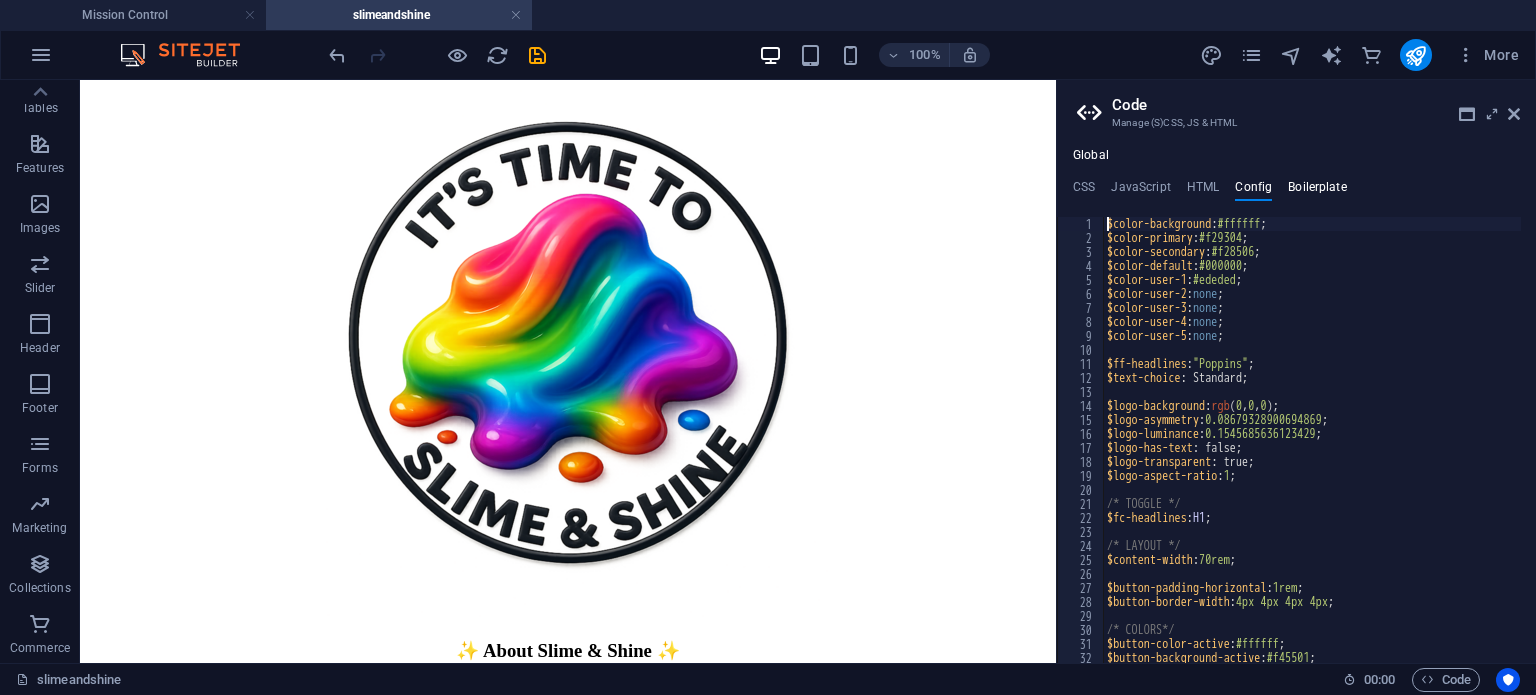 click on "Boilerplate" at bounding box center [1317, 191] 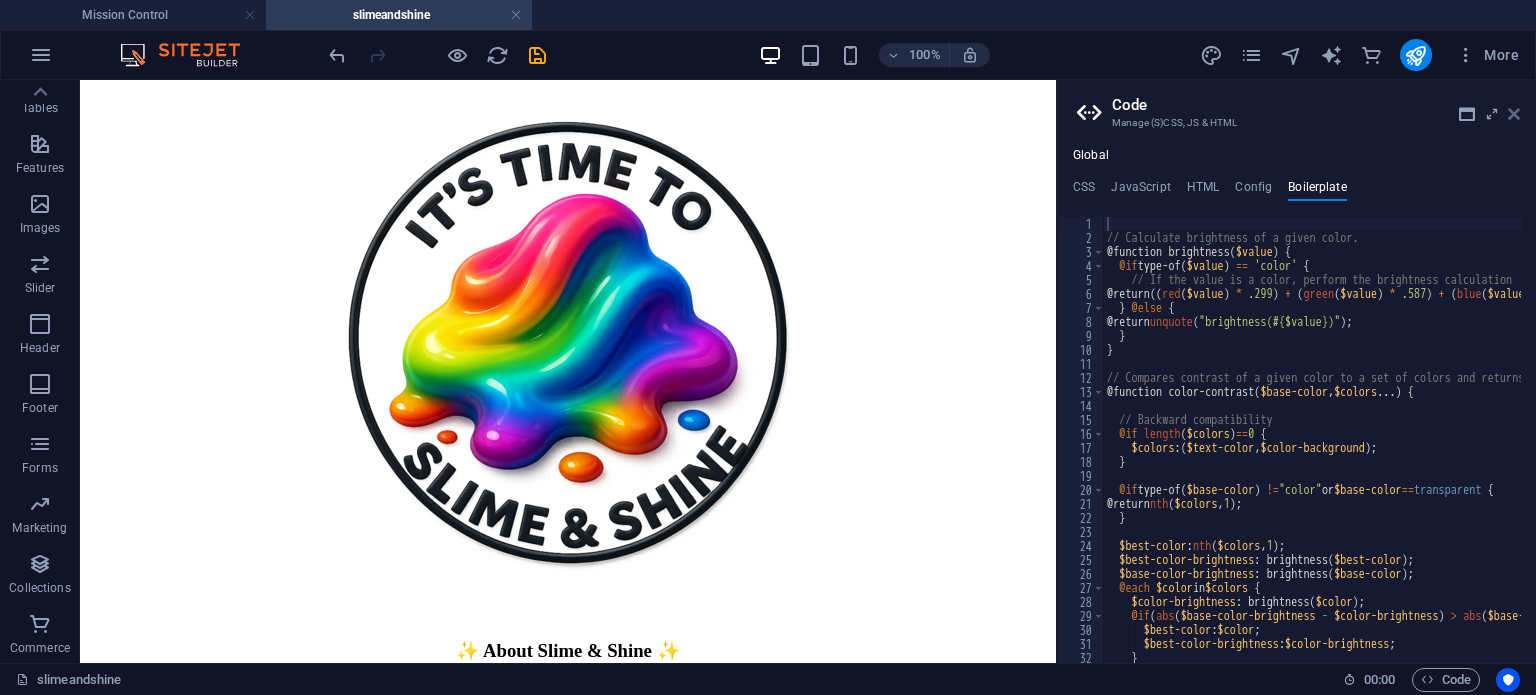 click at bounding box center (1514, 114) 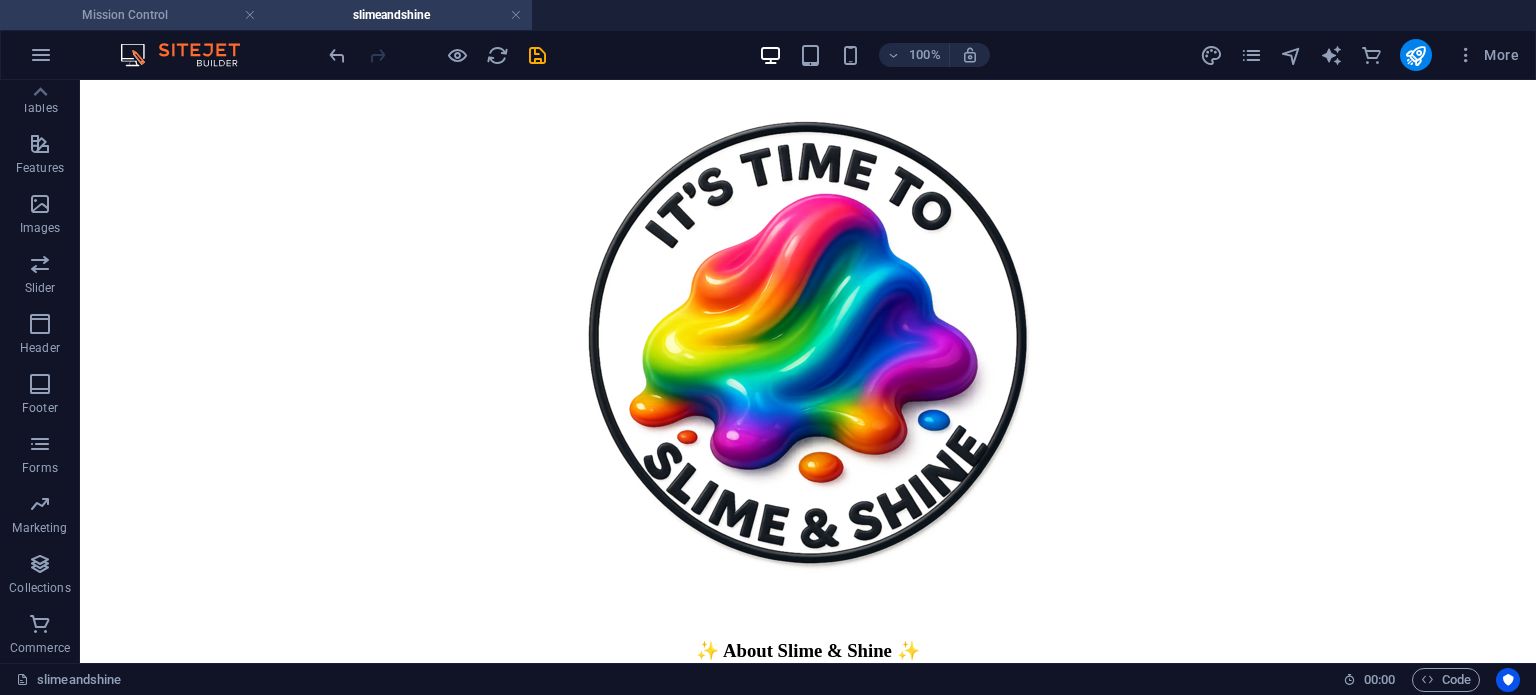 click on "Mission Control" at bounding box center (133, 15) 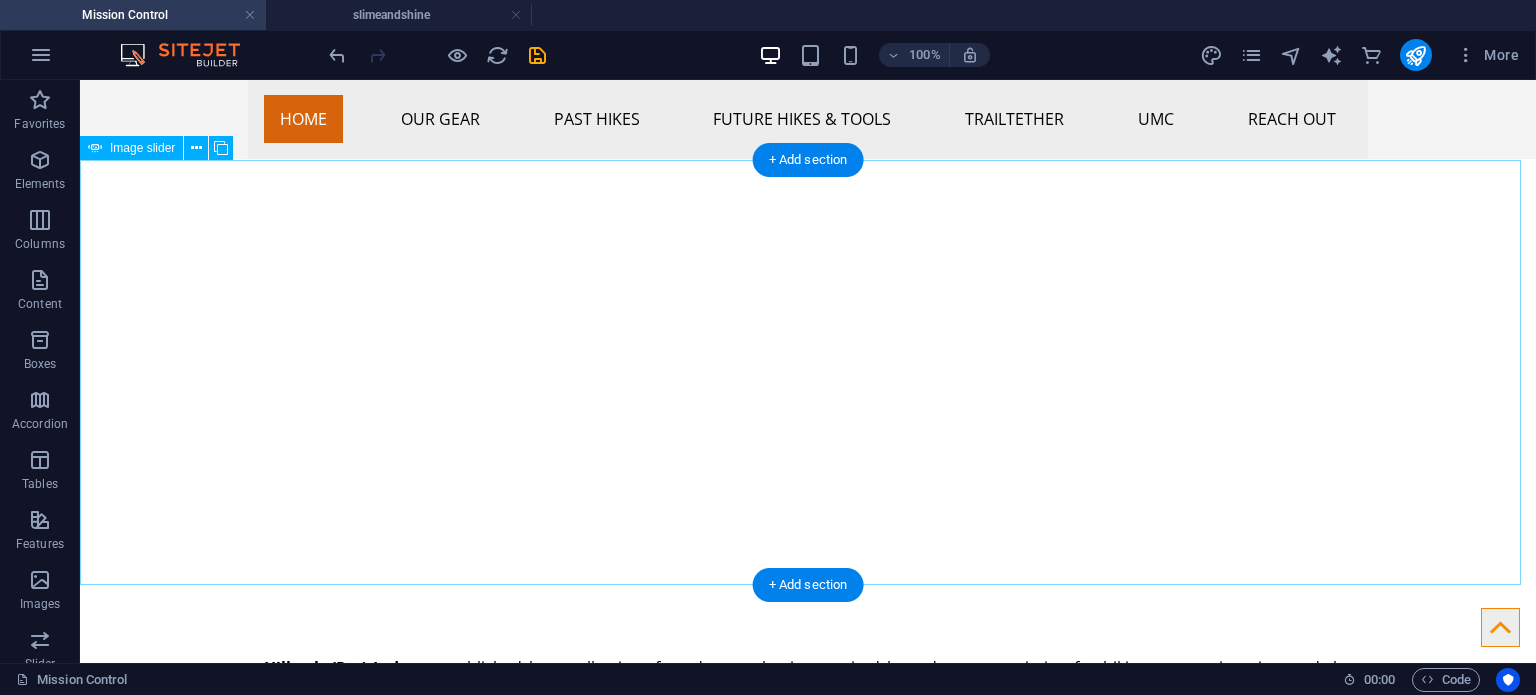 scroll, scrollTop: 0, scrollLeft: 0, axis: both 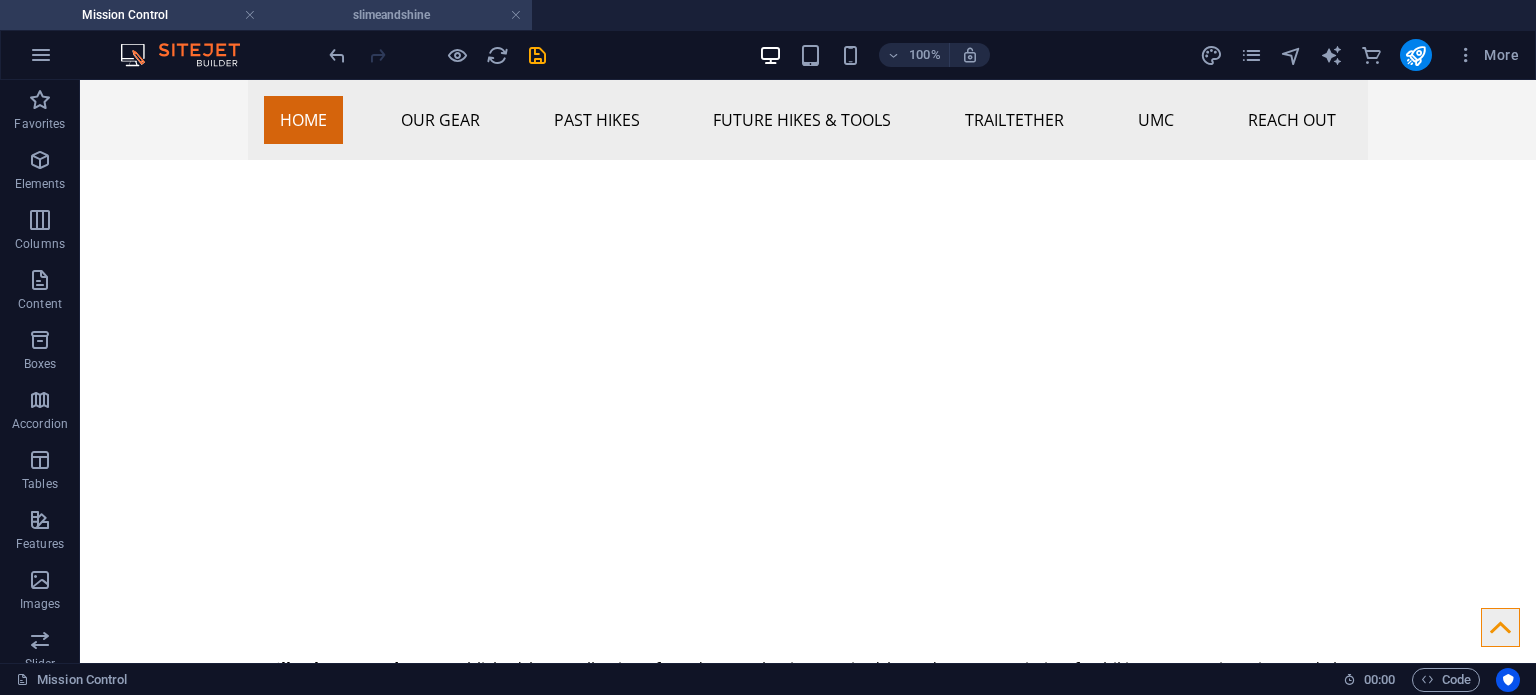 click on "slimeandshine" at bounding box center [399, 15] 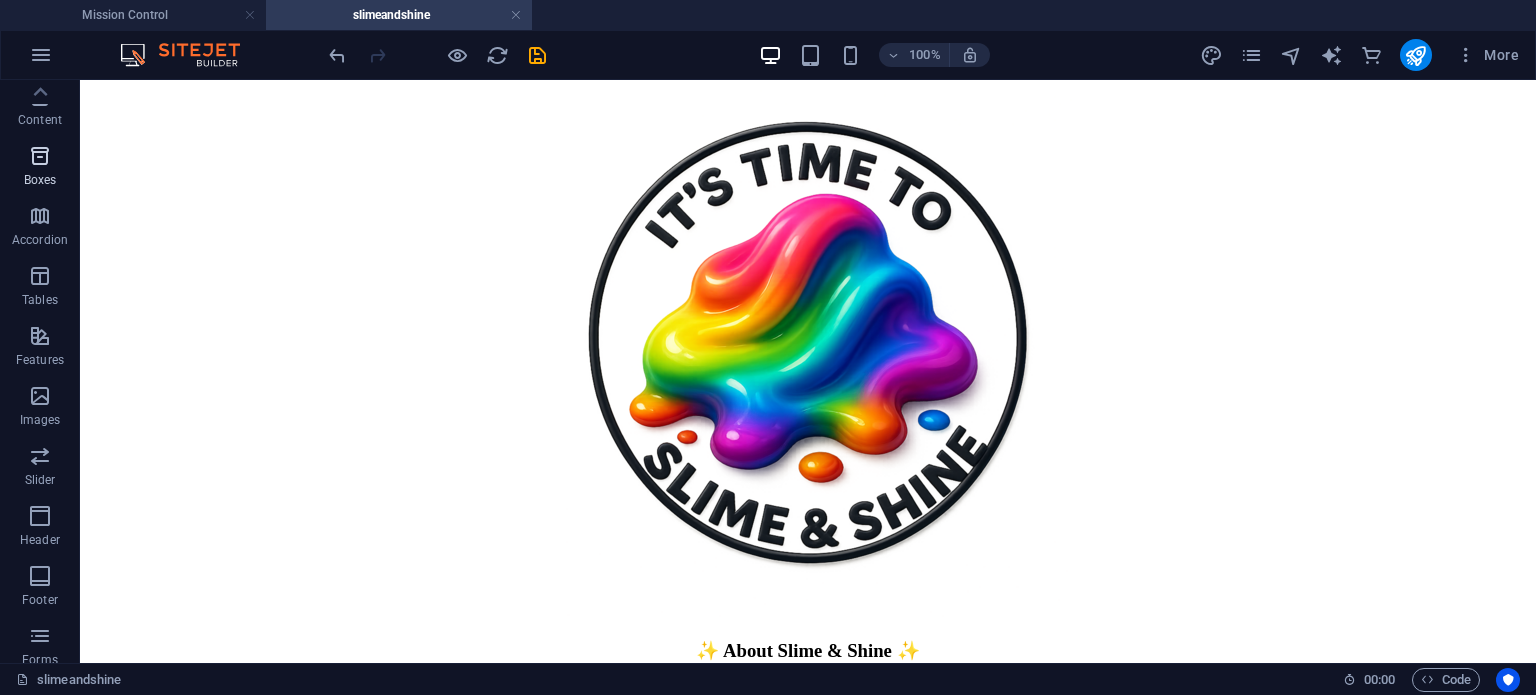 scroll, scrollTop: 0, scrollLeft: 0, axis: both 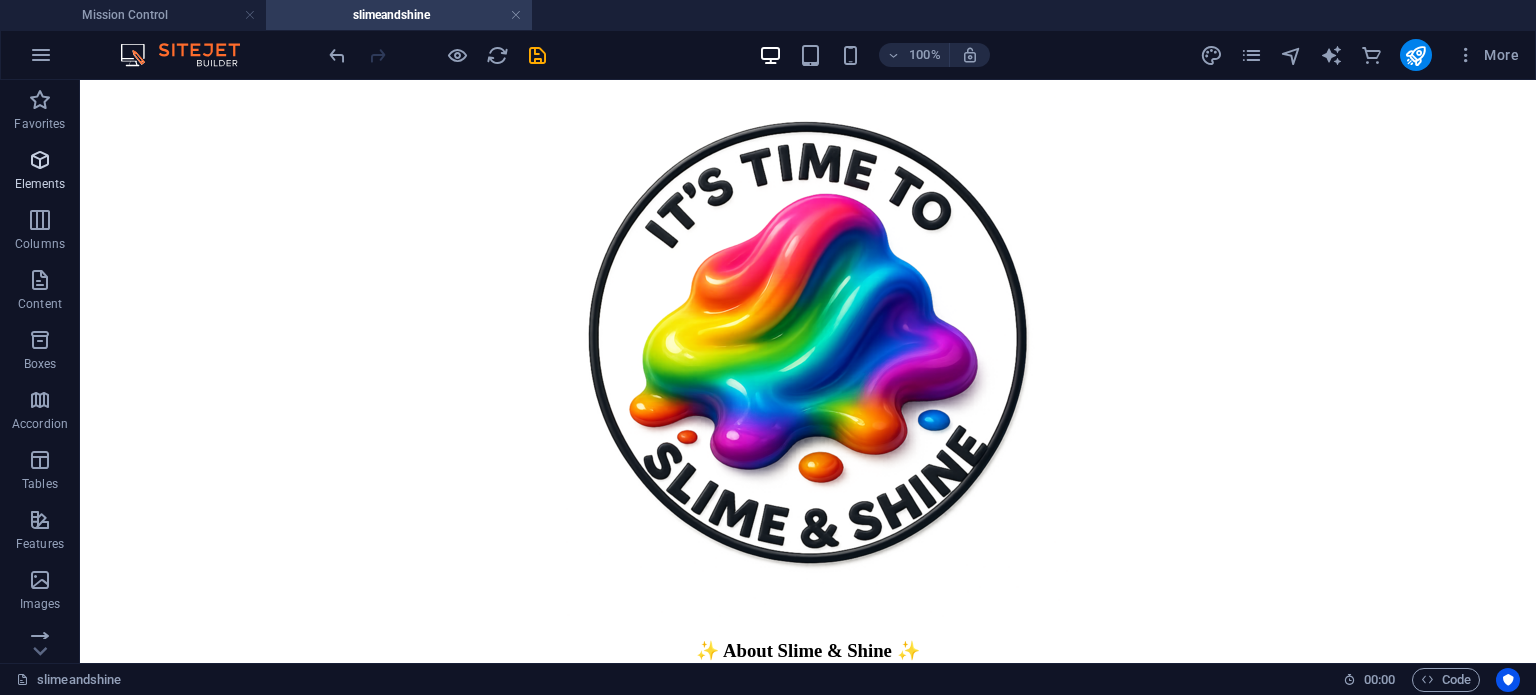 click at bounding box center (40, 160) 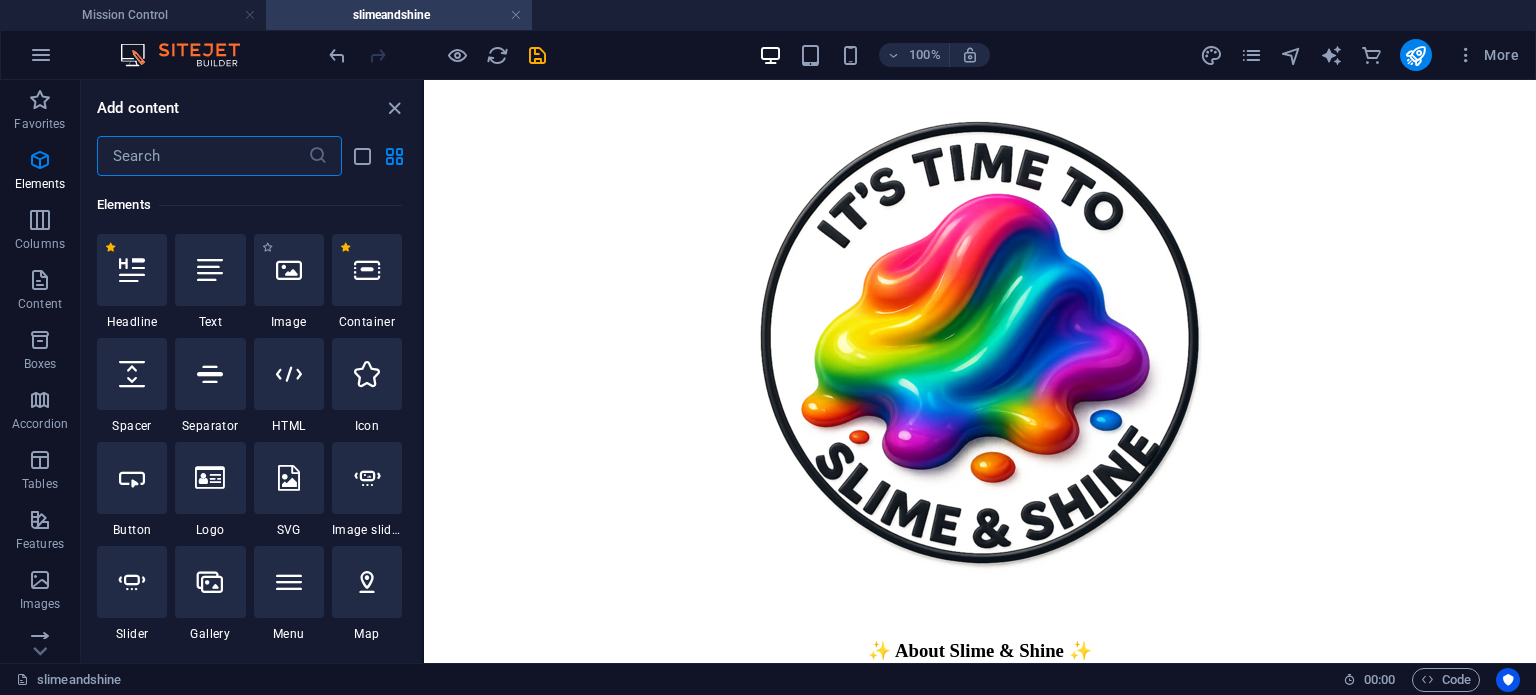 scroll, scrollTop: 212, scrollLeft: 0, axis: vertical 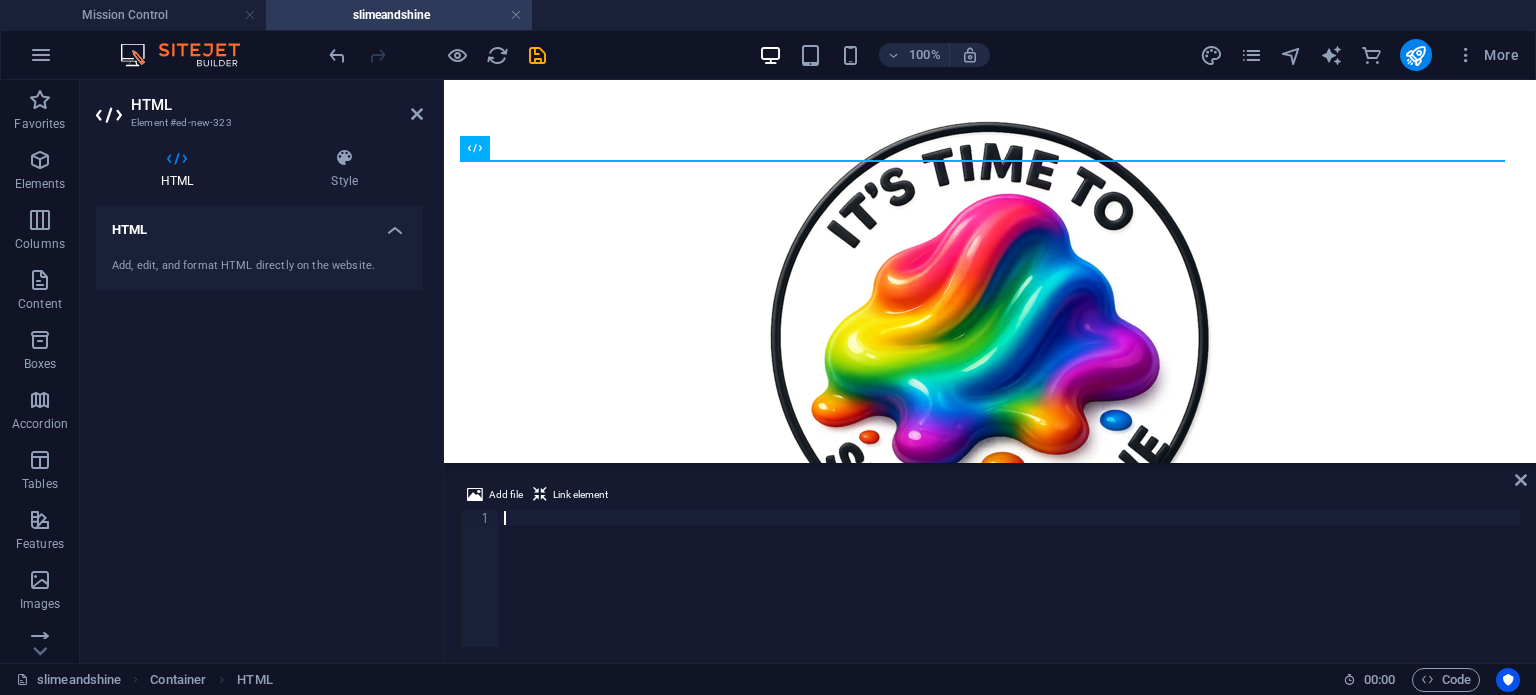 click at bounding box center [1010, 593] 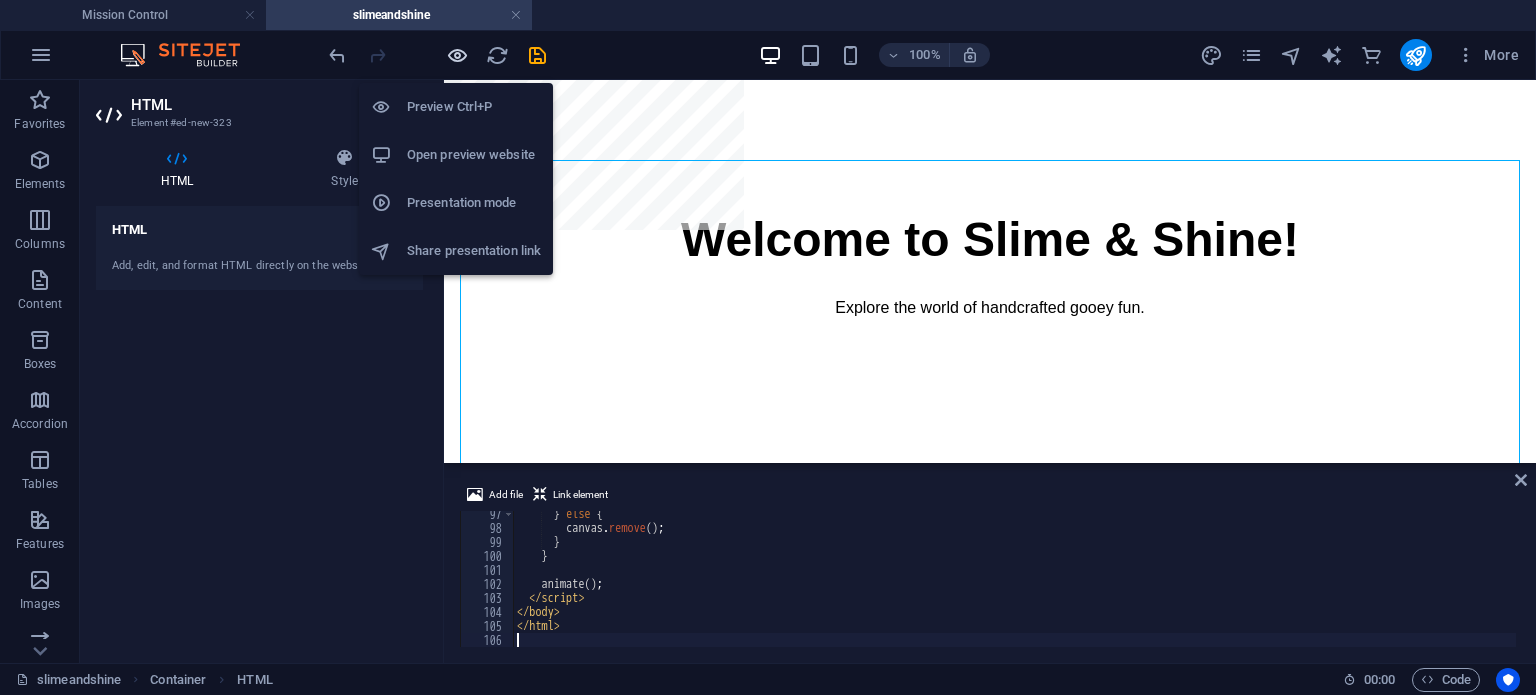 click at bounding box center (457, 55) 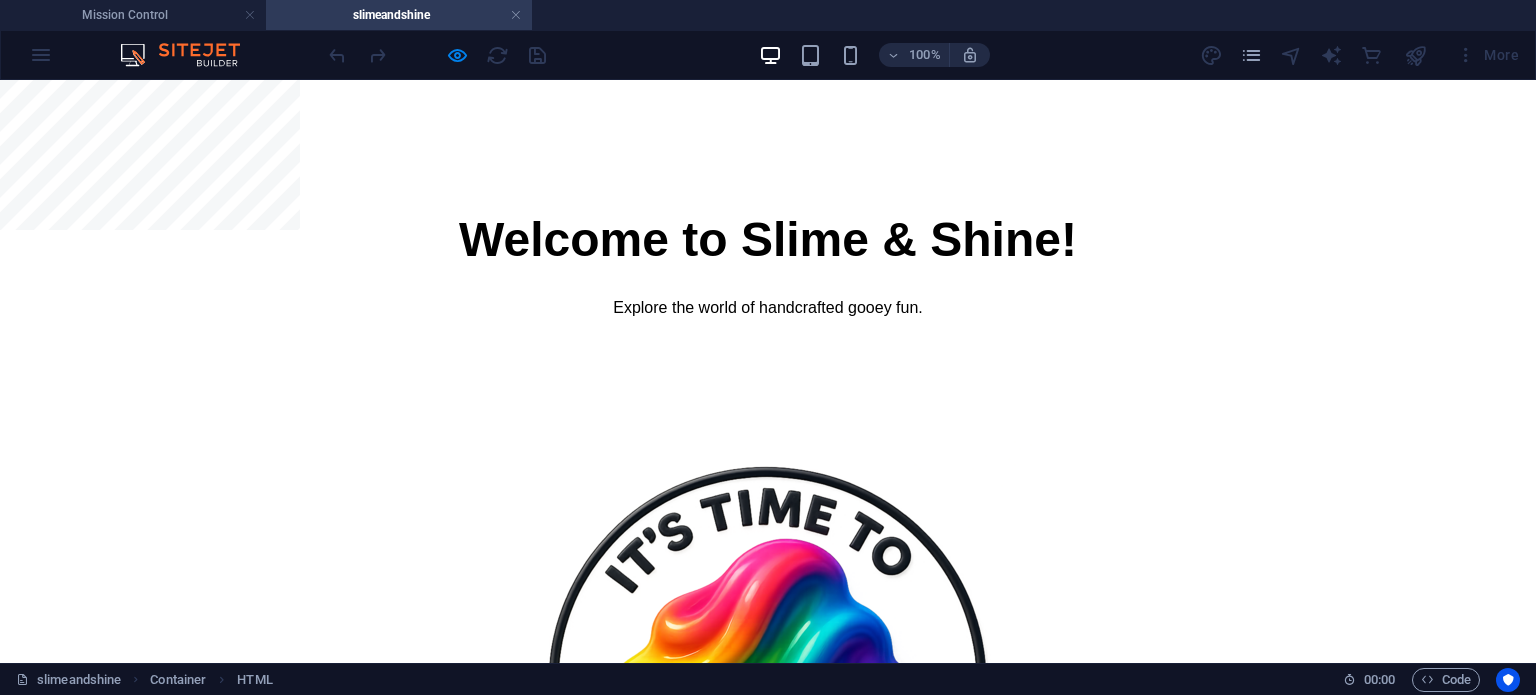 drag, startPoint x: 1104, startPoint y: 439, endPoint x: 1105, endPoint y: 396, distance: 43.011627 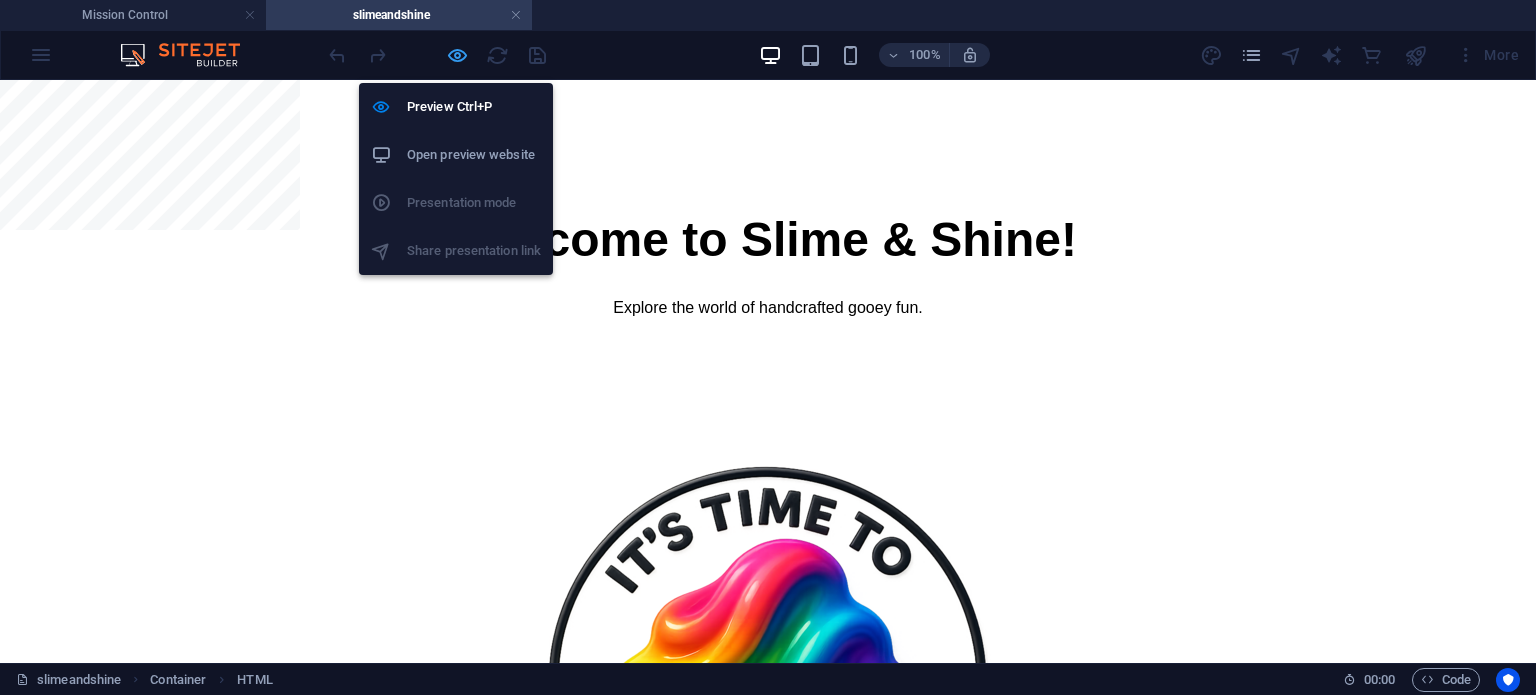 click at bounding box center [457, 55] 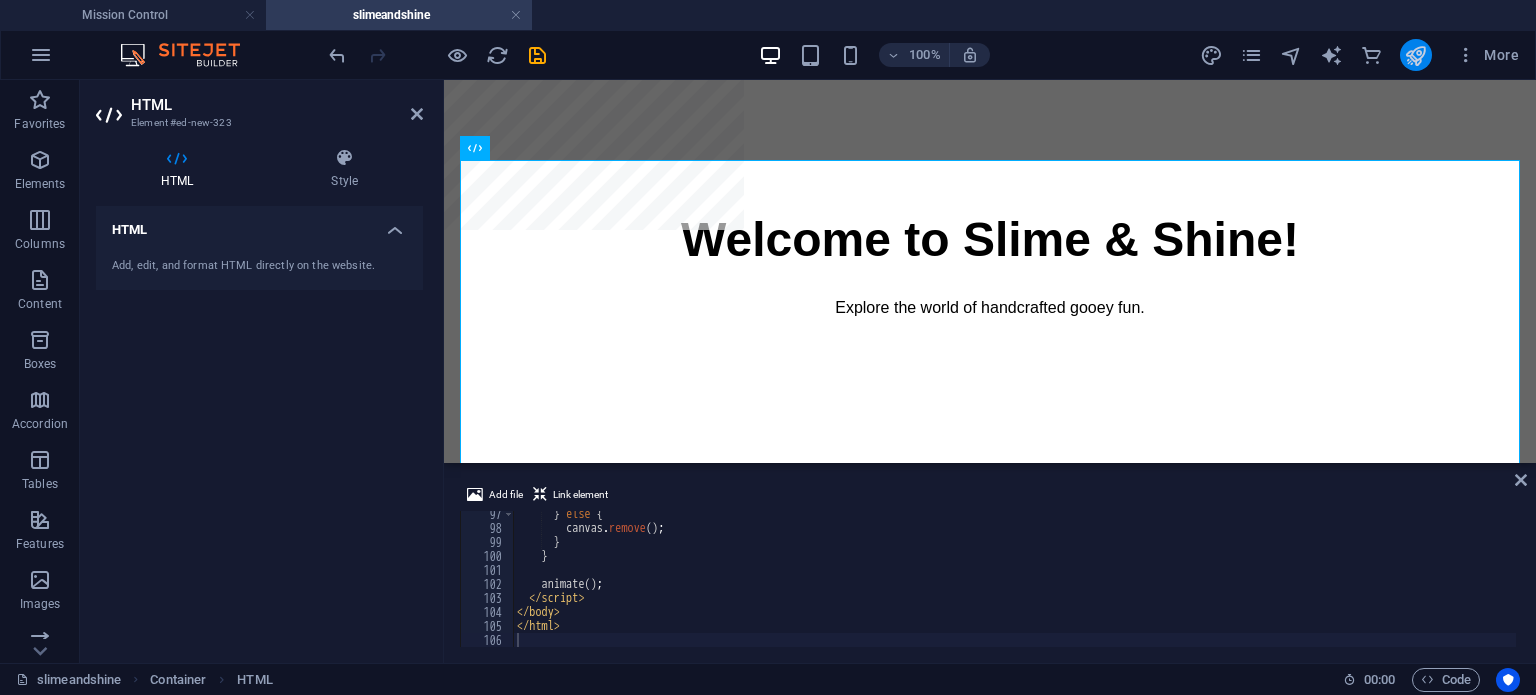 click at bounding box center (1415, 55) 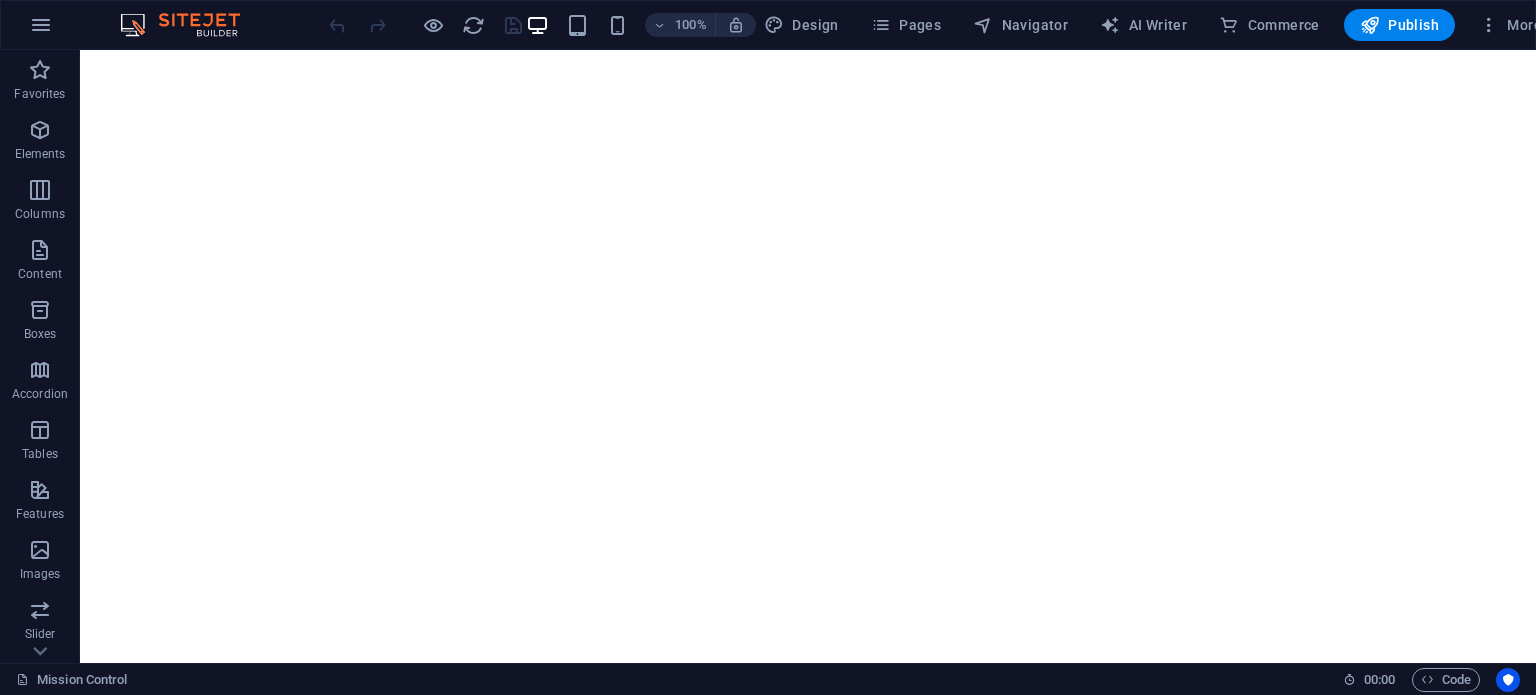 scroll, scrollTop: 0, scrollLeft: 0, axis: both 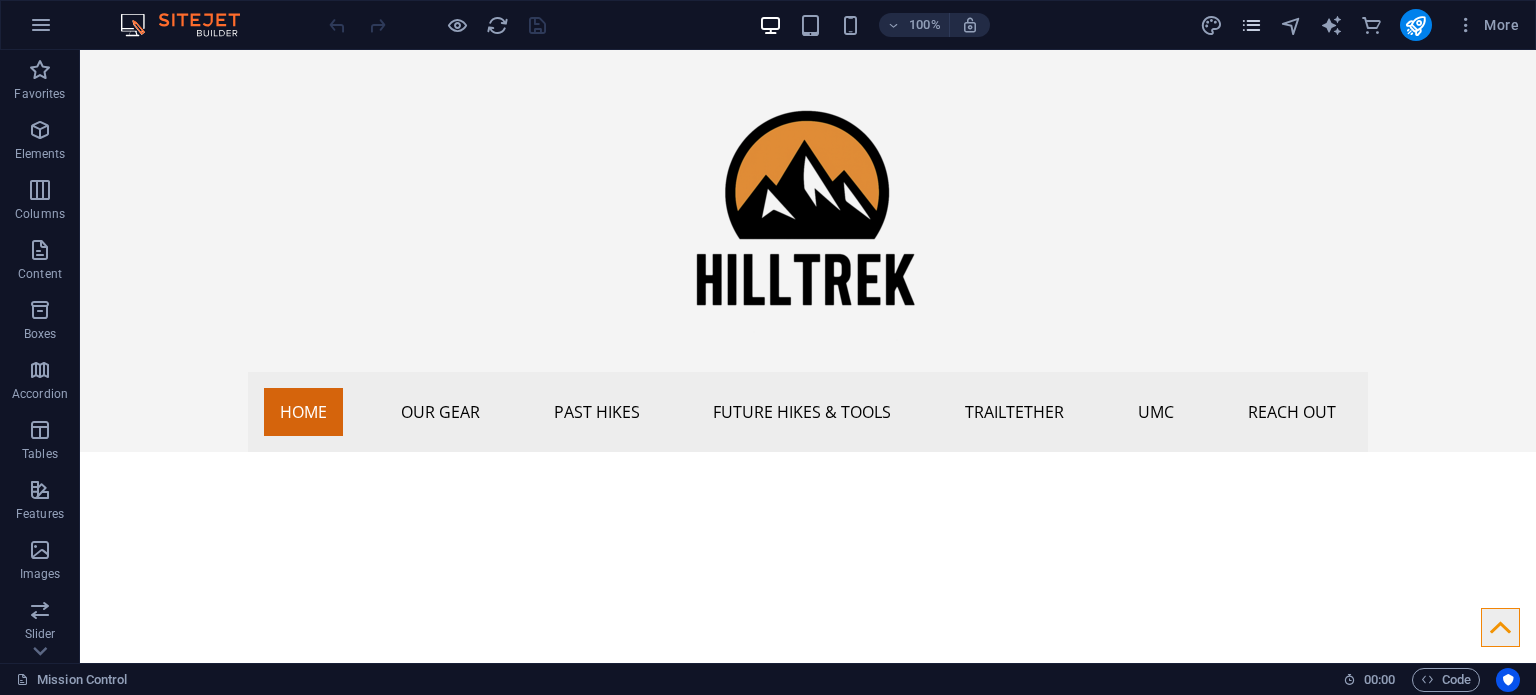 click at bounding box center (1251, 25) 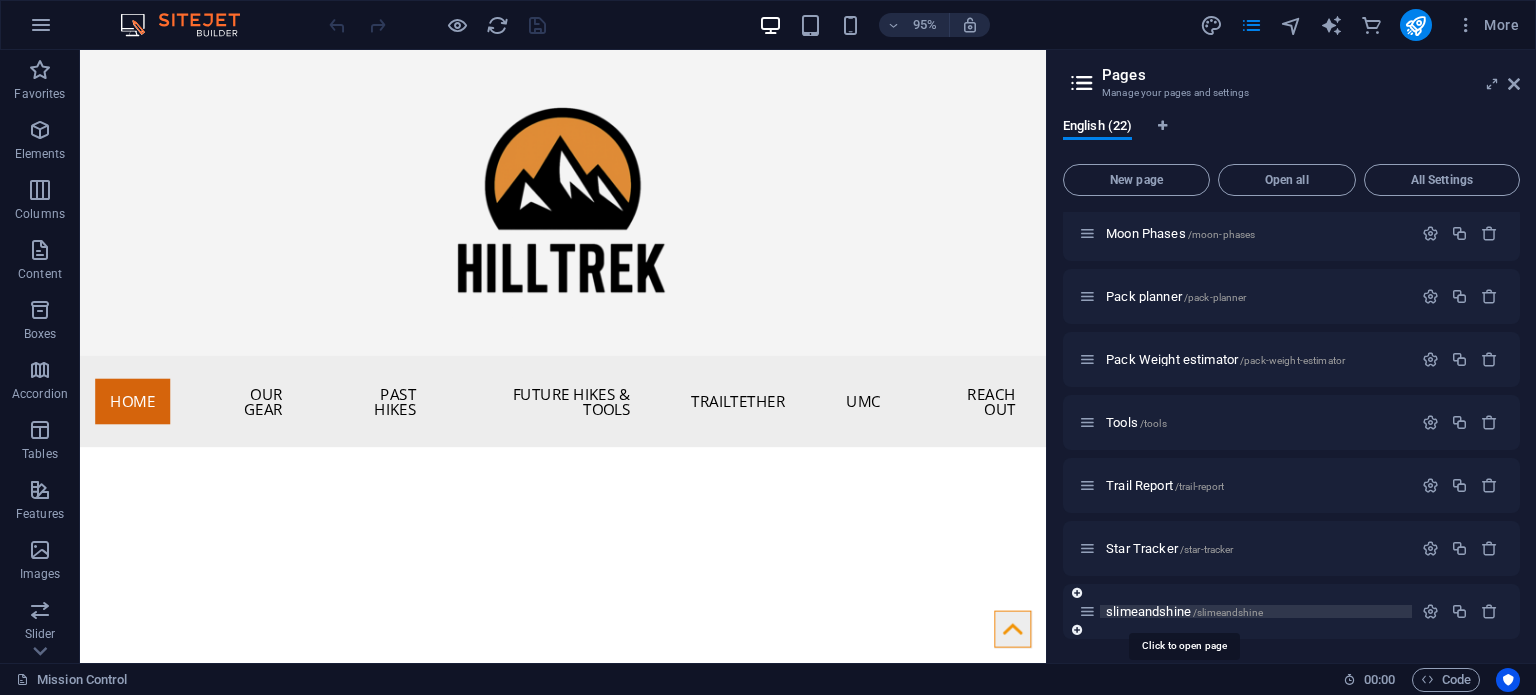 click on "slimeandshine /slimeandshine" at bounding box center (1184, 611) 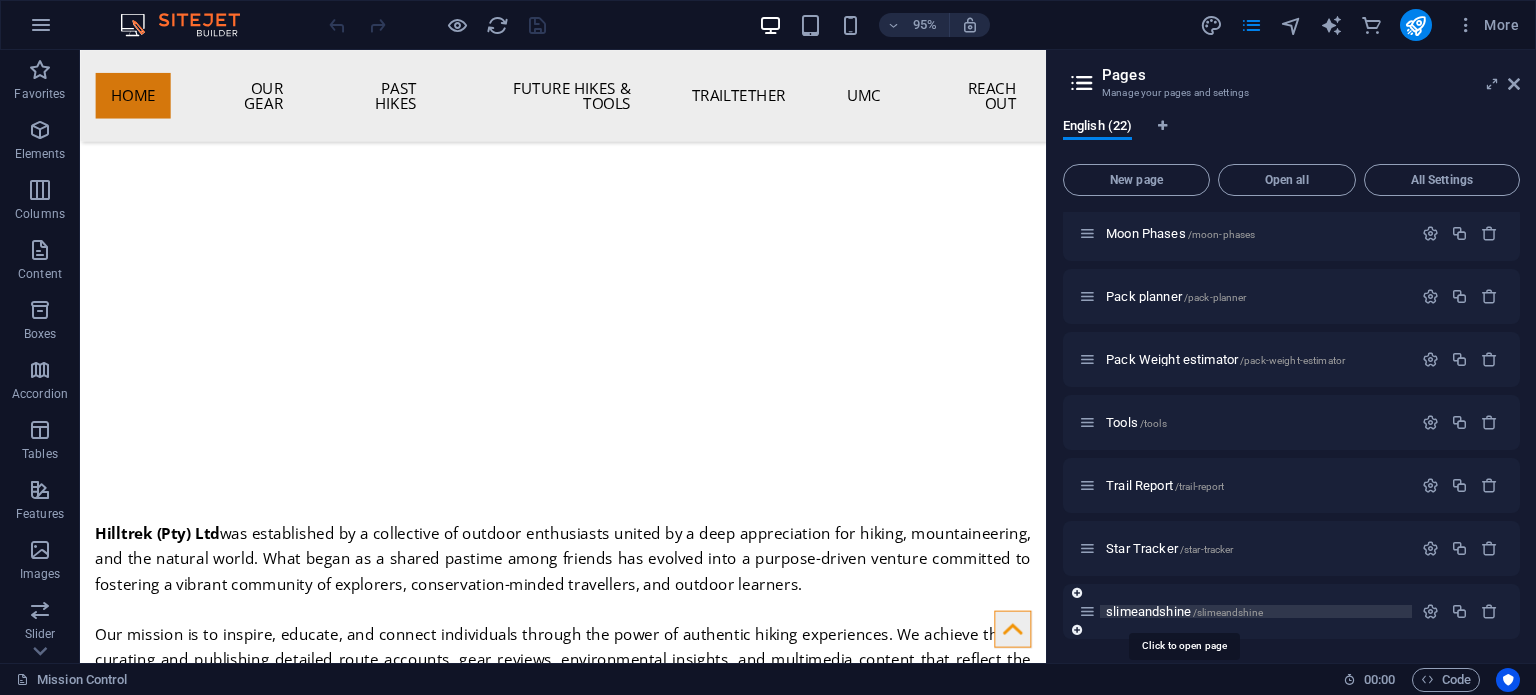 scroll, scrollTop: 900, scrollLeft: 0, axis: vertical 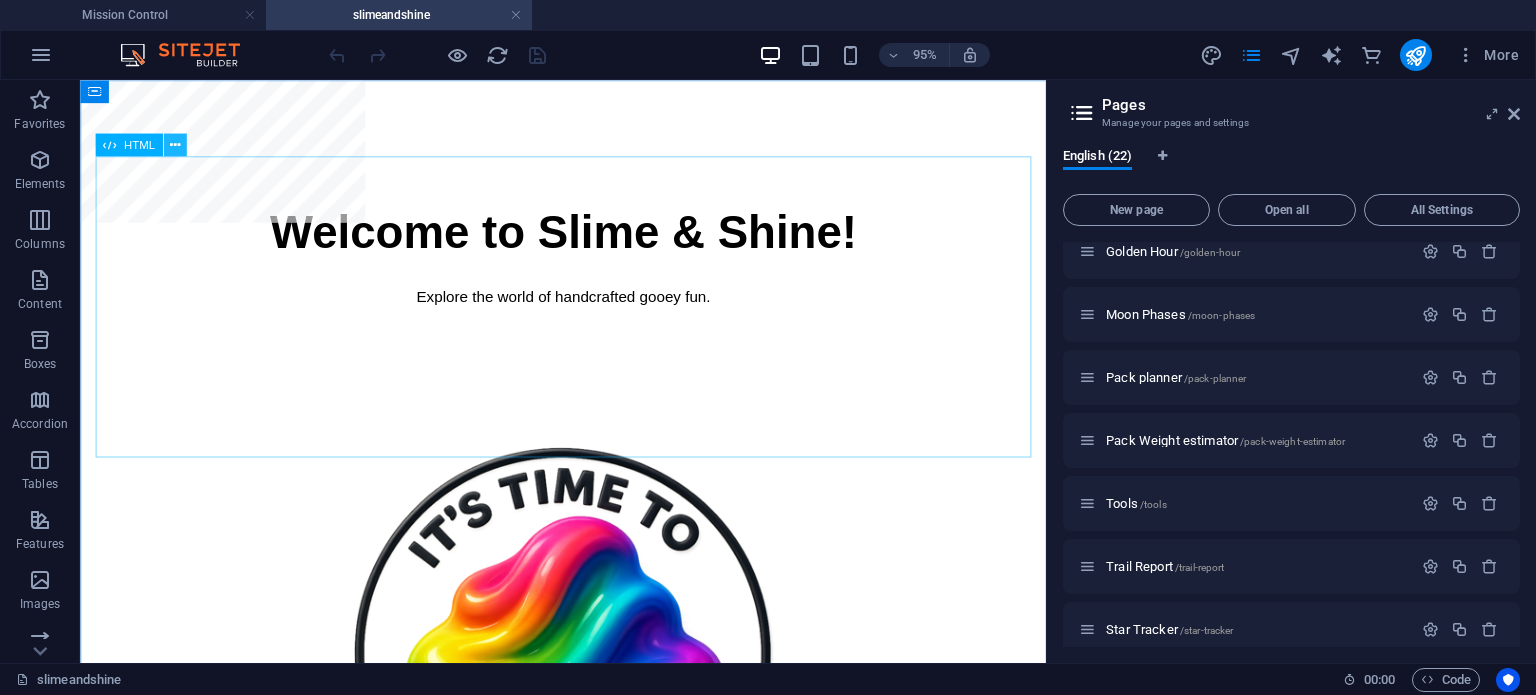 click at bounding box center [174, 145] 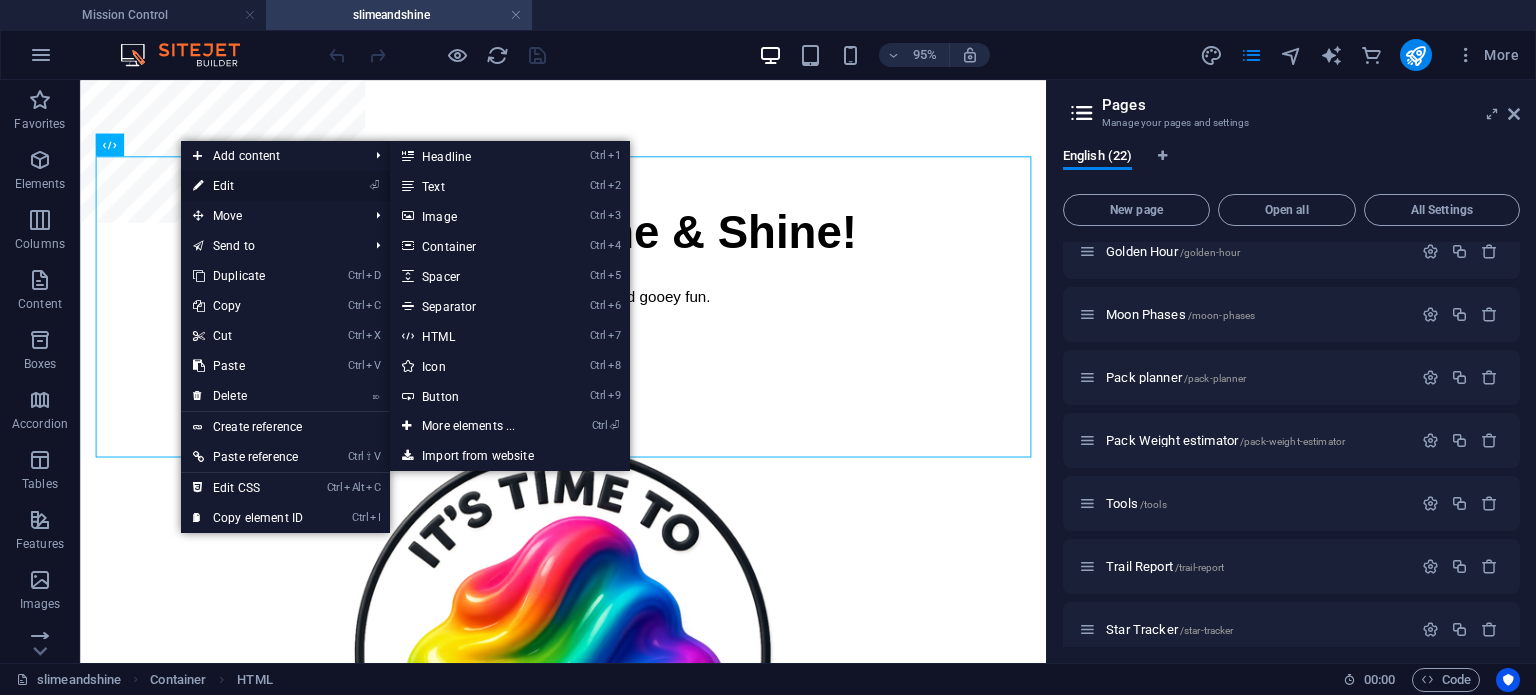 click on "⏎  Edit" at bounding box center (248, 186) 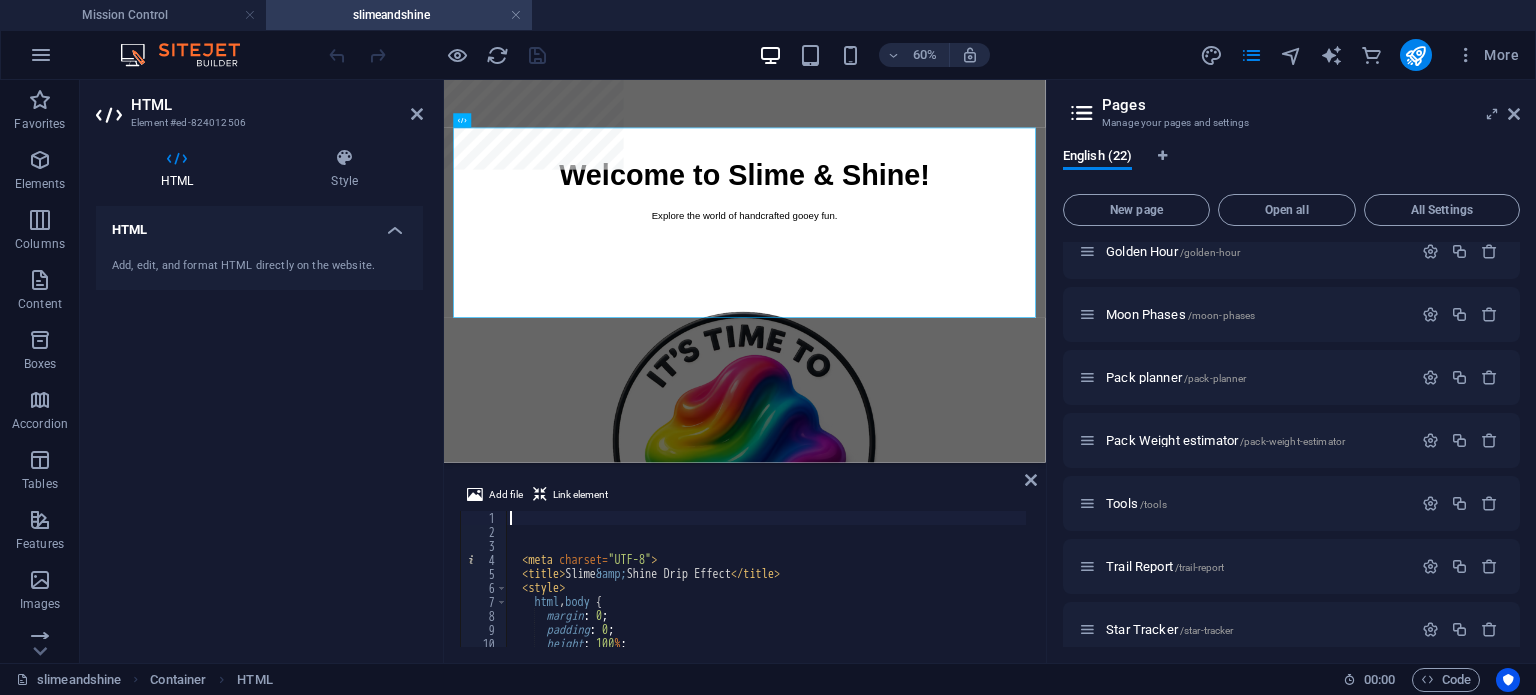 click on "< meta   charset = "UTF-8" >    < title > Slime  &amp;  Shine Drip Effect </ title >    < style >      html ,  body   {         margin :   0 ;         padding :   0 ;         height :   100 % ;         overflow :   hidden ;" at bounding box center (803, 591) 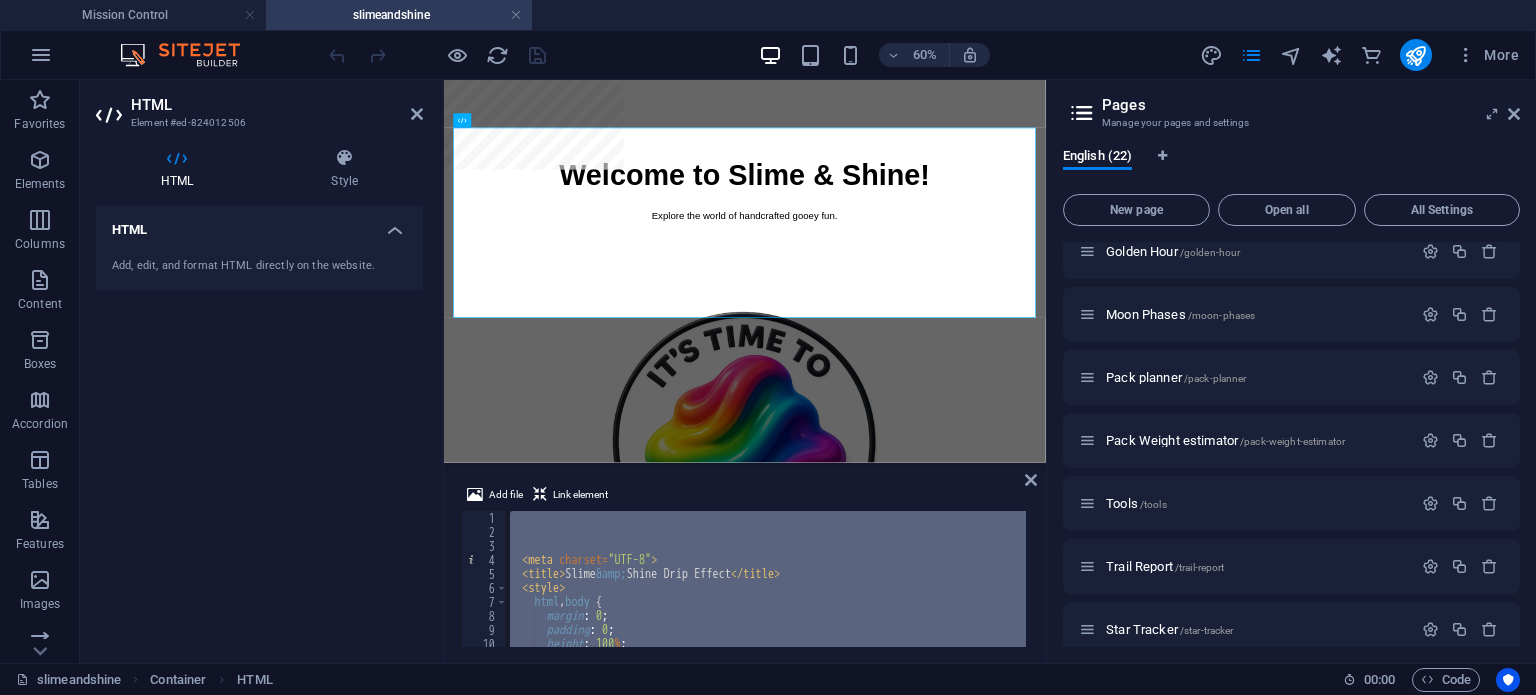 type 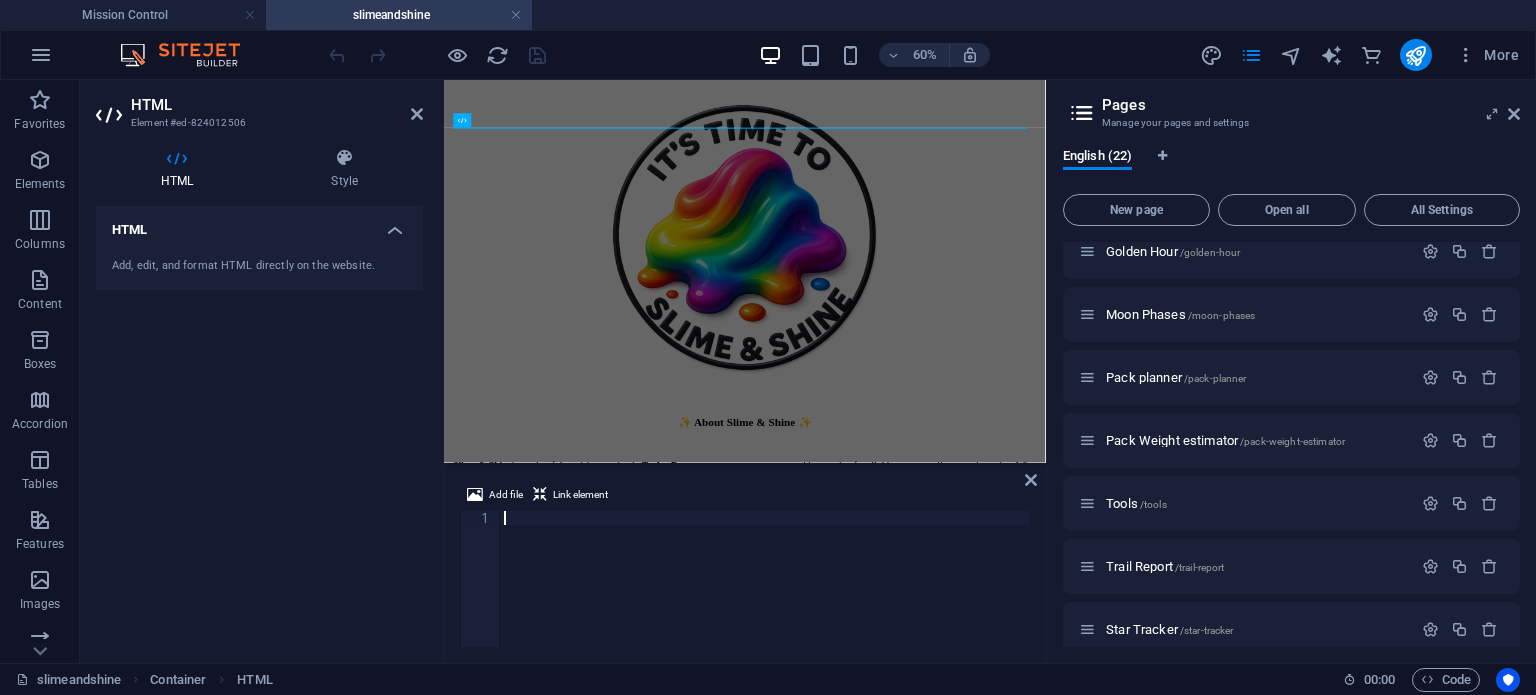 scroll, scrollTop: 1082, scrollLeft: 0, axis: vertical 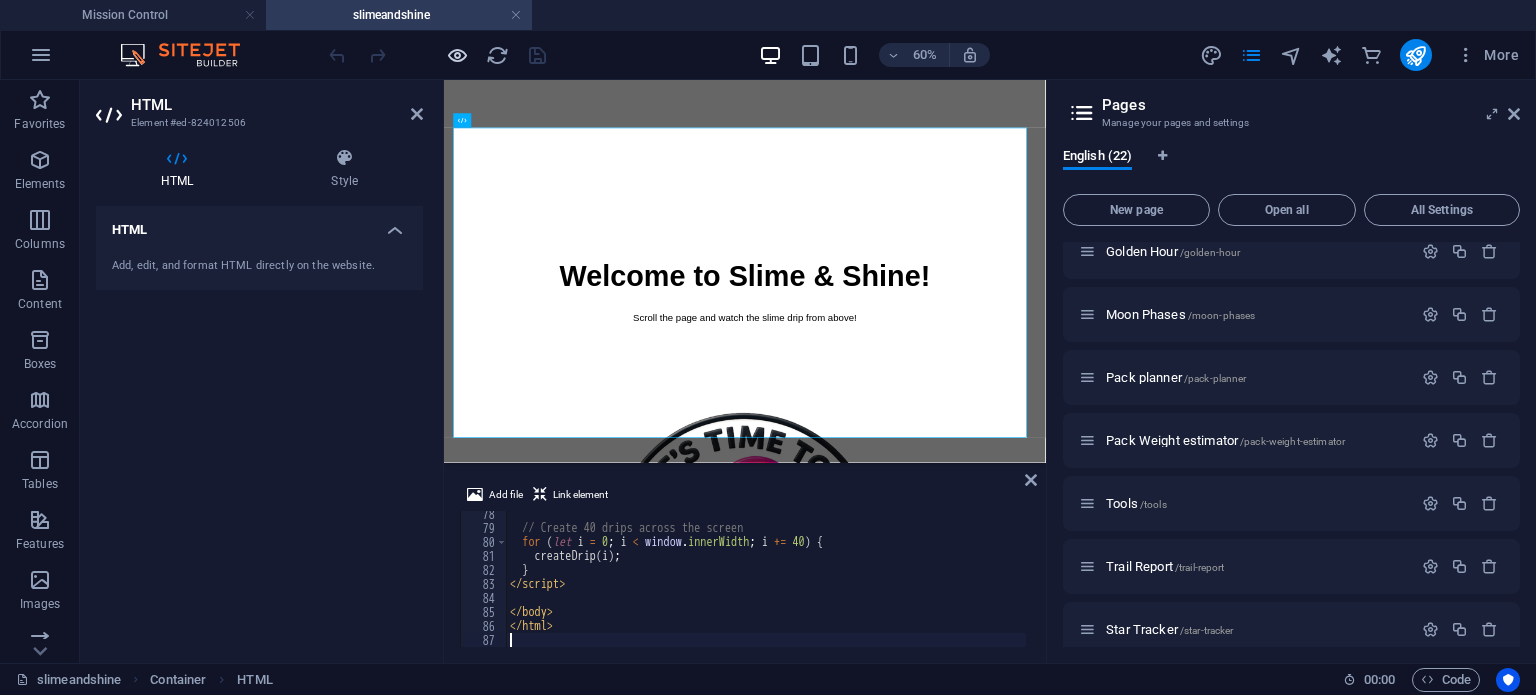 click at bounding box center (457, 55) 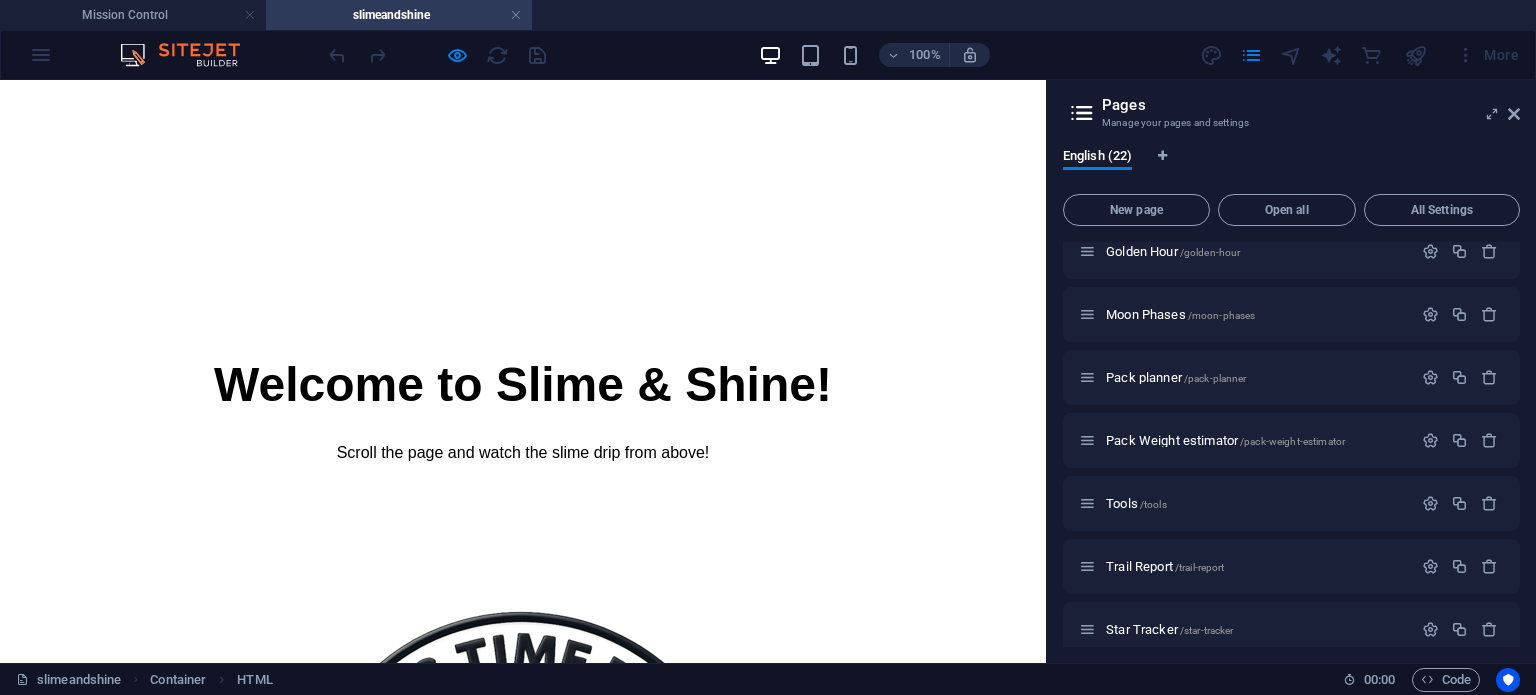scroll, scrollTop: 0, scrollLeft: 0, axis: both 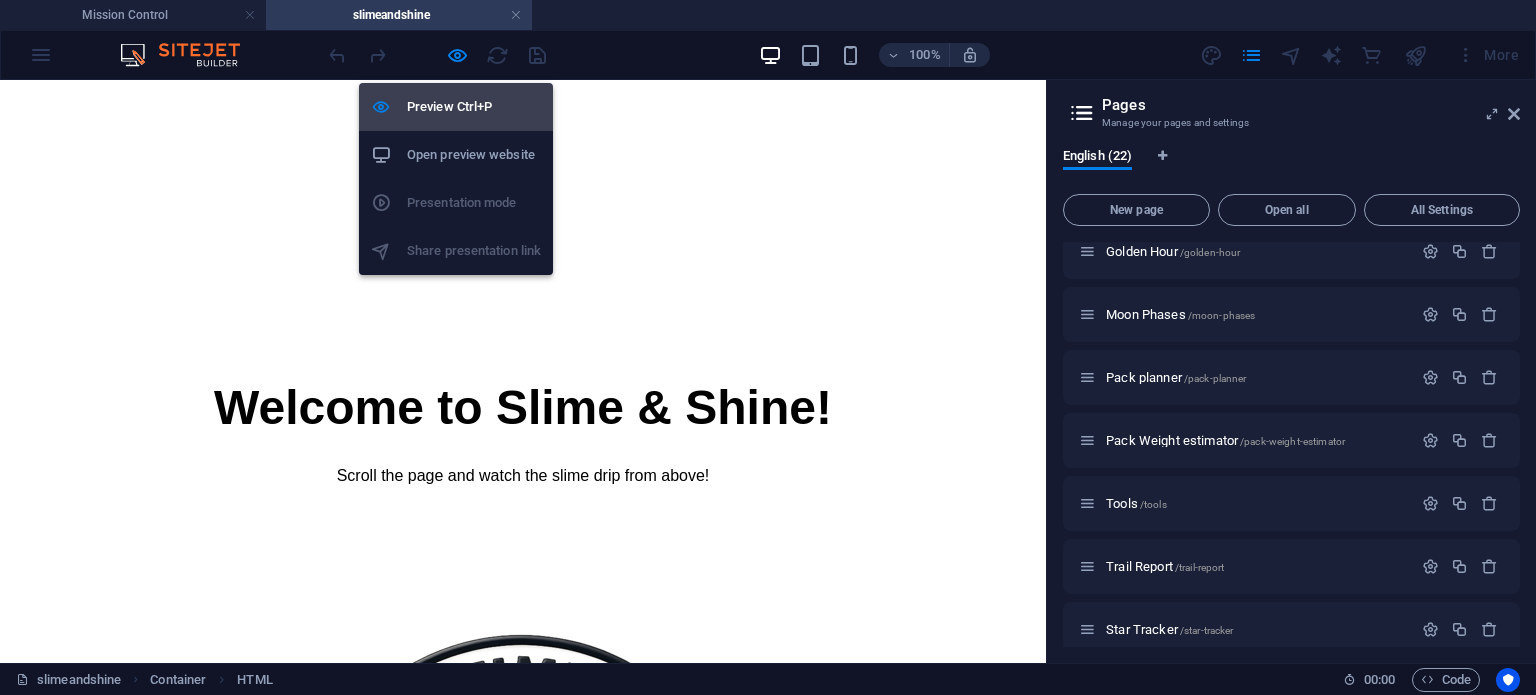 click at bounding box center [457, 55] 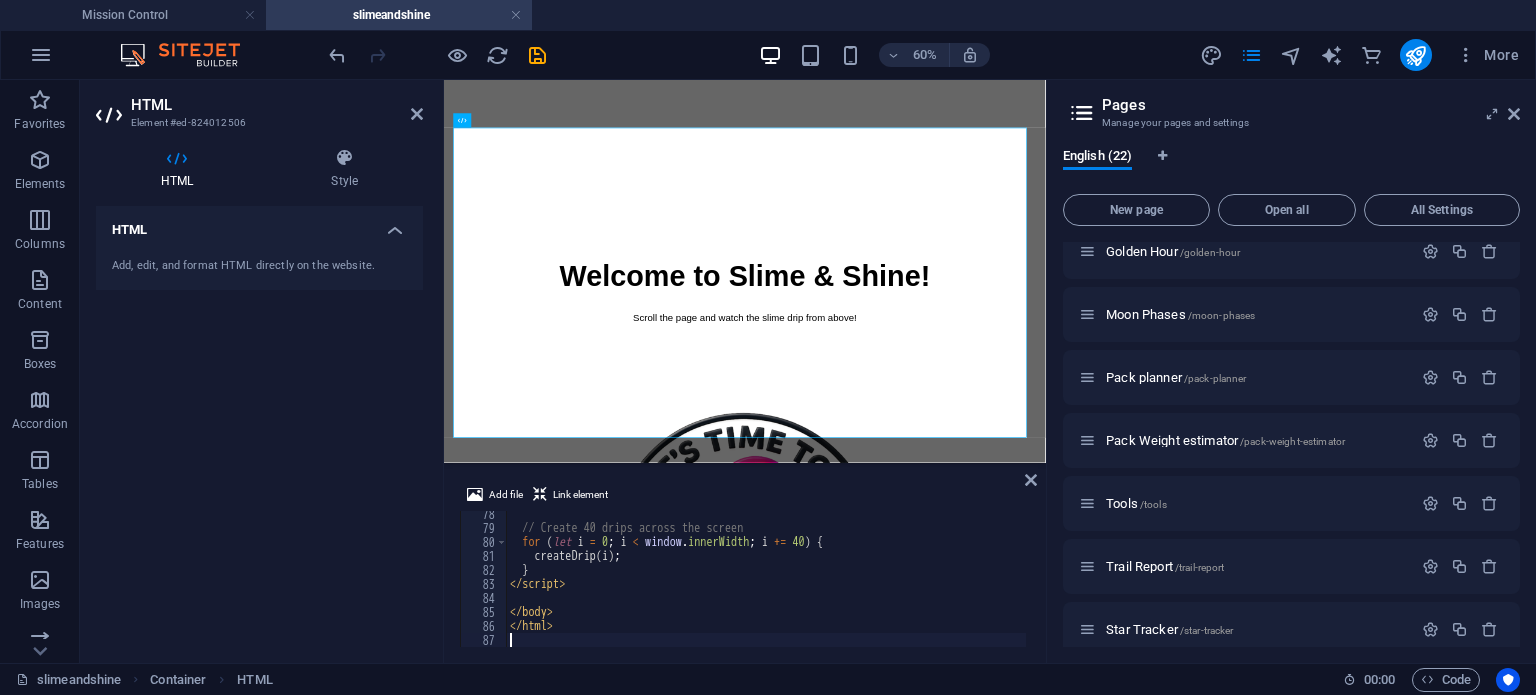 click on "// Create 40 drips across the screen    for   ( let   i   =   0 ;   i   <   window . innerWidth ;   i   +=   40 )   {      createDrip ( i ) ;    } </ script > </ body > </ html >" at bounding box center (766, 589) 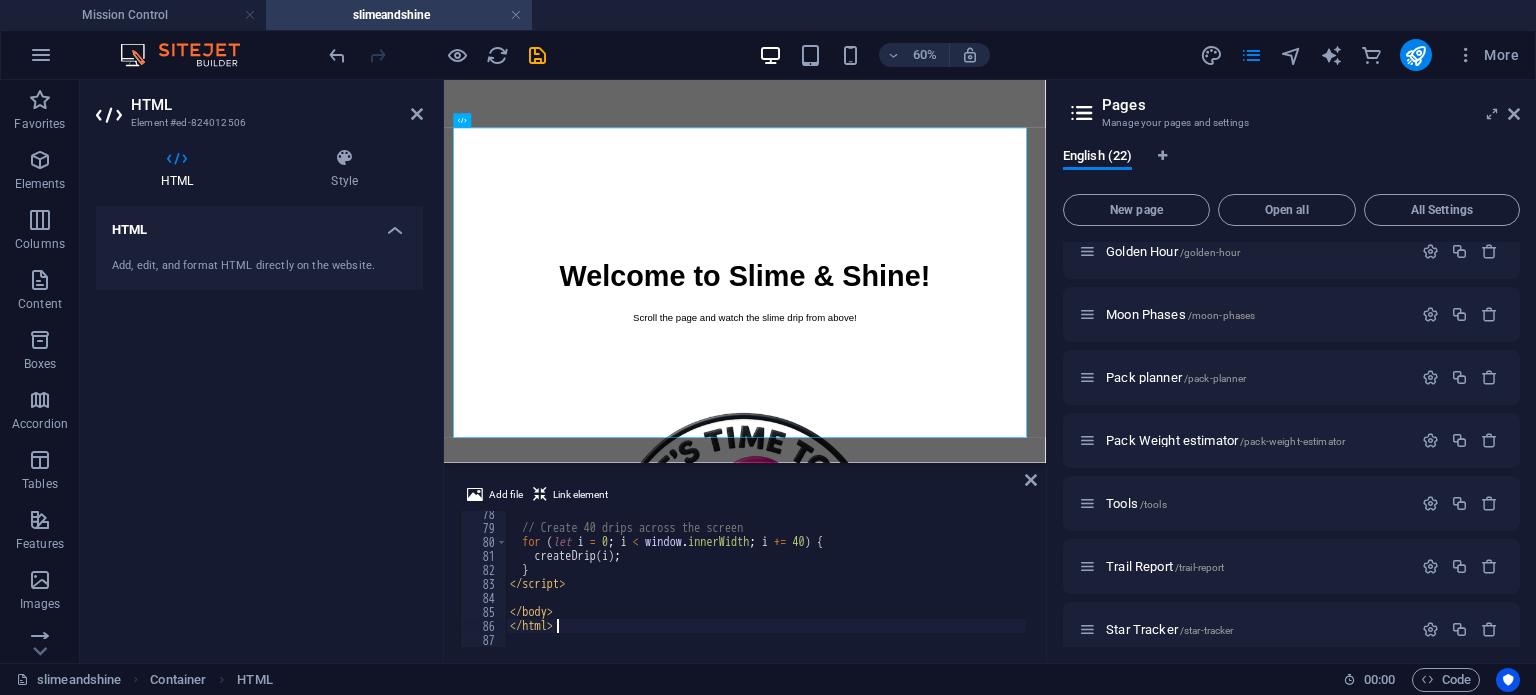 type on "</html>" 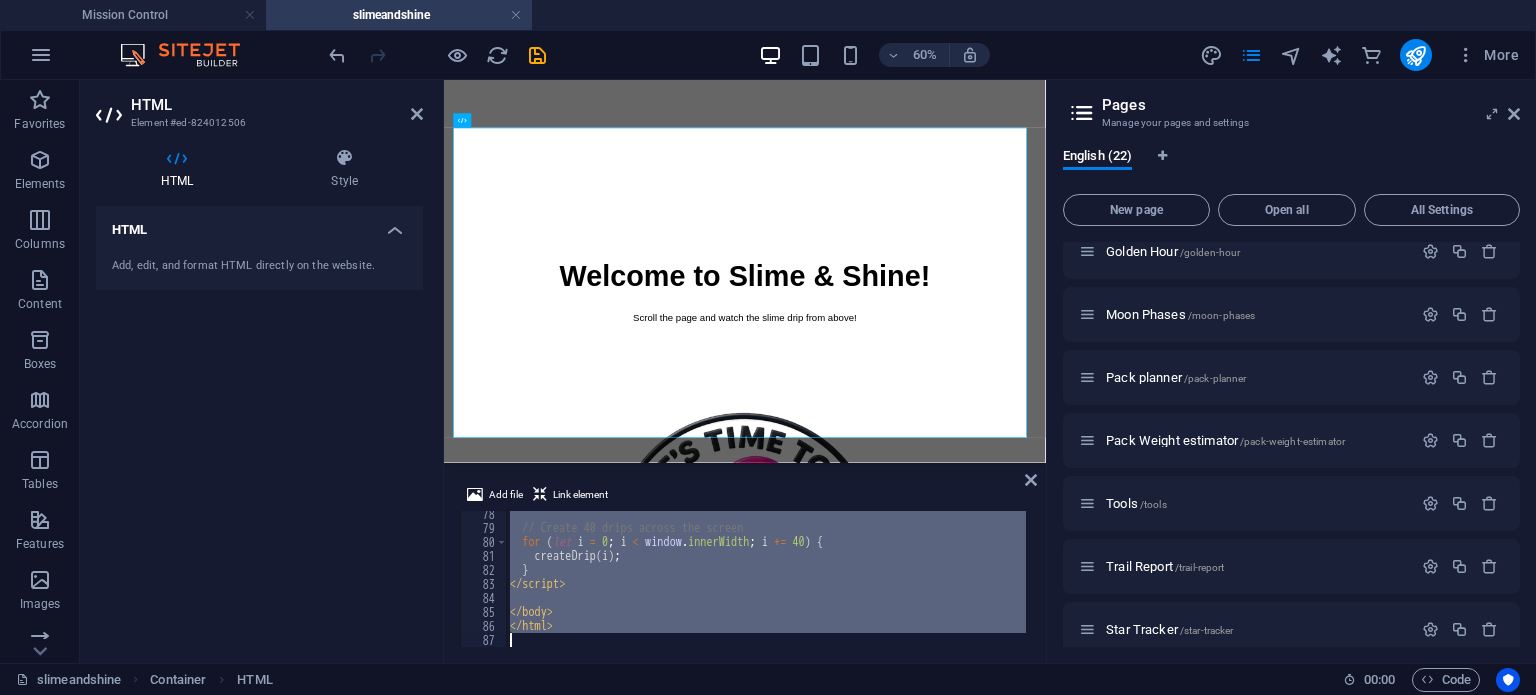 type 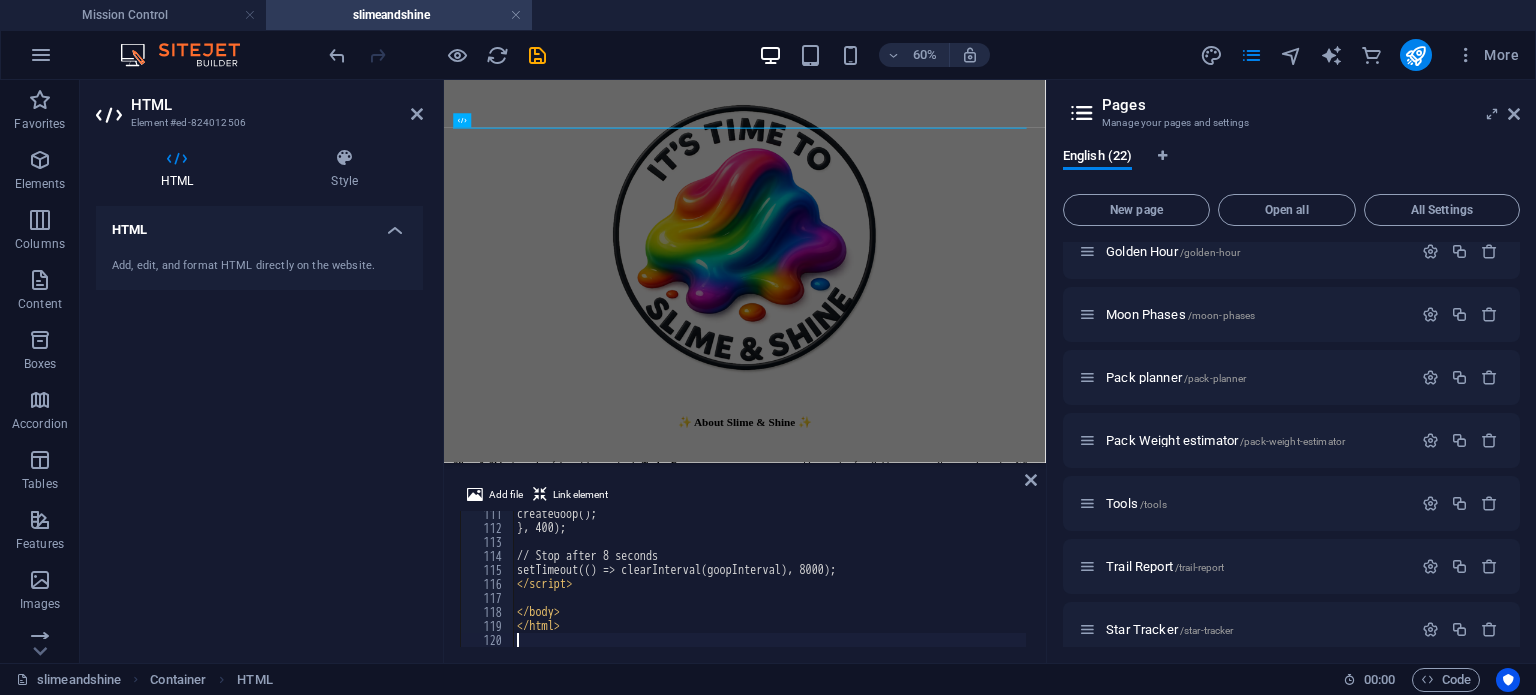 scroll, scrollTop: 1544, scrollLeft: 0, axis: vertical 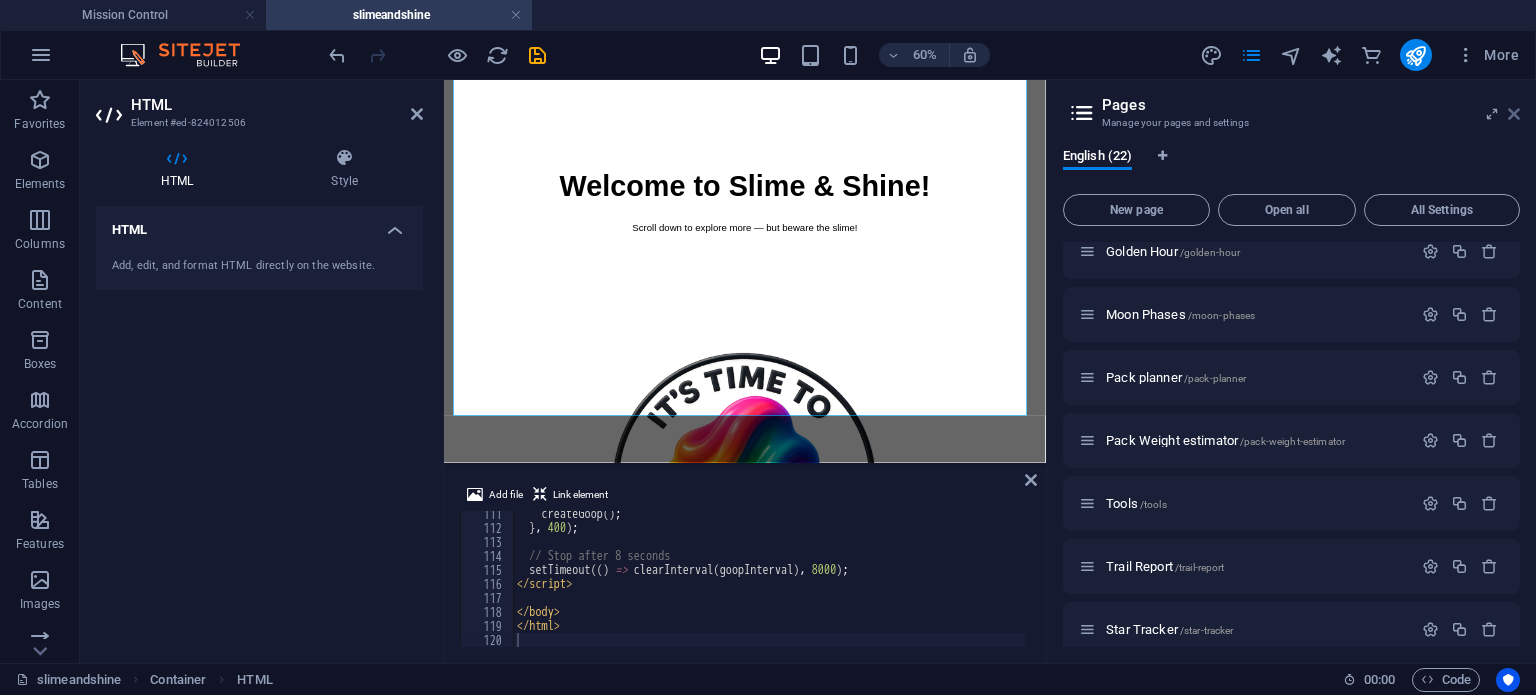 click at bounding box center [1514, 114] 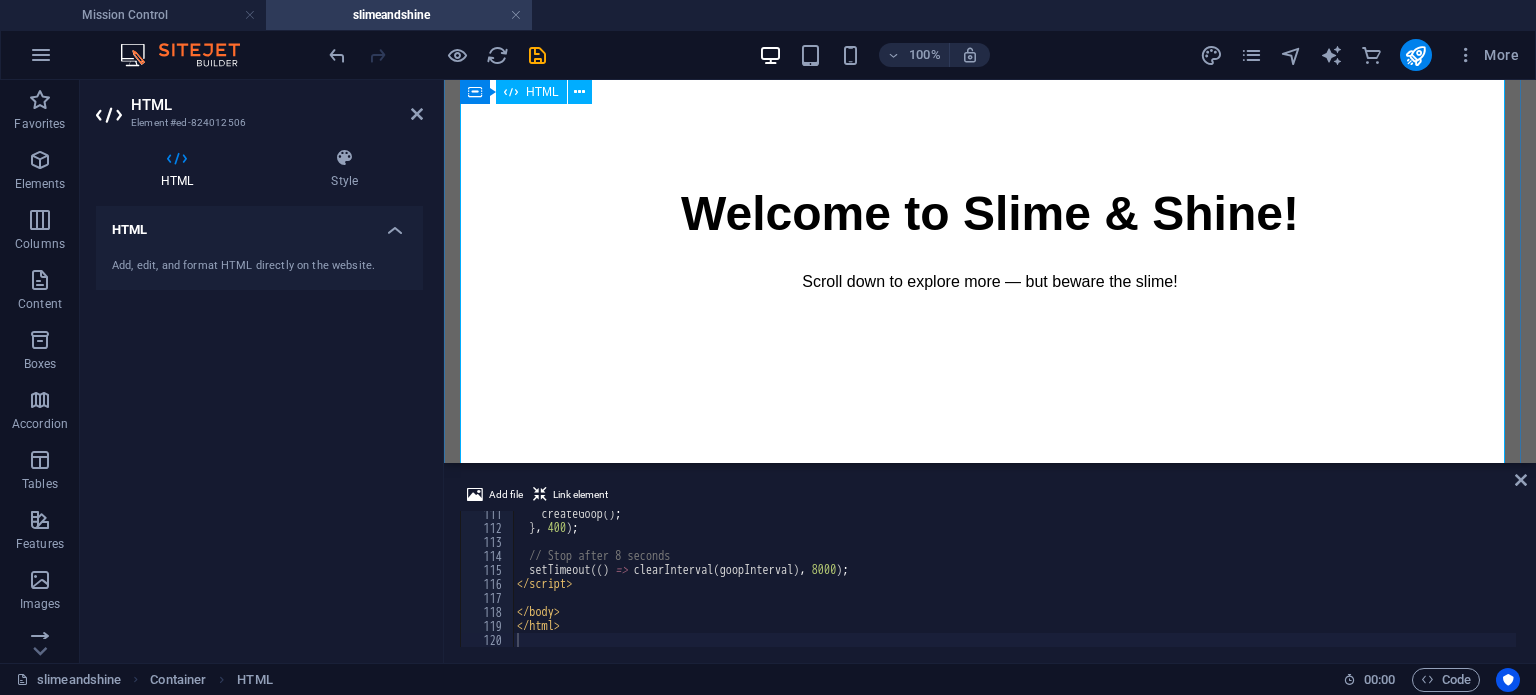 scroll, scrollTop: 0, scrollLeft: 0, axis: both 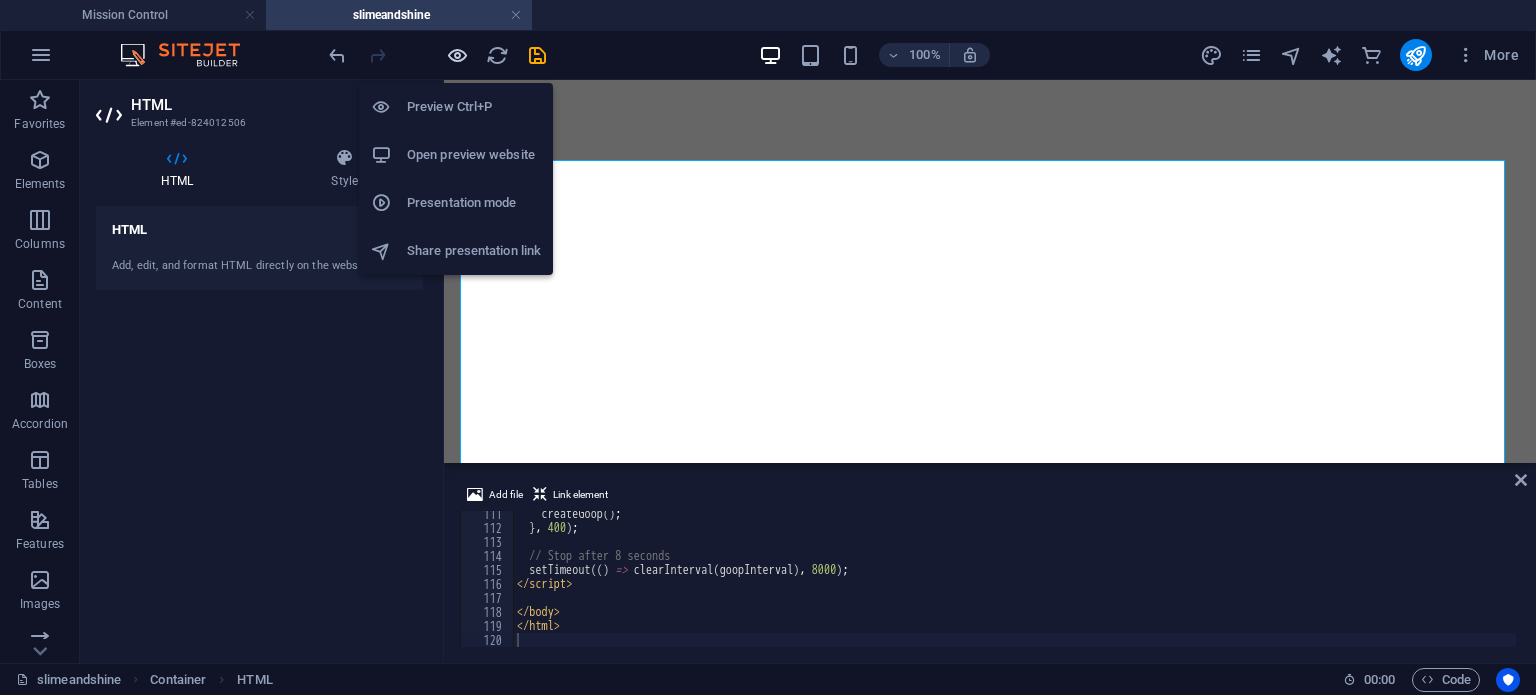 click at bounding box center (457, 55) 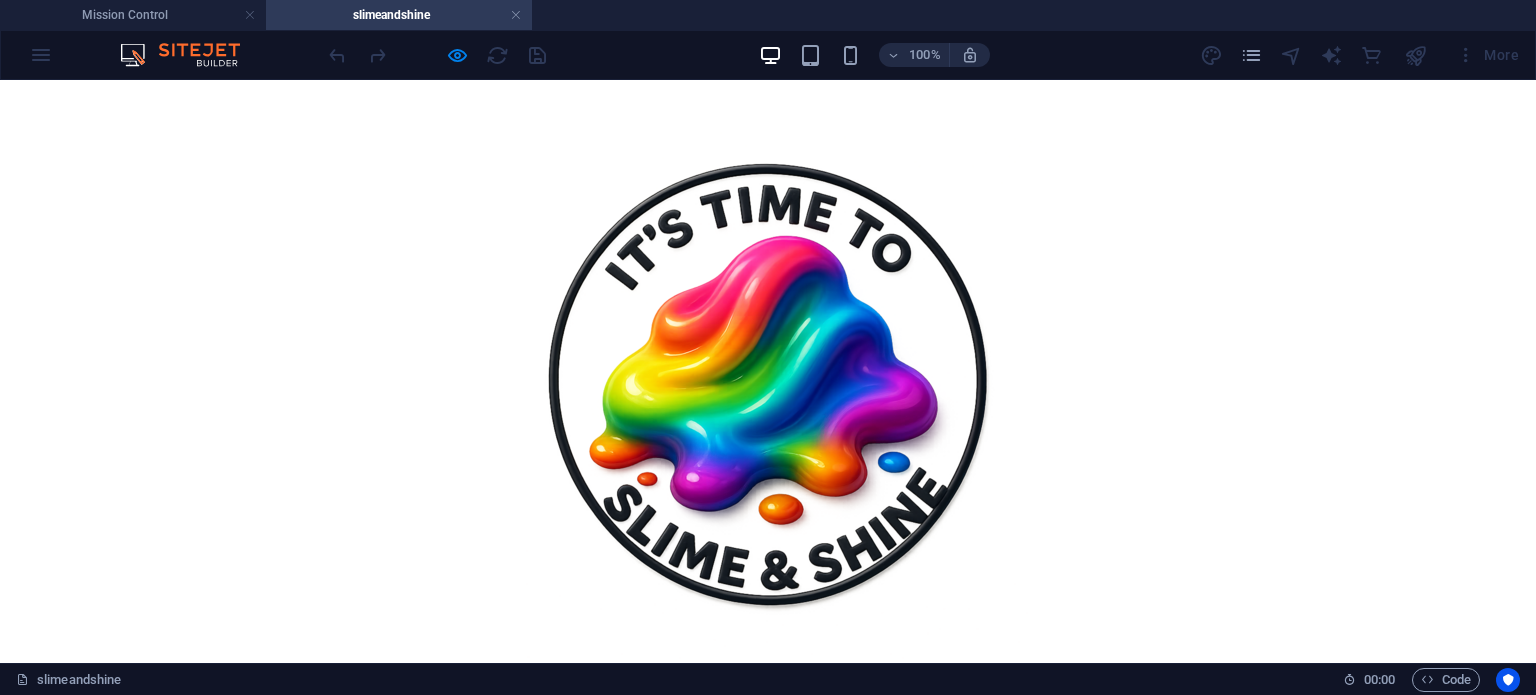 scroll, scrollTop: 3041, scrollLeft: 0, axis: vertical 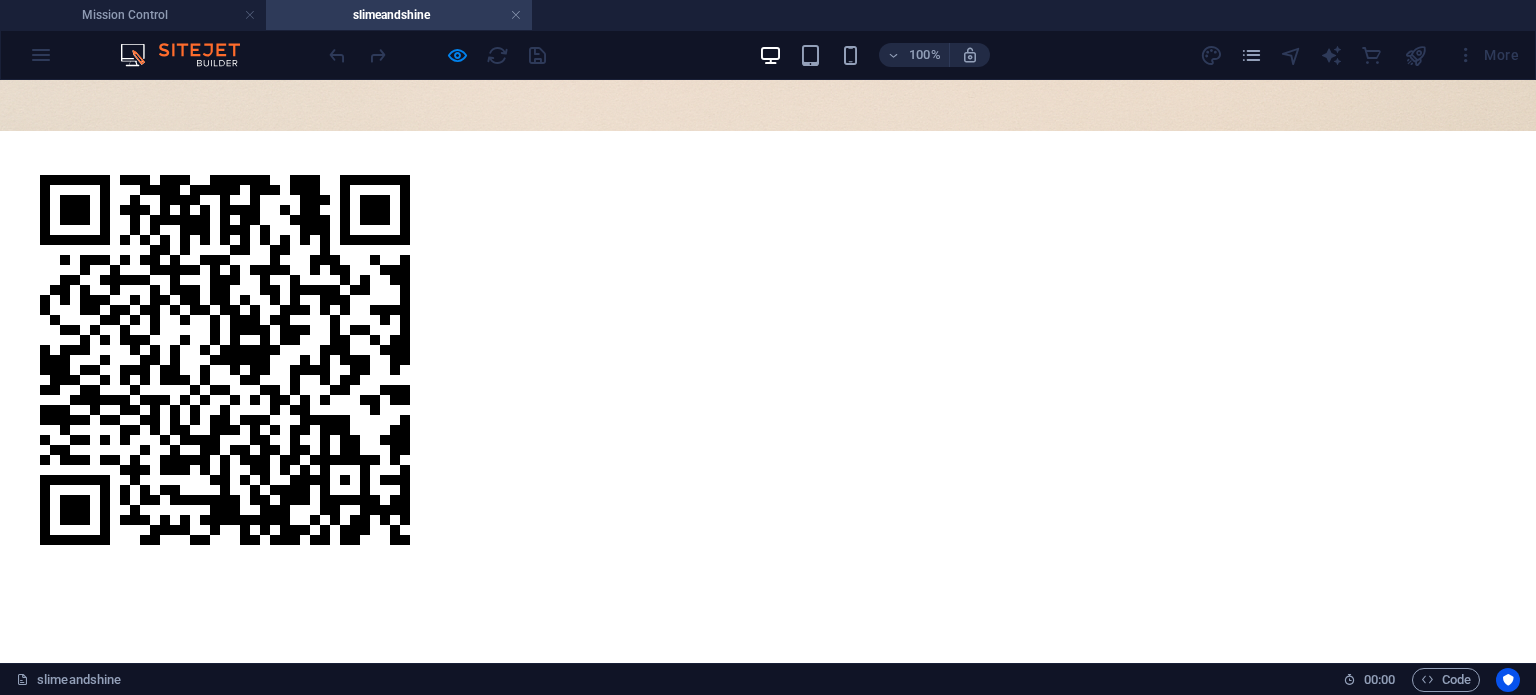 click at bounding box center (225, 360) 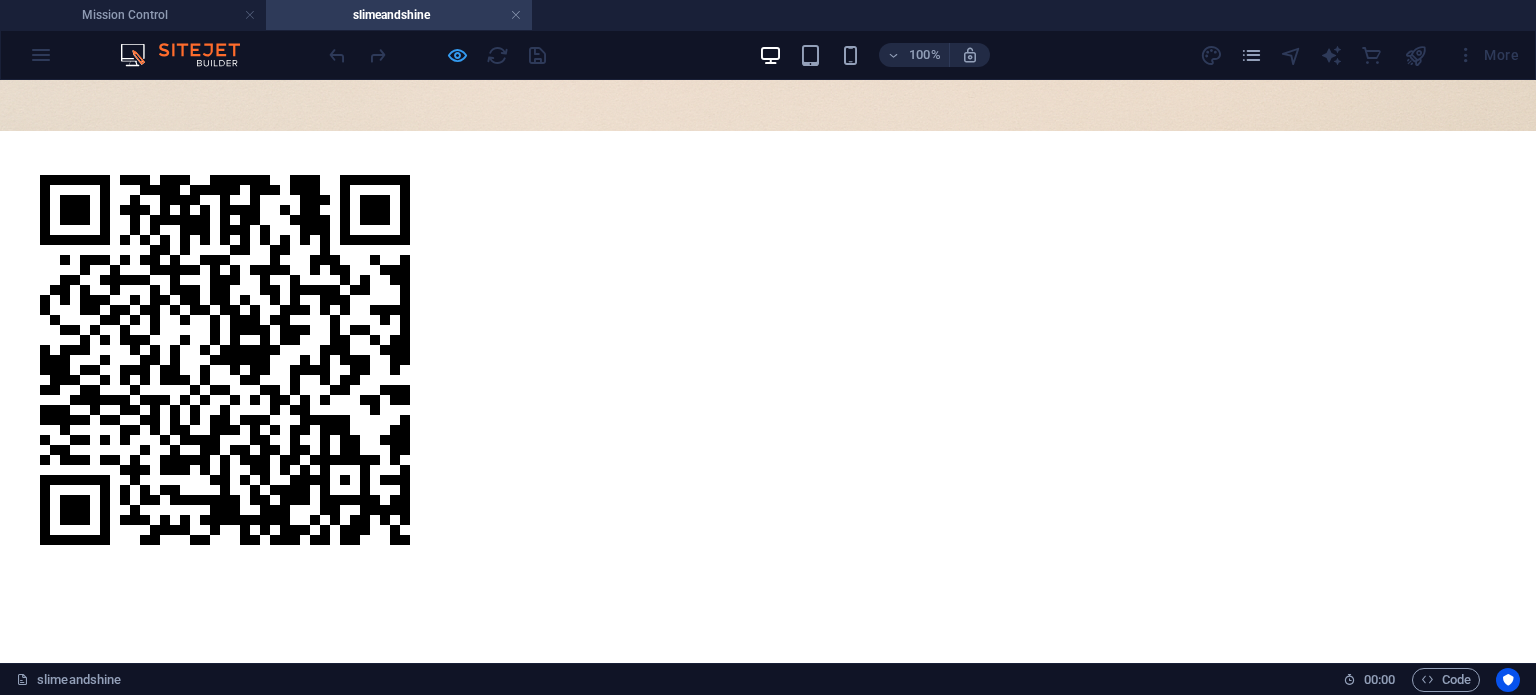click at bounding box center [457, 55] 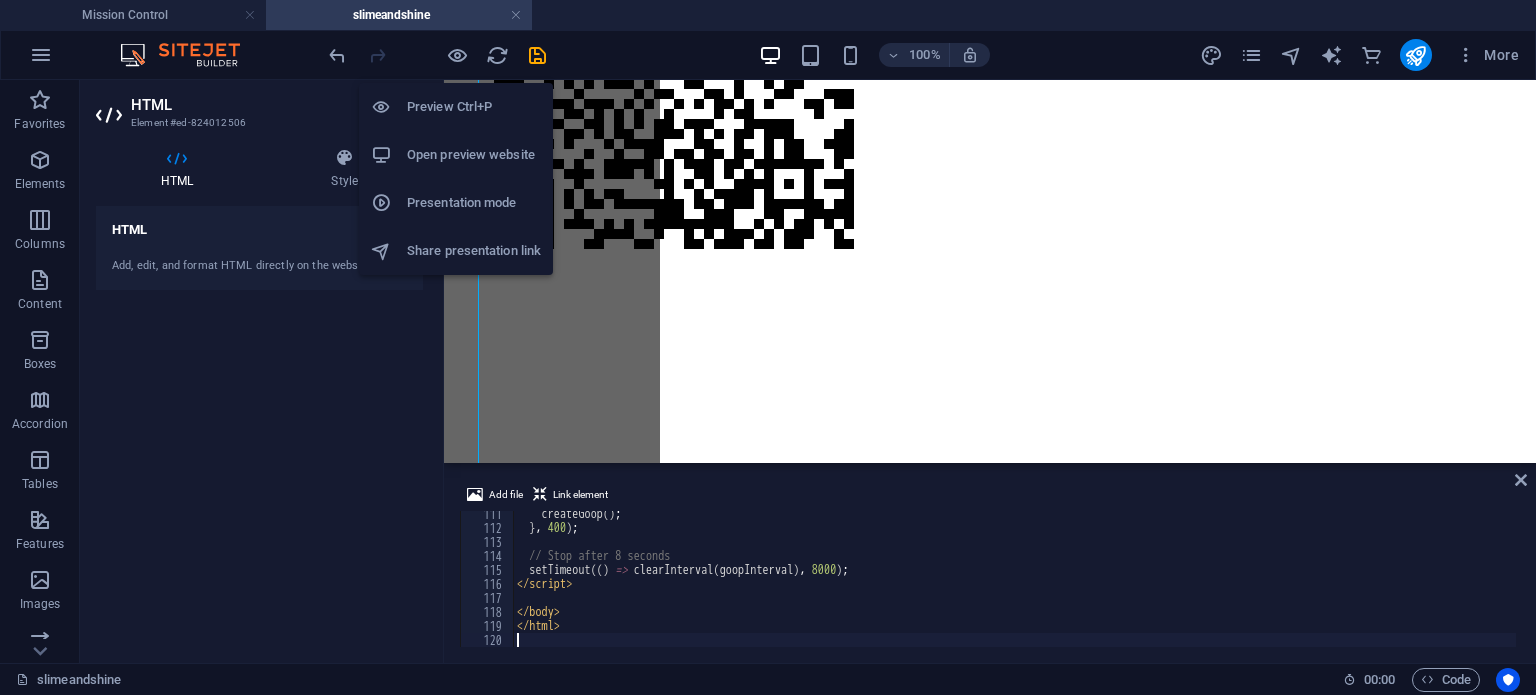scroll, scrollTop: 247, scrollLeft: 0, axis: vertical 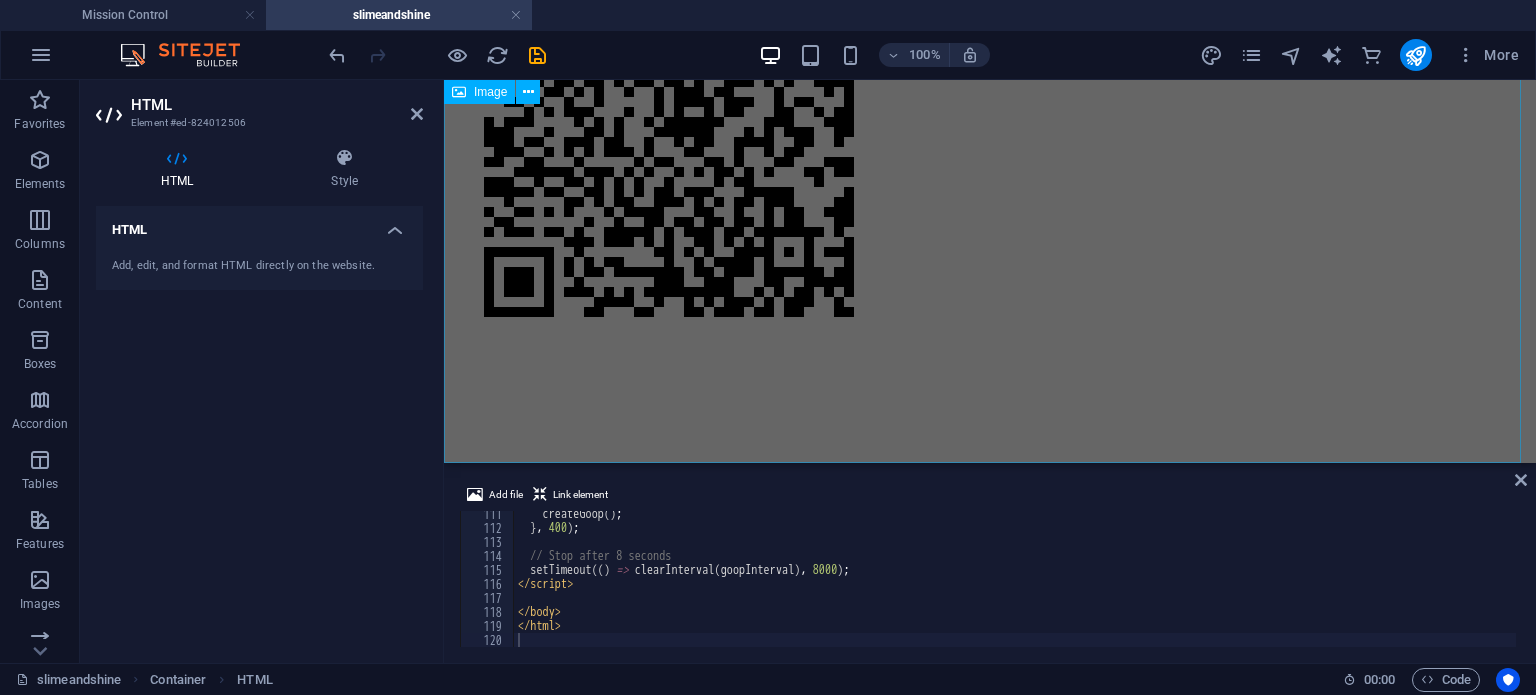 click at bounding box center [990, 134] 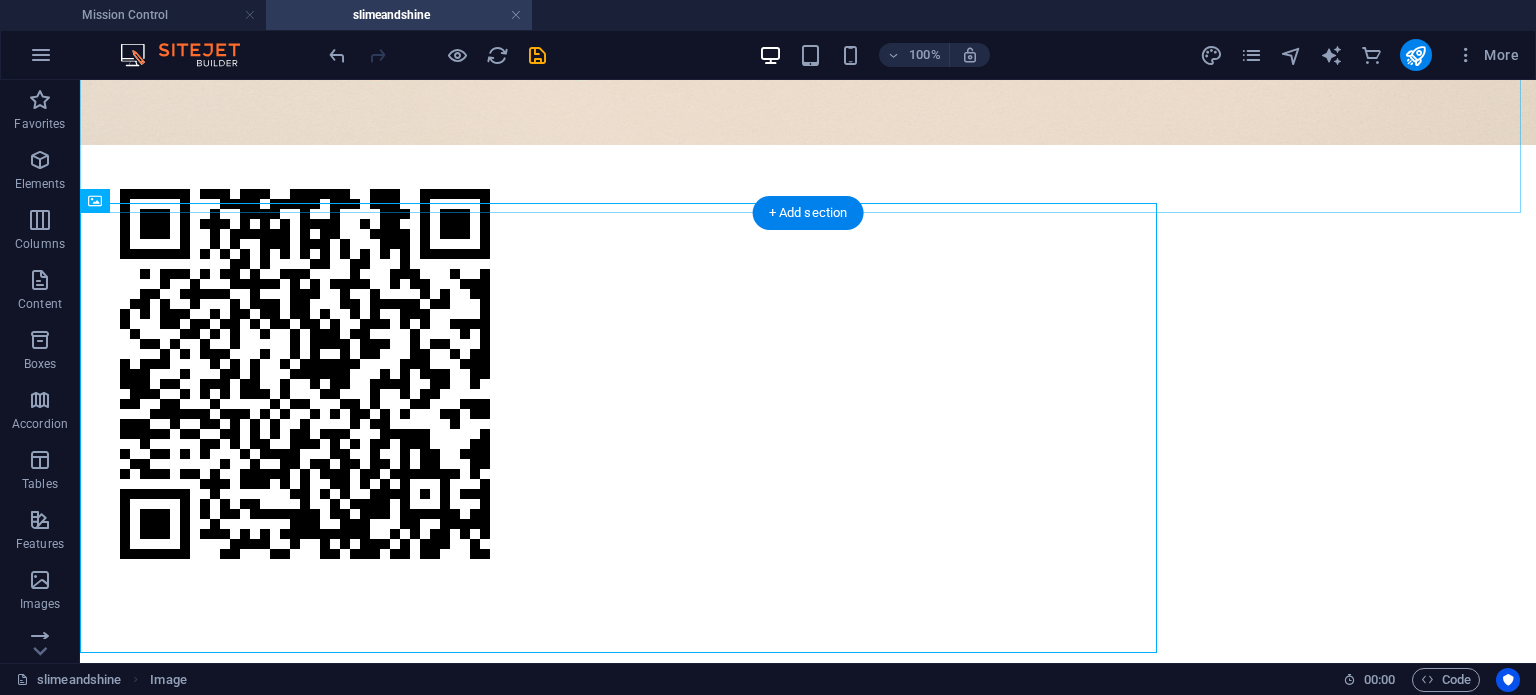 scroll, scrollTop: 2784, scrollLeft: 0, axis: vertical 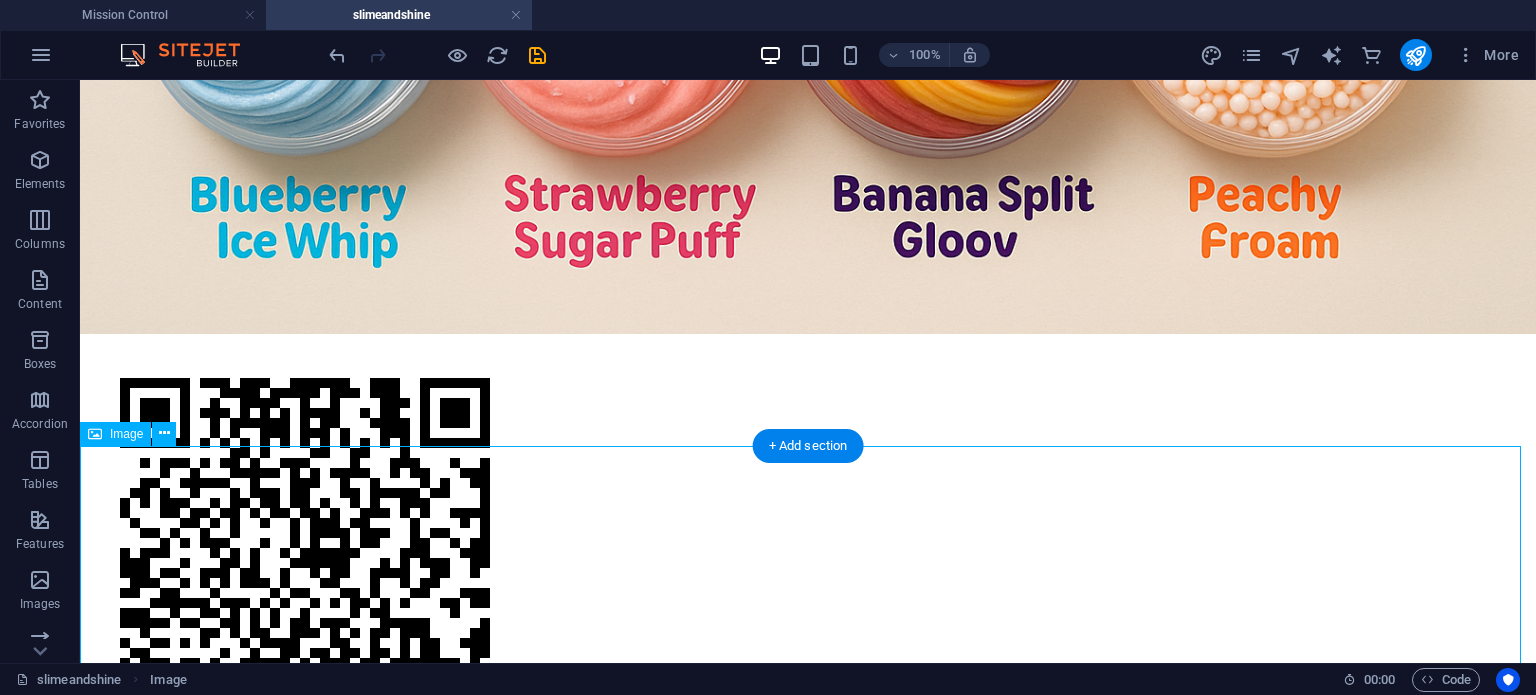 click at bounding box center [808, 565] 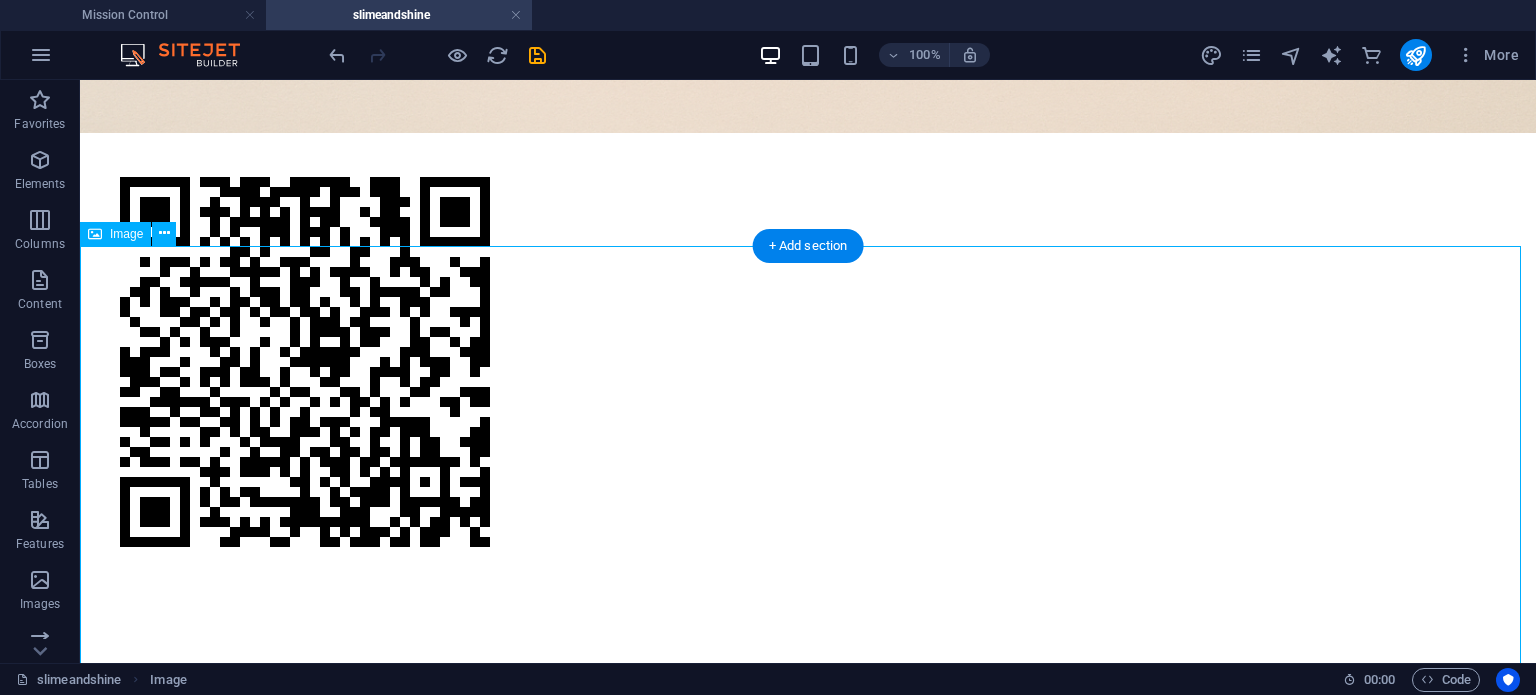 scroll, scrollTop: 3016, scrollLeft: 0, axis: vertical 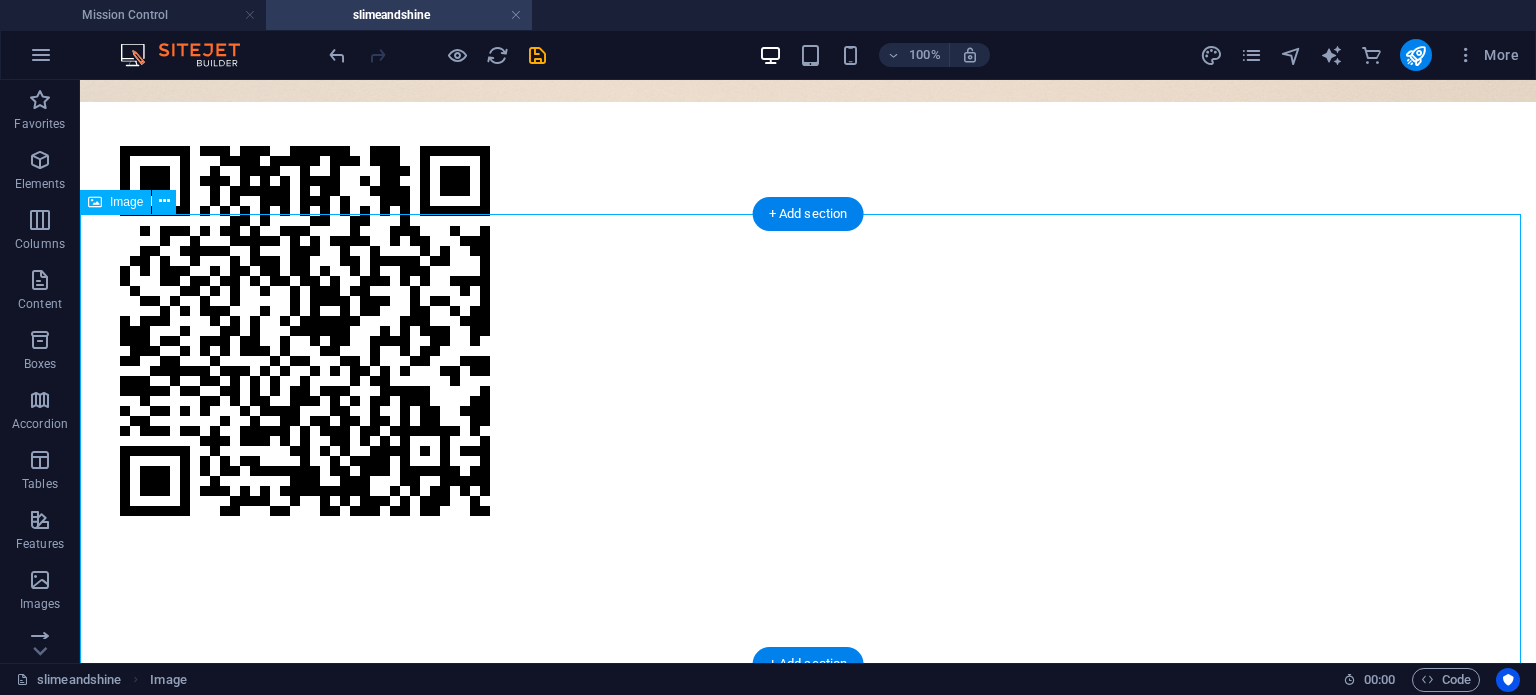 click at bounding box center [808, 333] 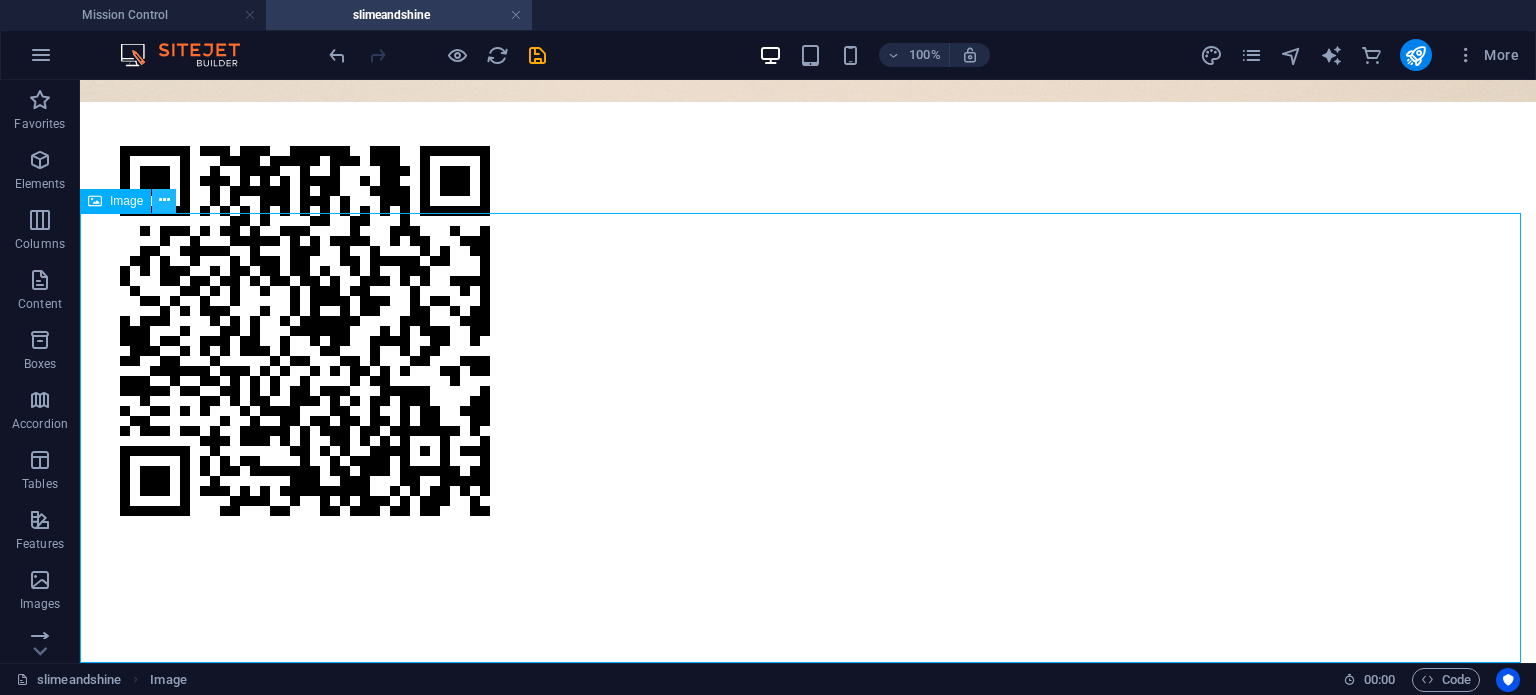 click at bounding box center (164, 200) 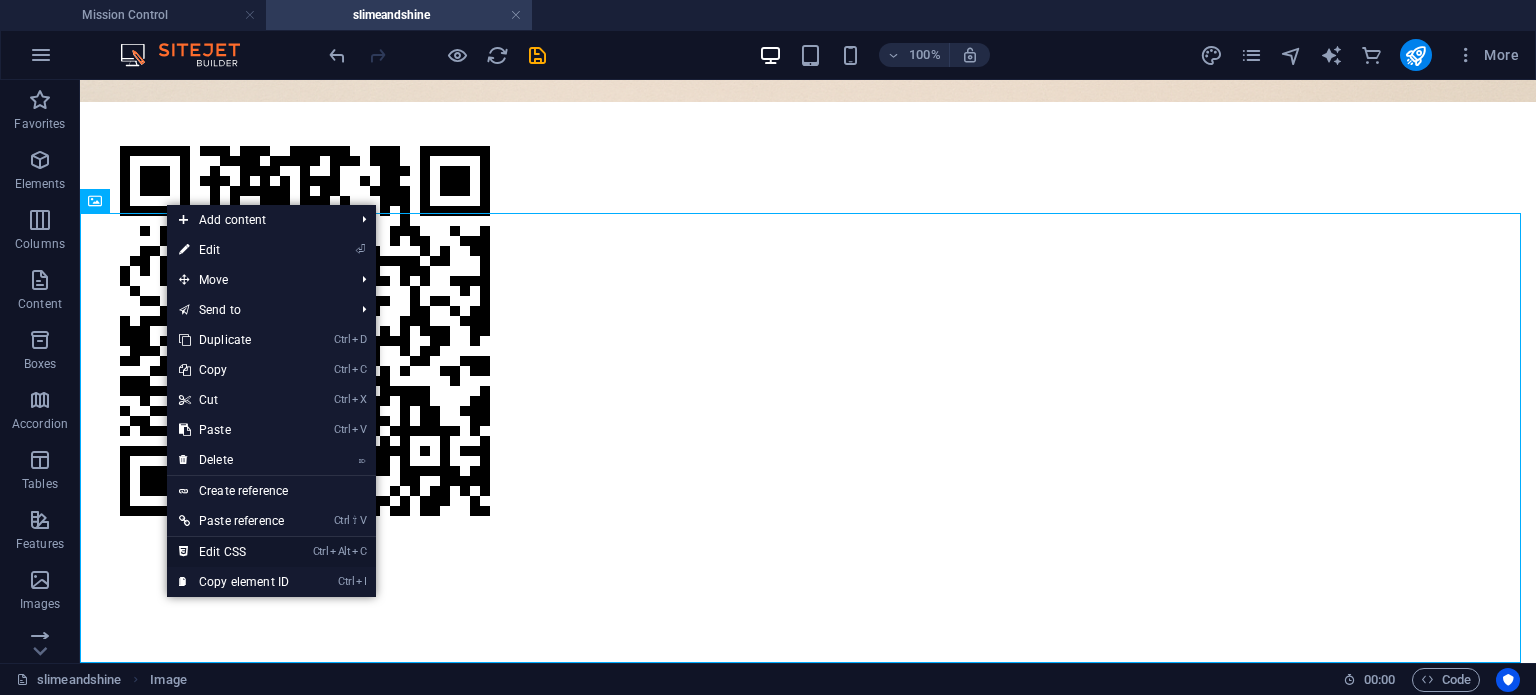 click on "Ctrl Alt C  Edit CSS" at bounding box center (234, 552) 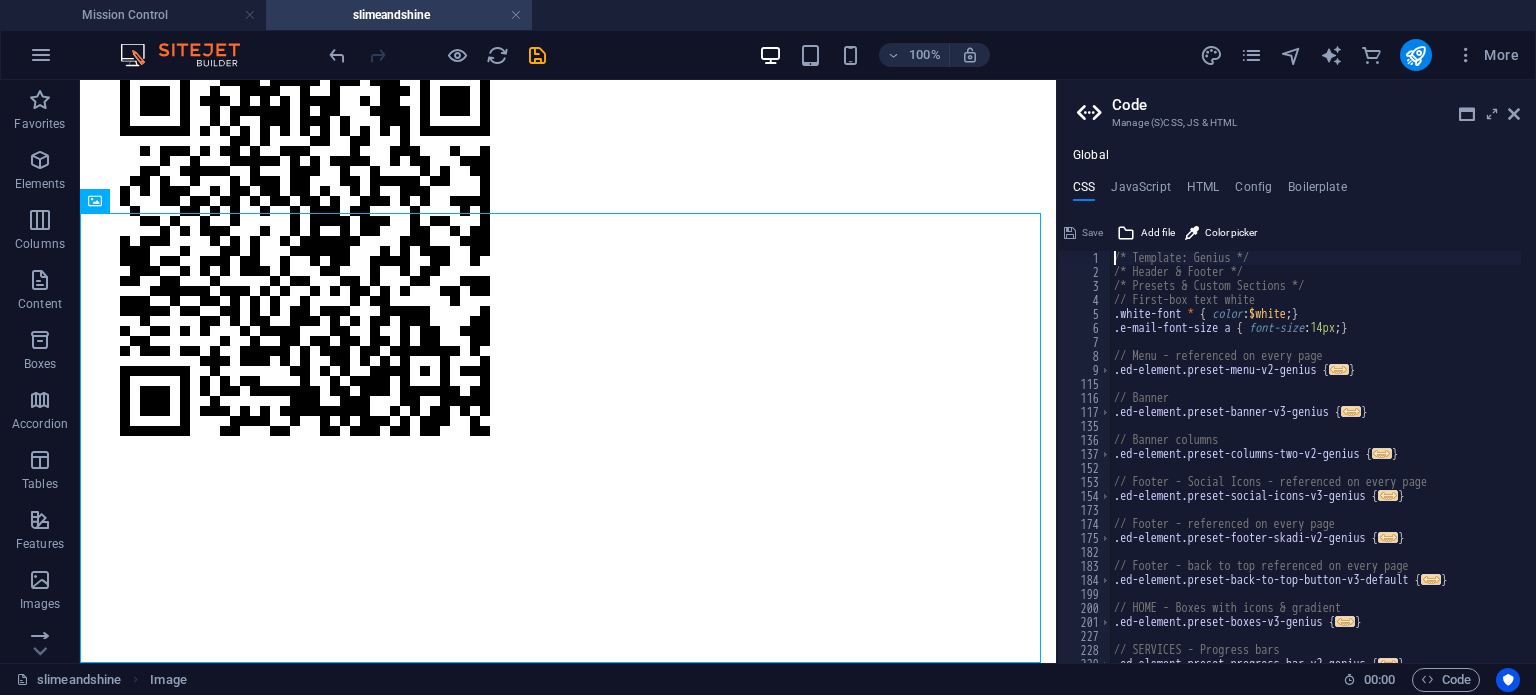 click on "/* Template: Genius */ /* Header & Footer */ /* Presets & Custom Sections */ // First-box text white .white-font   *   {   color :  $white ;  } .e-mail-font-size   a   {   font-size :  14px ;  } // Menu - referenced on every page .ed-element.preset-menu-v2-genius   { ... } // Banner .ed-element.preset-banner-v3-genius   { ... } // Banner columns  .ed-element.preset-columns-two-v2-genius   { ... } // Footer - Social Icons - referenced on every page .ed-element.preset-social-icons-v3-genius   { ... } // Footer - referenced on every page .ed-element.preset-footer-skadi-v2-genius   { ... } // Footer - back to top referenced on every page .ed-element.preset-back-to-top-button-v3-default   { ... } // HOME - Boxes with icons & gradient .ed-element.preset-boxes-v3-genius   { ... } // SERVICES - Progress bars .ed-element.preset-progress-bar-v2-genius   { ... }" at bounding box center (1333, 463) 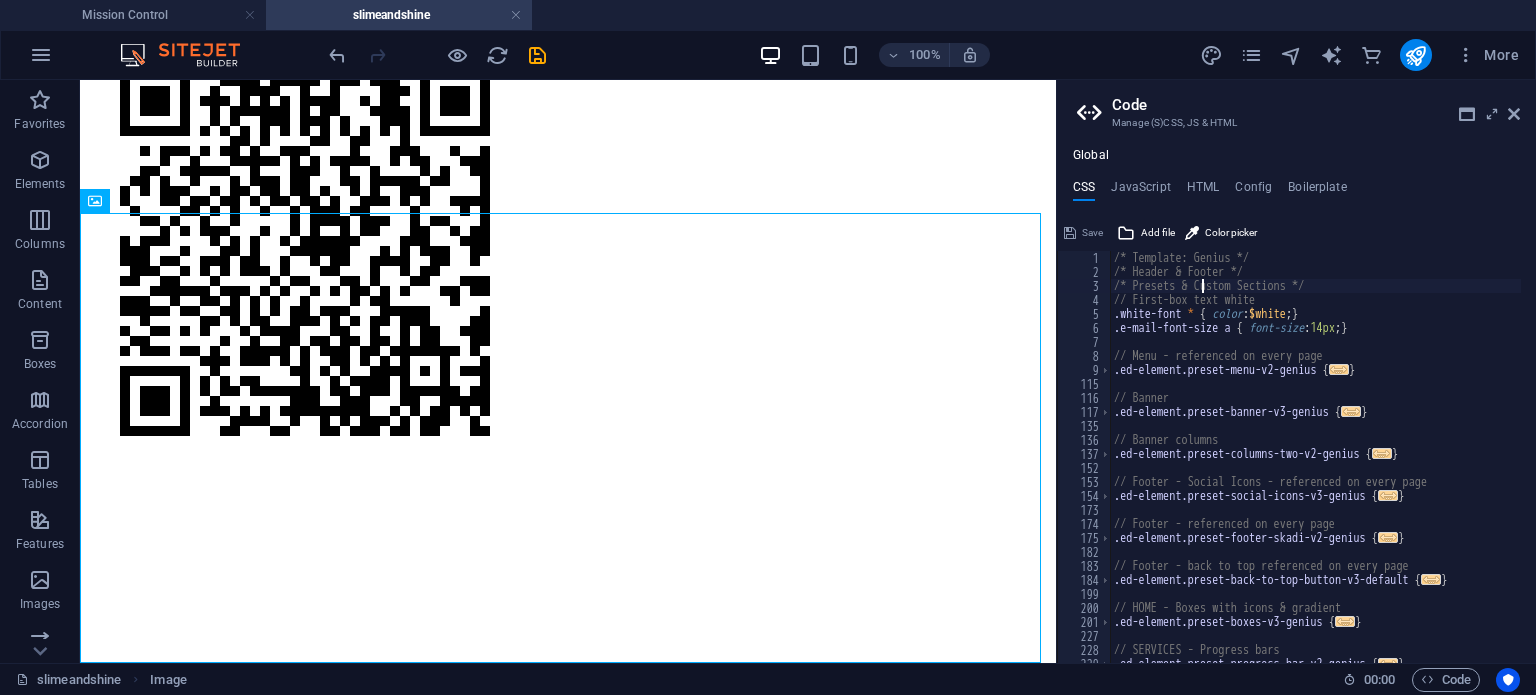 scroll, scrollTop: 0, scrollLeft: 0, axis: both 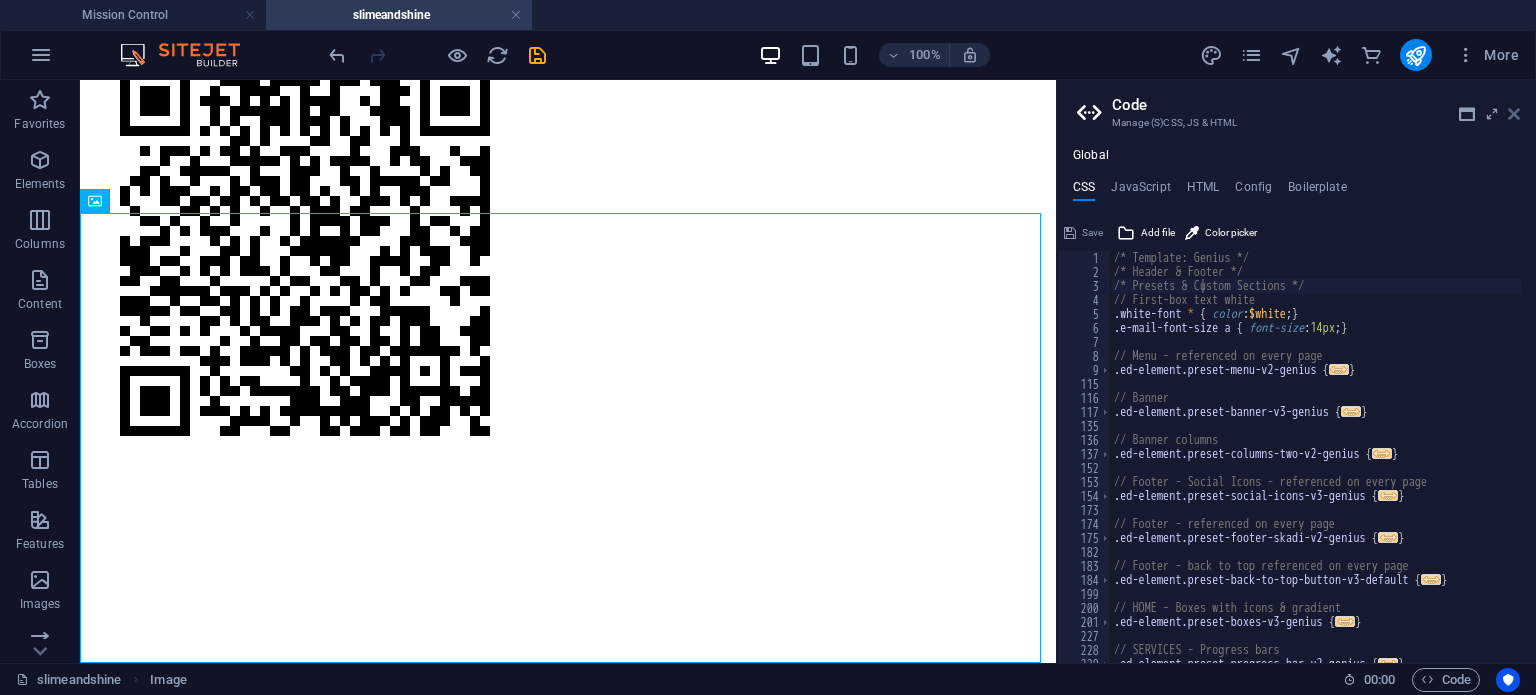 click at bounding box center [1514, 114] 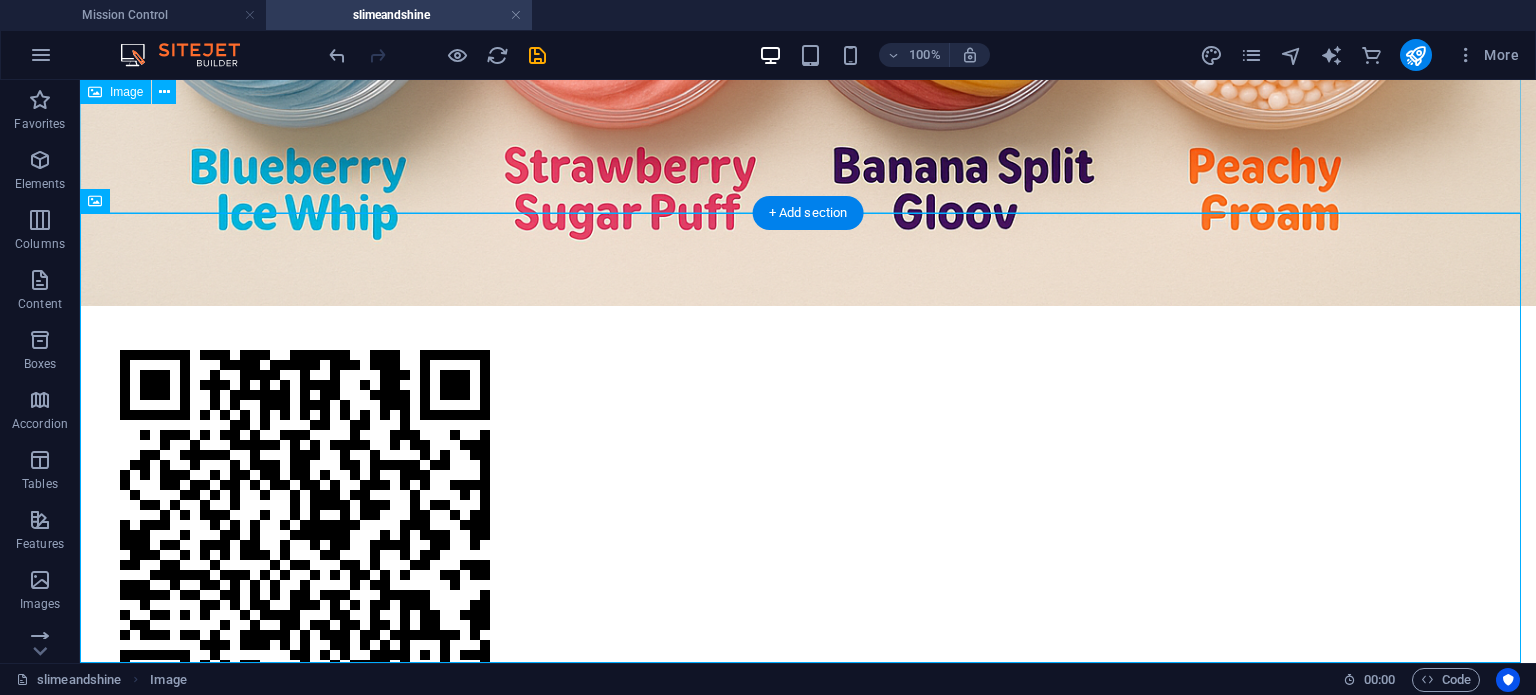 scroll, scrollTop: 3016, scrollLeft: 0, axis: vertical 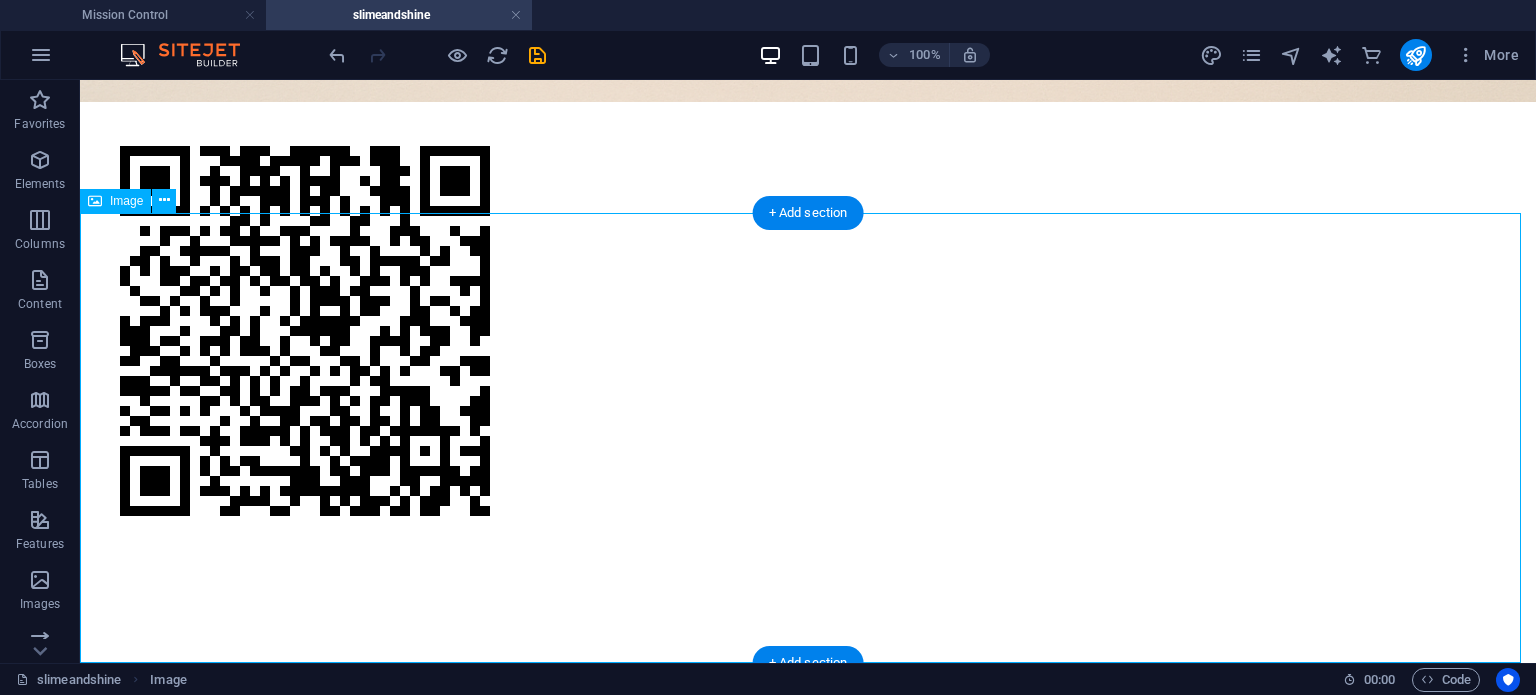 click at bounding box center [808, 333] 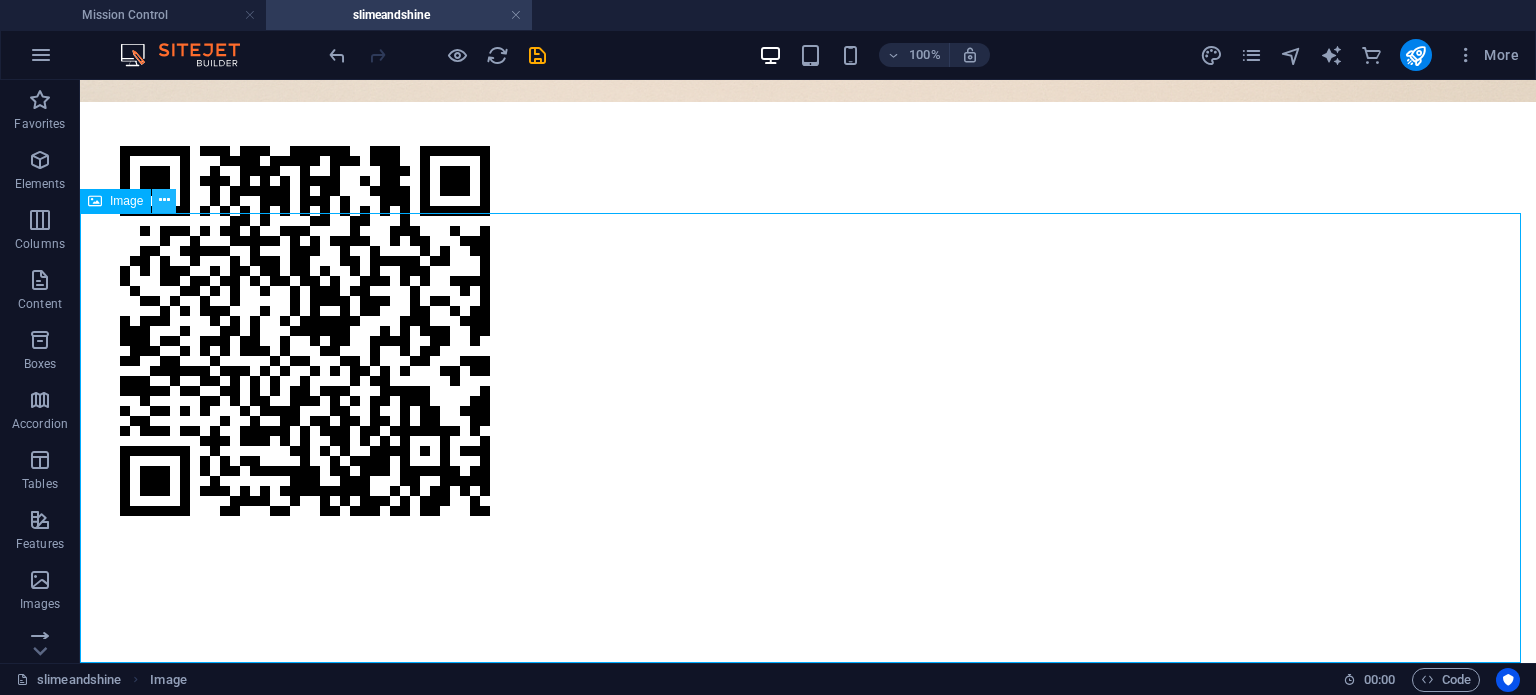 click at bounding box center (164, 200) 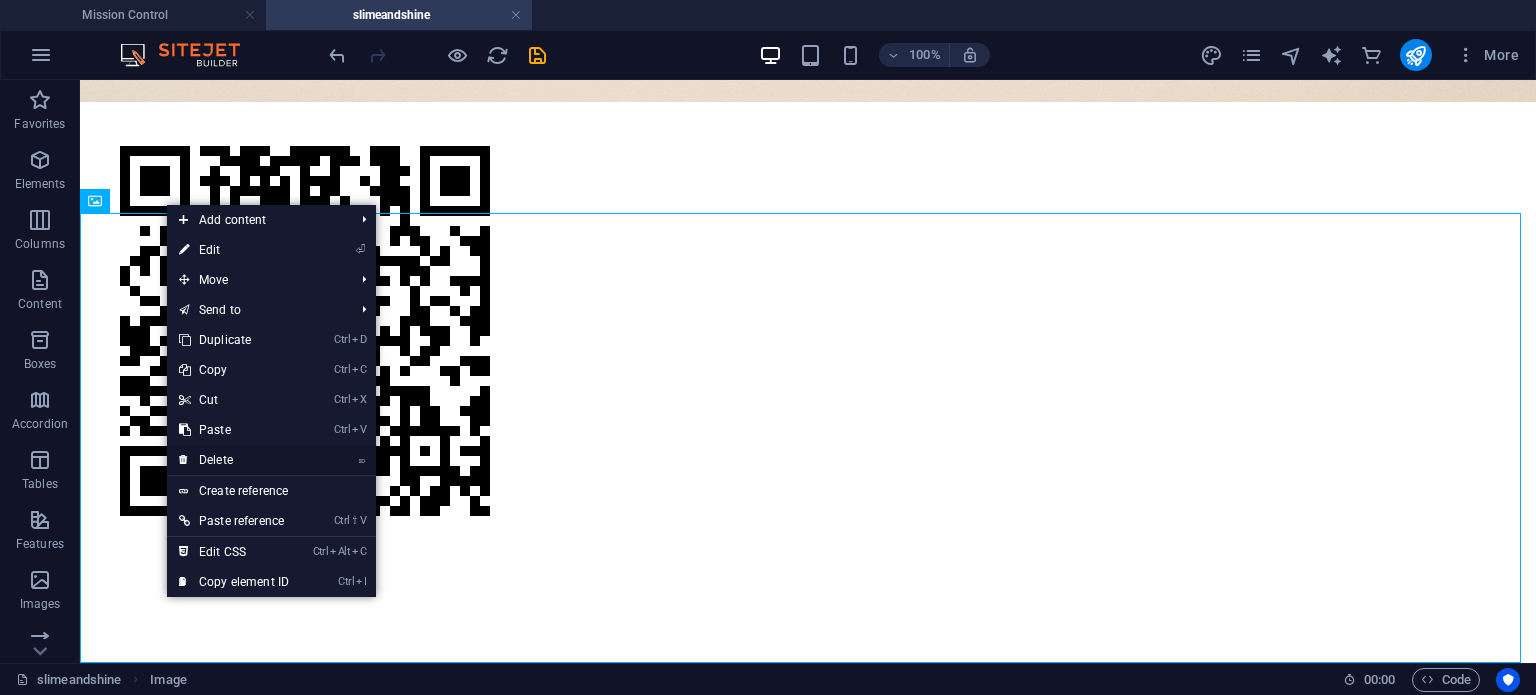 click on "⌦  Delete" at bounding box center (234, 460) 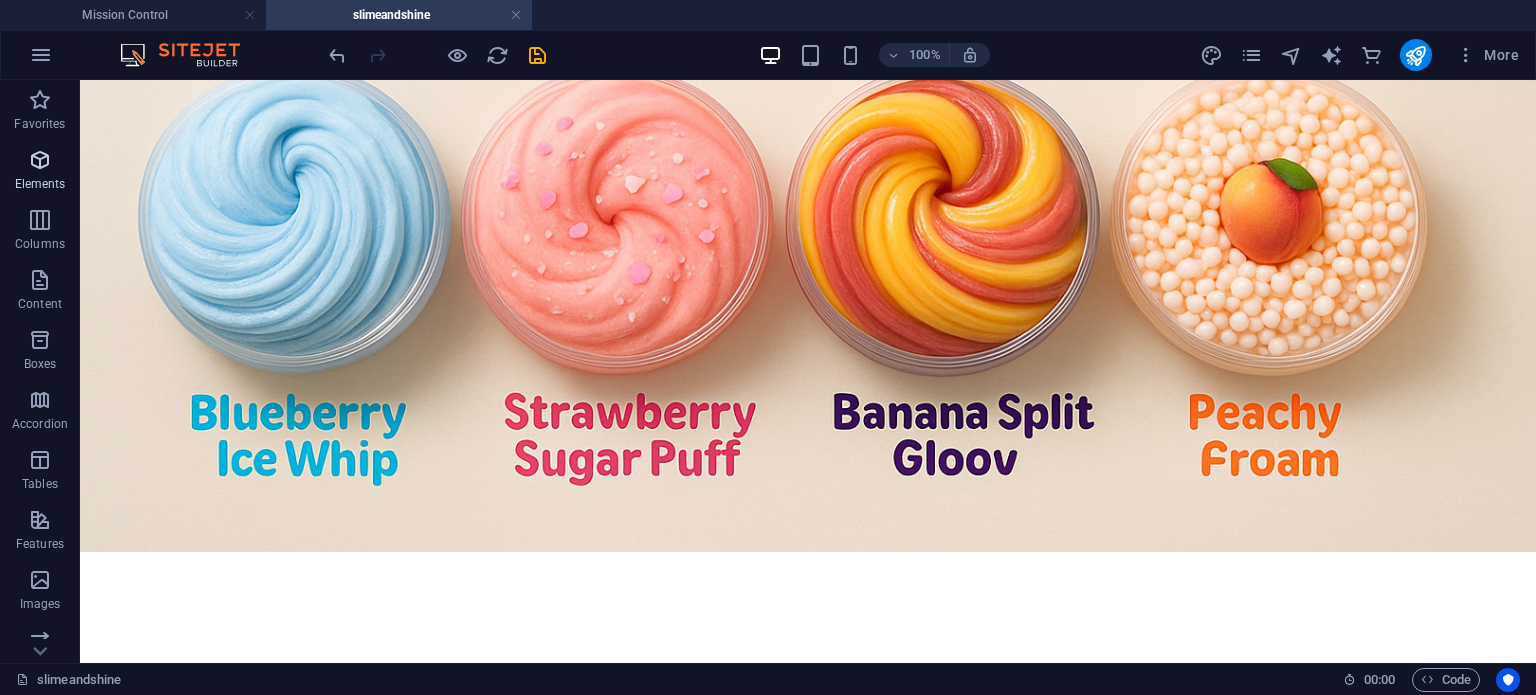 click on "Elements" at bounding box center (40, 170) 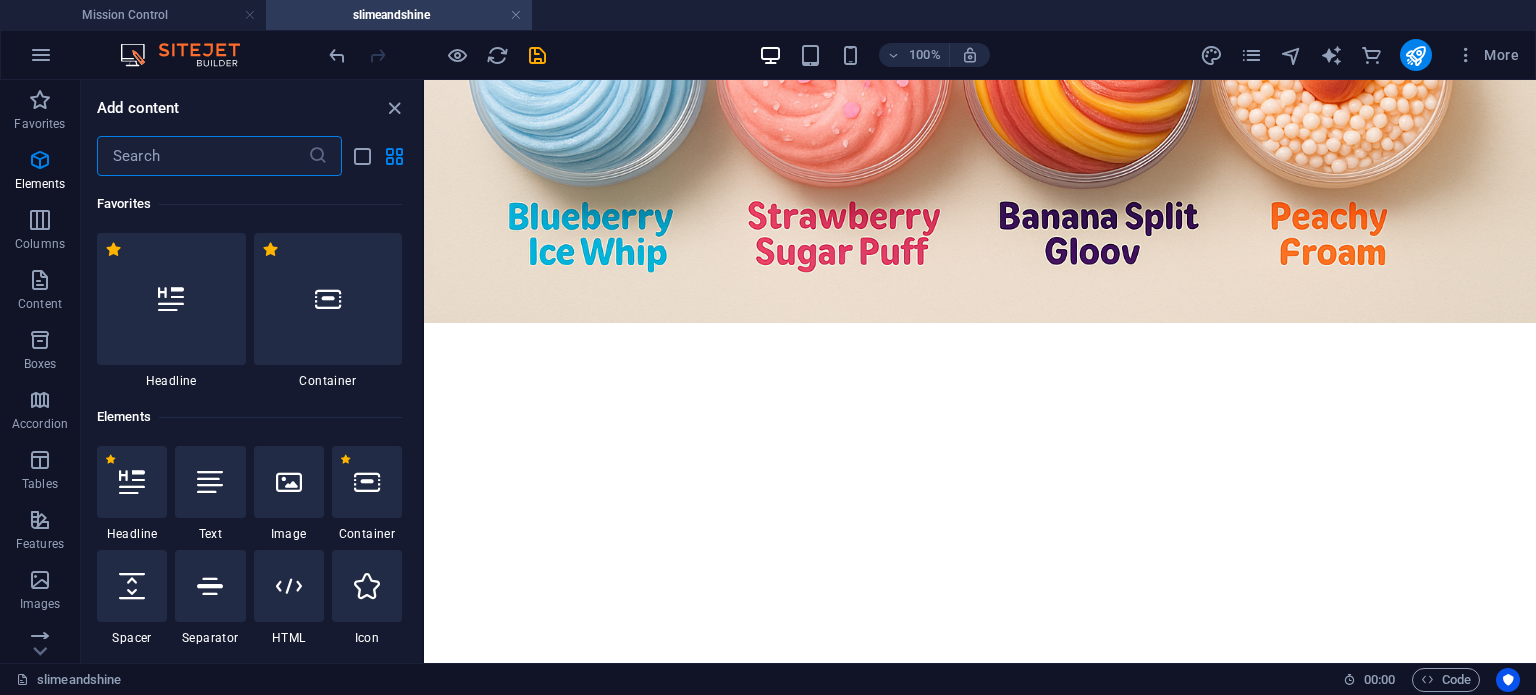 scroll, scrollTop: 2337, scrollLeft: 0, axis: vertical 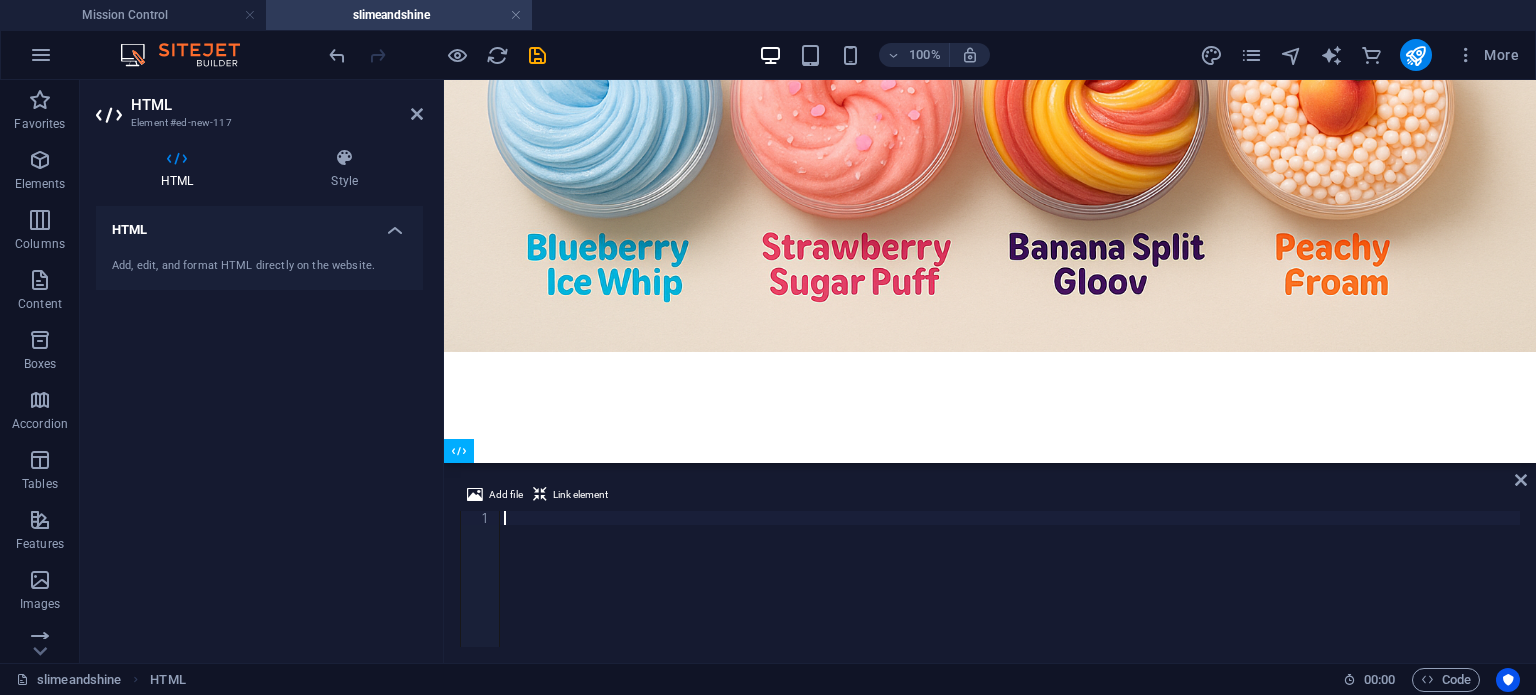 click at bounding box center (1010, 593) 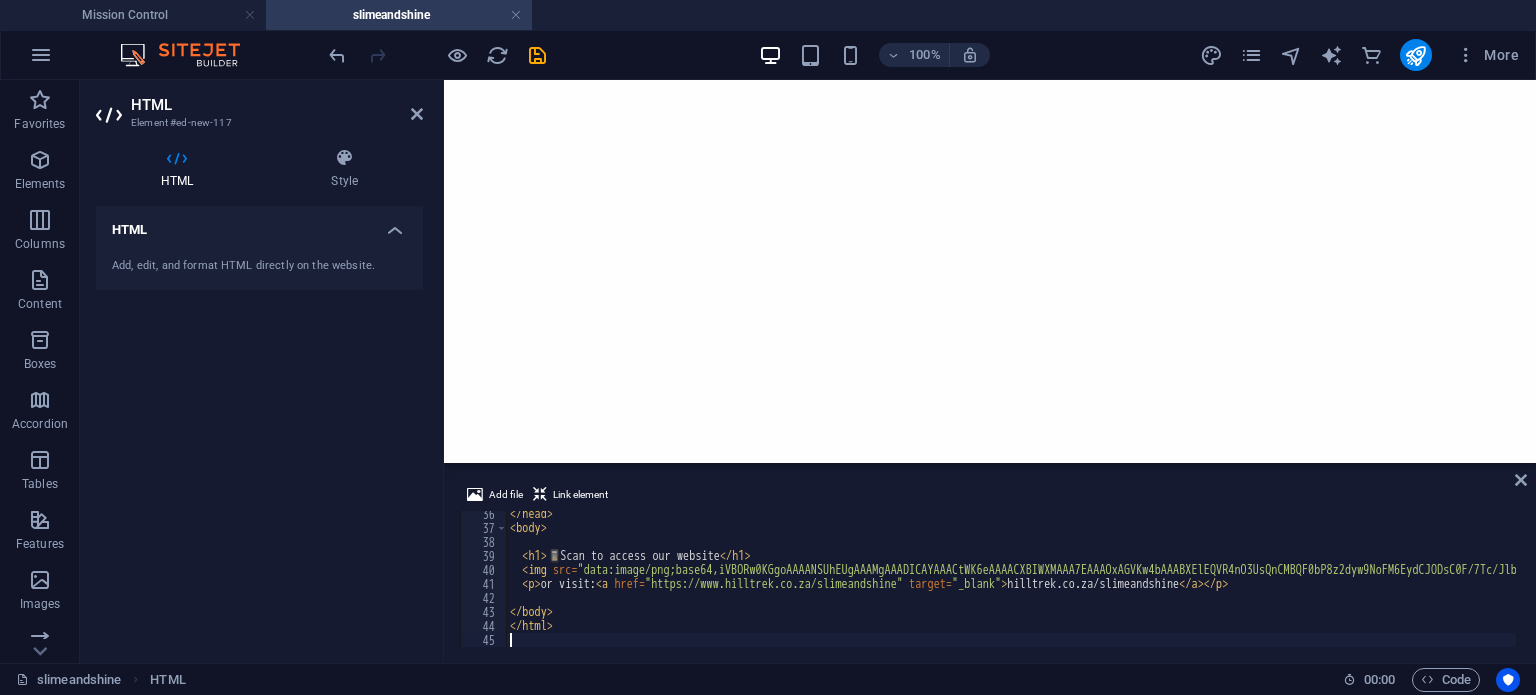 scroll, scrollTop: 1271, scrollLeft: 0, axis: vertical 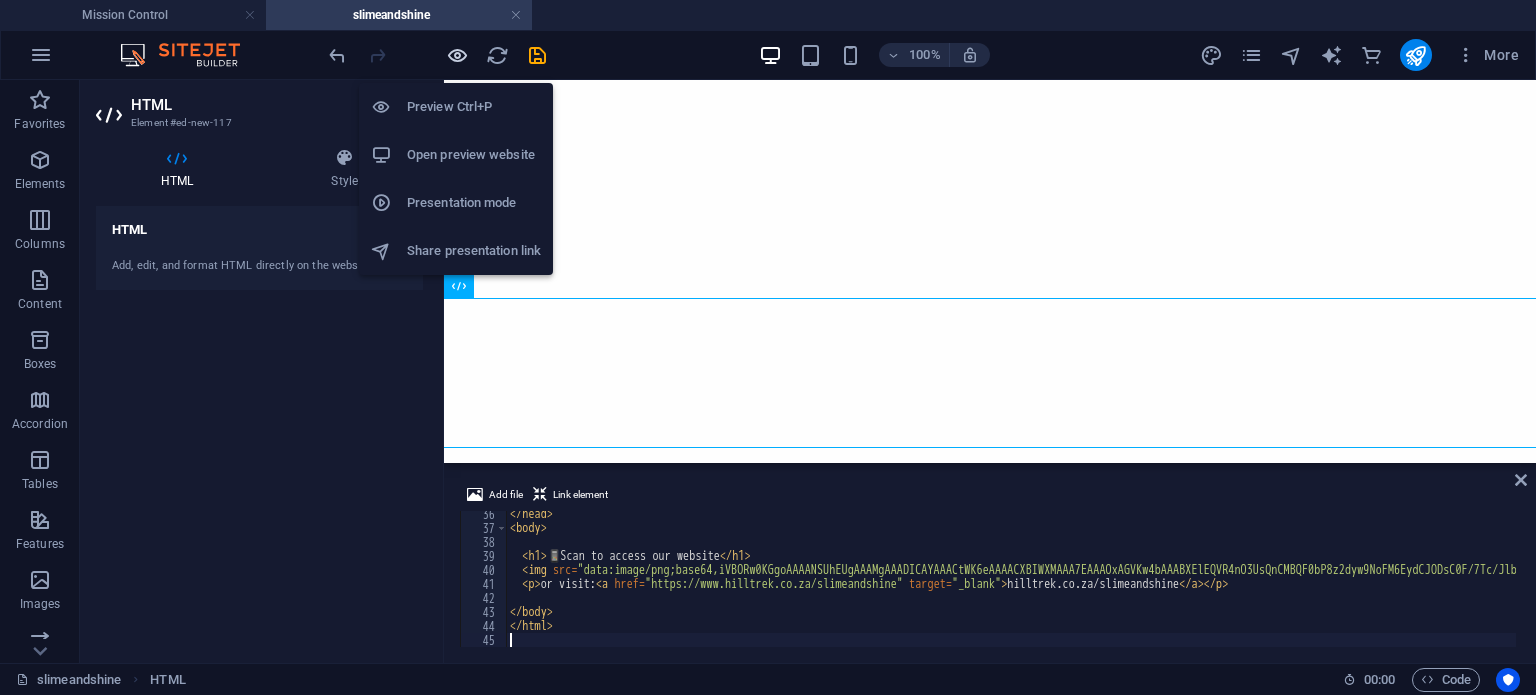 click at bounding box center (457, 55) 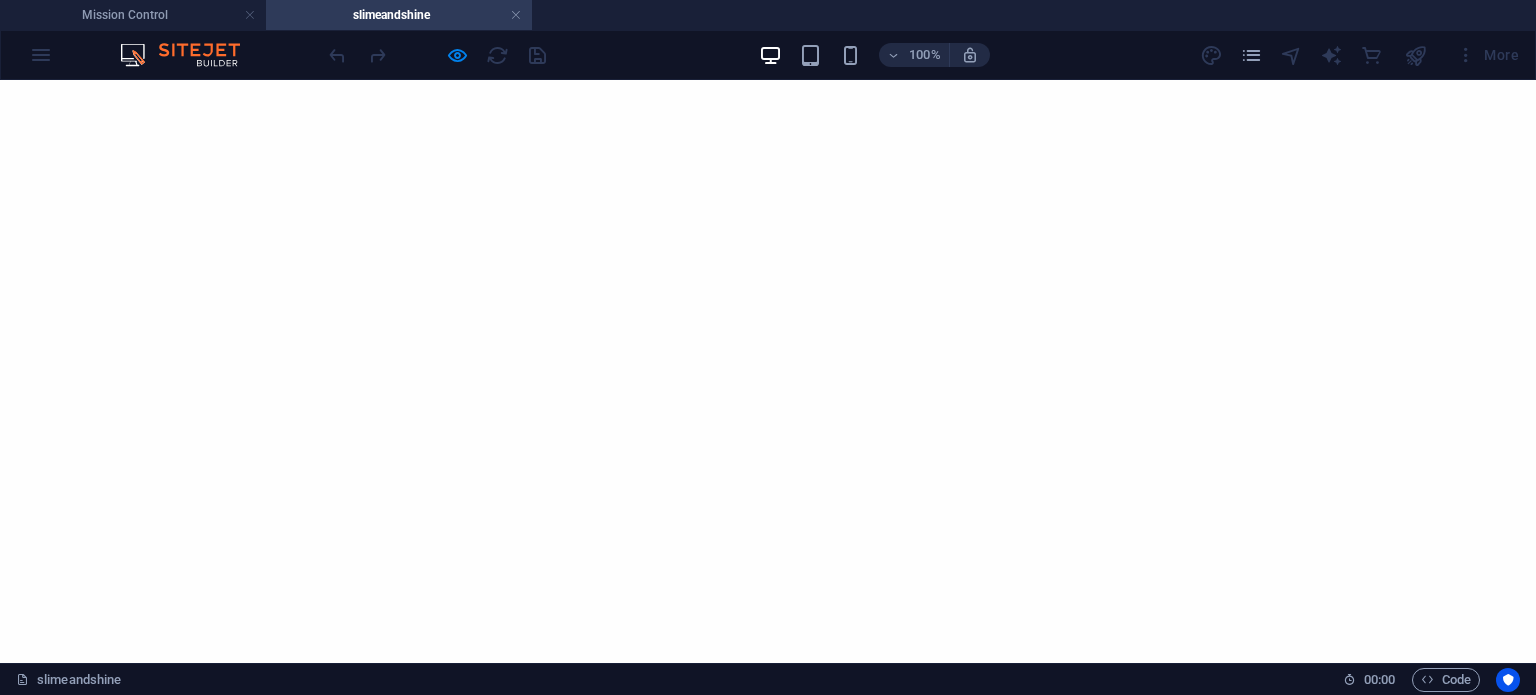 scroll, scrollTop: 0, scrollLeft: 0, axis: both 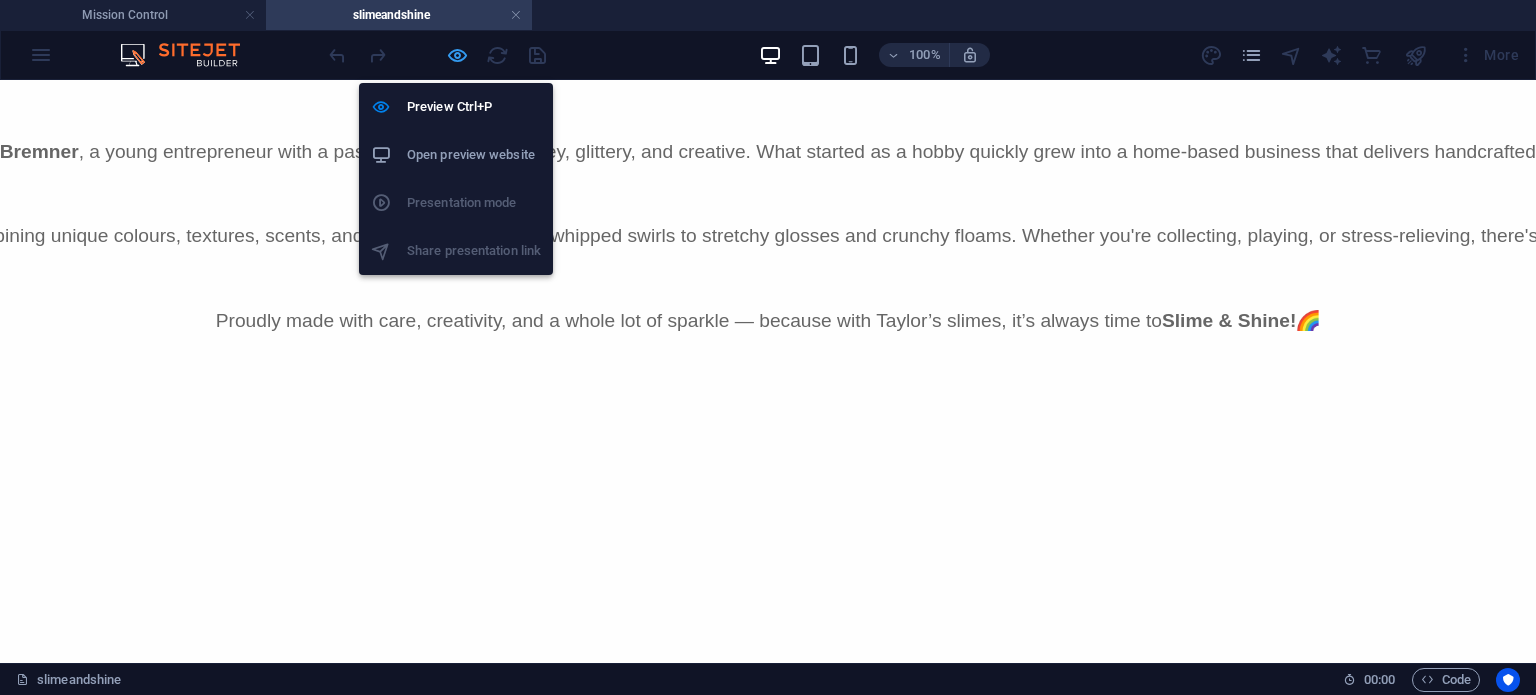 click at bounding box center (457, 55) 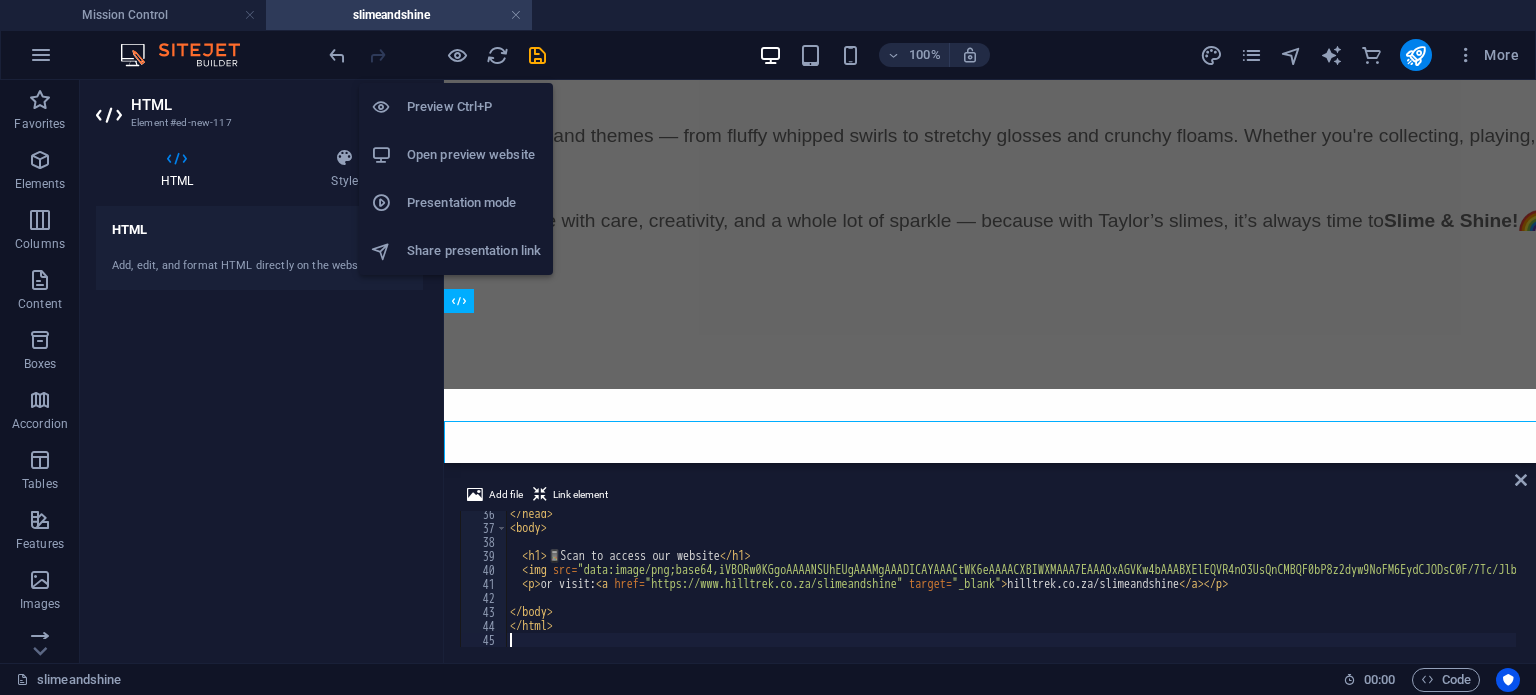 scroll, scrollTop: 1306, scrollLeft: 0, axis: vertical 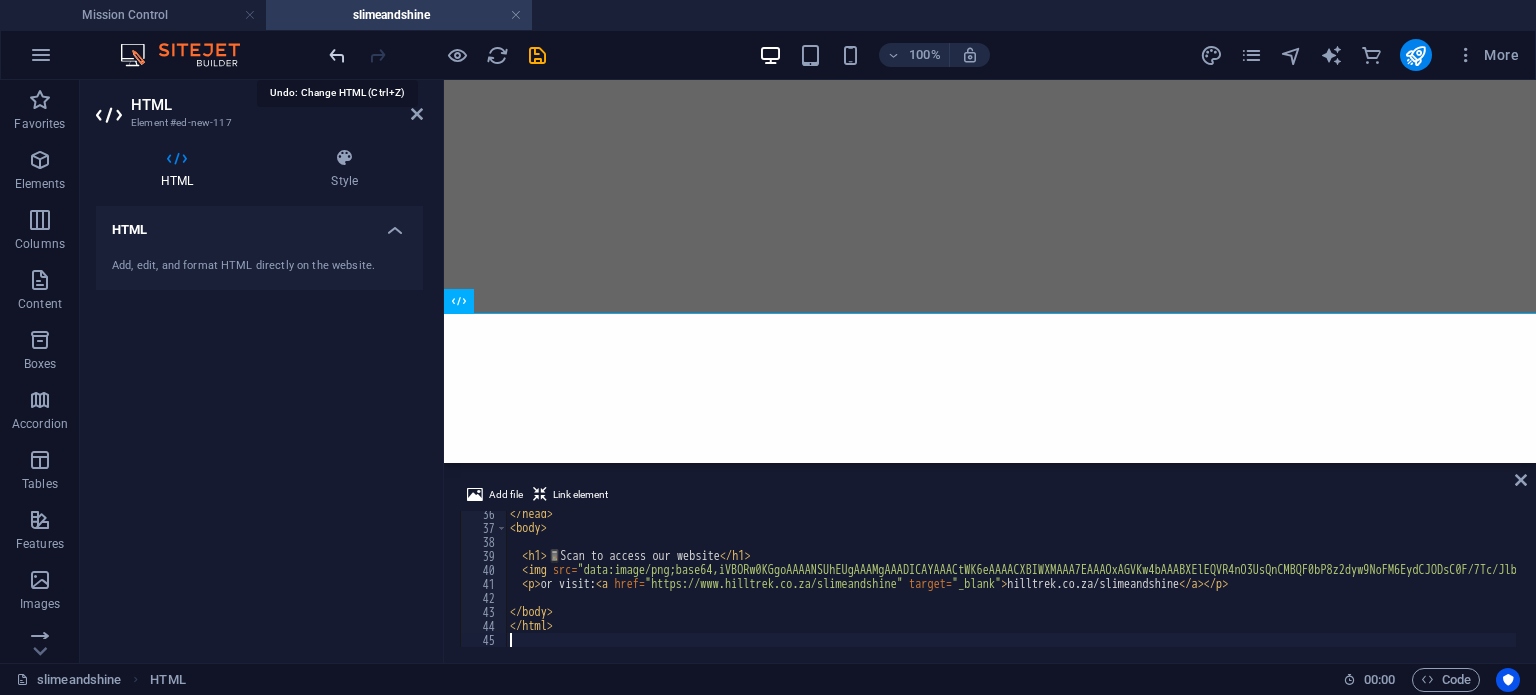 click at bounding box center (337, 55) 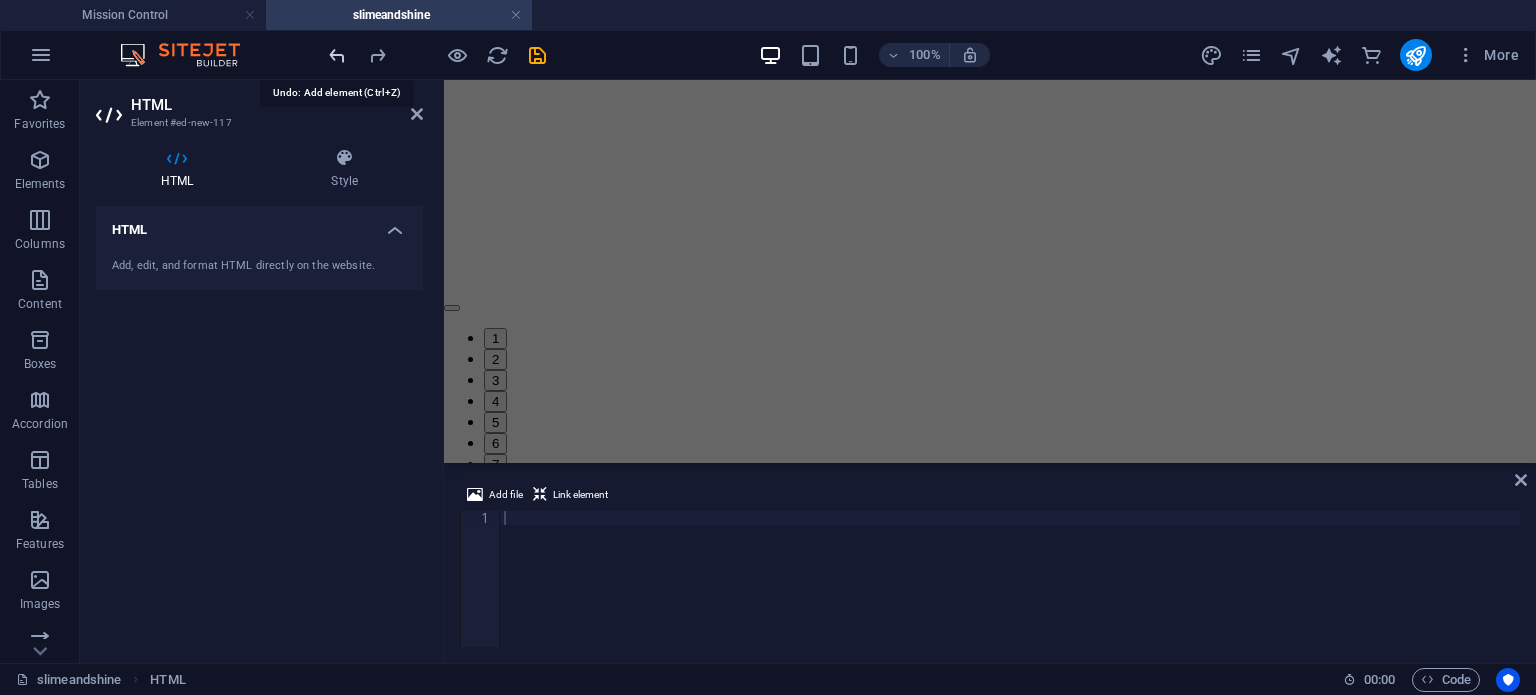 scroll, scrollTop: 2624, scrollLeft: 0, axis: vertical 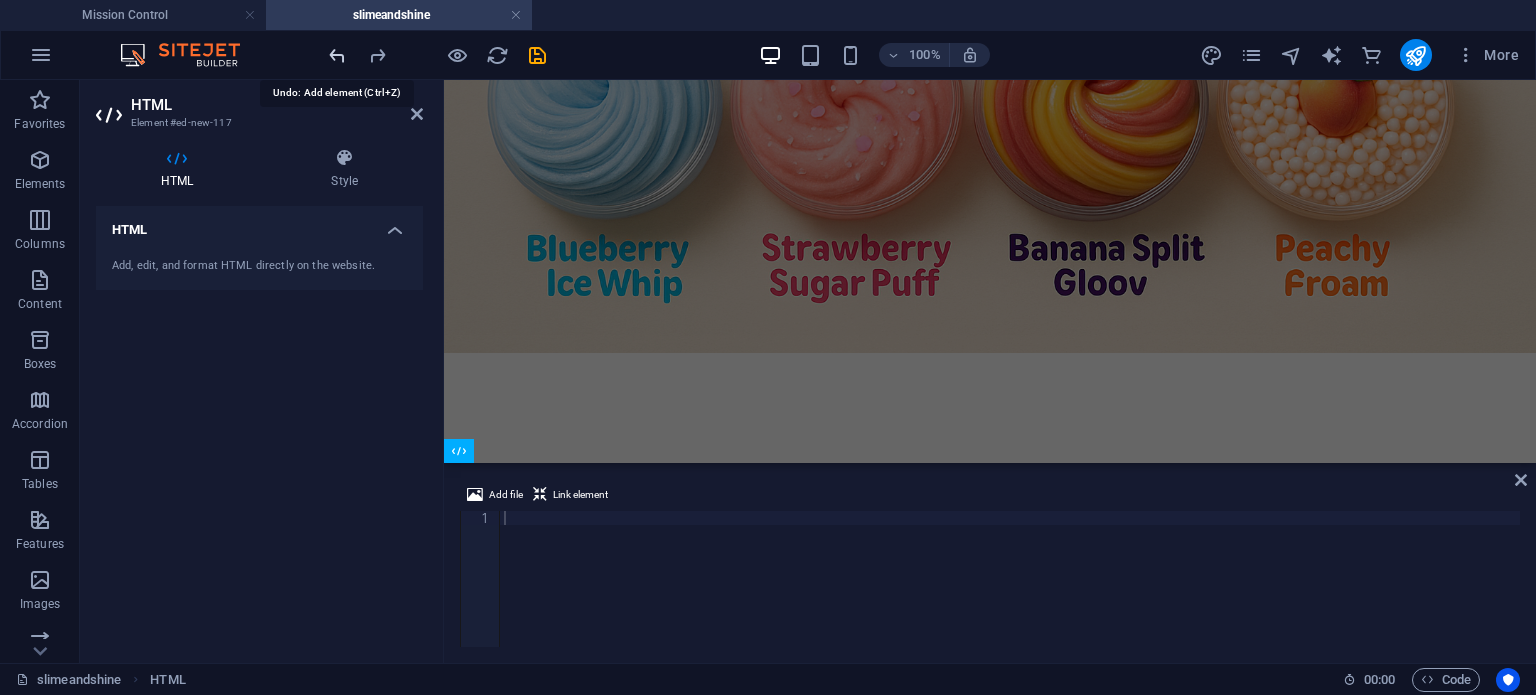 click at bounding box center [337, 55] 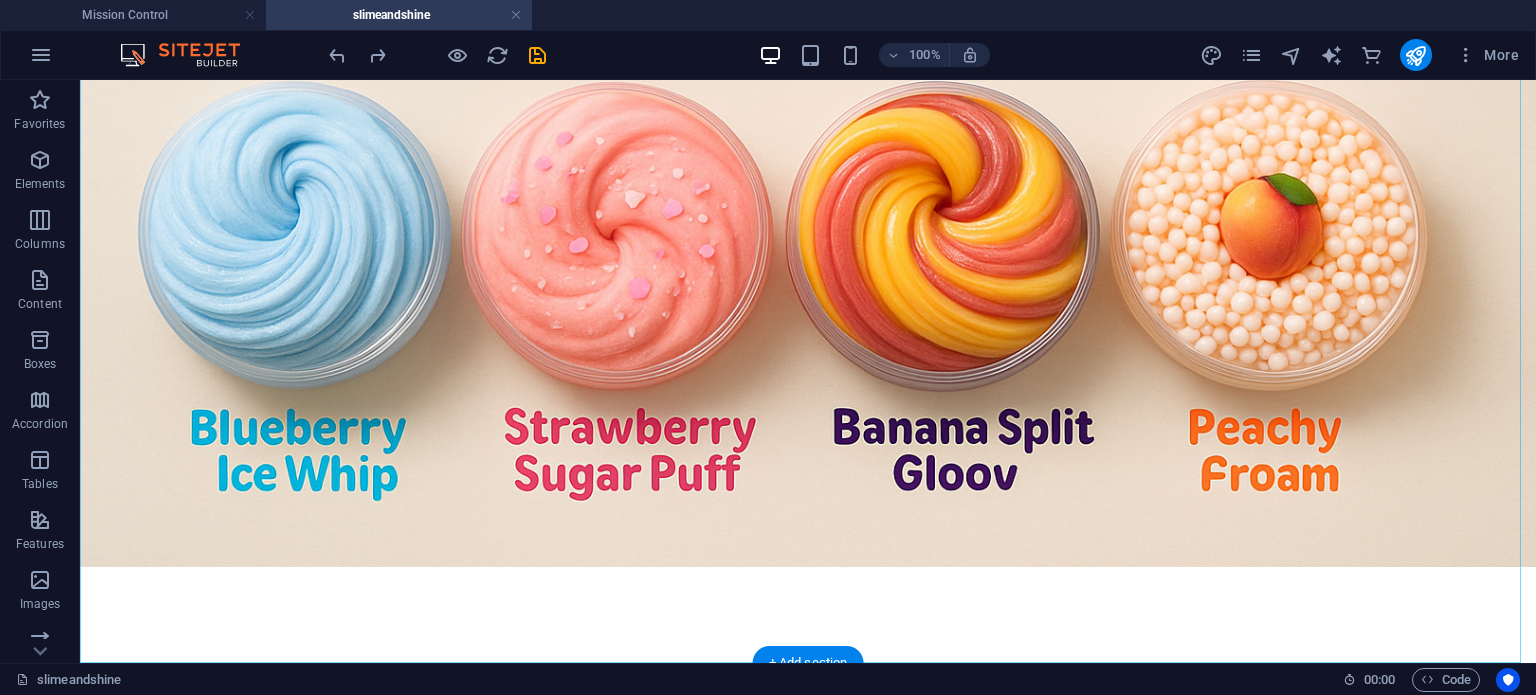 scroll, scrollTop: 2566, scrollLeft: 0, axis: vertical 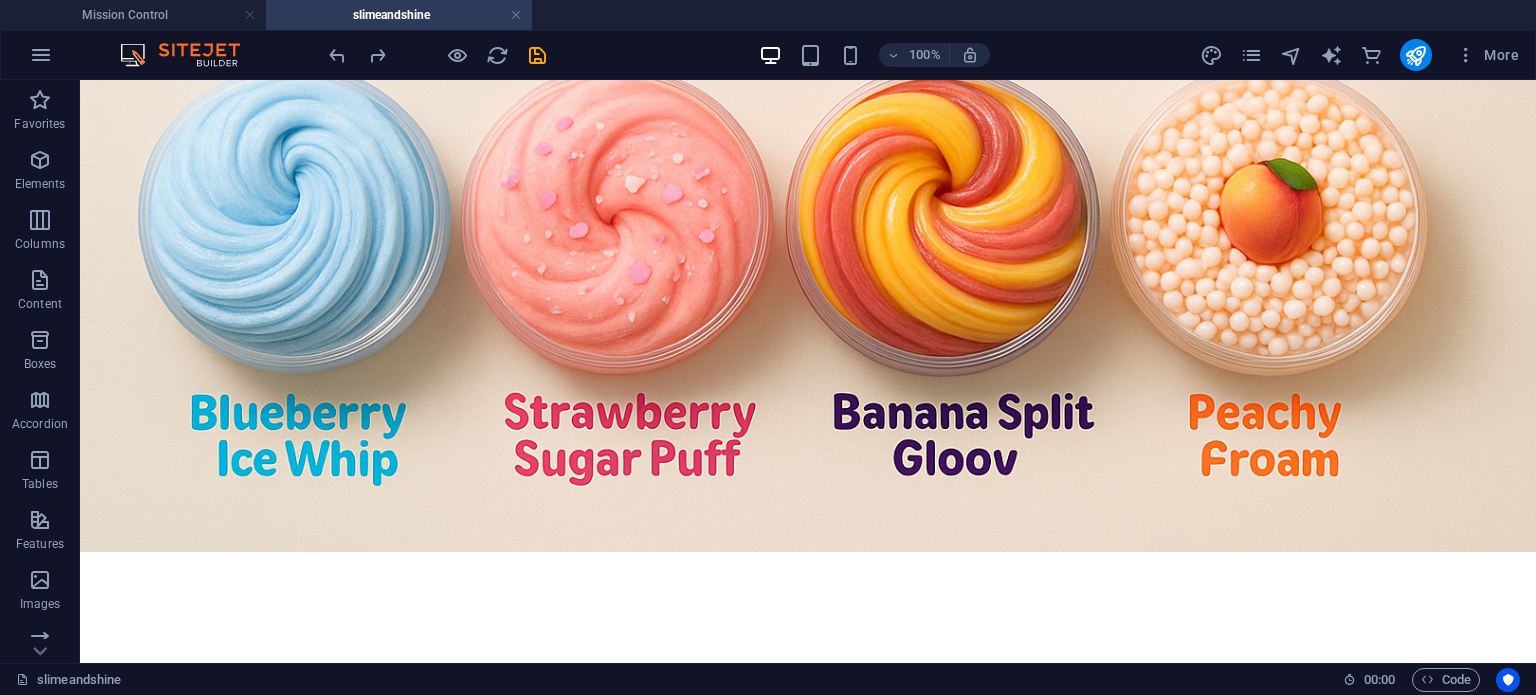 click at bounding box center (437, 55) 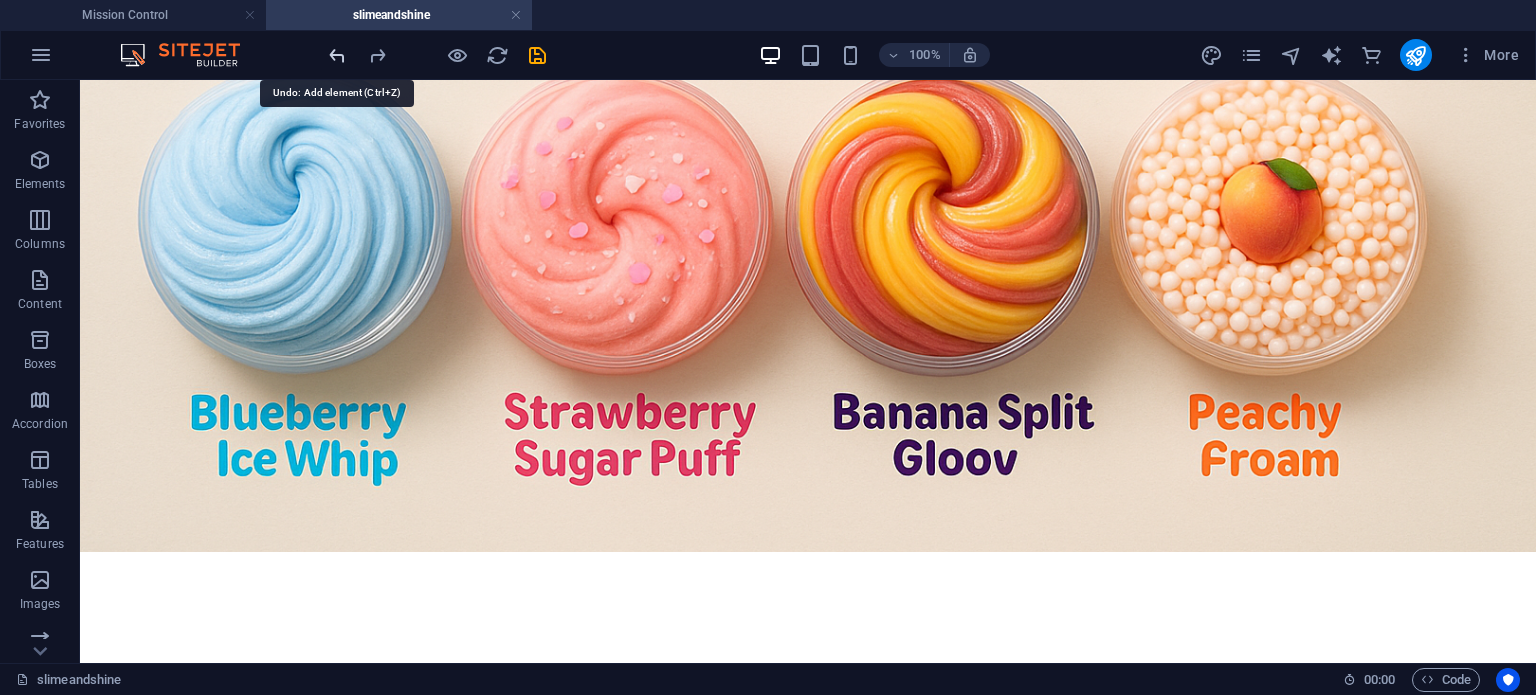 click at bounding box center [337, 55] 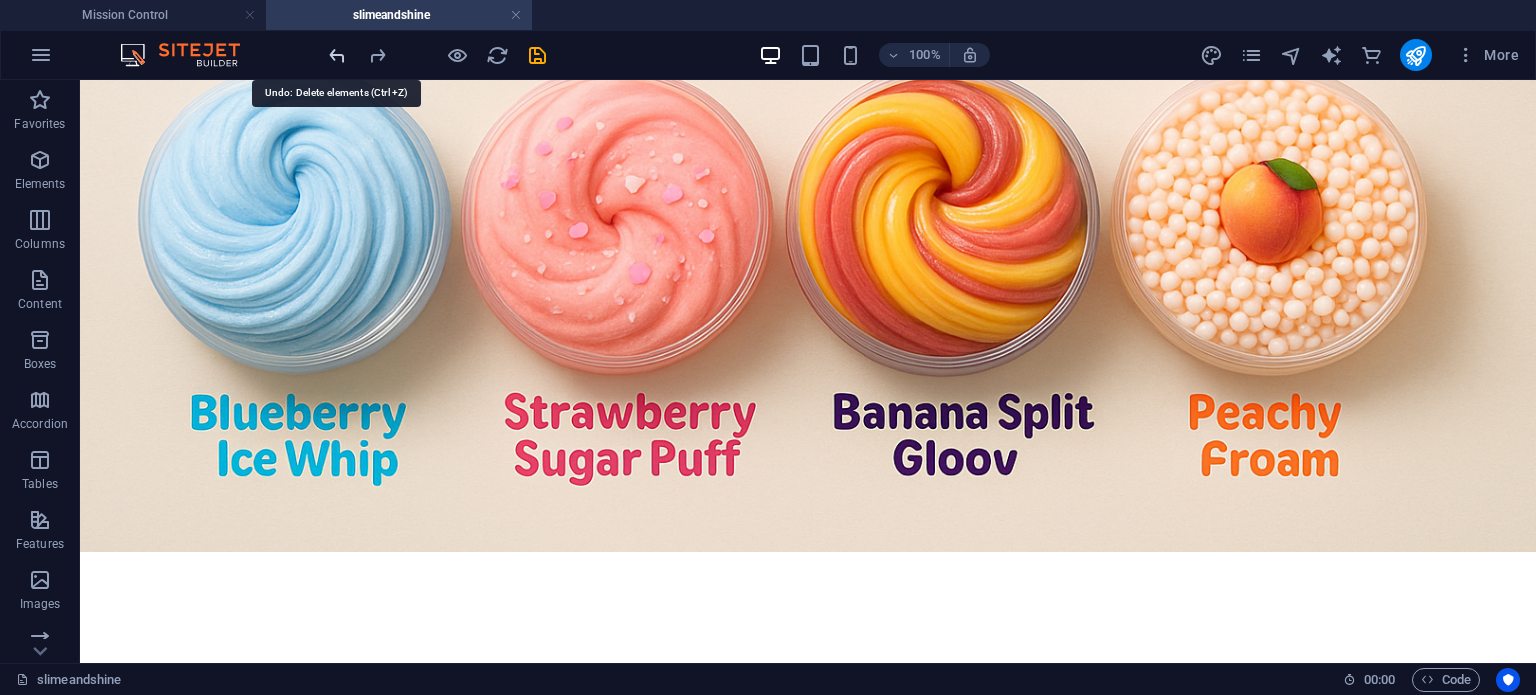 click at bounding box center (337, 55) 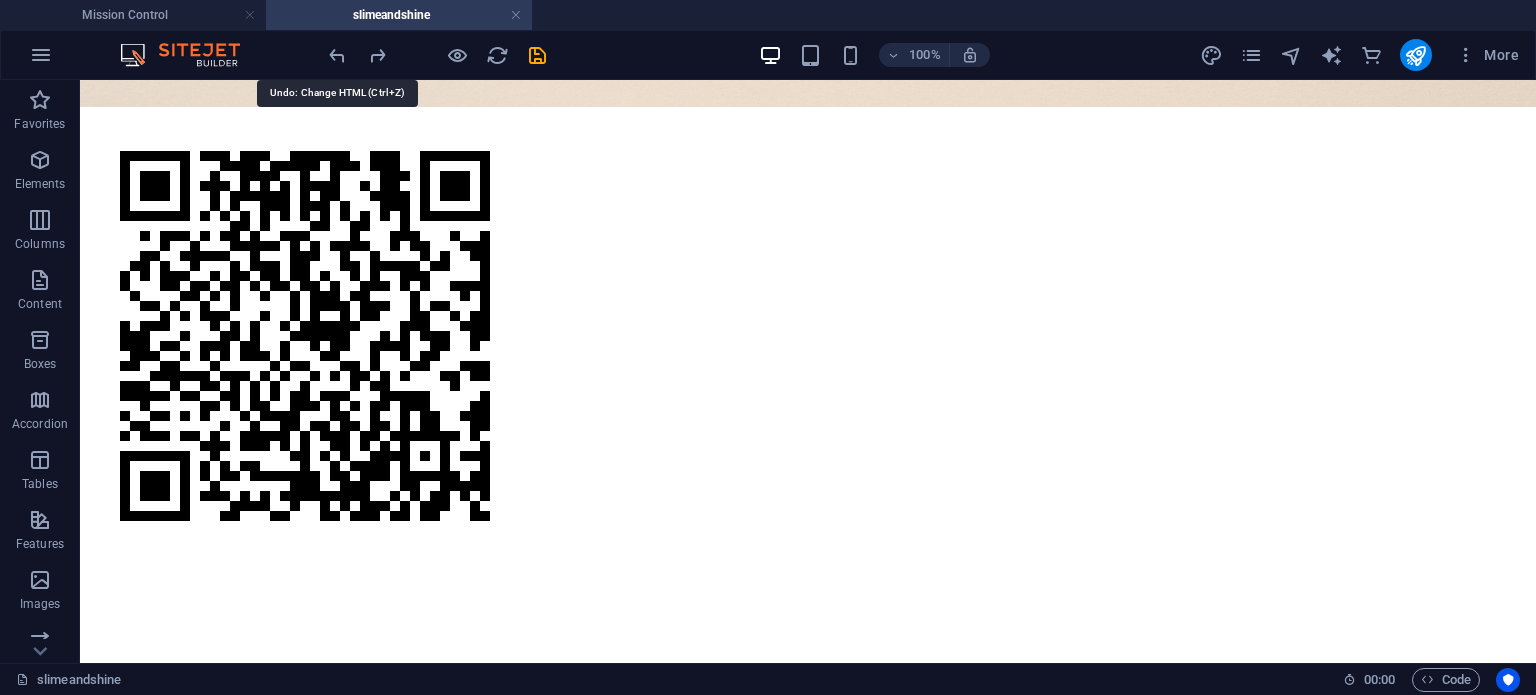 scroll, scrollTop: 3016, scrollLeft: 0, axis: vertical 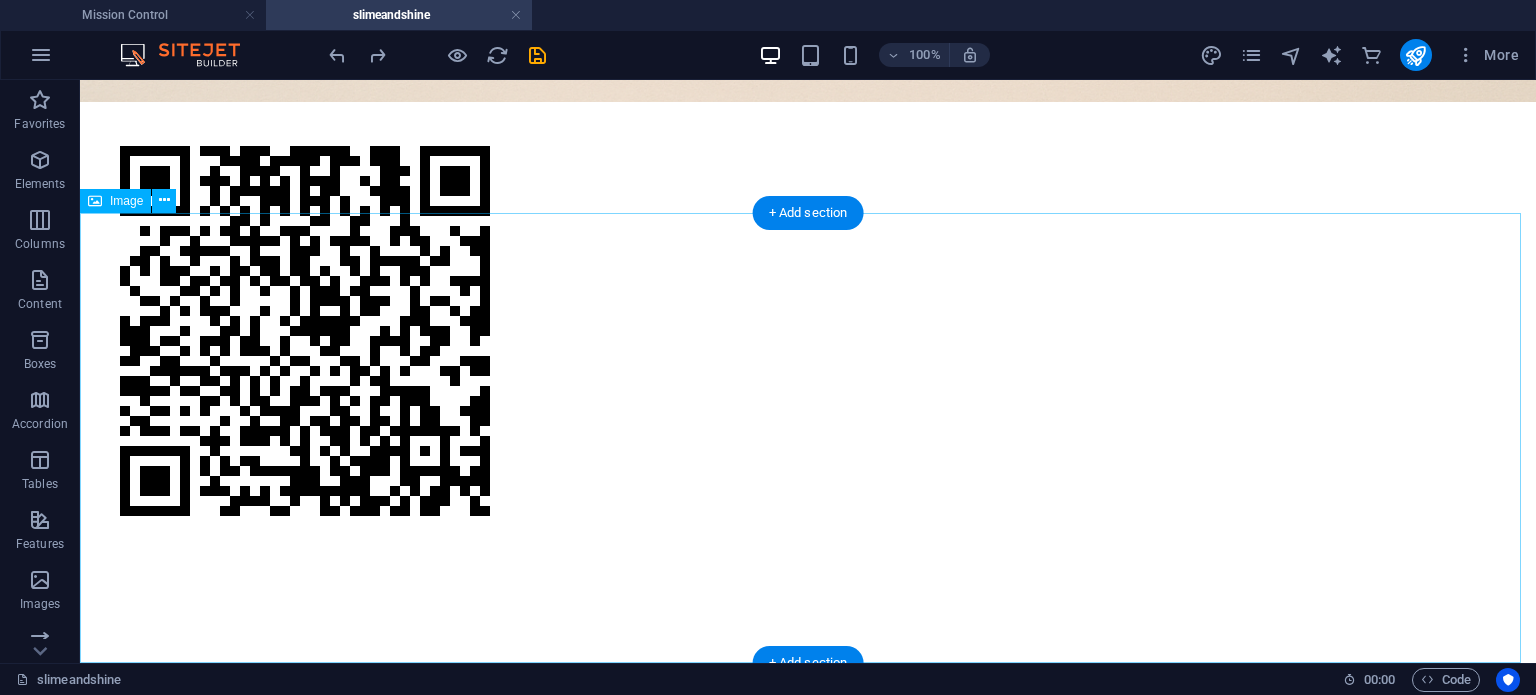 click at bounding box center (808, 333) 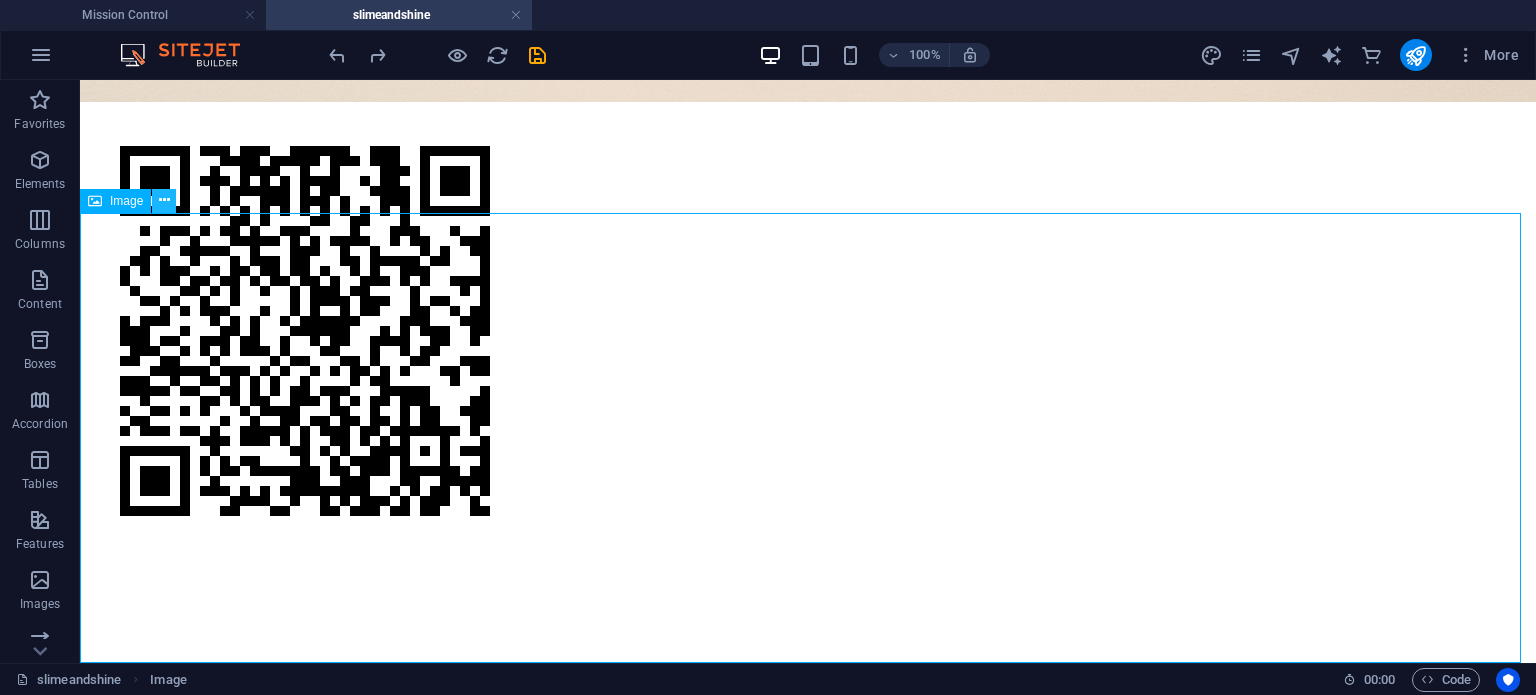 click at bounding box center (164, 200) 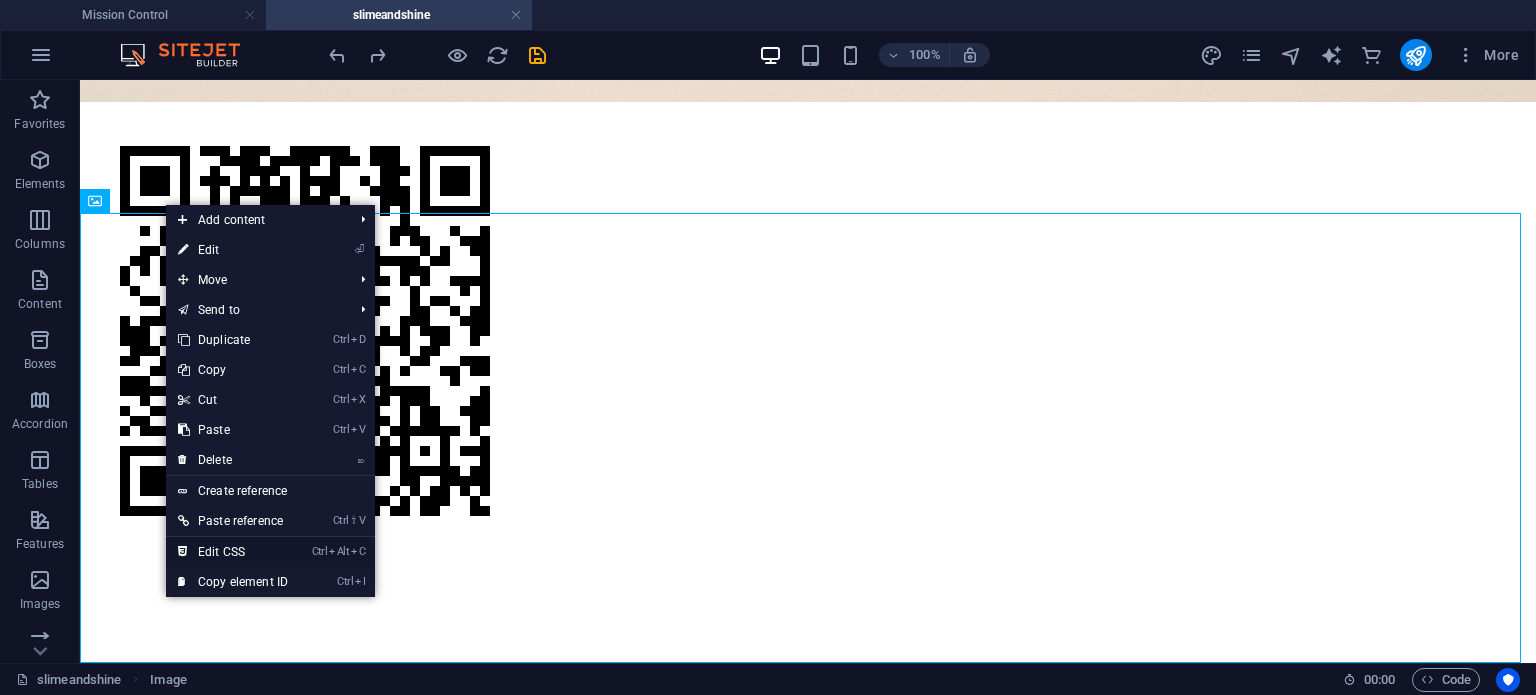 click on "Ctrl Alt C  Edit CSS" at bounding box center [233, 552] 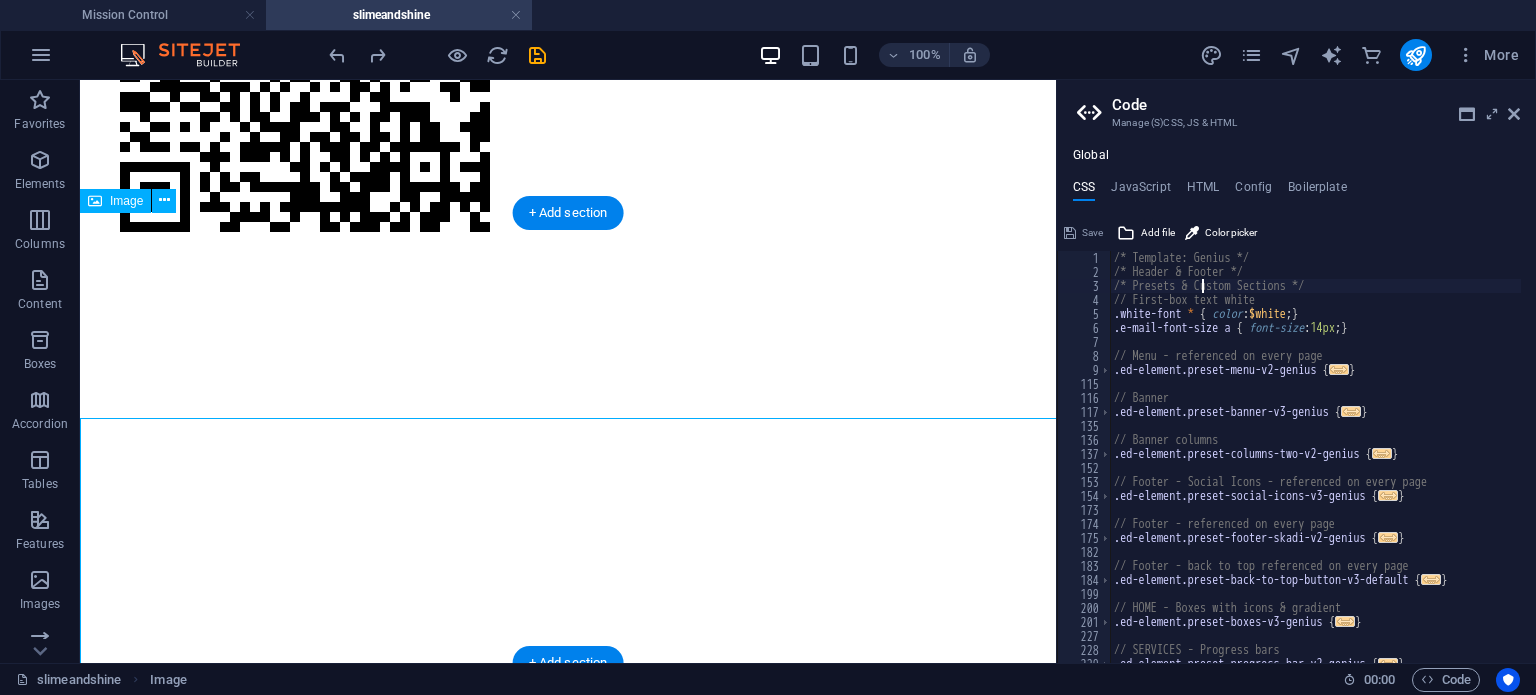 scroll, scrollTop: 2812, scrollLeft: 0, axis: vertical 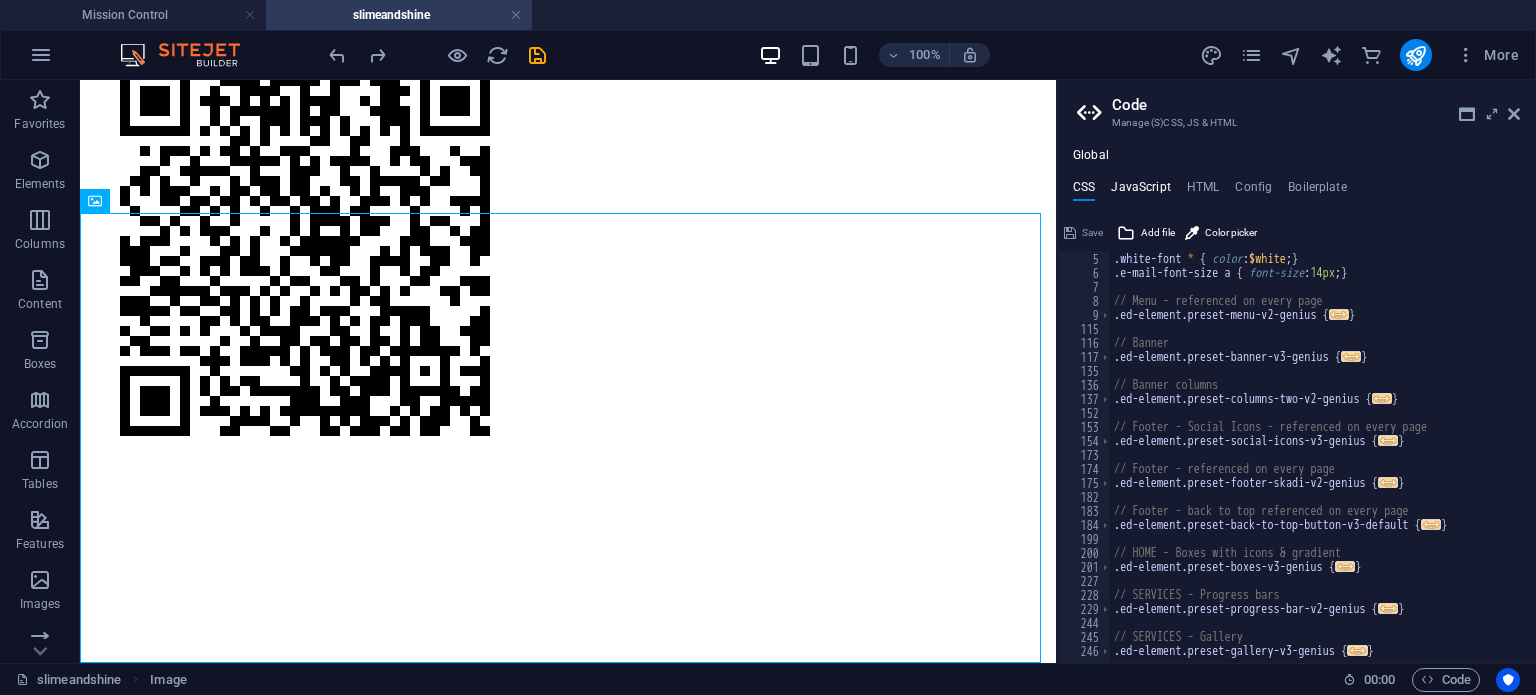 click on "JavaScript" at bounding box center [1140, 191] 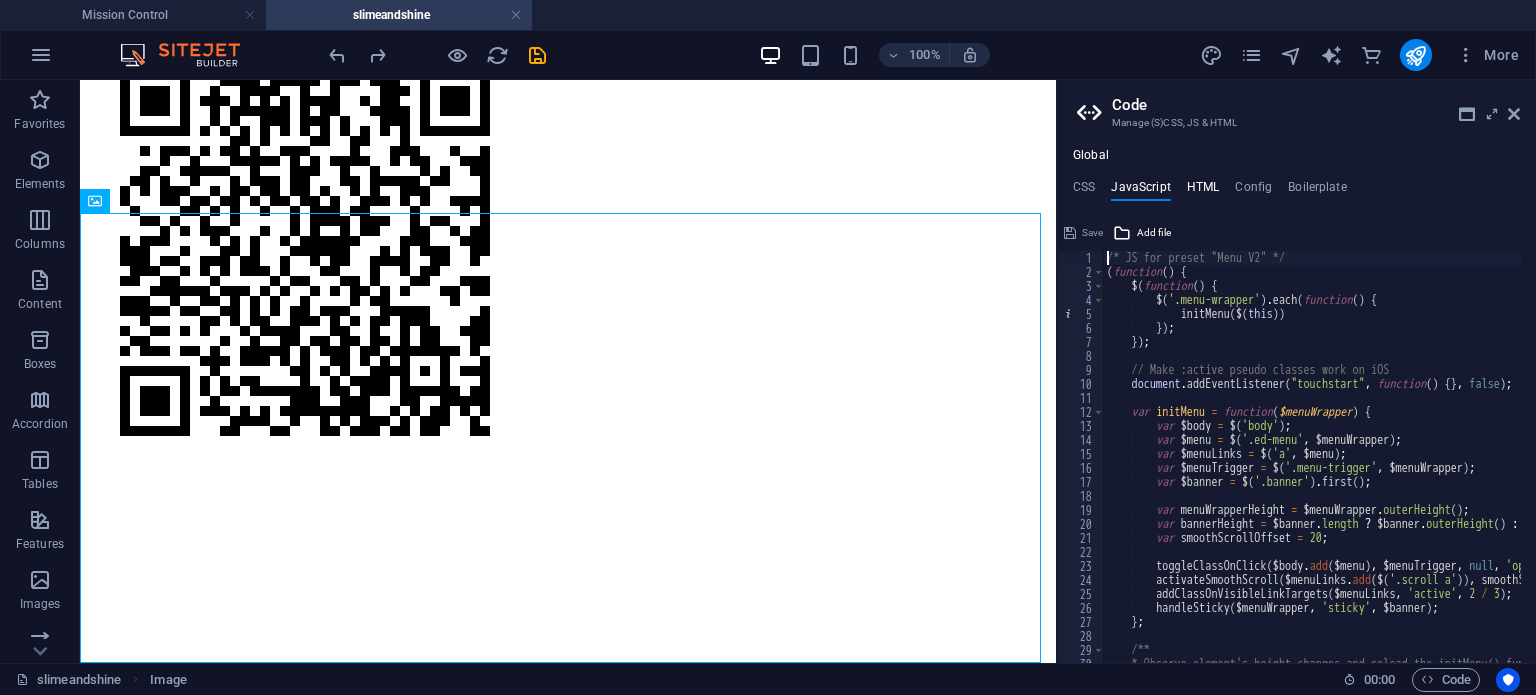 click on "HTML" at bounding box center (1203, 191) 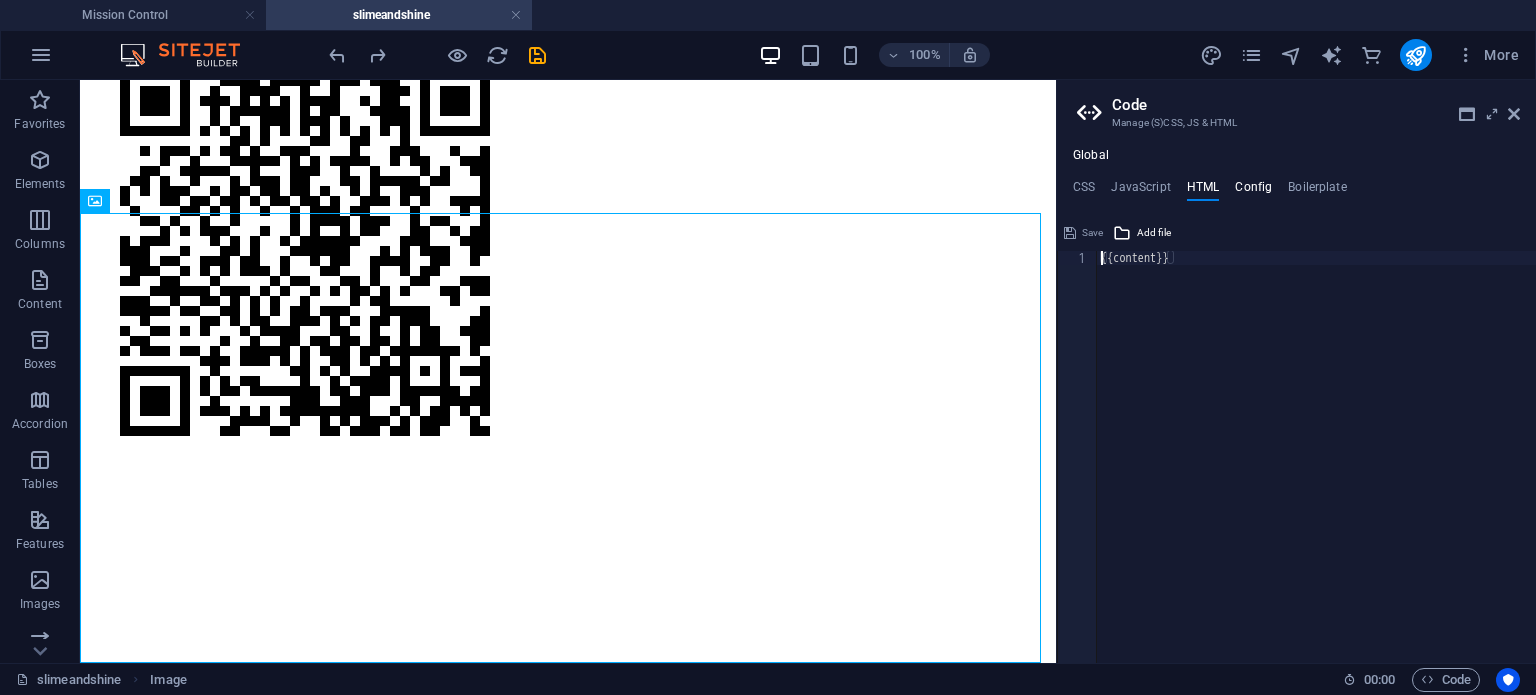 click on "Config" at bounding box center [1253, 191] 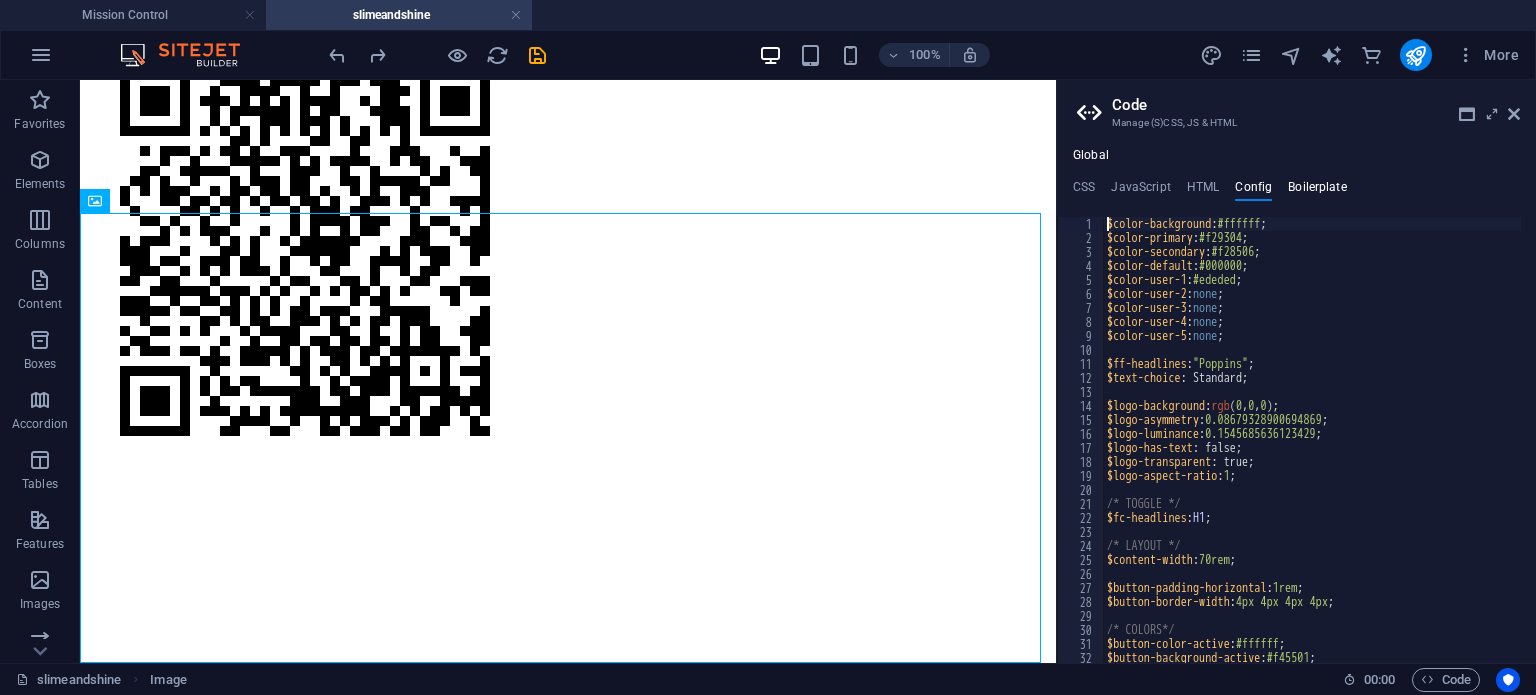 click on "Boilerplate" at bounding box center [1317, 191] 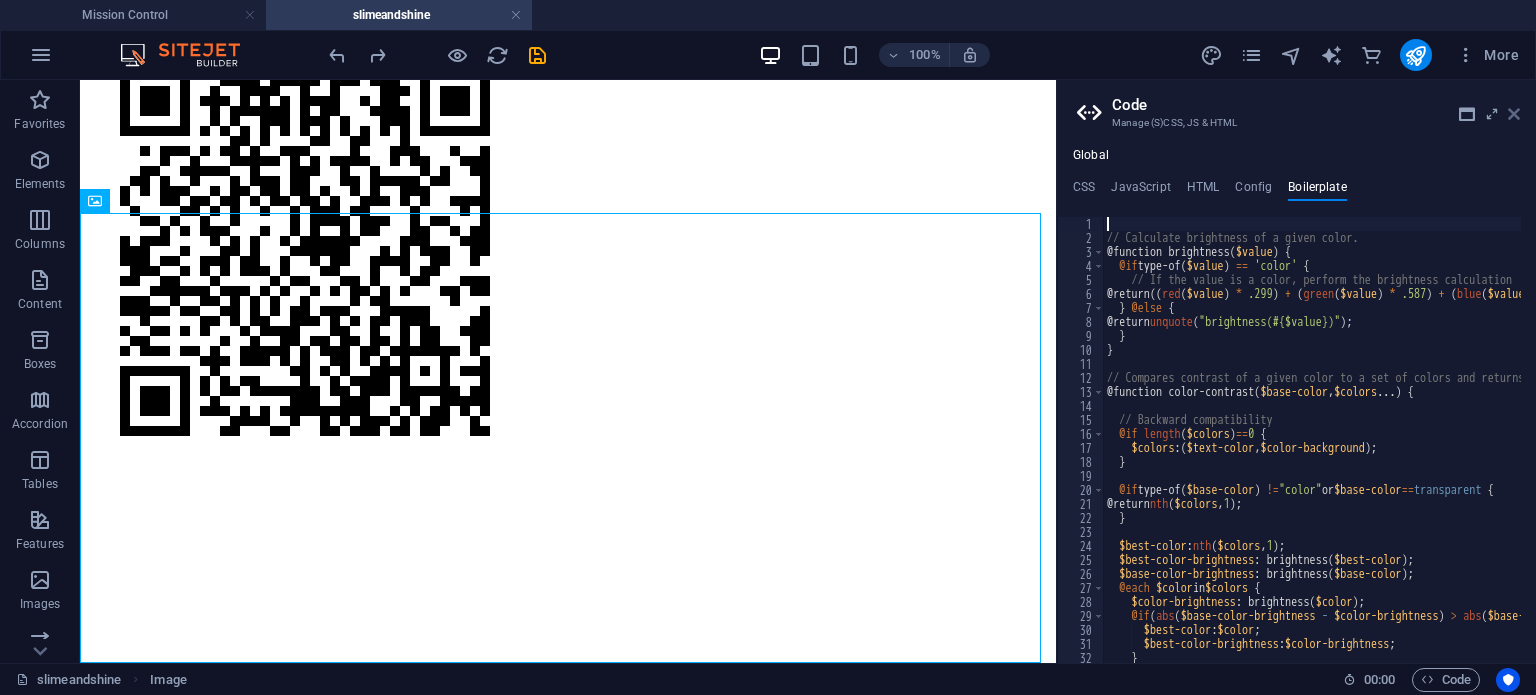 click at bounding box center (1514, 114) 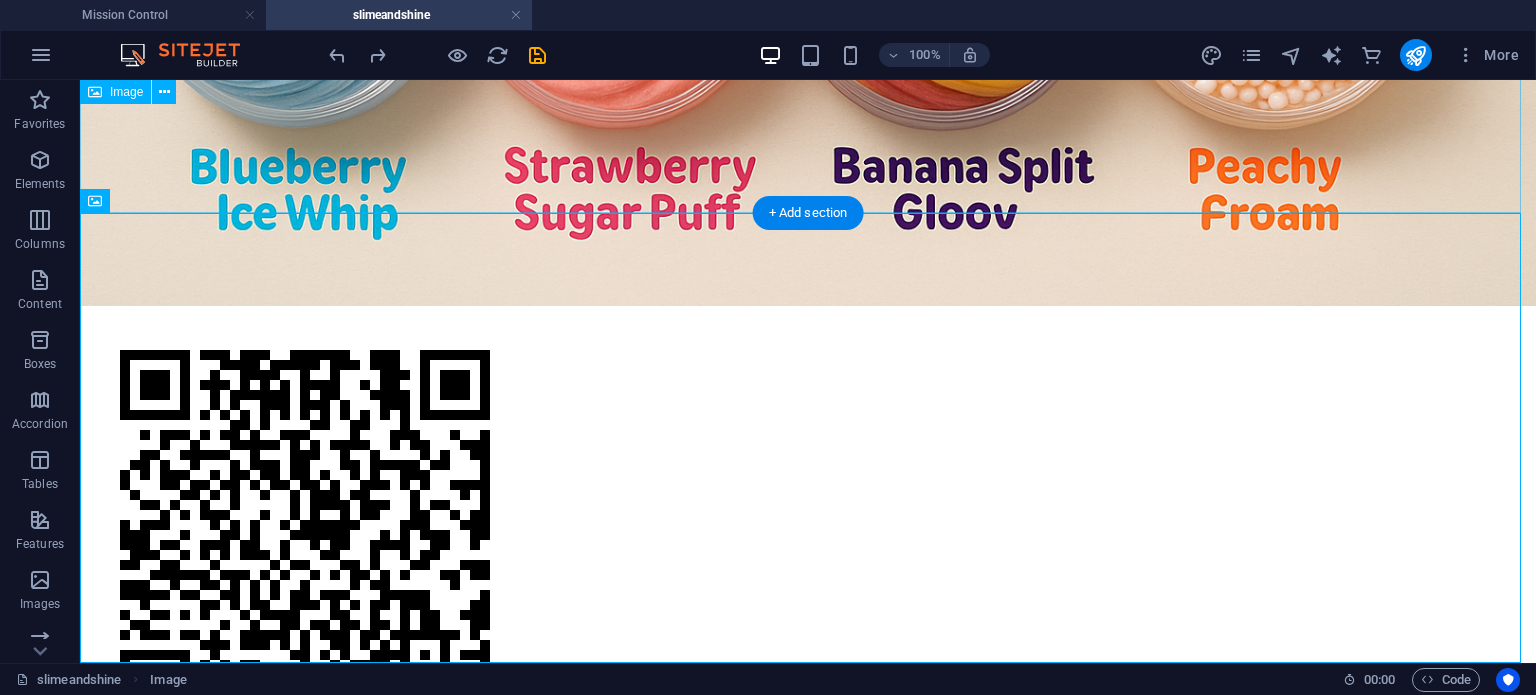scroll, scrollTop: 3016, scrollLeft: 0, axis: vertical 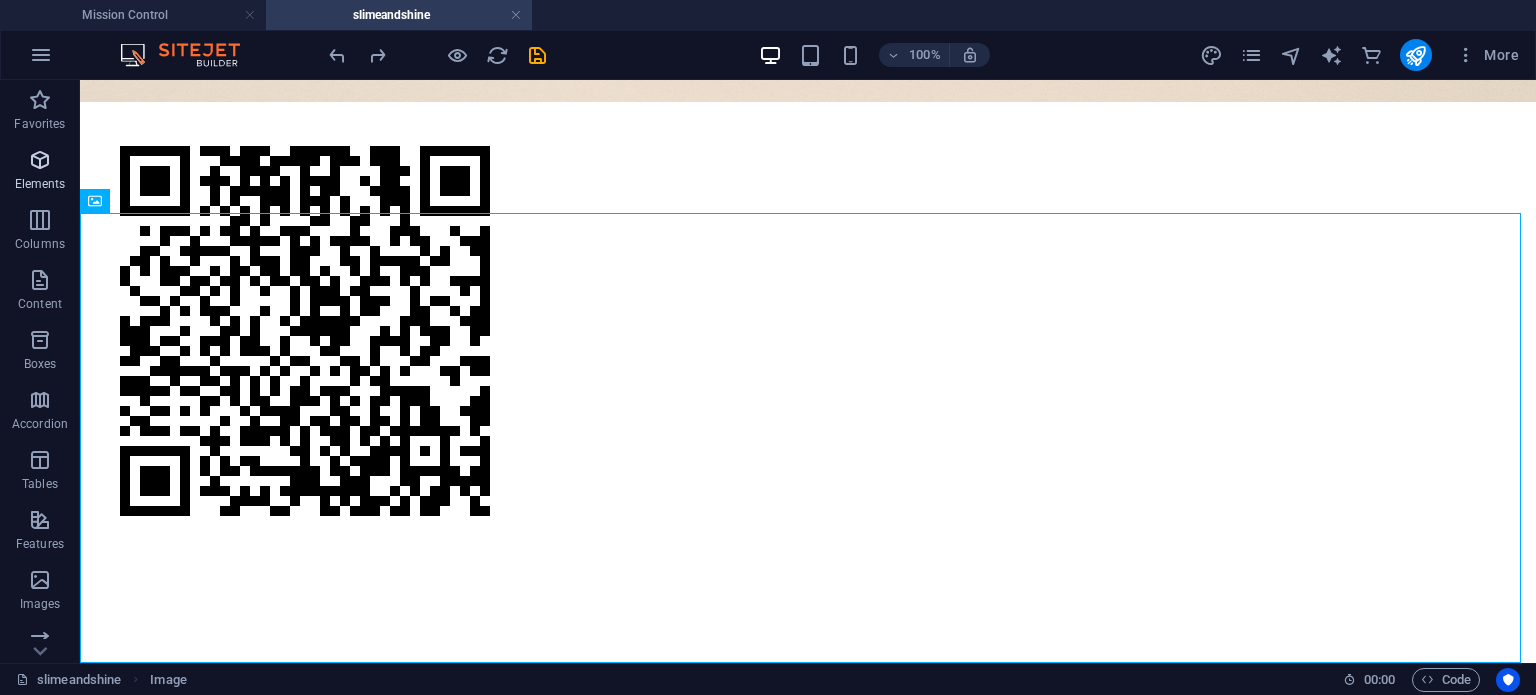 click on "Elements" at bounding box center [40, 184] 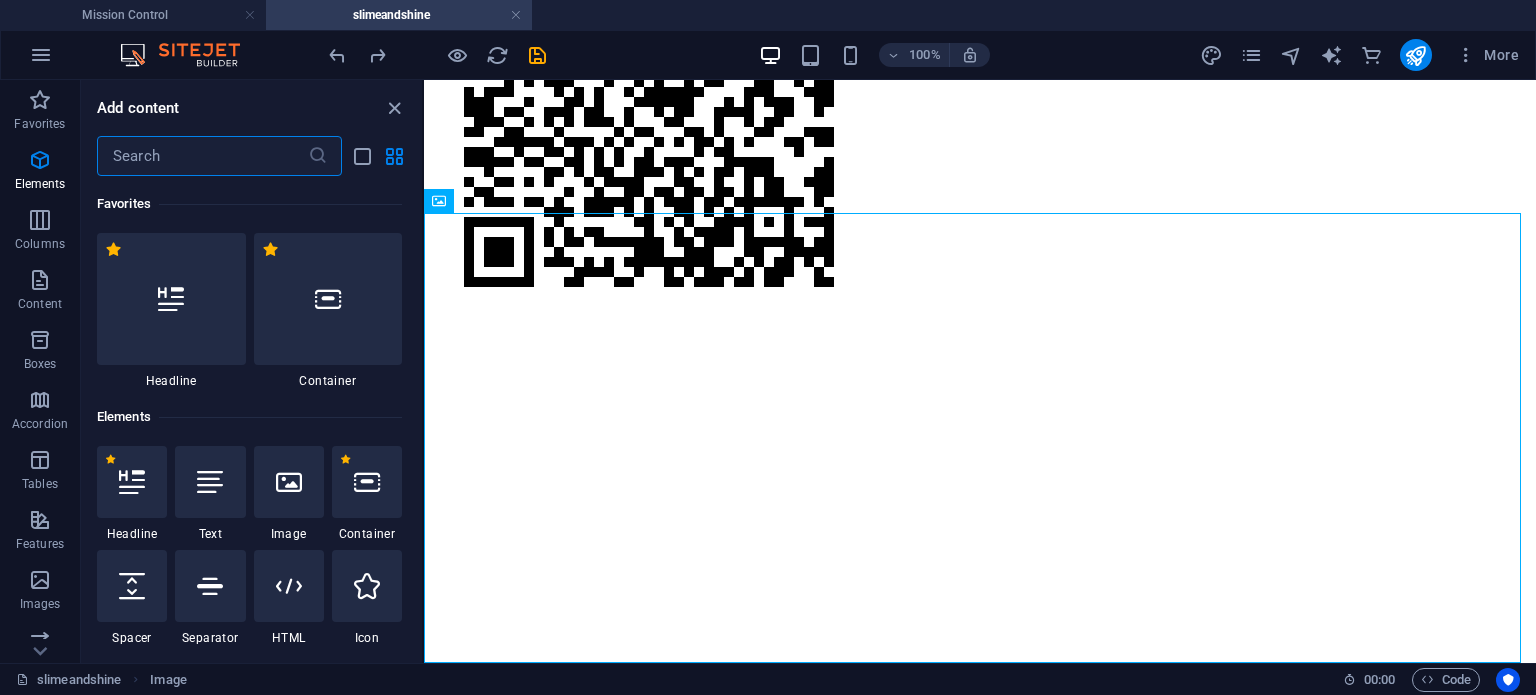 scroll, scrollTop: 2787, scrollLeft: 0, axis: vertical 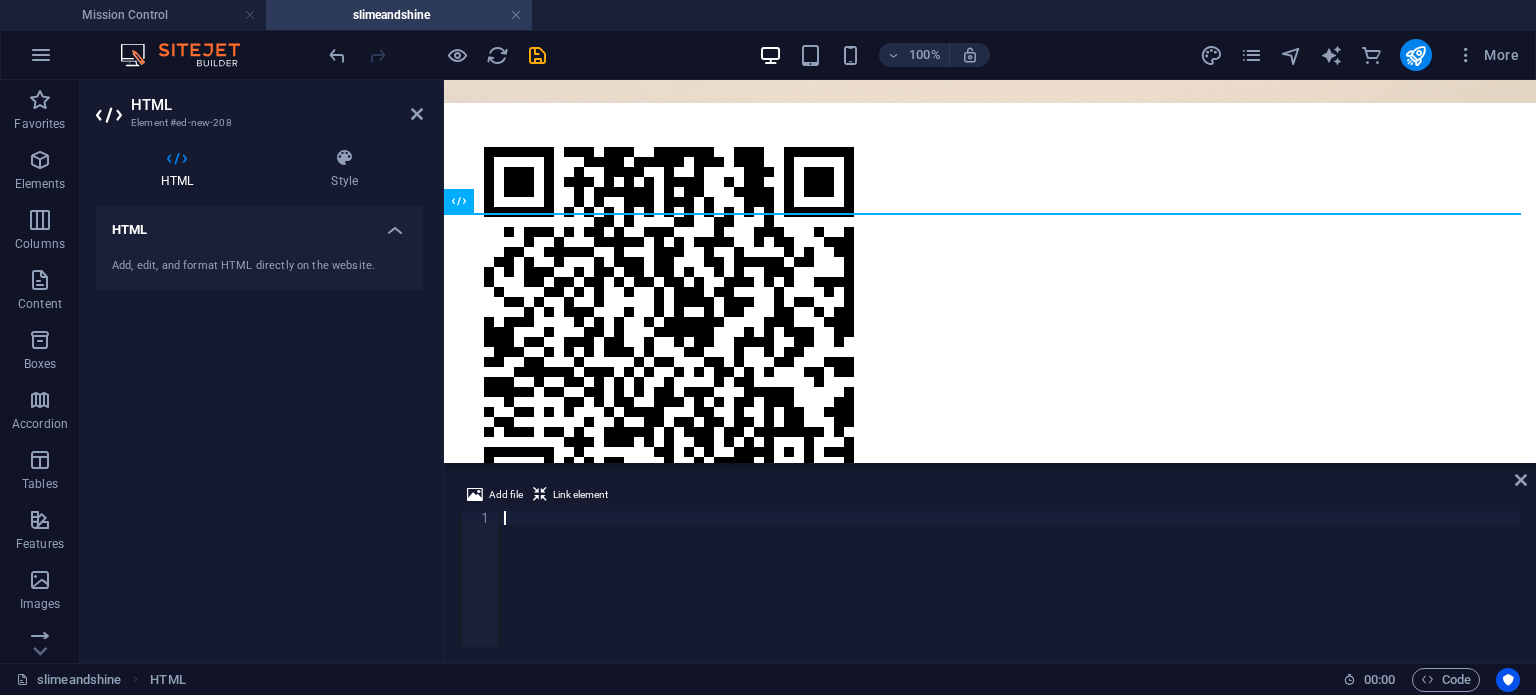 click at bounding box center [1010, 593] 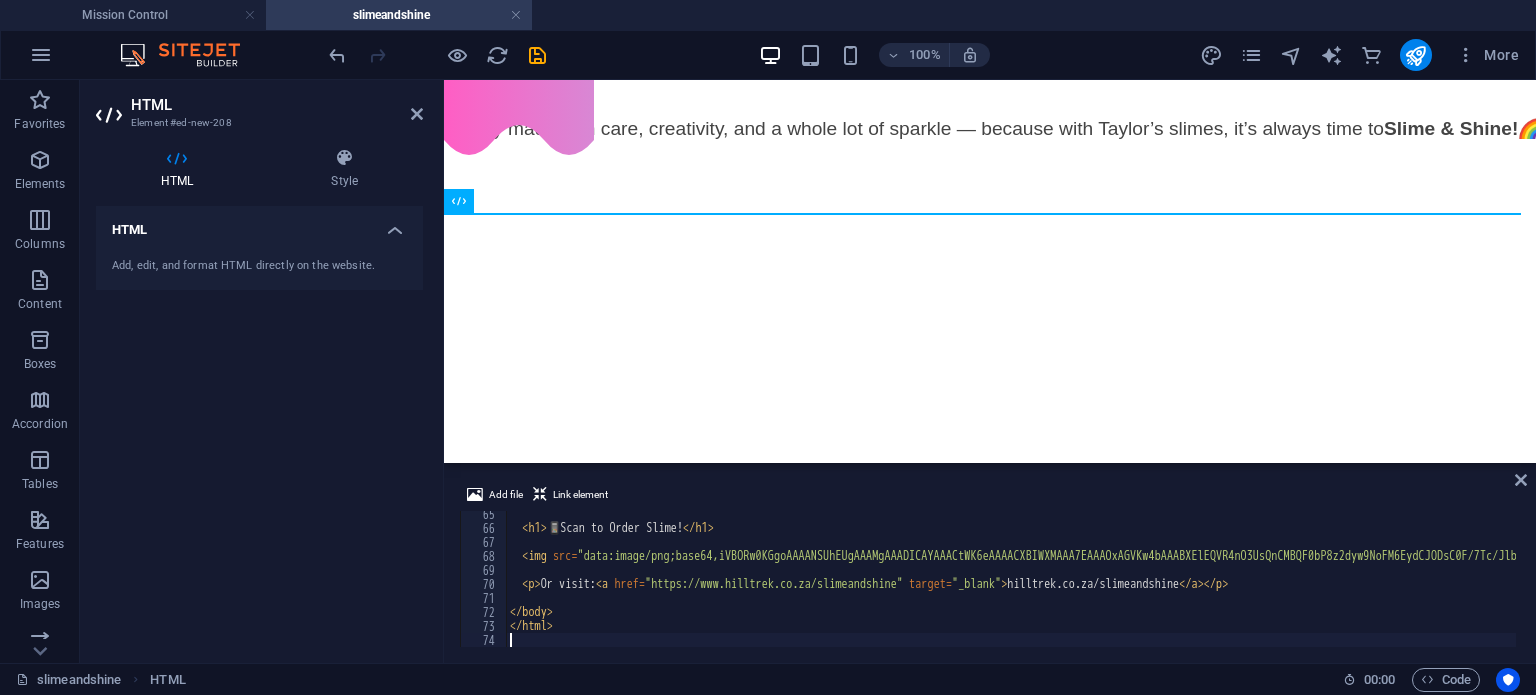 scroll, scrollTop: 0, scrollLeft: 0, axis: both 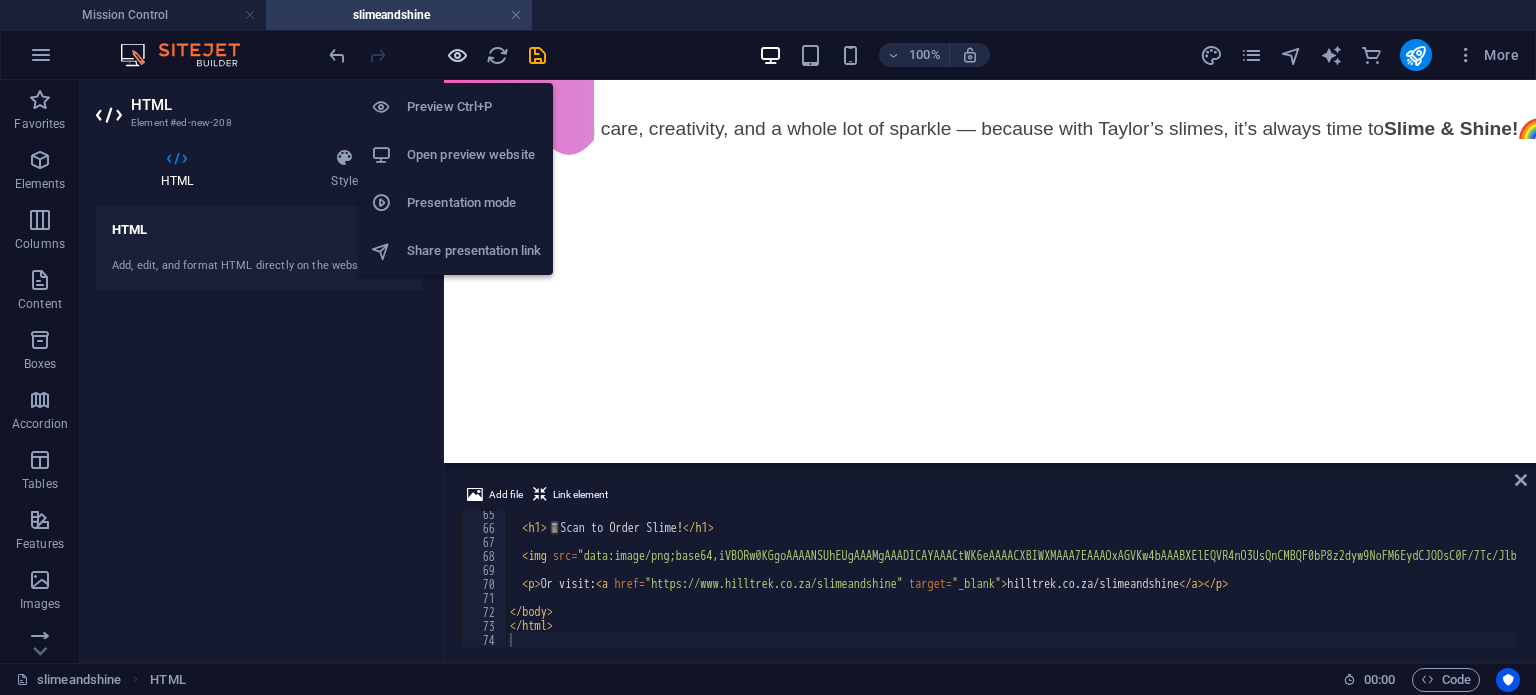 click at bounding box center [457, 55] 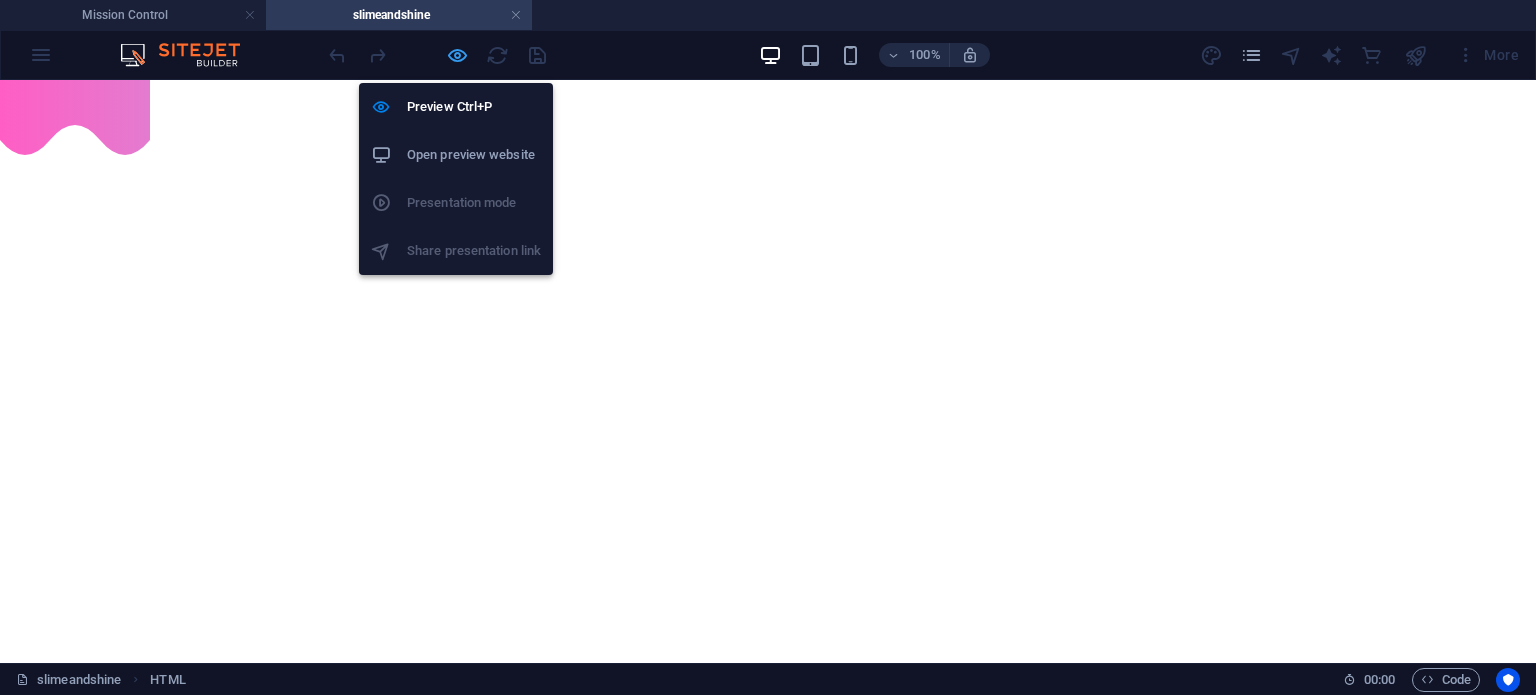 click at bounding box center (457, 55) 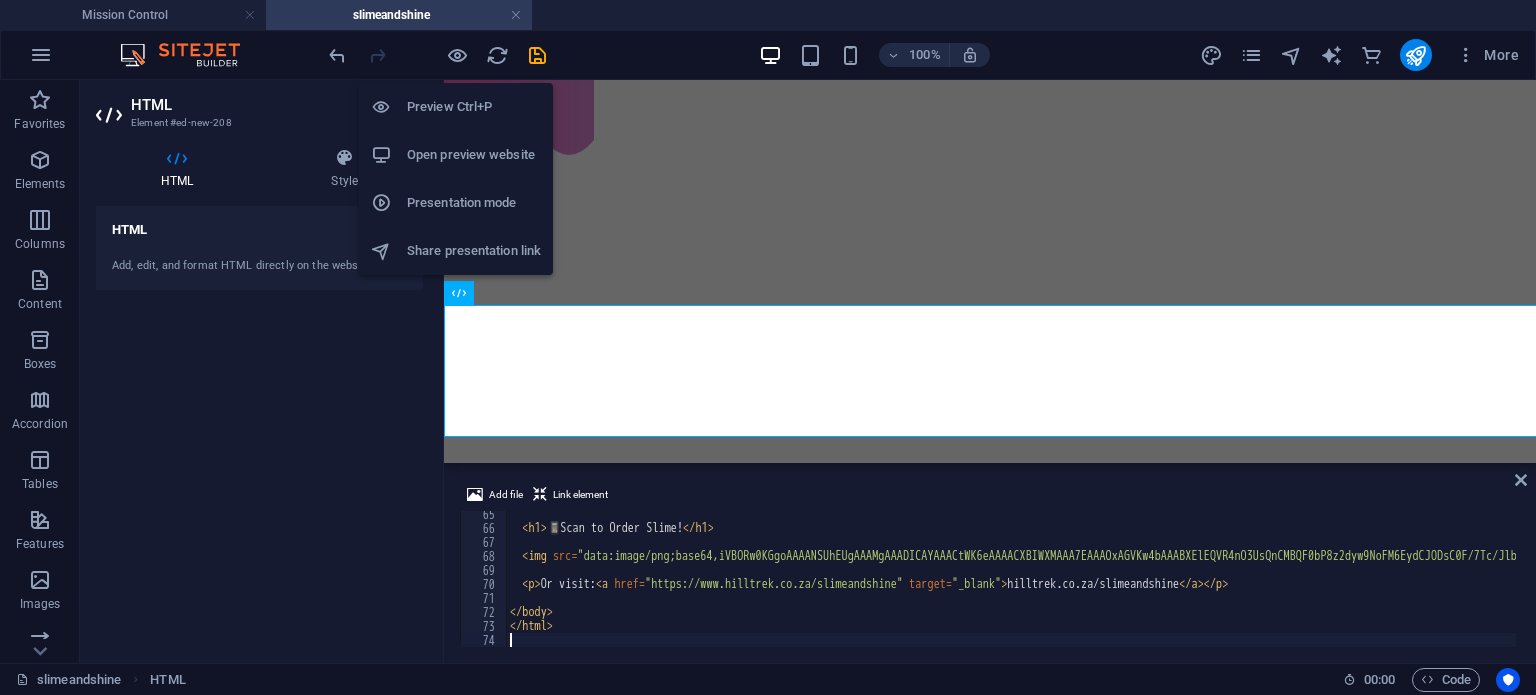 scroll, scrollTop: 1057, scrollLeft: 0, axis: vertical 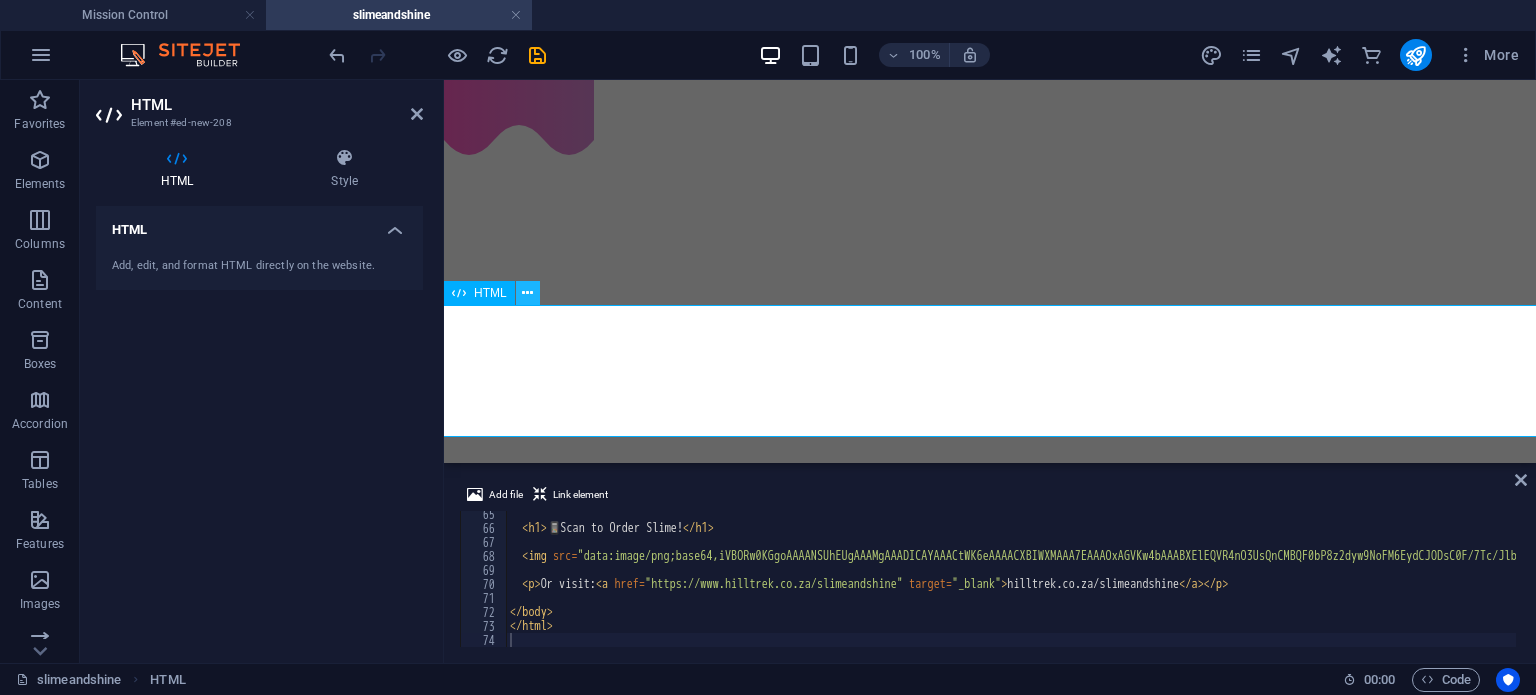 click at bounding box center (528, 293) 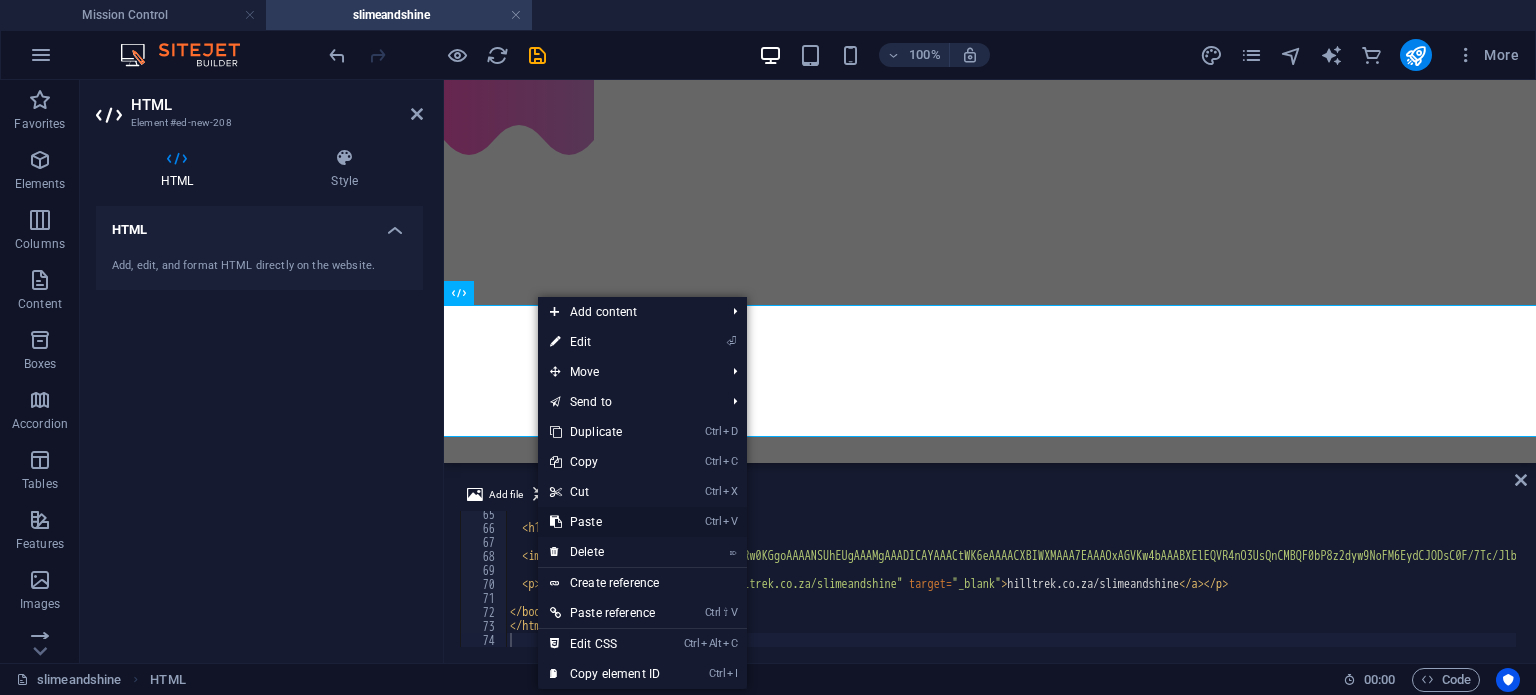 click on "Ctrl V  Paste" at bounding box center (605, 522) 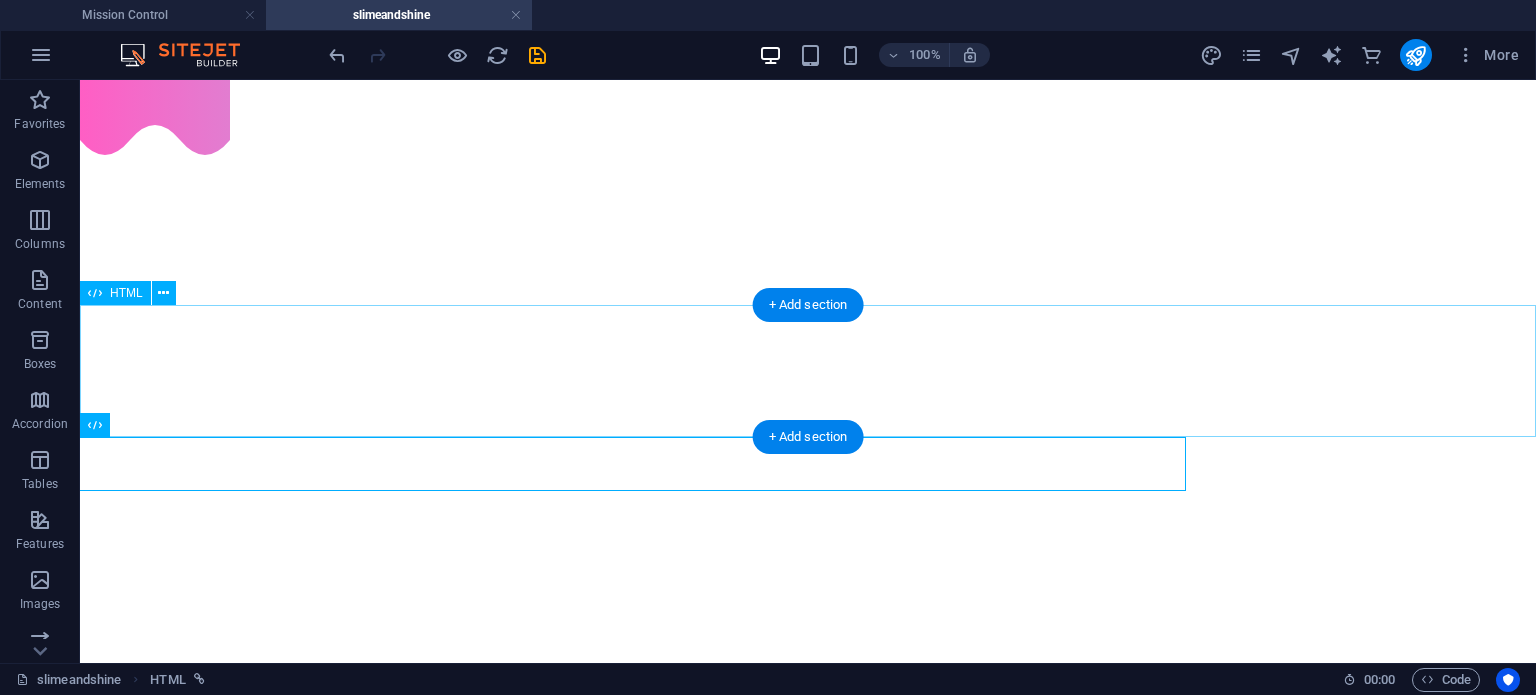 scroll, scrollTop: 1083, scrollLeft: 0, axis: vertical 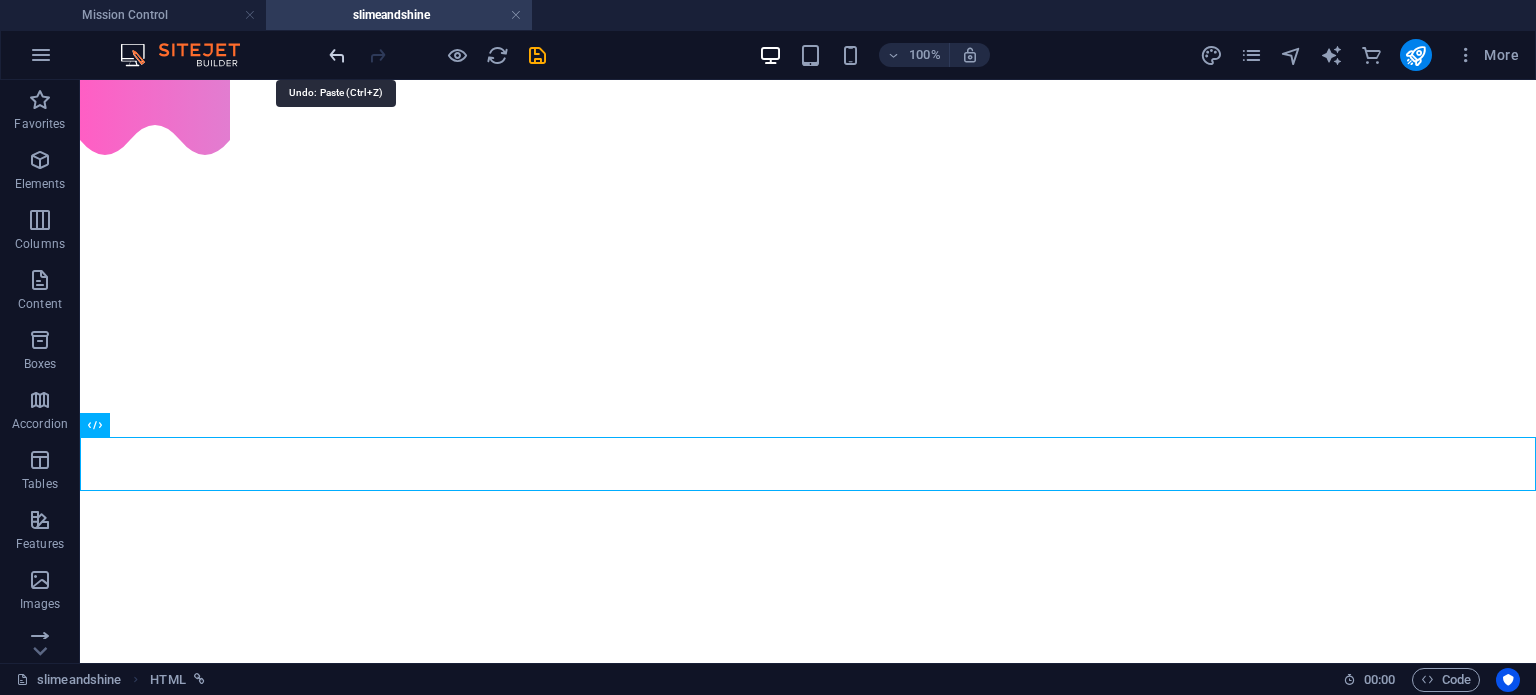 click at bounding box center [337, 55] 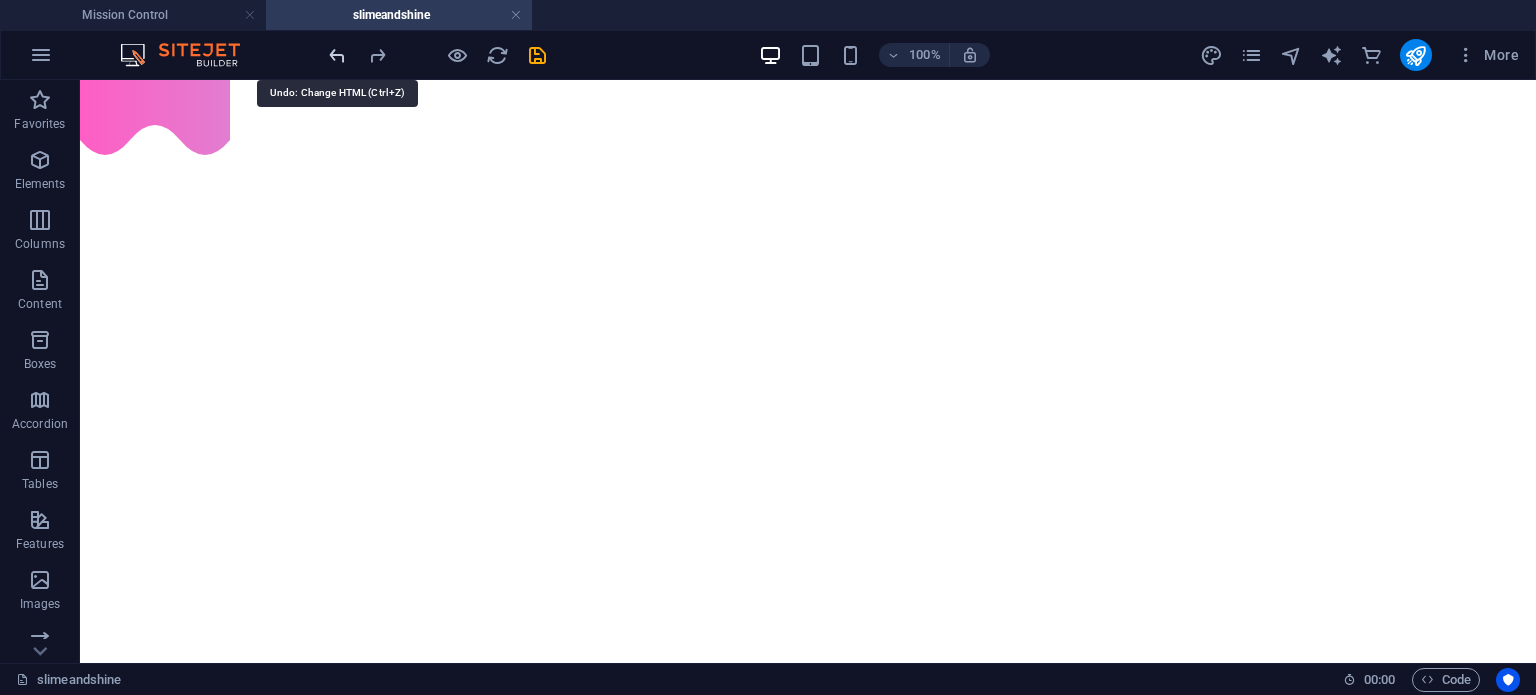 click at bounding box center [337, 55] 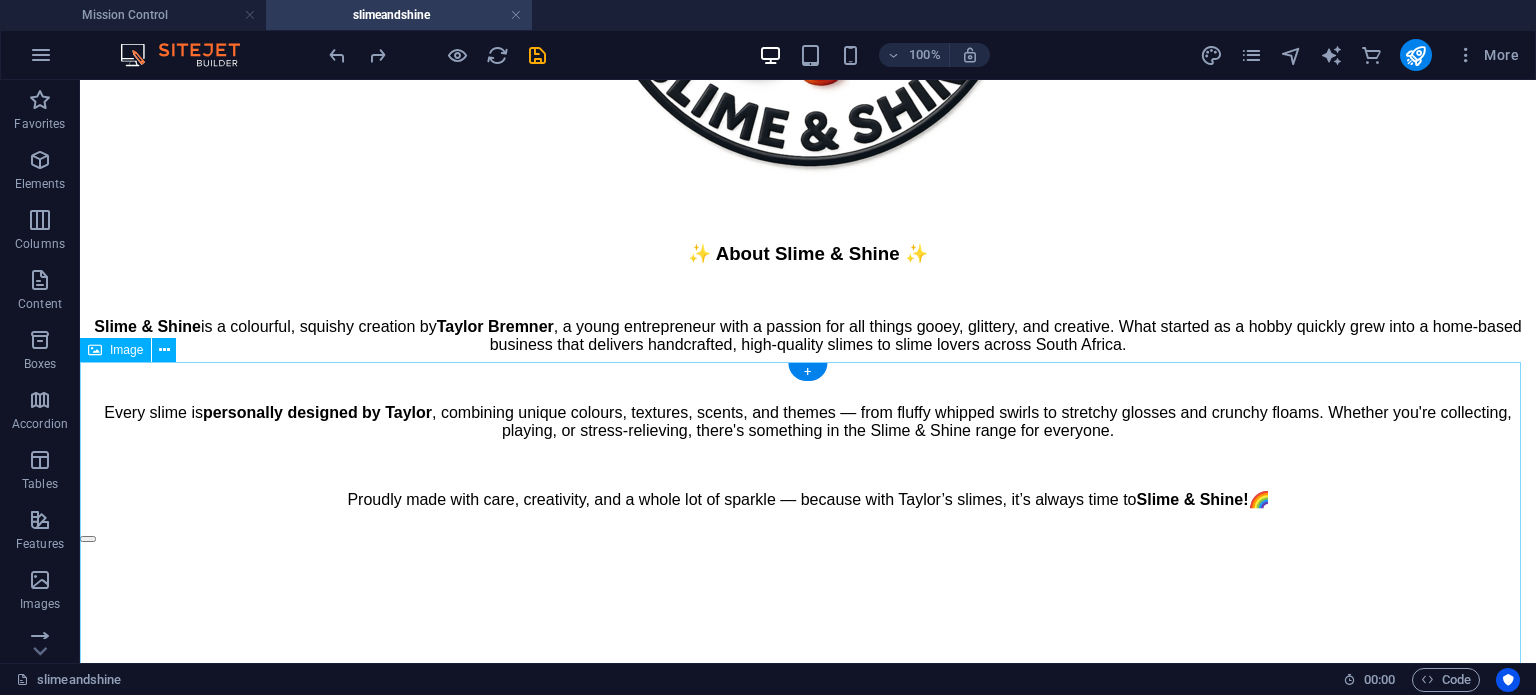 scroll, scrollTop: 3117, scrollLeft: 0, axis: vertical 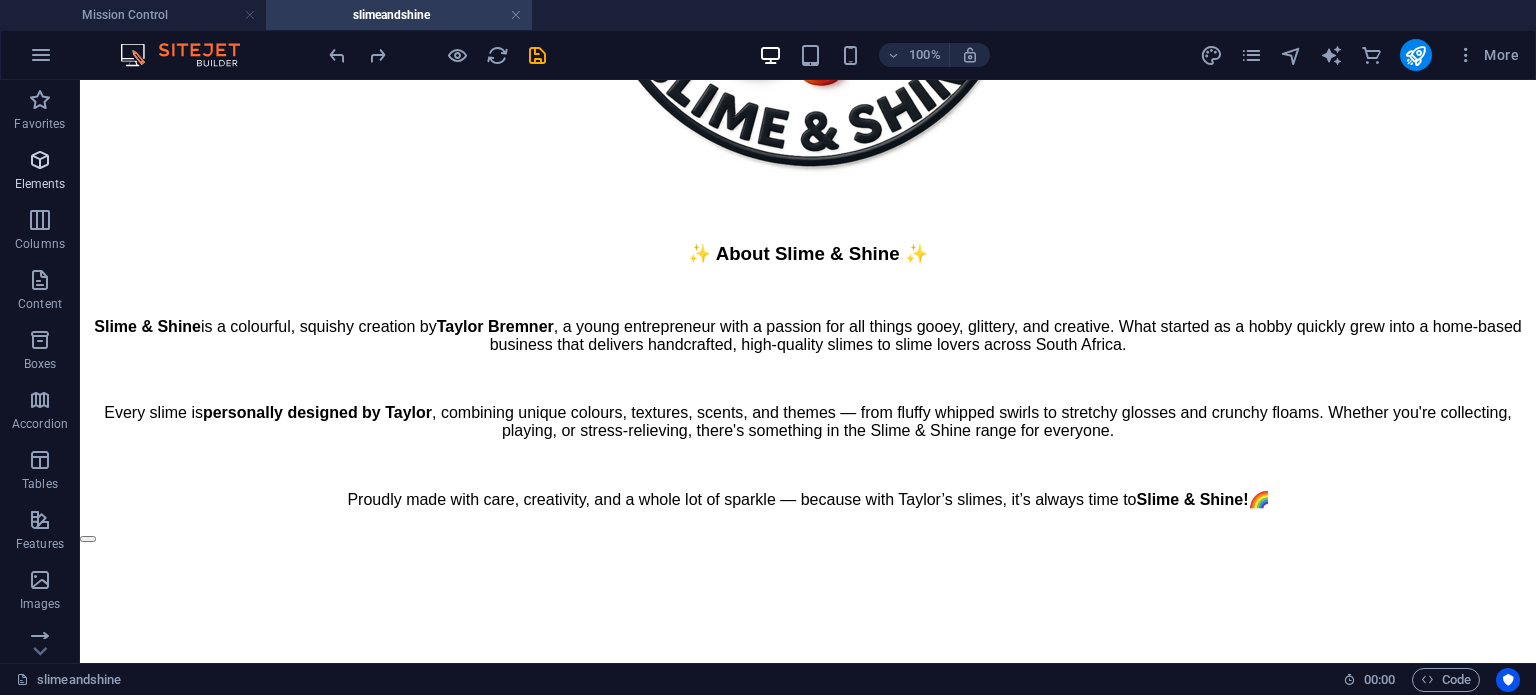 click at bounding box center (40, 160) 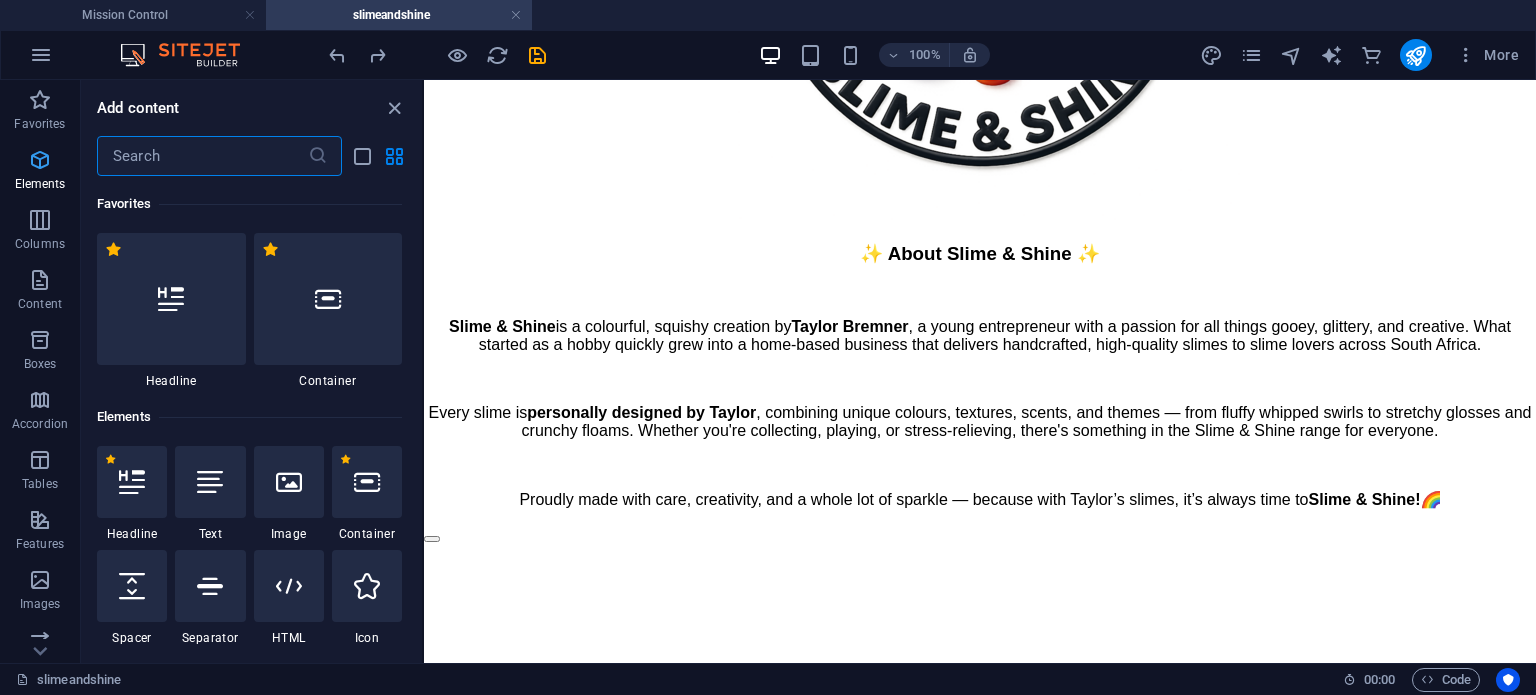 scroll, scrollTop: 2787, scrollLeft: 0, axis: vertical 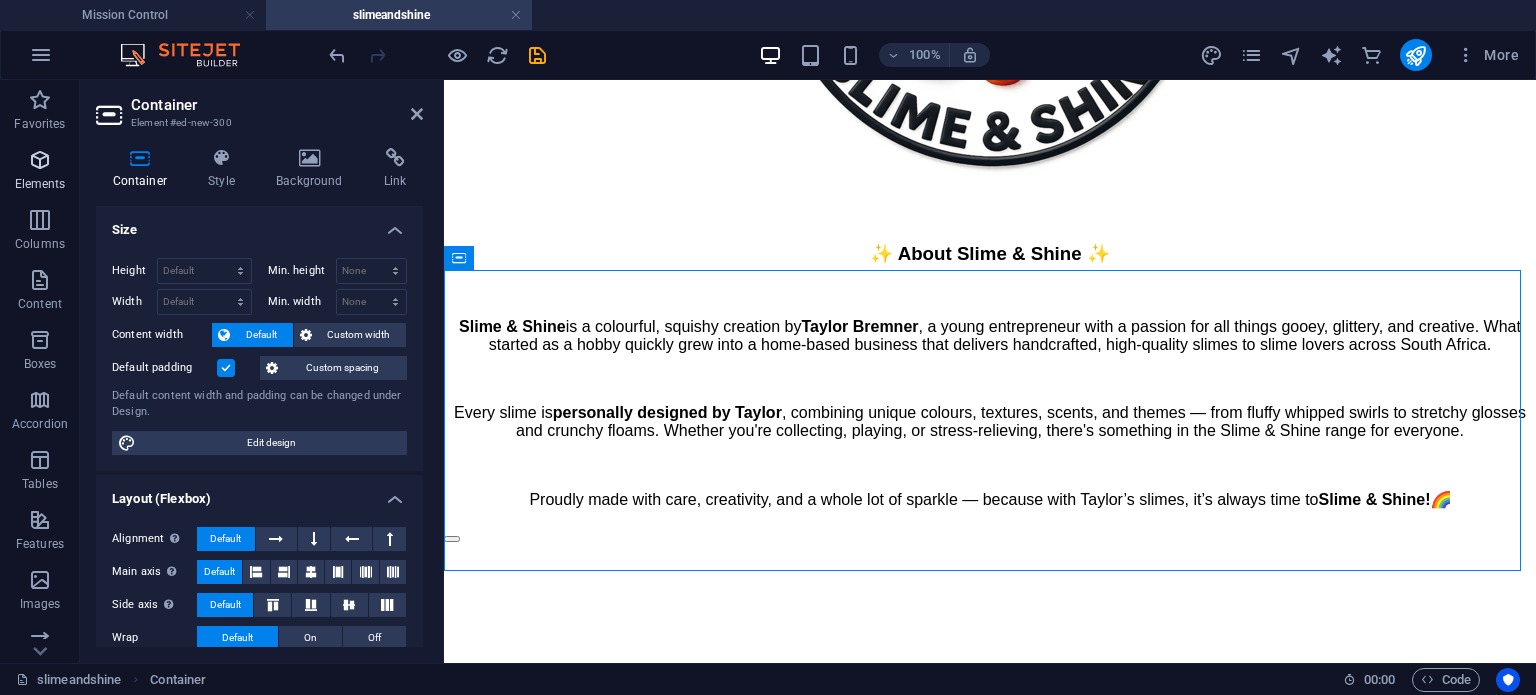 click on "Elements" at bounding box center [40, 172] 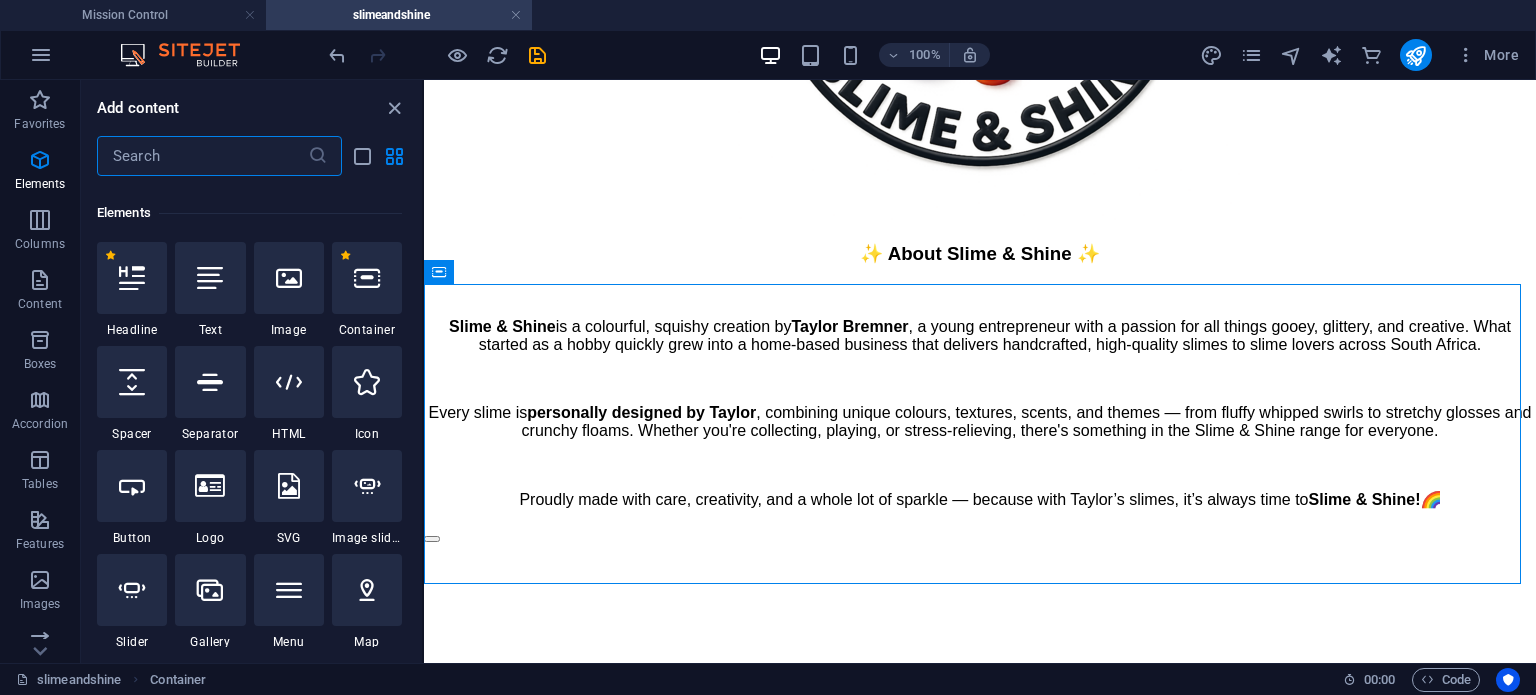 scroll, scrollTop: 212, scrollLeft: 0, axis: vertical 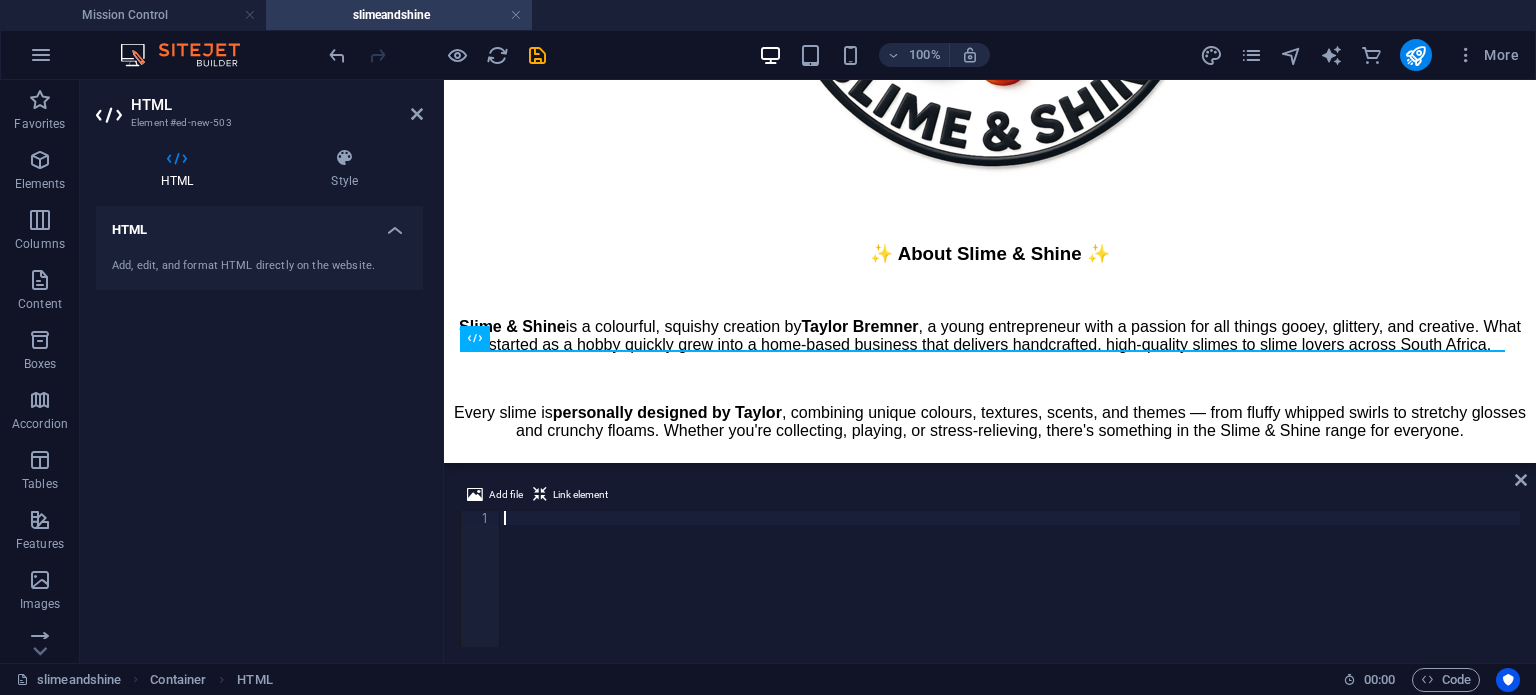 click at bounding box center (1010, 593) 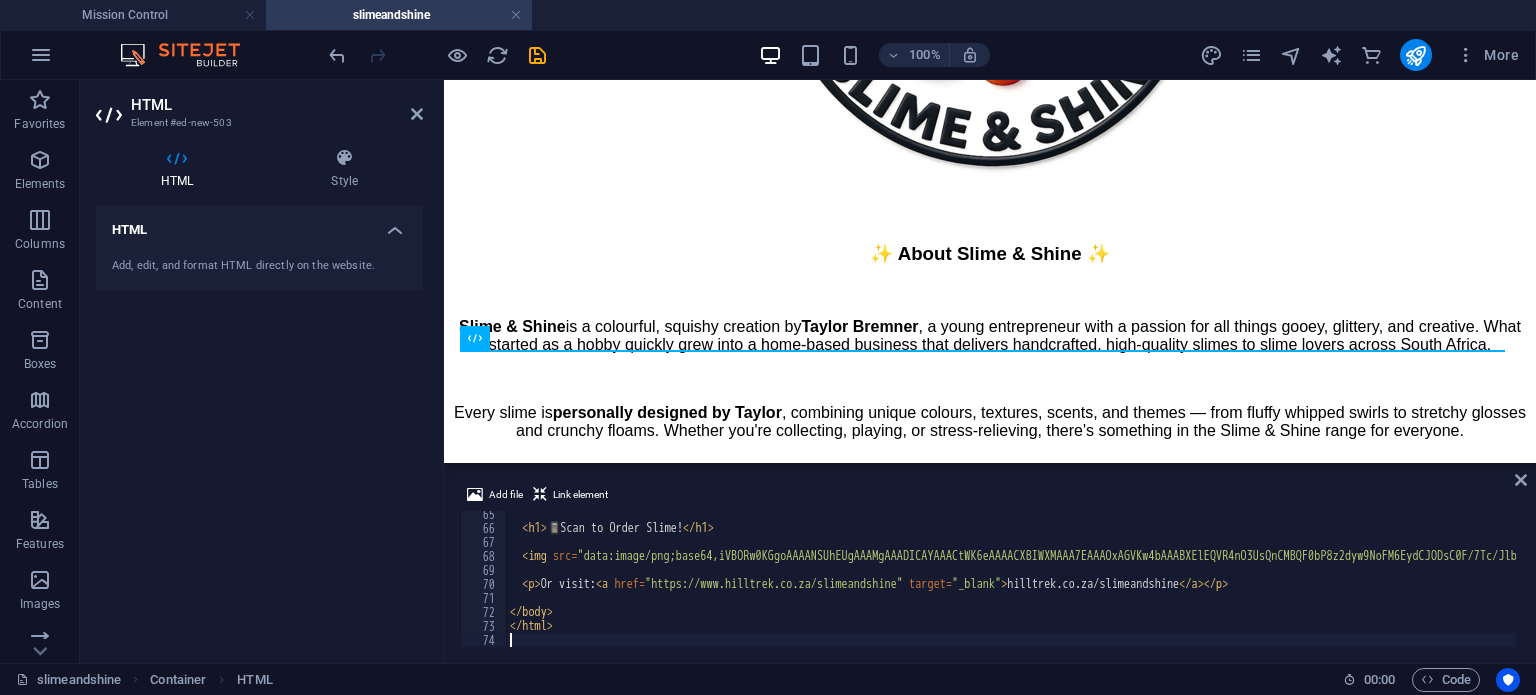 scroll, scrollTop: 0, scrollLeft: 0, axis: both 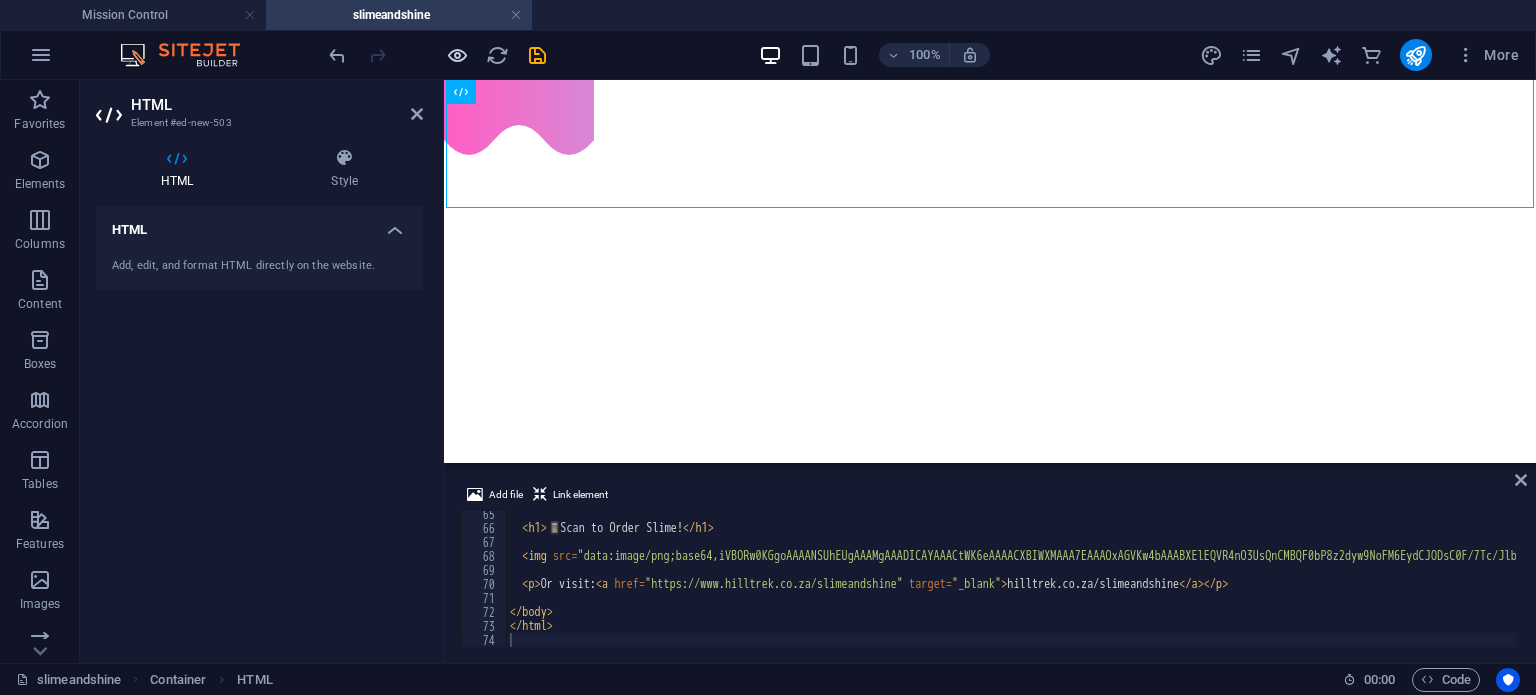 click at bounding box center [457, 55] 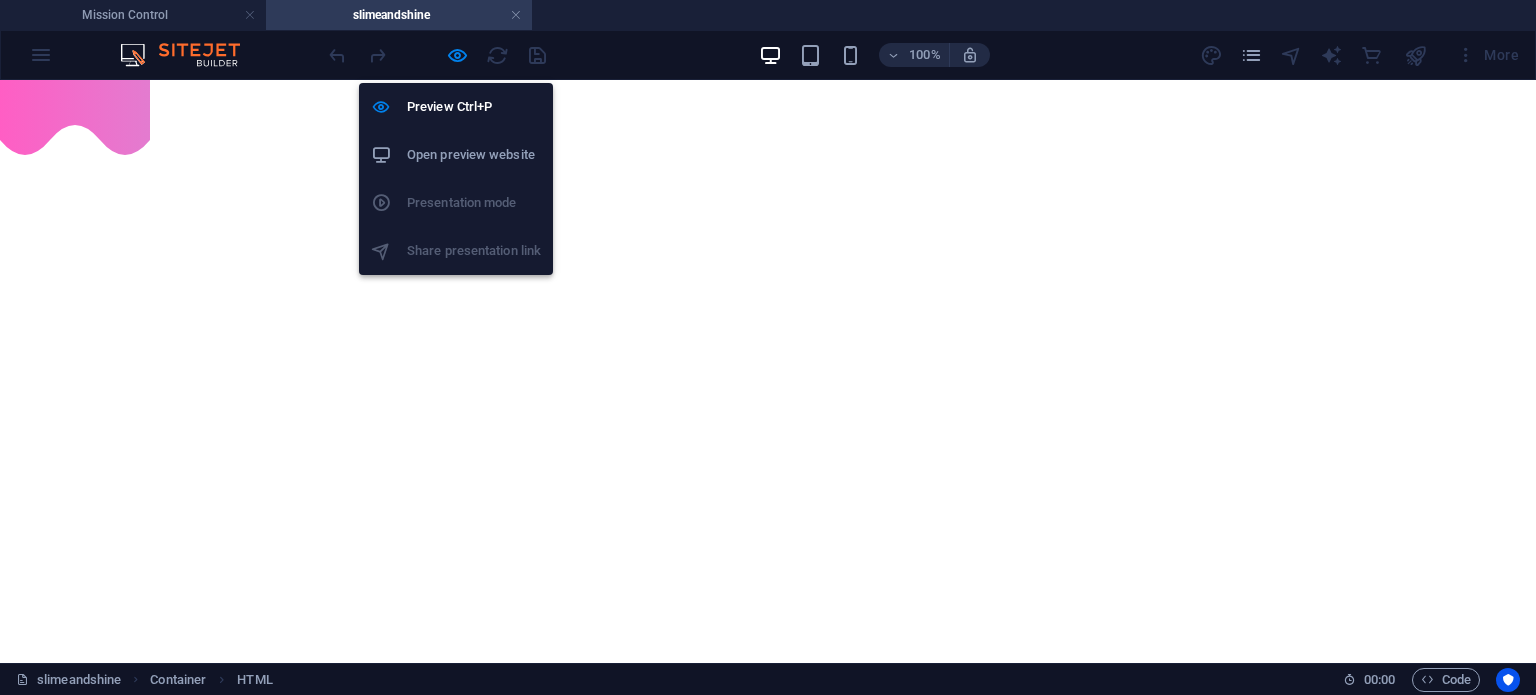 scroll, scrollTop: 1228, scrollLeft: 0, axis: vertical 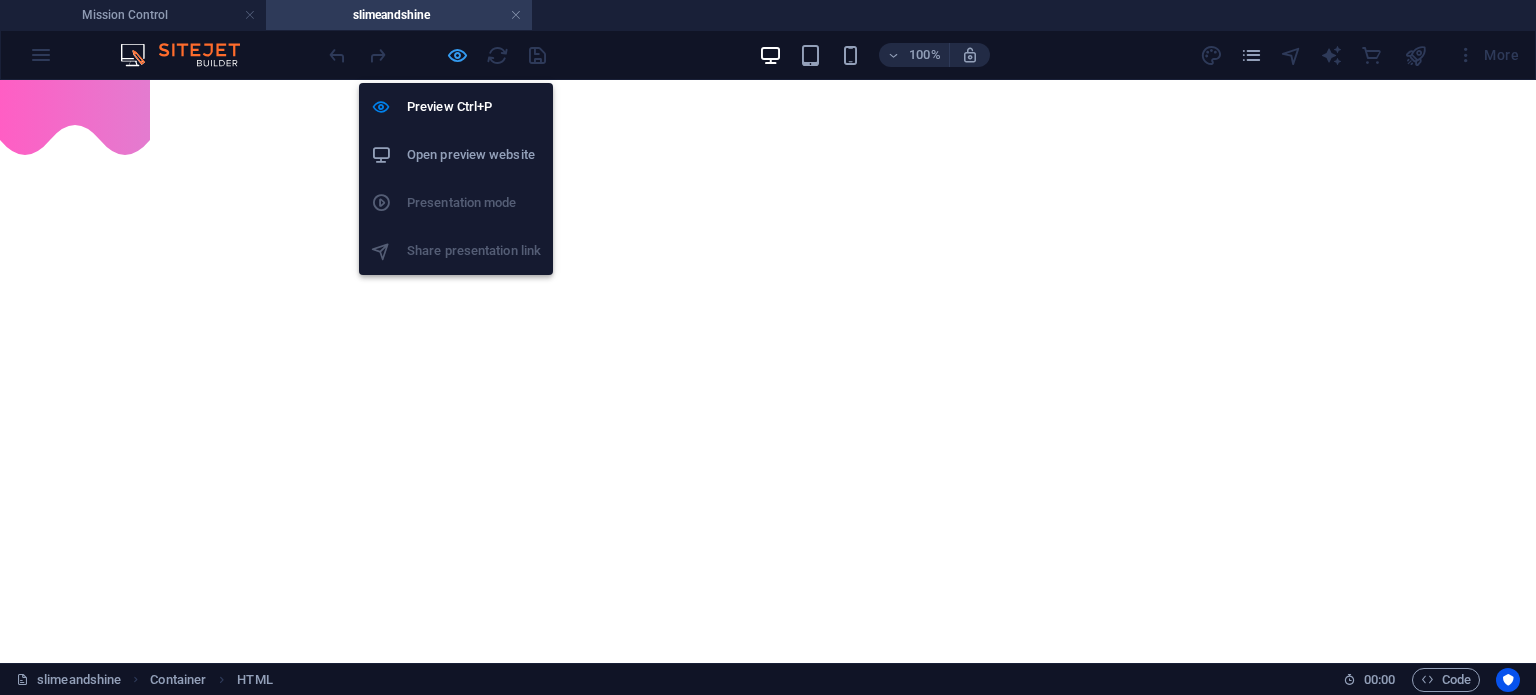 click at bounding box center (457, 55) 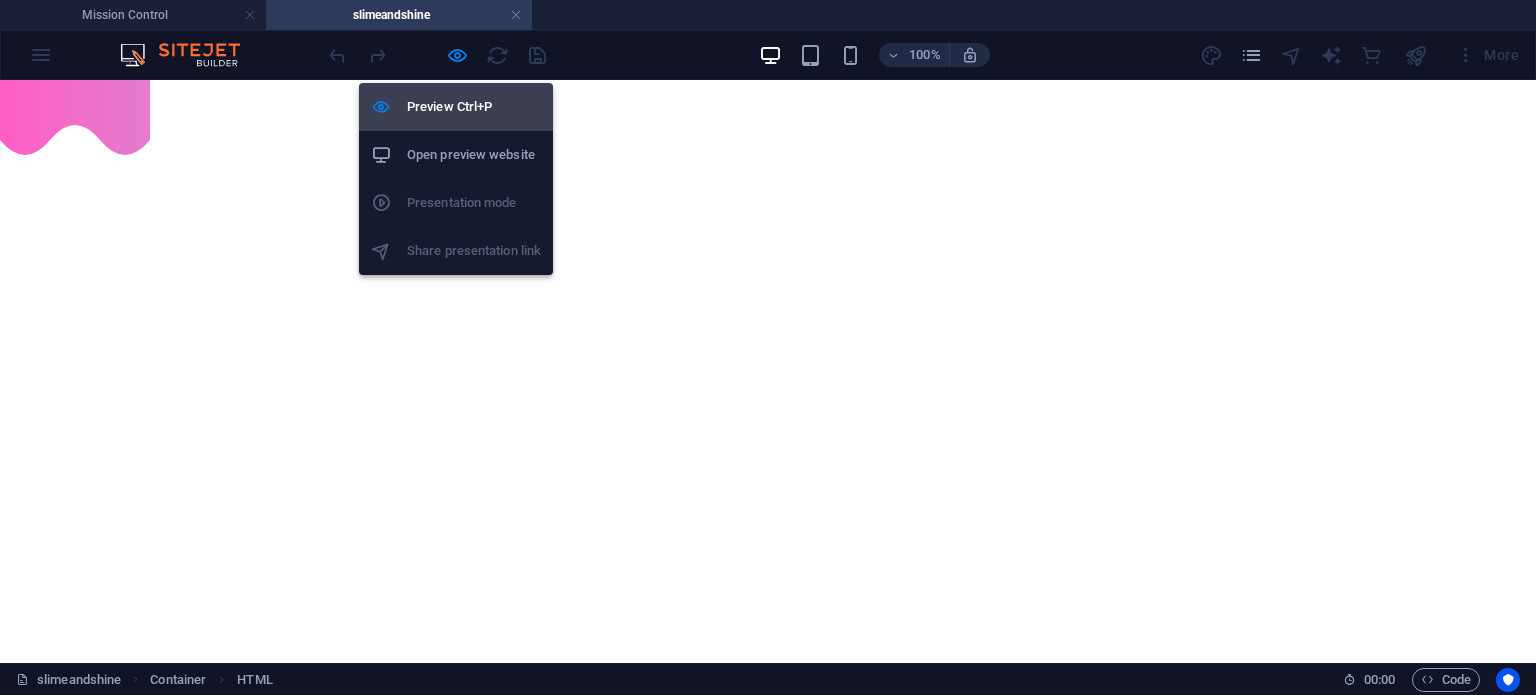 scroll, scrollTop: 1286, scrollLeft: 0, axis: vertical 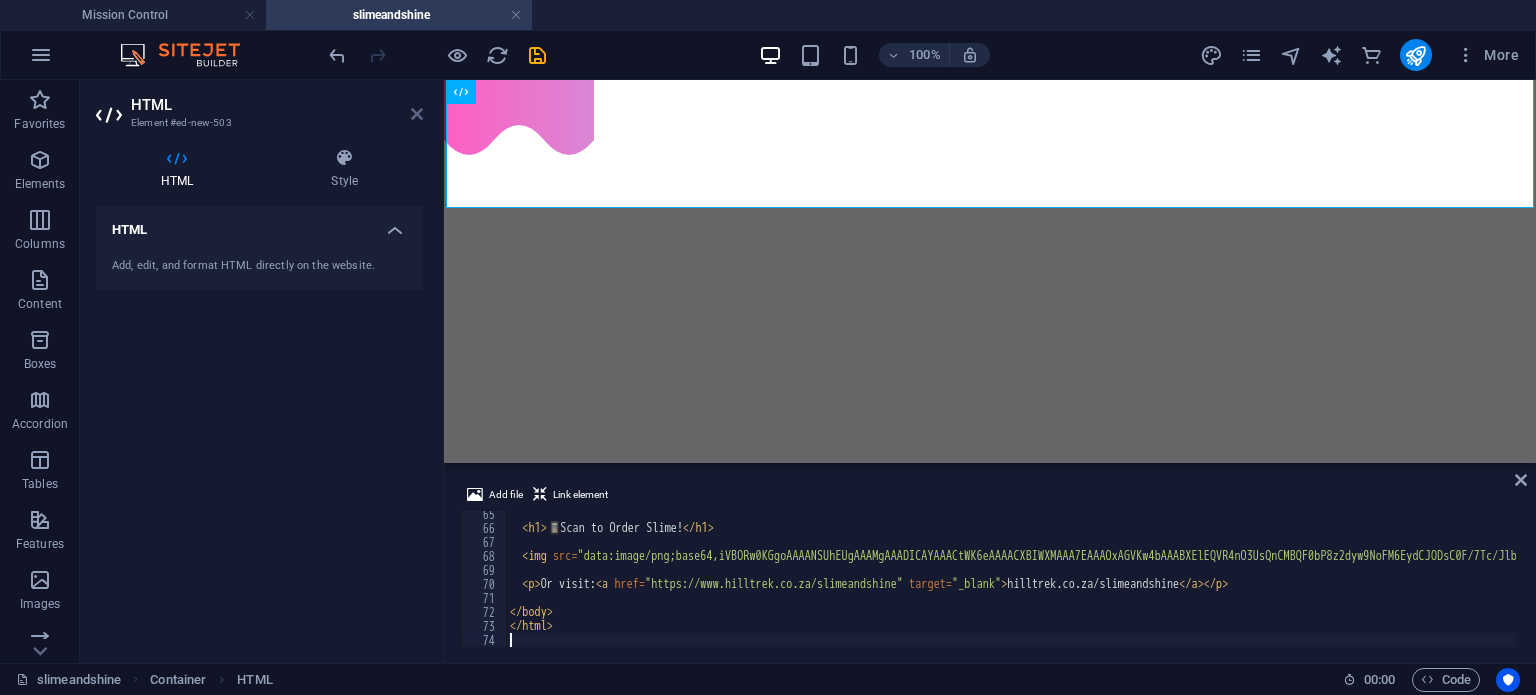 click at bounding box center (417, 114) 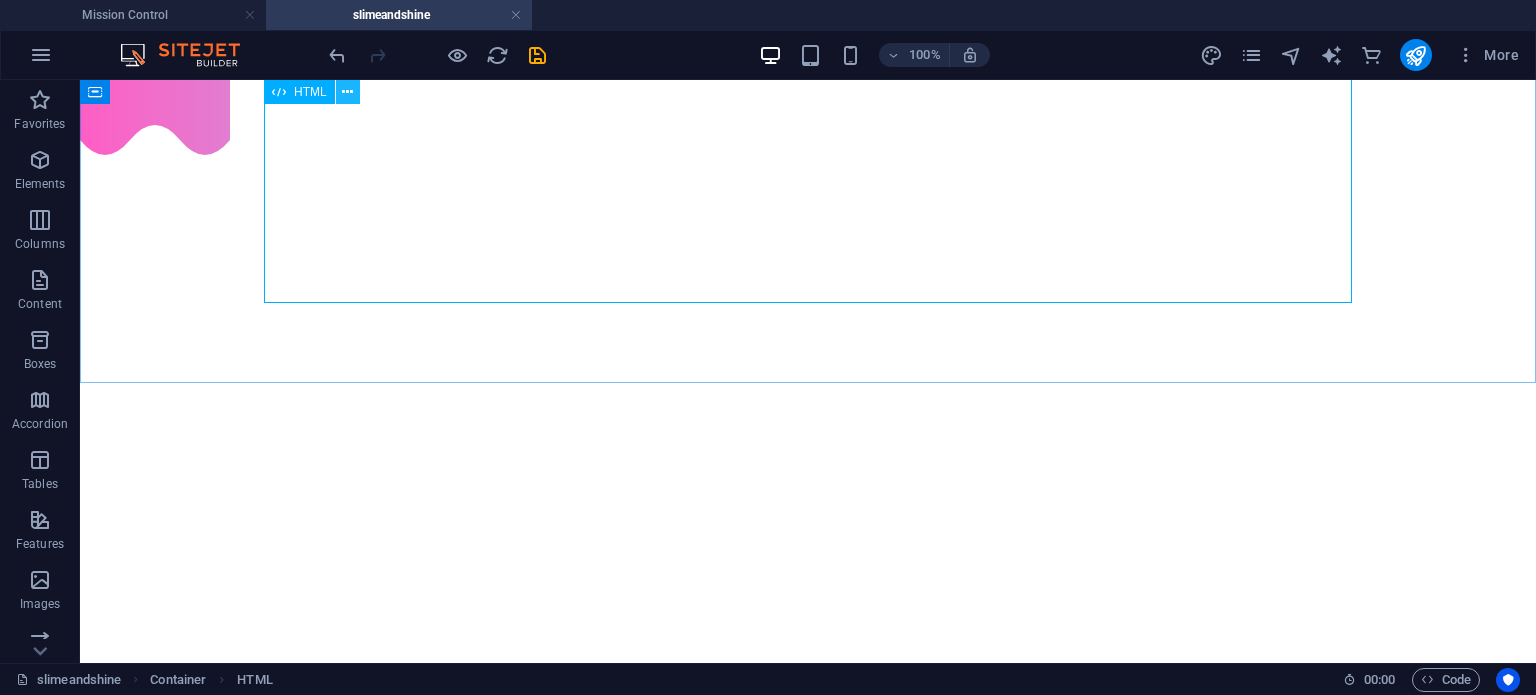 click at bounding box center [348, 92] 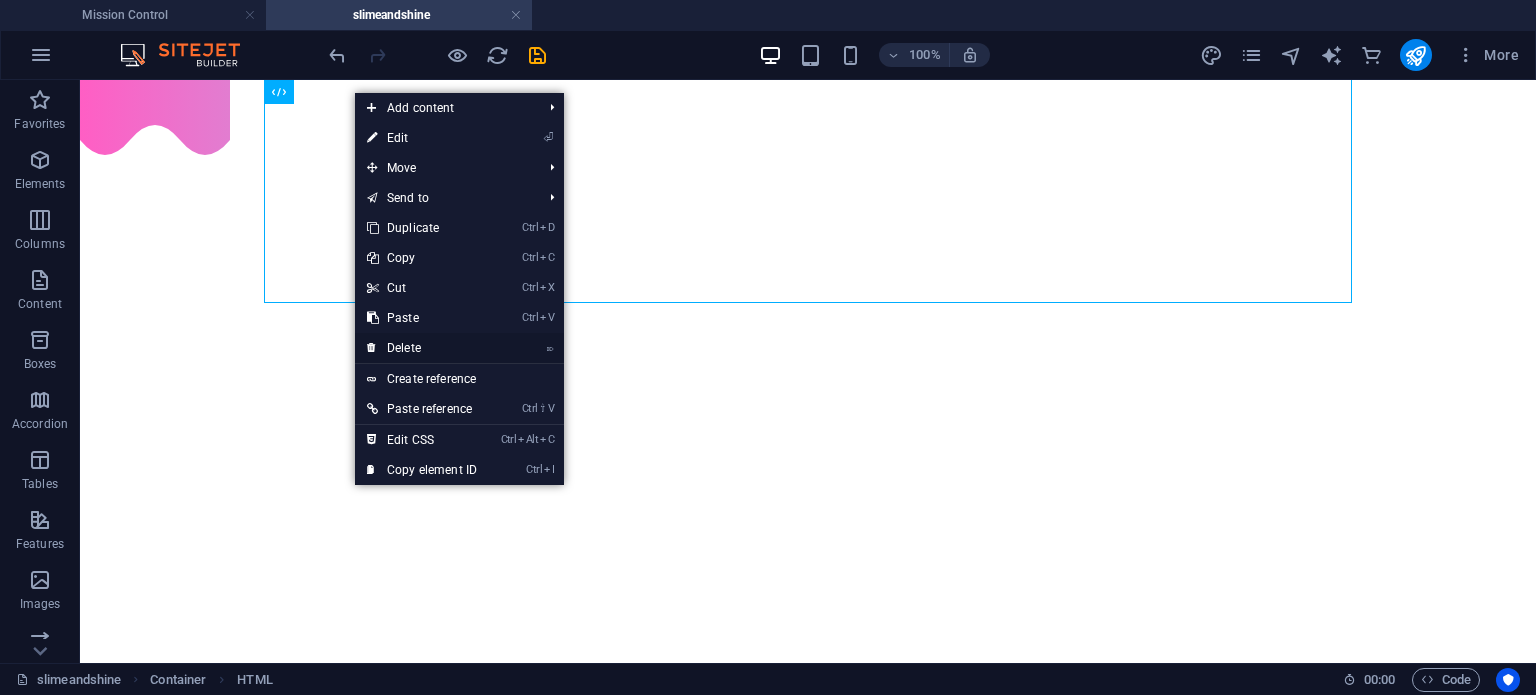 click on "⌦  Delete" at bounding box center [422, 348] 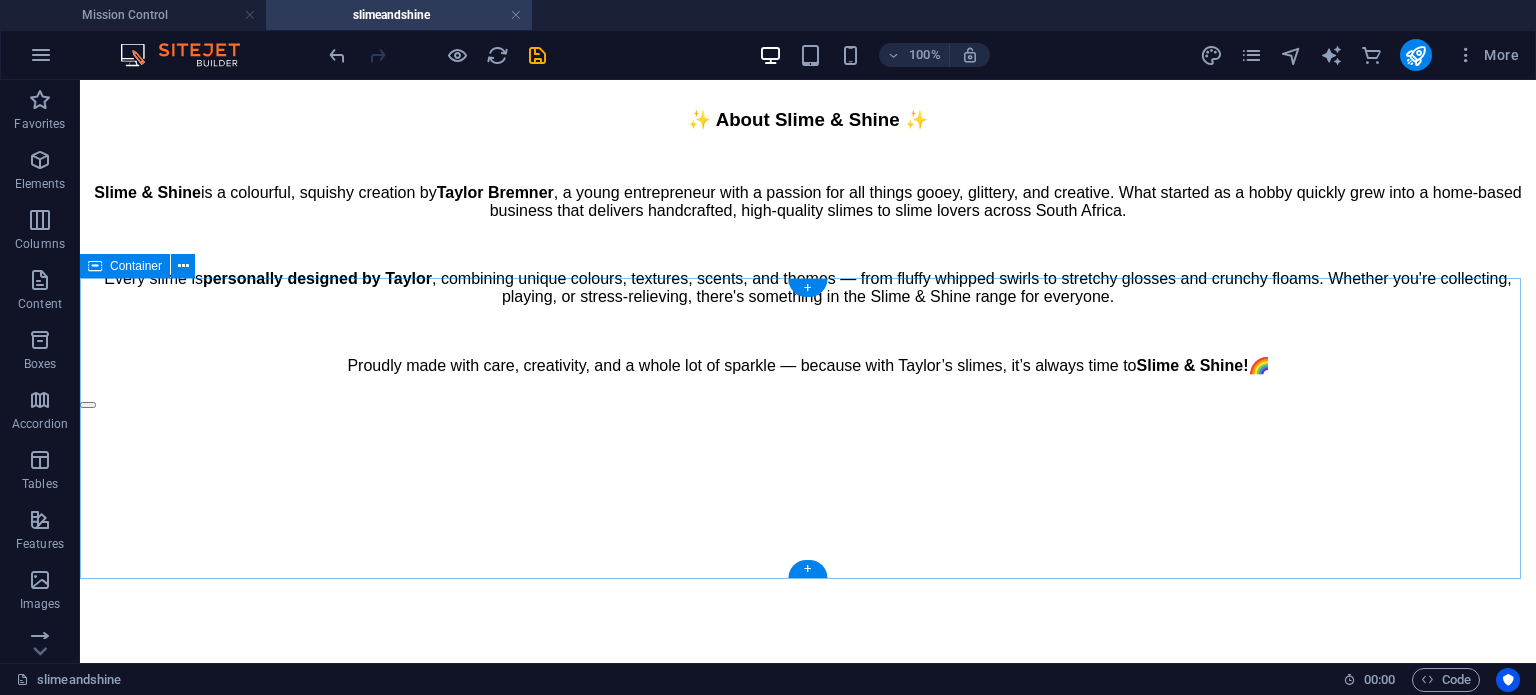 scroll, scrollTop: 3218, scrollLeft: 0, axis: vertical 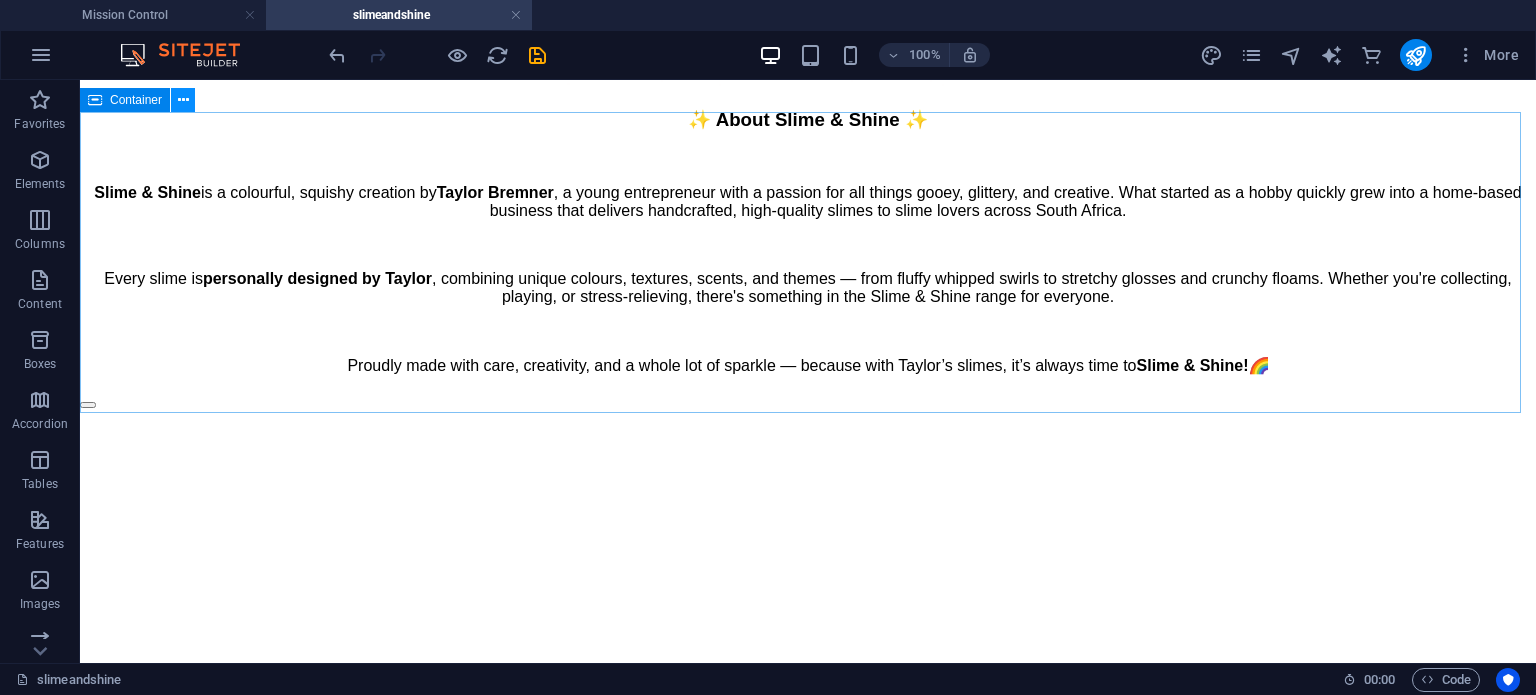click at bounding box center (183, 100) 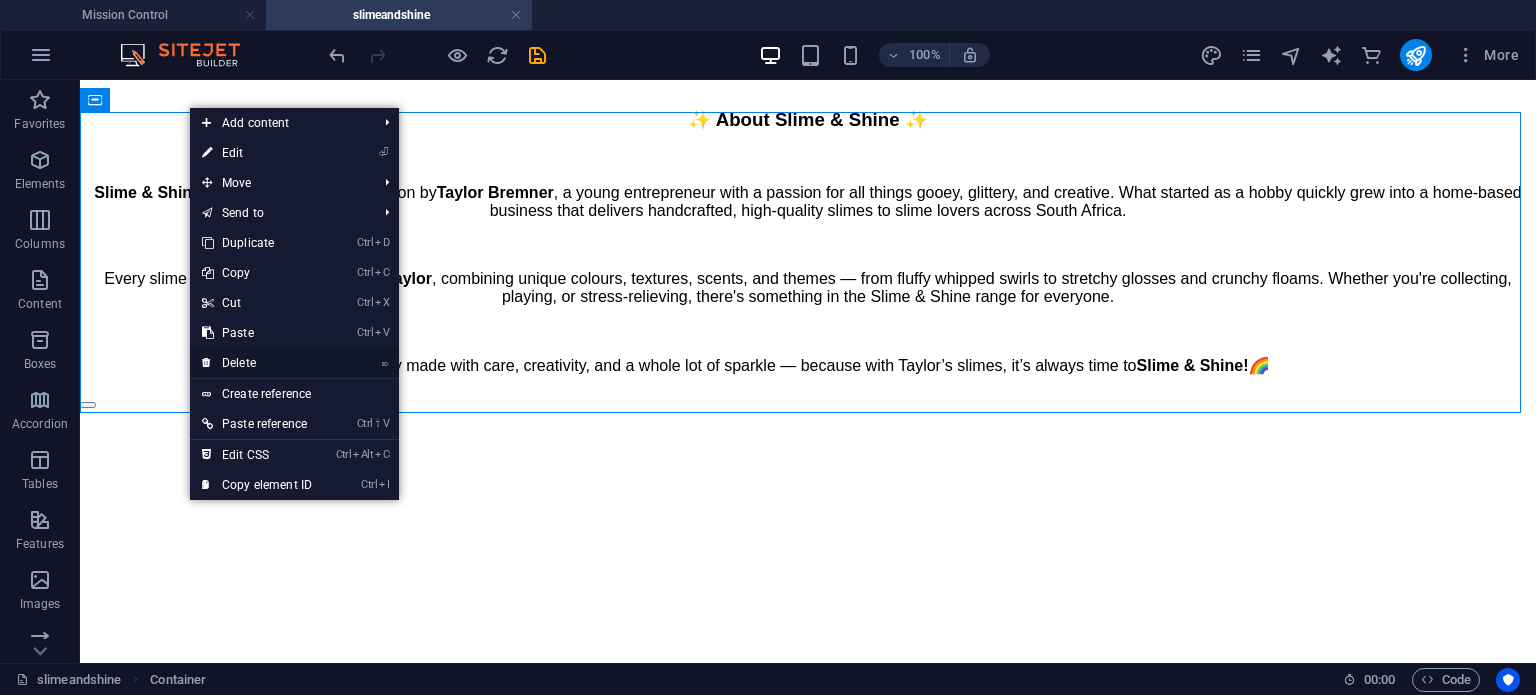 click on "⌦  Delete" at bounding box center [257, 363] 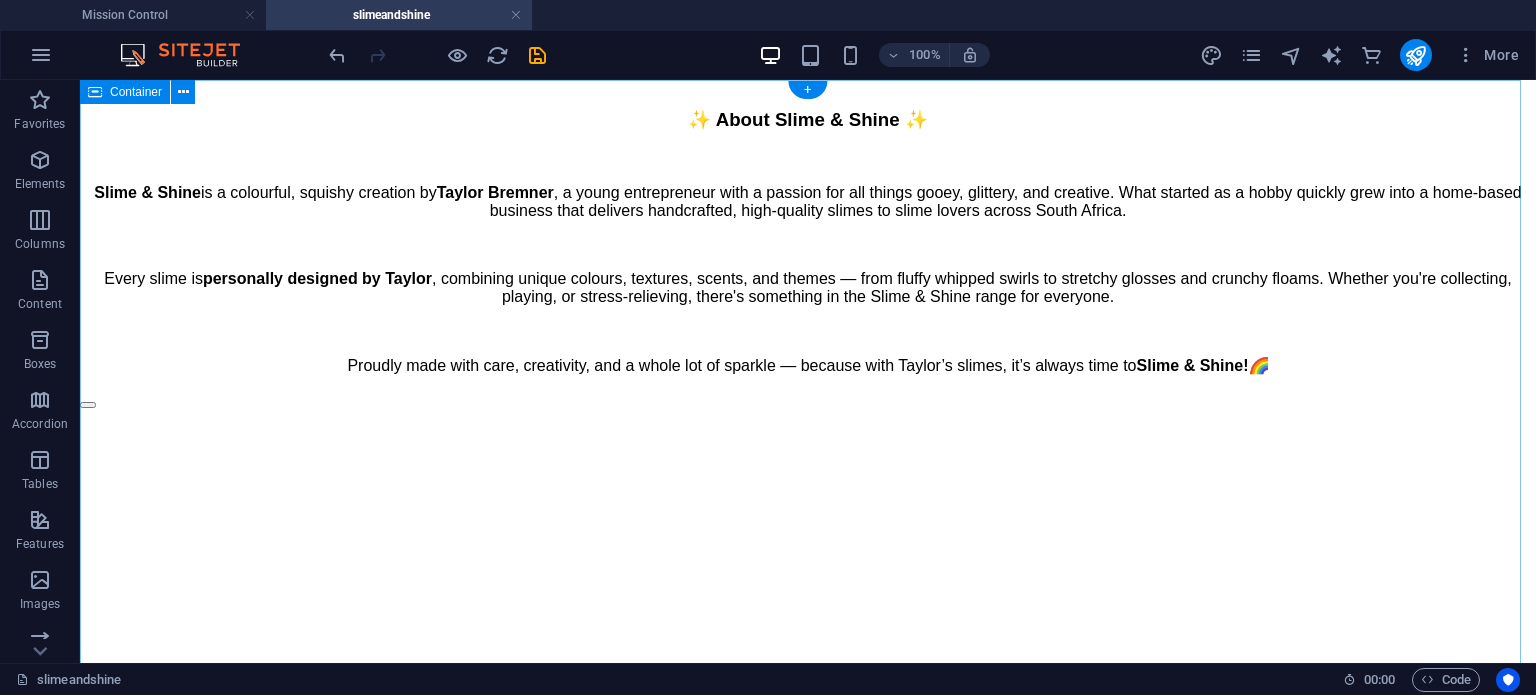 scroll, scrollTop: 0, scrollLeft: 0, axis: both 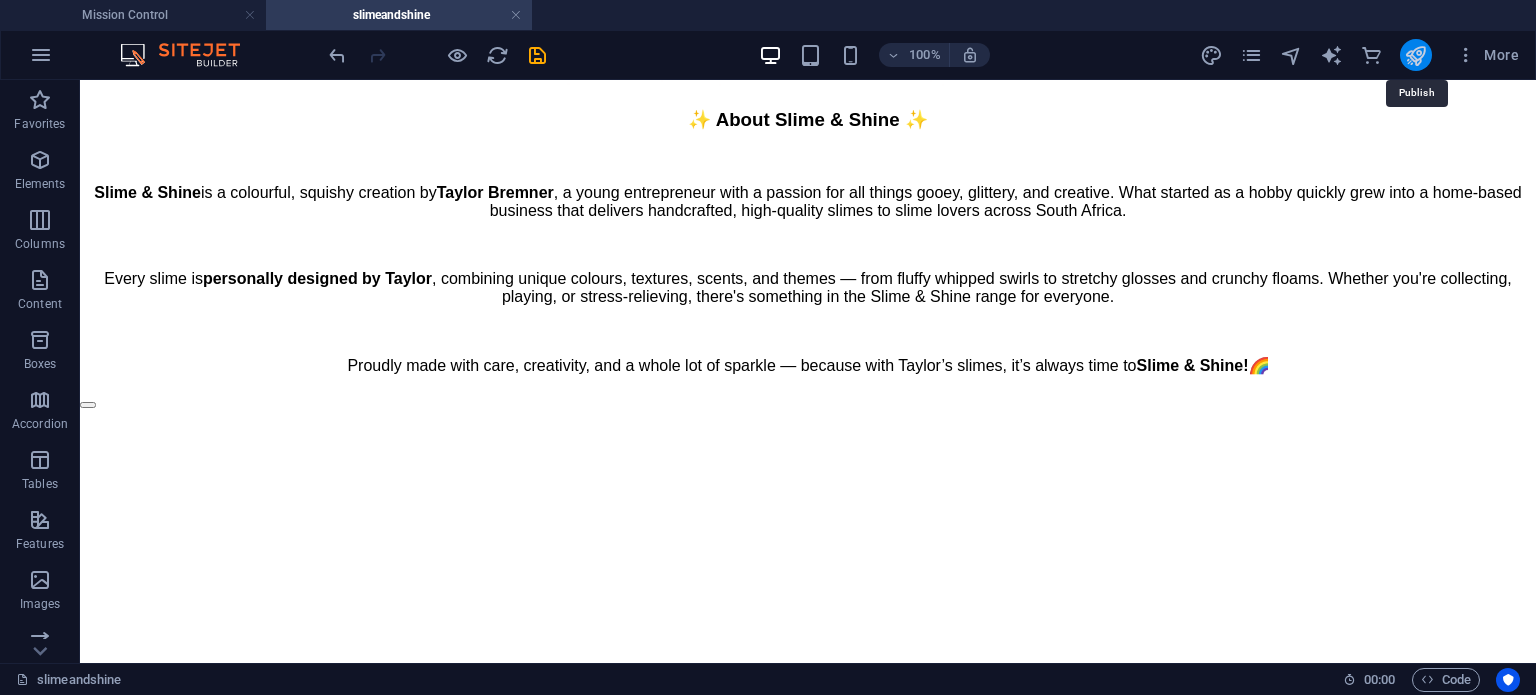 click at bounding box center (1415, 55) 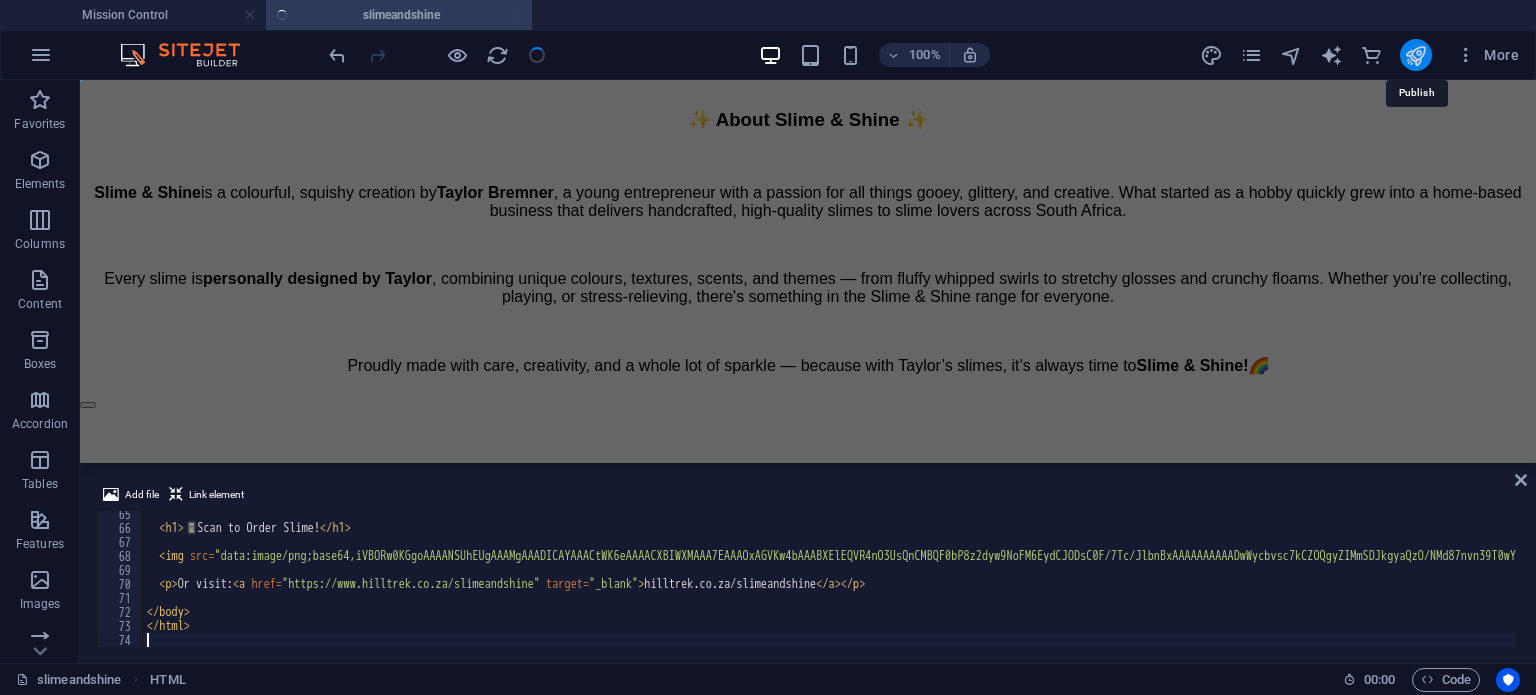 scroll, scrollTop: 900, scrollLeft: 0, axis: vertical 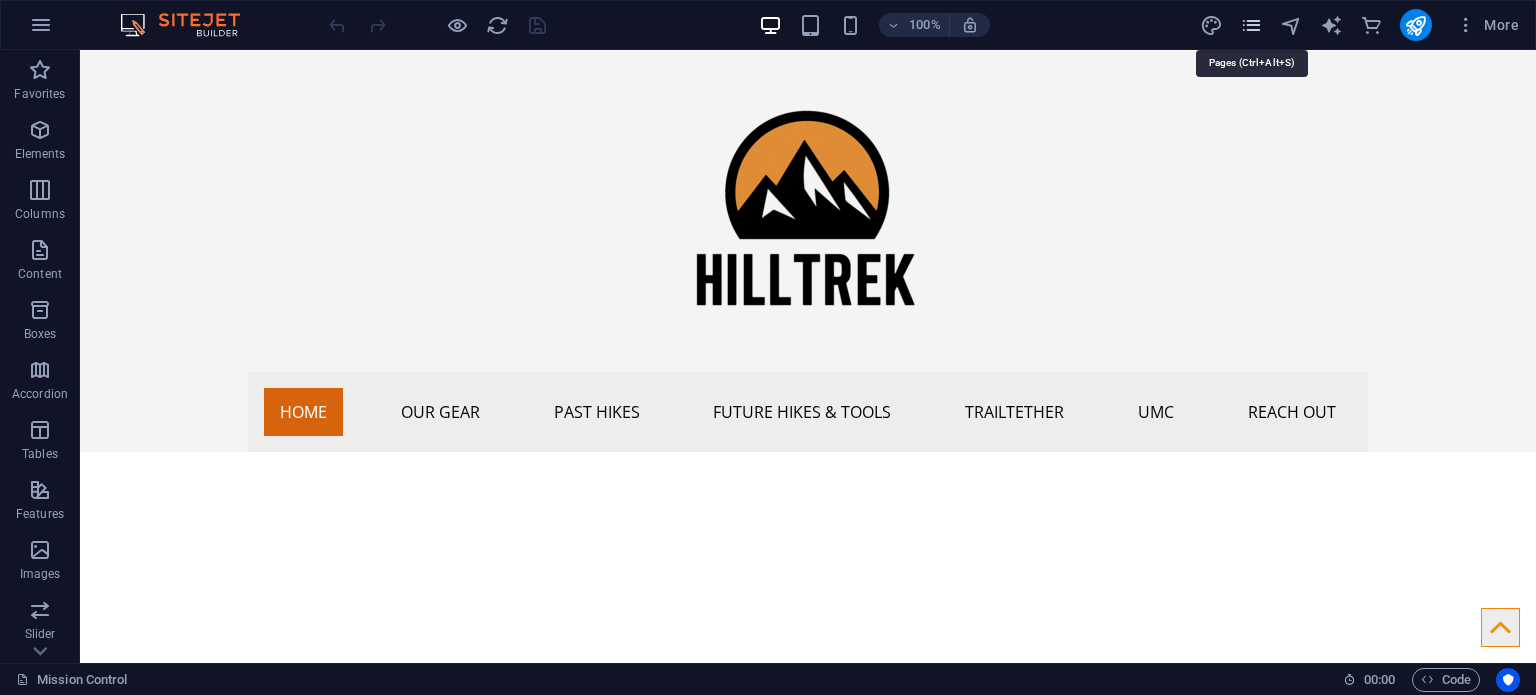 click at bounding box center [1251, 25] 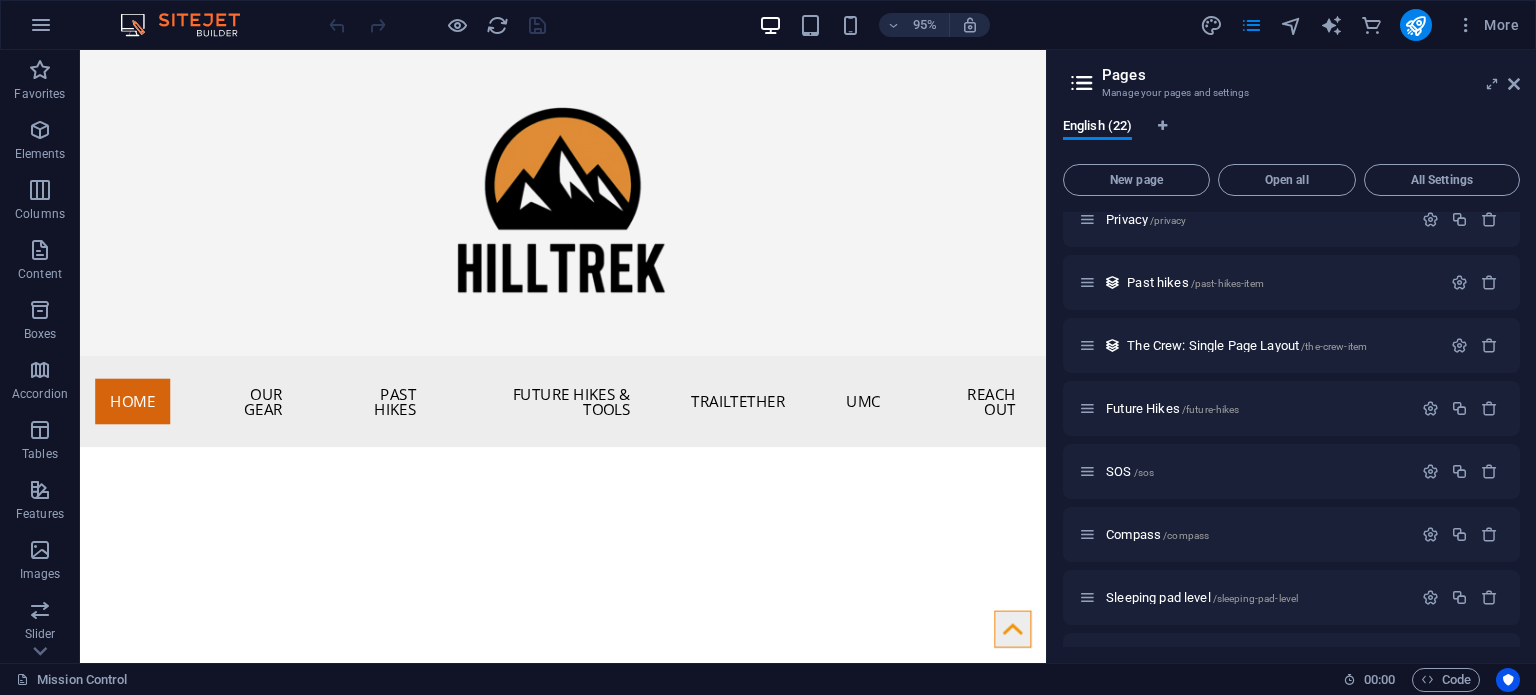 scroll, scrollTop: 951, scrollLeft: 0, axis: vertical 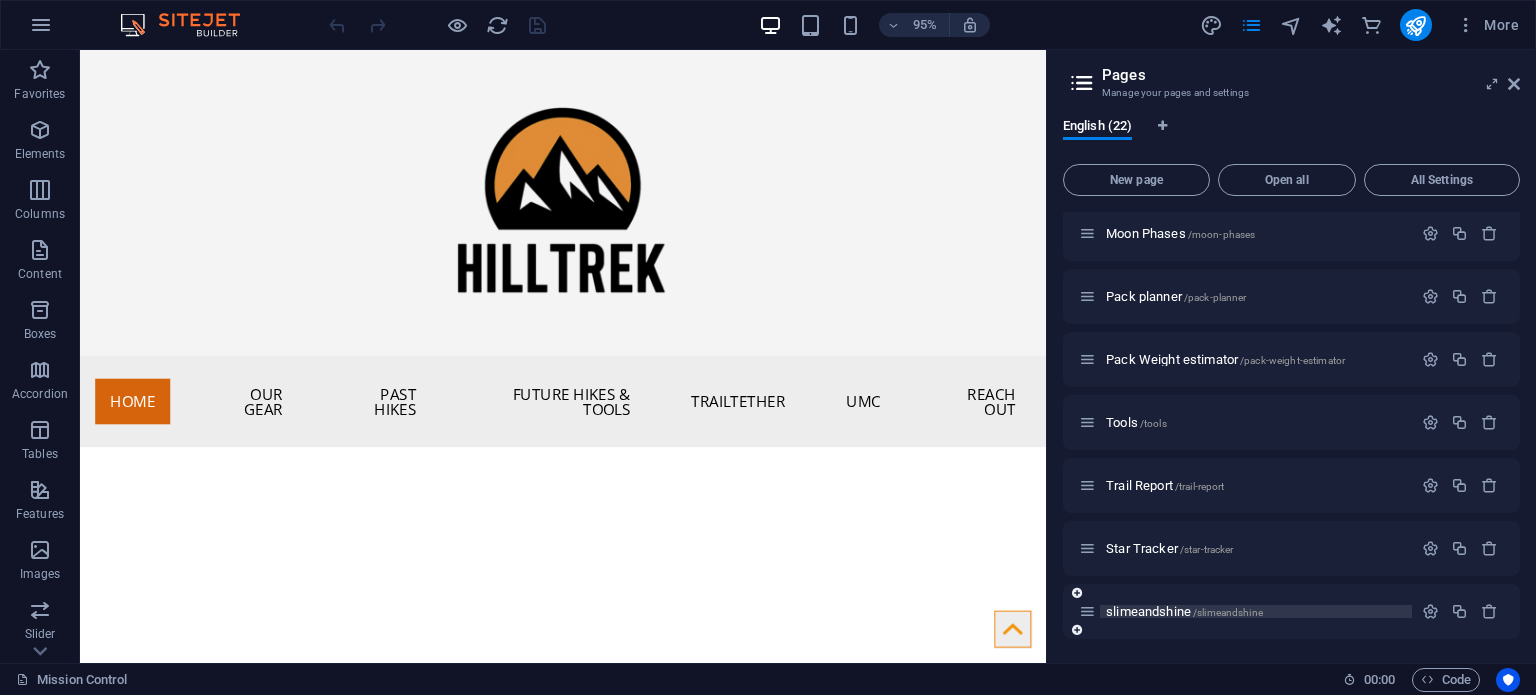 click on "slimeandshine /slimeandshine" at bounding box center (1184, 611) 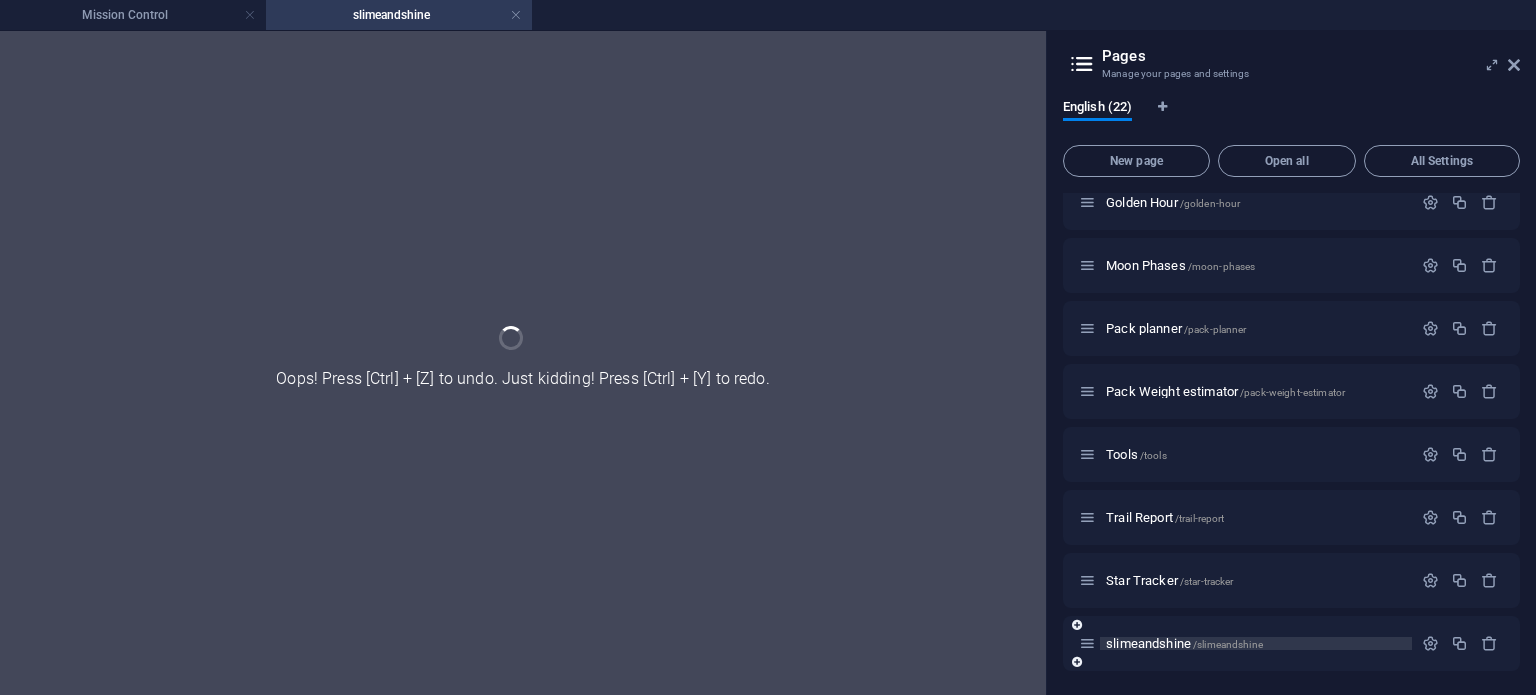 scroll, scrollTop: 900, scrollLeft: 0, axis: vertical 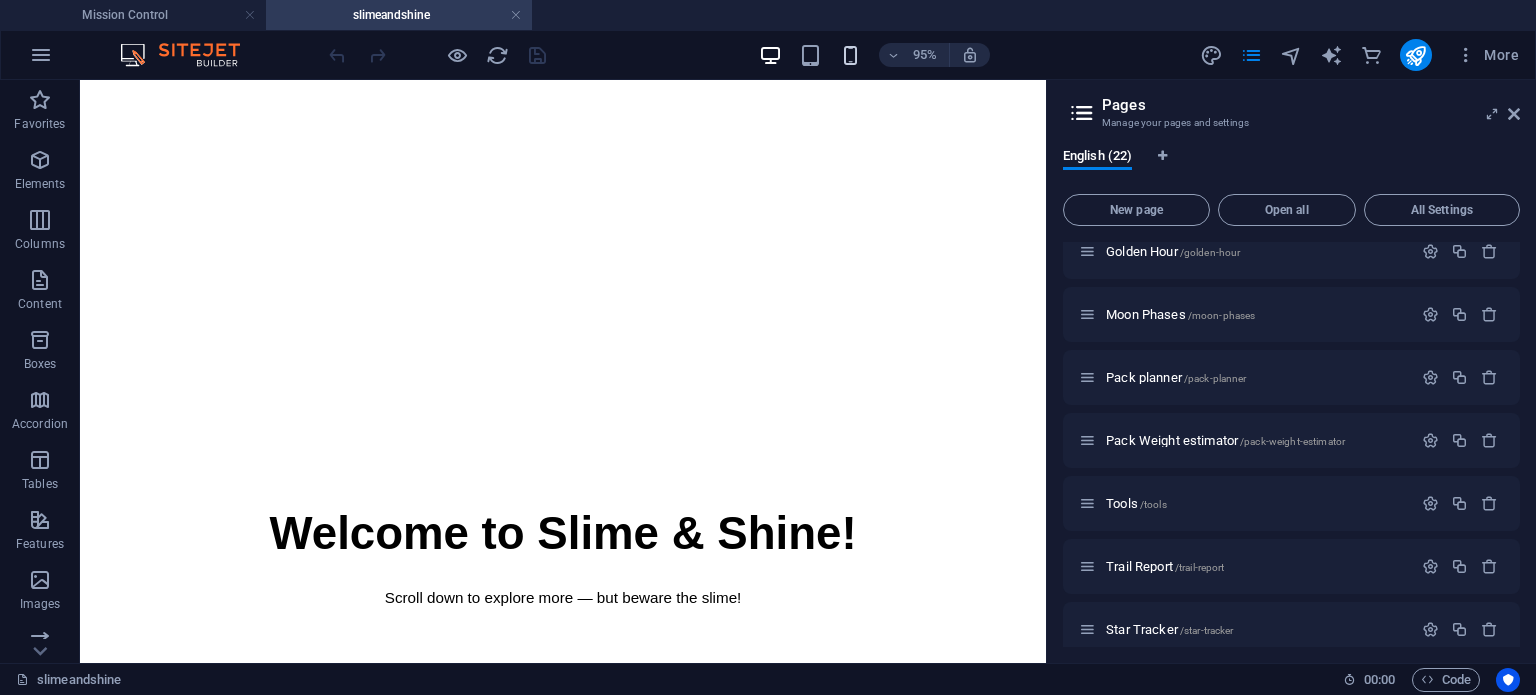 click at bounding box center (850, 55) 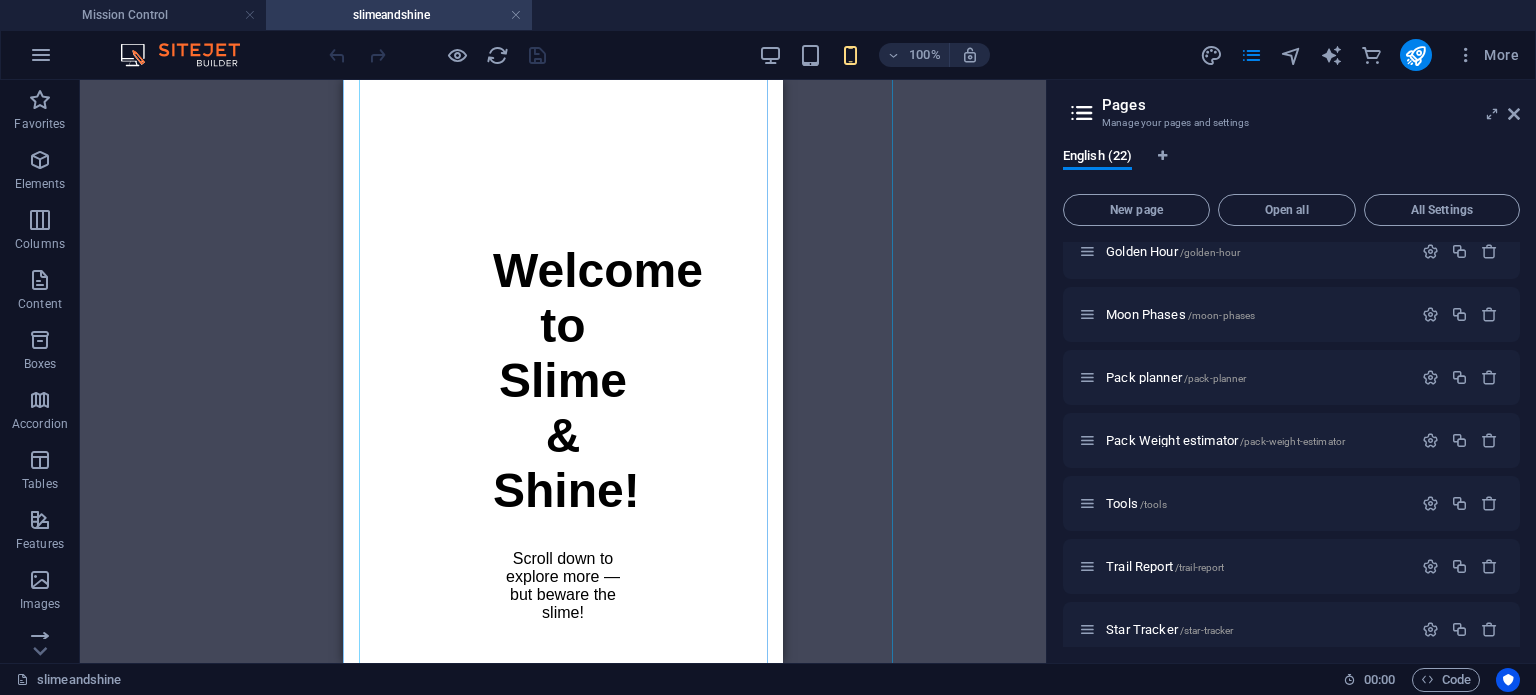 scroll, scrollTop: 300, scrollLeft: 0, axis: vertical 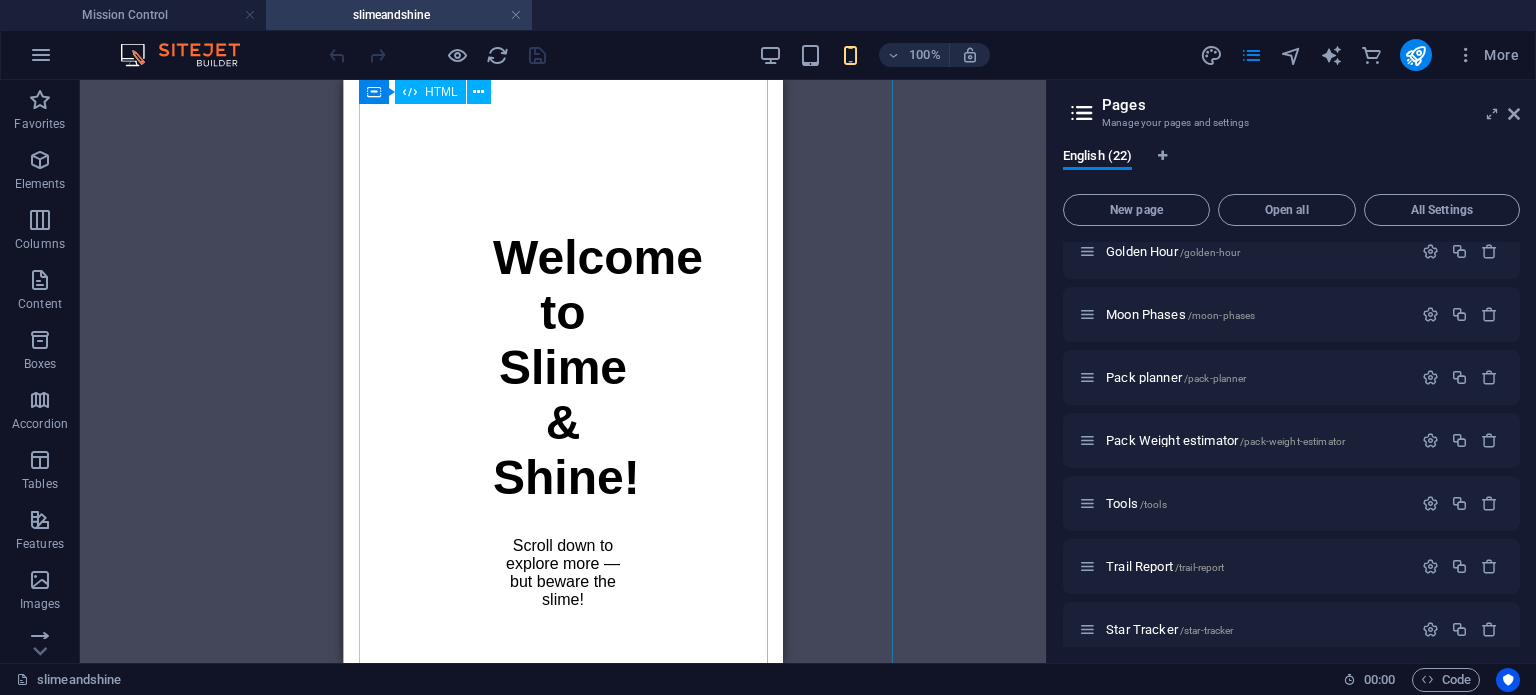 click on "Slime & Shine Goop
Welcome to Slime & Shine!
Scroll down to explore more — but beware the slime!" at bounding box center (563, 277) 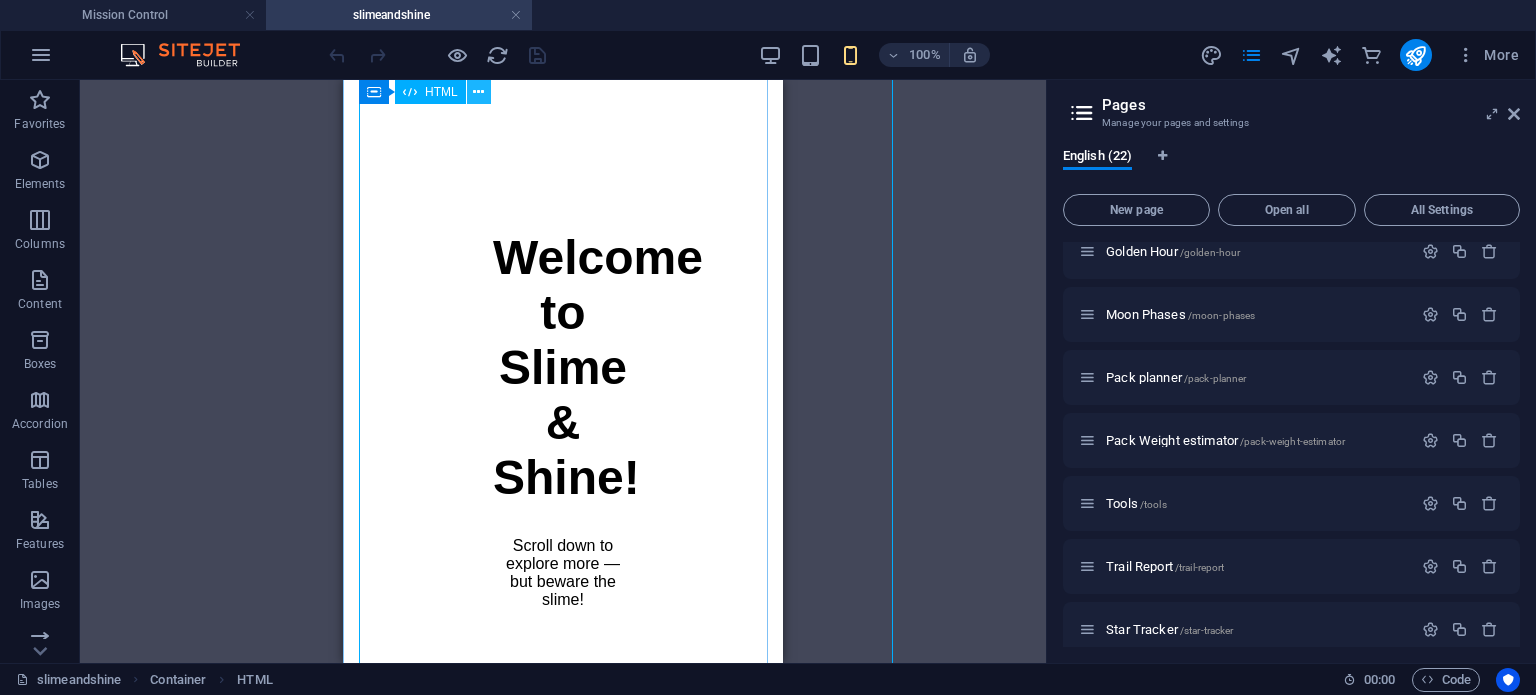 click at bounding box center (478, 92) 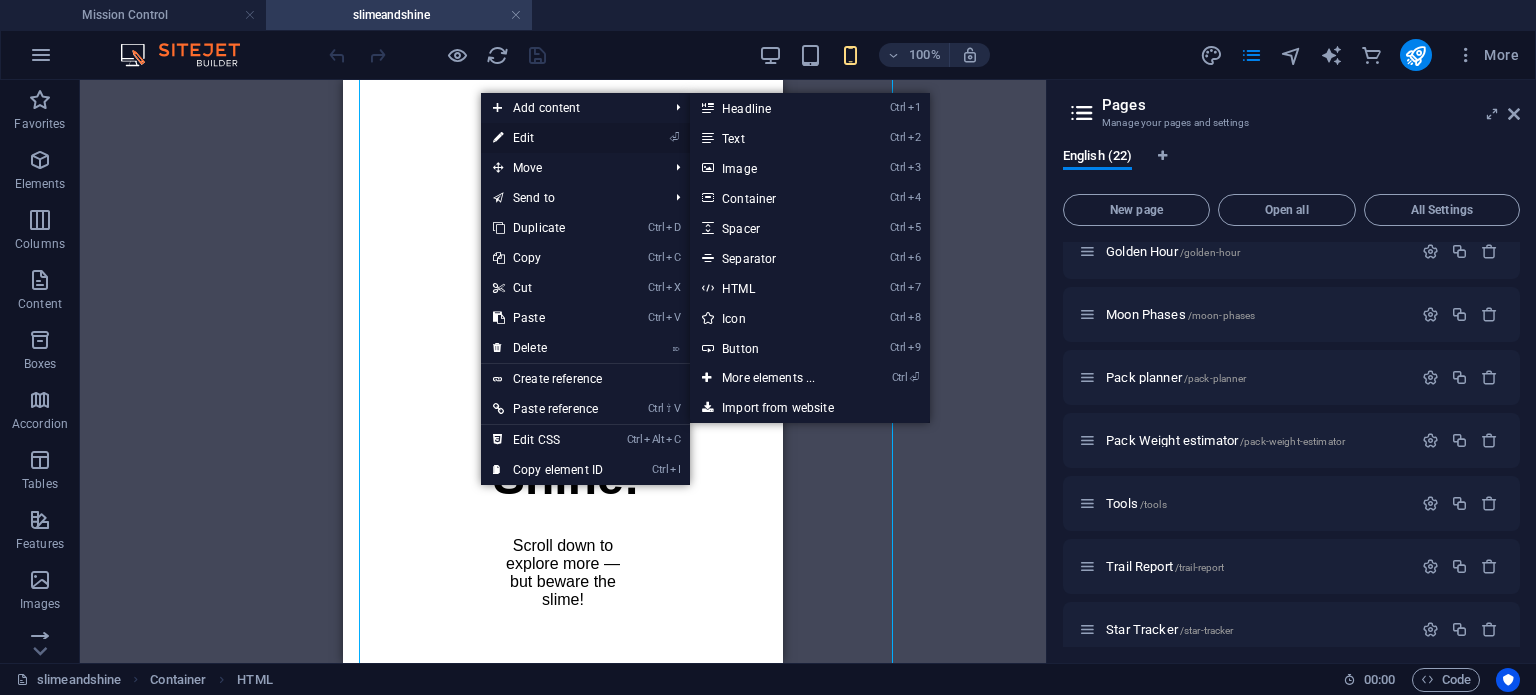 click on "⏎  Edit" at bounding box center (548, 138) 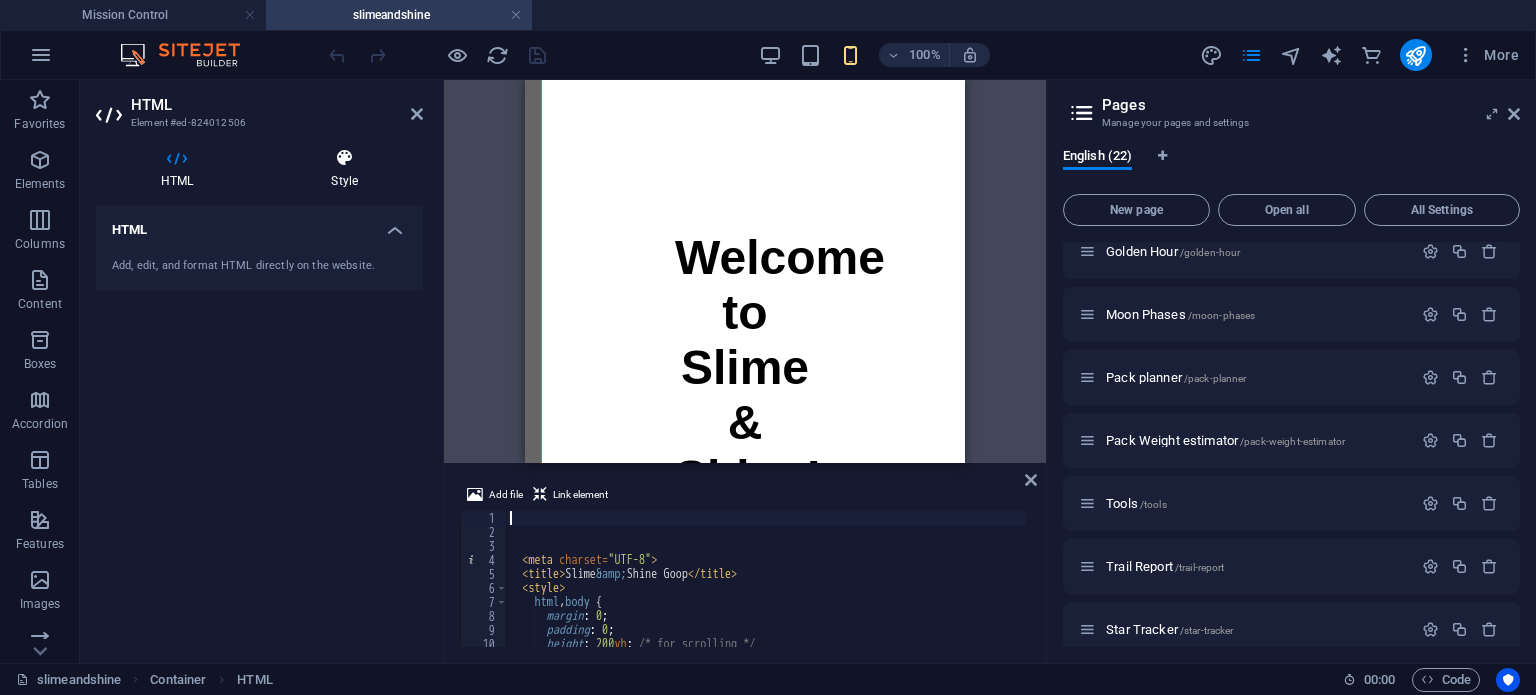 click on "HTML Style HTML Add, edit, and format HTML directly on the website. Preset Element Layout How this element expands within the layout (Flexbox). Size Default auto px % 1/1 1/2 1/3 1/4 1/5 1/6 1/7 1/8 1/9 1/10 Grow Shrink Order Container layout Visible Visible Opacity 100 % Overflow Spacing Margin Default auto px % rem vw vh Custom Custom auto px % rem vw vh auto px % rem vw vh auto px % rem vw vh auto px % rem vw vh Padding Default px rem % vh vw Custom Custom px rem % vh vw px rem % vh vw px rem % vh vw px rem % vh vw Border Style              - Width 1 auto px rem % vh vw Custom Custom 1 auto px rem % vh vw 1 auto px rem % vh vw 1 auto px rem % vh vw 1 auto px rem % vh vw  - Color Round corners Default px rem % vh vw Custom Custom px rem % vh vw px rem % vh vw px rem % vh vw px rem % vh vw Shadow Default None Outside Inside Color X offset 0 px rem vh vw Y offset 0 px rem vh vw Blur 0 px rem % vh vw Spread 0 px rem vh vw Text Shadow Default None Outside Color X offset 0 px rem vh vw Y offset 0 px vh" at bounding box center (259, 397) 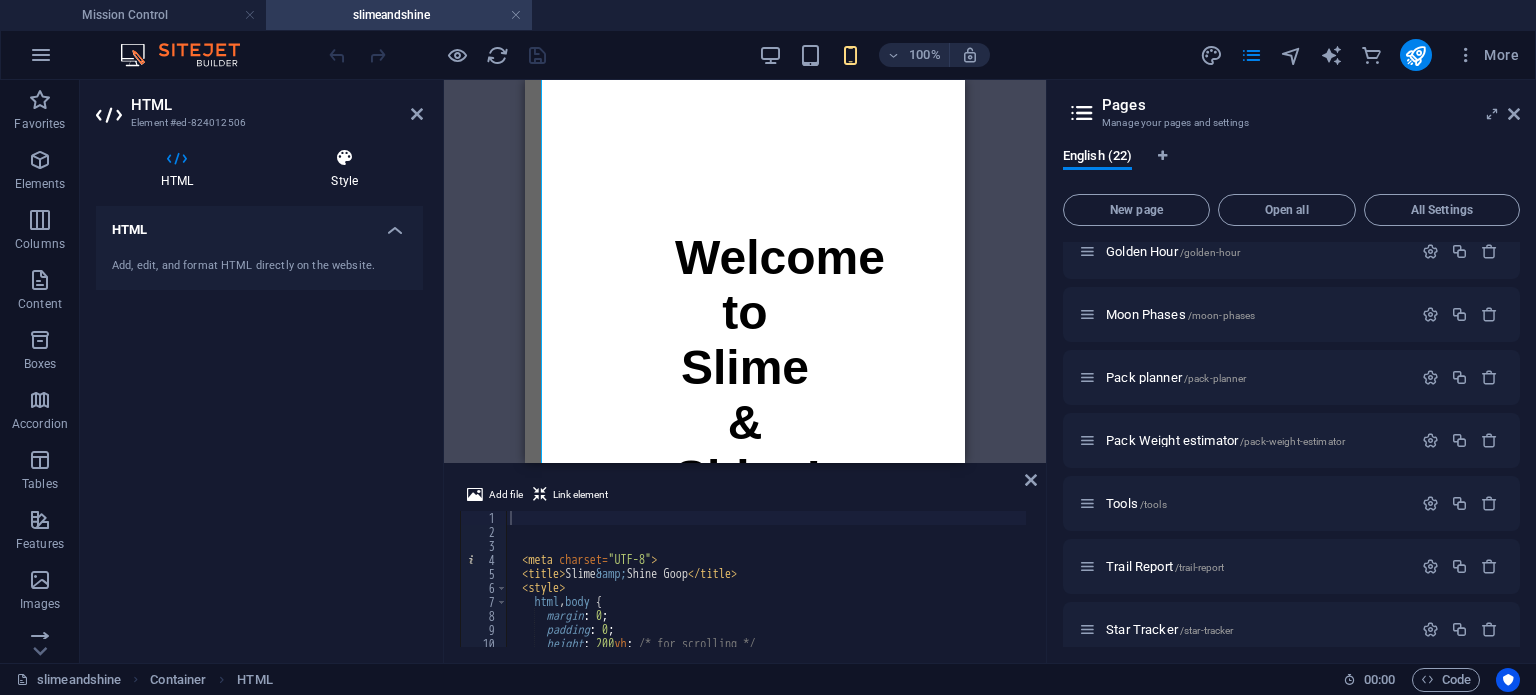 click at bounding box center [344, 158] 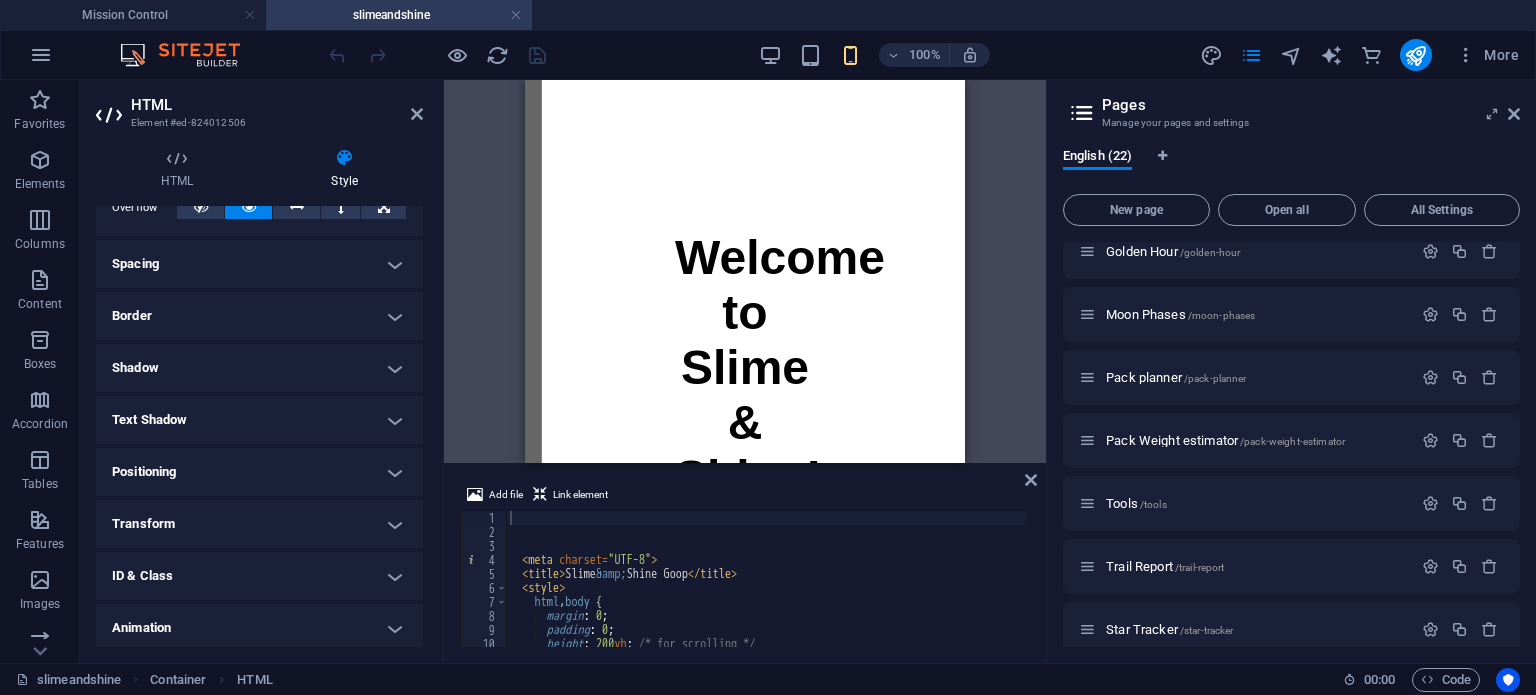 scroll, scrollTop: 400, scrollLeft: 0, axis: vertical 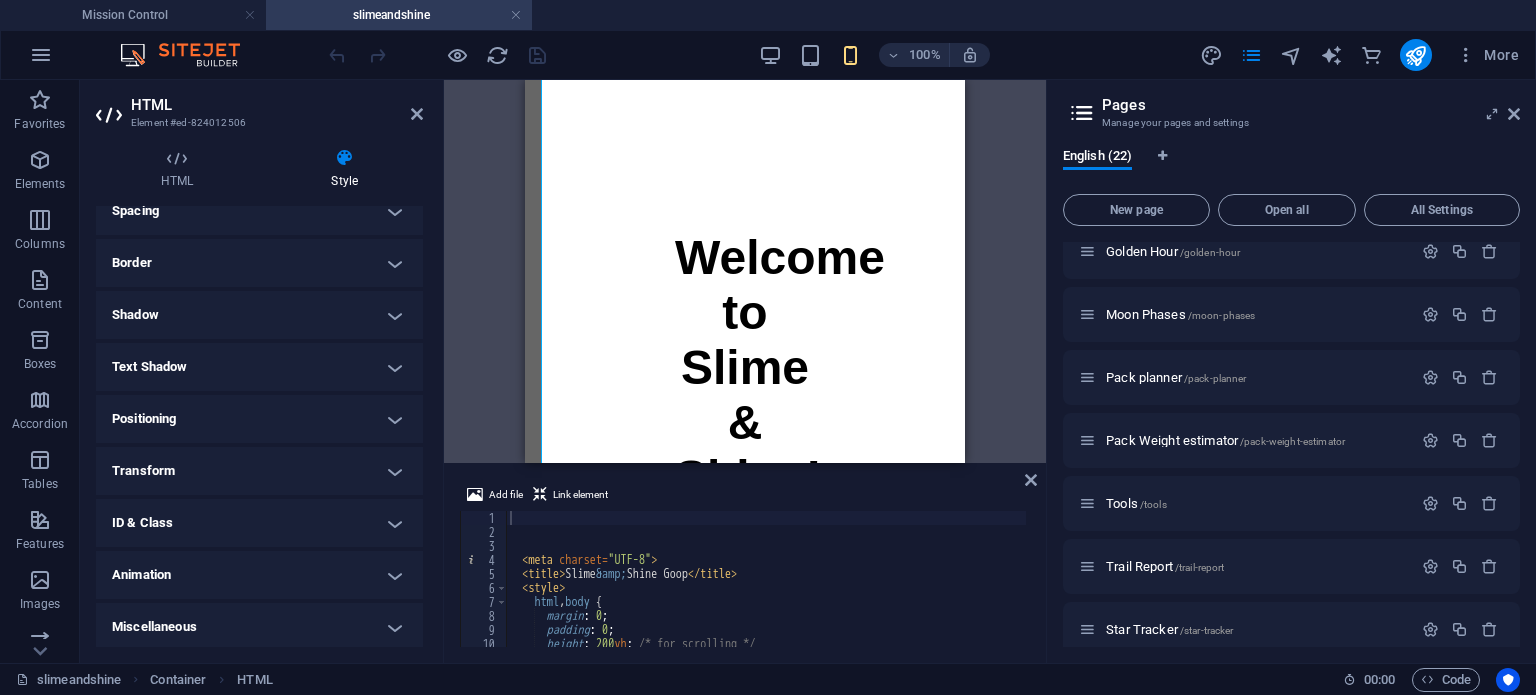 click on "Text Shadow" at bounding box center [259, 367] 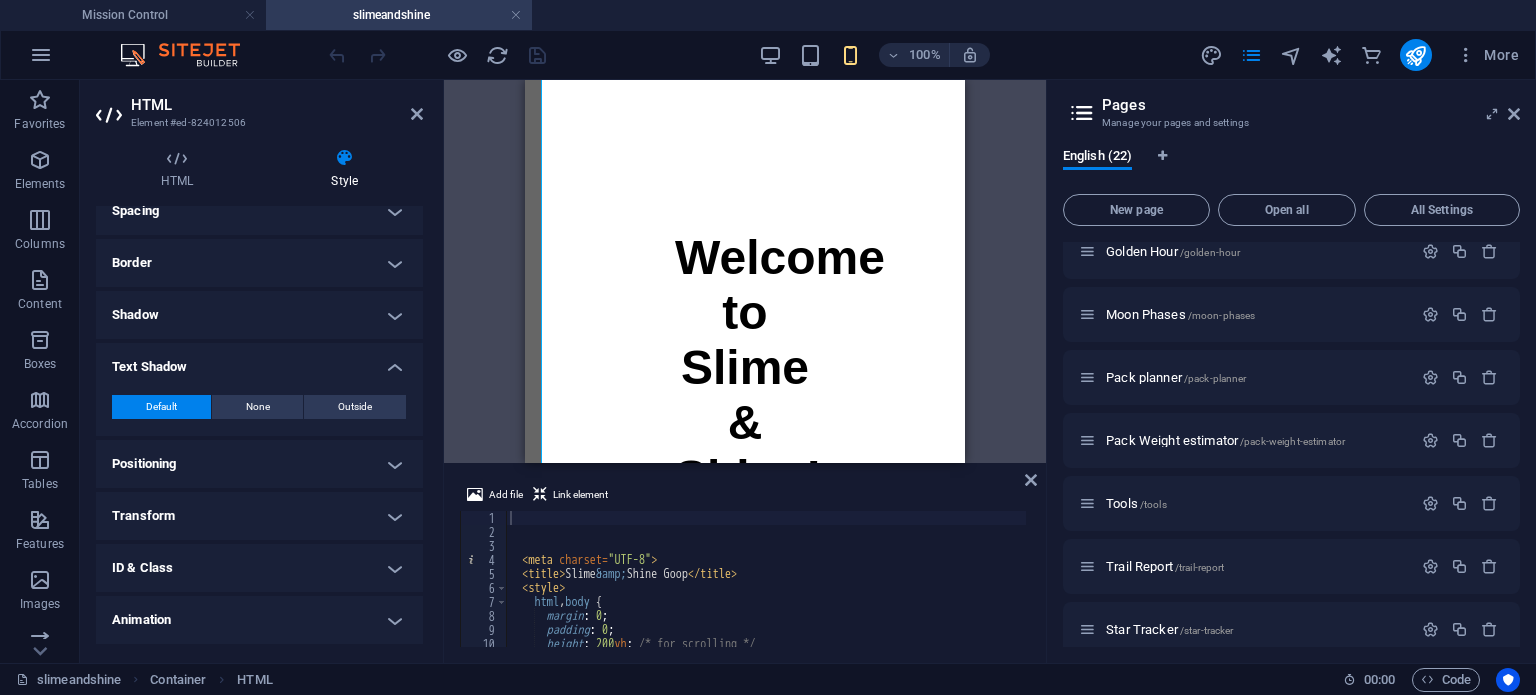 click on "Positioning" at bounding box center [259, 464] 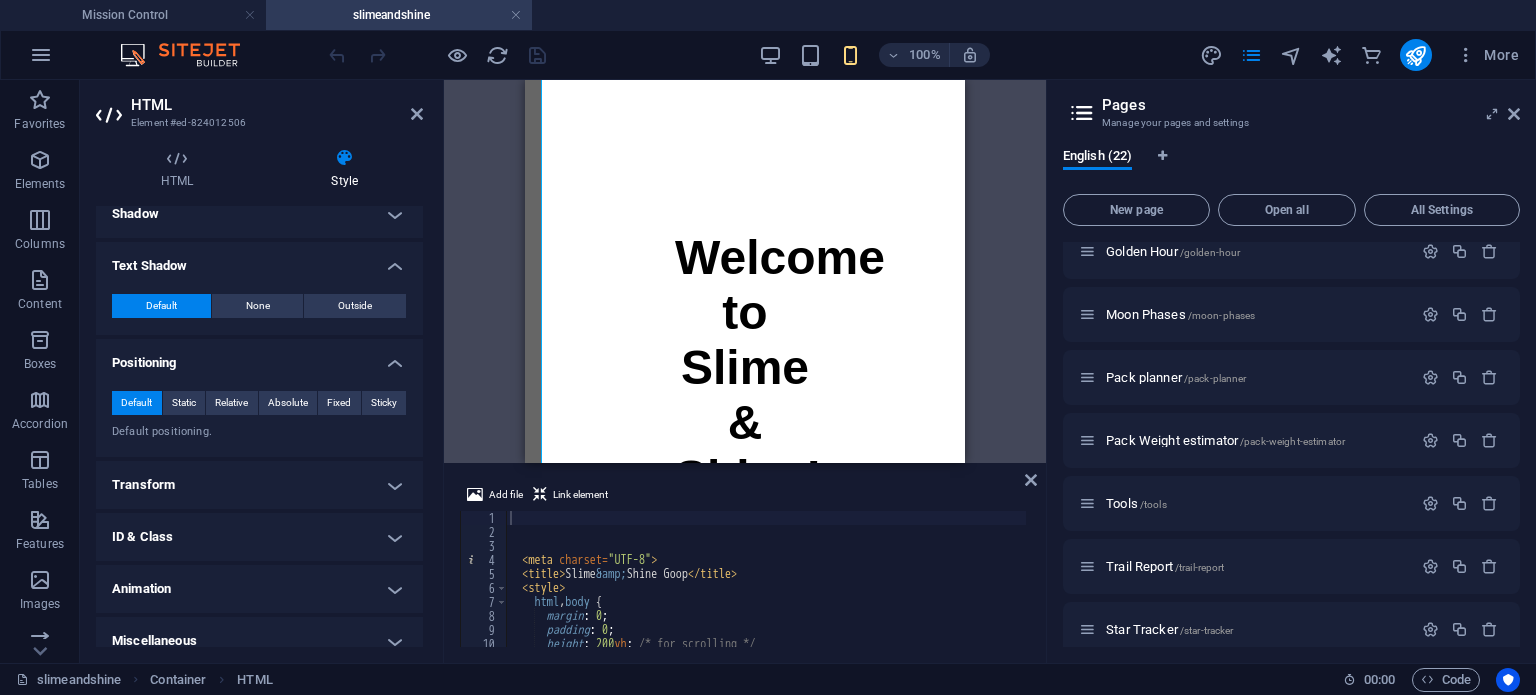 scroll, scrollTop: 518, scrollLeft: 0, axis: vertical 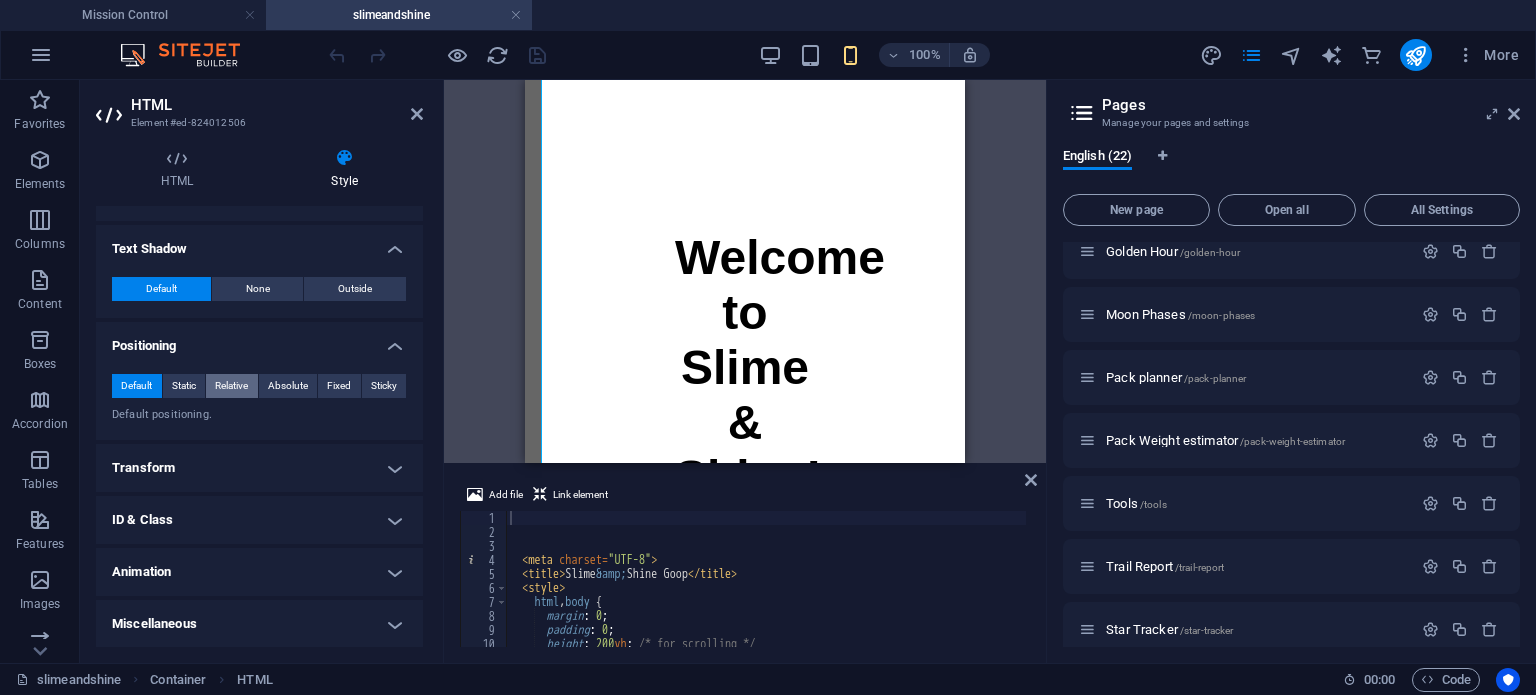 click on "Relative" at bounding box center (231, 386) 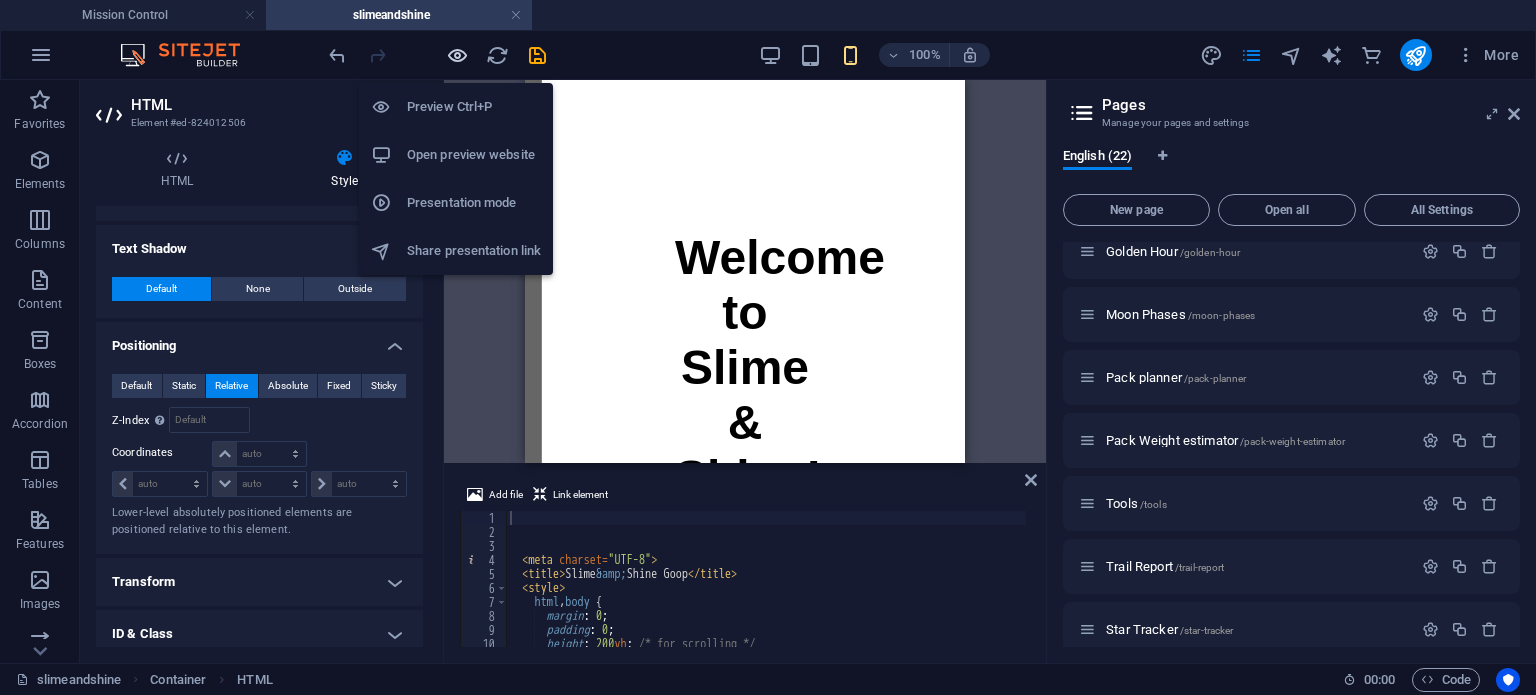 click at bounding box center [457, 55] 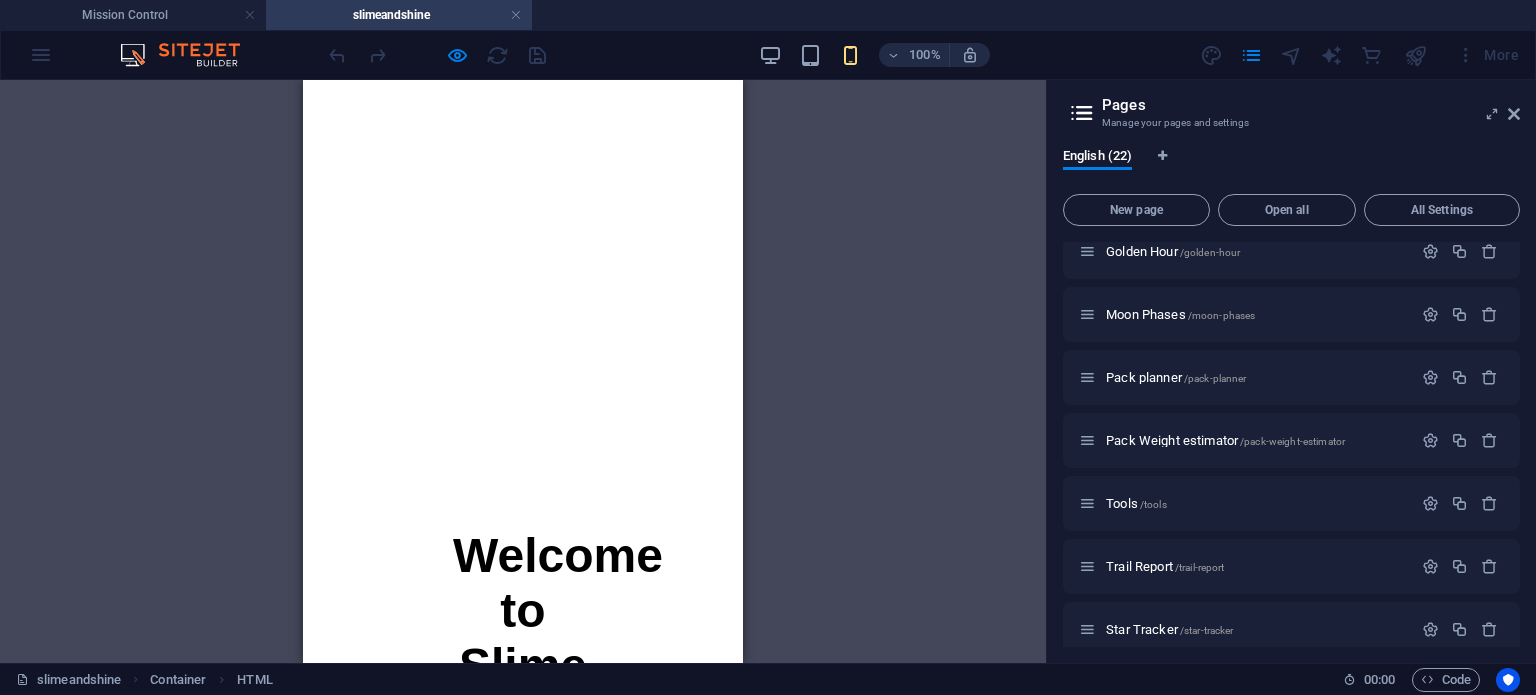 scroll, scrollTop: 0, scrollLeft: 0, axis: both 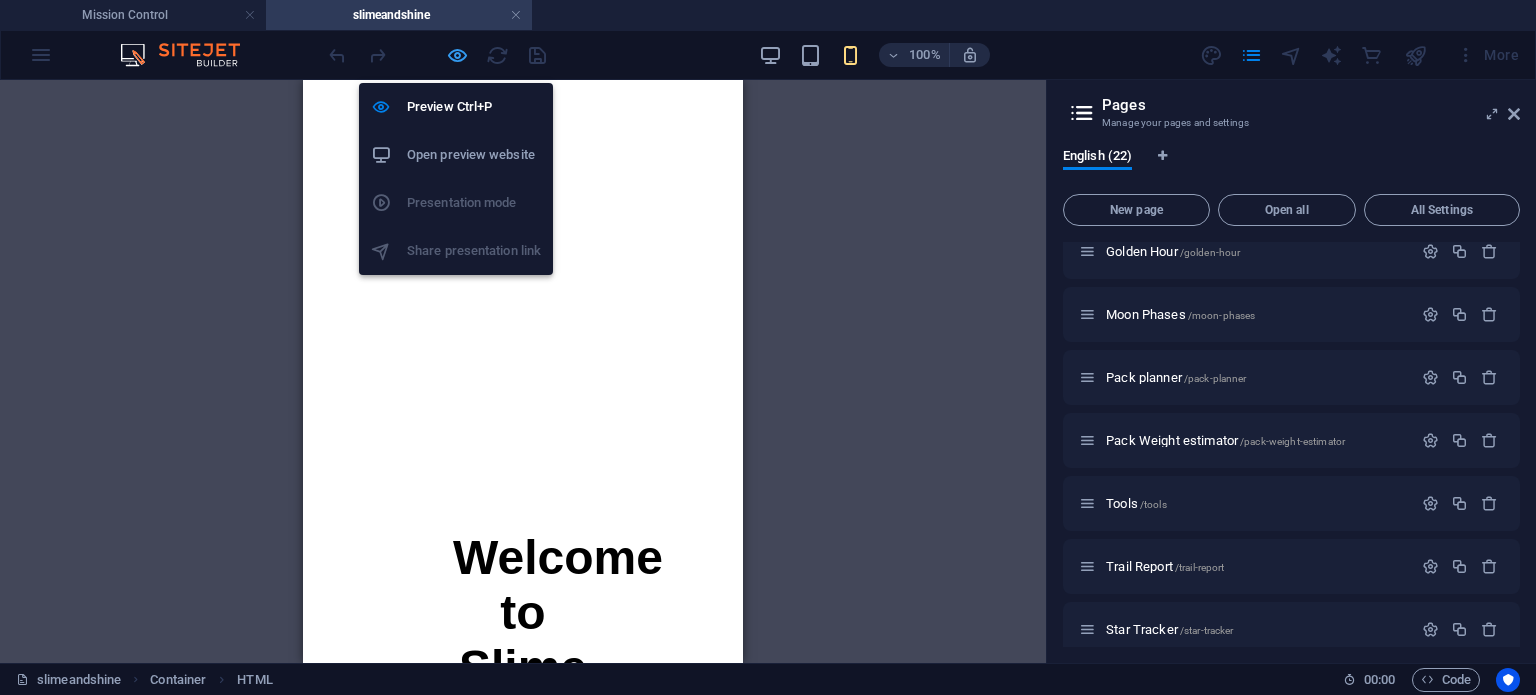 click at bounding box center [457, 55] 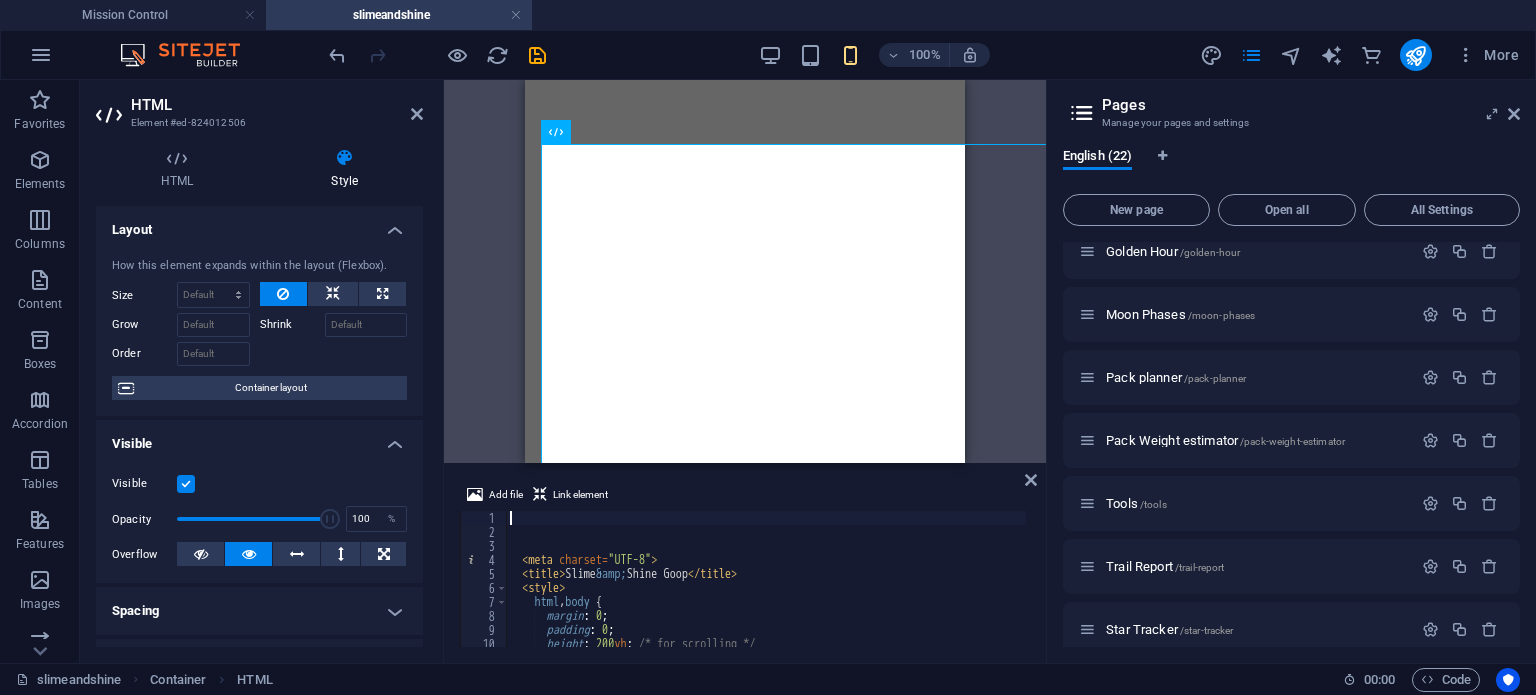 click on "< meta   charset = "UTF-8" >    < title > Slime  &amp;  Shine Goop </ title >    < style >      html ,  body   {         margin :   0 ;         padding :   0 ;         height :   200 vh ;   /* for scrolling */         background :   #fff ;" at bounding box center [928, 591] 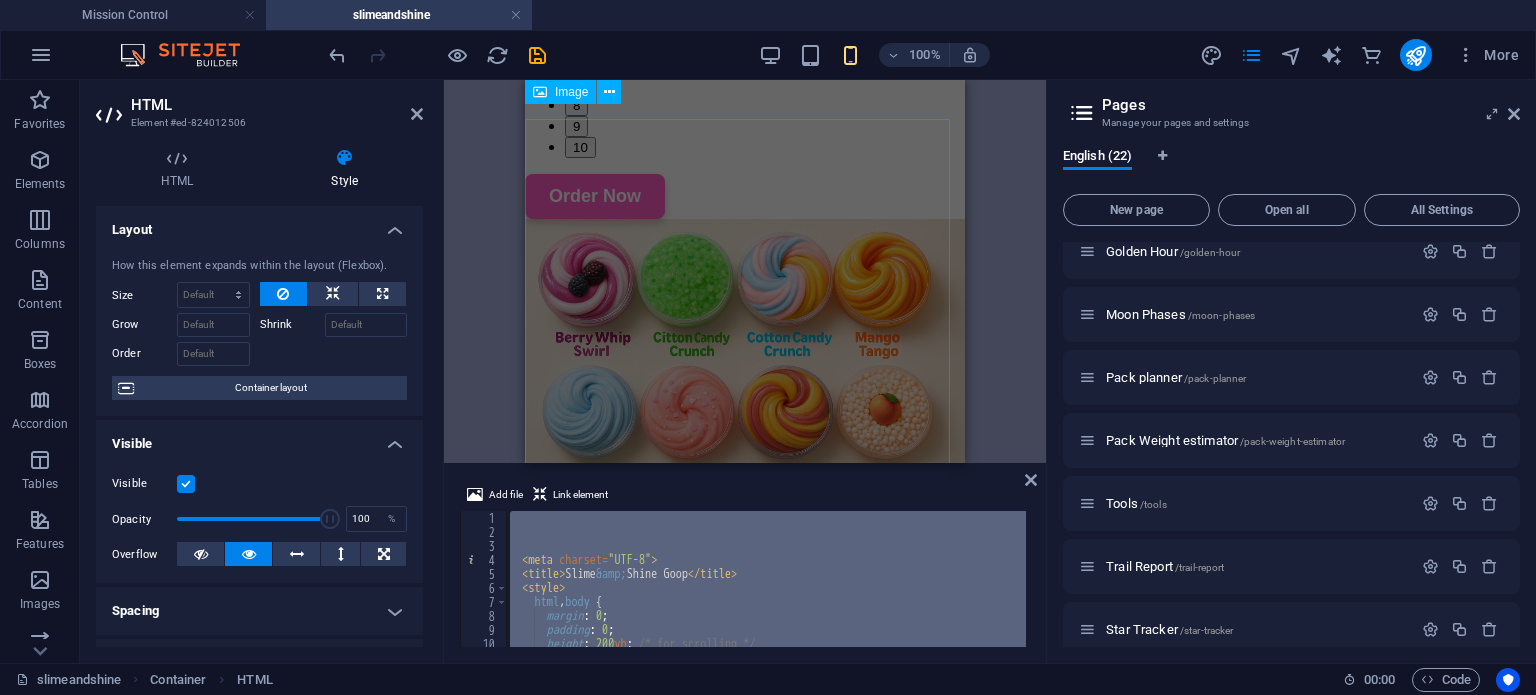 scroll, scrollTop: 2354, scrollLeft: 0, axis: vertical 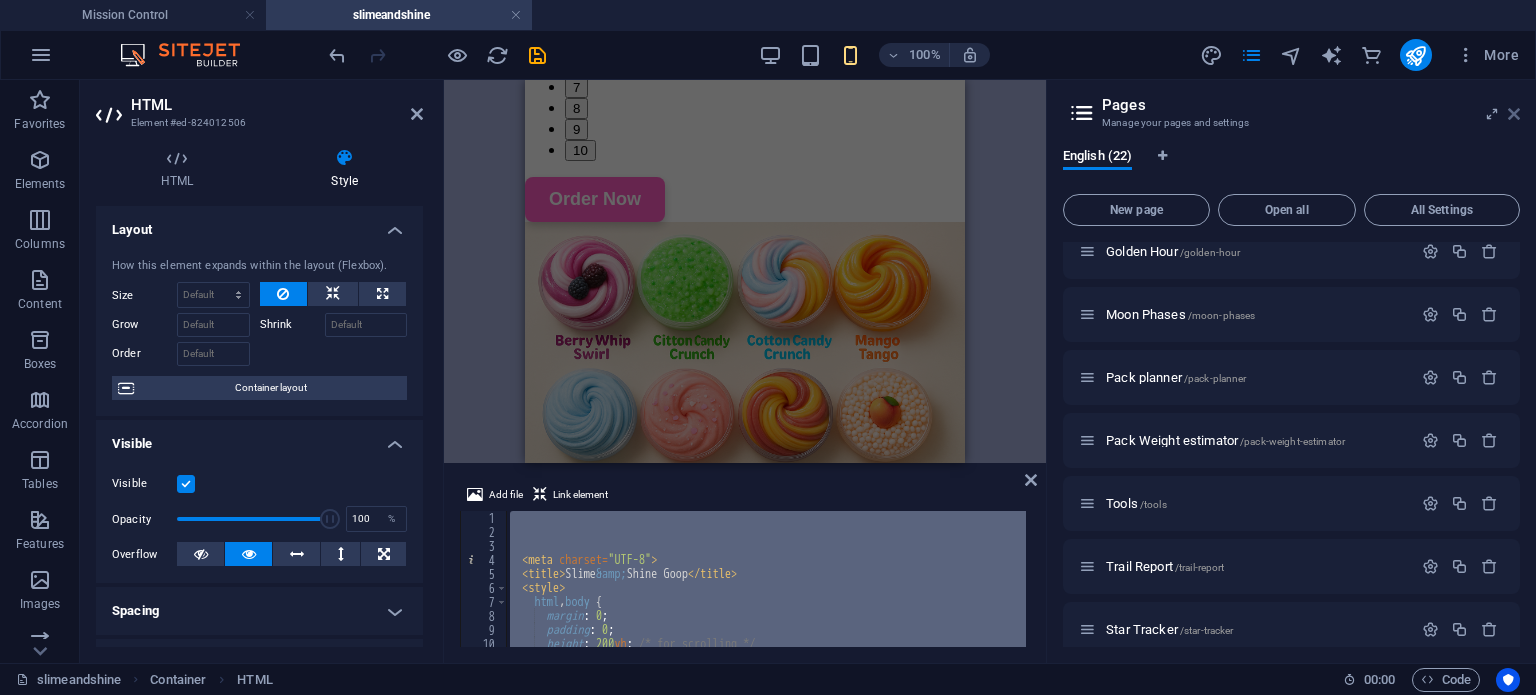 click at bounding box center (1514, 114) 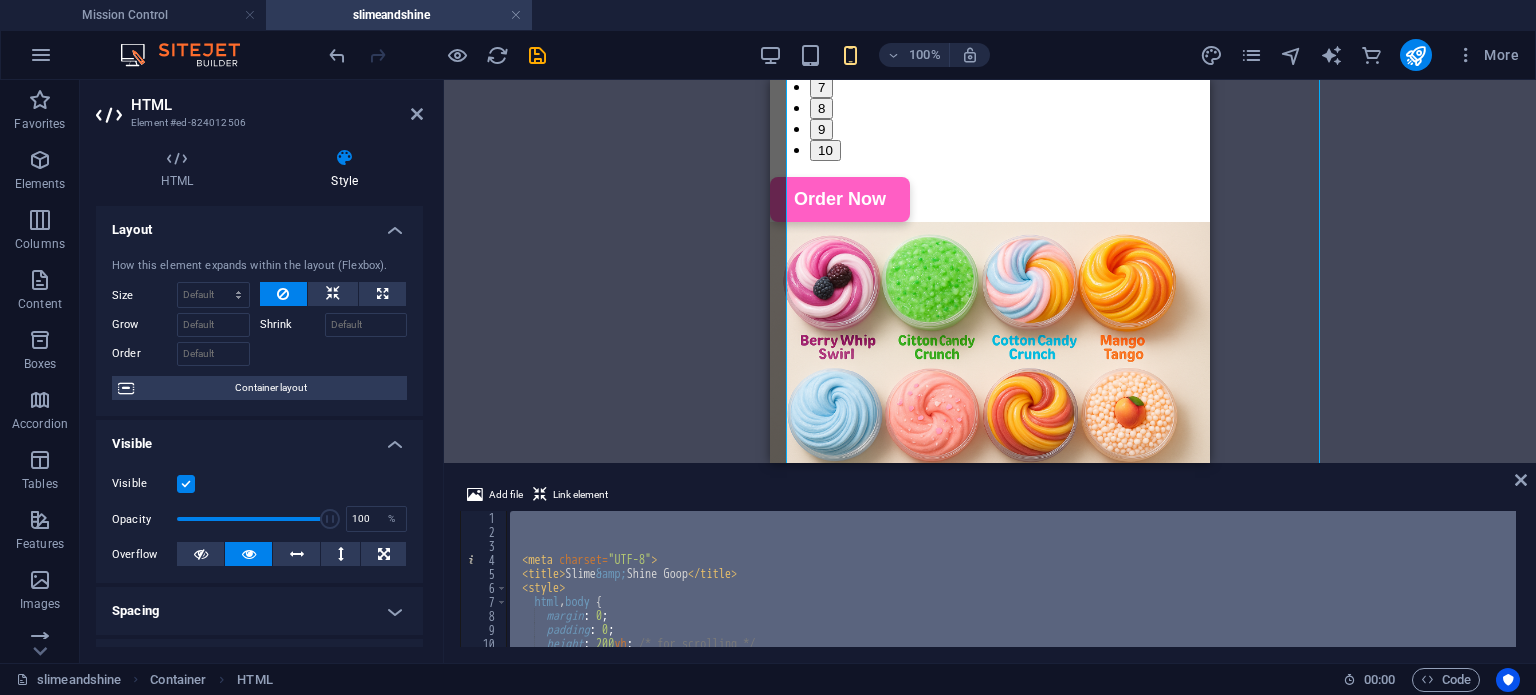 scroll, scrollTop: 306, scrollLeft: 0, axis: vertical 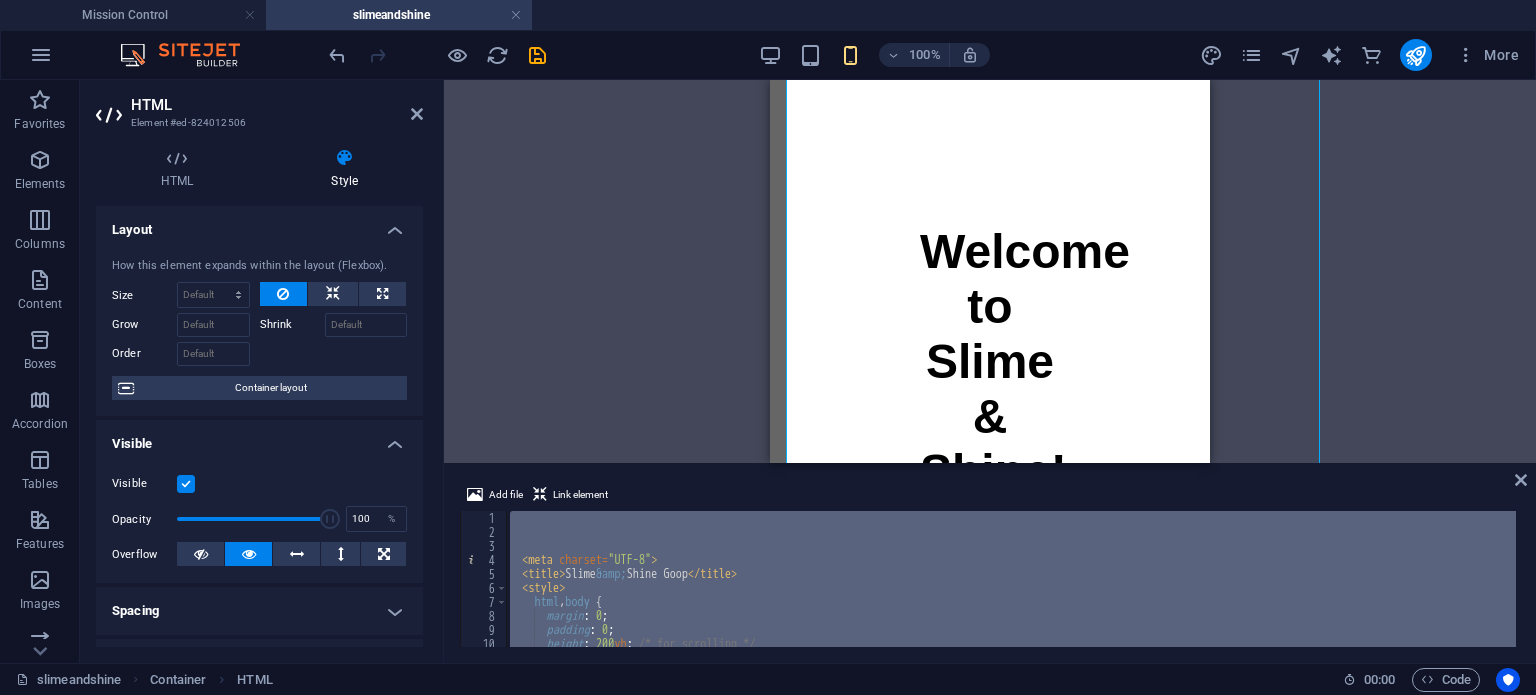 click on "< meta   charset = "UTF-8" >    < title > Slime  &amp;  Shine Goop </ title >    < style >      html ,  body   {         margin :   0 ;         padding :   0 ;         height :   200 vh ;   /* for scrolling */         background :   #fff ;" at bounding box center [1011, 579] 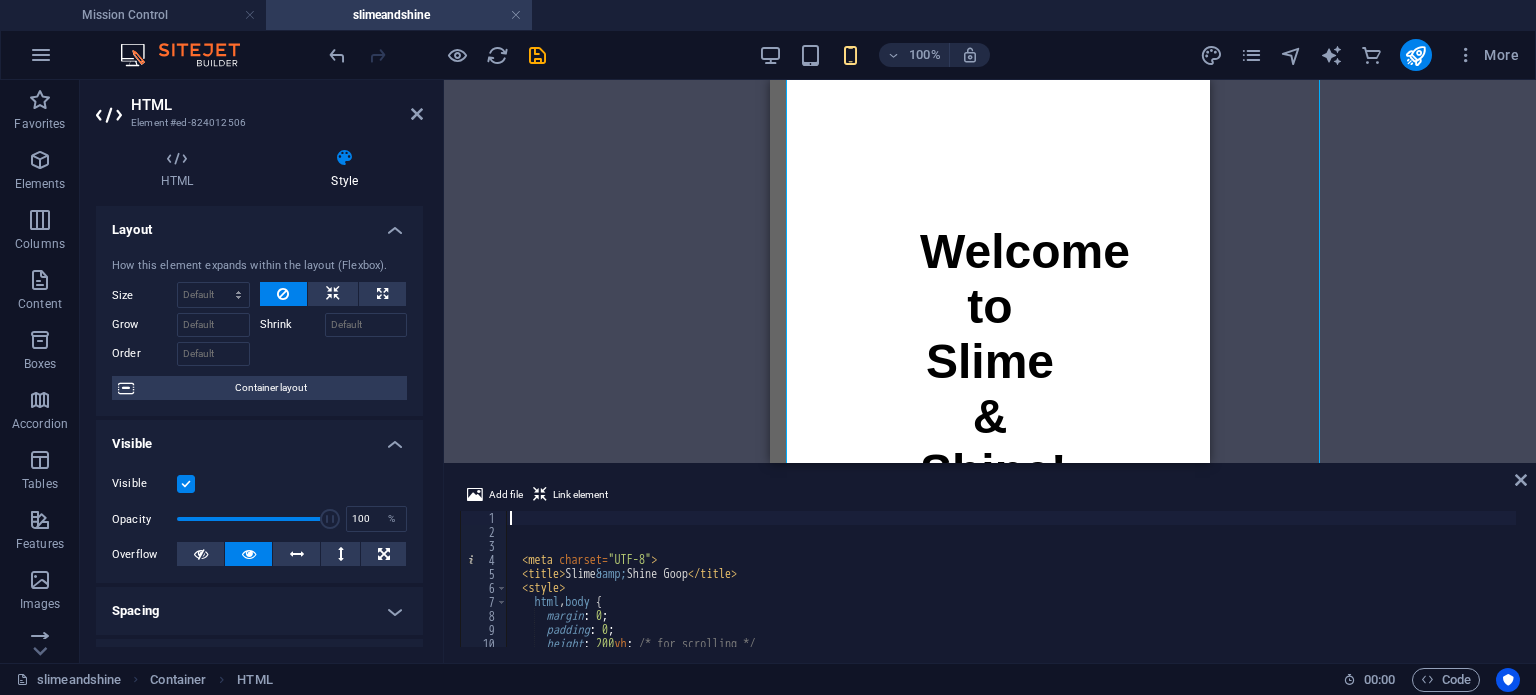 click on "< meta   charset = "UTF-8" >    < title > Slime  &amp;  Shine Goop </ title >    < style >      html ,  body   {         margin :   0 ;         padding :   0 ;         height :   200 vh ;   /* for scrolling */         background :   #fff ;" at bounding box center (1011, 591) 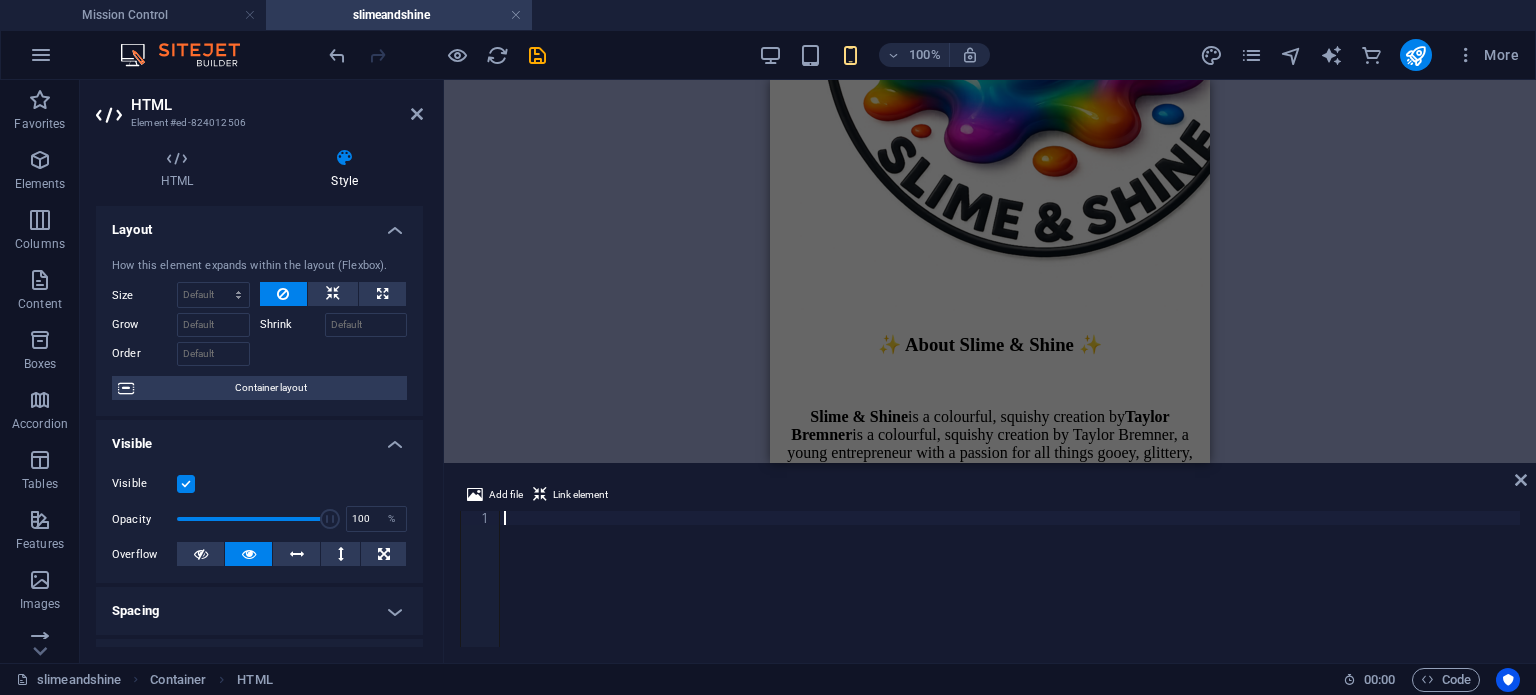 scroll, scrollTop: 1544, scrollLeft: 0, axis: vertical 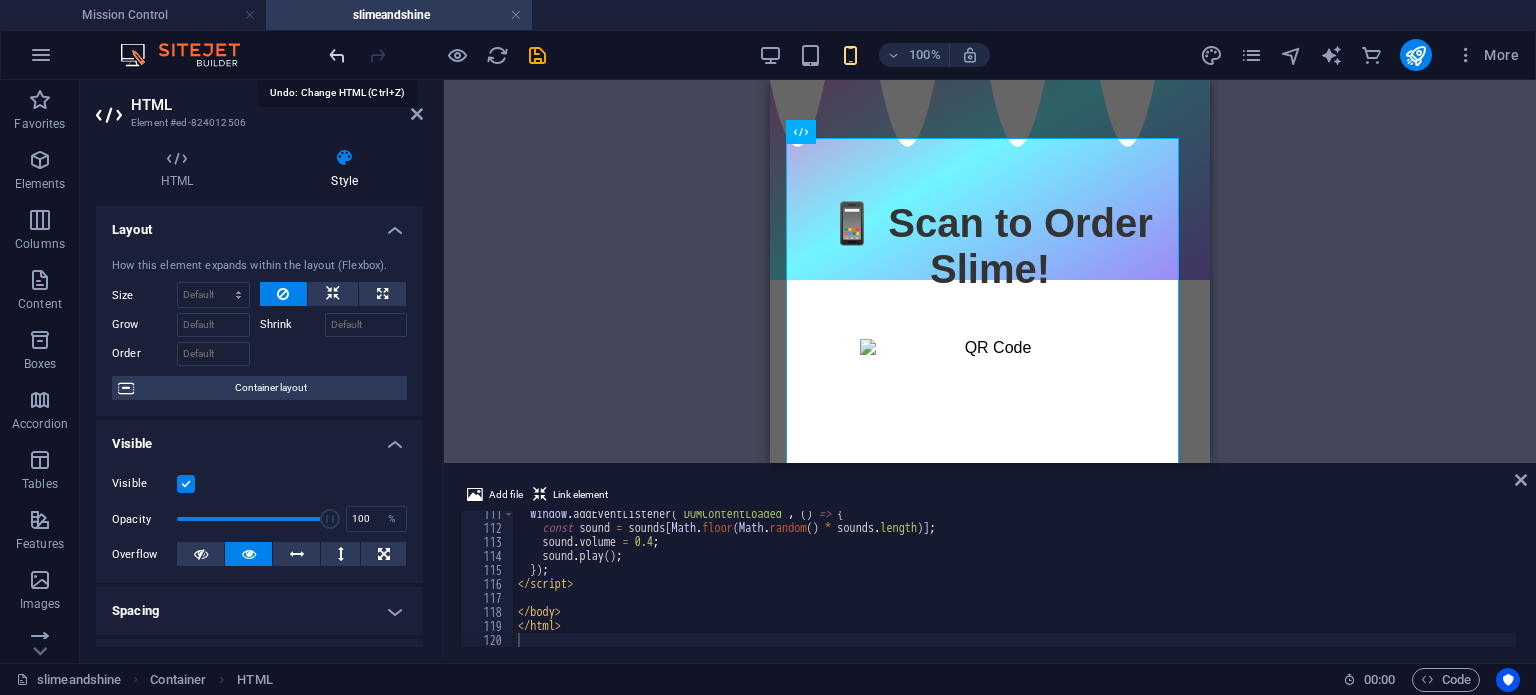 click at bounding box center (337, 55) 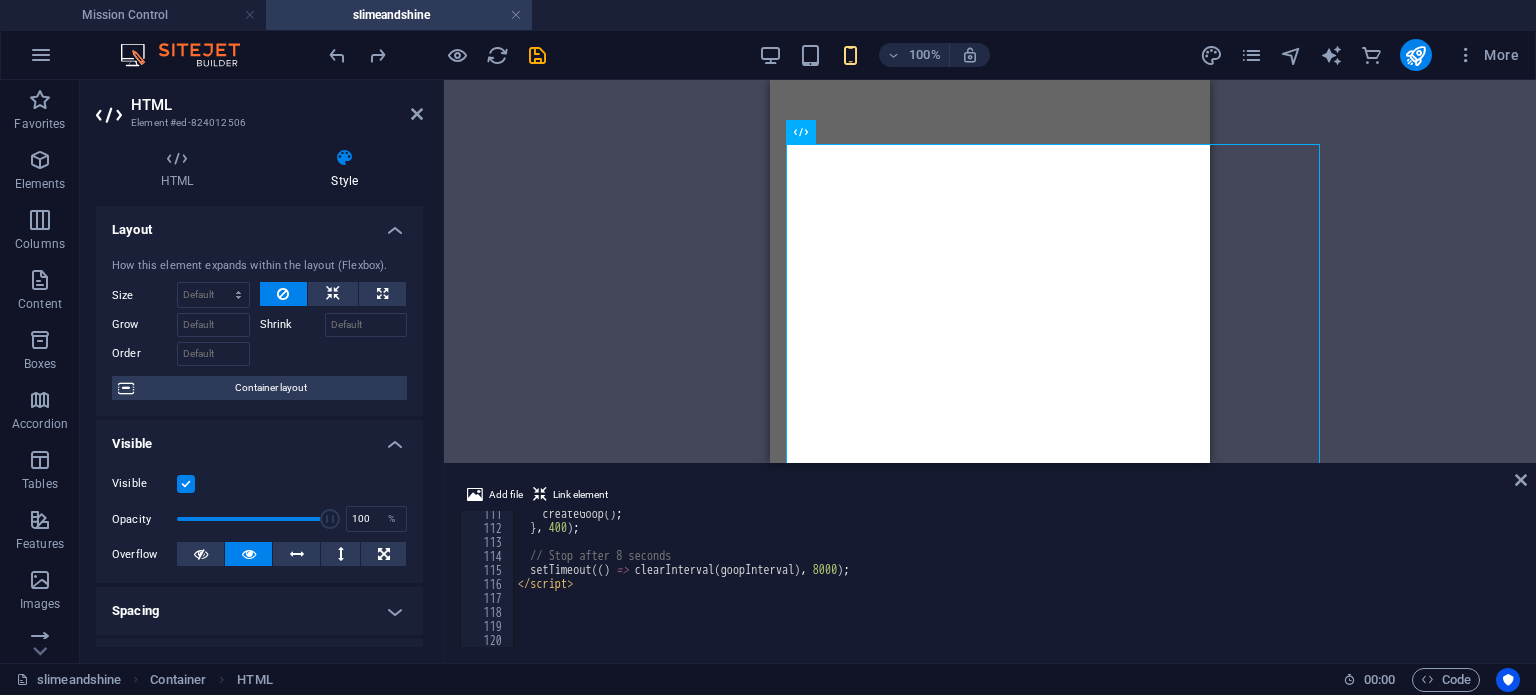 click on "Add file Link element" at bounding box center [990, 497] 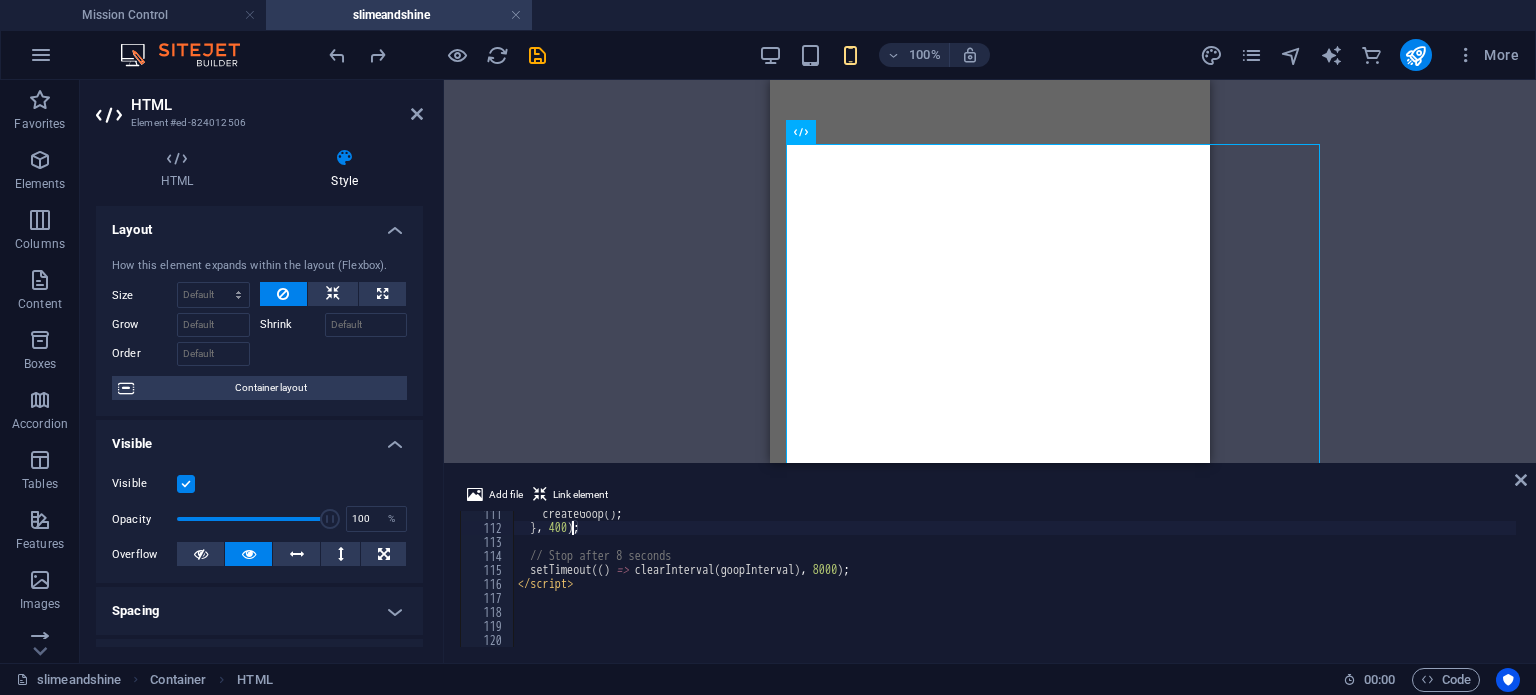 type 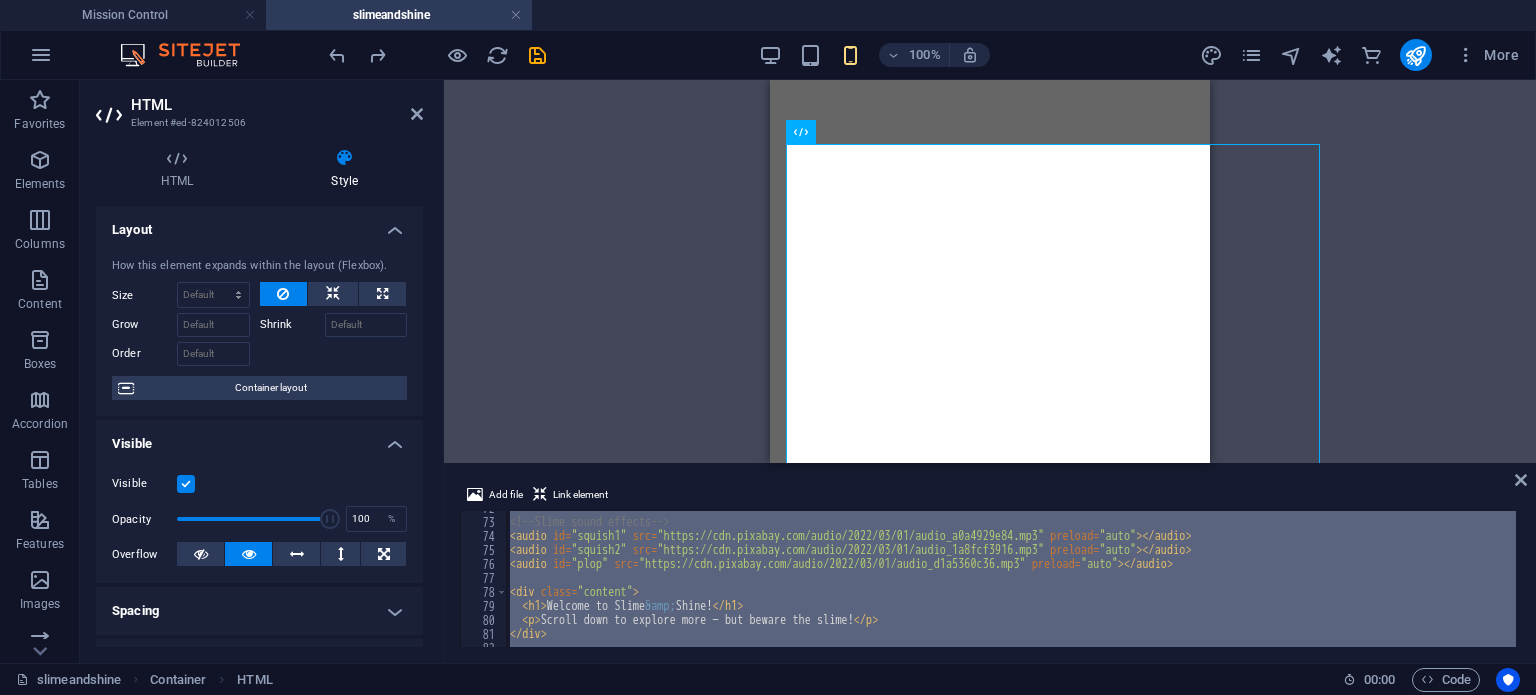 scroll, scrollTop: 764, scrollLeft: 0, axis: vertical 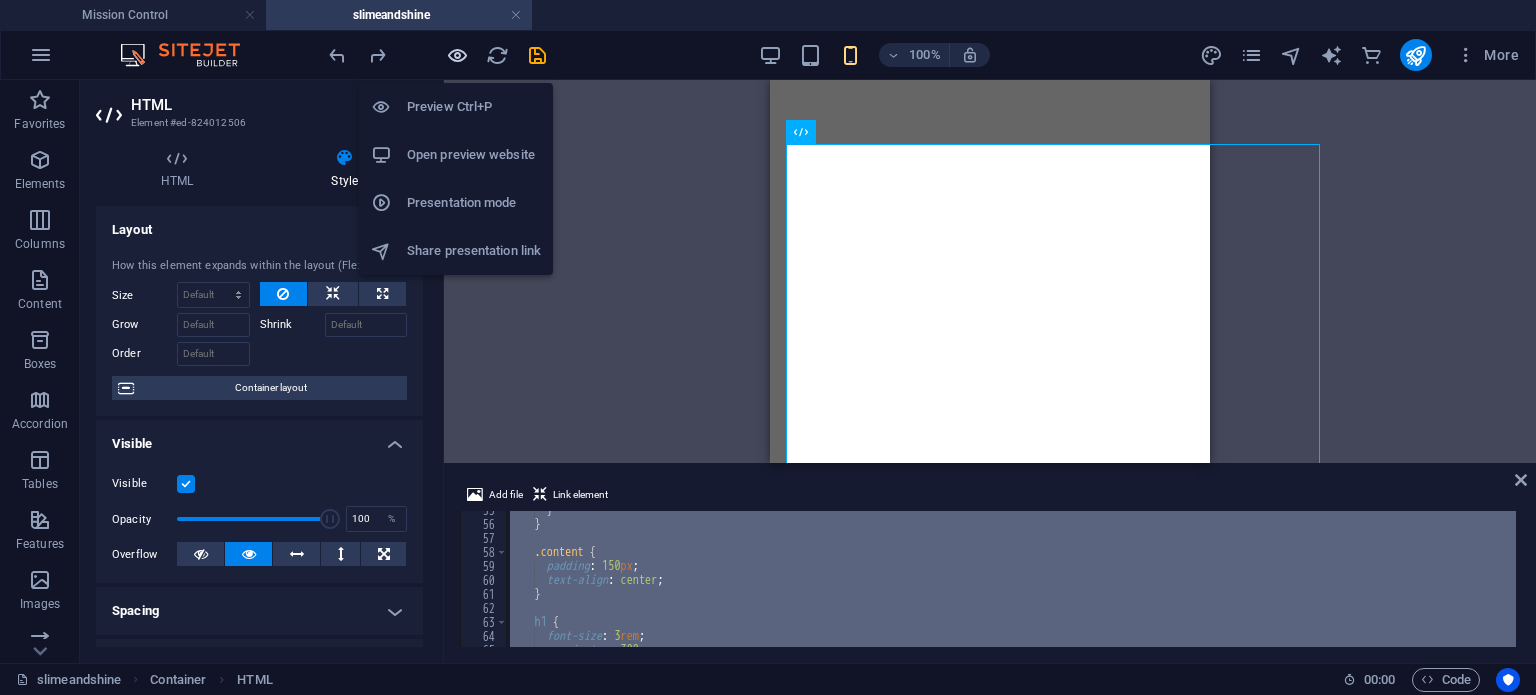 click at bounding box center (457, 55) 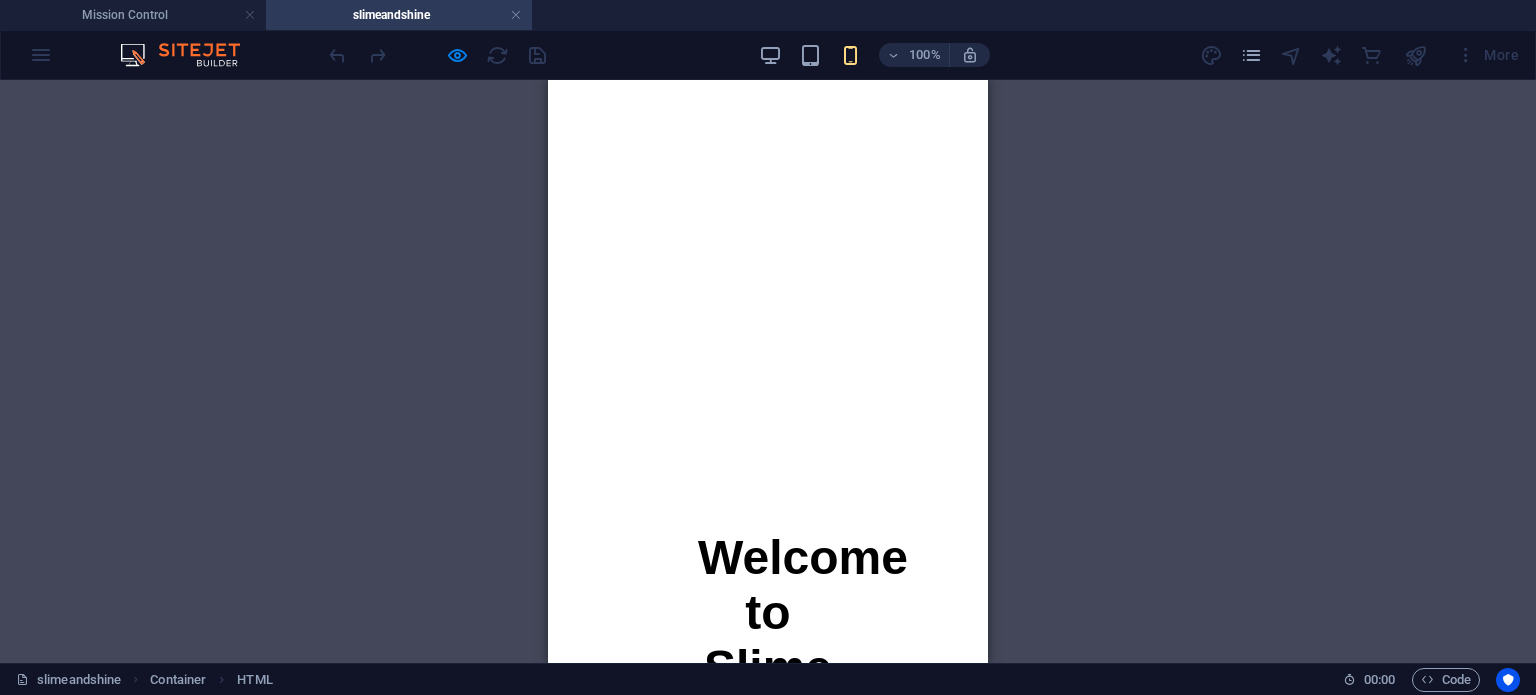 scroll, scrollTop: 100, scrollLeft: 0, axis: vertical 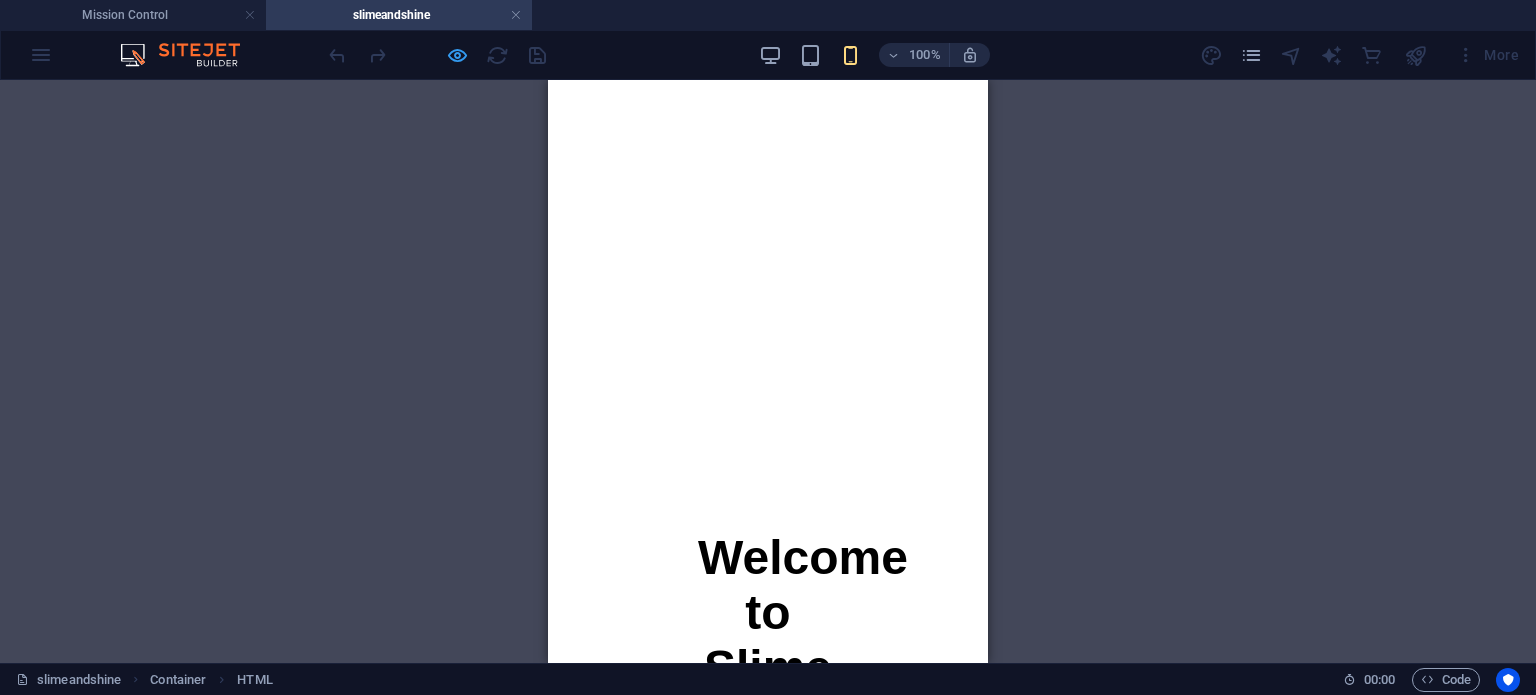 click at bounding box center (457, 55) 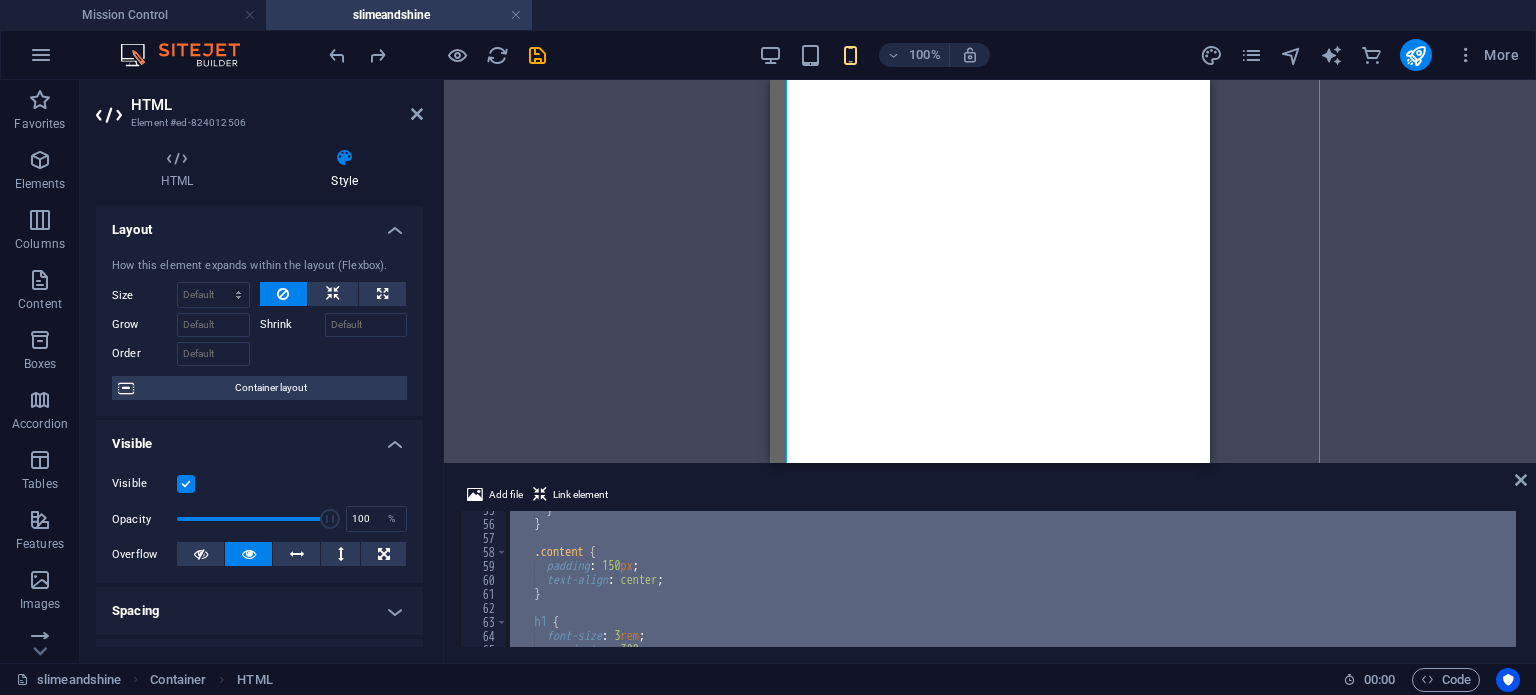 click on "}      }      .content   {         padding :   150 px ;         text-align :   center ;      }      h1   {         font-size :   3 rem ;         margin-top :   300 px ;" at bounding box center (1011, 579) 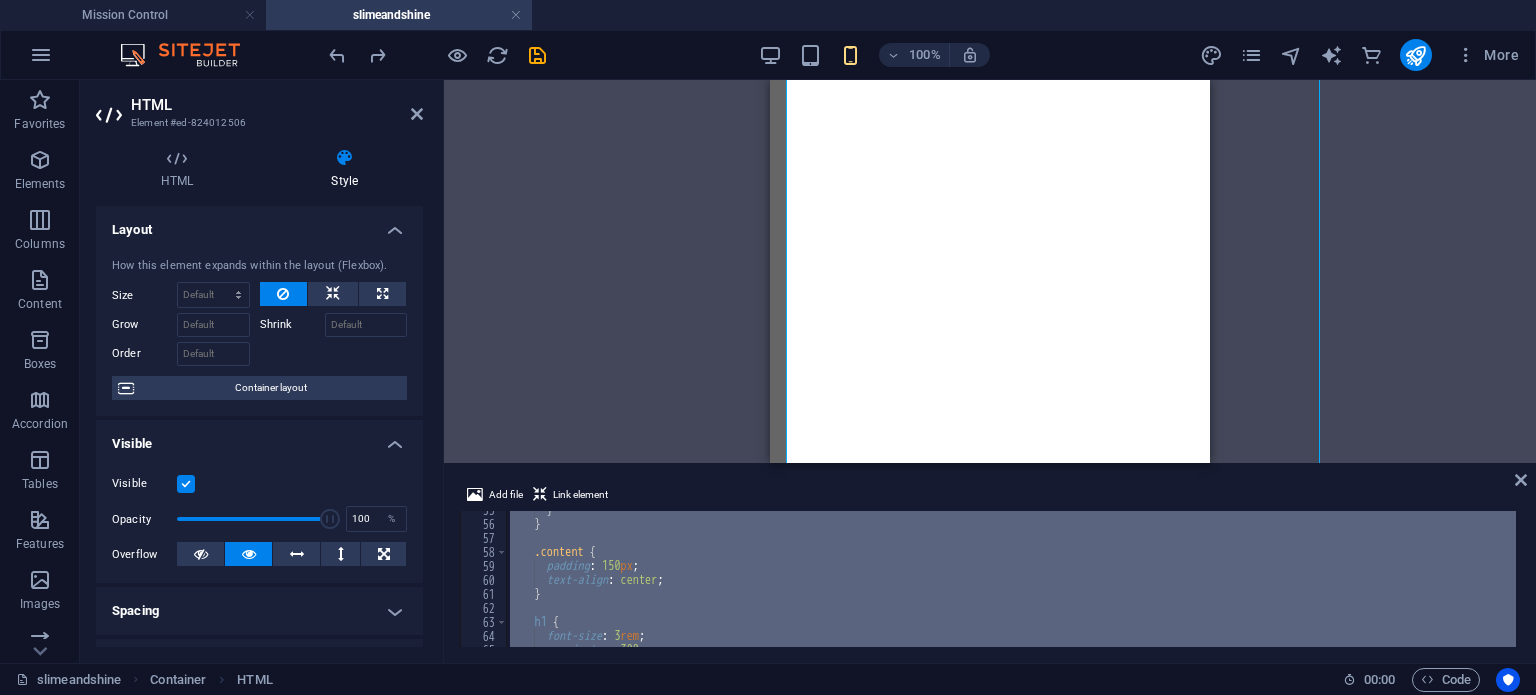 type 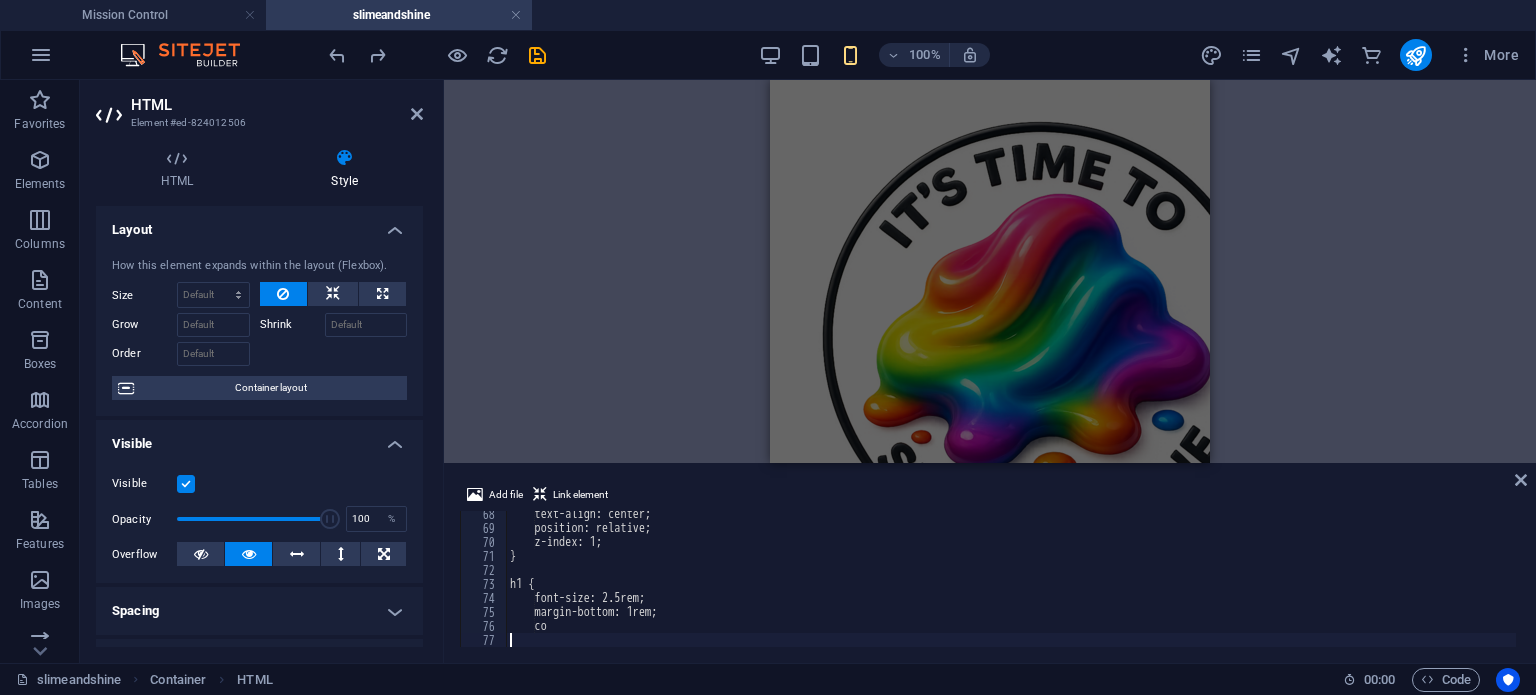 scroll, scrollTop: 942, scrollLeft: 0, axis: vertical 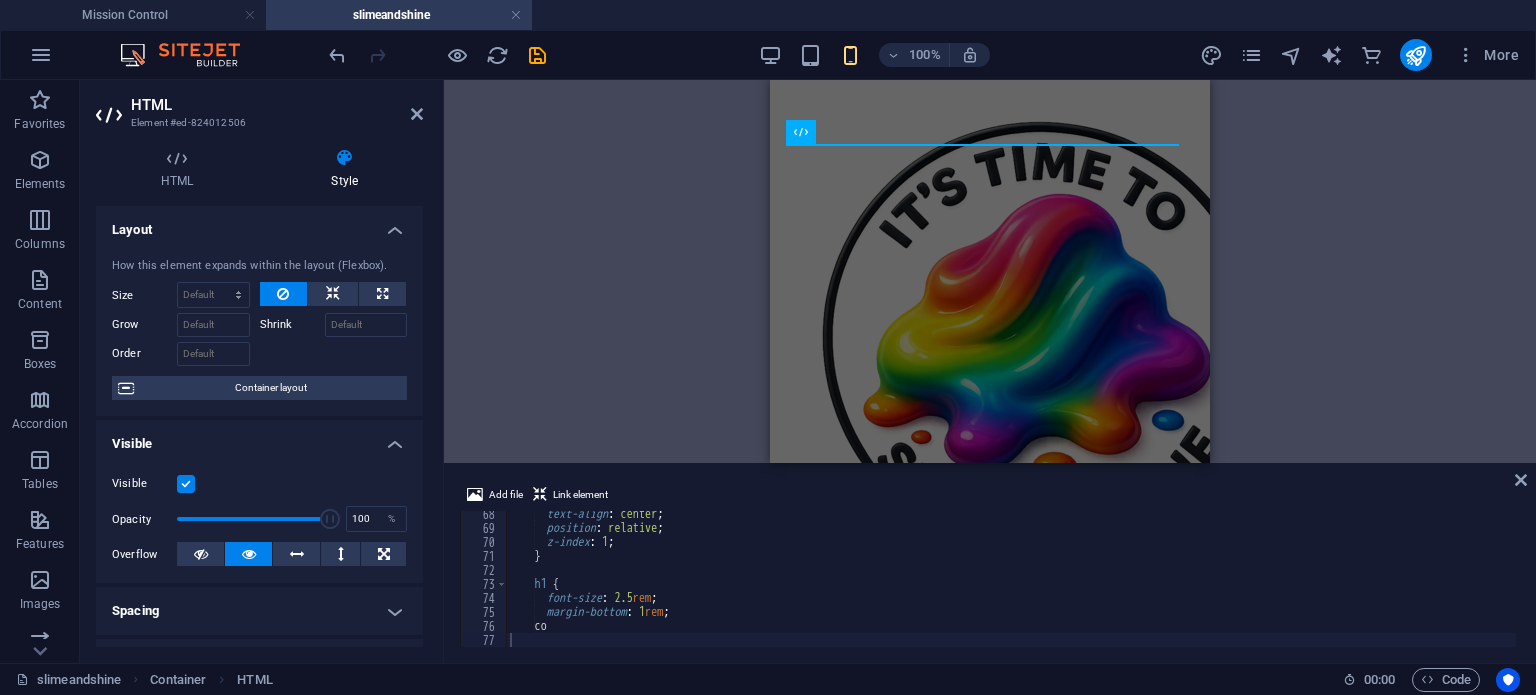 click on "Container   HTML   Image   Text   Slider   Slider   Text   Container   HTML   Image   Image" at bounding box center [990, 271] 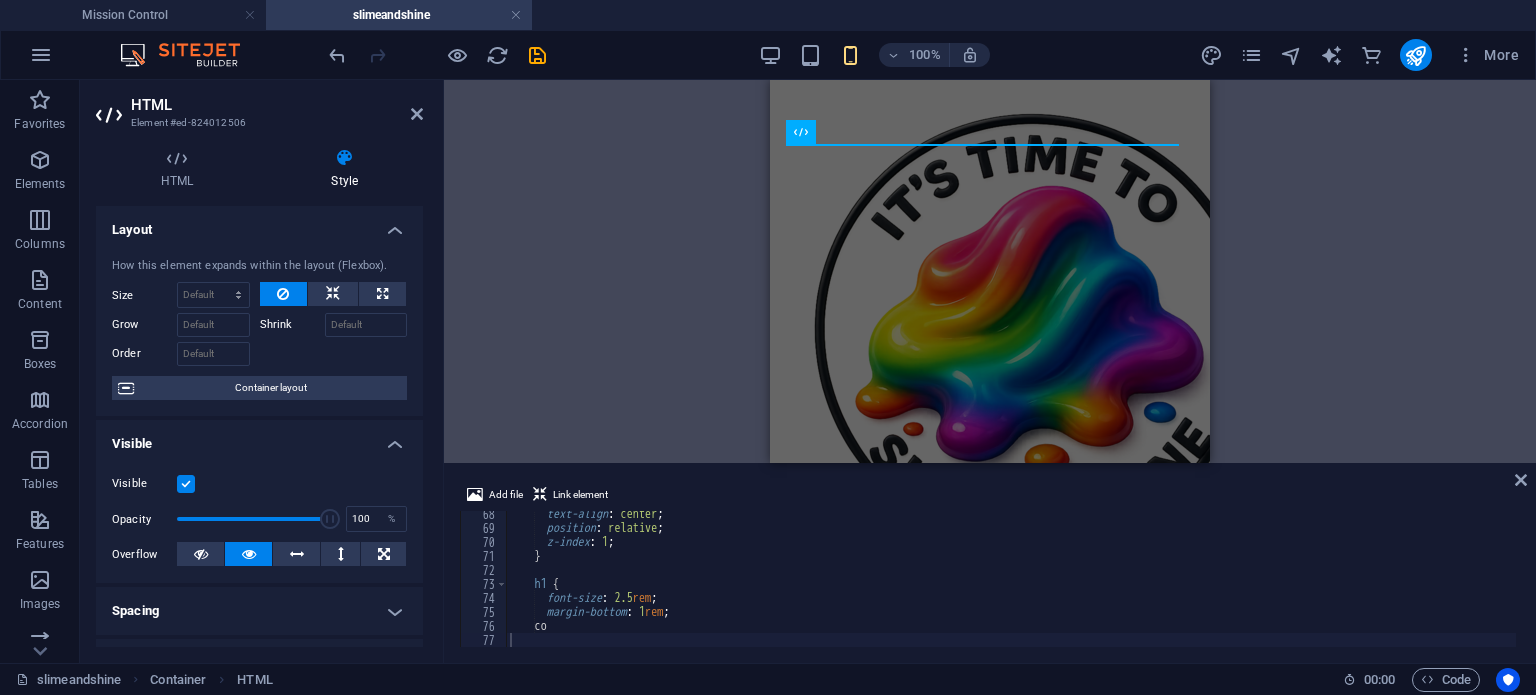 click at bounding box center (457, 55) 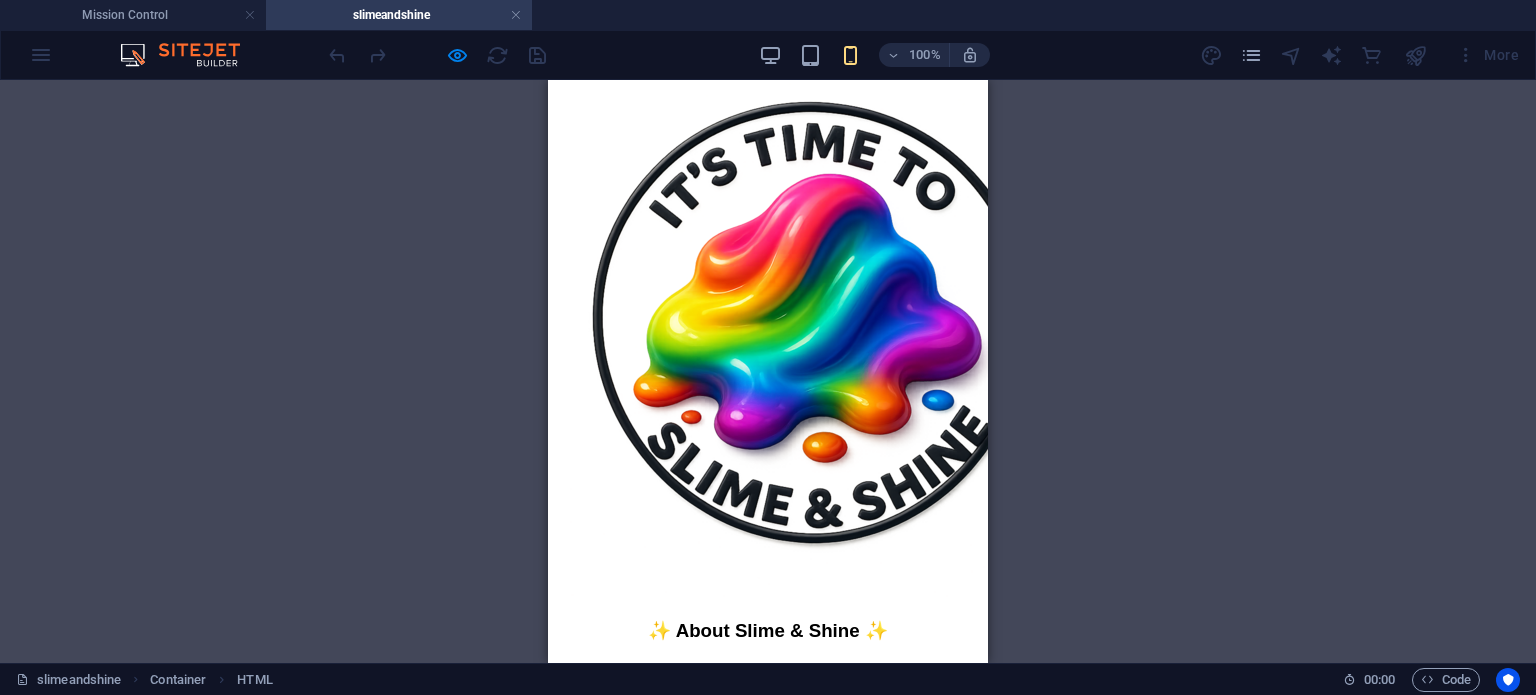 scroll, scrollTop: 0, scrollLeft: 0, axis: both 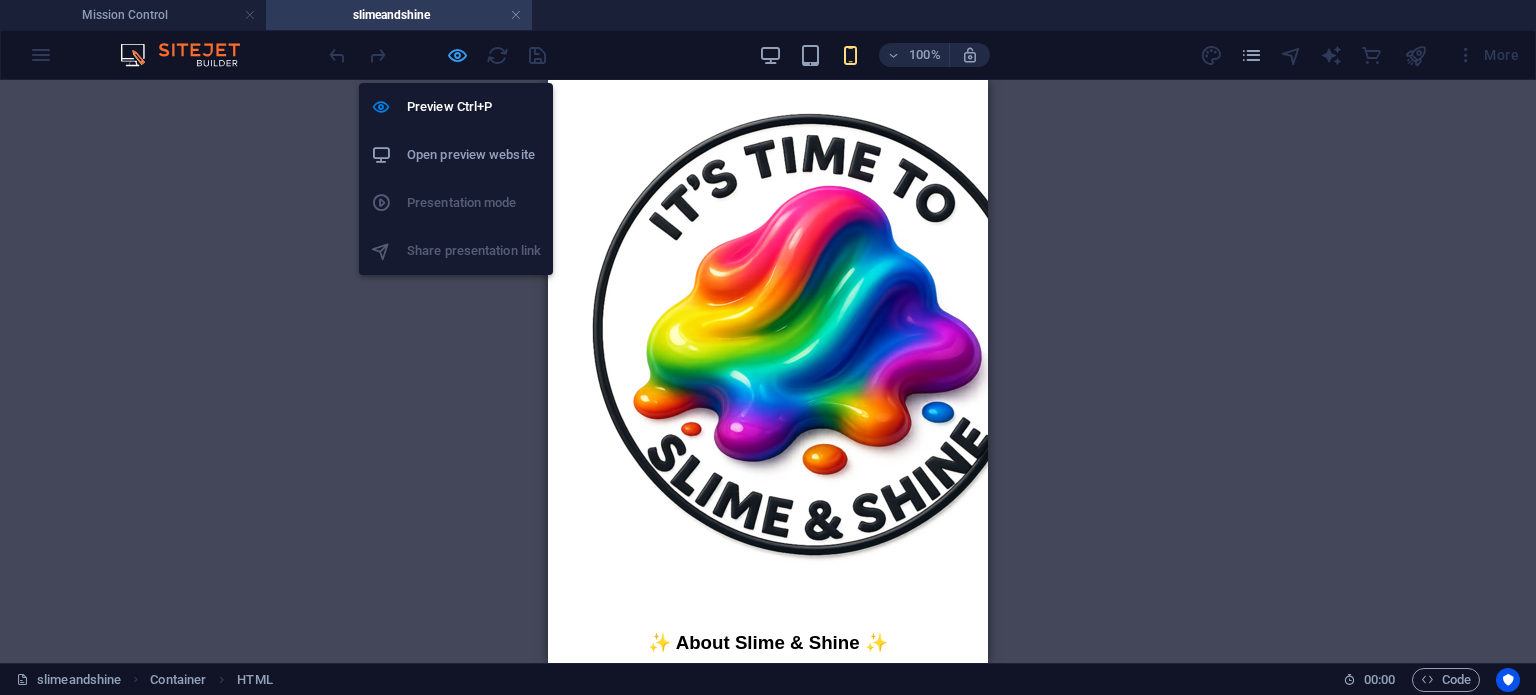 click at bounding box center (457, 55) 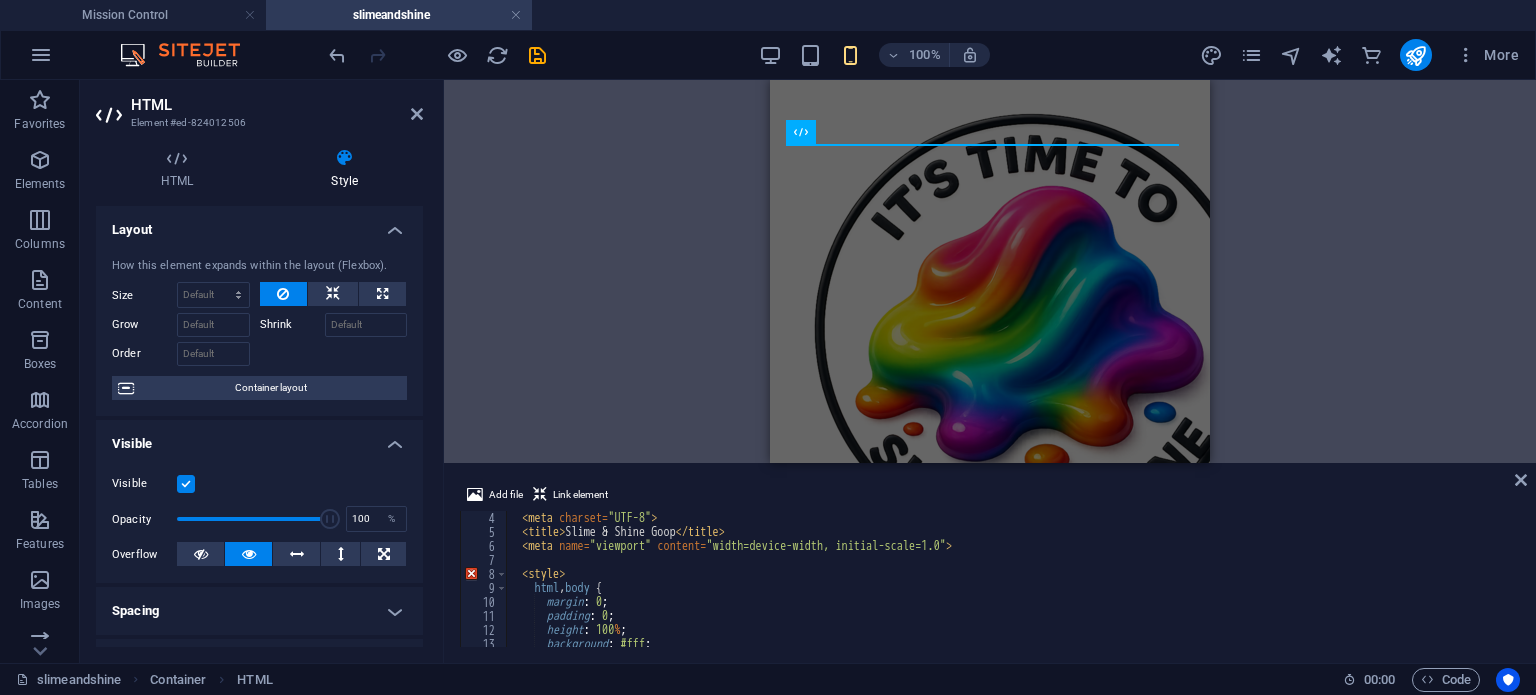 scroll, scrollTop: 42, scrollLeft: 0, axis: vertical 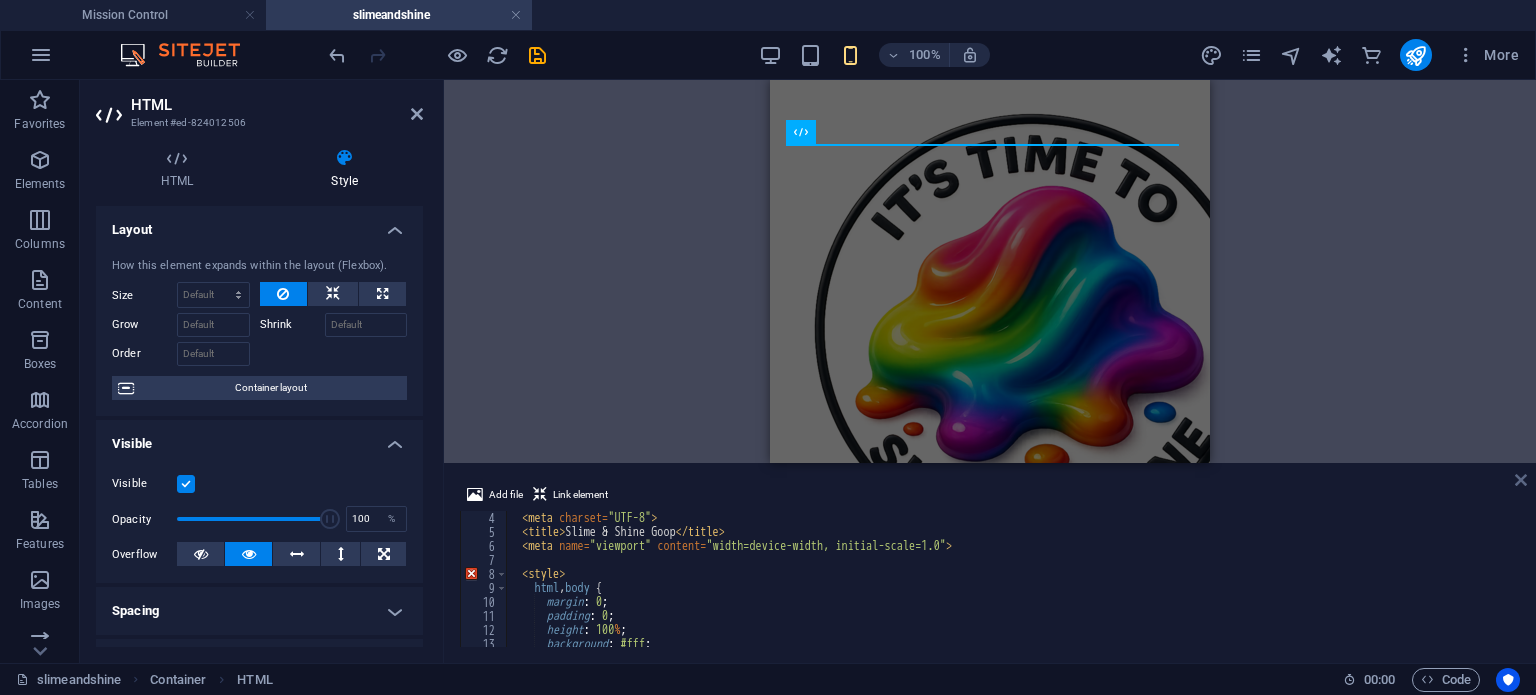 click at bounding box center [1521, 480] 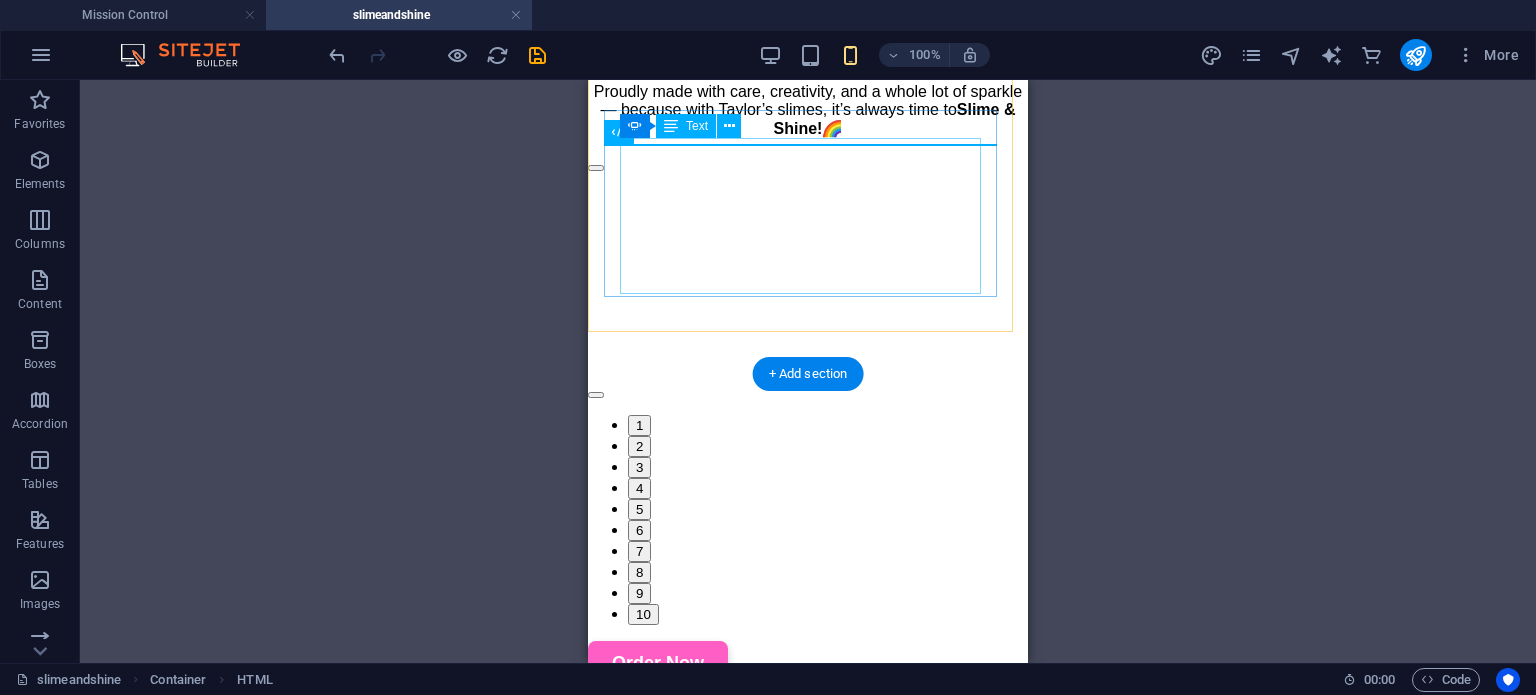 scroll, scrollTop: 912, scrollLeft: 0, axis: vertical 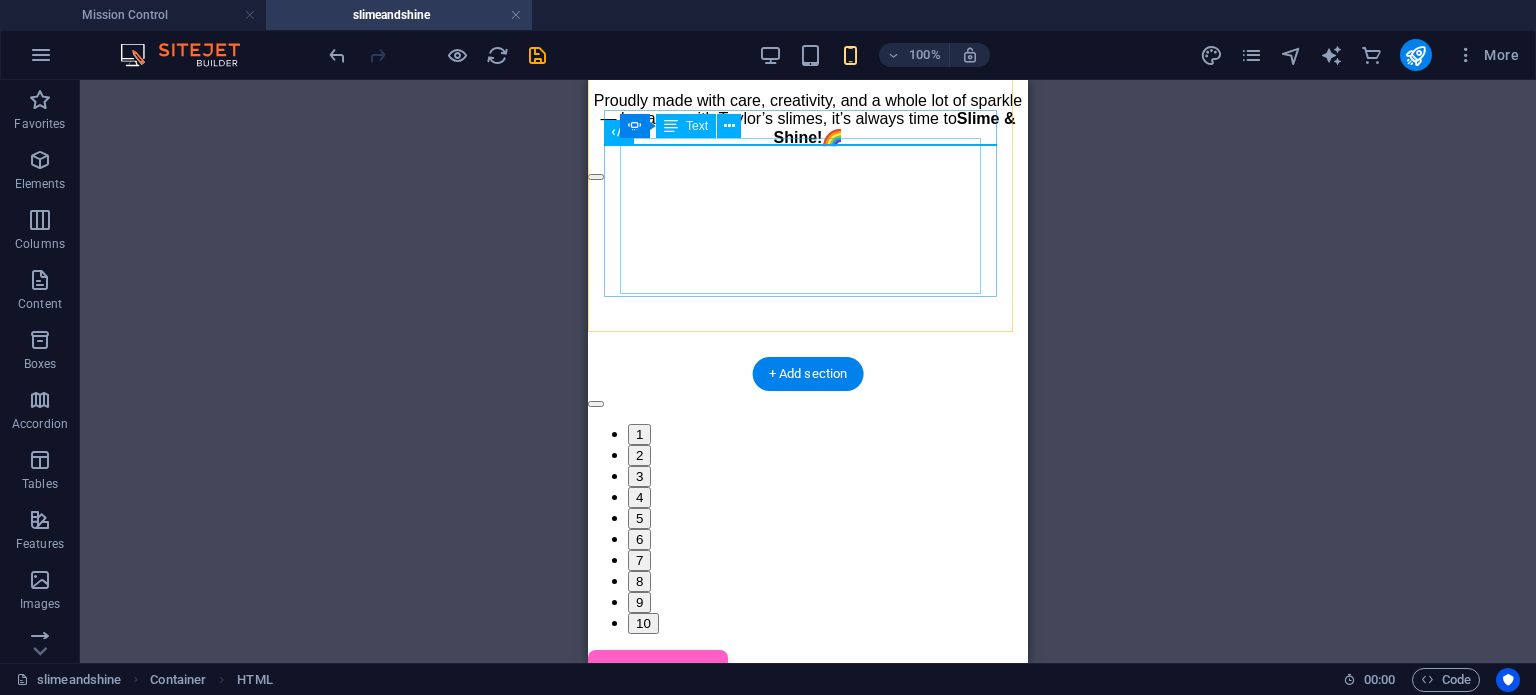 click on "10.  Peachy Froam Colours : Warm peach, coral, creamy white Flavour inspiration : Peaches and whipped cream Texture : Floam slime with dense foam beads Add-ons : Peach charm + vanilla scent infusion 1.  Berry Whip Swirl Colours : Deep magenta, lilac, whipped cream white Flavour inspiration : Mixed berries and vanilla cream Texture : Thick butter slime; ultra soft and stretchy Add-ons : Mini berry charms and swirls 2.Citton Candy Crunch Colours : Neon green, citrus yellow, sparkle flecks Flavour inspiration : Lime soda pop Texture : Crunchy slime with fizz beads Add-ons : Popping candy sounds and bubble pops 3.  Cotton Candy Crunch Colours : Baby blue, pastel pink, cloud white Flavour inspiration : Cotton candy / candy floss Texture : Cloud slime with light crunch Add-ons : Mini foam beads + shimmer glitter 4.  Mango Tango Colours : Mango orange, golden yellow, blush pink Flavour inspiration : Mango-papaya smoothie Texture : Glossy and extra stretchy Add-ons : Tropical fruit charm mix 5.  Grape Jelly Jiggle 1" at bounding box center [808, 398] 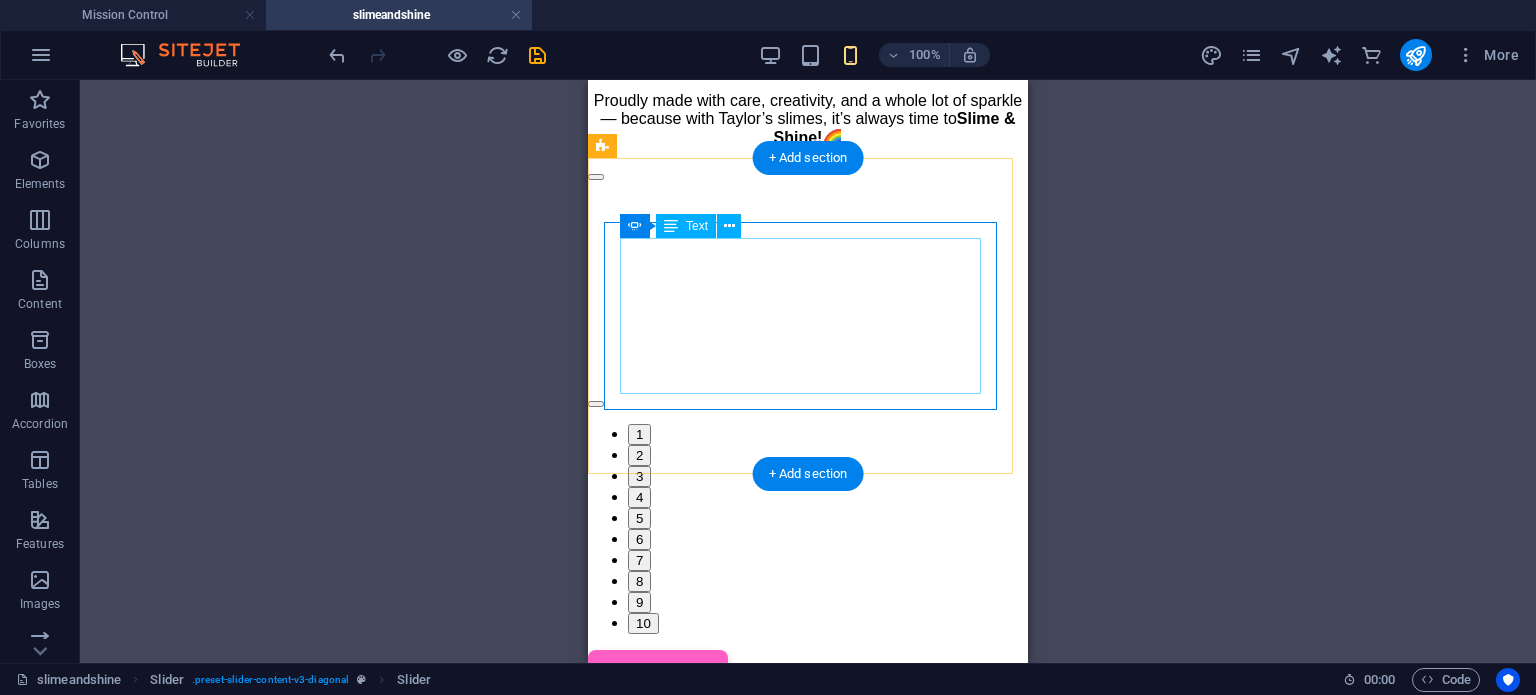 click on "5.  Grape Jelly Jiggle Colours : Deep purple, plum, translucent grape gloss Flavour inspiration : Concord grape jelly Texture : Jiggly slime with high bounce Add-ons : Jelly cube pieces" at bounding box center [-1197, 1362] 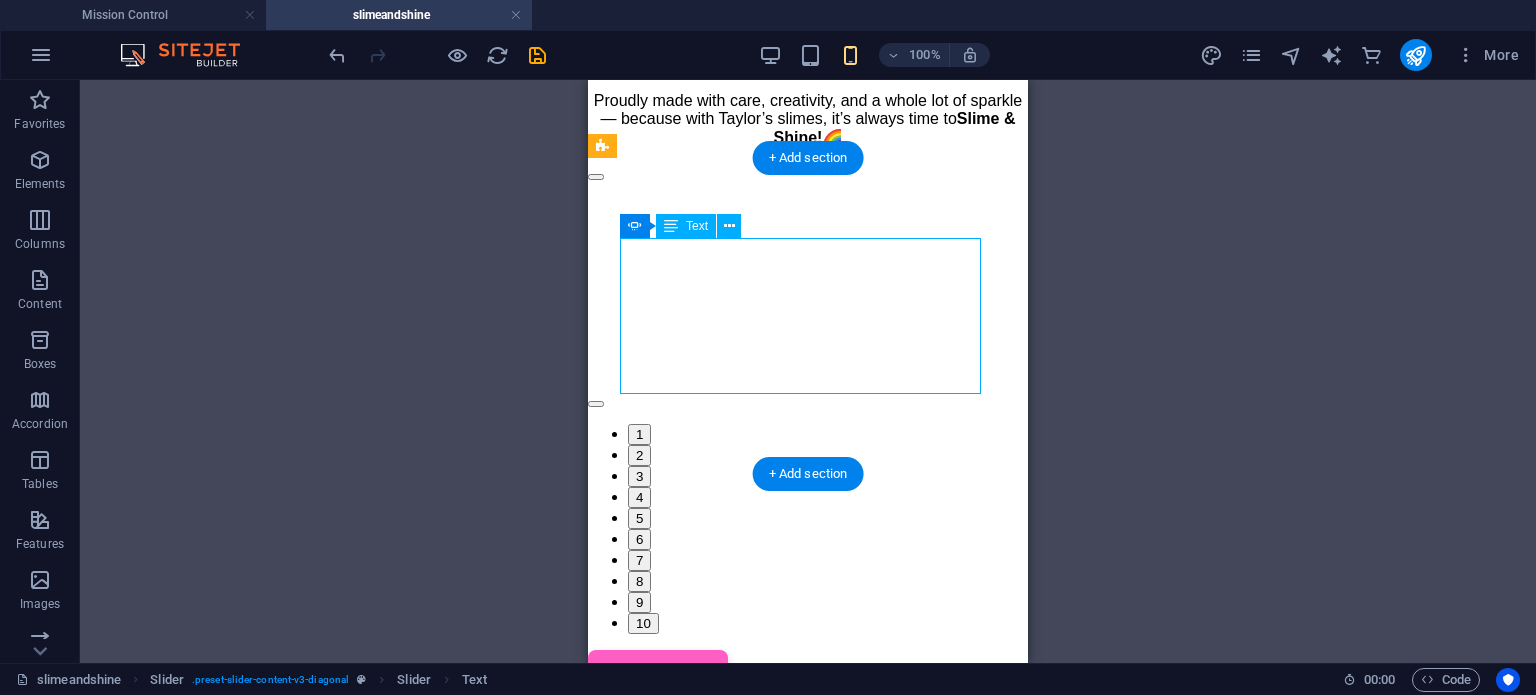 click on "5.  Grape Jelly Jiggle Colours : Deep purple, plum, translucent grape gloss Flavour inspiration : Concord grape jelly Texture : Jiggly slime with high bounce Add-ons : Jelly cube pieces" at bounding box center [-1197, 1362] 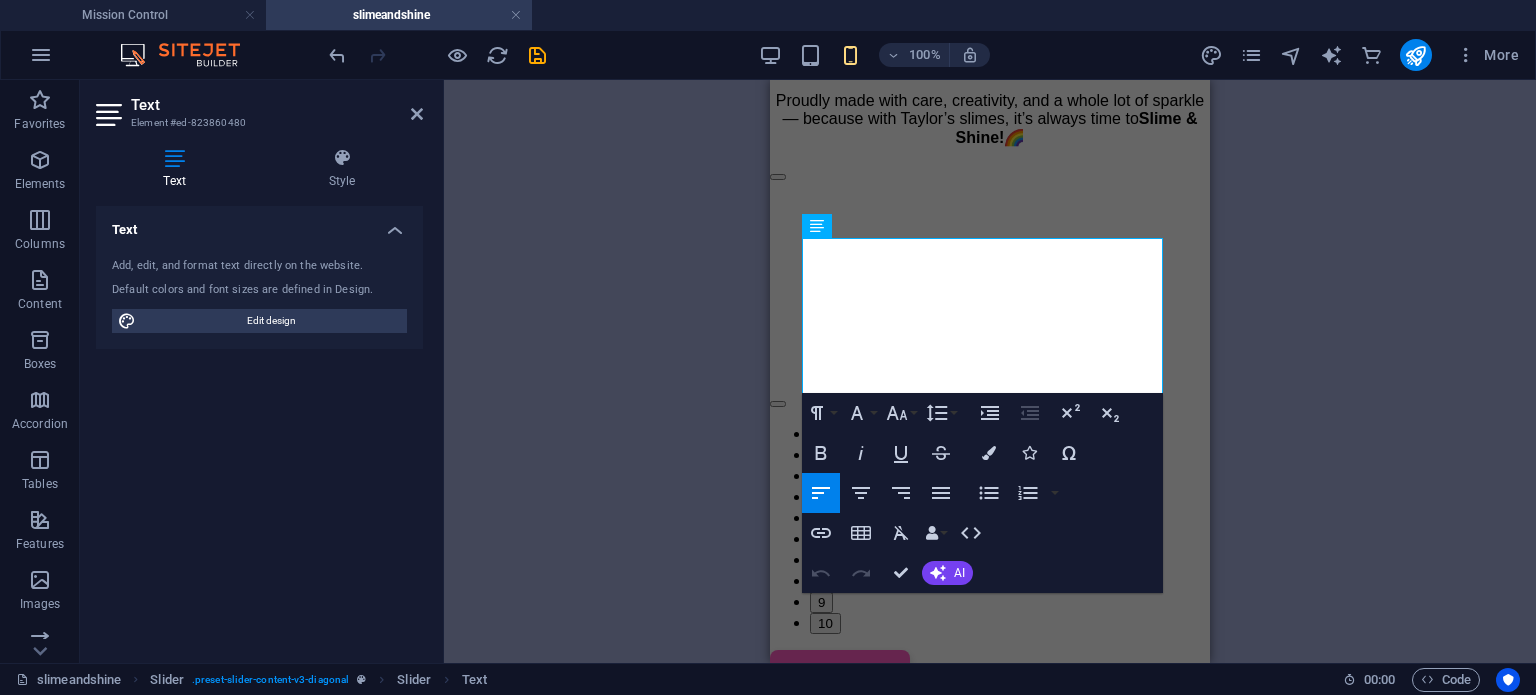click on "Drag here to replace the existing content. Press “Ctrl” if you want to create a new element.
Container   HTML   Image   Text   Slider   Slider   Text   Container   HTML   Image   Image   Text Paragraph Format Normal Heading 1 Heading 2 Heading 3 Heading 4 Heading 5 Heading 6 Code Font Family Arial Georgia Impact Tahoma Times New Roman Verdana Open Sans Poppins Font Size 8 9 10 11 12 14 18 24 30 36 48 60 72 96 Line Height Default Single 1.15 1.5 Double Increase Indent Decrease Indent Superscript Subscript Bold Italic Underline Strikethrough Colors Icons Special Characters Align Left Align Center Align Right Align Justify Unordered List   Default Circle Disc Square    Ordered List   Default Lower Alpha Lower Greek Lower Roman Upper Alpha Upper Roman    Insert Link Insert Table Clear Formatting Data Bindings Company First name Last name Street ZIP code City Email Phone Mobile Fax Custom field 1 Custom field 2 Custom field 3 Custom field 4 Custom field 5 Custom field 6 HTML Undo Redo AI" at bounding box center (990, 371) 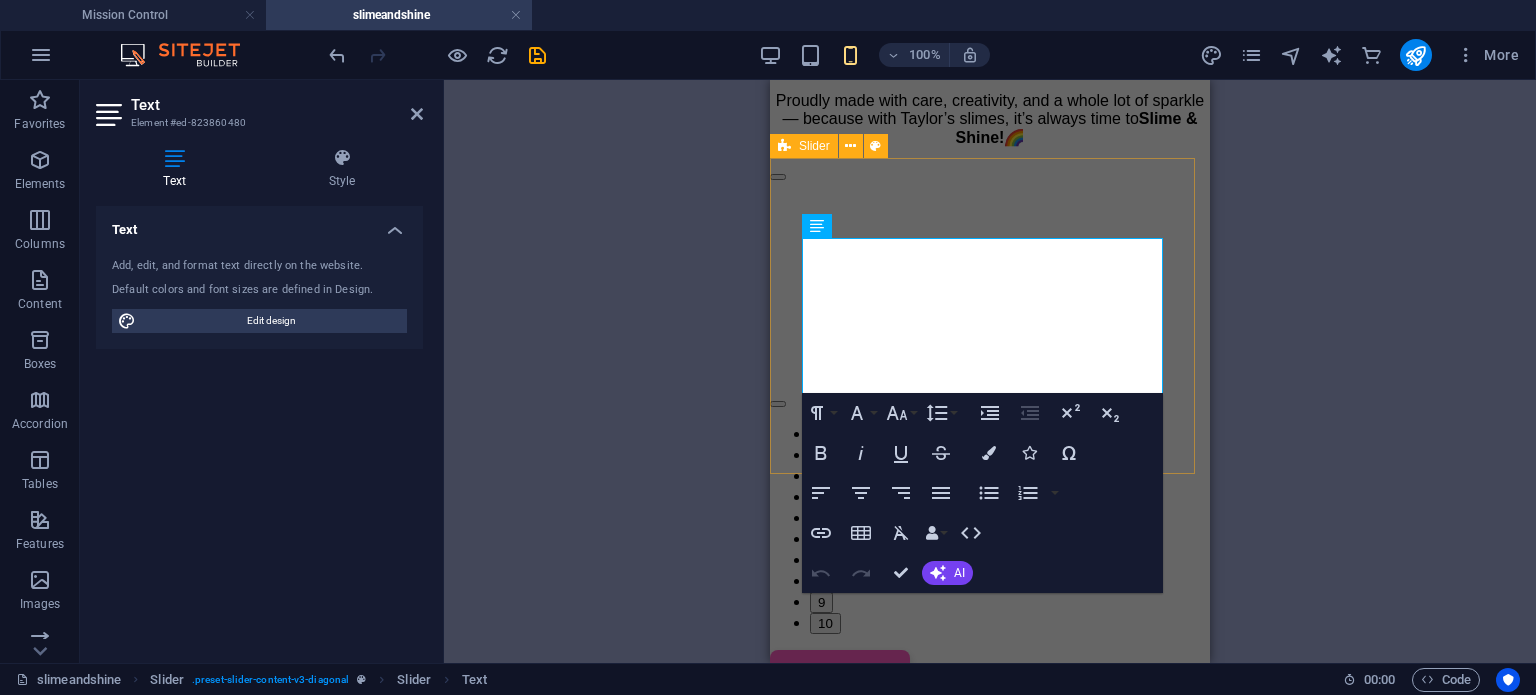 click on "10.  Peachy Froam Colours : Warm peach, coral, creamy white Flavour inspiration : Peaches and whipped cream Texture : Floam slime with dense foam beads Add-ons : Peach charm + vanilla scent infusion 1.  Berry Whip Swirl Colours : Deep magenta, lilac, whipped cream white Flavour inspiration : Mixed berries and vanilla cream Texture : Thick butter slime; ultra soft and stretchy Add-ons : Mini berry charms and swirls 2.Citton Candy Crunch Colours : Neon green, citrus yellow, sparkle flecks Flavour inspiration : Lime soda pop Texture : Crunchy slime with fizz beads Add-ons : Popping candy sounds and bubble pops 3.  Cotton Candy Crunch Colours : Baby blue, pastel pink, cloud white Flavour inspiration : Cotton candy / candy floss Texture : Cloud slime with light crunch Add-ons : Mini foam beads + shimmer glitter 4.  Mango Tango Colours : Mango orange, golden yellow, blush pink Flavour inspiration : Mango-papaya smoothie Texture : Glossy and extra stretchy Add-ons : Tropical fruit charm mix 5.  Grape Jelly Jiggle 1" at bounding box center [990, 398] 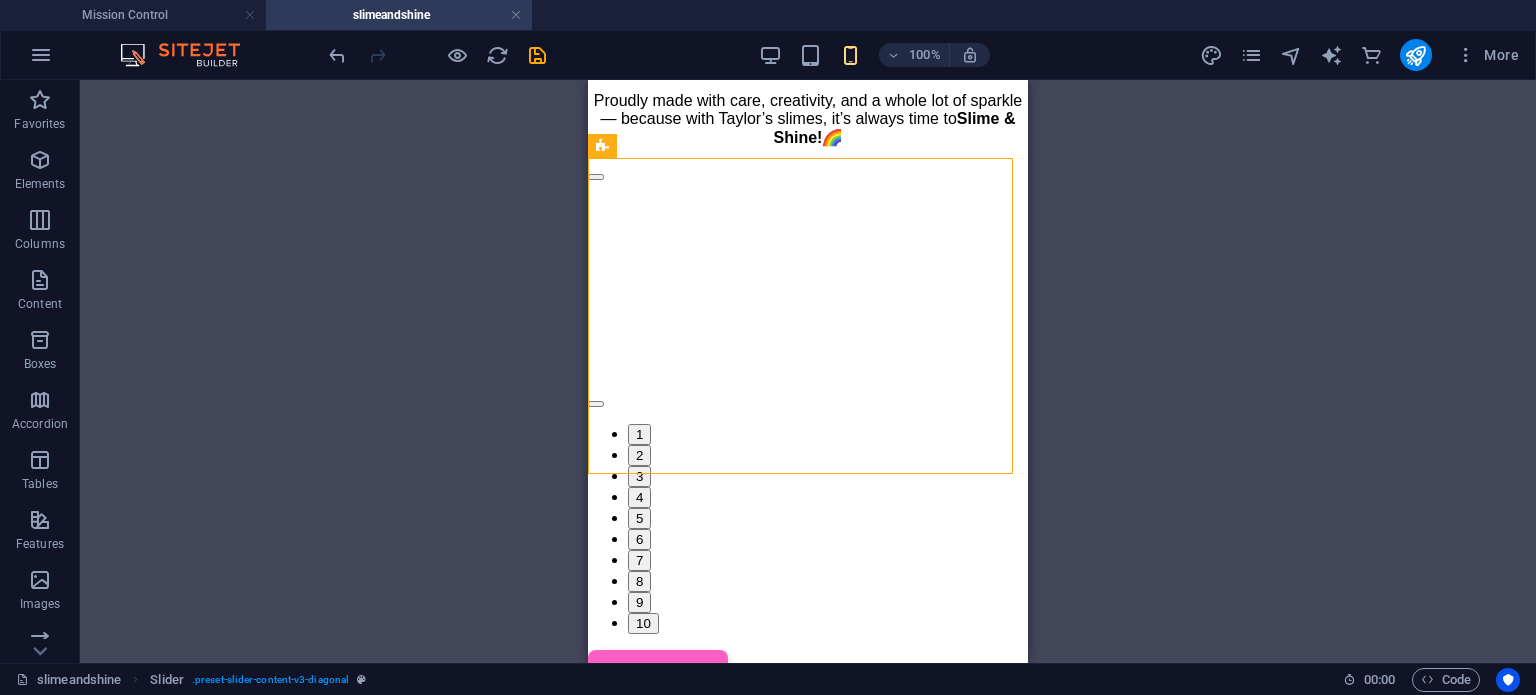 click on "Drag here to replace the existing content. Press “Ctrl” if you want to create a new element.
Container   HTML   Image   Text   Slider   Slider   Text   Container   HTML   Image   Image   Text" at bounding box center [808, 371] 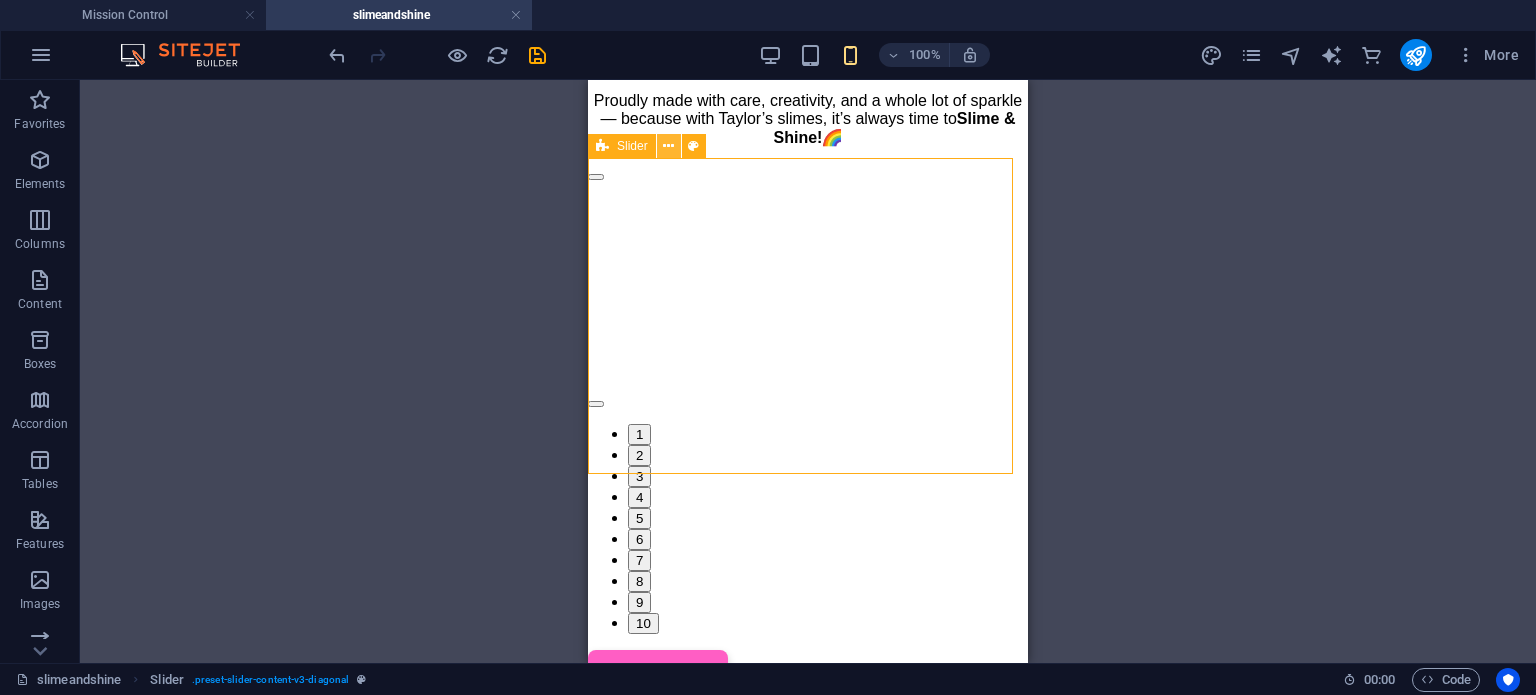 click at bounding box center (668, 146) 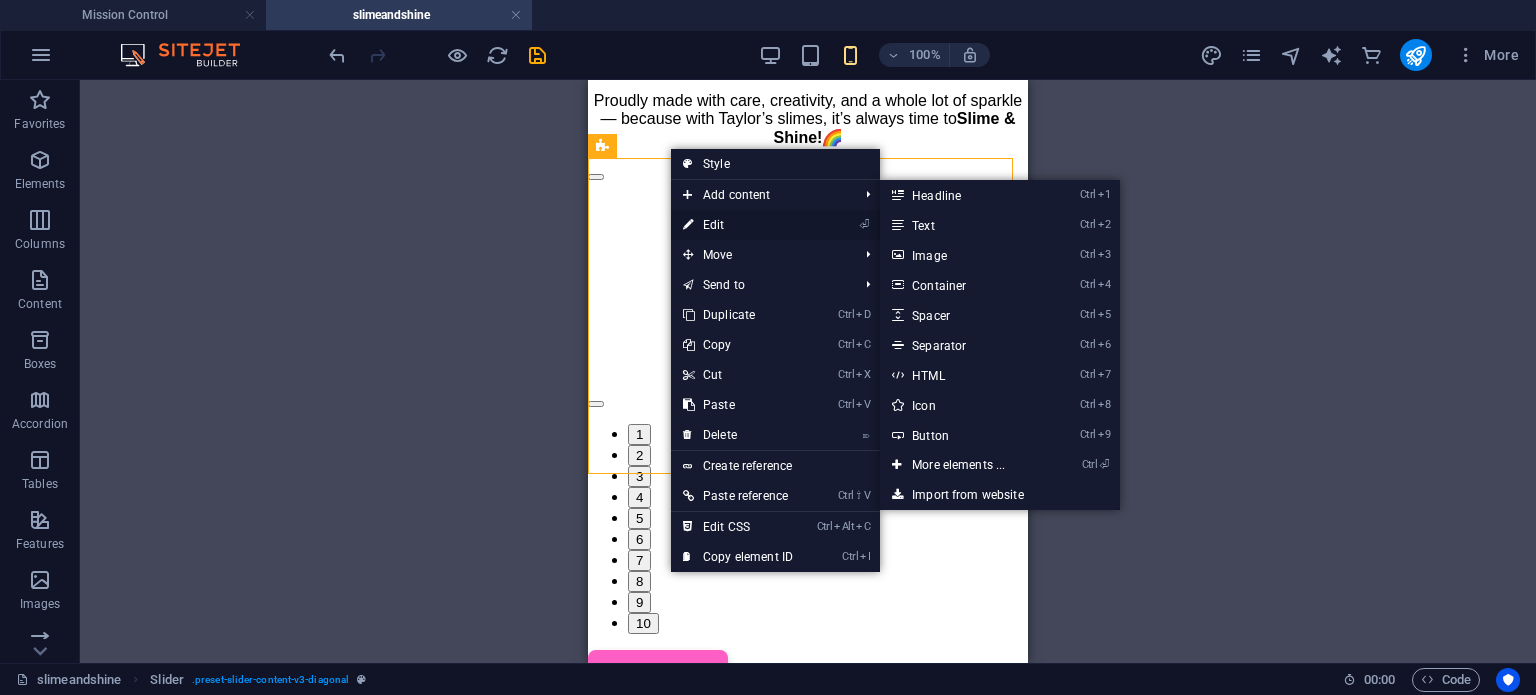 click on "⏎  Edit" at bounding box center (738, 225) 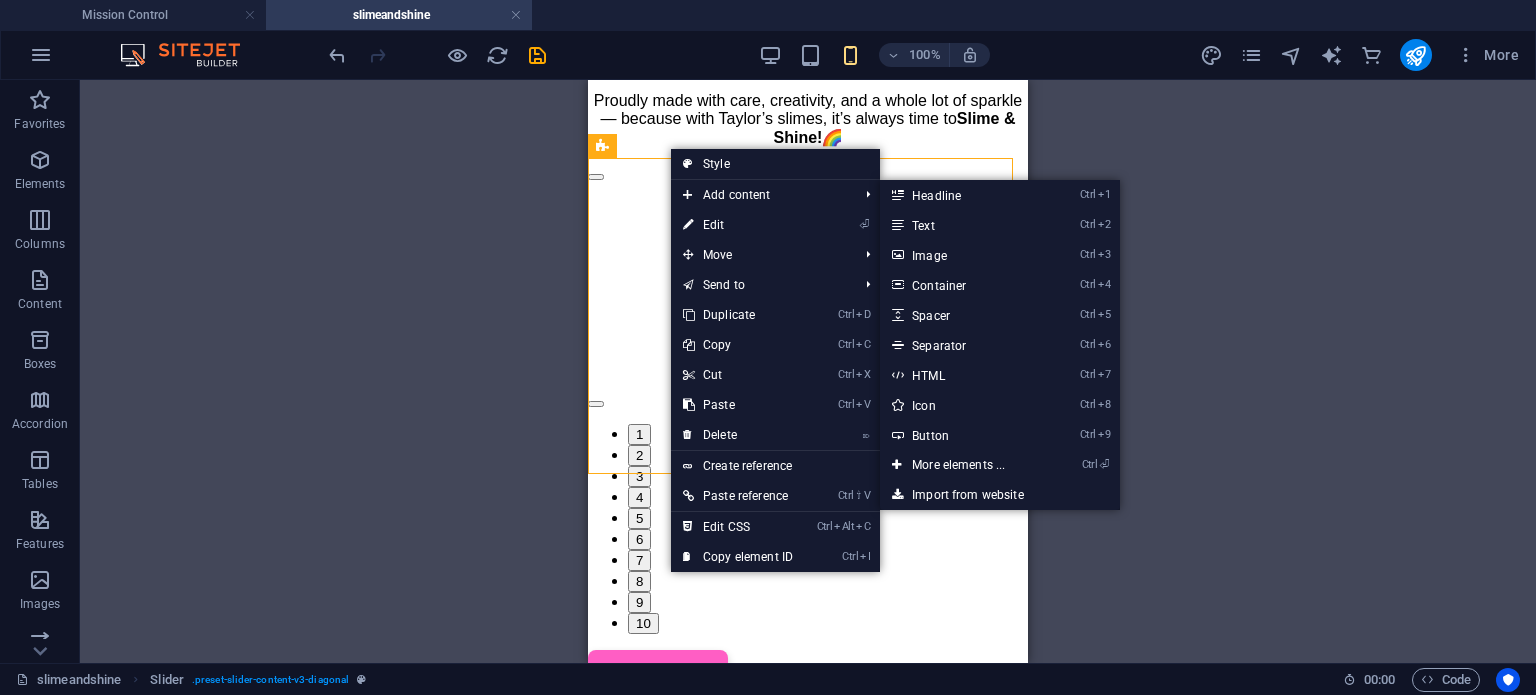 select on "region" 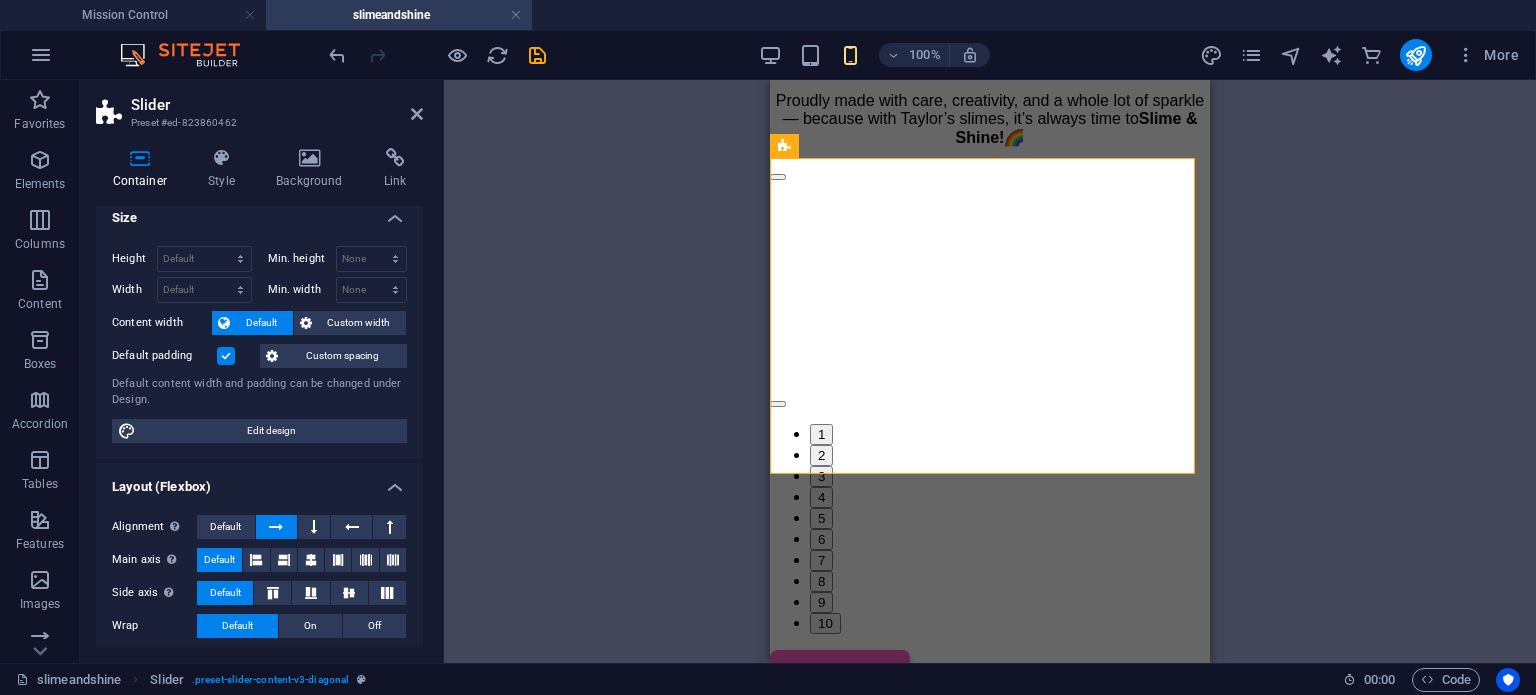 scroll, scrollTop: 0, scrollLeft: 0, axis: both 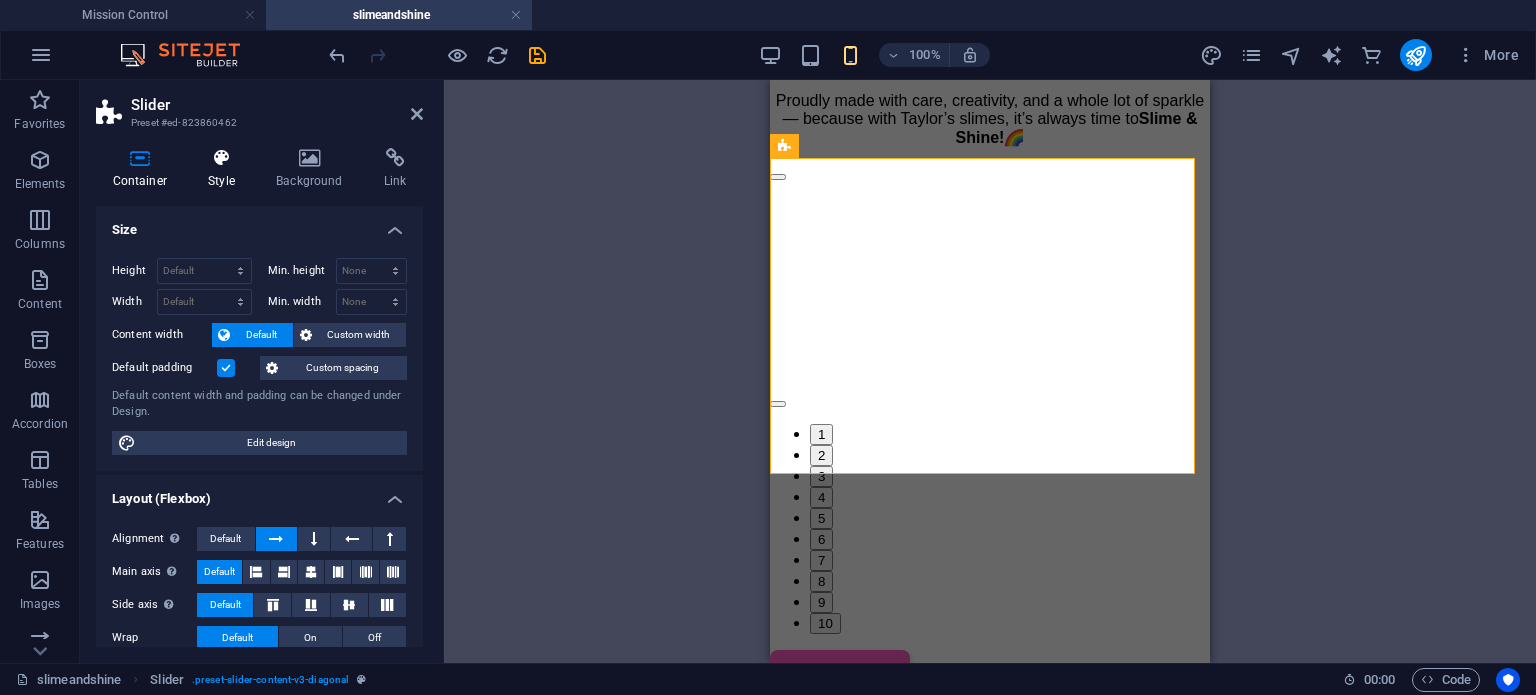click on "Style" at bounding box center (226, 169) 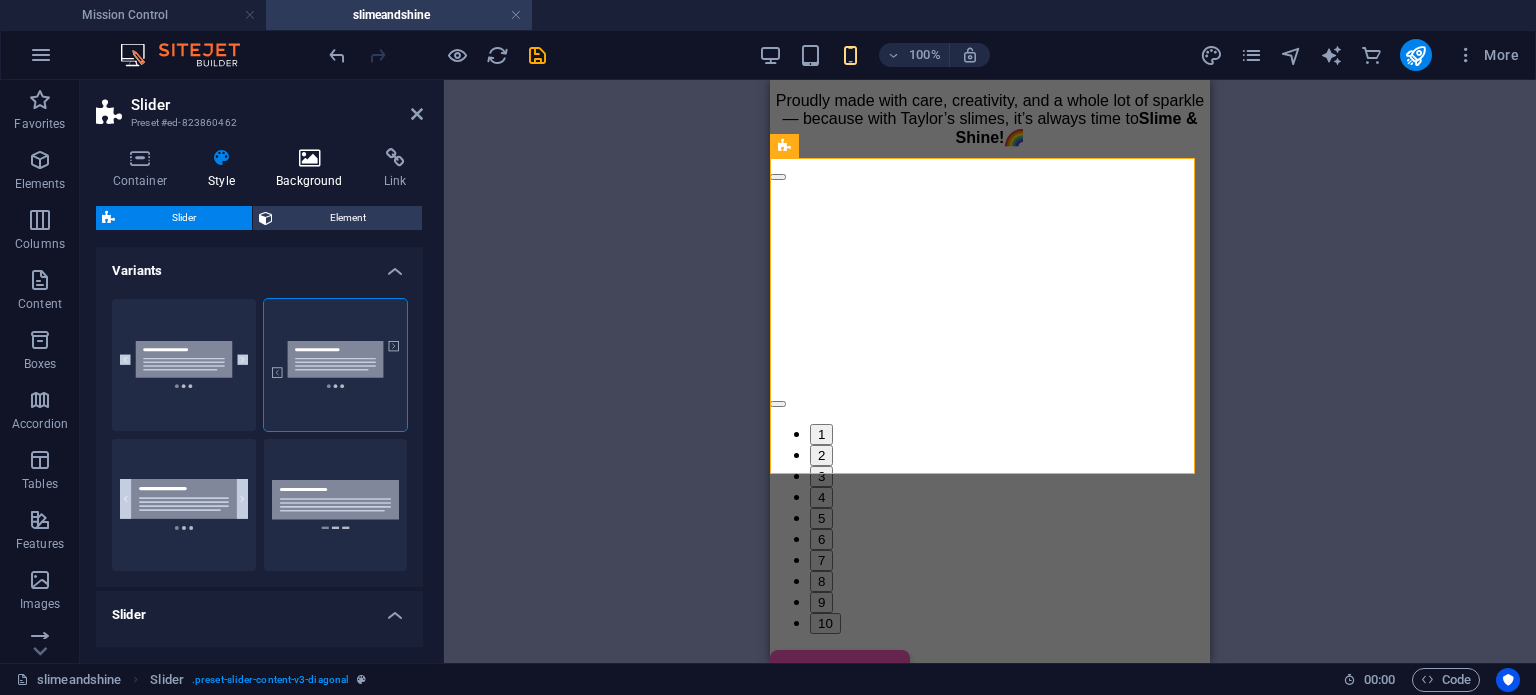 click at bounding box center [310, 158] 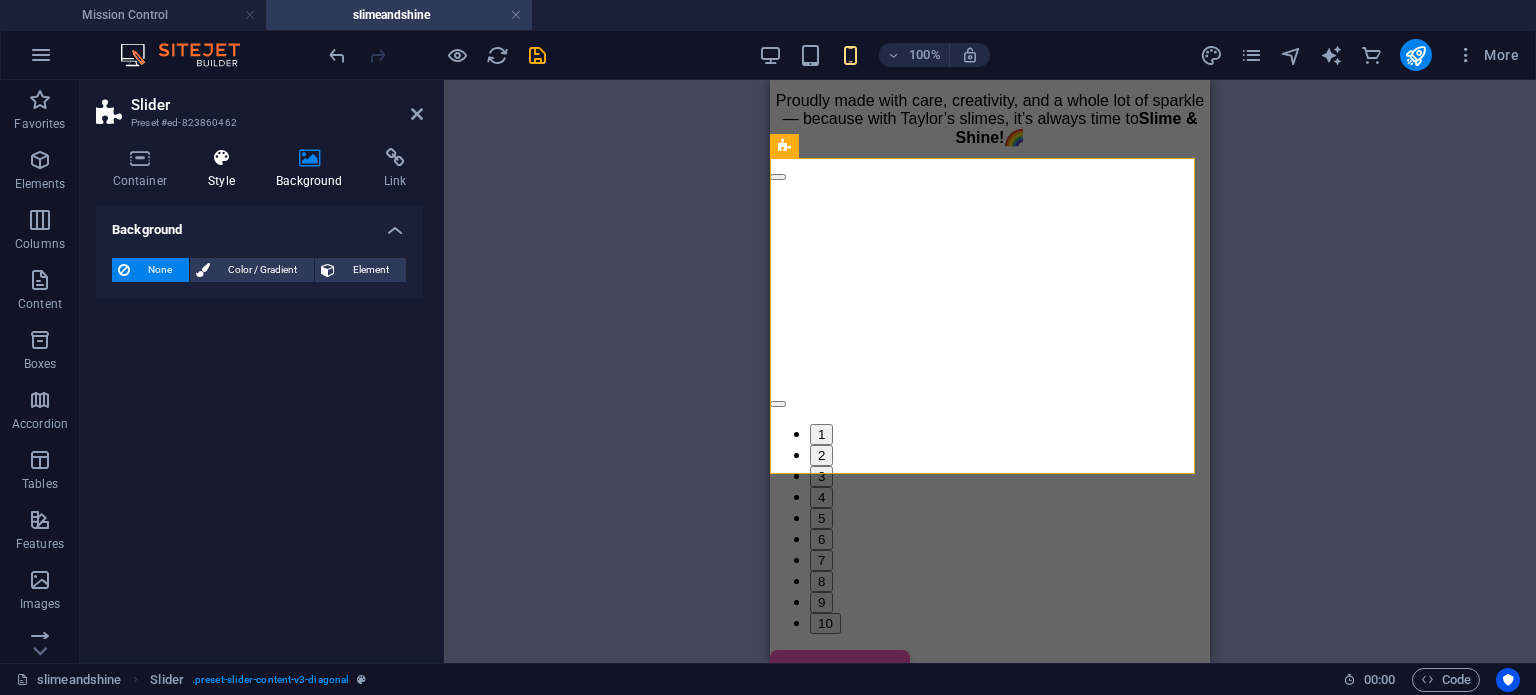 click at bounding box center [222, 158] 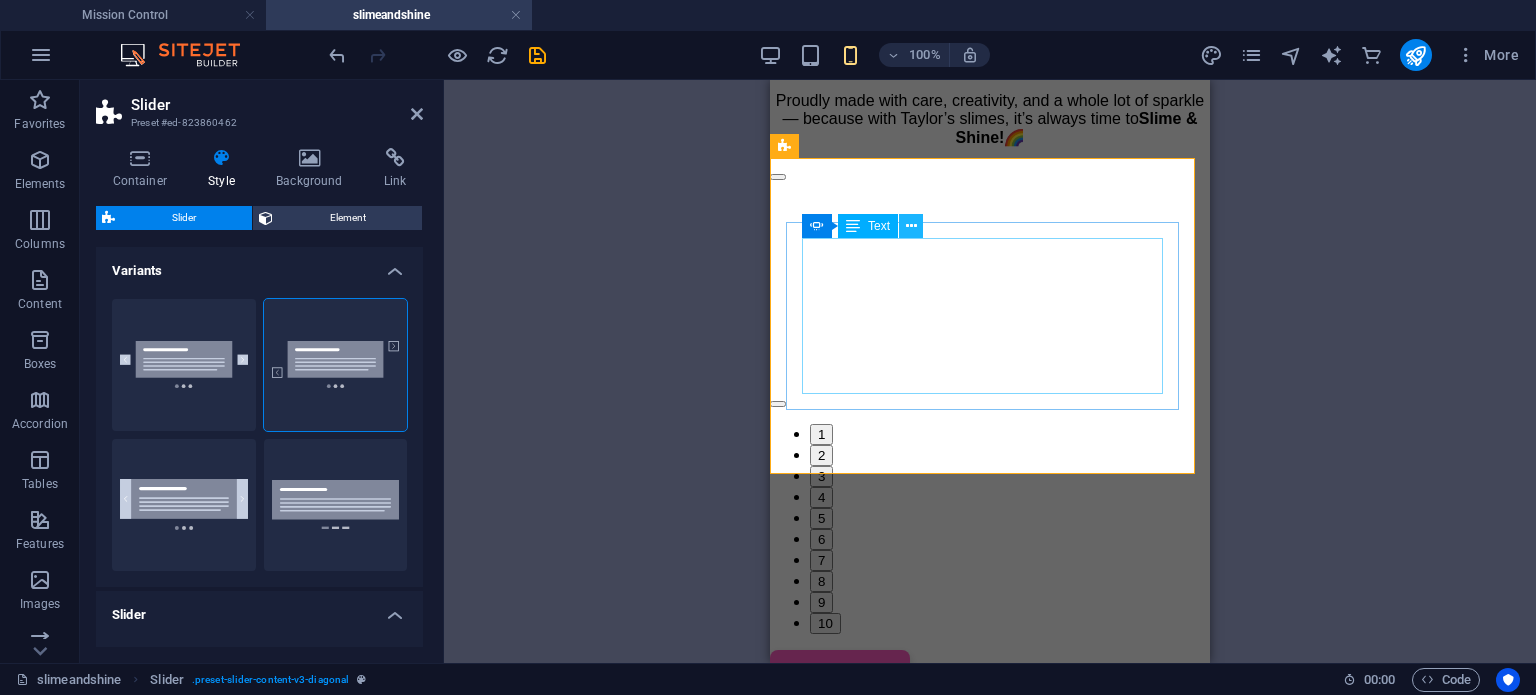 click at bounding box center (911, 226) 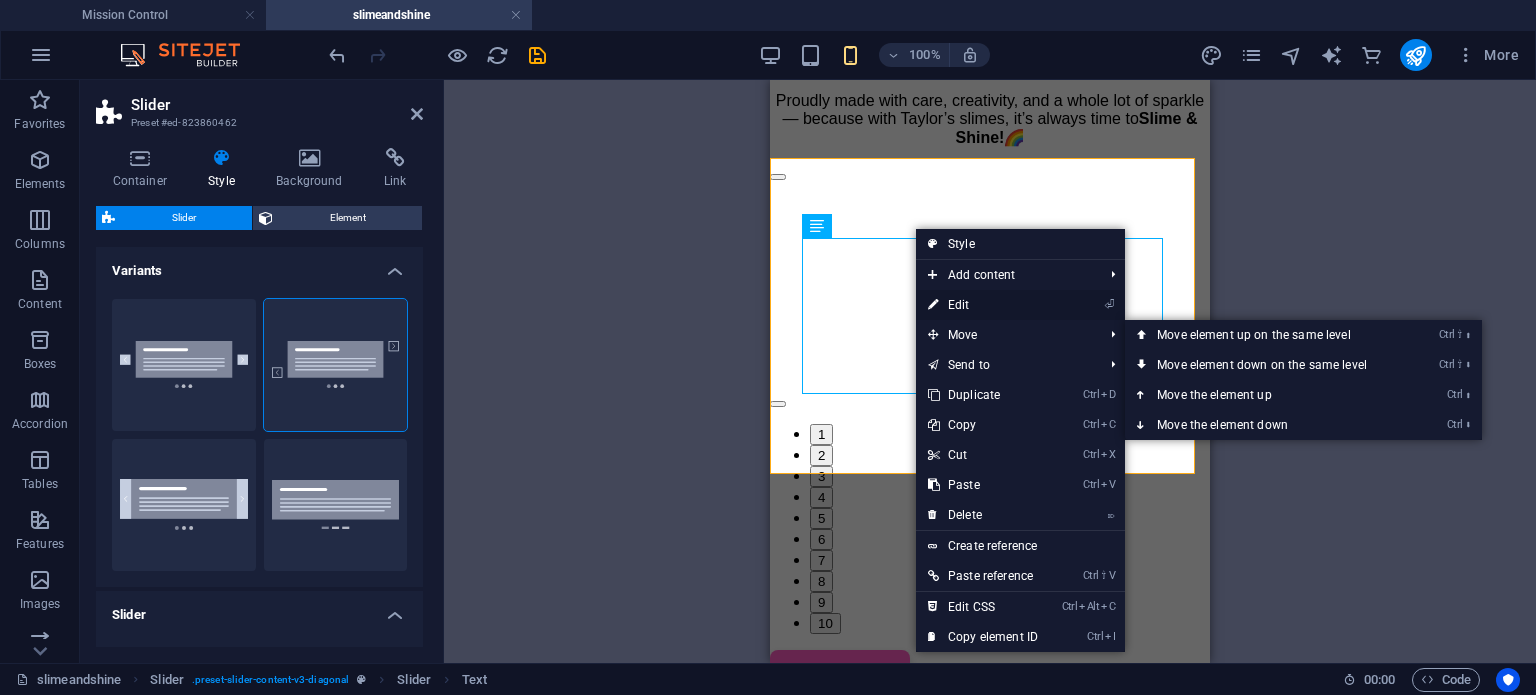 click on "⏎  Edit" at bounding box center [983, 305] 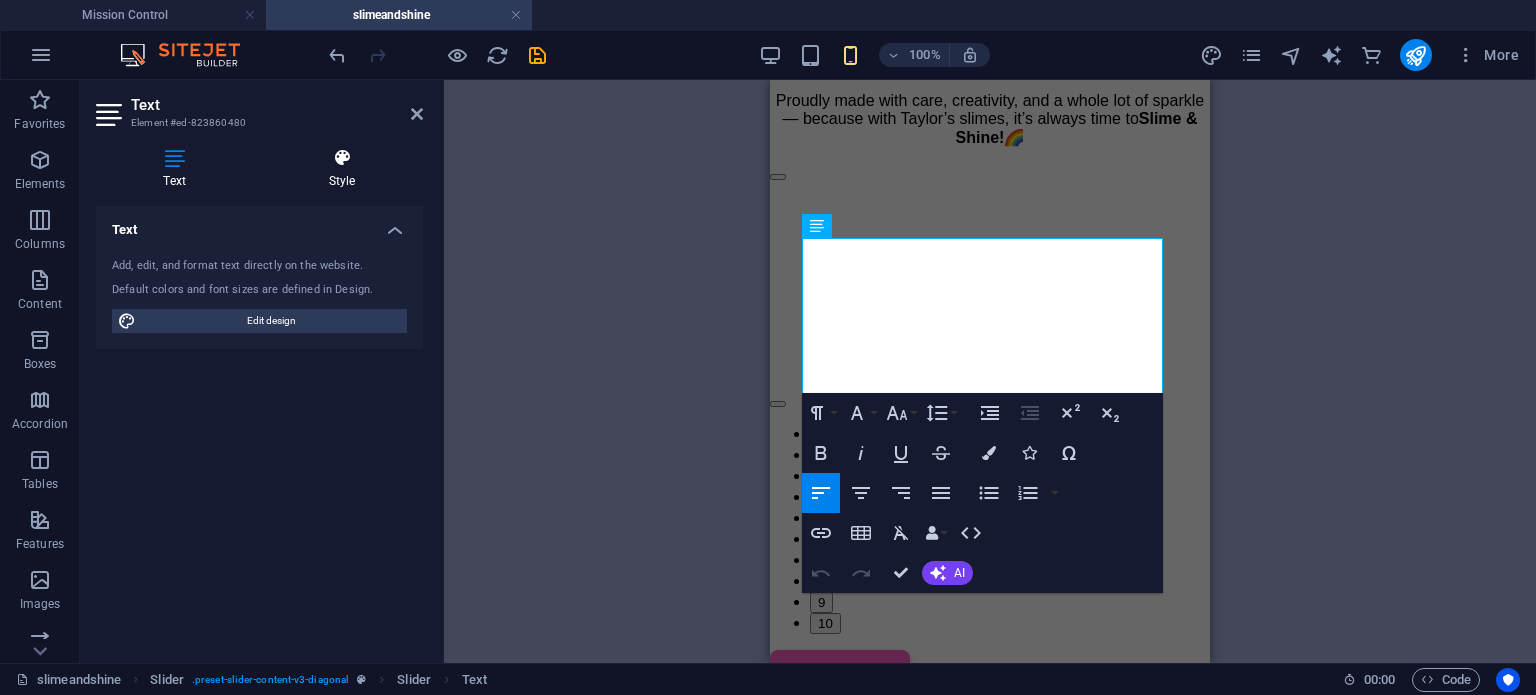 click at bounding box center (342, 158) 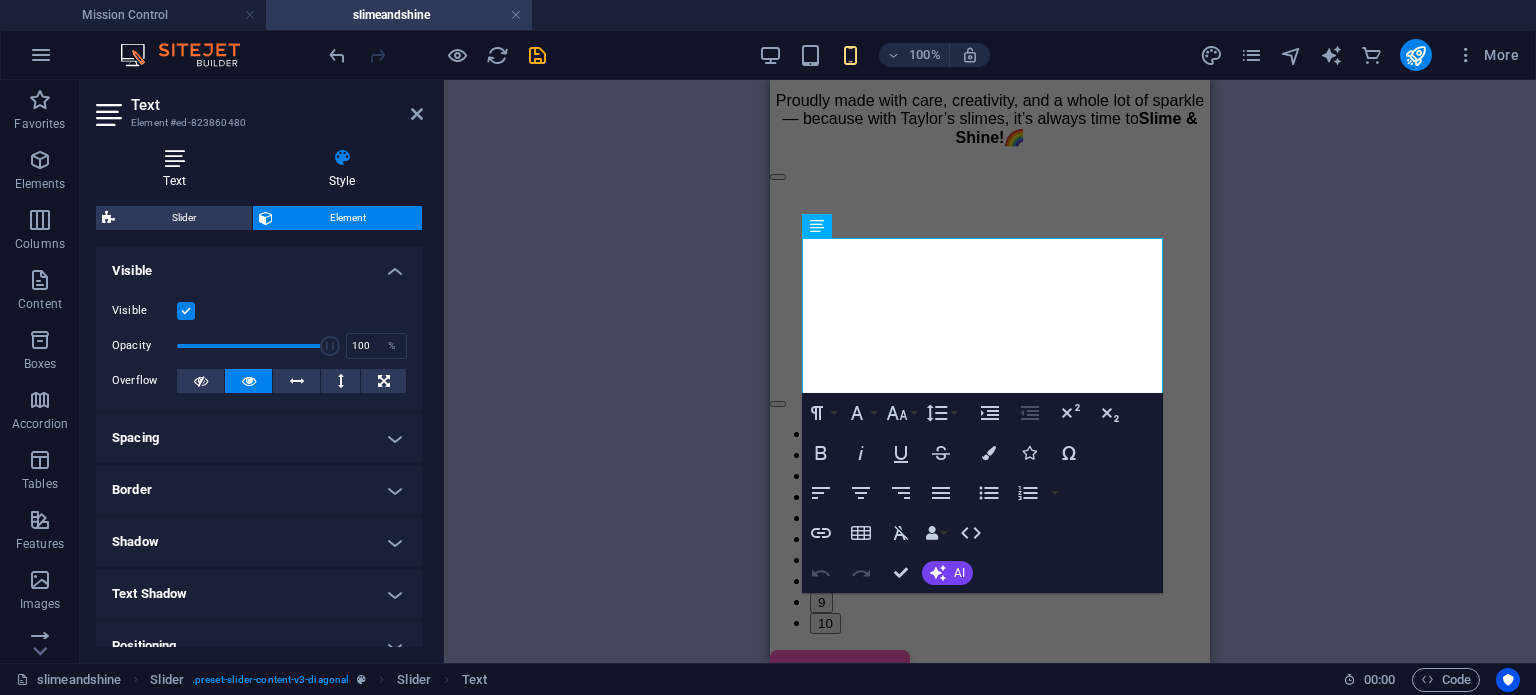 click at bounding box center (174, 158) 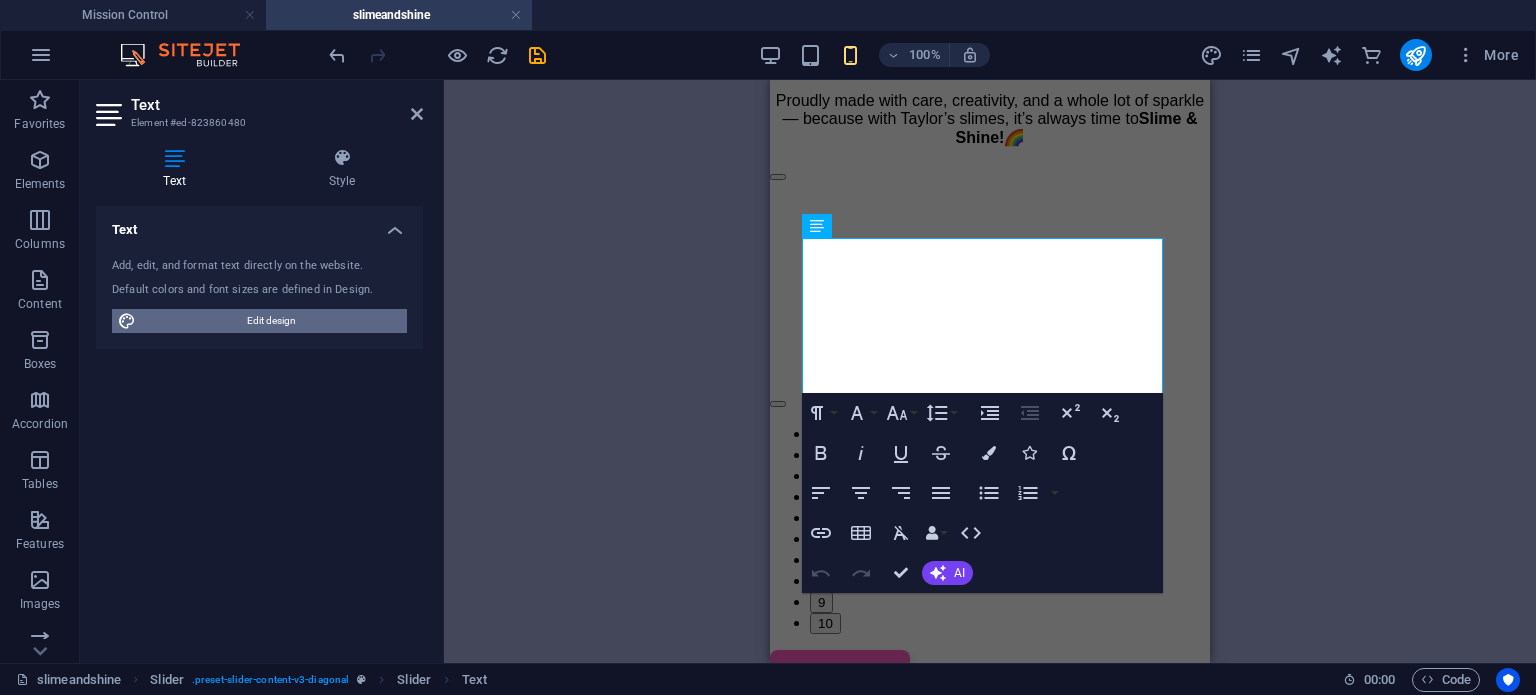 click on "Edit design" at bounding box center [271, 321] 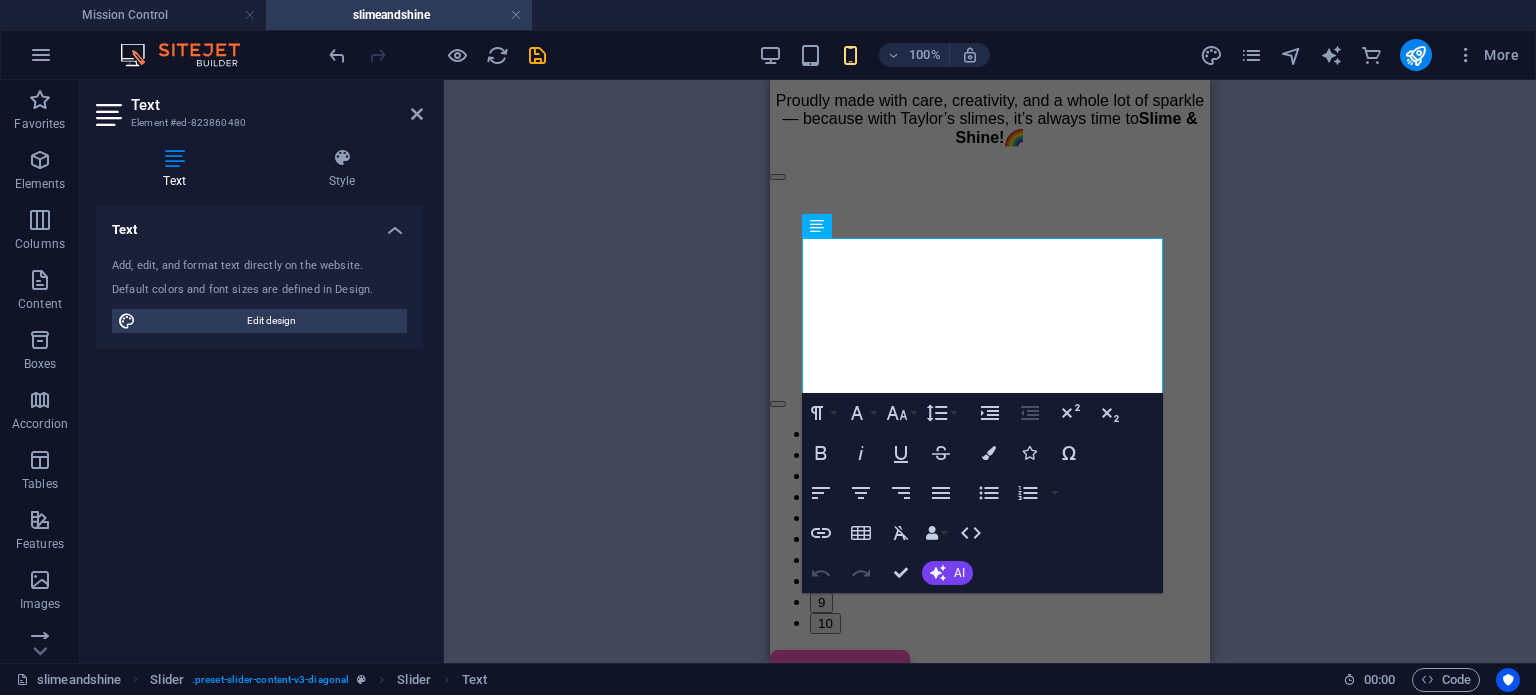 click on "Colours : Deep purple, plum, translucent grape gloss" at bounding box center (-1015, 1331) 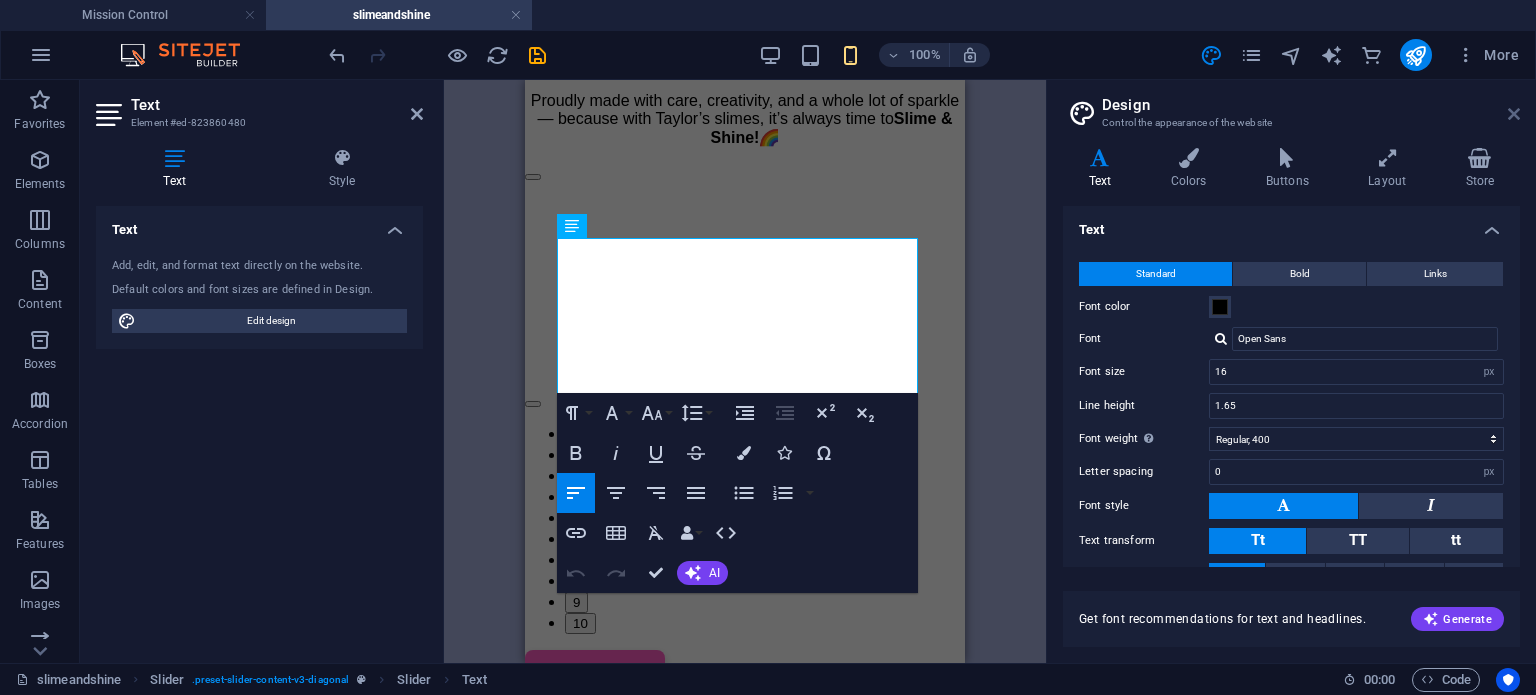 click at bounding box center [1514, 114] 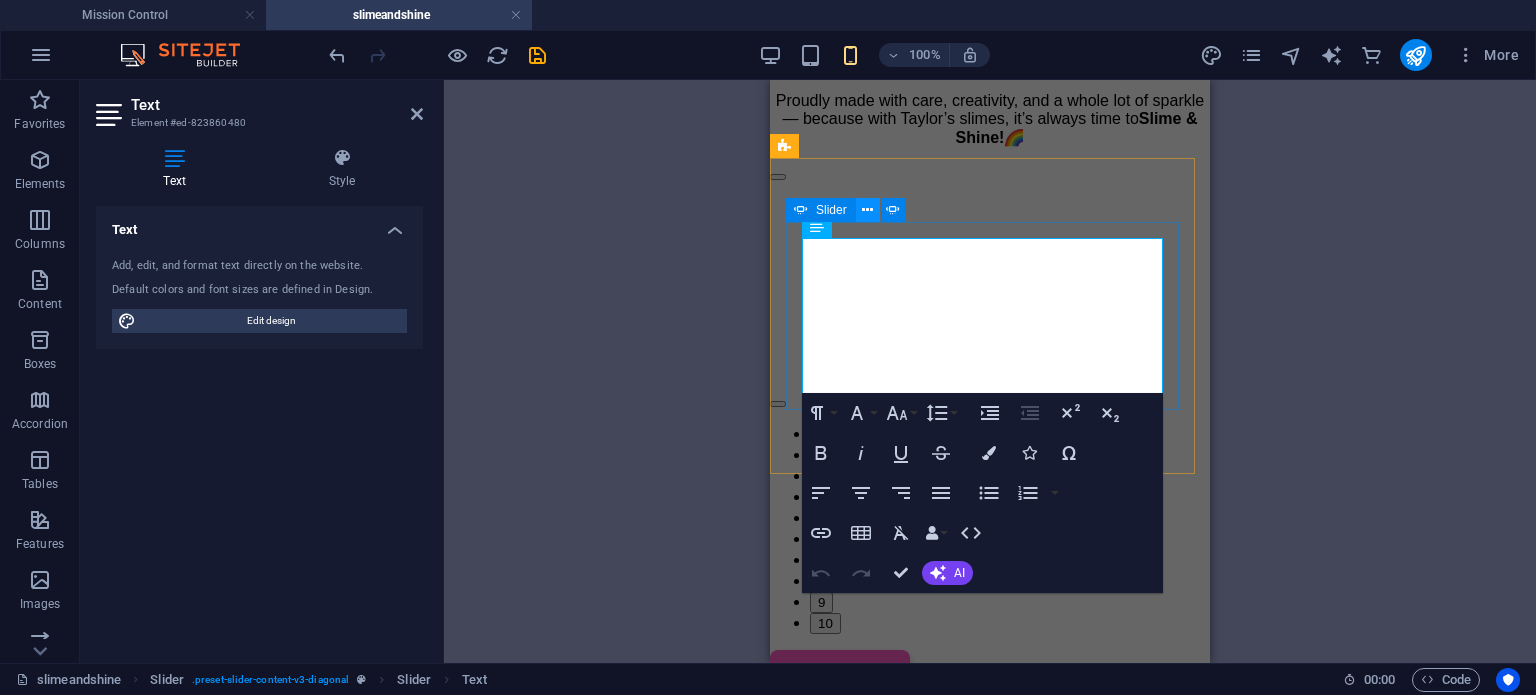 click at bounding box center [867, 210] 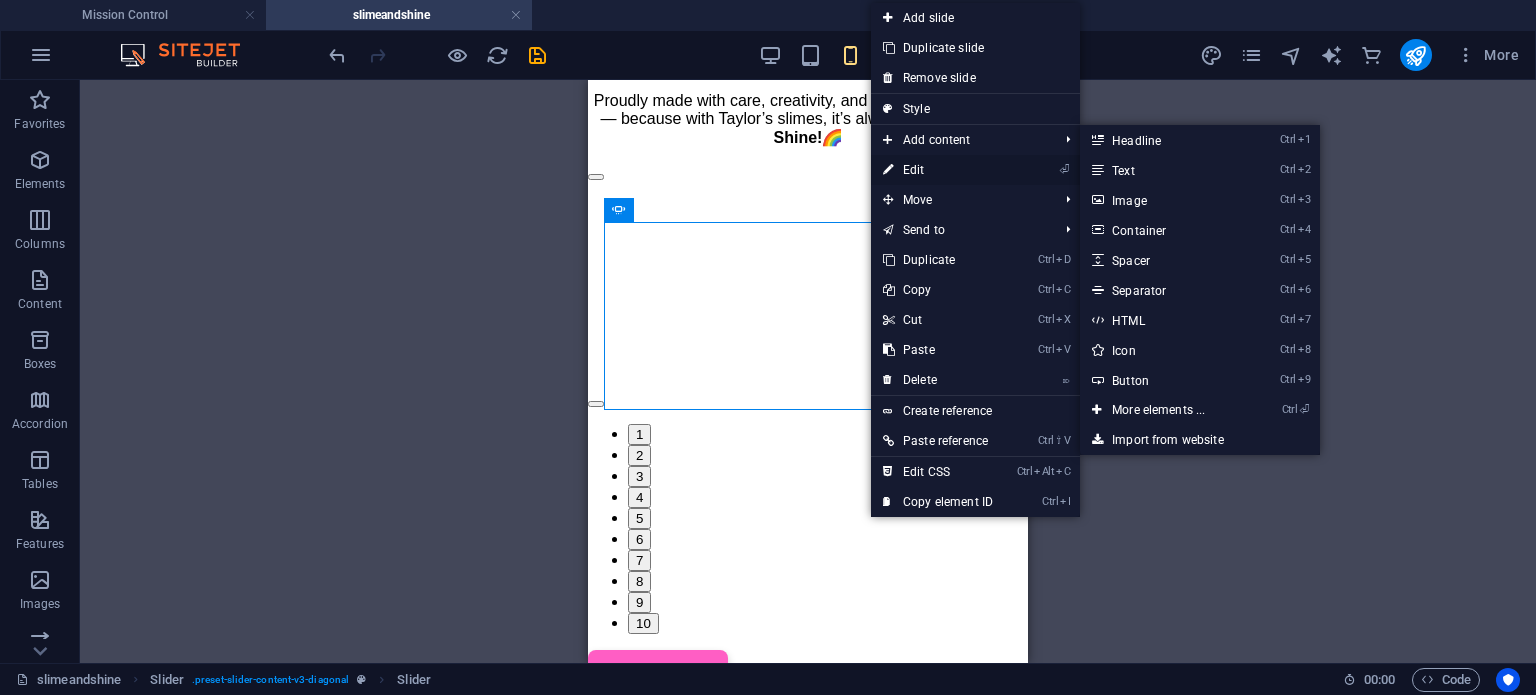 click on "⏎  Edit" at bounding box center [938, 170] 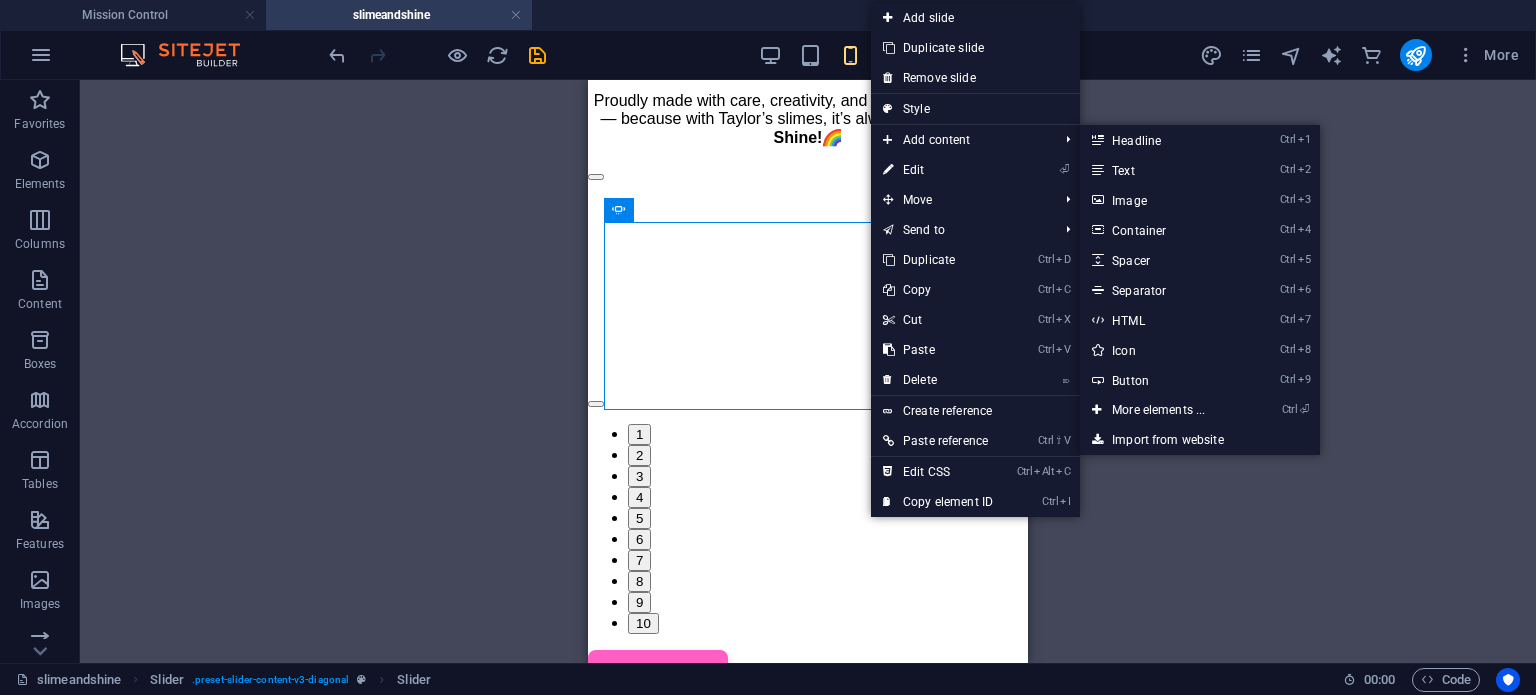 select on "ms" 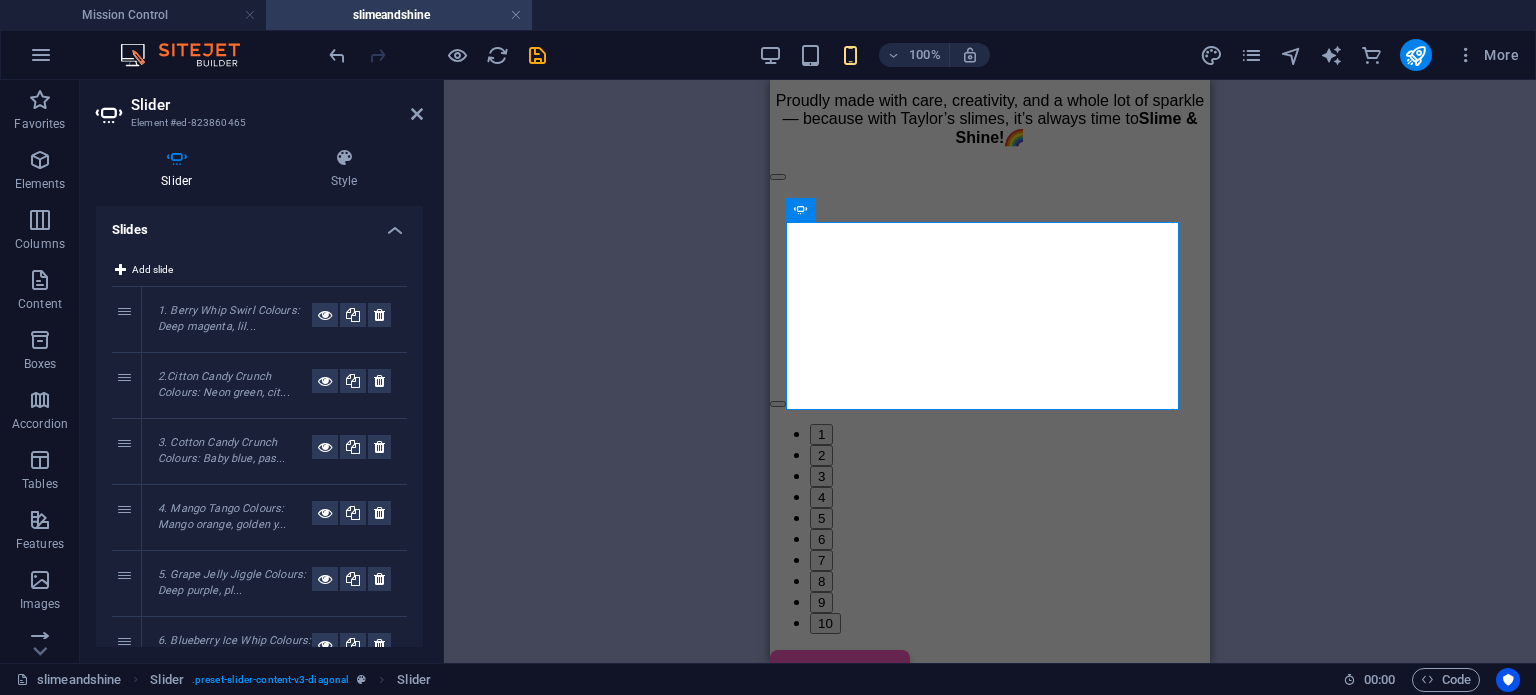 click on "1. Berry Whip Swirl
Colours: Deep magenta, lil..." at bounding box center (235, 319) 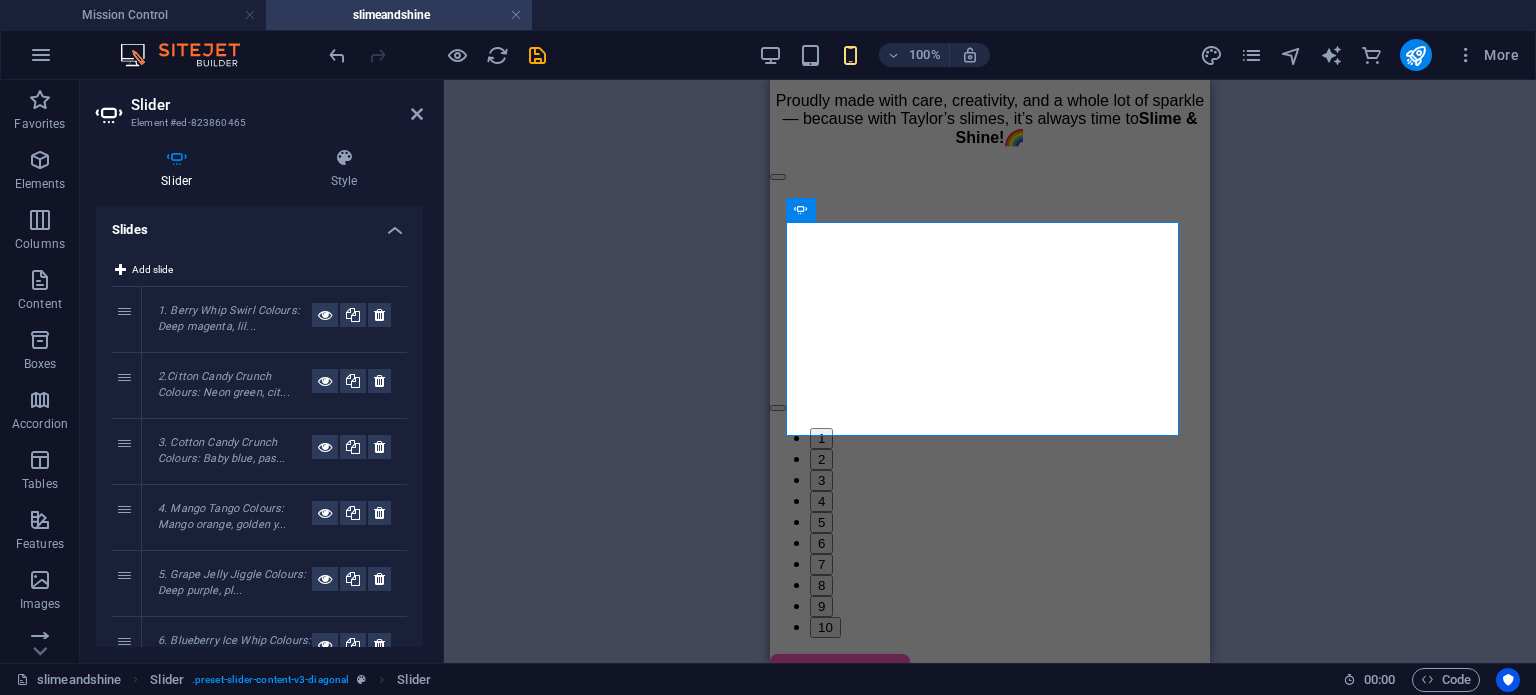 click on "2.Citton Candy Crunch
Colours: Neon green, cit..." at bounding box center [274, 385] 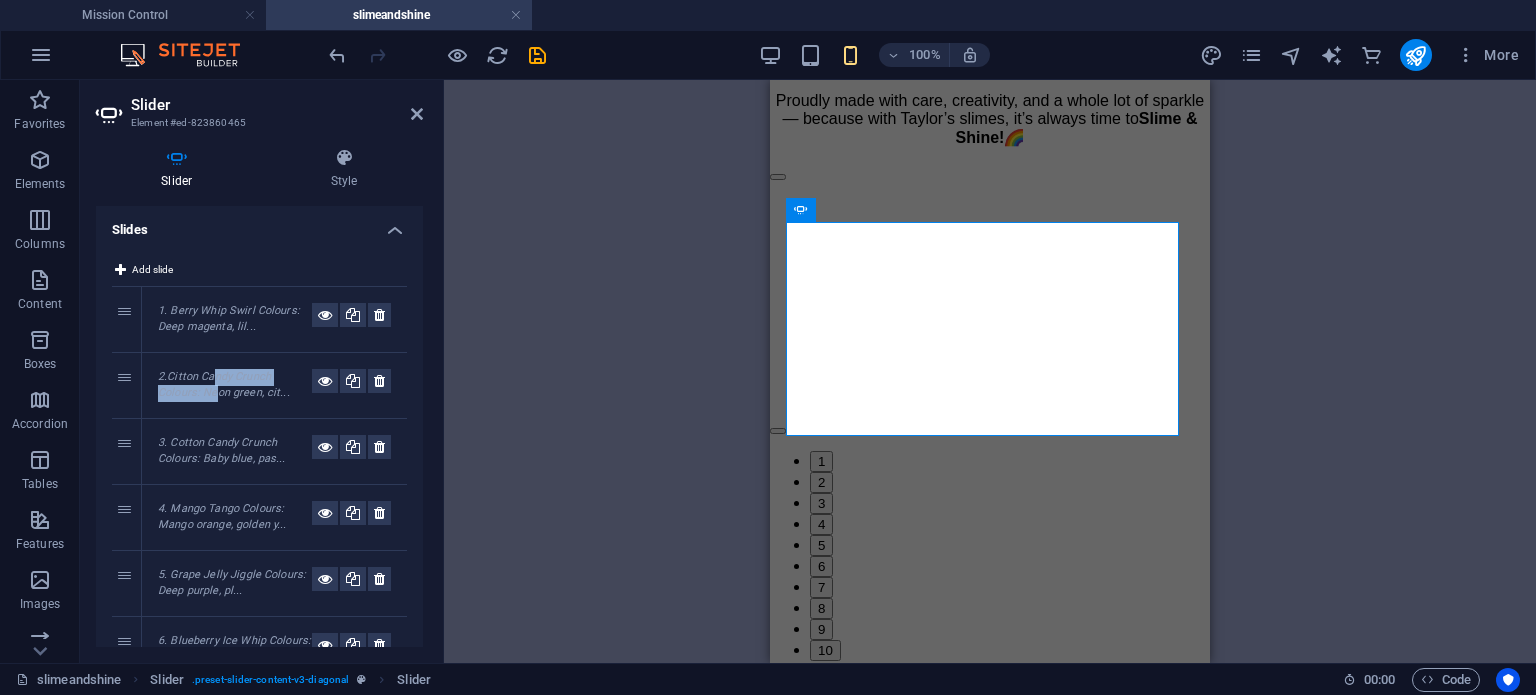 click on "2.Citton Candy Crunch
Colours: Neon green, cit..." at bounding box center (235, 385) 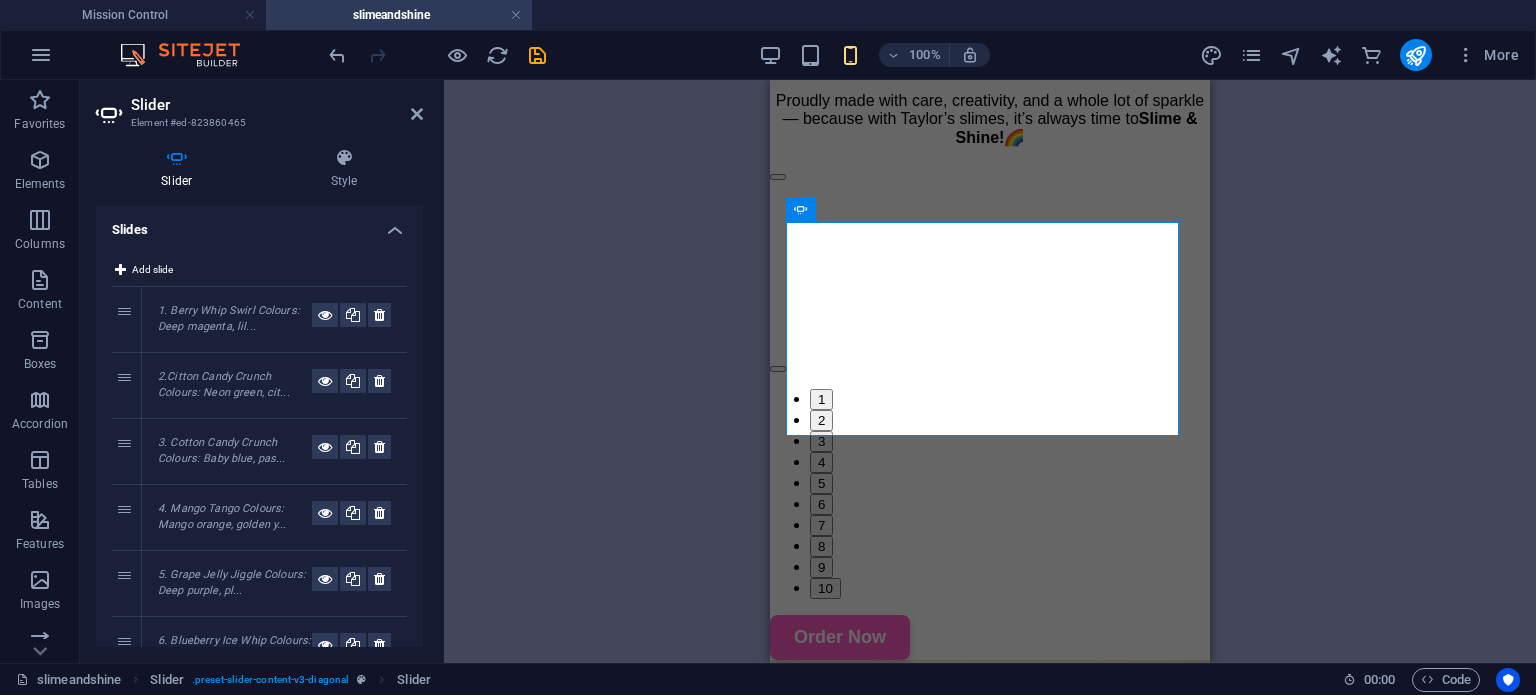 click on "3. Cotton Candy Crunch
Colours: Baby blue, pas..." at bounding box center (222, 451) 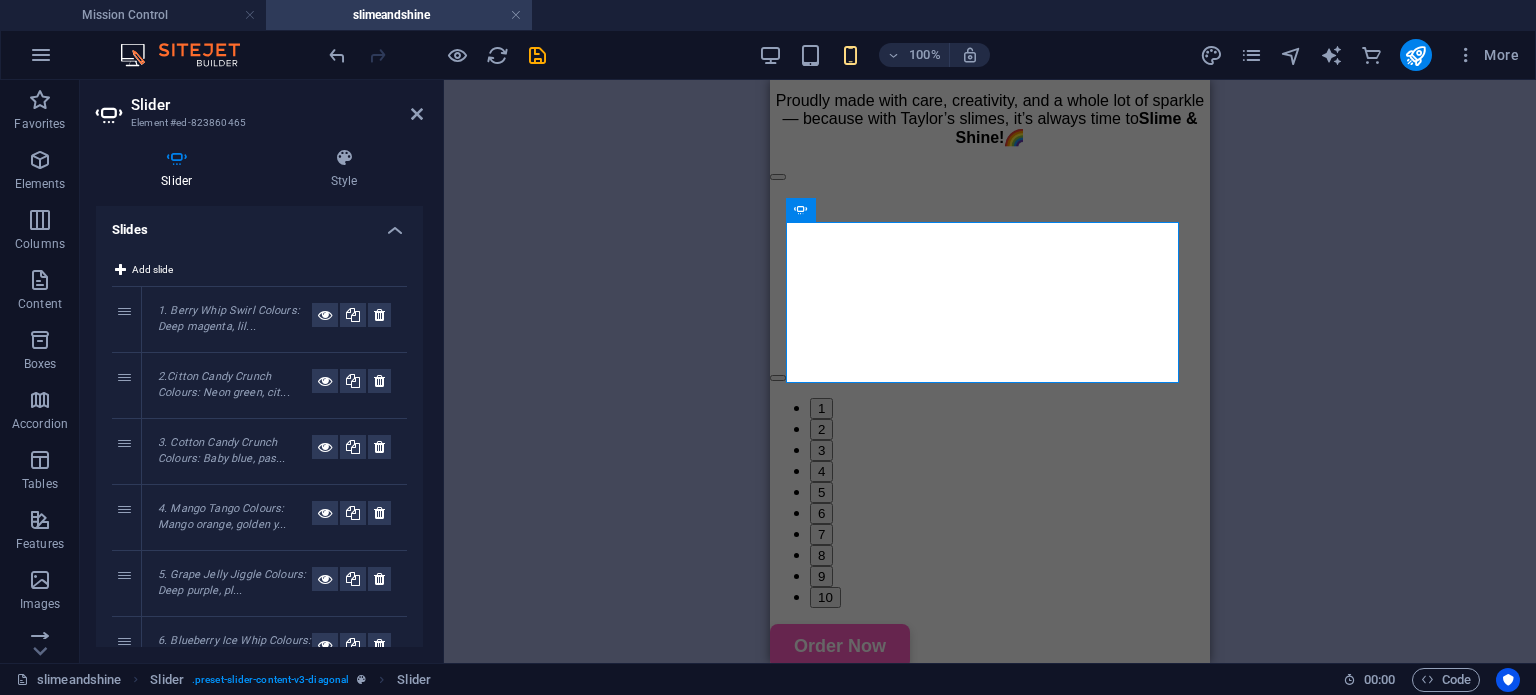 click on "2.Citton Candy Crunch
Colours: Neon green, cit..." at bounding box center [235, 385] 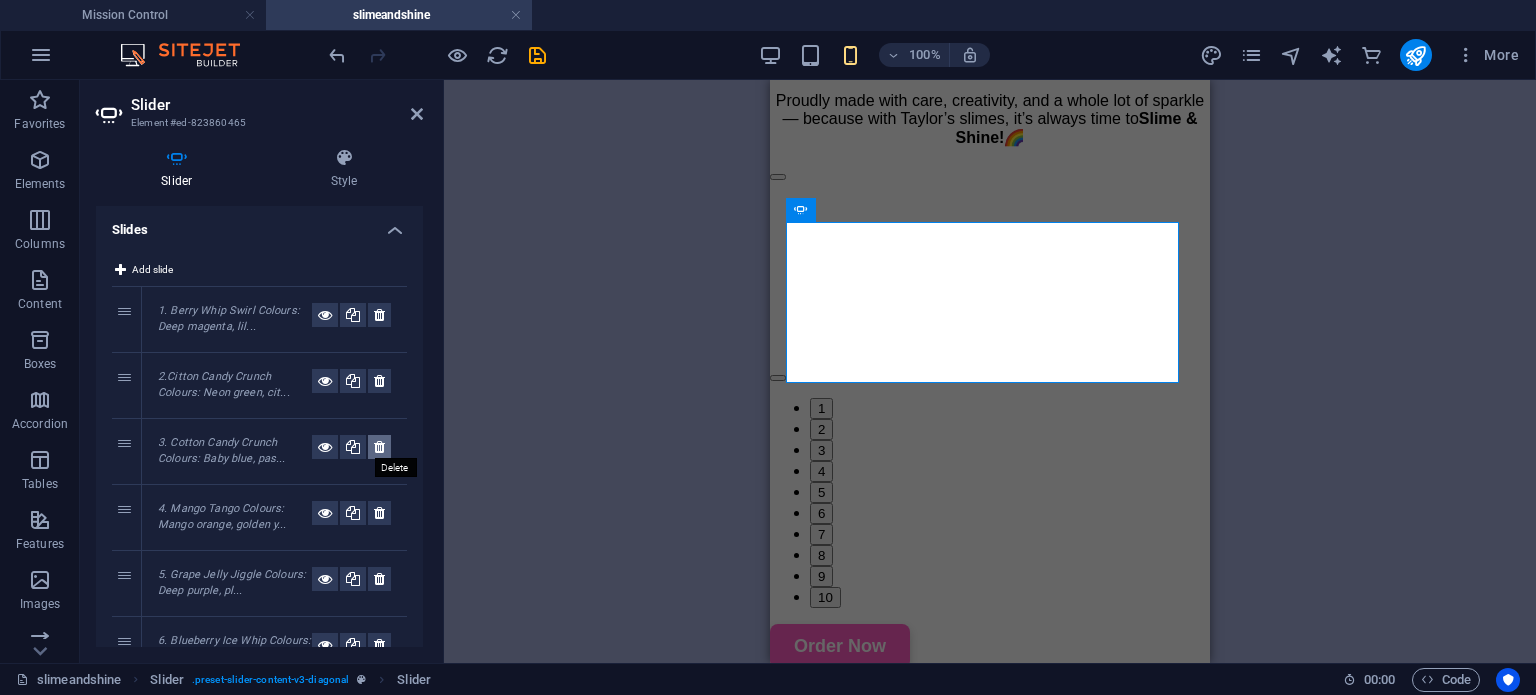 click at bounding box center [379, 447] 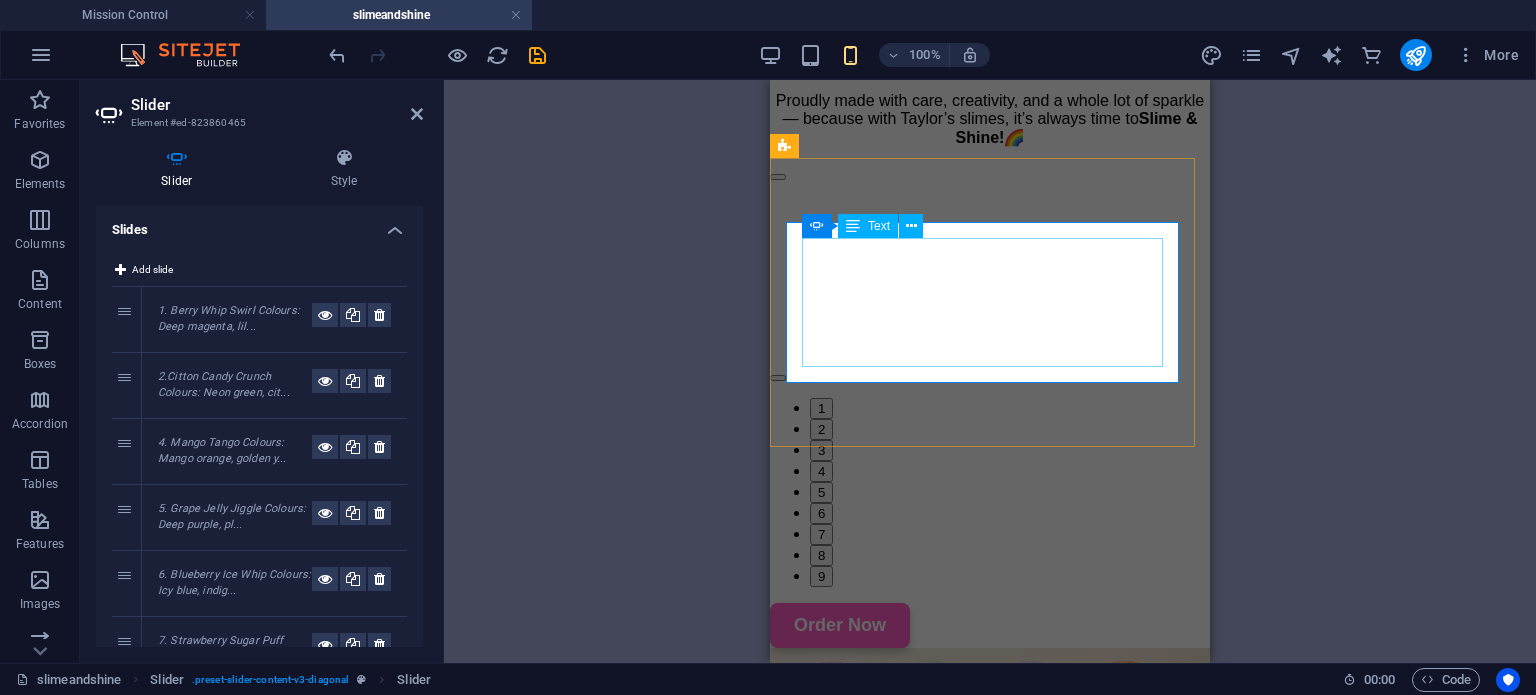 click on "2.Citton Candy Crunch Colours : Neon green, citrus yellow, sparkle flecks Flavour inspiration : Lime soda pop Texture : Crunchy slime with fizz beads Add-ons : Popping candy sounds and bubble pops" at bounding box center [164, 811] 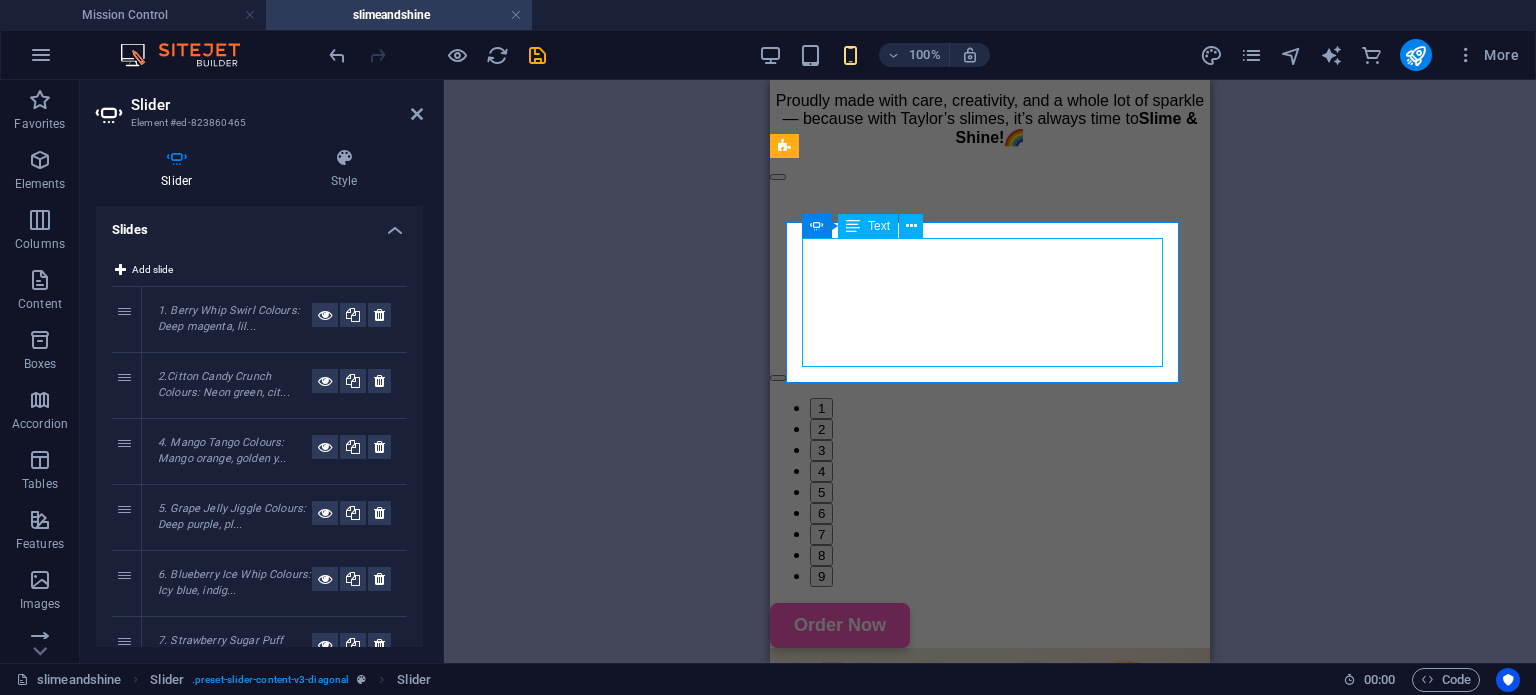 click on "2.Citton Candy Crunch Colours : Neon green, citrus yellow, sparkle flecks Flavour inspiration : Lime soda pop Texture : Crunchy slime with fizz beads Add-ons : Popping candy sounds and bubble pops" at bounding box center (164, 811) 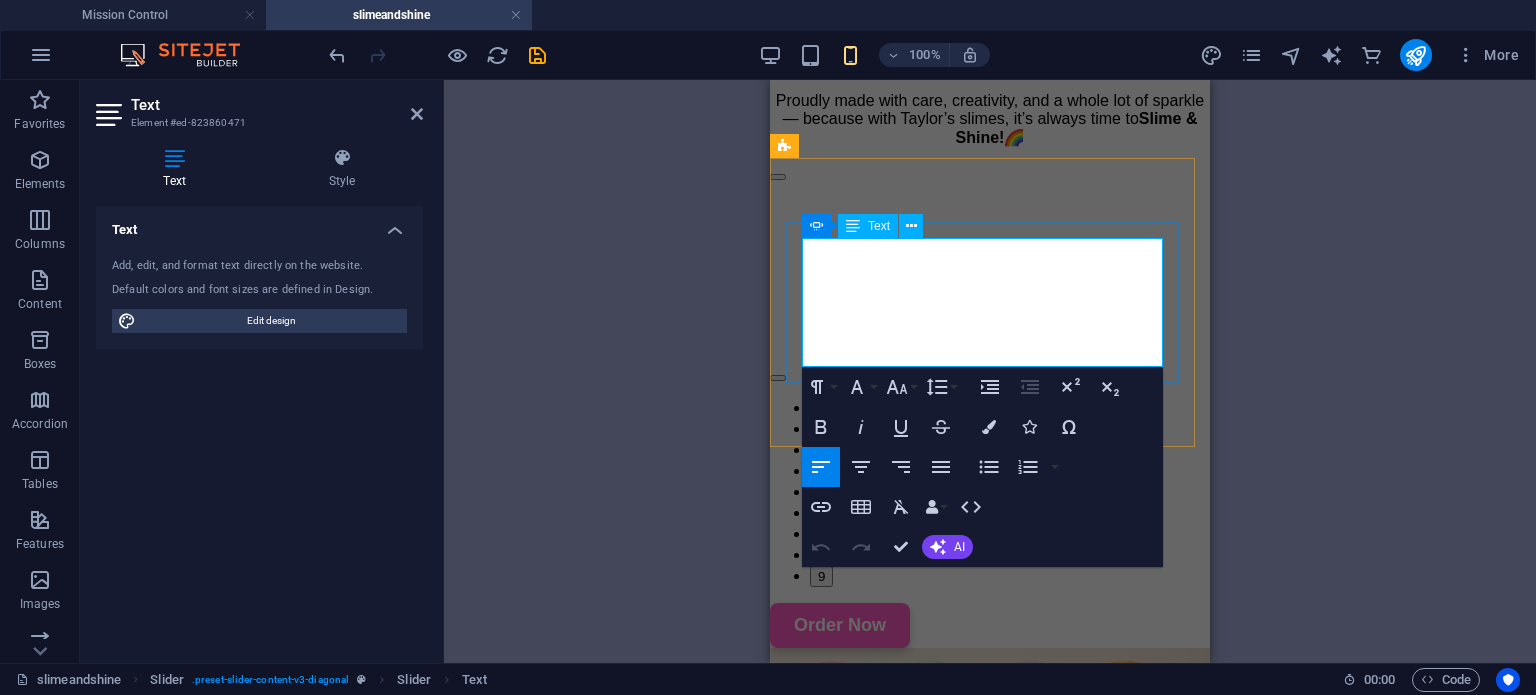 click on "2.Citton Candy Crunch" at bounding box center (164, 741) 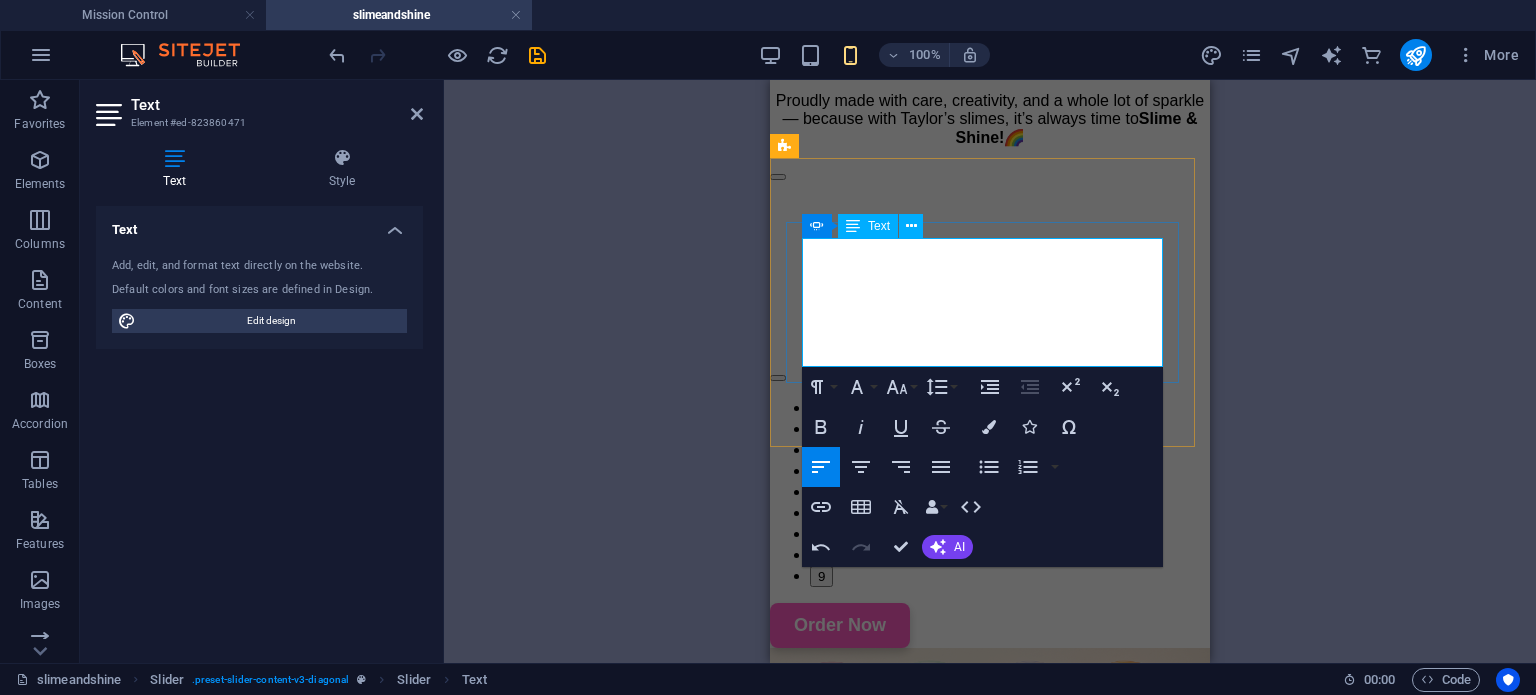 drag, startPoint x: 824, startPoint y: 251, endPoint x: 803, endPoint y: 252, distance: 21.023796 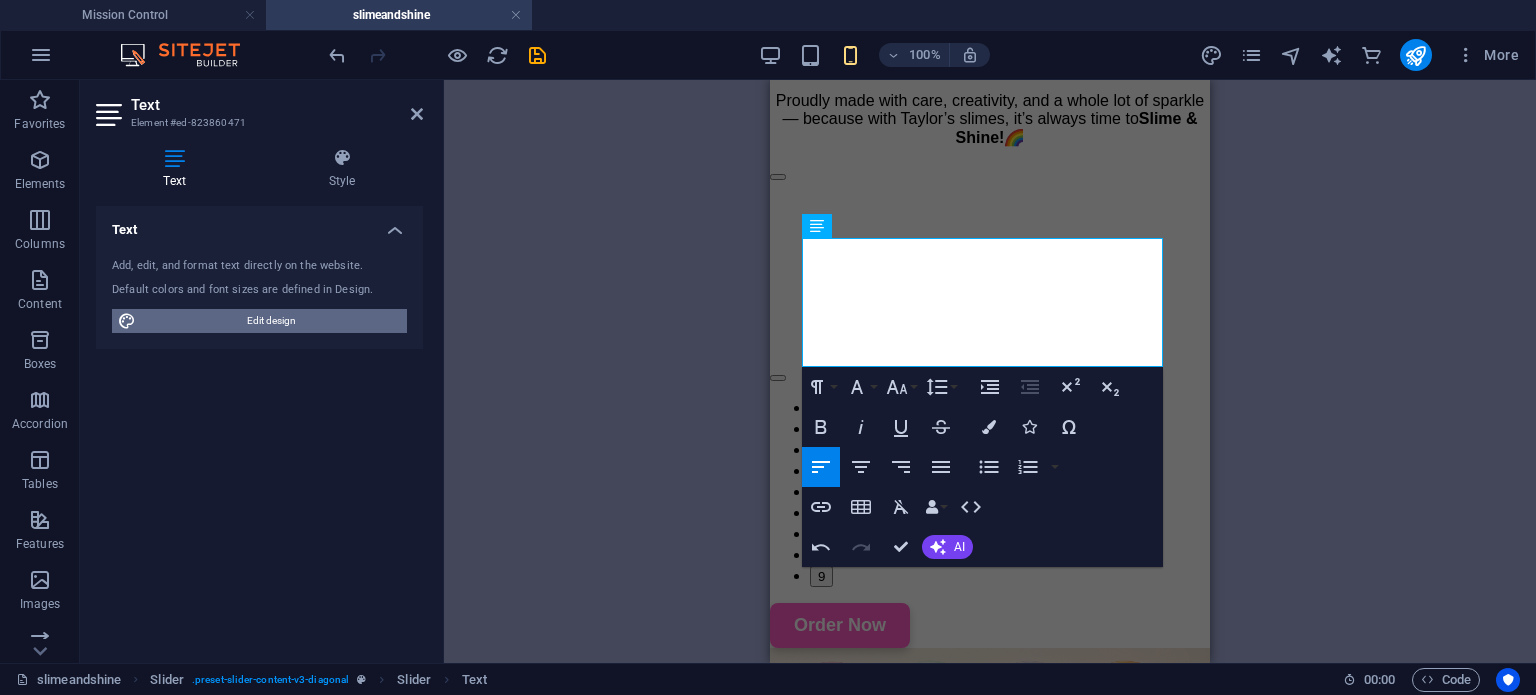 click on "Edit design" at bounding box center [271, 321] 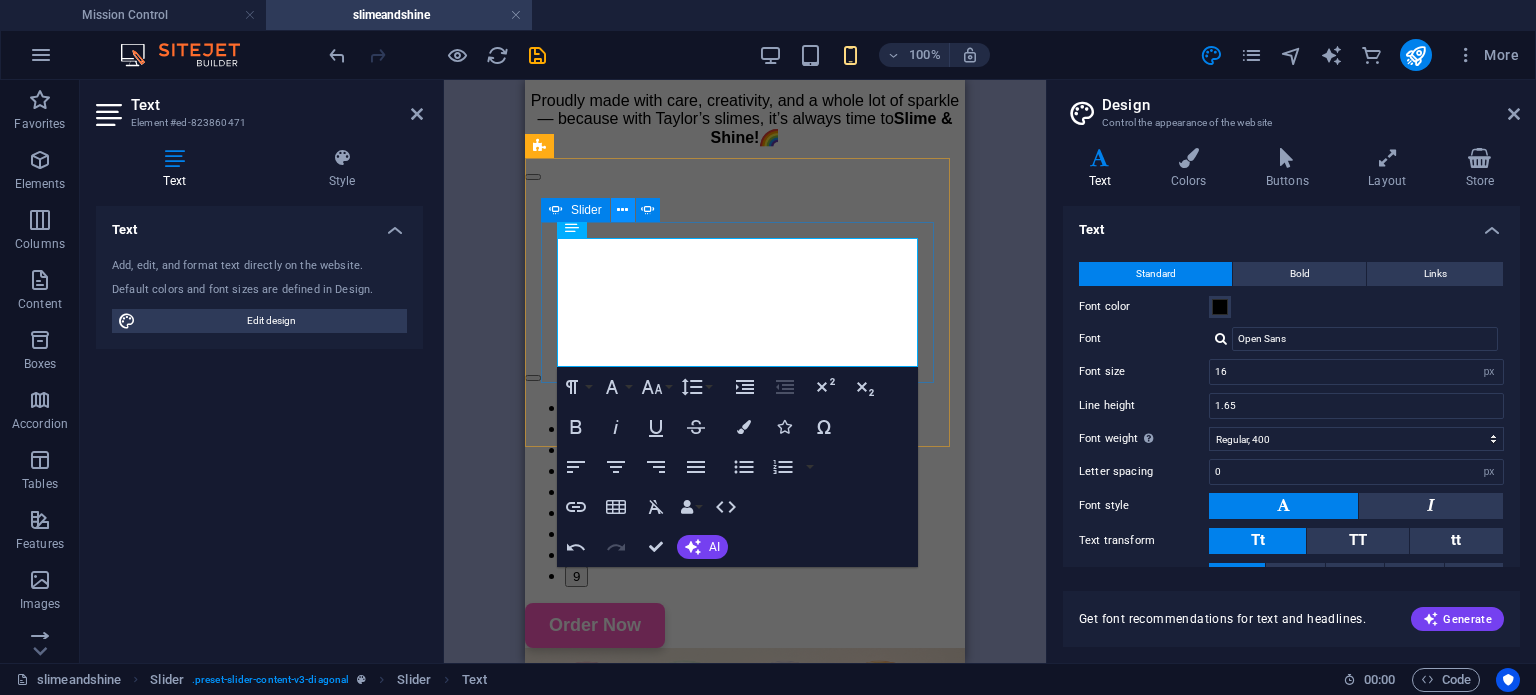 click at bounding box center (622, 210) 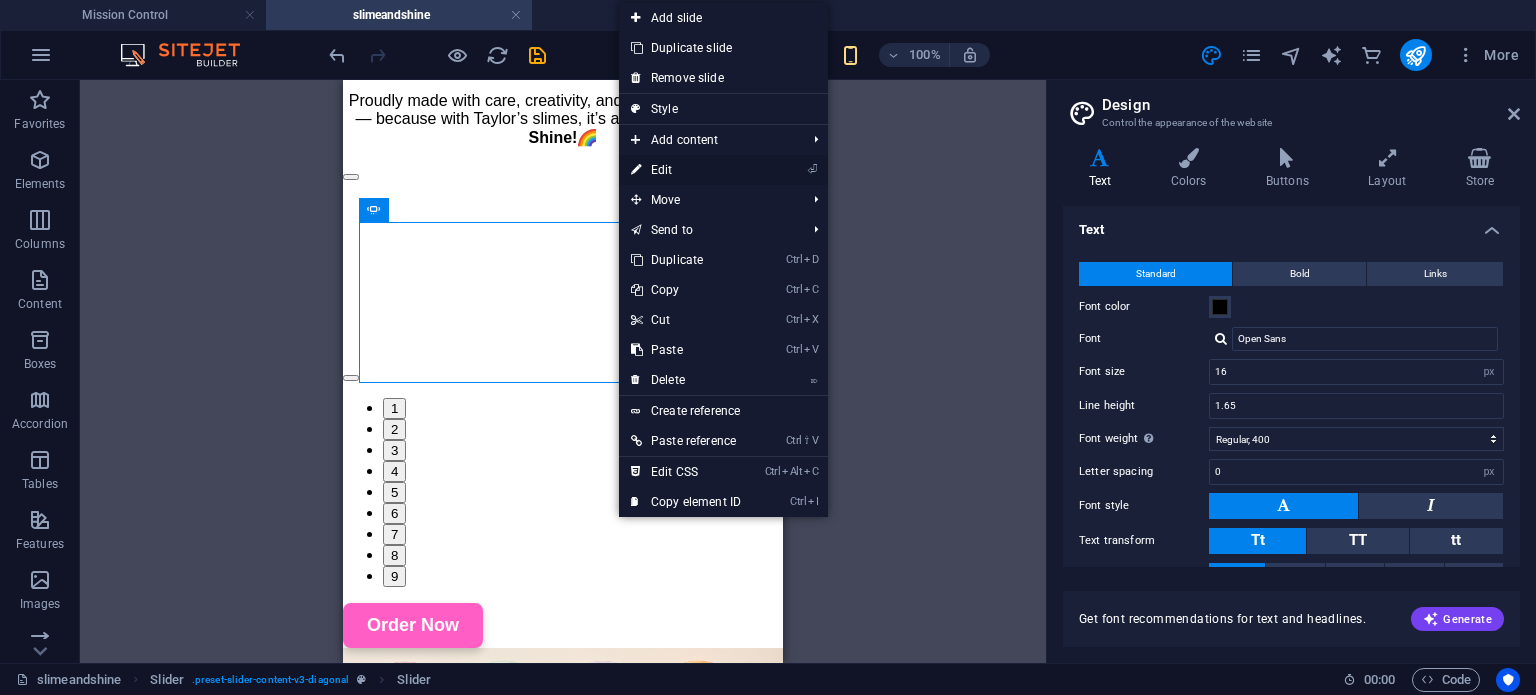 click on "⏎  Edit" at bounding box center [686, 170] 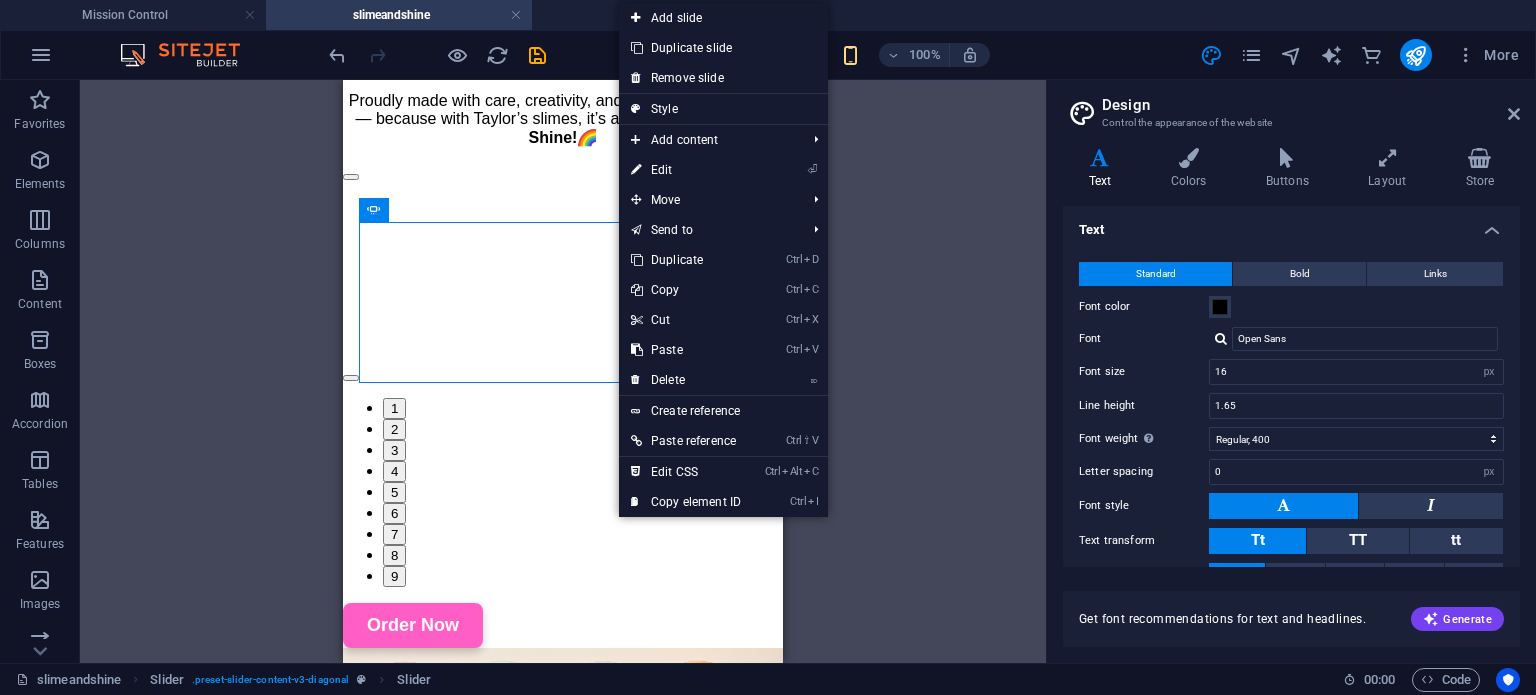 select on "ms" 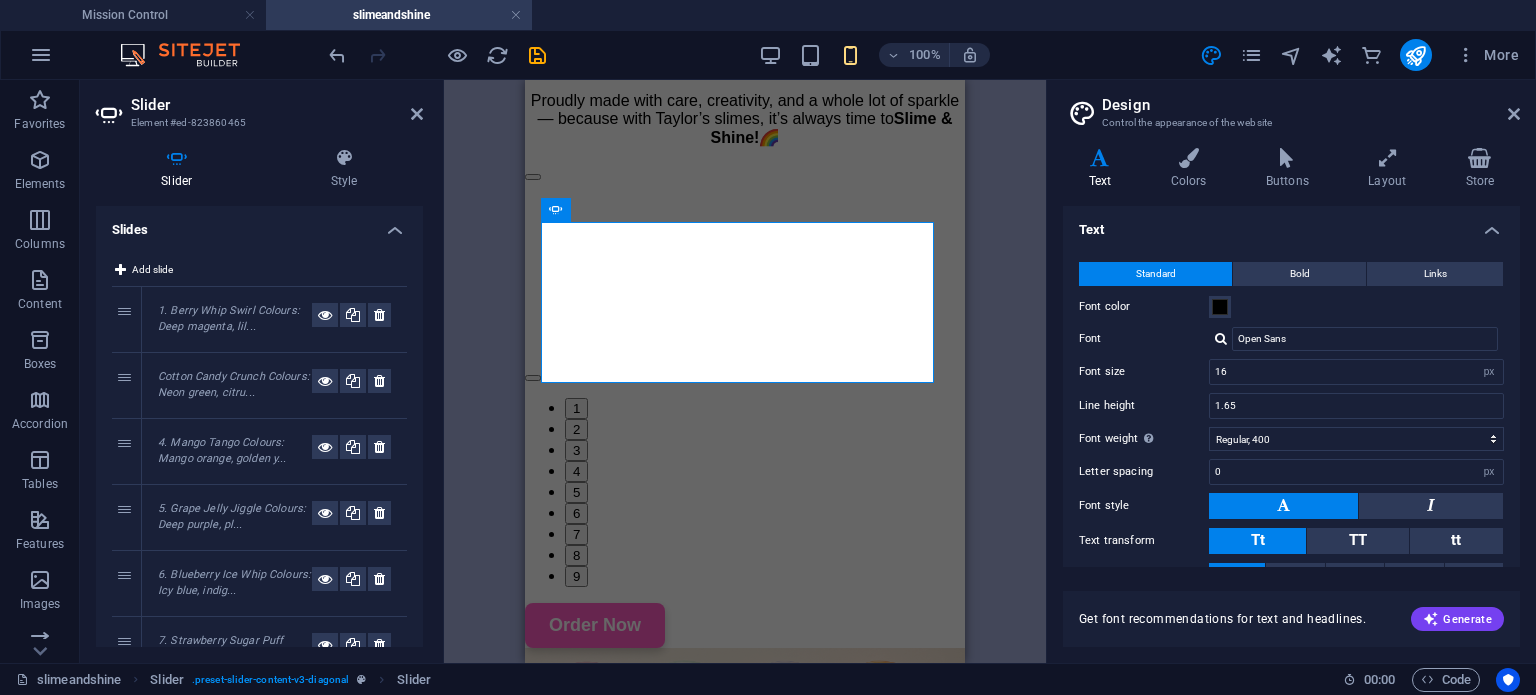click on "1. Berry Whip Swirl
Colours: Deep magenta, lil..." at bounding box center (229, 319) 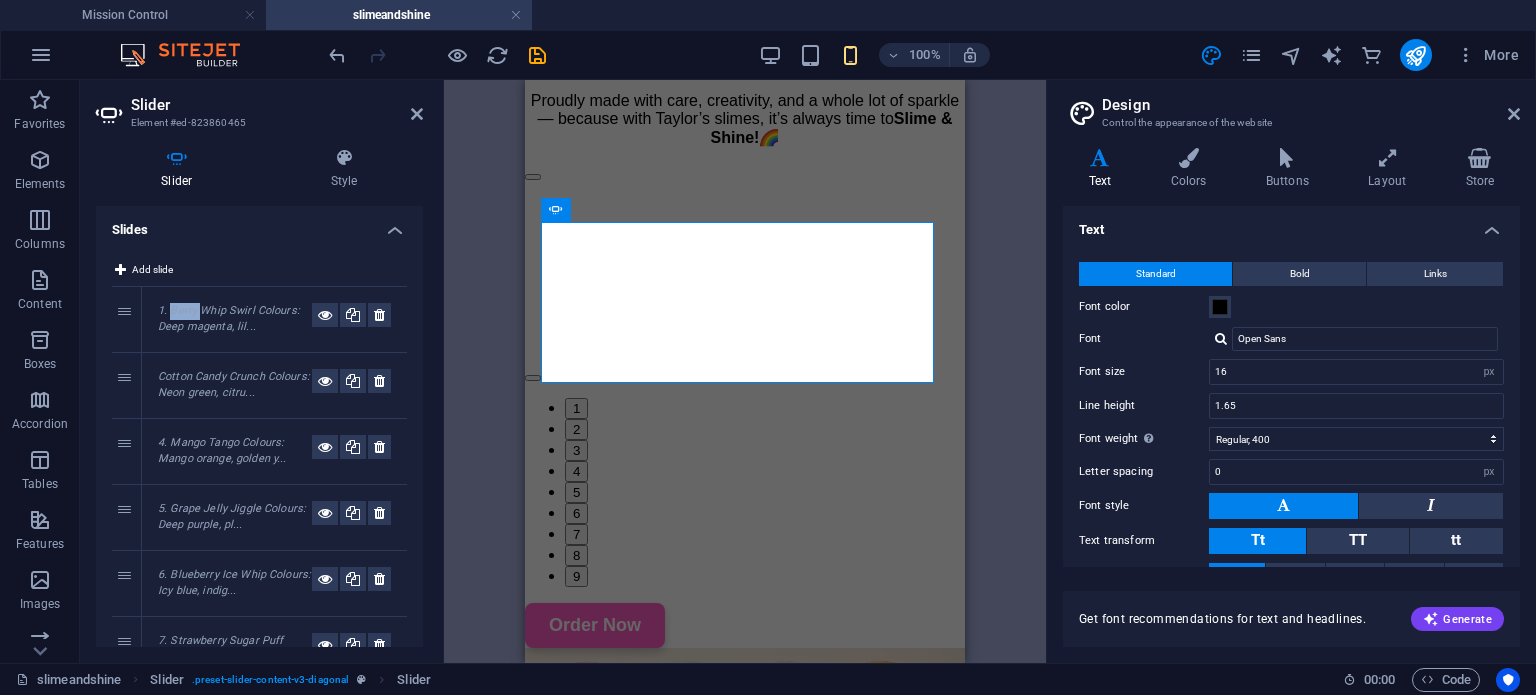 click on "1. Berry Whip Swirl
Colours: Deep magenta, lil..." at bounding box center (229, 319) 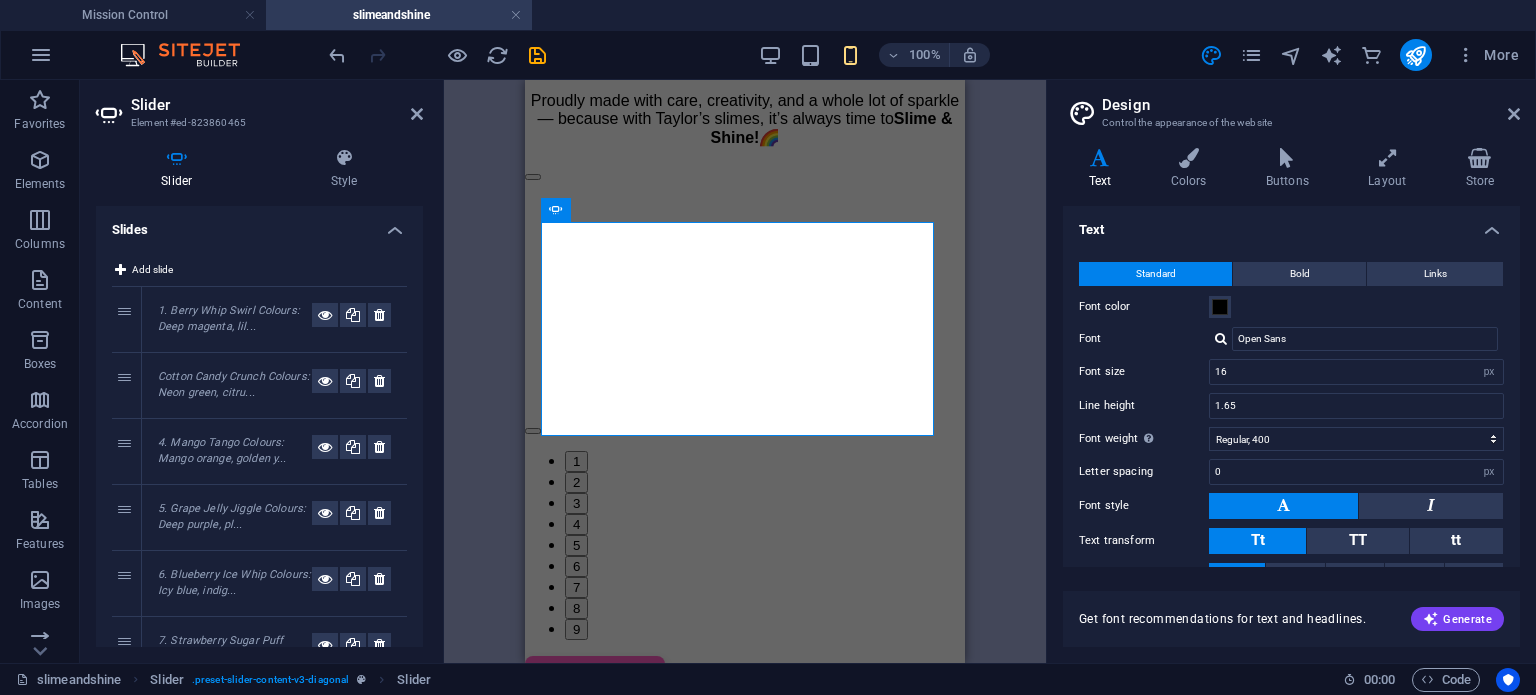 click on "1. Berry Whip Swirl
Colours: Deep magenta, lil..." at bounding box center (229, 319) 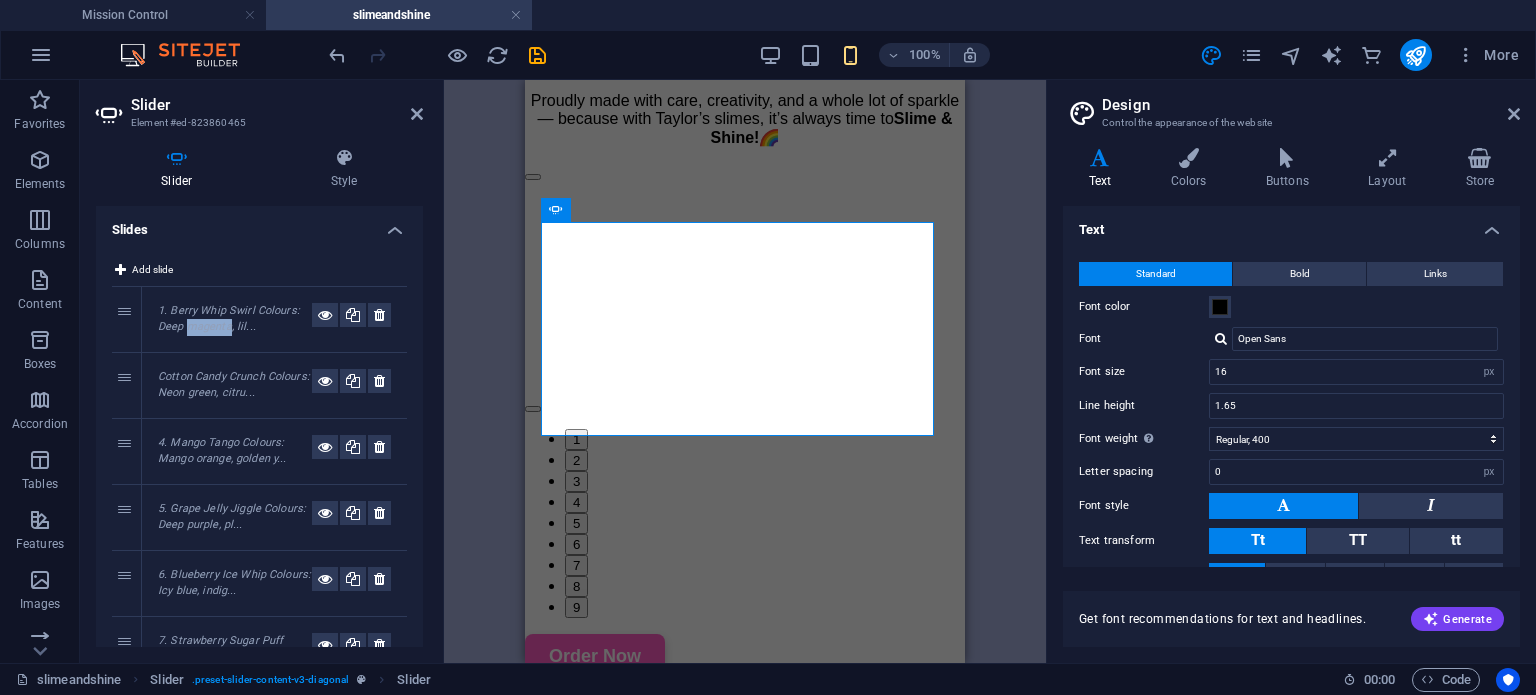 click on "1. Berry Whip Swirl
Colours: Deep magenta, lil..." at bounding box center [229, 319] 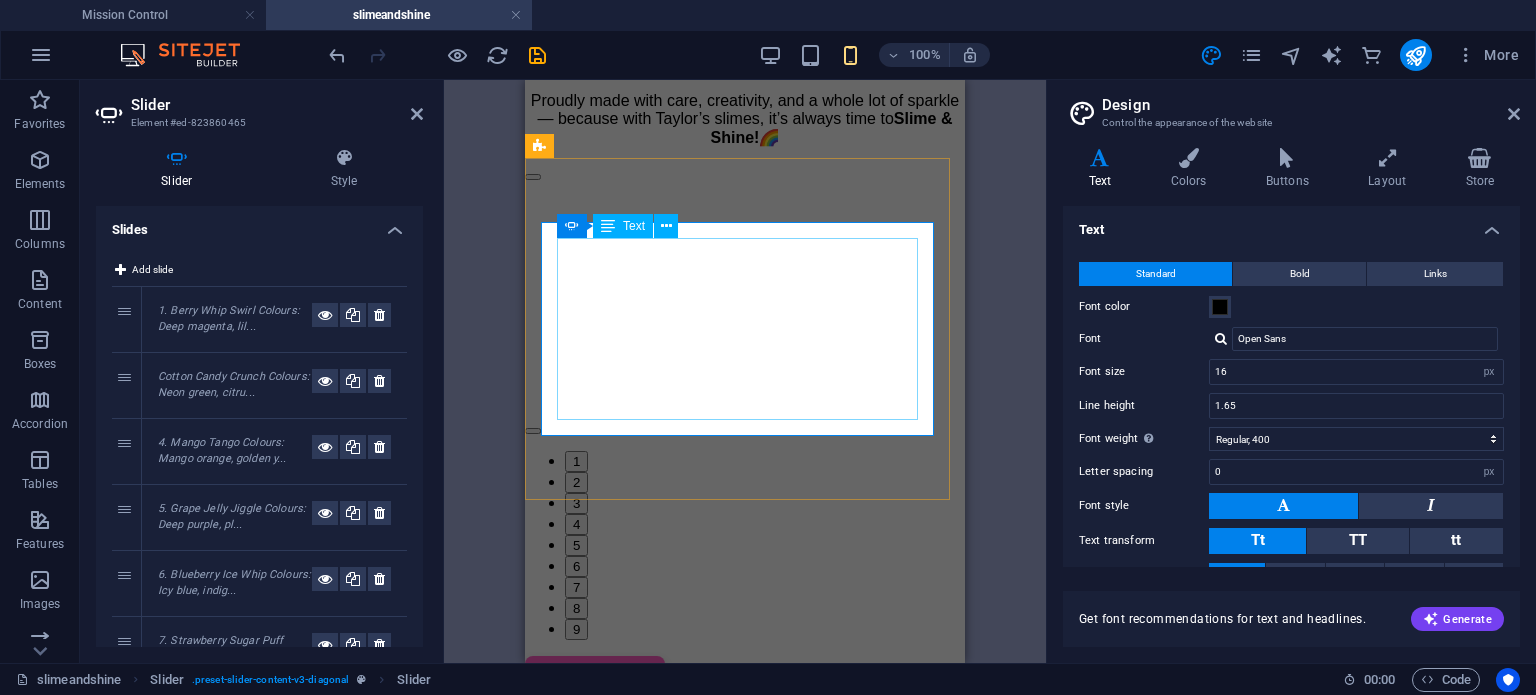 click on "1.  Berry Whip Swirl Colours : Deep magenta, lilac, whipped cream white Flavour inspiration : Mixed berries and vanilla cream Texture : Thick butter slime; ultra soft and stretchy Add-ons : Mini berry charms and swirls" at bounding box center (312, 613) 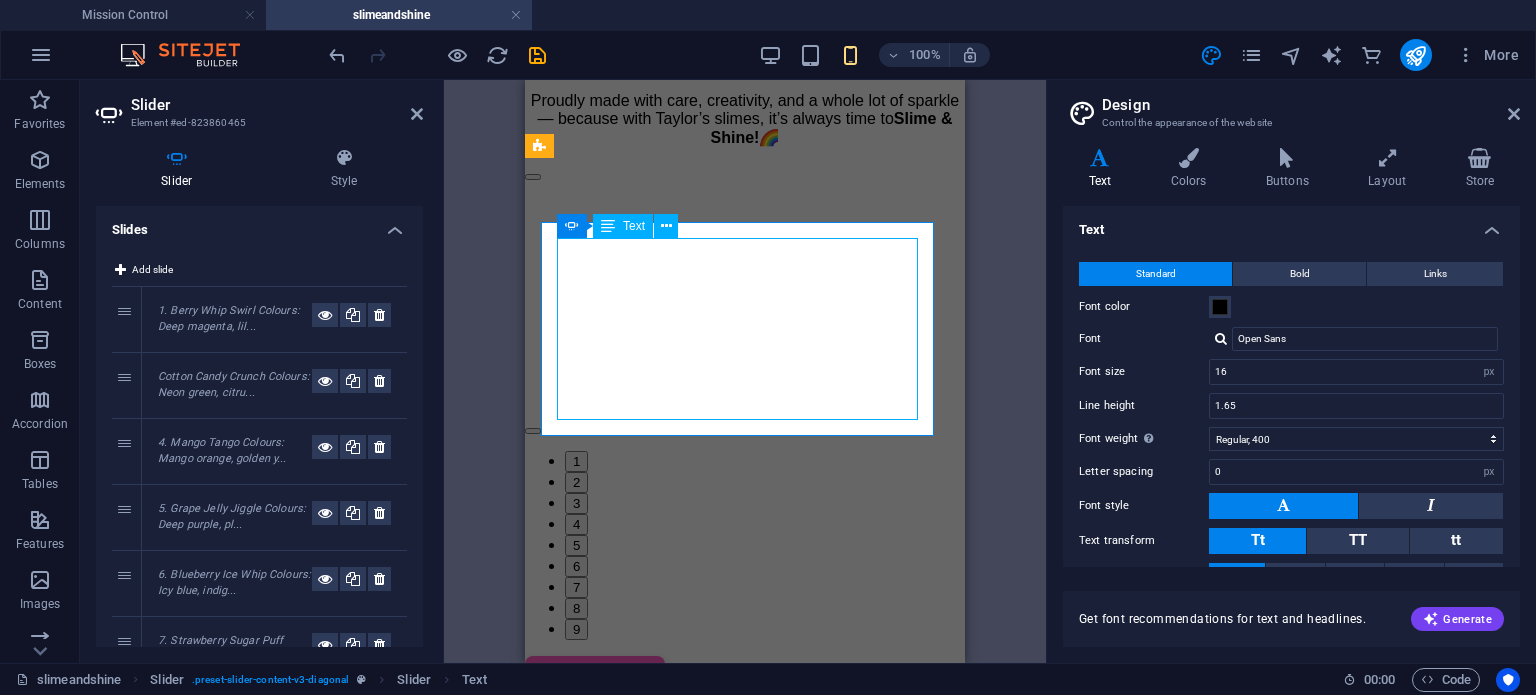click on "1.  Berry Whip Swirl Colours : Deep magenta, lilac, whipped cream white Flavour inspiration : Mixed berries and vanilla cream Texture : Thick butter slime; ultra soft and stretchy Add-ons : Mini berry charms and swirls" at bounding box center [312, 613] 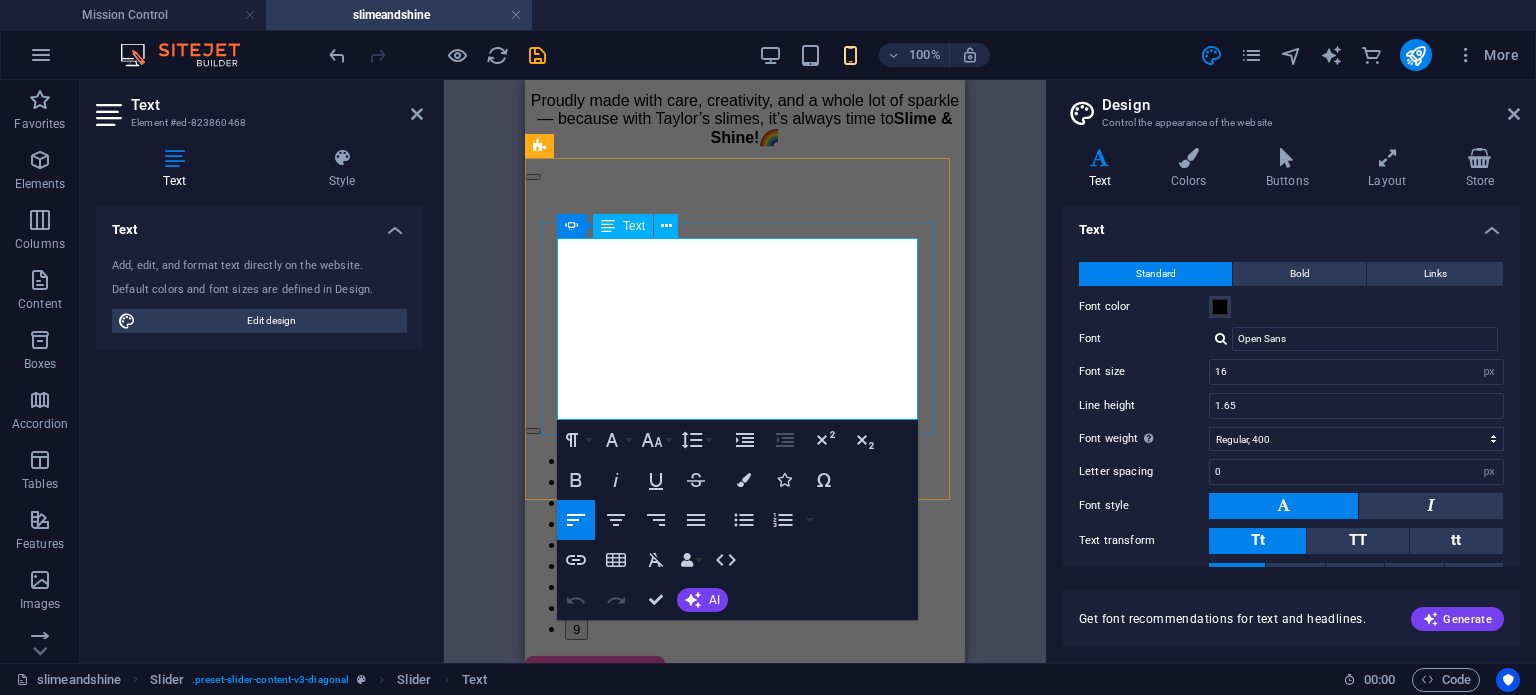 drag, startPoint x: 574, startPoint y: 251, endPoint x: 549, endPoint y: 251, distance: 25 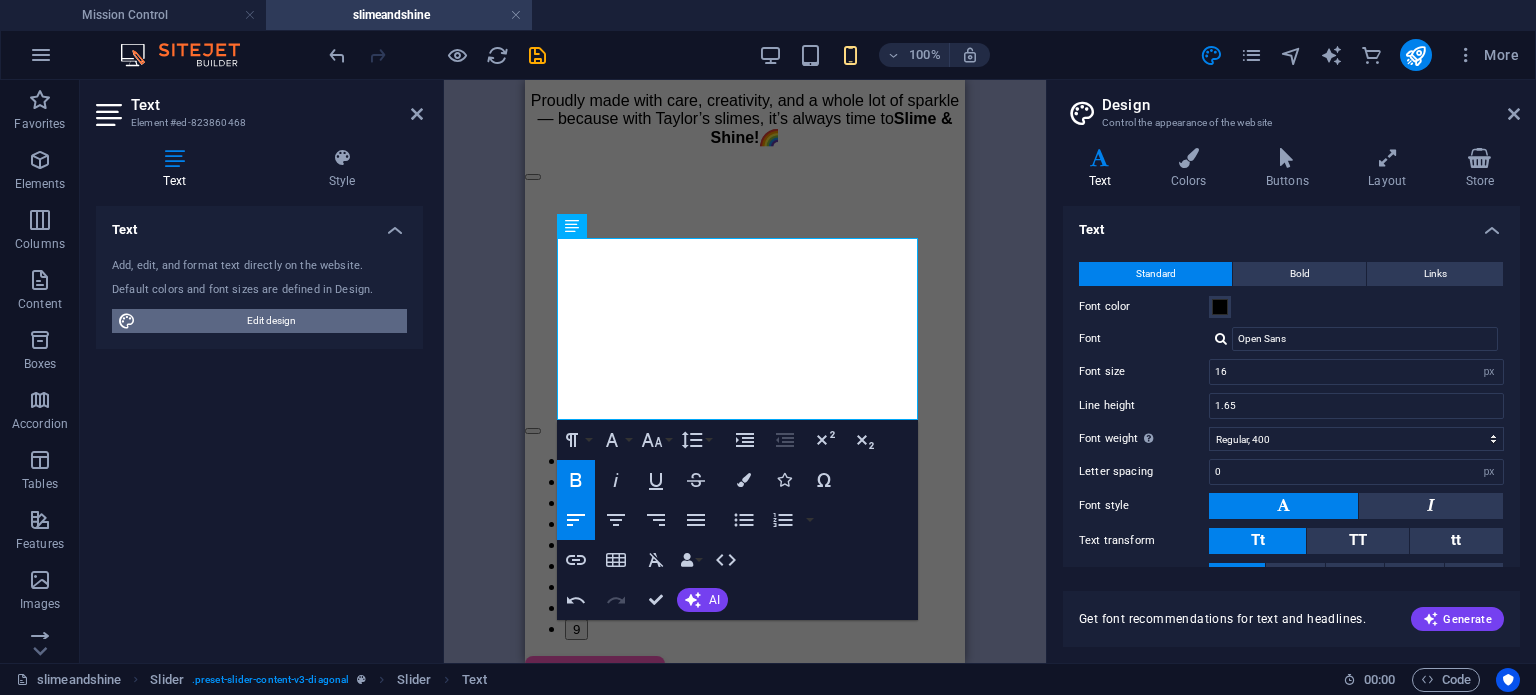 click on "Add, edit, and format text directly on the website. Default colors and font sizes are defined in Design. Edit design" at bounding box center [259, 295] 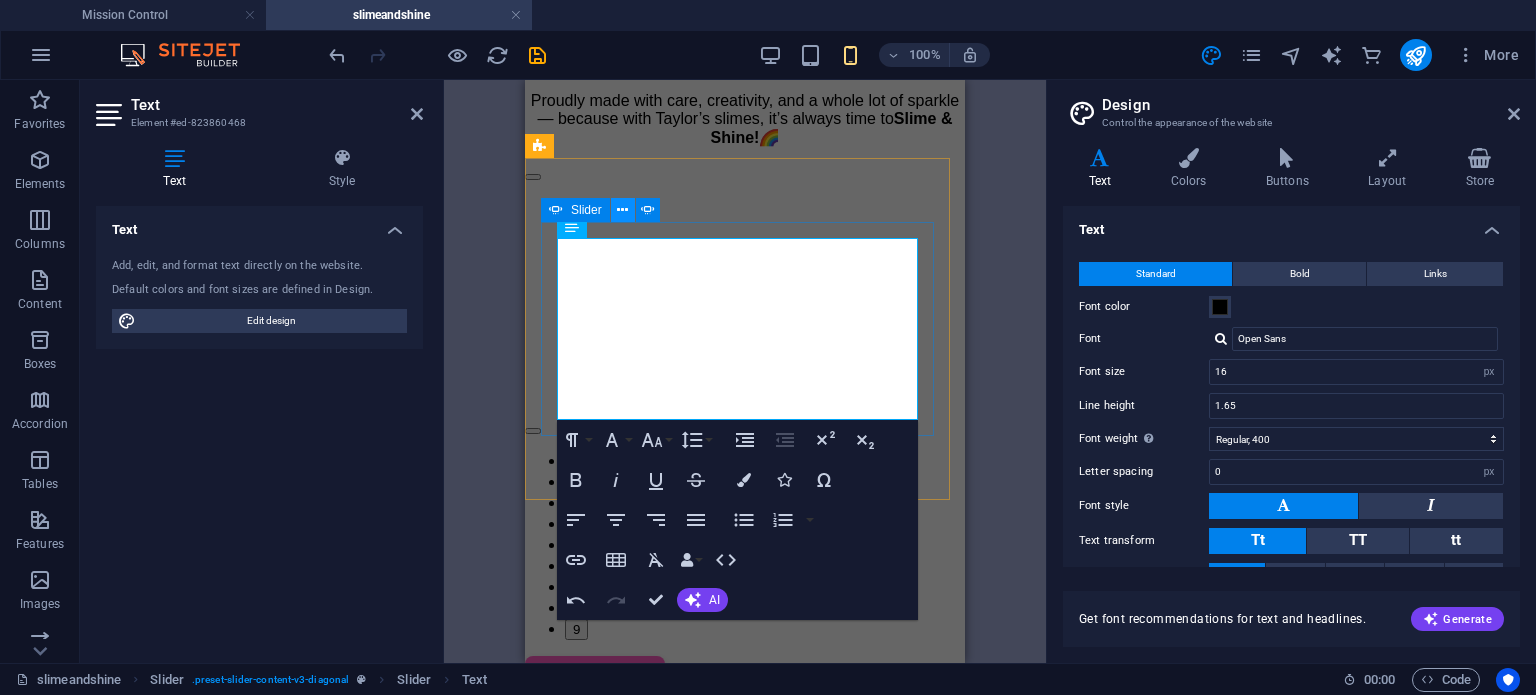 click at bounding box center [622, 210] 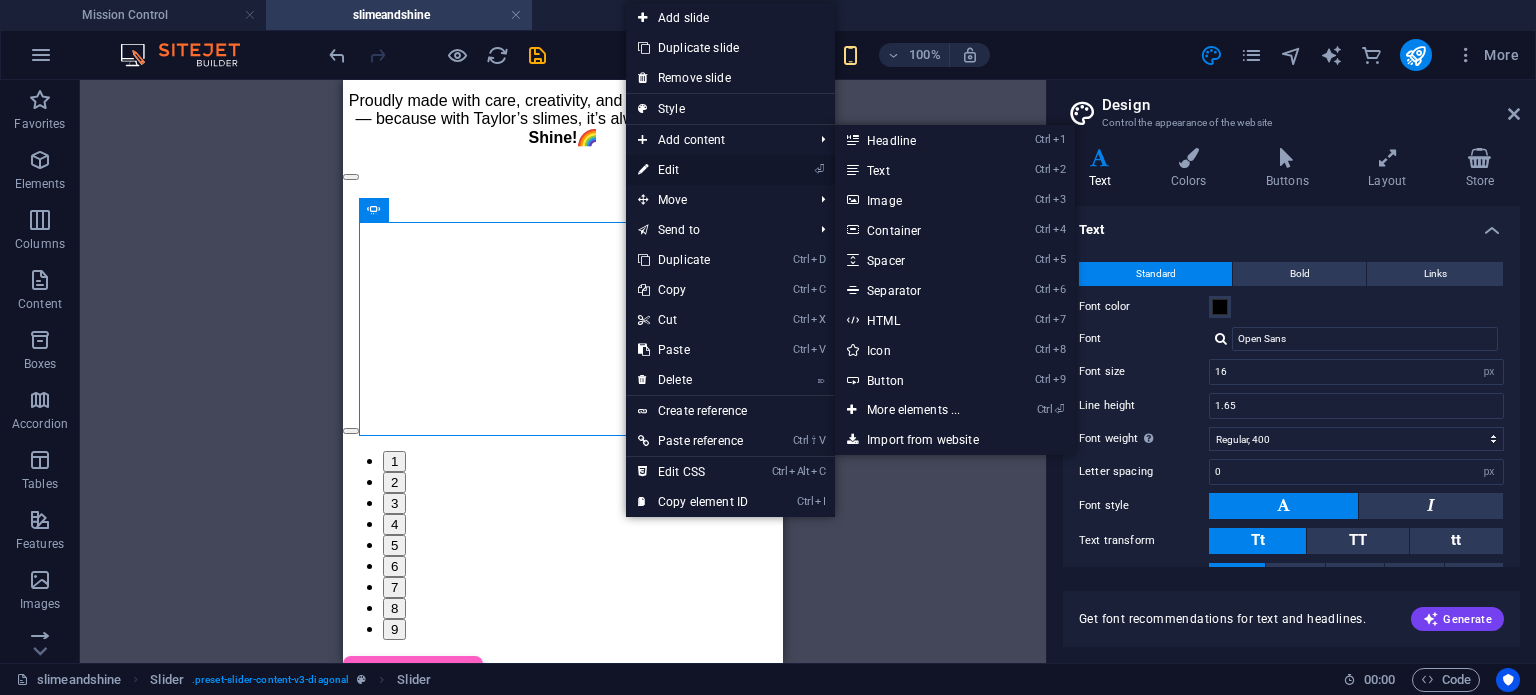 click on "⏎  Edit" at bounding box center [693, 170] 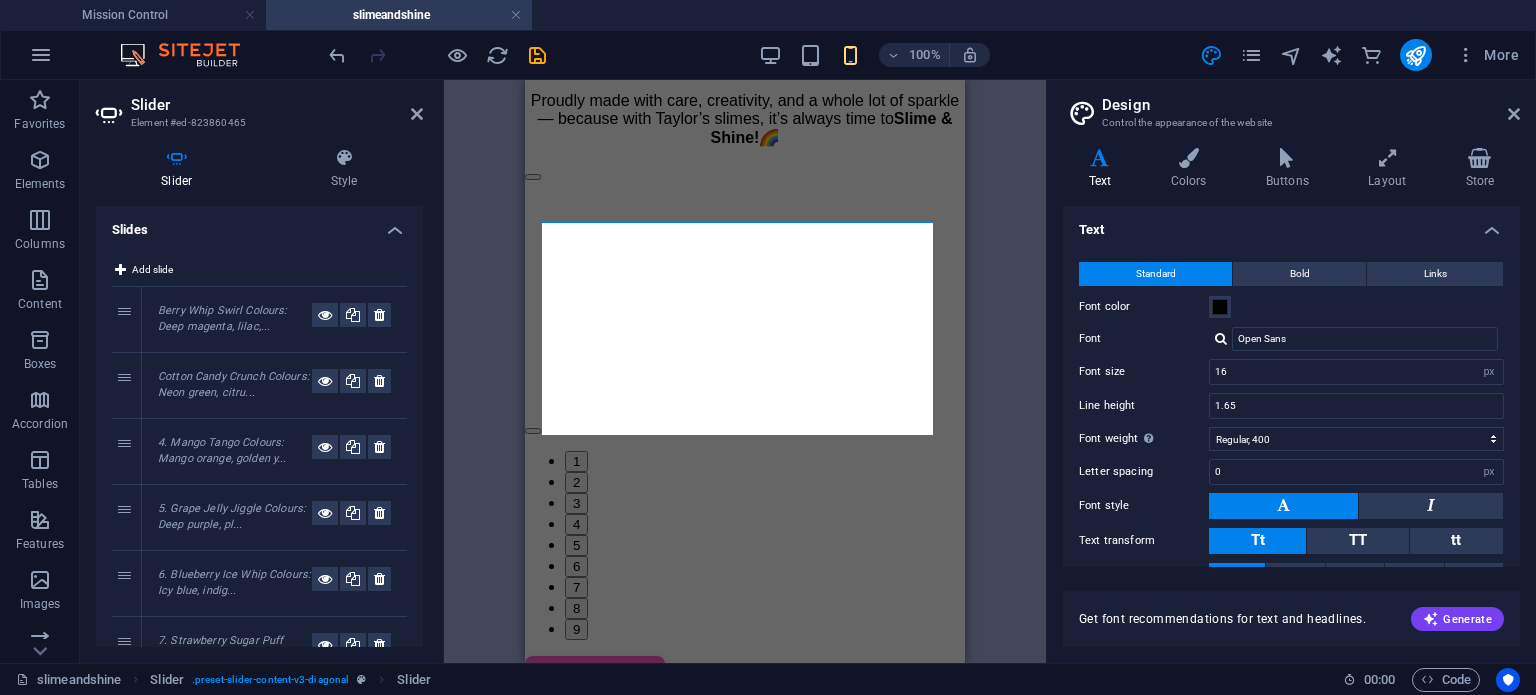 click on "Berry Whip Swirl
Colours: Deep magenta, lilac,..." at bounding box center [222, 319] 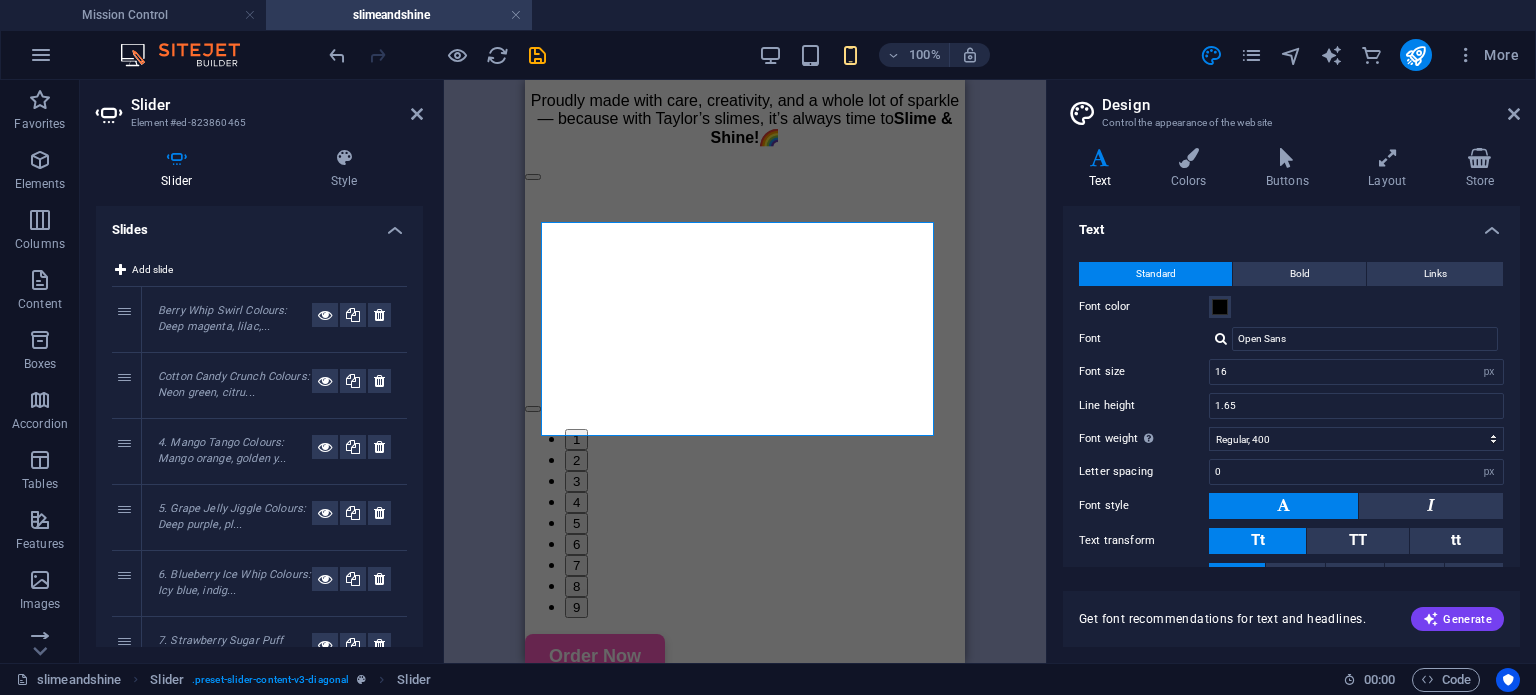 click on "Cotton Candy Crunch
Colours: Neon green, citru..." at bounding box center (234, 385) 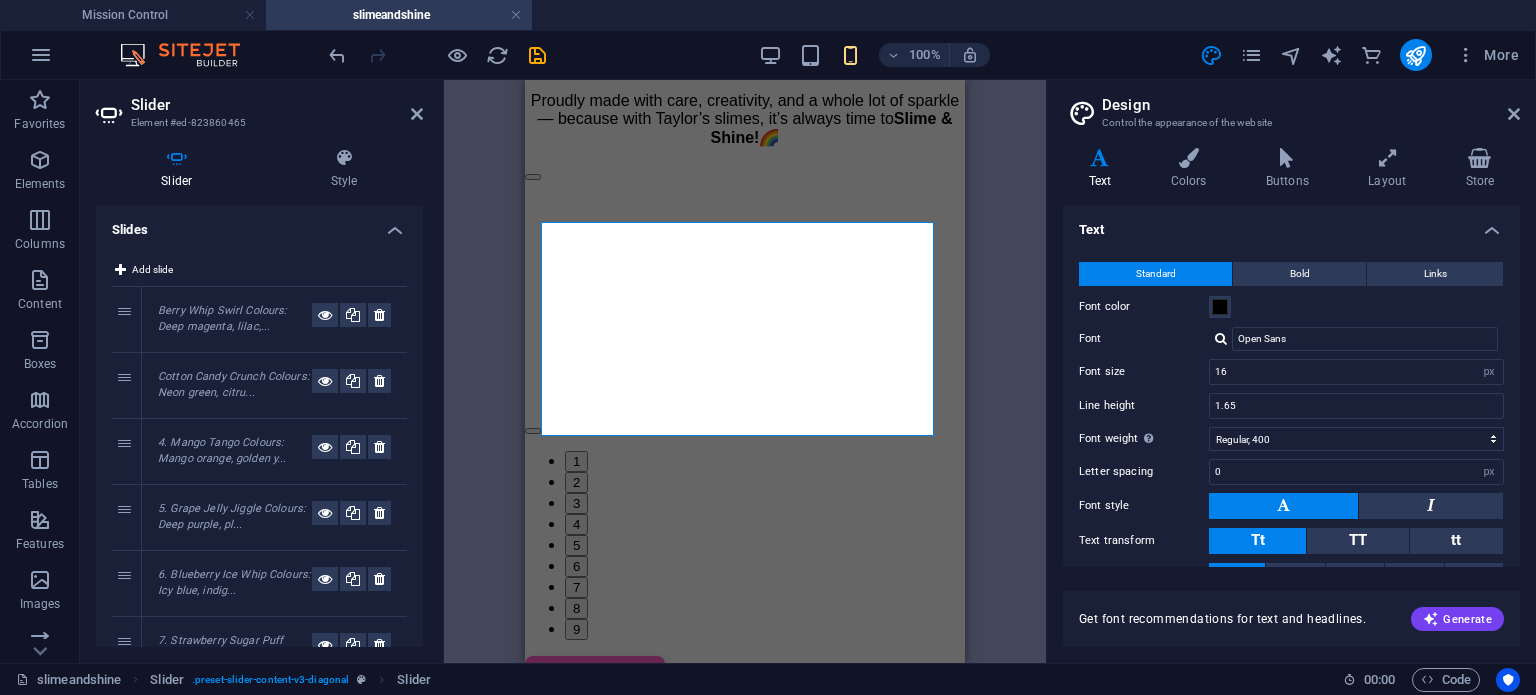 click on "Cotton Candy Crunch
Colours: Neon green, citru..." at bounding box center (234, 385) 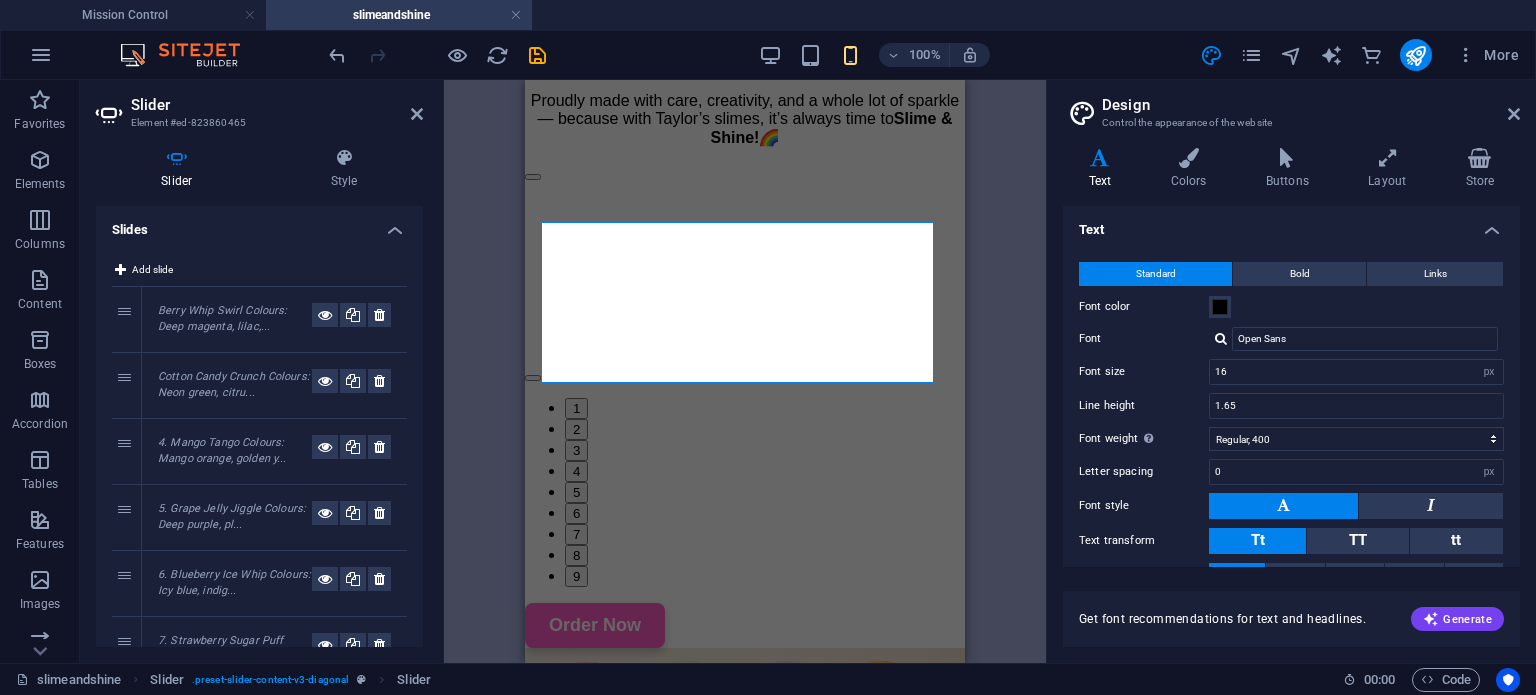 click on "4. Mango Tango
Colours: Mango orange, golden y..." at bounding box center (222, 451) 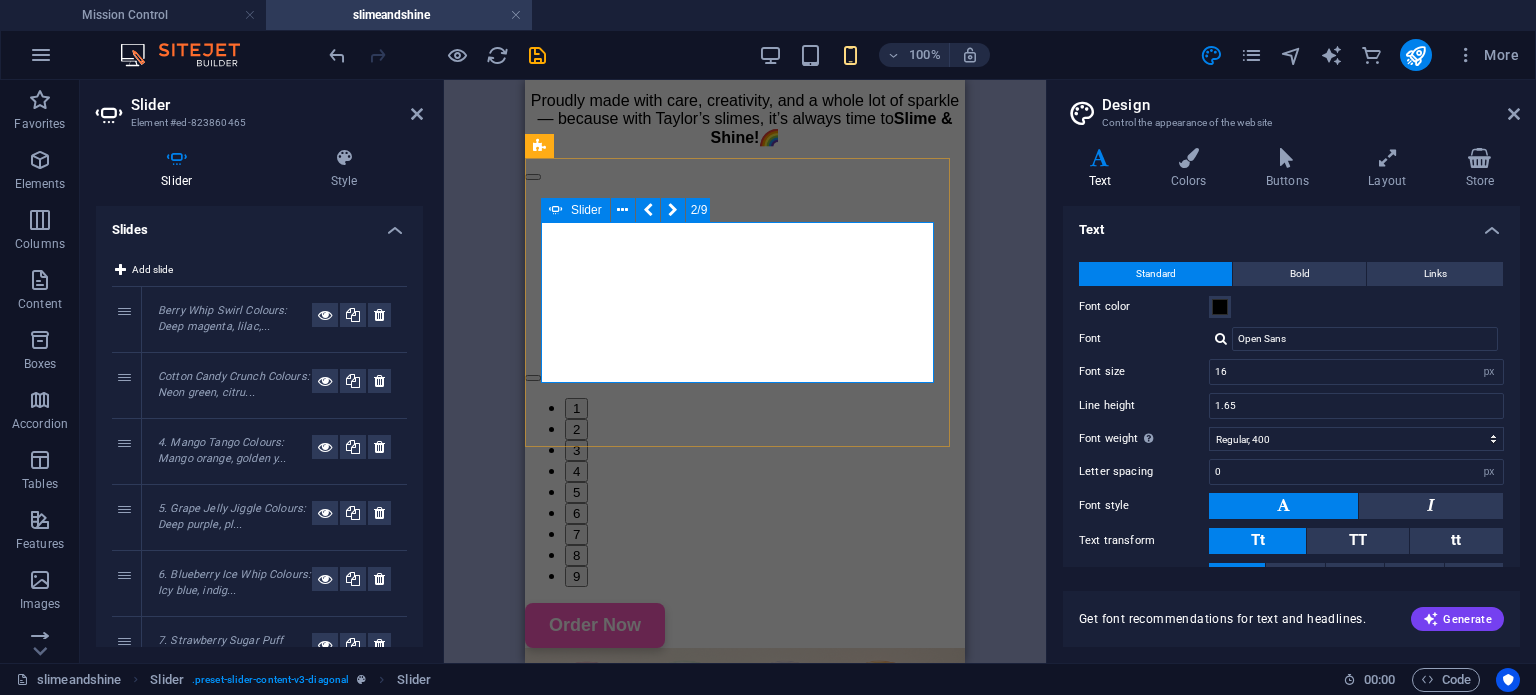click on "4.  Mango Tango Colours : Mango orange, golden yellow, blush pink Flavour inspiration : Mango-papaya smoothie Texture : Glossy and extra stretchy Add-ons : Tropical fruit charm mix" at bounding box center [-474, 992] 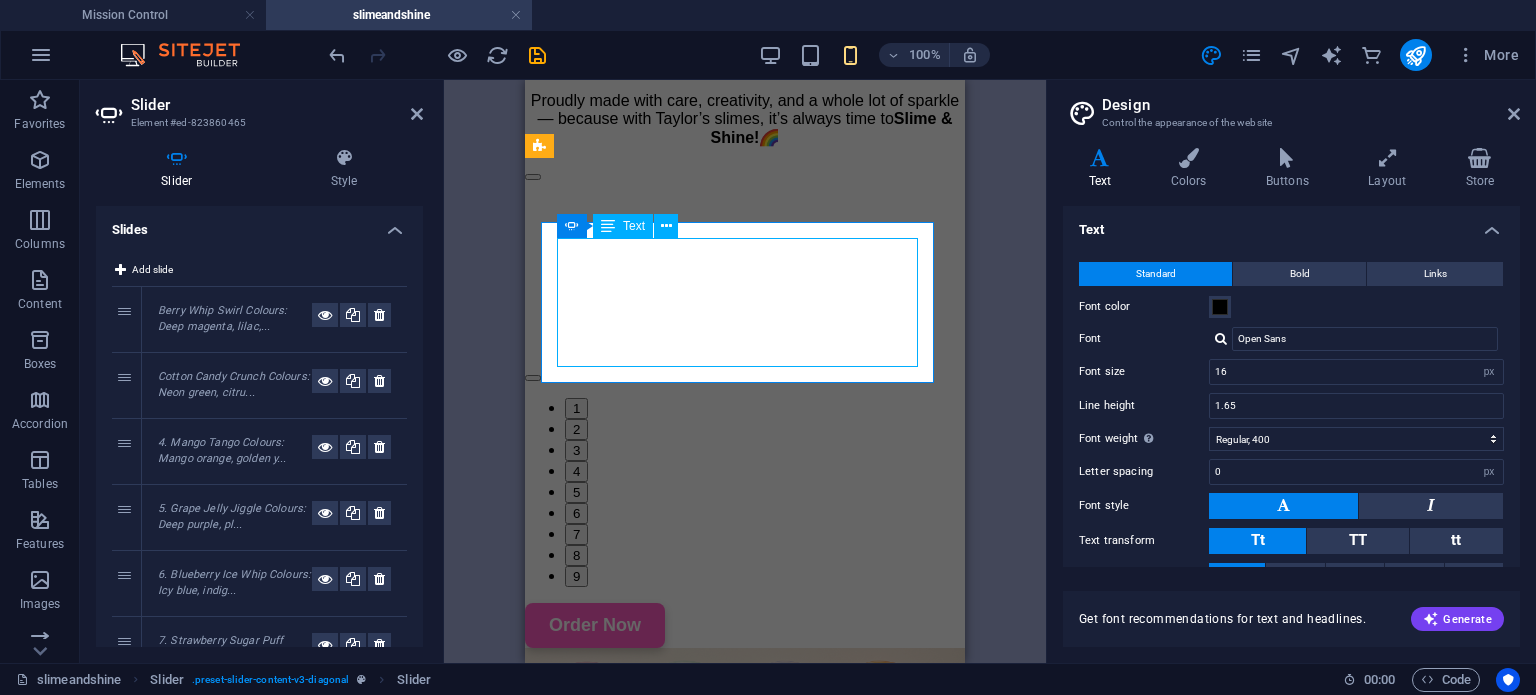 click on "4.  Mango Tango Colours : Mango orange, golden yellow, blush pink Flavour inspiration : Mango-papaya smoothie Texture : Glossy and extra stretchy Add-ons : Tropical fruit charm mix" at bounding box center (-474, 992) 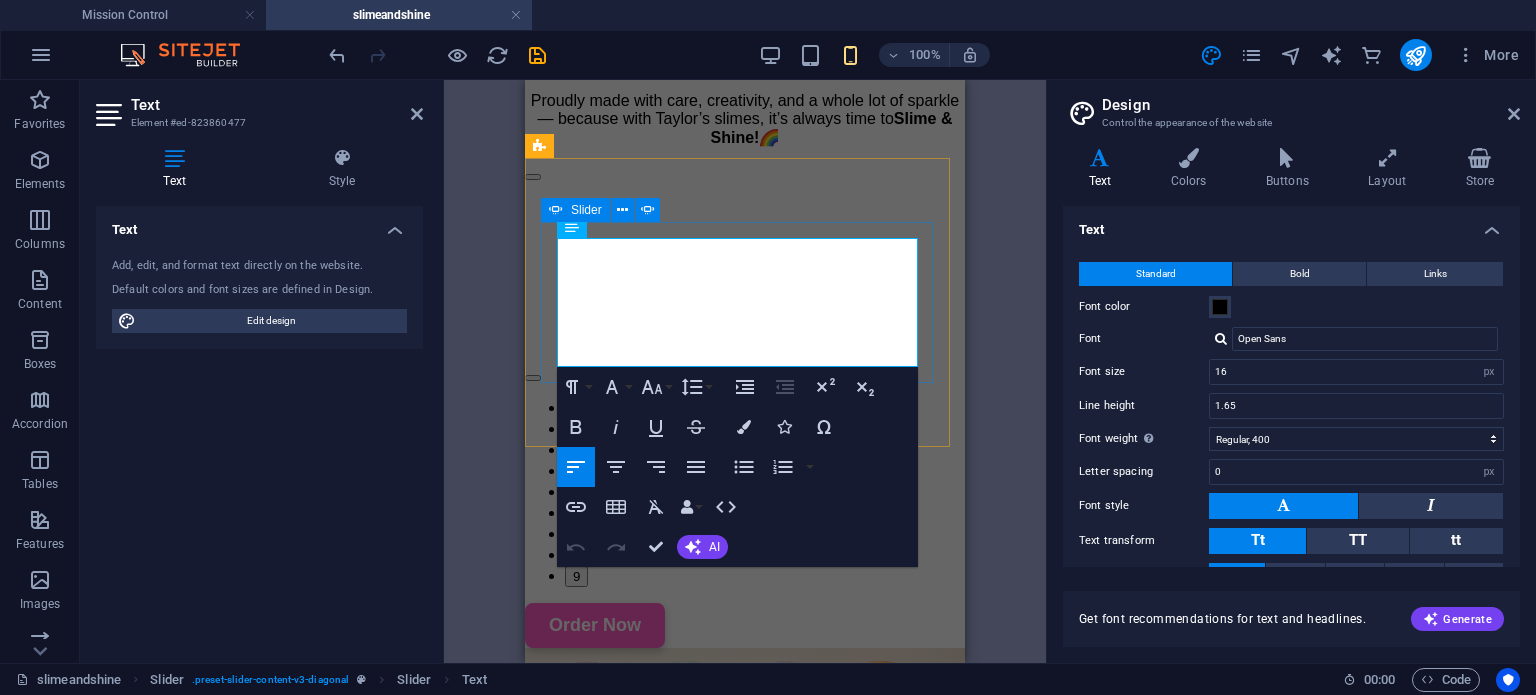 drag, startPoint x: 579, startPoint y: 251, endPoint x: 544, endPoint y: 248, distance: 35.128338 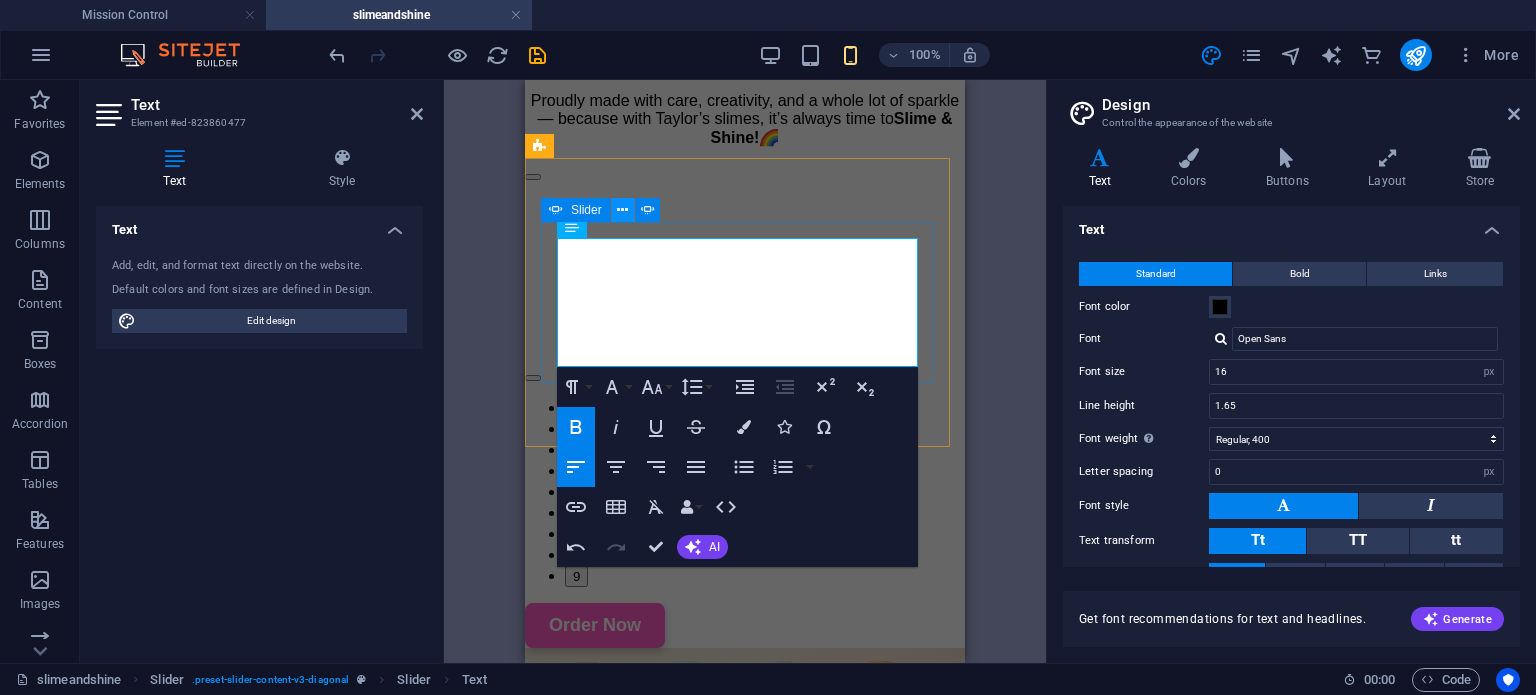 click at bounding box center (623, 210) 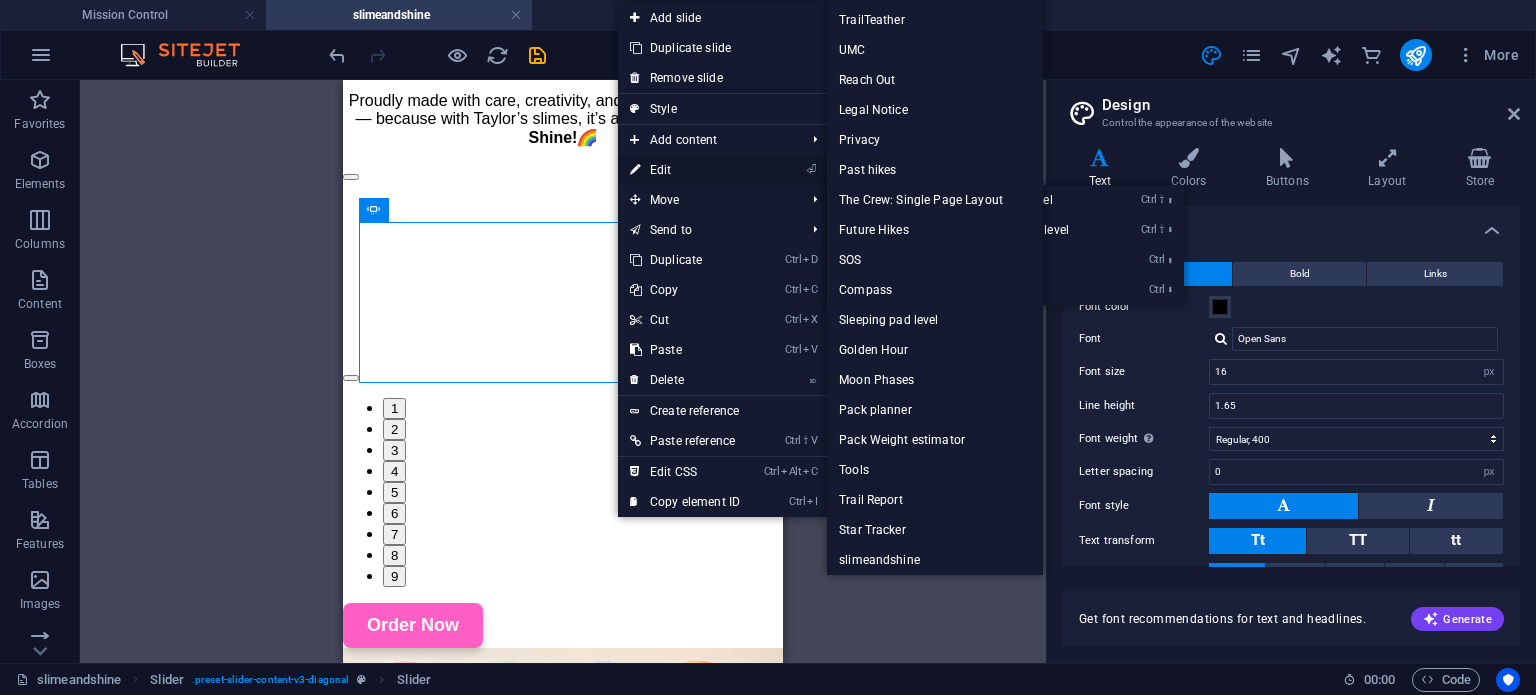 click on "⏎  Edit" at bounding box center [685, 170] 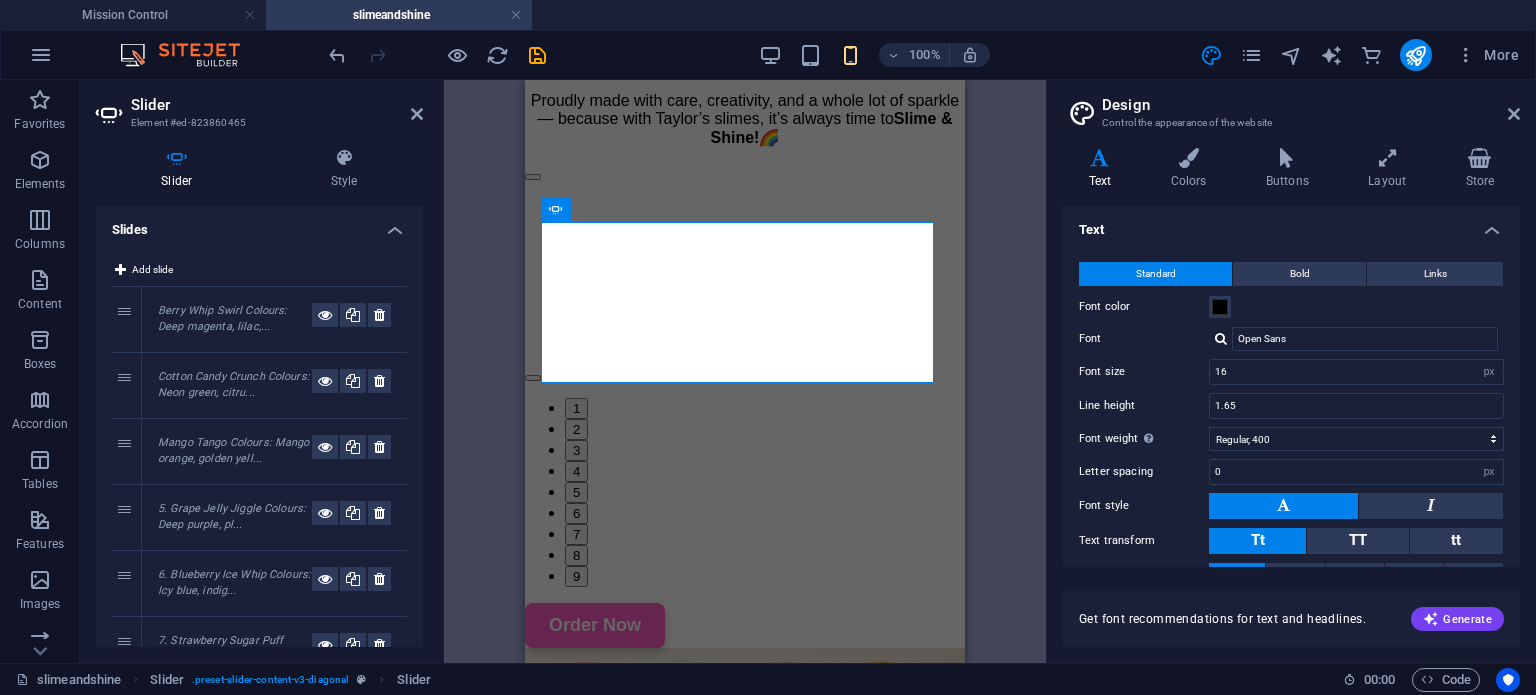 click on "5. Grape Jelly Jiggle
Colours: Deep purple, pl..." at bounding box center (232, 517) 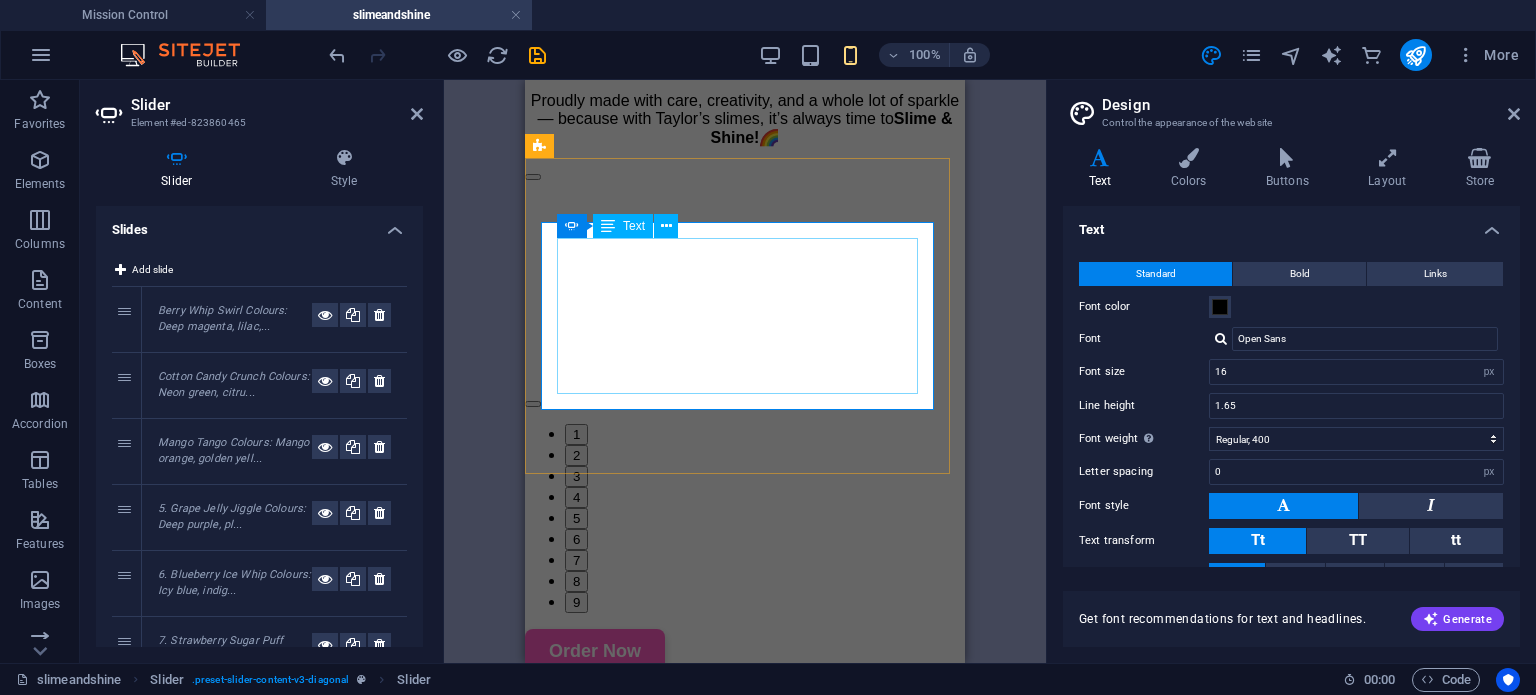 click on "5.  Grape Jelly Jiggle Colours : Deep purple, plum, translucent grape gloss Flavour inspiration : Concord grape jelly Texture : Jiggly slime with high bounce Add-ons : Jelly cube pieces" at bounding box center [-867, 1181] 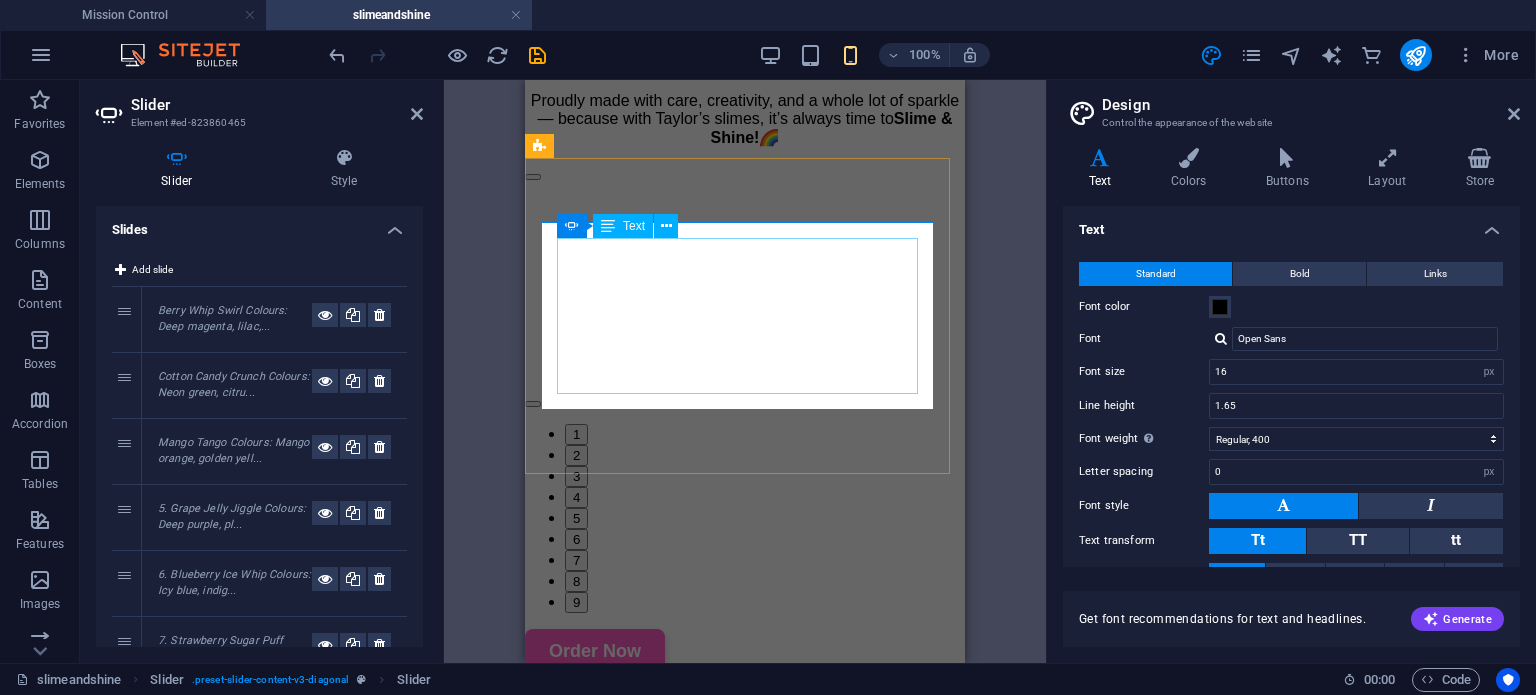 click on "5.  Grape Jelly Jiggle Colours : Deep purple, plum, translucent grape gloss Flavour inspiration : Concord grape jelly Texture : Jiggly slime with high bounce Add-ons : Jelly cube pieces" at bounding box center [-867, 1181] 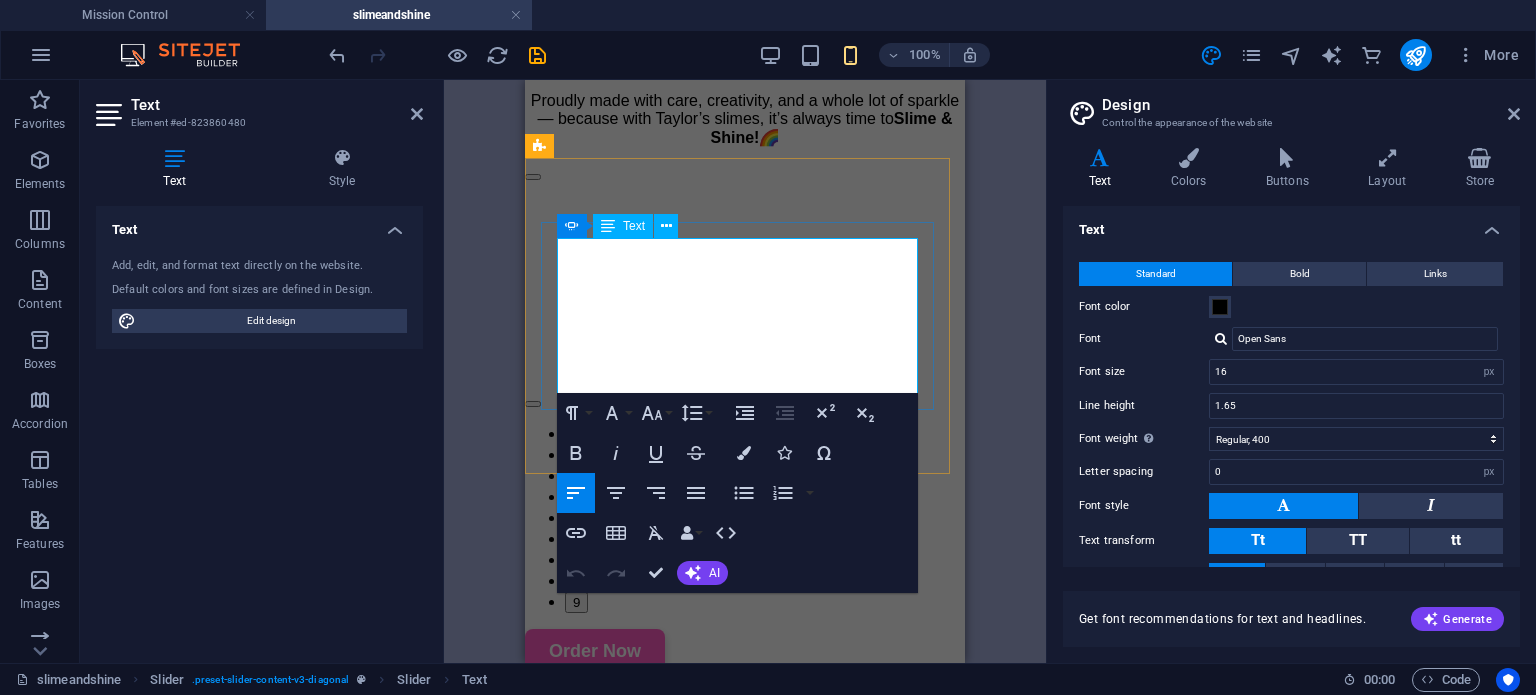 drag, startPoint x: 580, startPoint y: 247, endPoint x: 545, endPoint y: 247, distance: 35 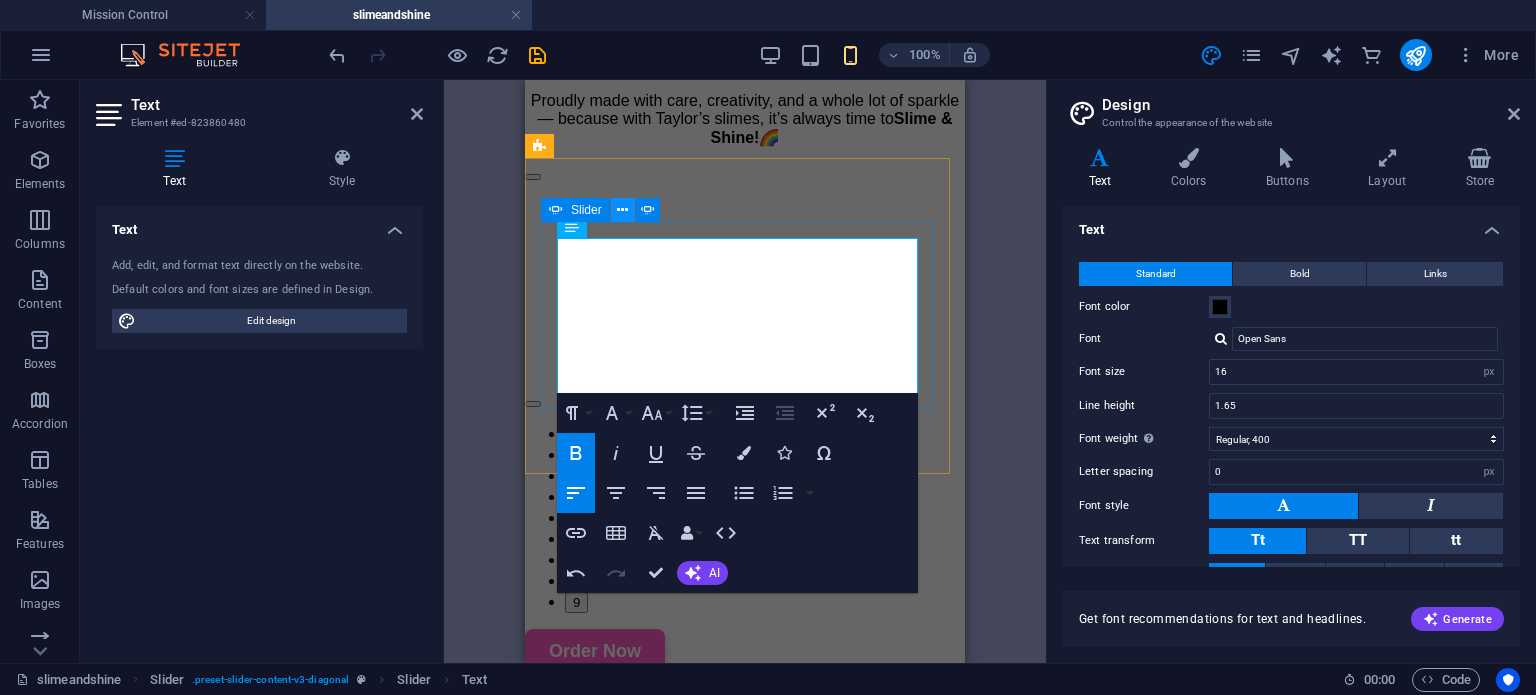 click at bounding box center [623, 210] 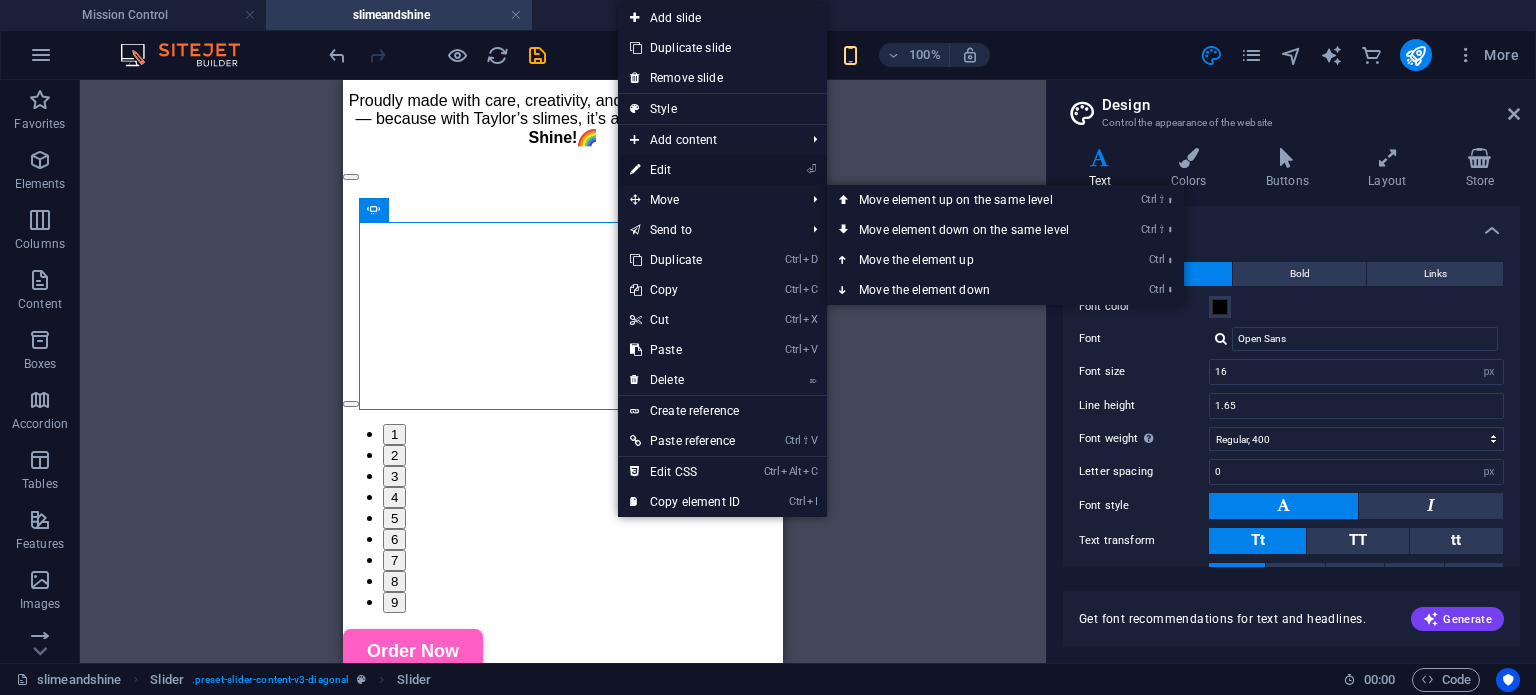 click on "⏎  Edit" at bounding box center (685, 170) 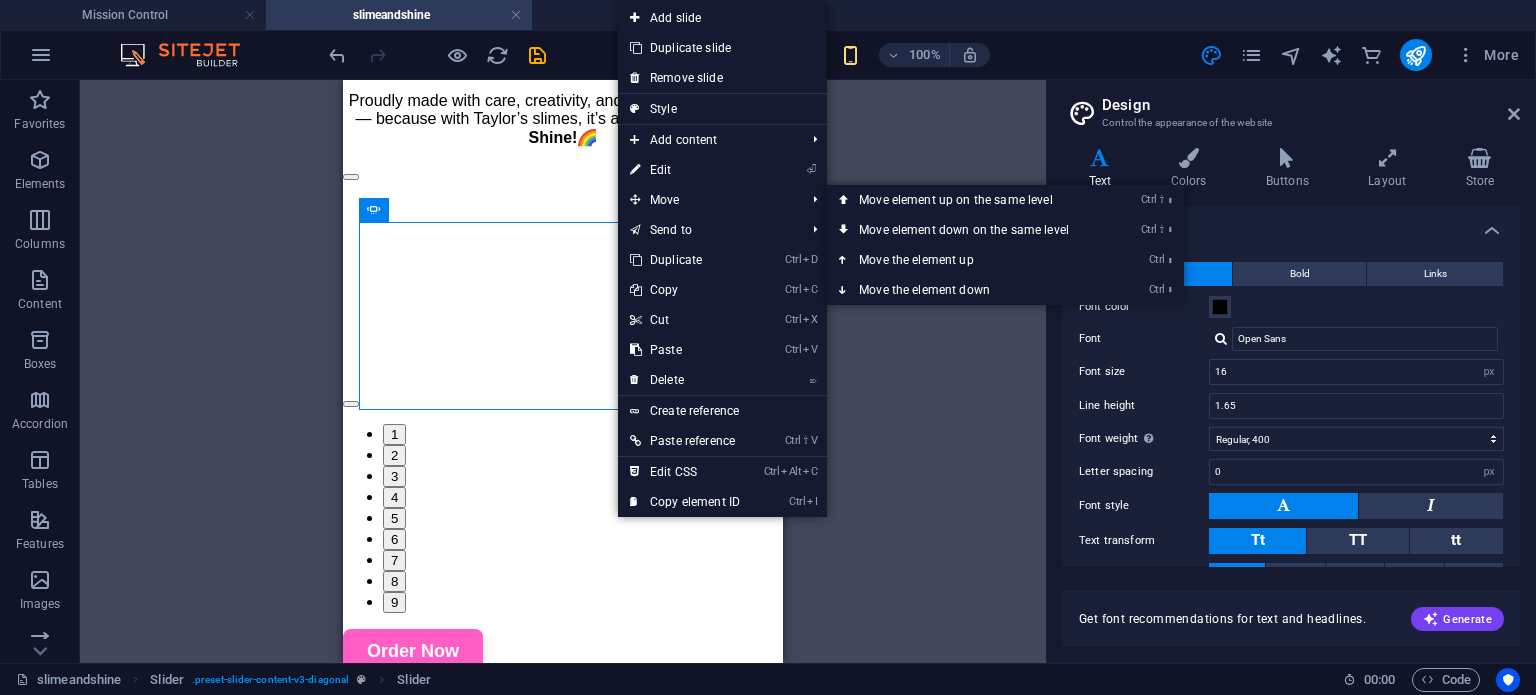 select on "ms" 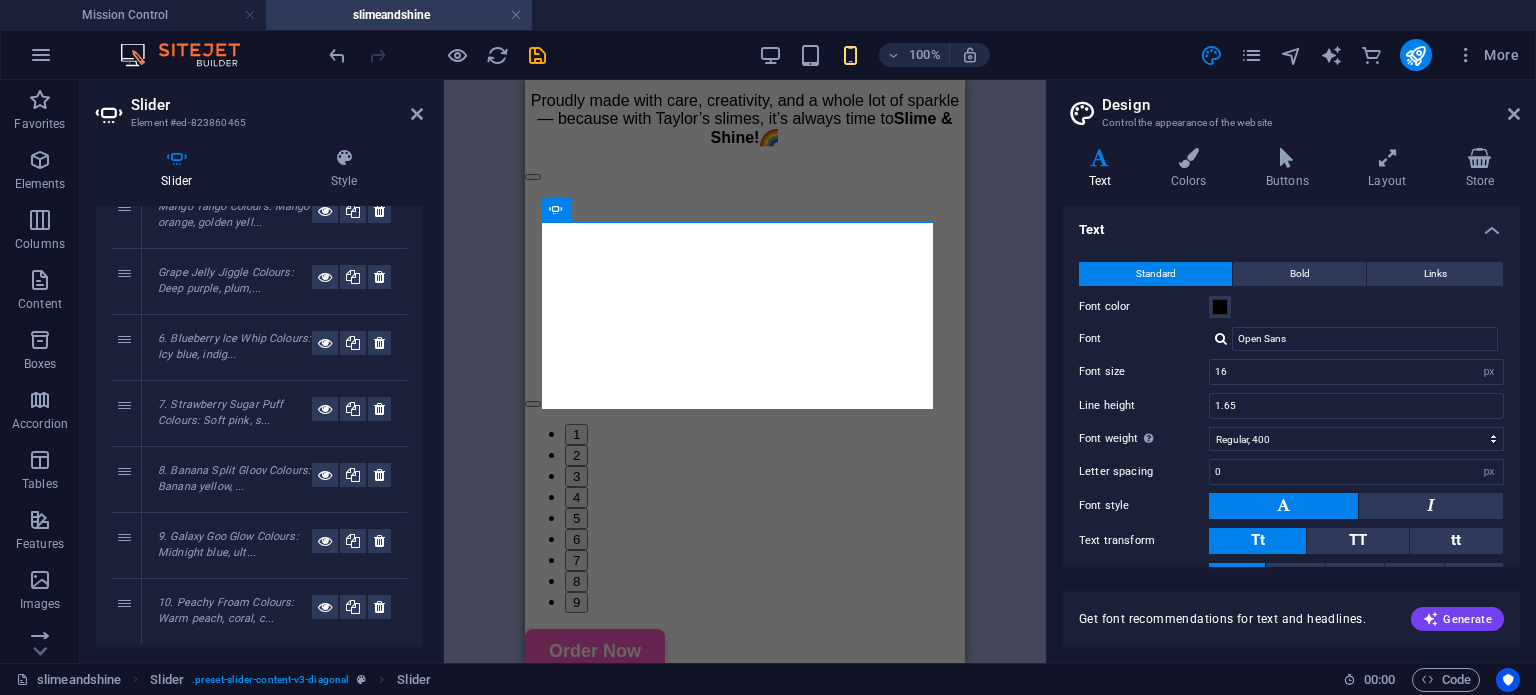 scroll, scrollTop: 300, scrollLeft: 0, axis: vertical 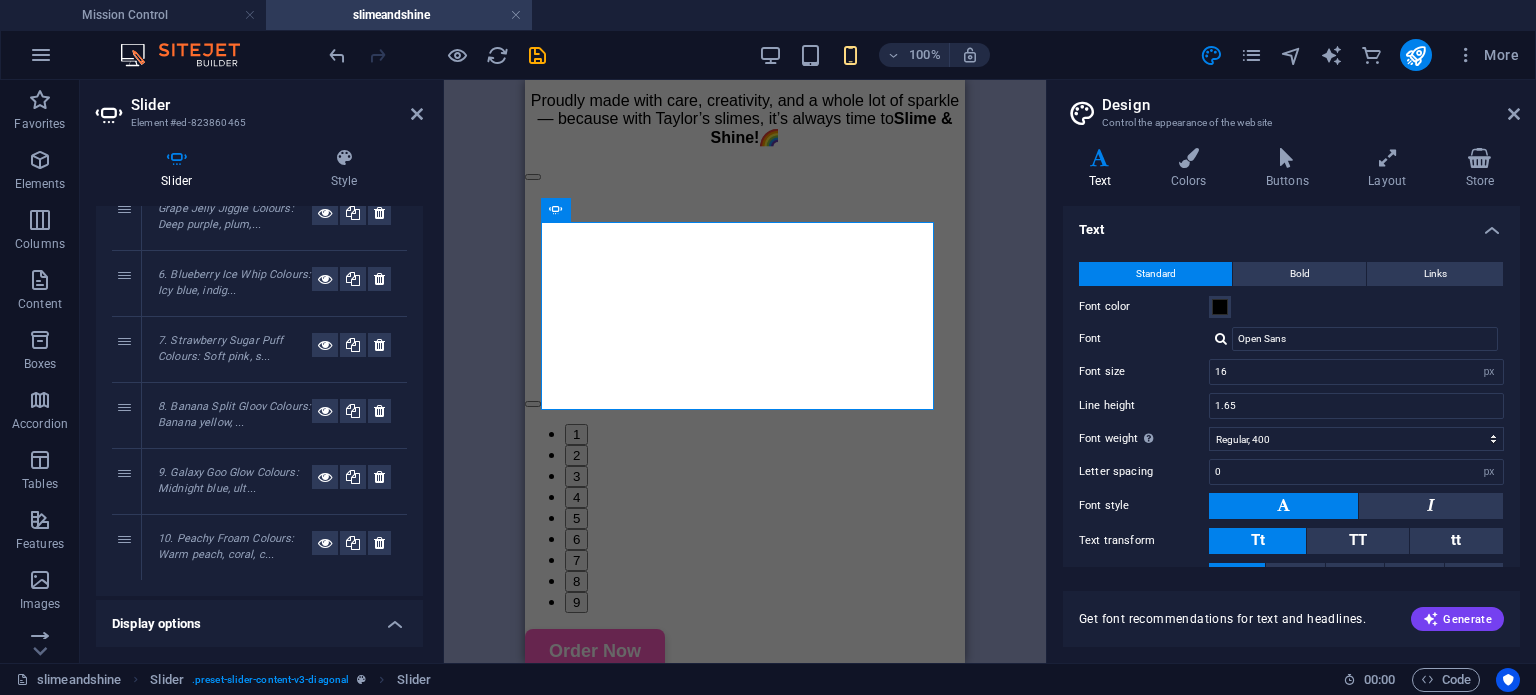 click on "6. Blueberry Ice Whip
Colours: Icy blue, indig..." at bounding box center [234, 283] 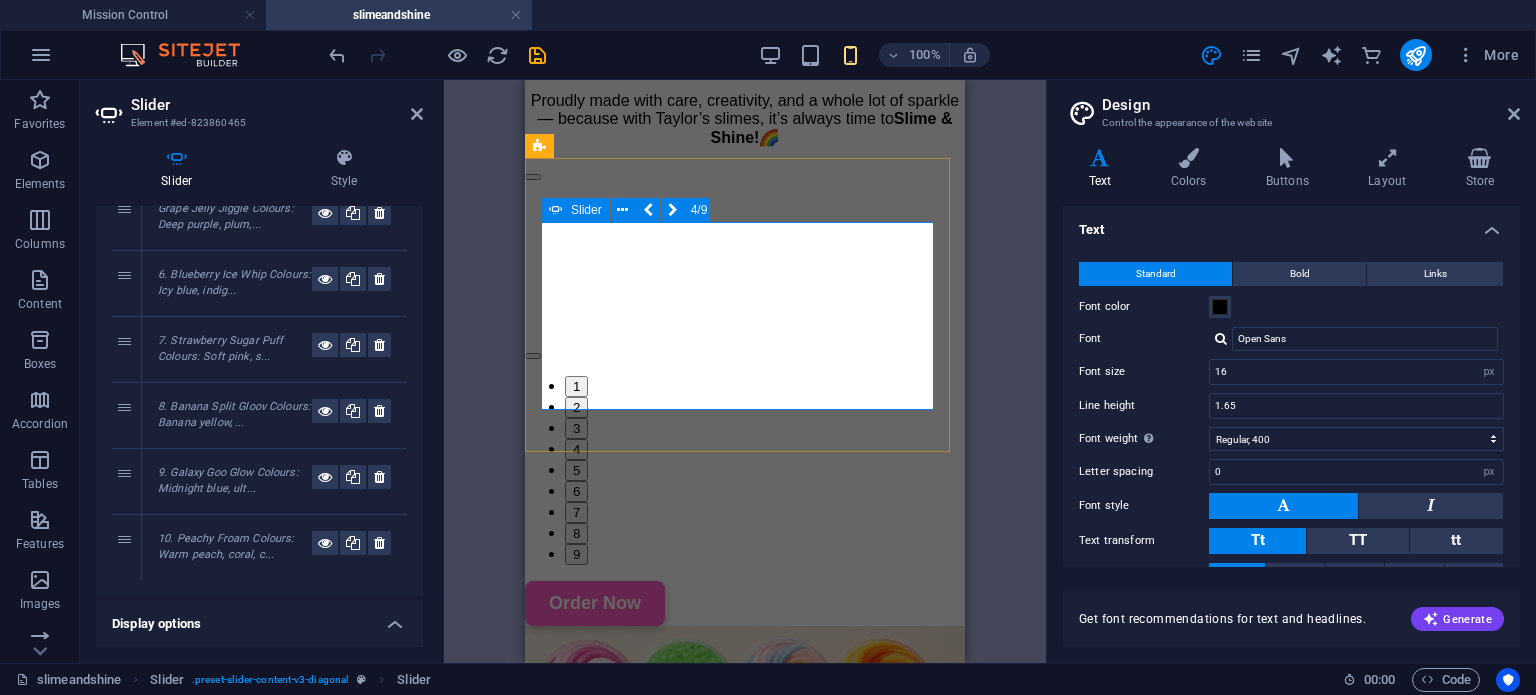 click on "6.  Blueberry Ice Whip Colours : Icy blue, indigo, snow white Flavour inspiration : Blue raspberry slush Texture : Butter + cloud hybrid Add-ons : Faux frost topping + scent boost" at bounding box center (-1260, 1371) 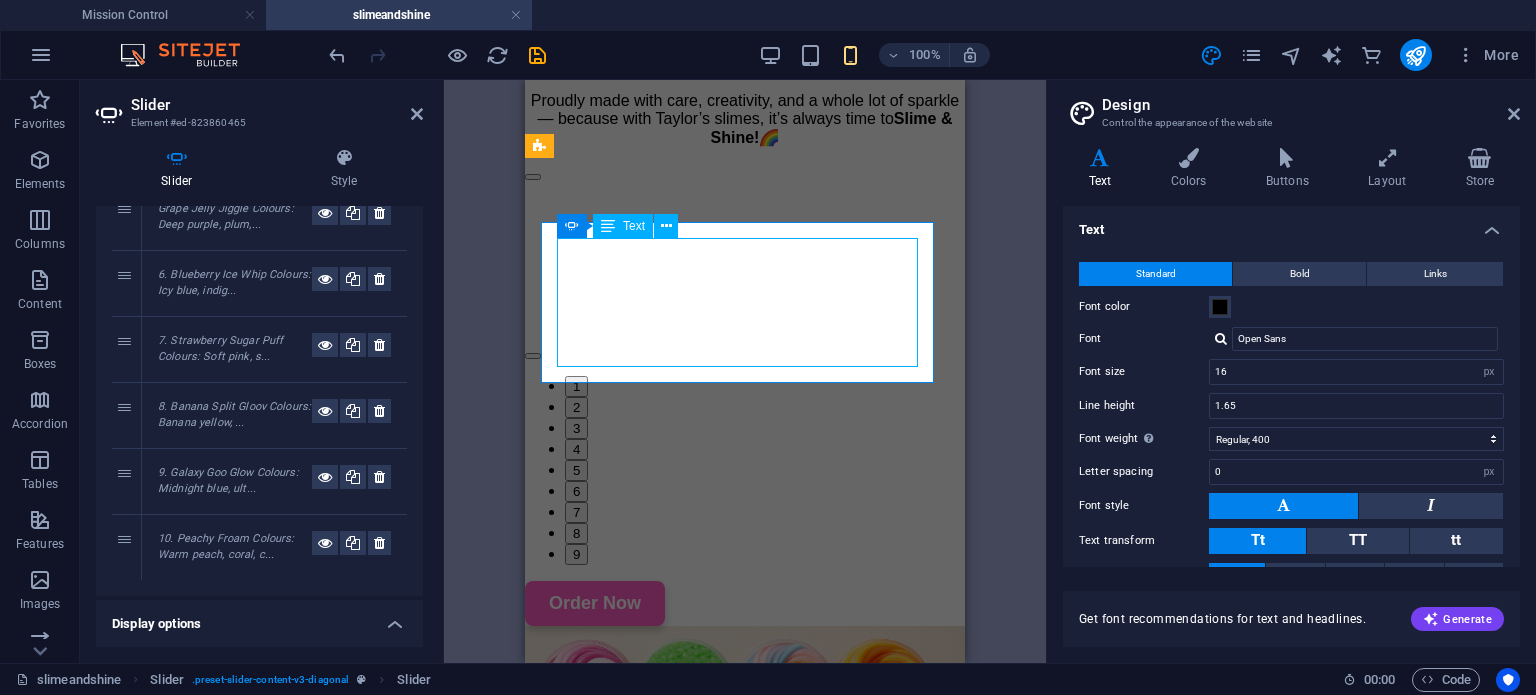 click on "6.  Blueberry Ice Whip Colours : Icy blue, indigo, snow white Flavour inspiration : Blue raspberry slush Texture : Butter + cloud hybrid Add-ons : Faux frost topping + scent boost" at bounding box center [-1260, 1371] 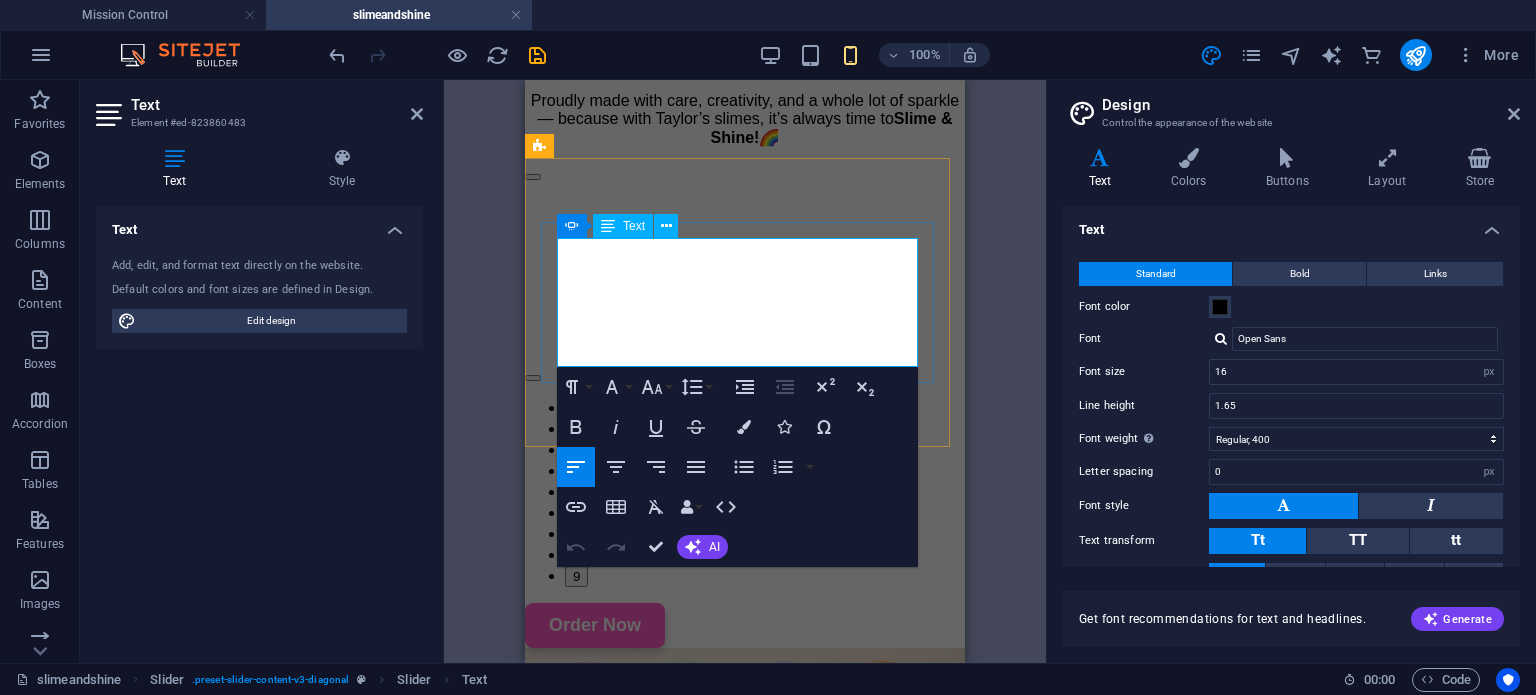 drag, startPoint x: 580, startPoint y: 246, endPoint x: 538, endPoint y: 246, distance: 42 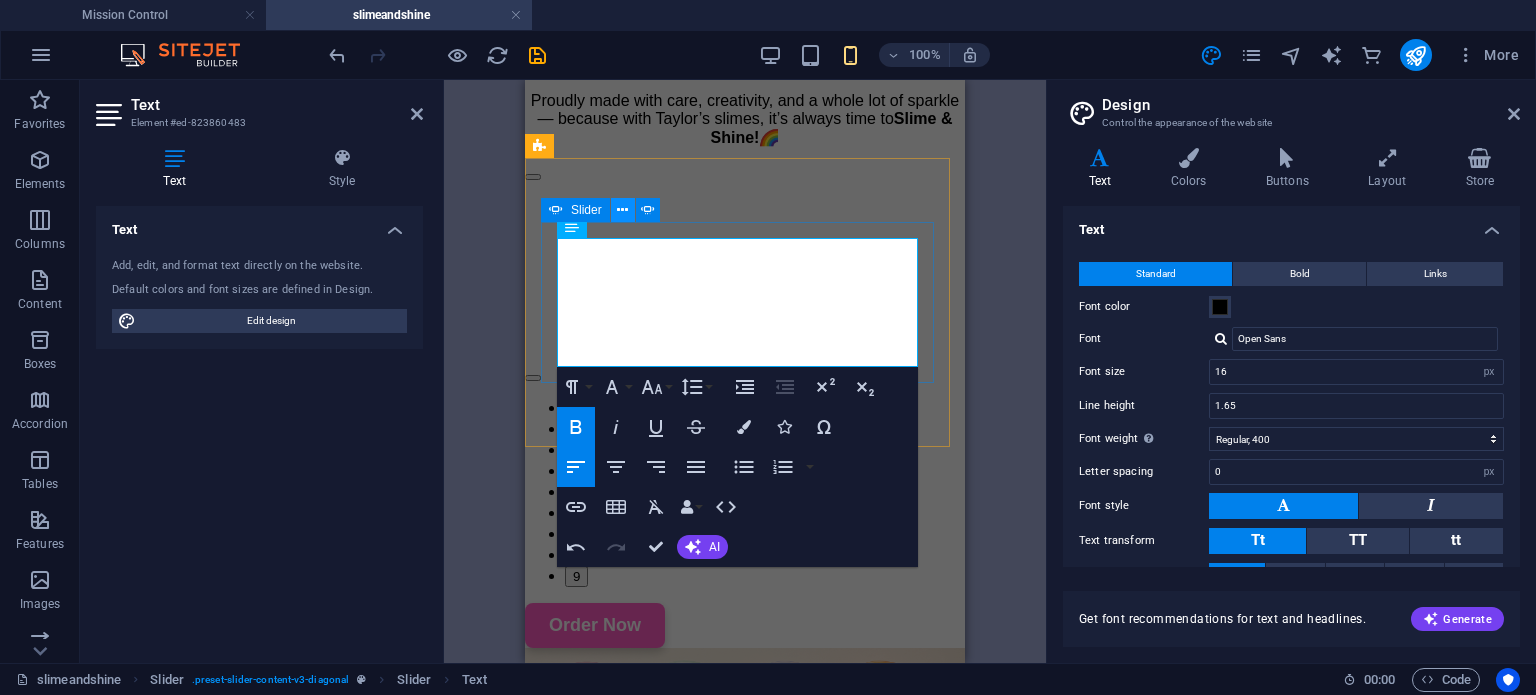 click at bounding box center (622, 210) 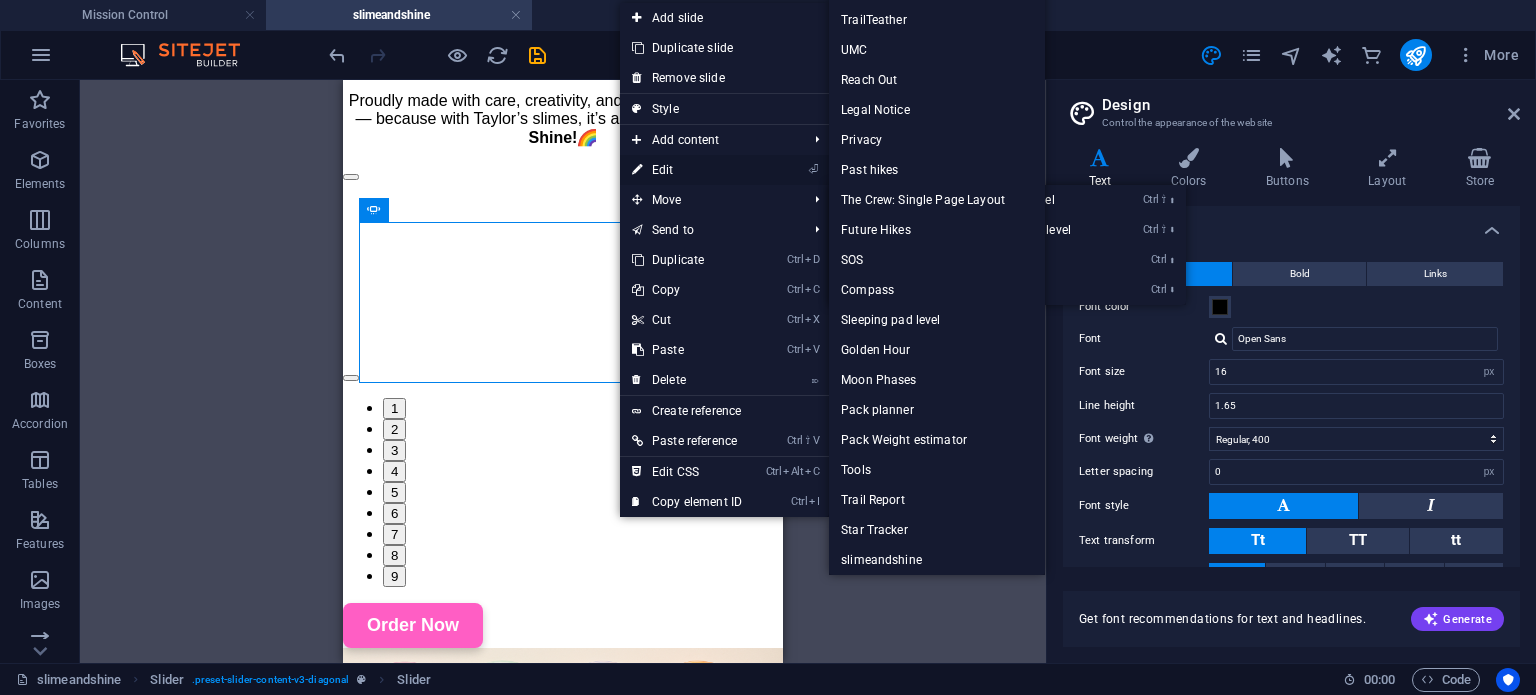 click on "⏎  Edit" at bounding box center [687, 170] 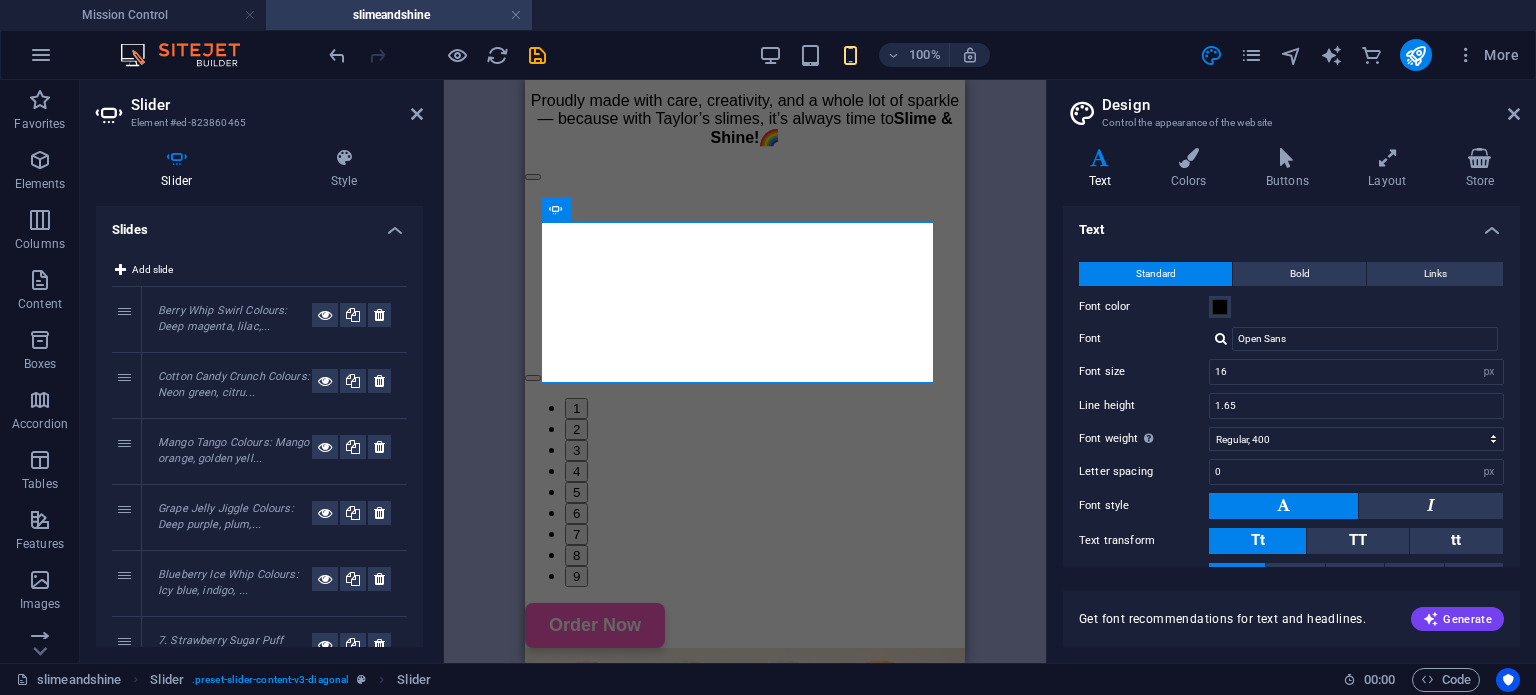 scroll, scrollTop: 400, scrollLeft: 0, axis: vertical 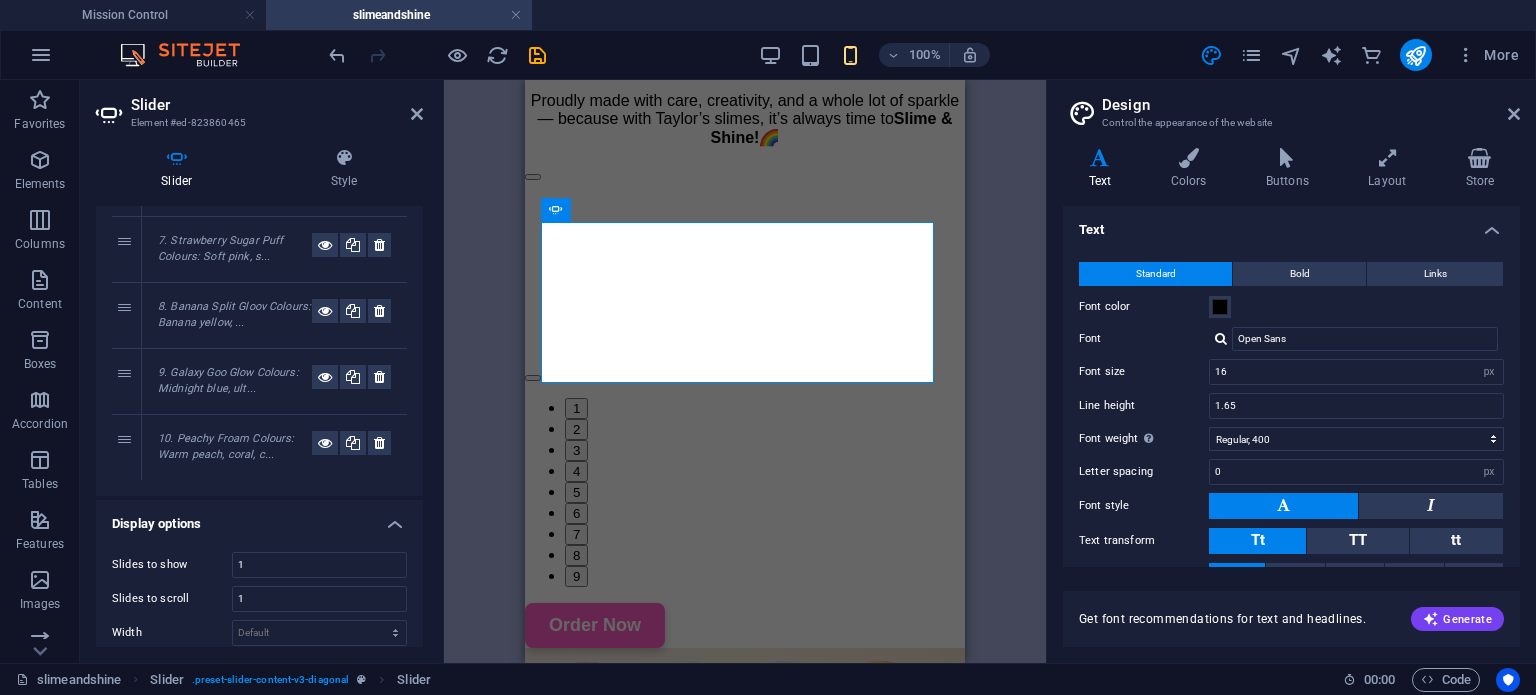 click on "7. Strawberry Sugar Puff
Colours: Soft pink, s..." at bounding box center [220, 249] 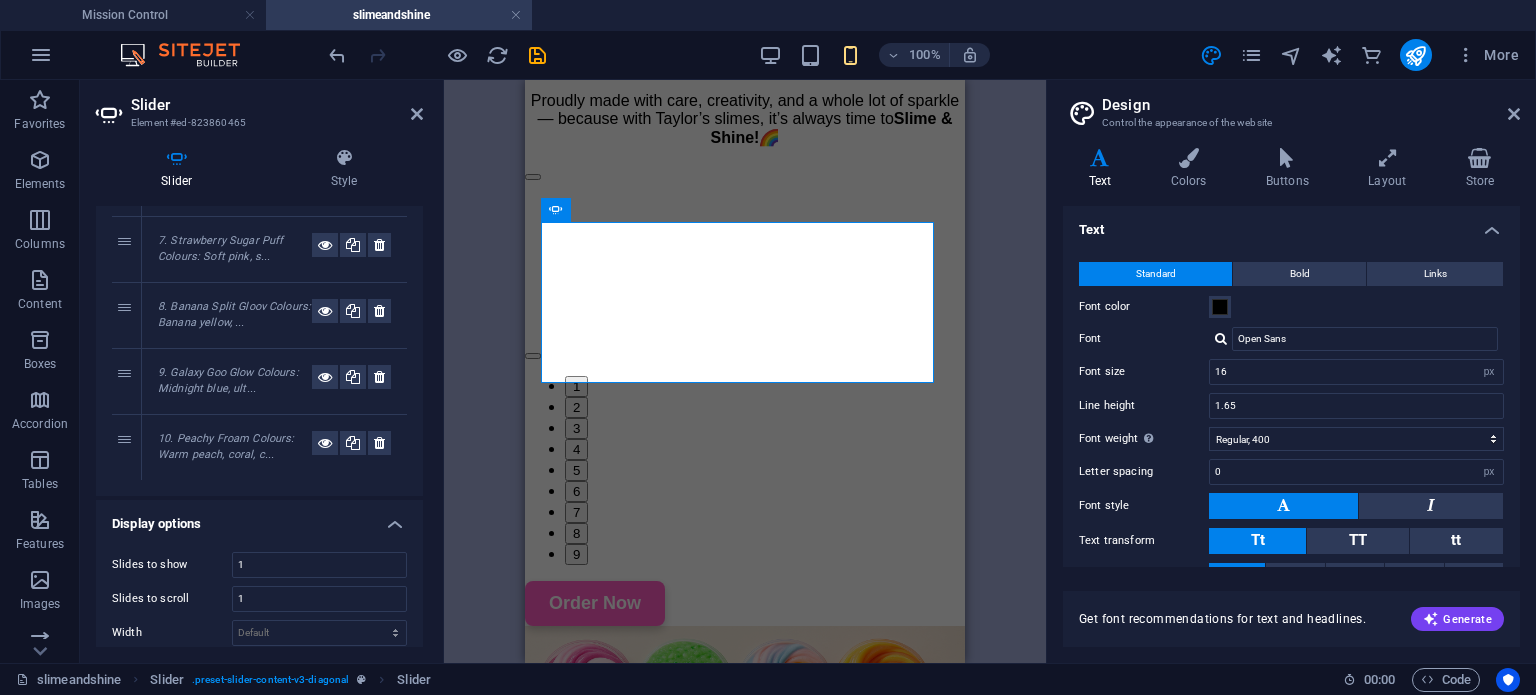 click on "7. Strawberry Sugar Puff
Colours: Soft pink, s..." at bounding box center [220, 249] 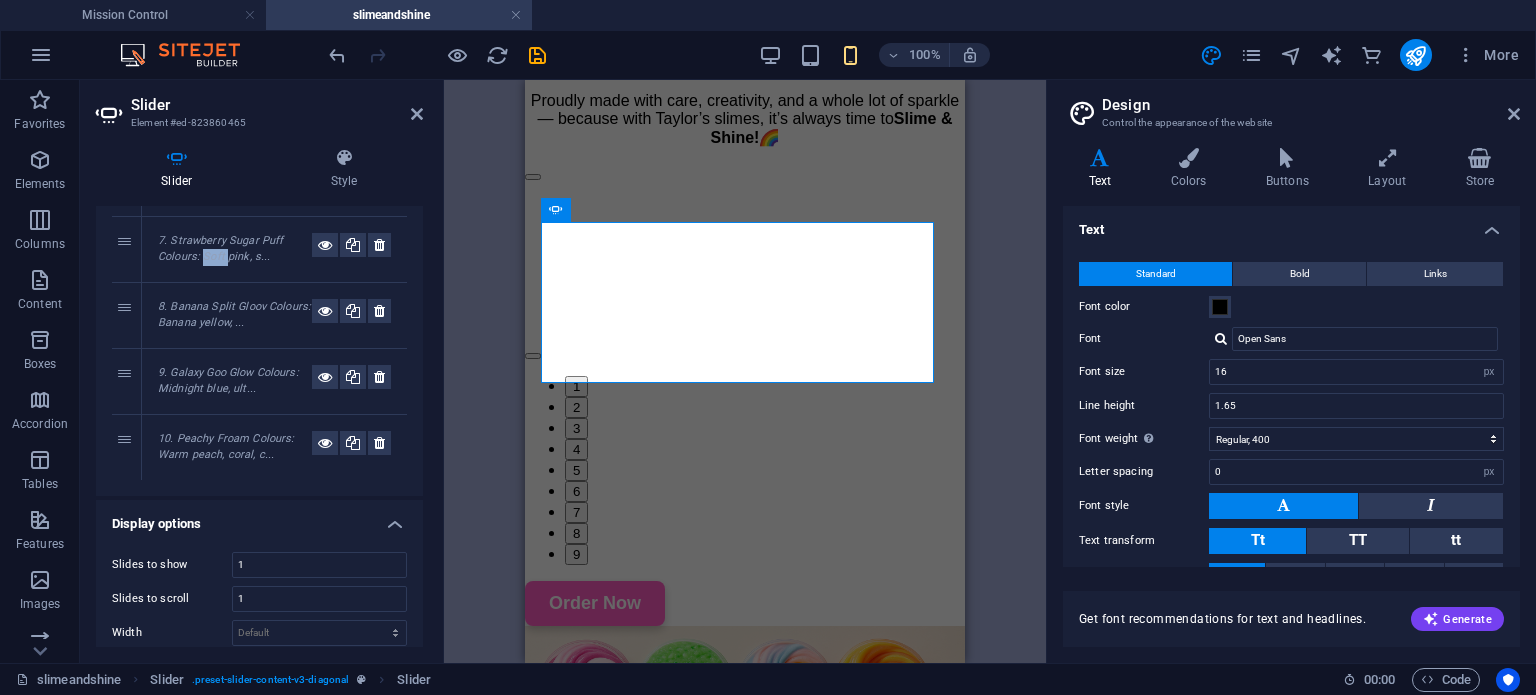 click on "7. Strawberry Sugar Puff
Colours: Soft pink, s..." at bounding box center [220, 249] 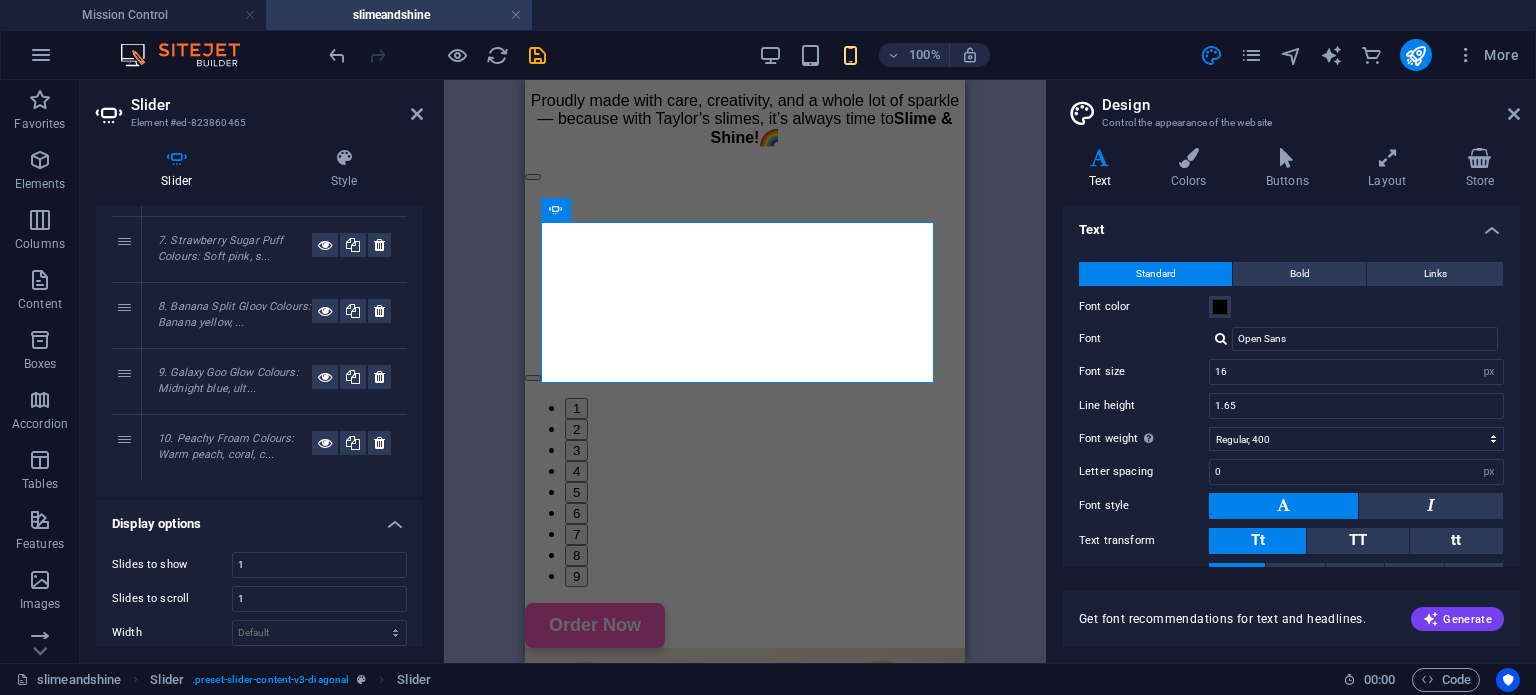 click on "7. Strawberry Sugar Puff
Colours: Soft pink, s..." at bounding box center (220, 249) 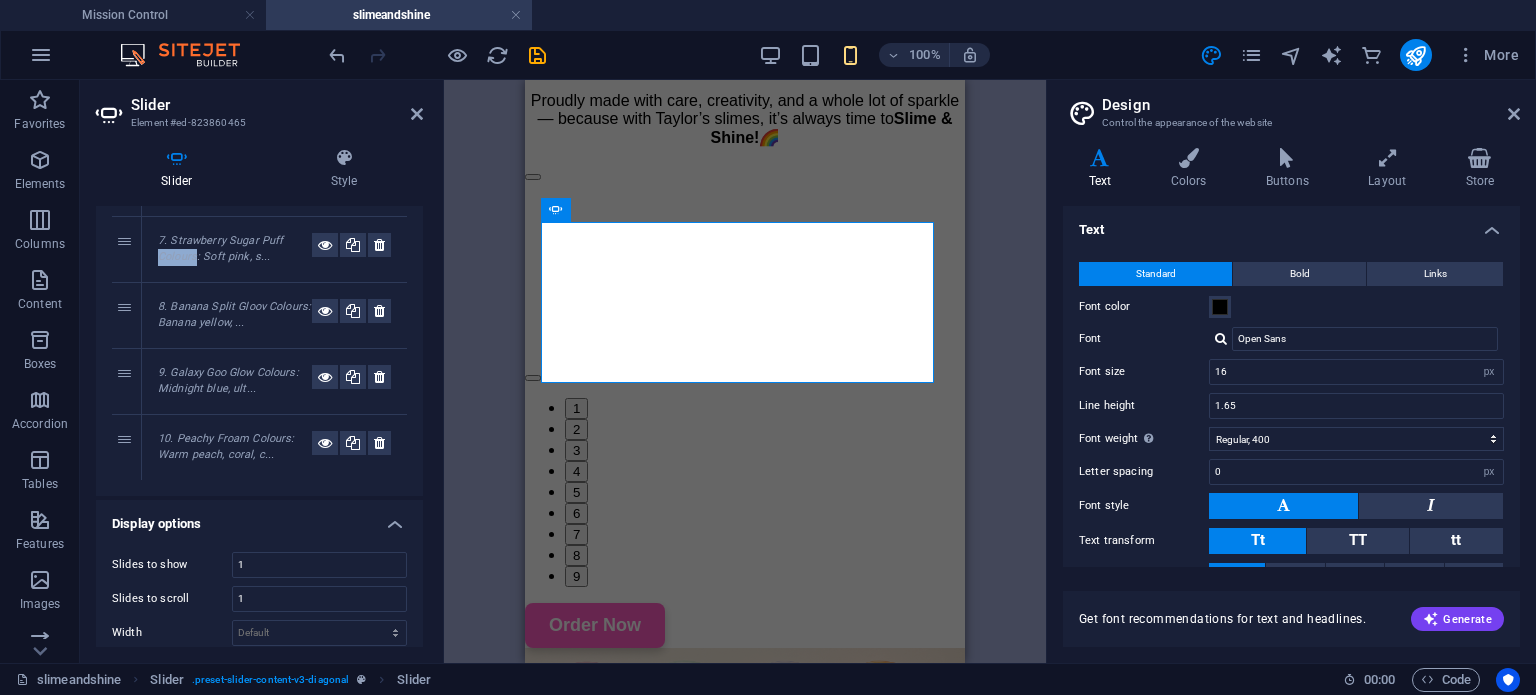 click on "7. Strawberry Sugar Puff
Colours: Soft pink, s..." at bounding box center [220, 249] 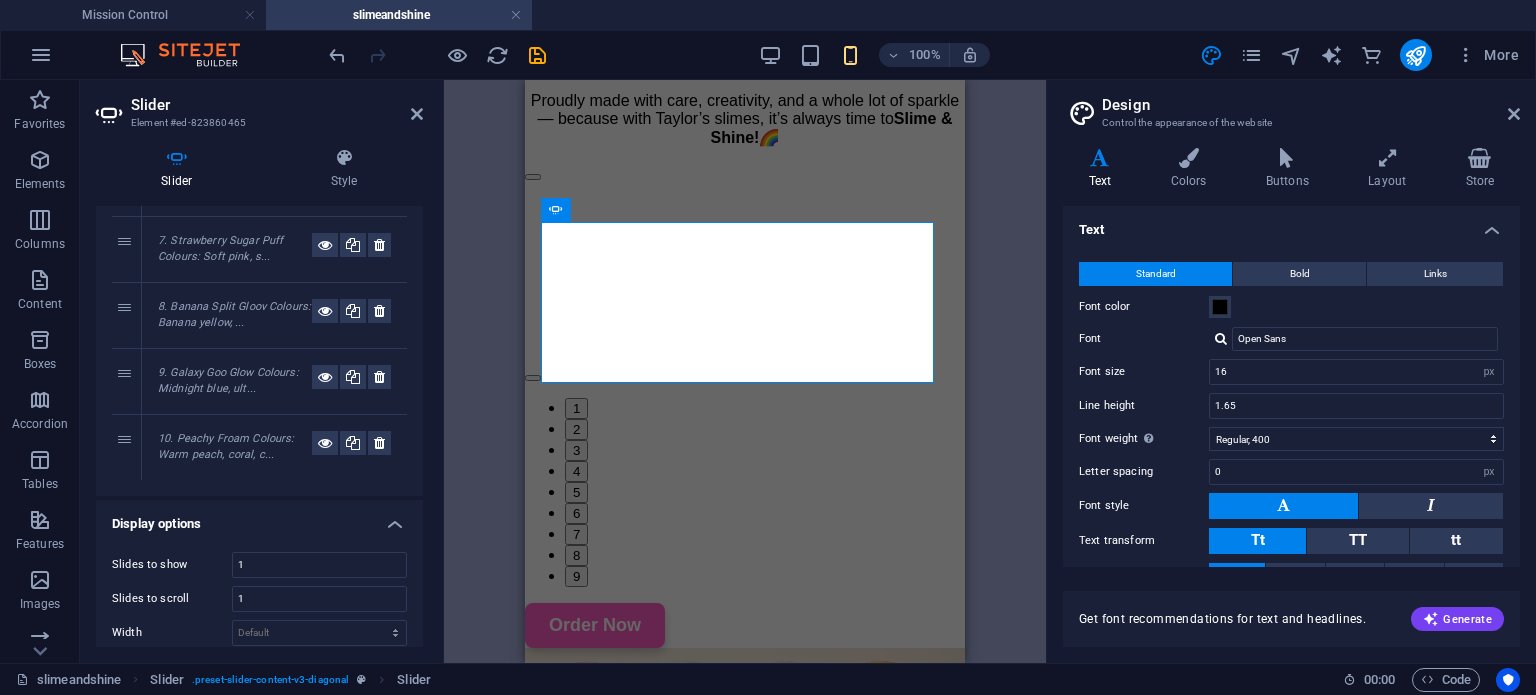 click on "7. Strawberry Sugar Puff
Colours: Soft pink, s..." at bounding box center (220, 249) 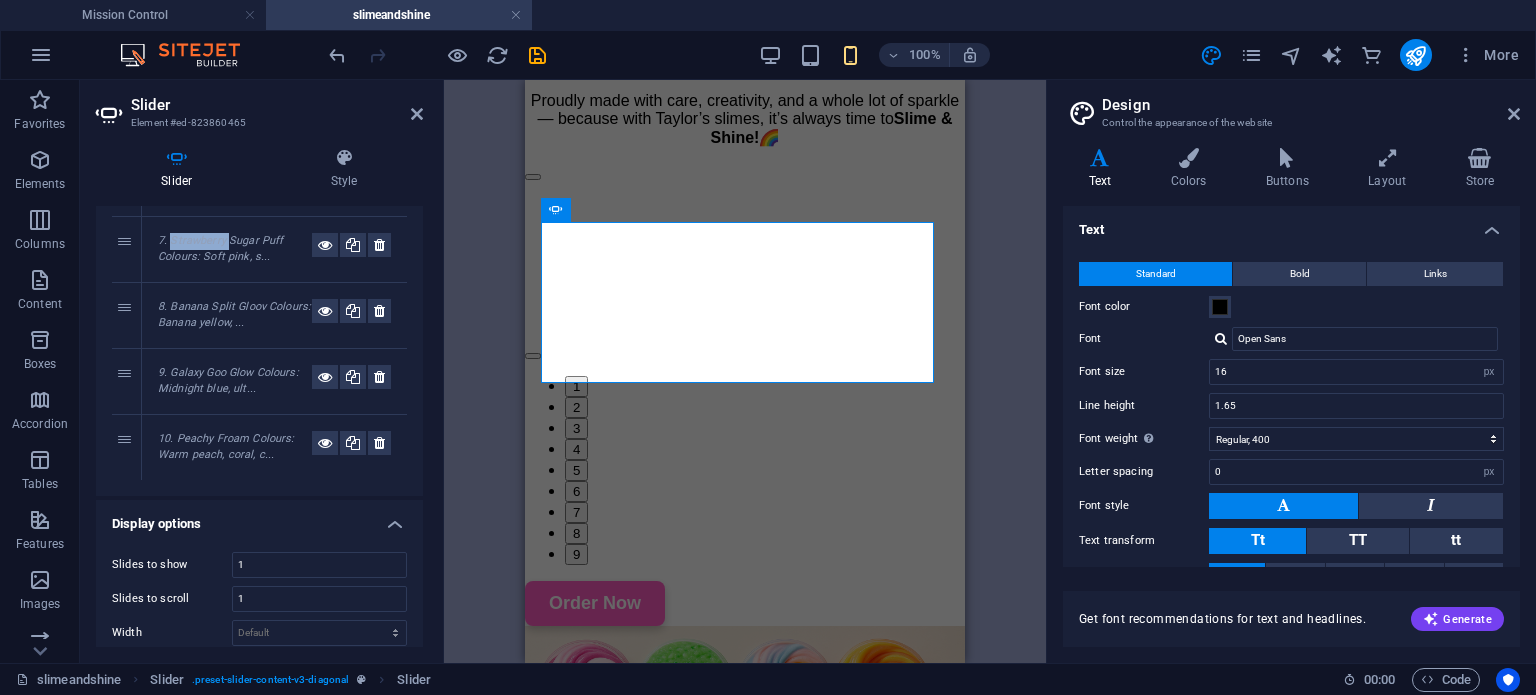 click on "7. Strawberry Sugar Puff
Colours: Soft pink, s..." at bounding box center [220, 249] 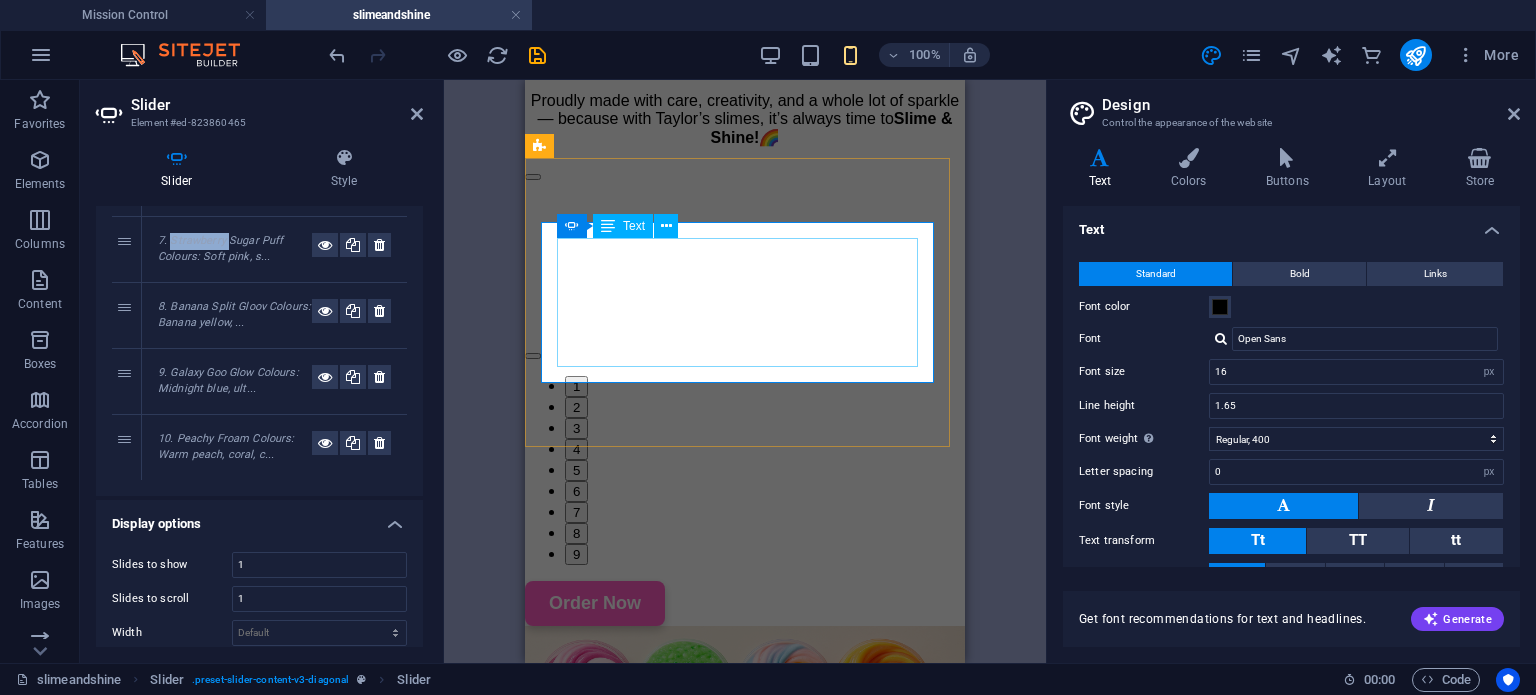 click on "7.  Strawberry Sugar Puff Colours : Soft pink, strawberry red, sparkle dust Flavour inspiration : Strawberry marshmallow Texture : Fluffy slime with dense swirl Add-ons : Heart confetti + sugar sparkle" at bounding box center (-1653, 1551) 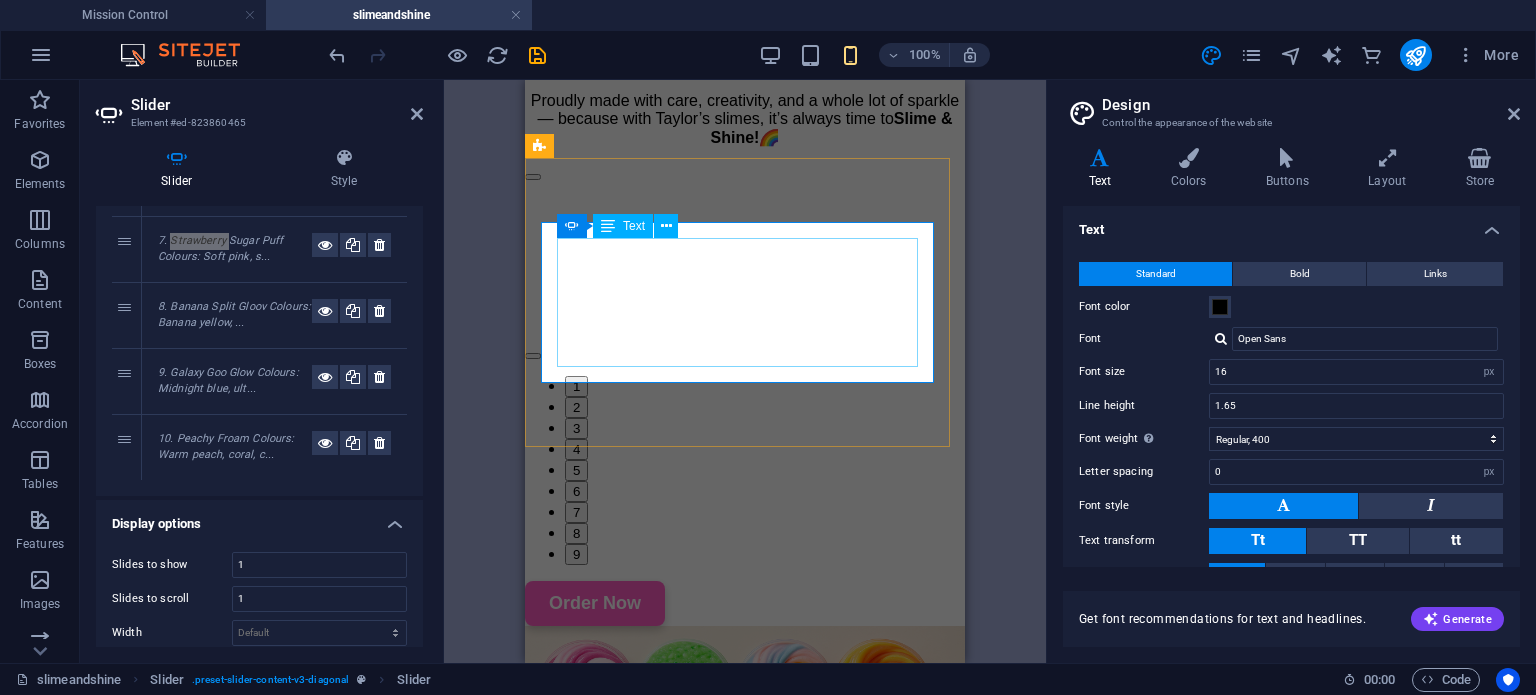 click on "7.  Strawberry Sugar Puff Colours : Soft pink, strawberry red, sparkle dust Flavour inspiration : Strawberry marshmallow Texture : Fluffy slime with dense swirl Add-ons : Heart confetti + sugar sparkle" at bounding box center (-1653, 1551) 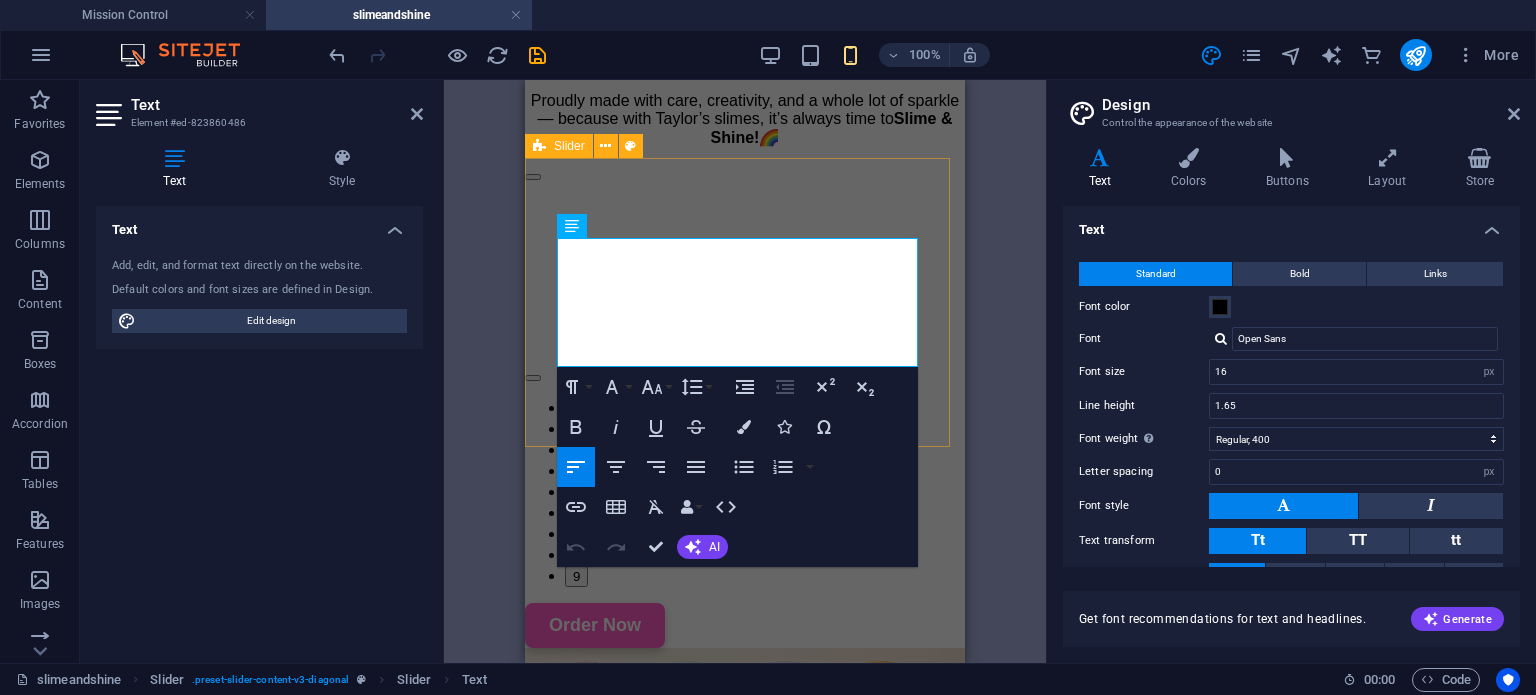 drag, startPoint x: 564, startPoint y: 249, endPoint x: 532, endPoint y: 249, distance: 32 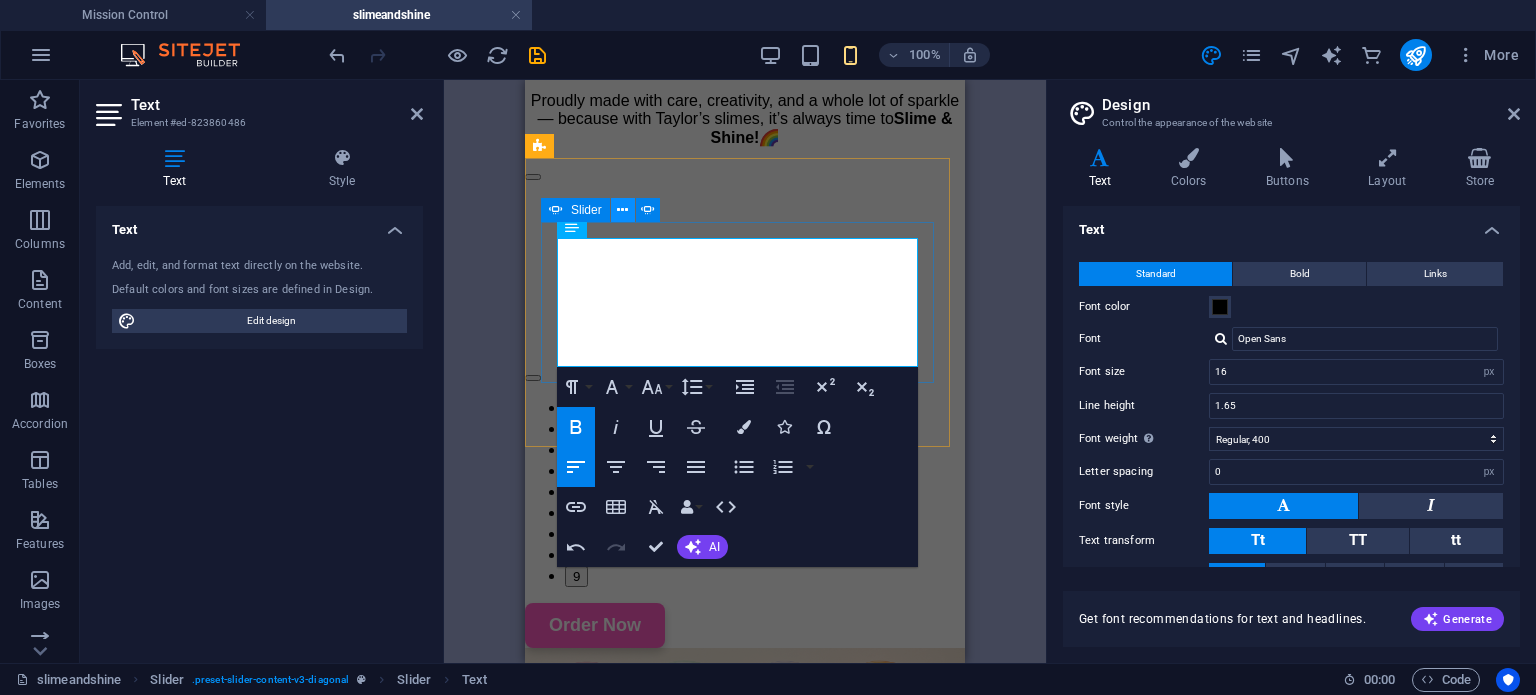 click at bounding box center [622, 210] 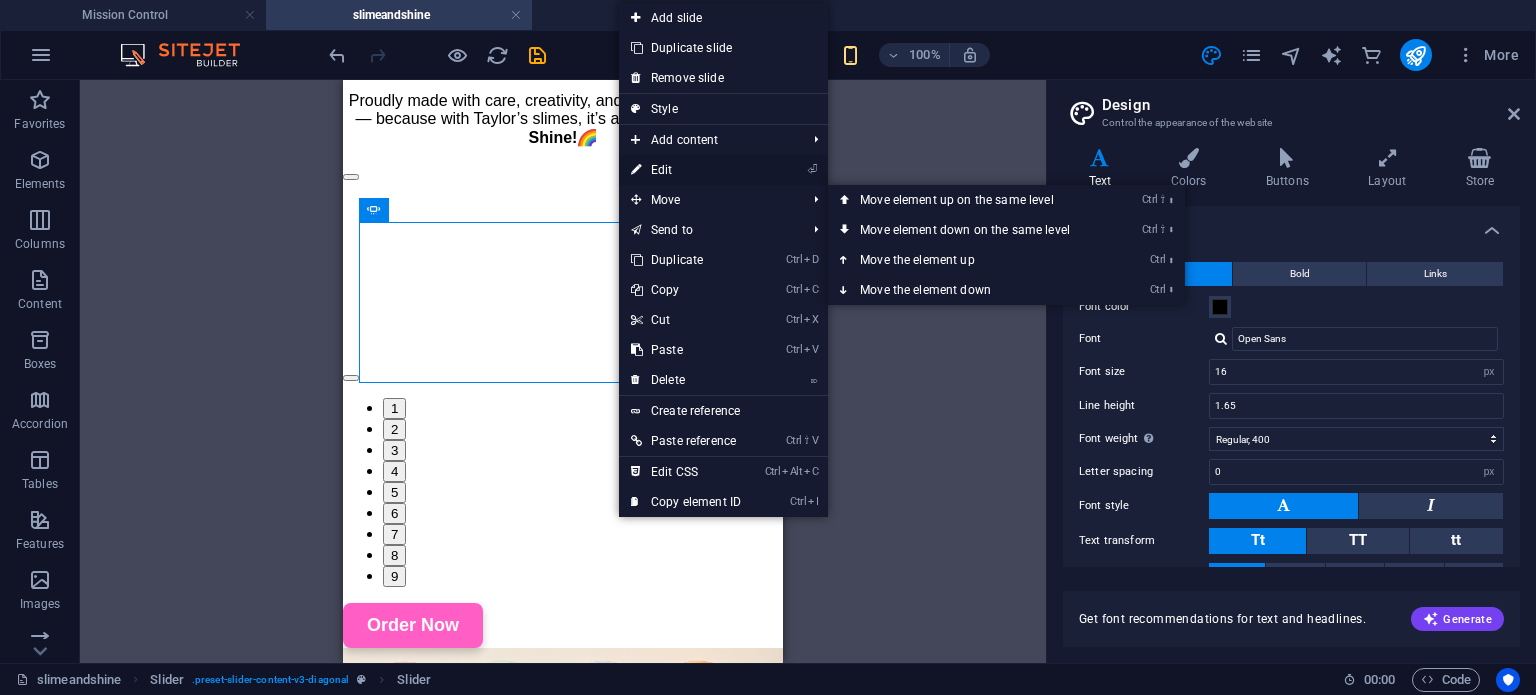 click on "⏎  Edit" at bounding box center [686, 170] 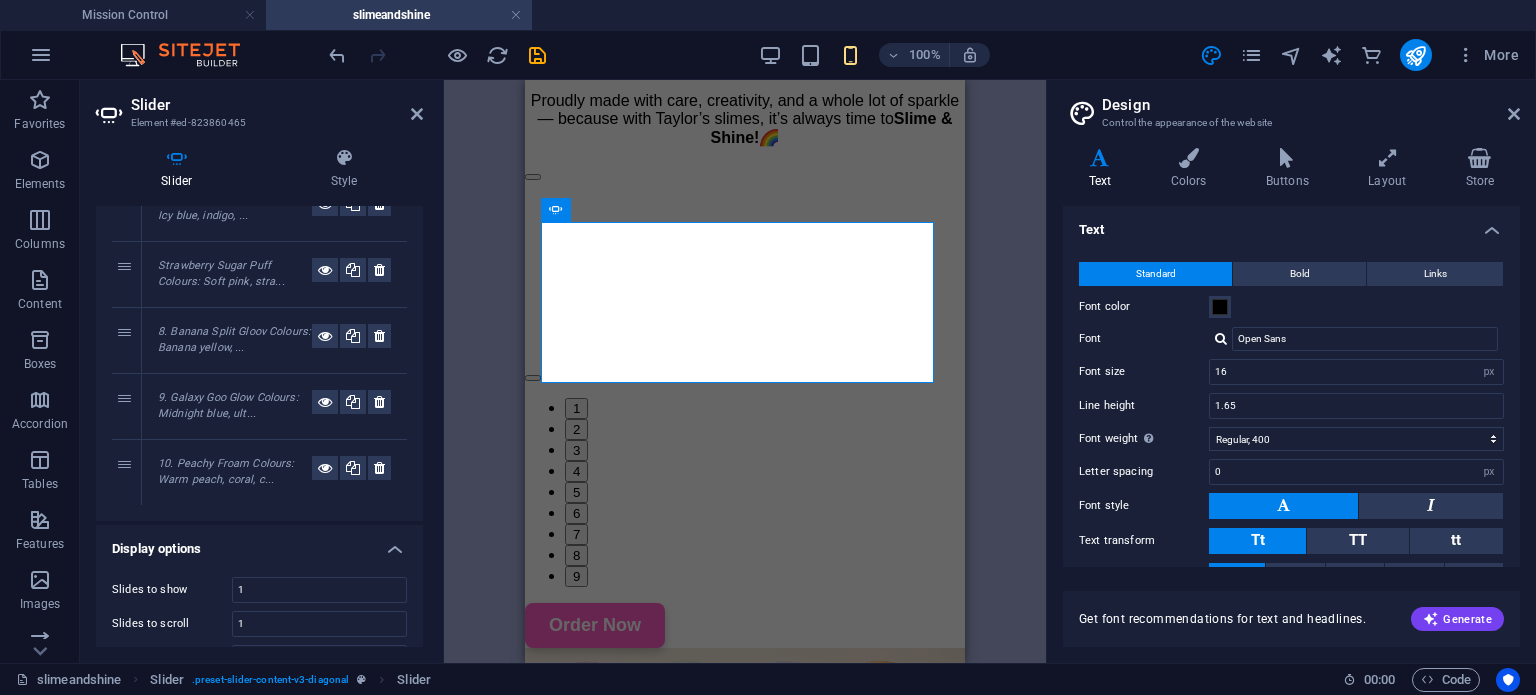 scroll, scrollTop: 400, scrollLeft: 0, axis: vertical 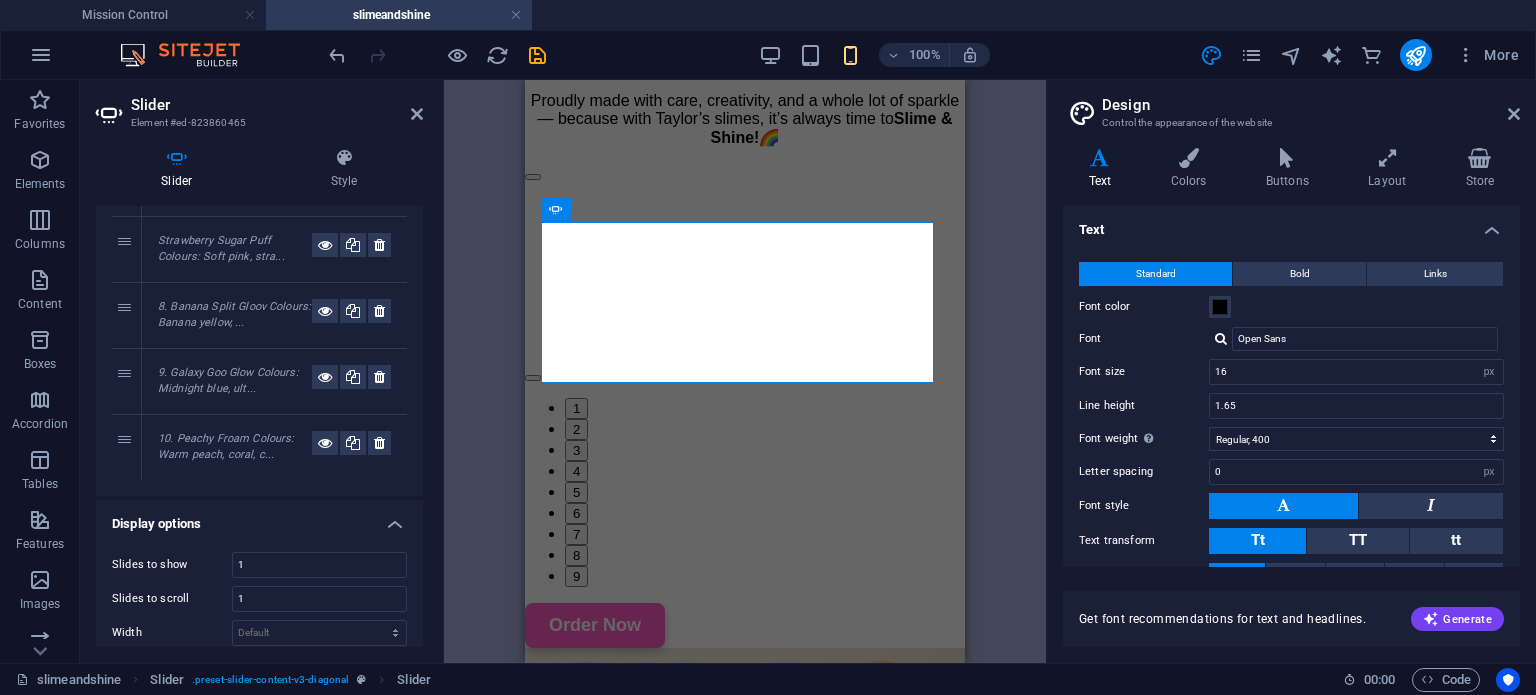 click on "8. Banana Split Gloov
Colours: Banana yellow, ..." at bounding box center [234, 315] 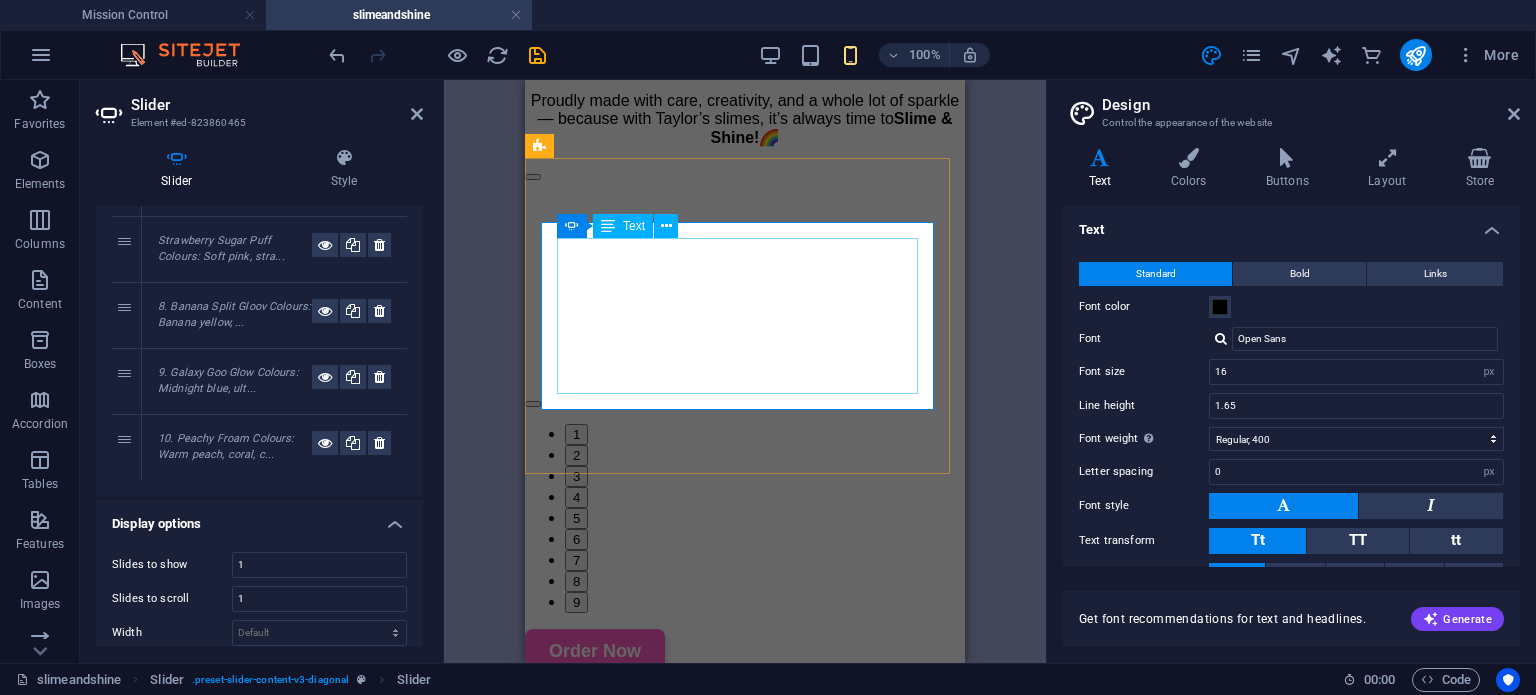 click on "8.  Banana Split Gloov Colours : Banana yellow, chocolate brown, cherry red Flavour inspiration : Banana split sundae Texture : Thick base slime with syrup drizzle Add-ons : Sprinkle confetti, banana slice charm" at bounding box center [-2046, 1741] 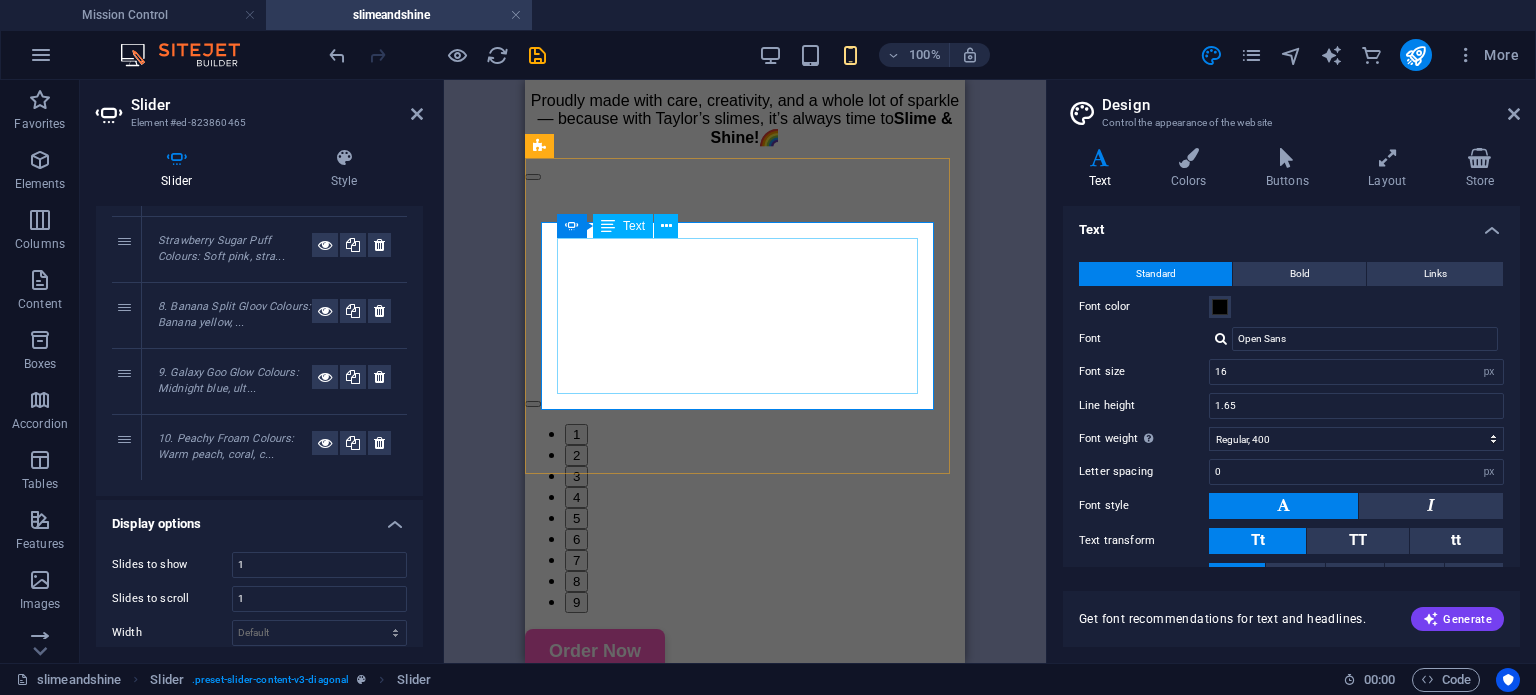 click on "8.  Banana Split Gloov Colours : Banana yellow, chocolate brown, cherry red Flavour inspiration : Banana split sundae Texture : Thick base slime with syrup drizzle Add-ons : Sprinkle confetti, banana slice charm" at bounding box center (-2046, 1741) 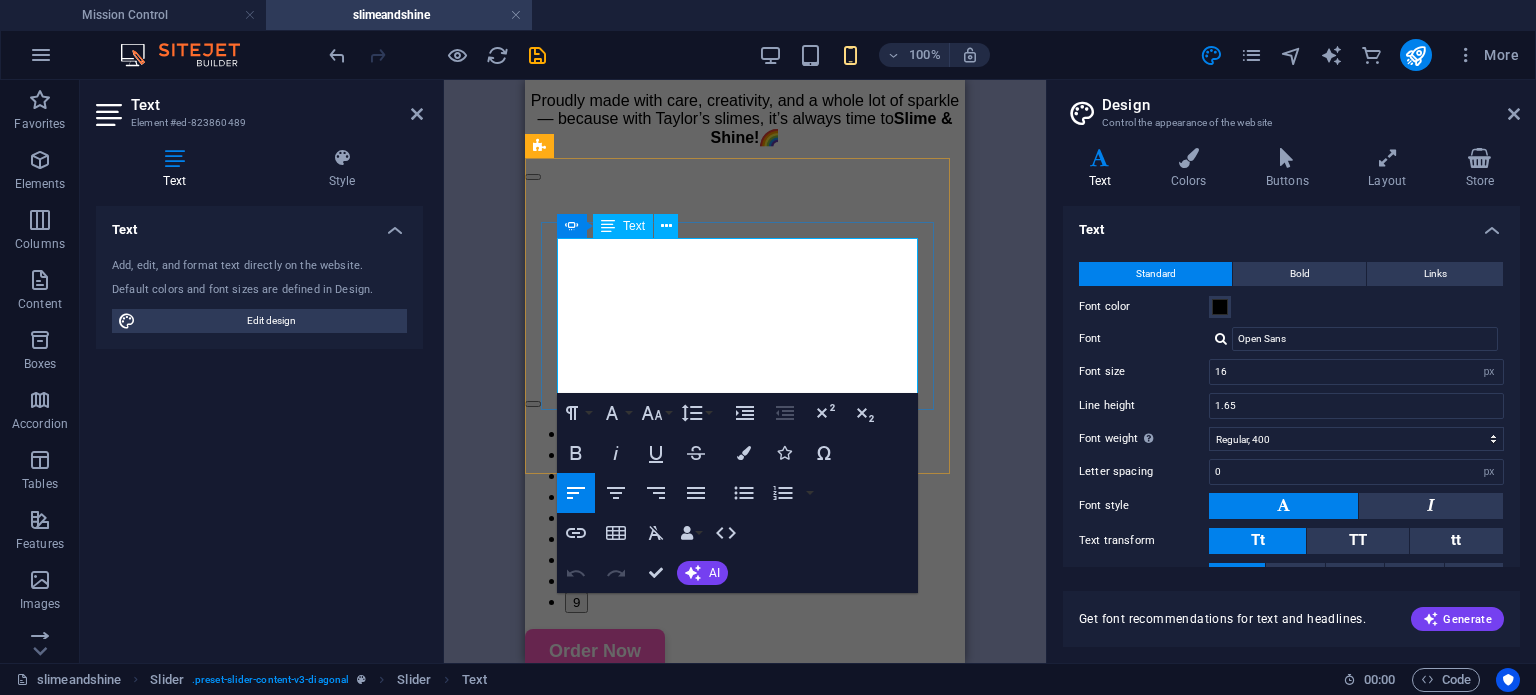 drag, startPoint x: 584, startPoint y: 244, endPoint x: 538, endPoint y: 255, distance: 47.296936 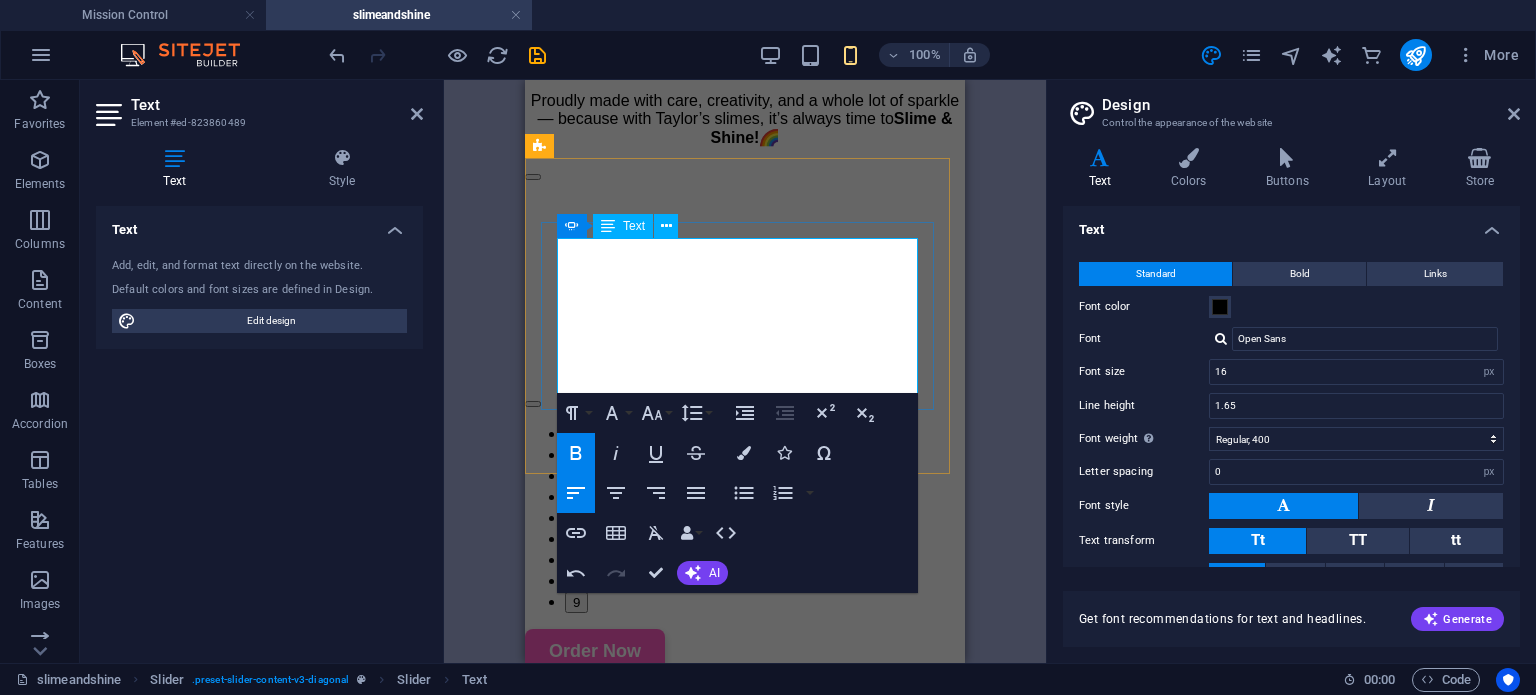 drag, startPoint x: 736, startPoint y: 247, endPoint x: 724, endPoint y: 246, distance: 12.0415945 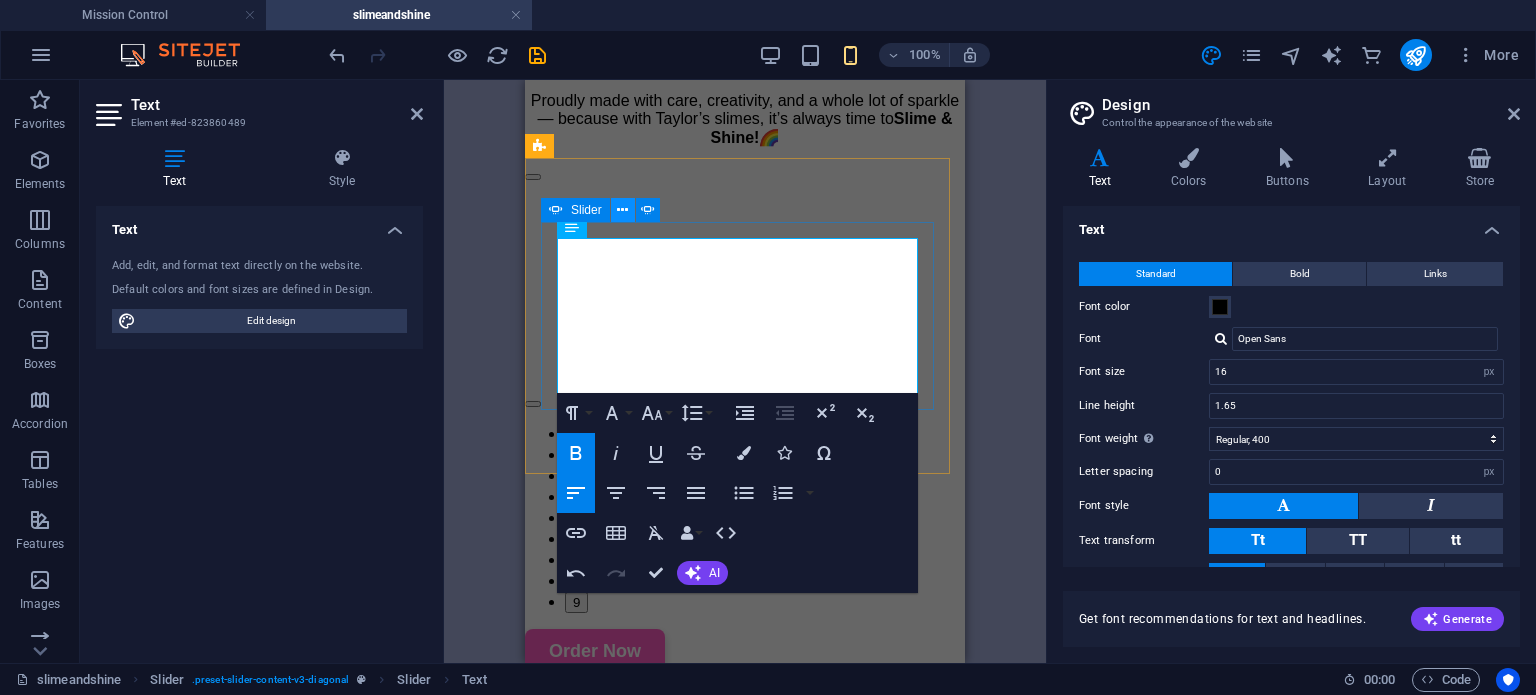 click at bounding box center (622, 210) 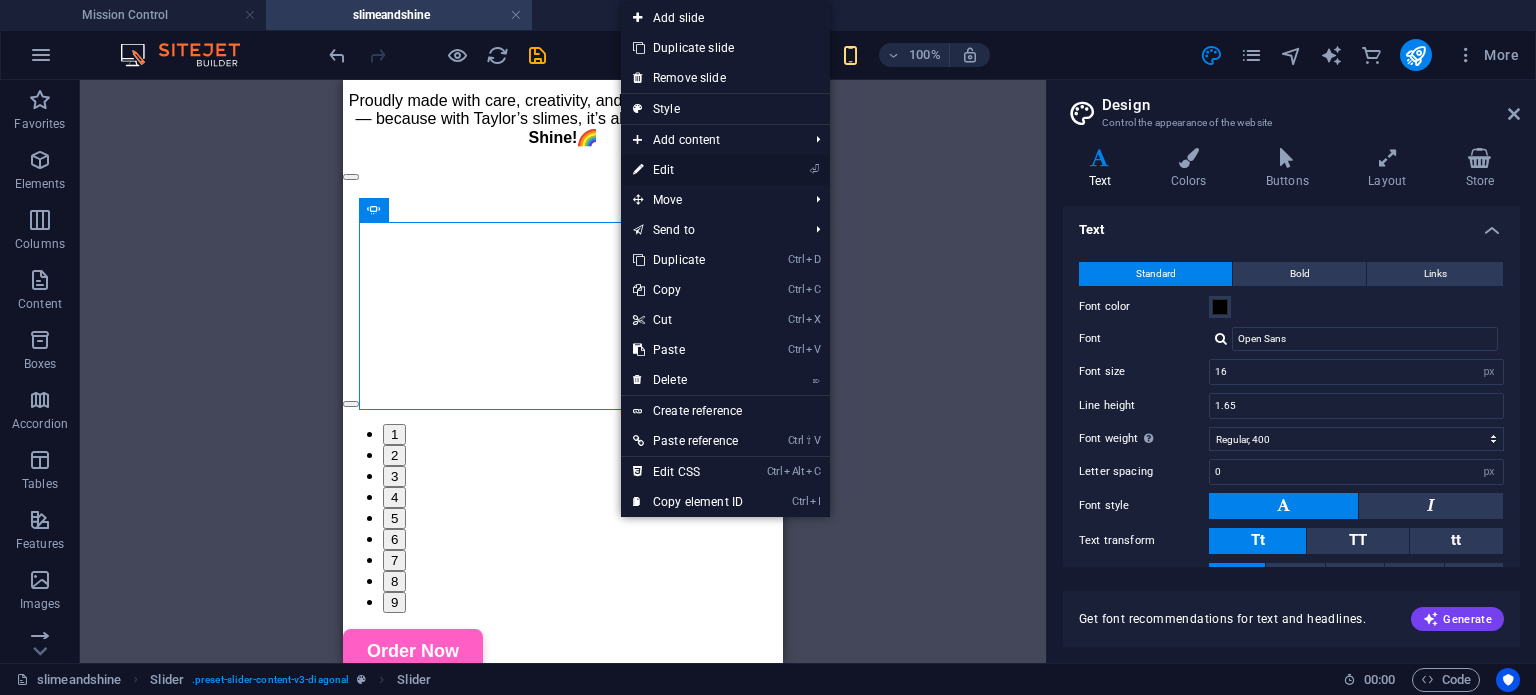 click on "⏎  Edit" at bounding box center (688, 170) 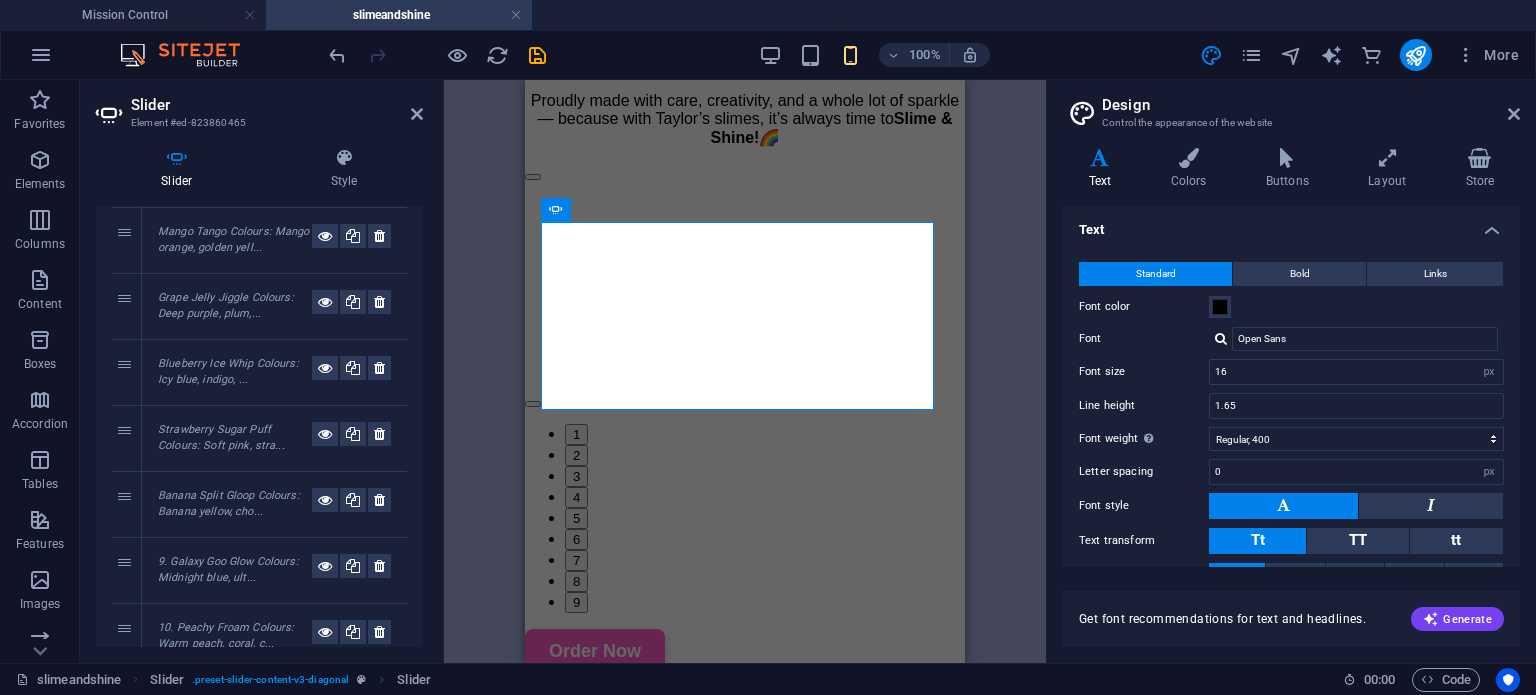 scroll, scrollTop: 400, scrollLeft: 0, axis: vertical 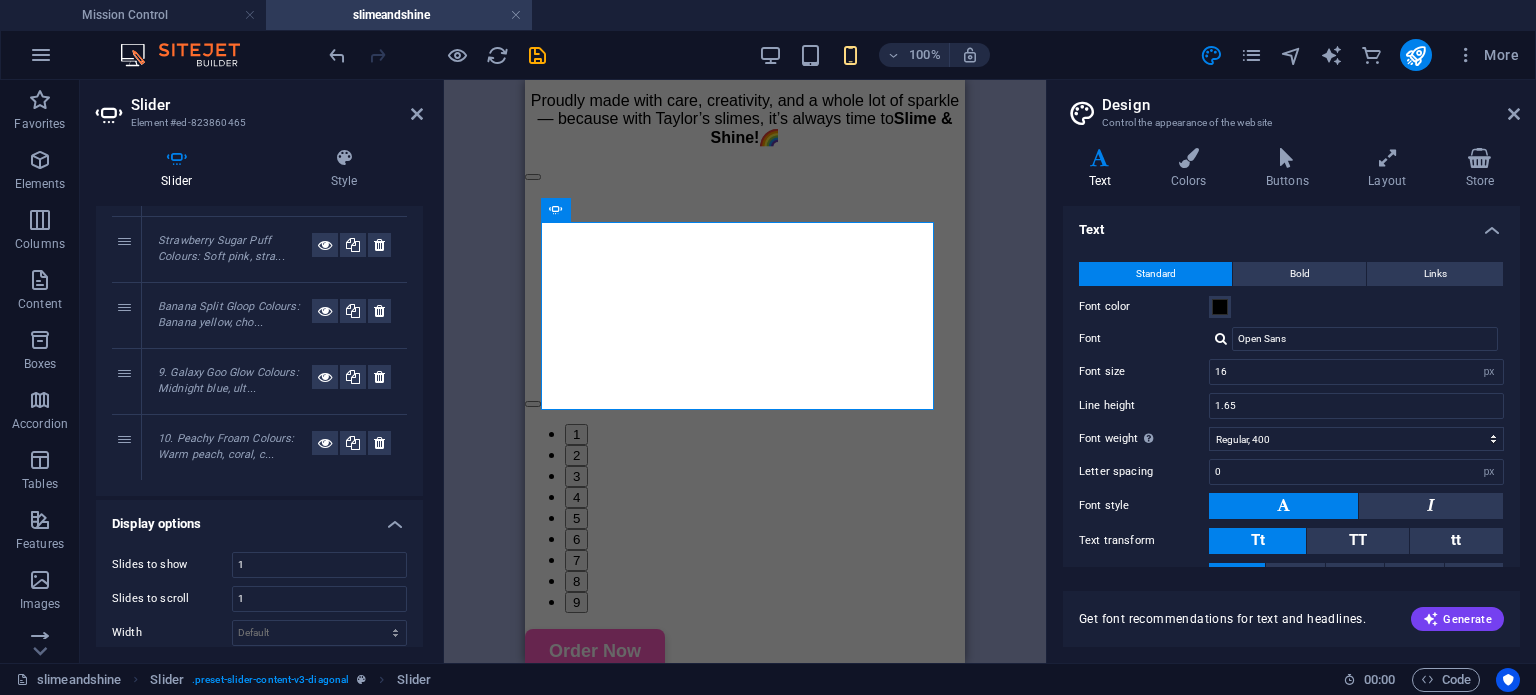 click on "9. Galaxy Goo Glow
Colours: Midnight blue, ult..." at bounding box center (228, 381) 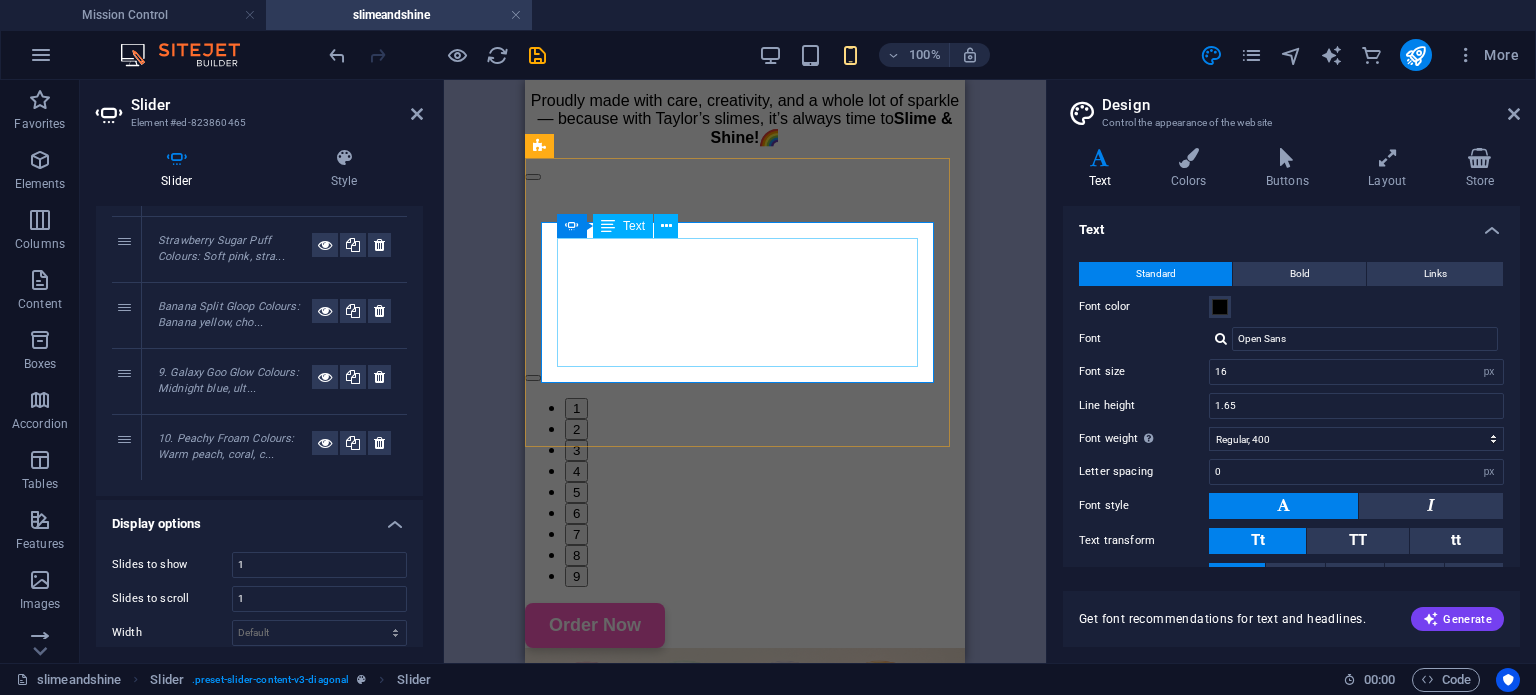 click on "9.  Galaxy Goo Glow Colours : Midnight blue, ultraviolet, starlight silver Flavour inspiration : Cosmic candy / mystery fruit Texture : Clear base with jelly glow Add-ons : Glow-in-the-dark stars and sparkles" at bounding box center [-2439, 1930] 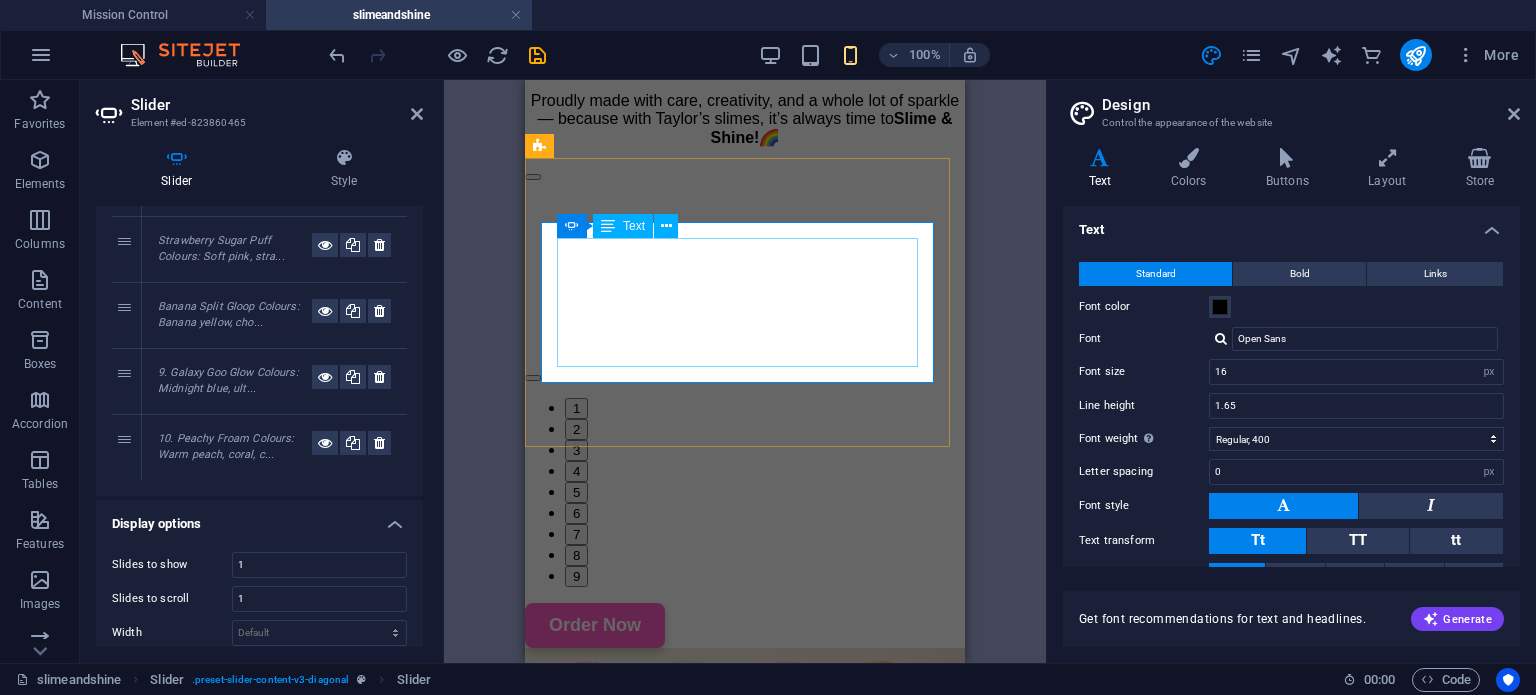 click on "9.  Galaxy Goo Glow Colours : Midnight blue, ultraviolet, starlight silver Flavour inspiration : Cosmic candy / mystery fruit Texture : Clear base with jelly glow Add-ons : Glow-in-the-dark stars and sparkles" at bounding box center (-2439, 1930) 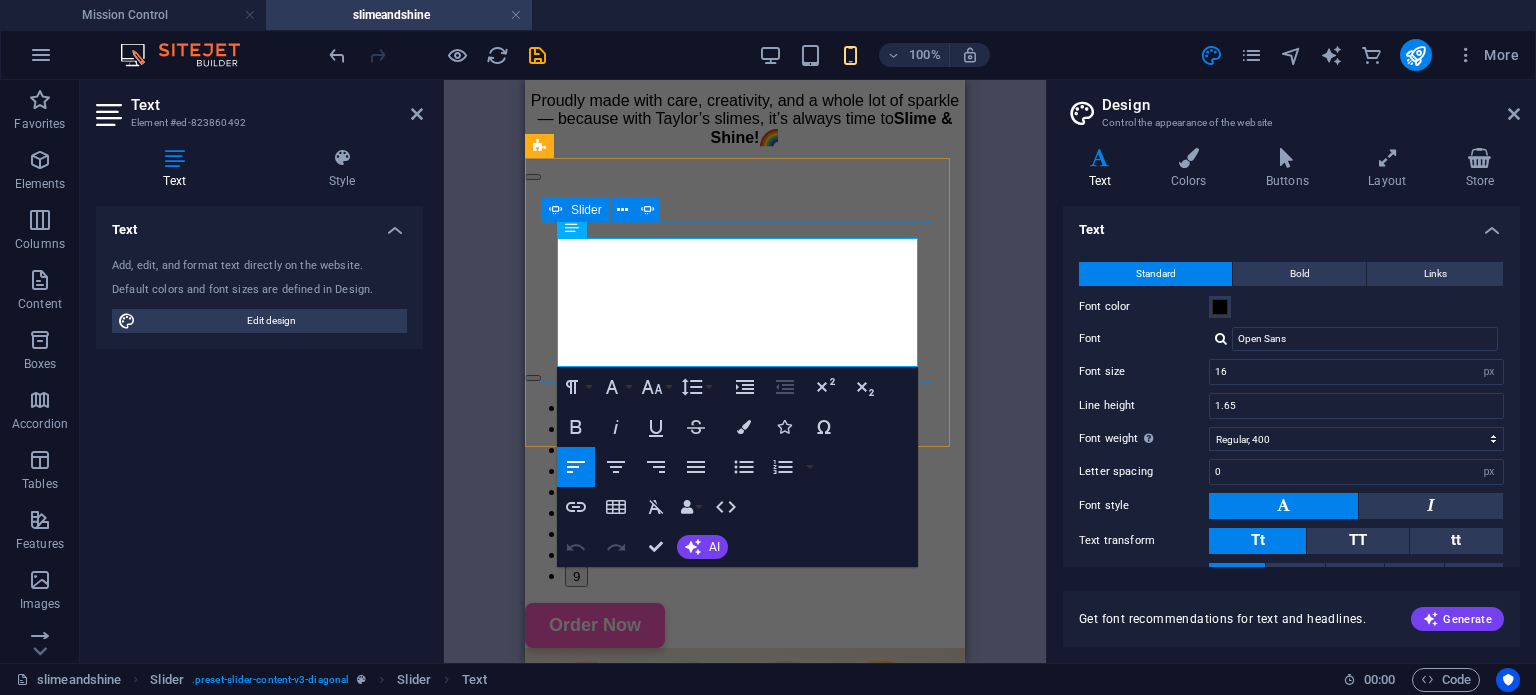 drag, startPoint x: 582, startPoint y: 246, endPoint x: 548, endPoint y: 244, distance: 34.058773 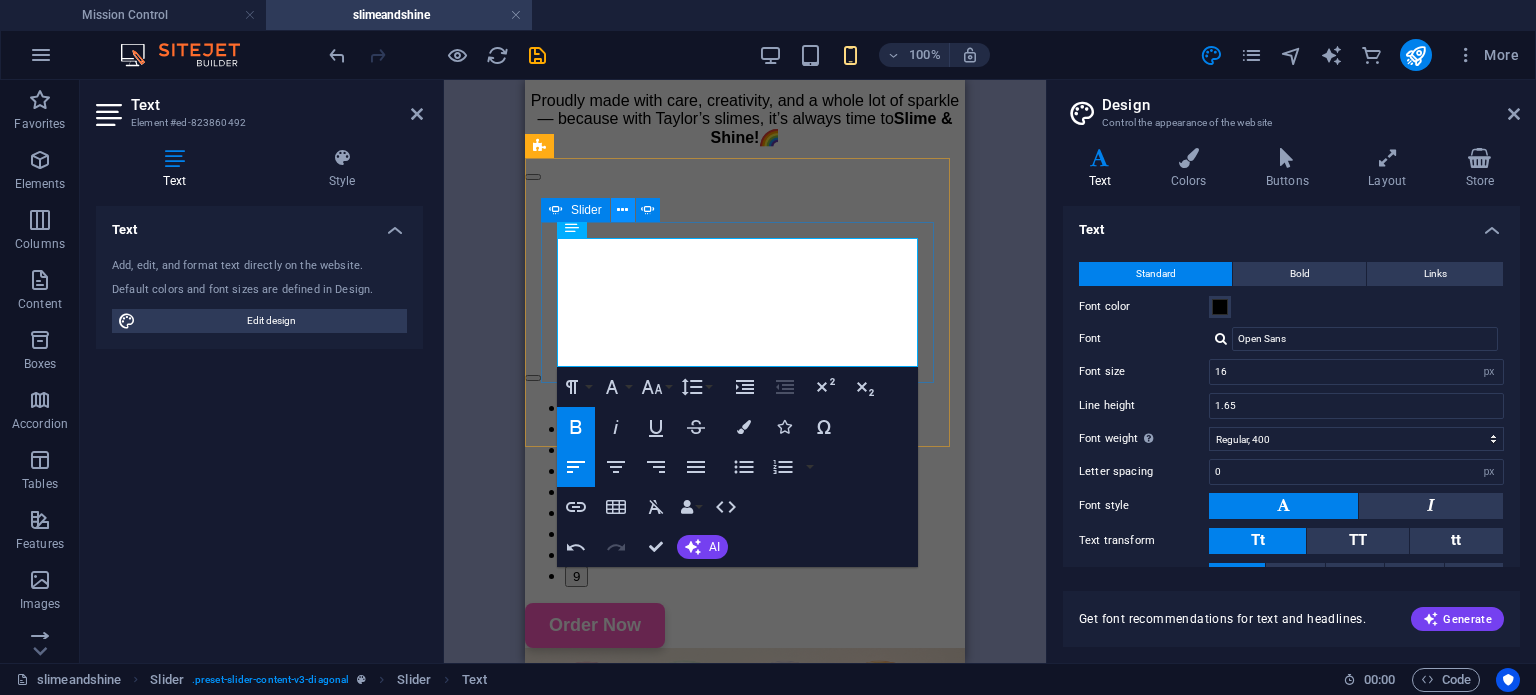click at bounding box center [622, 210] 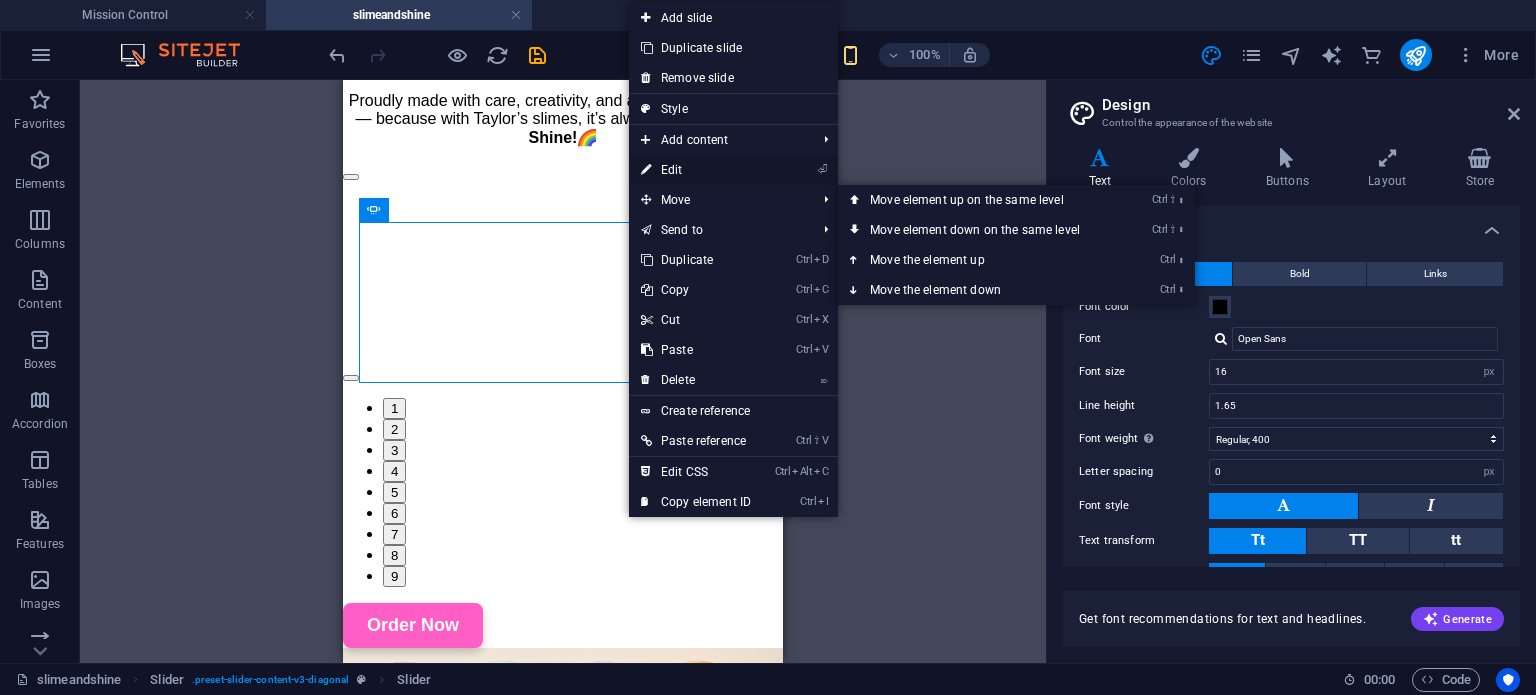 click on "⏎  Edit" at bounding box center (696, 170) 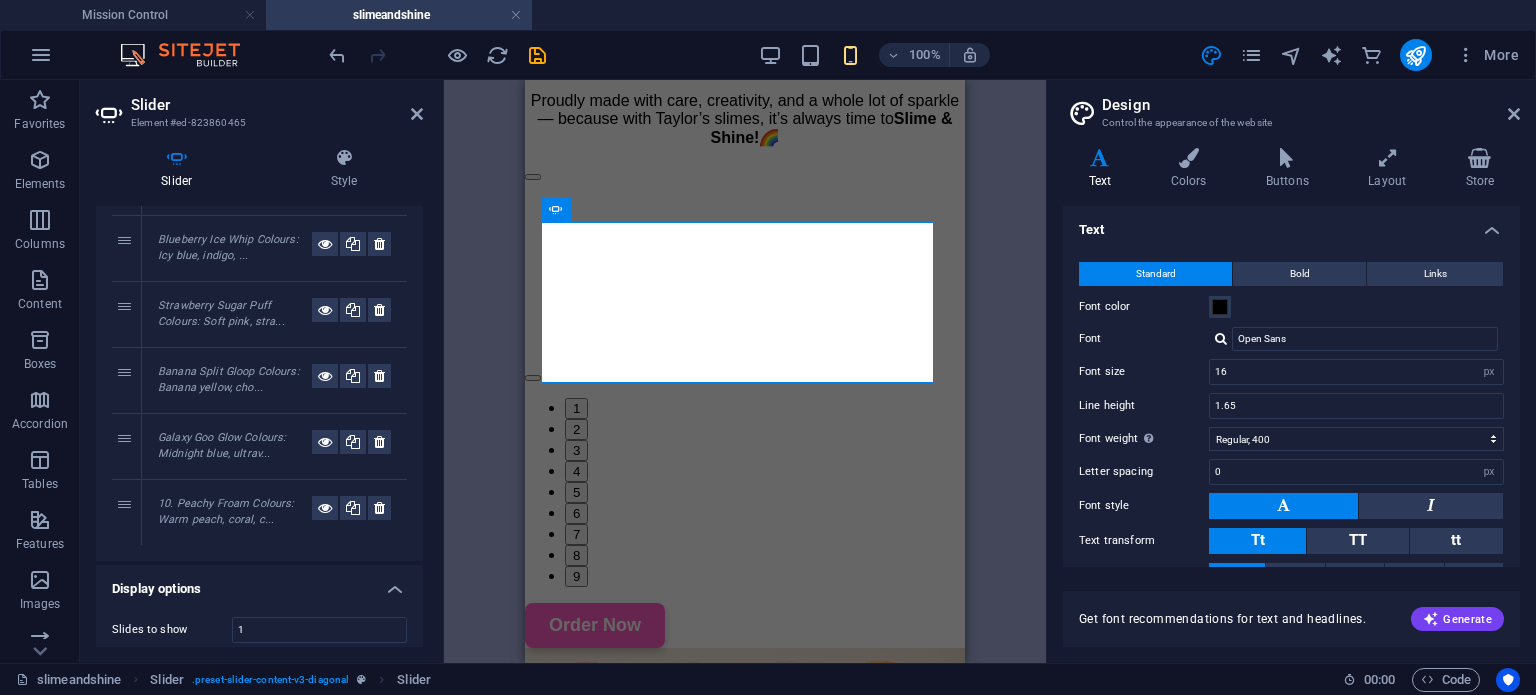 scroll, scrollTop: 332, scrollLeft: 0, axis: vertical 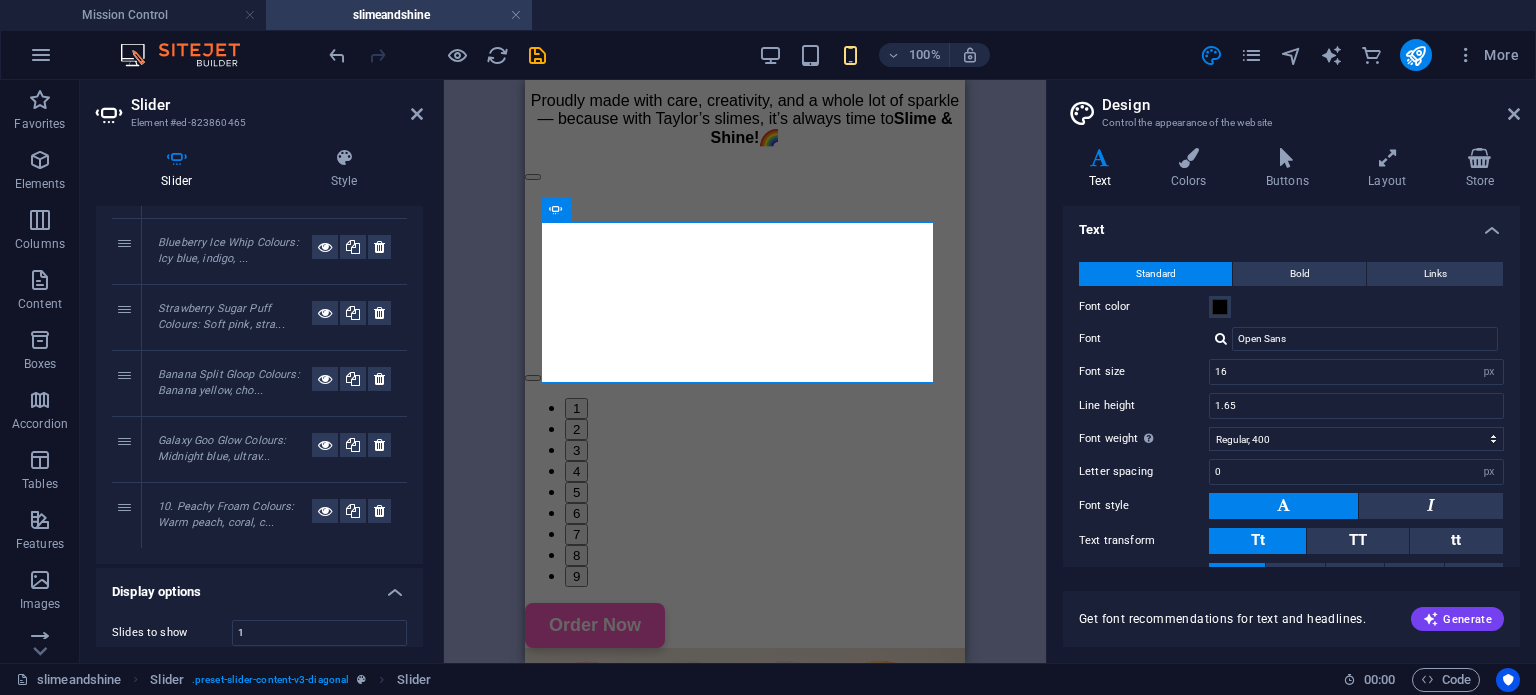 click on "10. Peachy Froam
Colours: Warm peach, coral, c..." at bounding box center (226, 515) 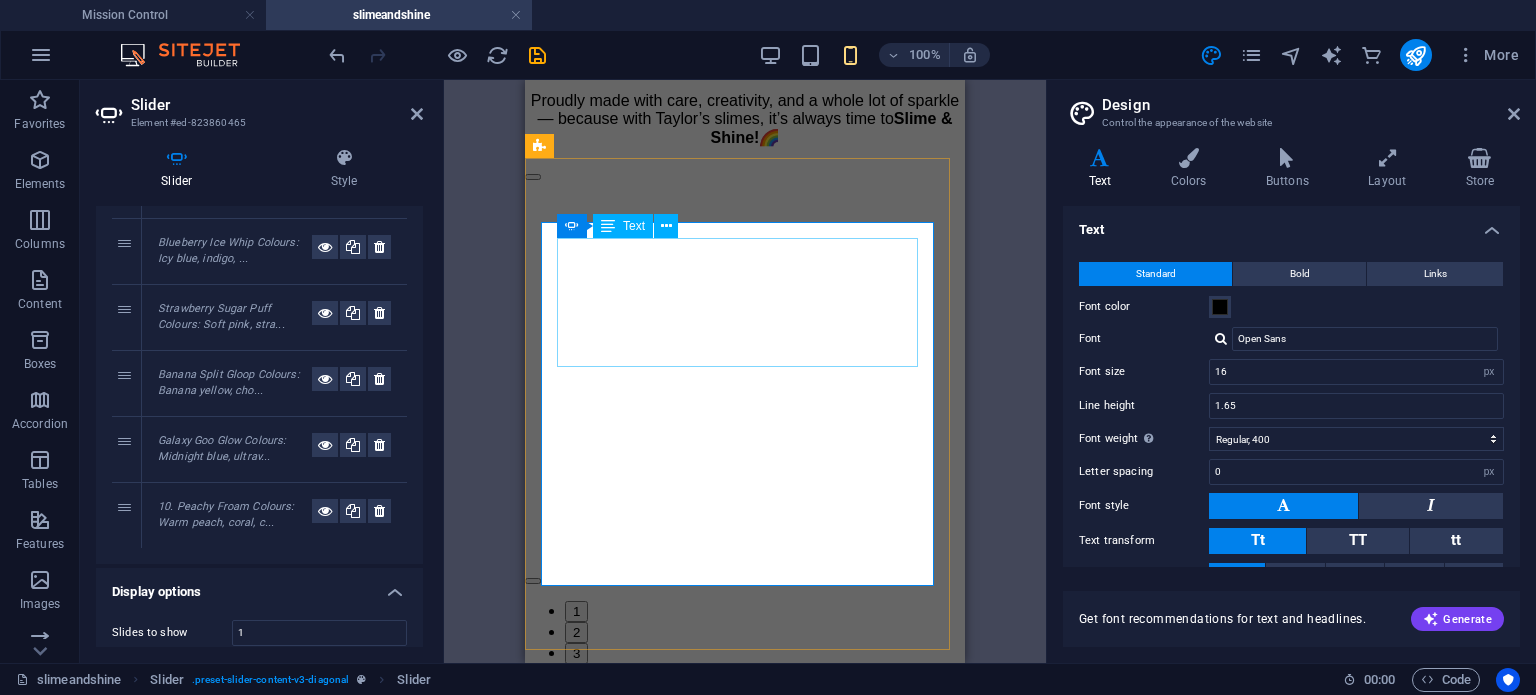click on "10.  Peachy Froam Colours : Warm peach, coral, creamy white Flavour inspiration : Peaches and whipped cream Texture : Floam slime with dense foam beads Add-ons : Peach charm + vanilla scent infusion" at bounding box center [-2832, 2111] 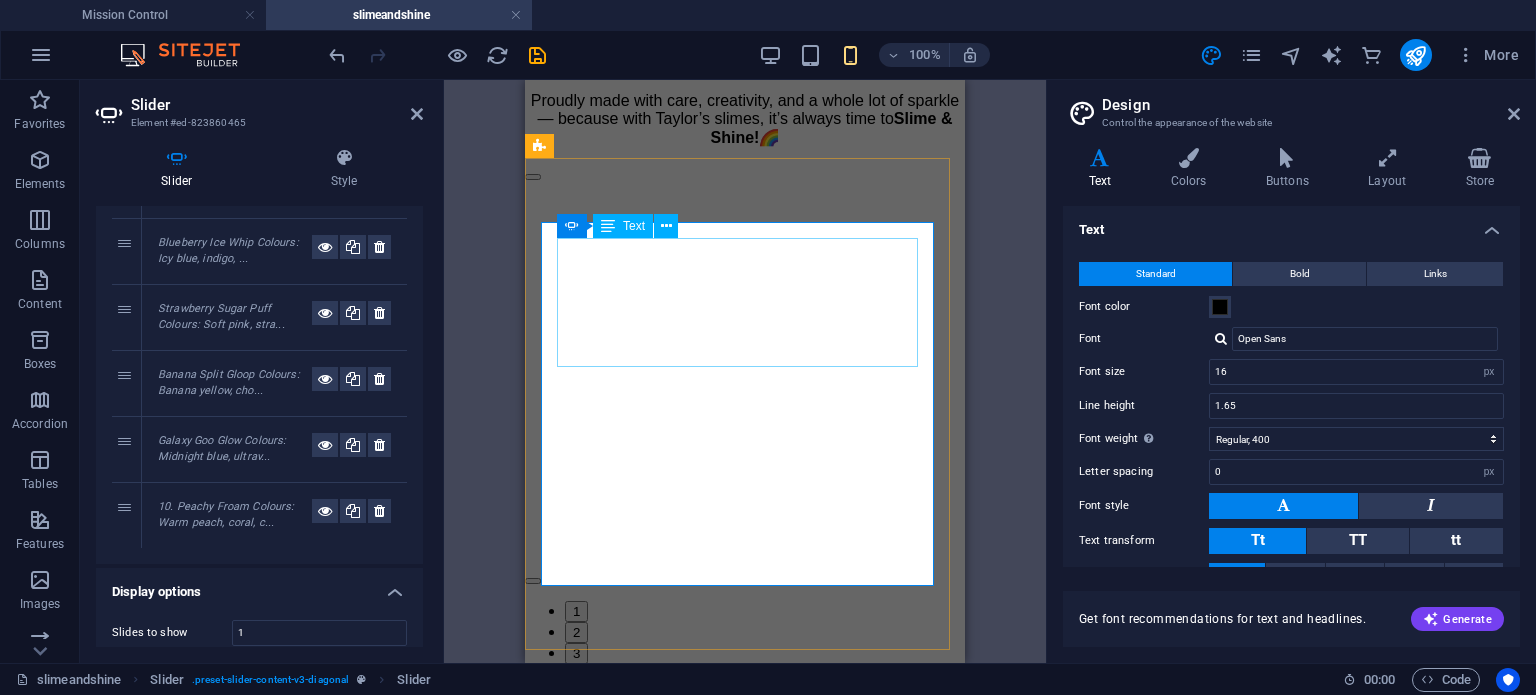 click on "10.  Peachy Froam Colours : Warm peach, coral, creamy white Flavour inspiration : Peaches and whipped cream Texture : Floam slime with dense foam beads Add-ons : Peach charm + vanilla scent infusion" at bounding box center [-2832, 2111] 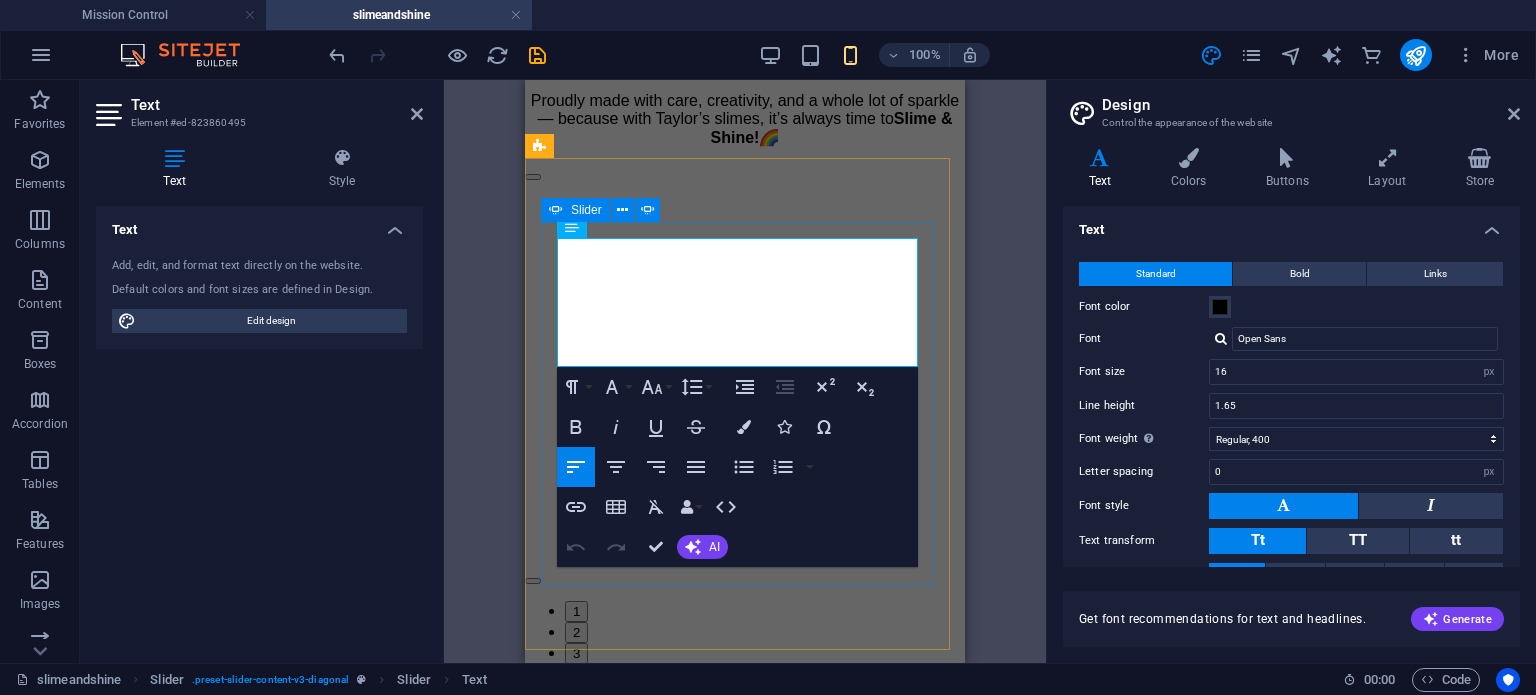 drag, startPoint x: 586, startPoint y: 246, endPoint x: 546, endPoint y: 245, distance: 40.012497 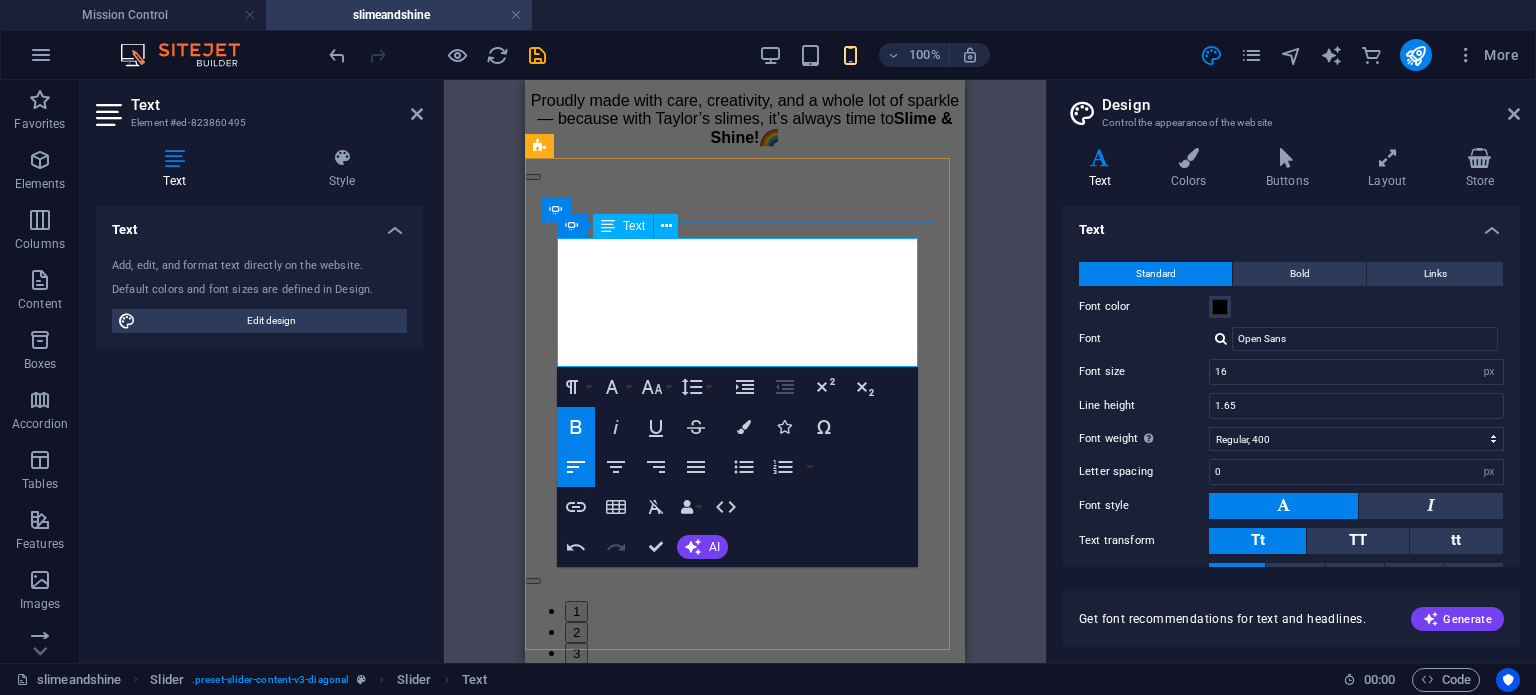 click on "Peachy Froam" at bounding box center [-2958, 2040] 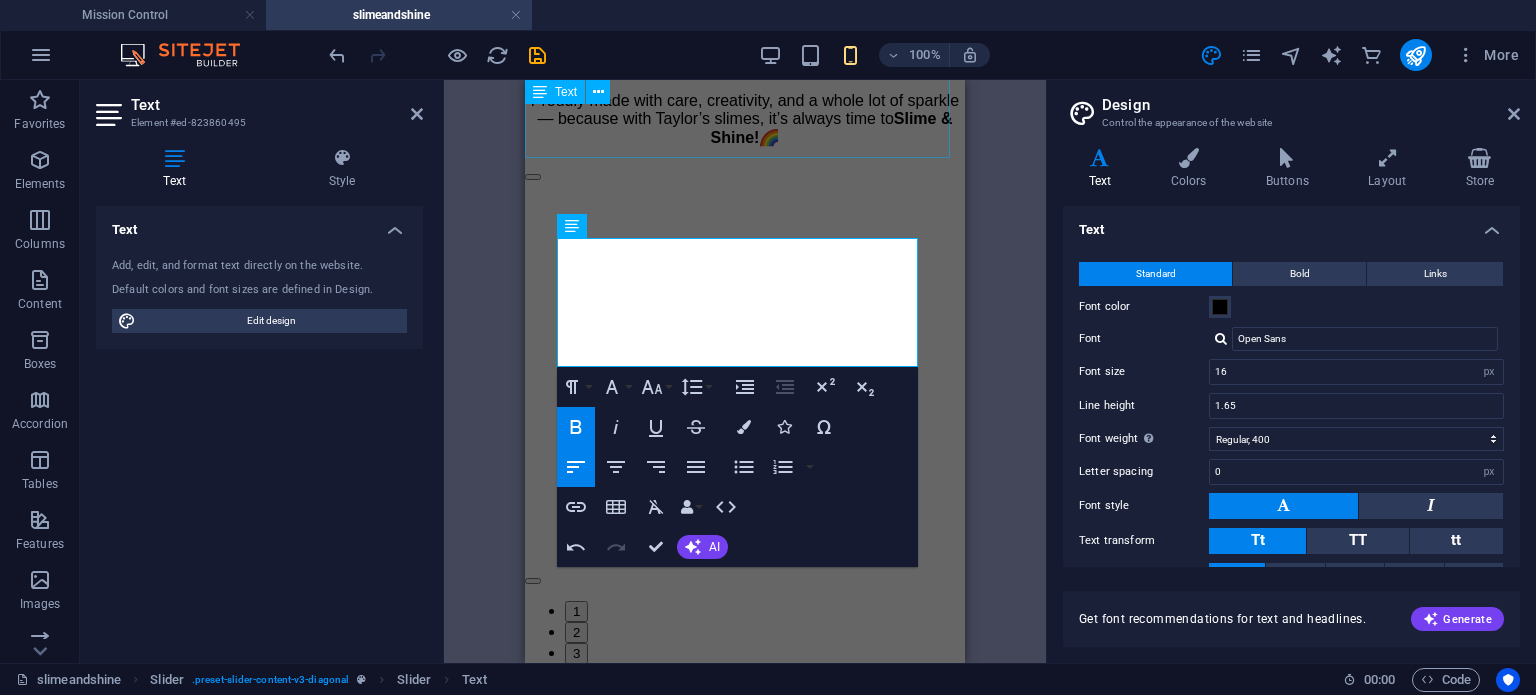 click on "✨ About Slime & Shine ✨ Slime & Shine  is a colourful, squishy creation by  Taylor Bremner , a young entrepreneur with a passion for all things gooey, glittery, and creative. What started as a hobby quickly grew into a home-based business that delivers handcrafted, high-quality slimes to slime lovers across South Africa. Every slime is  personally designed by Taylor , combining unique colours, textures, scents, and themes — from fluffy whipped swirls to stretchy glosses and crunchy floams. Whether you're collecting, playing, or stress-relieving, there's something in the Slime & Shine range for everyone. Proudly made with care, creativity, and a whole lot of sparkle — because with Taylor’s slimes, it’s always time to  Slime & Shine!  🌈" at bounding box center [745, -66] 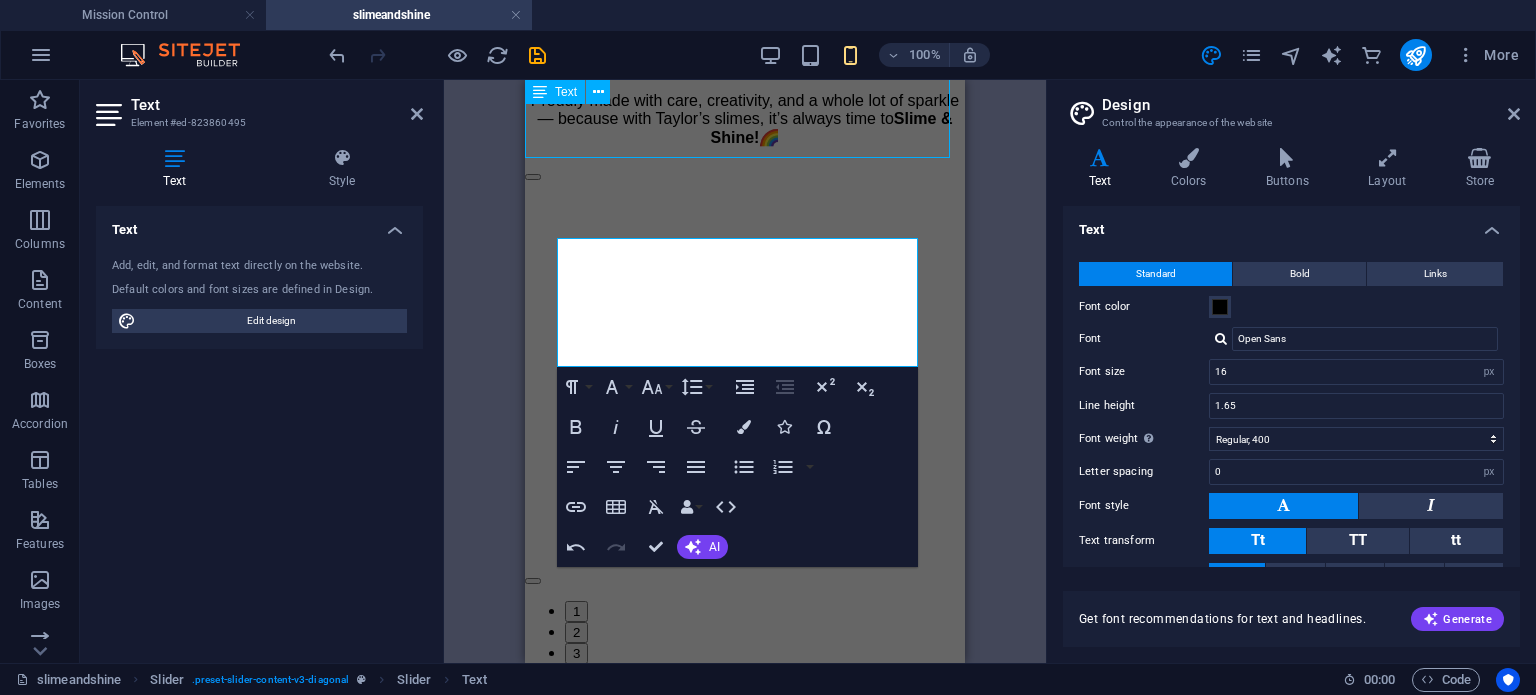 click on "✨ About Slime & Shine ✨ Slime & Shine  is a colourful, squishy creation by  Taylor Bremner , a young entrepreneur with a passion for all things gooey, glittery, and creative. What started as a hobby quickly grew into a home-based business that delivers handcrafted, high-quality slimes to slime lovers across South Africa. Every slime is  personally designed by Taylor , combining unique colours, textures, scents, and themes — from fluffy whipped swirls to stretchy glosses and crunchy floams. Whether you're collecting, playing, or stress-relieving, there's something in the Slime & Shine range for everyone. Proudly made with care, creativity, and a whole lot of sparkle — because with Taylor’s slimes, it’s always time to  Slime & Shine!  🌈" at bounding box center (745, -66) 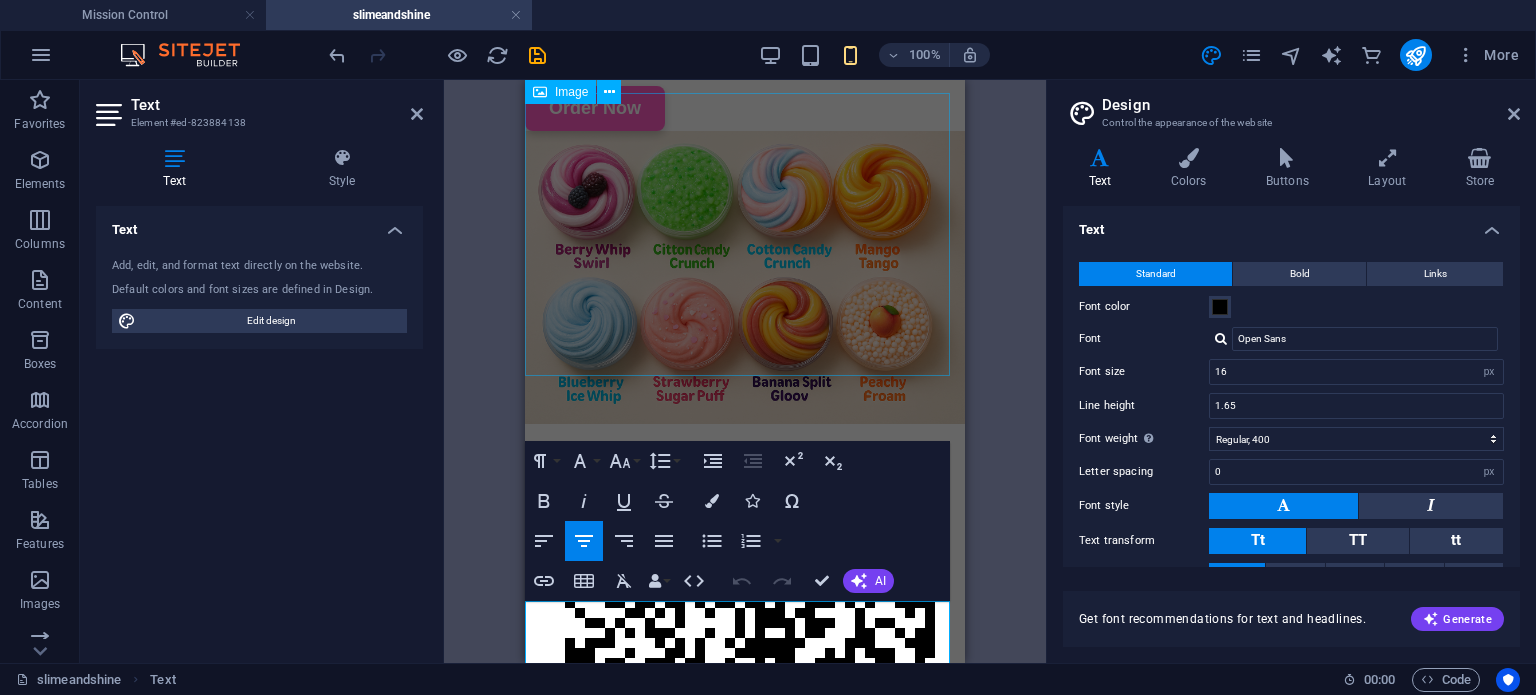 scroll, scrollTop: 1588, scrollLeft: 0, axis: vertical 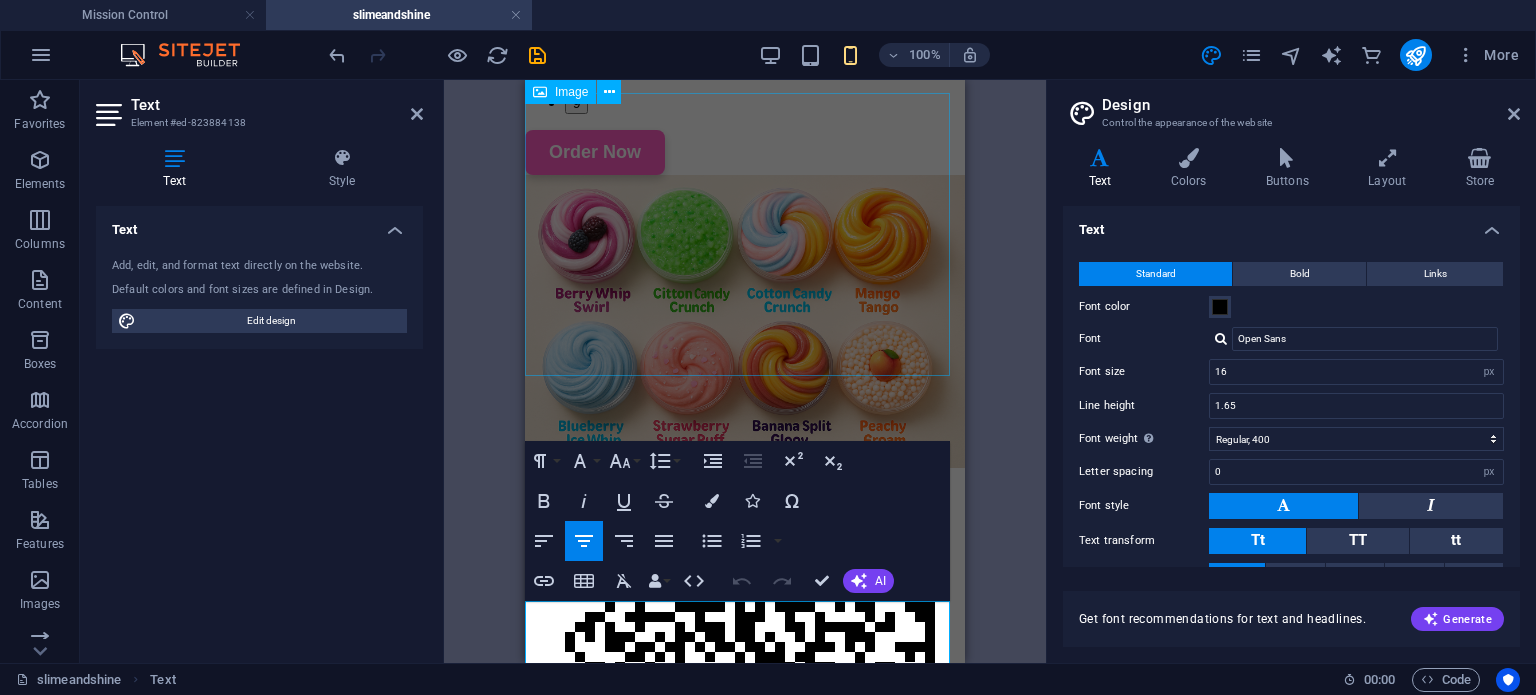 click at bounding box center [745, 323] 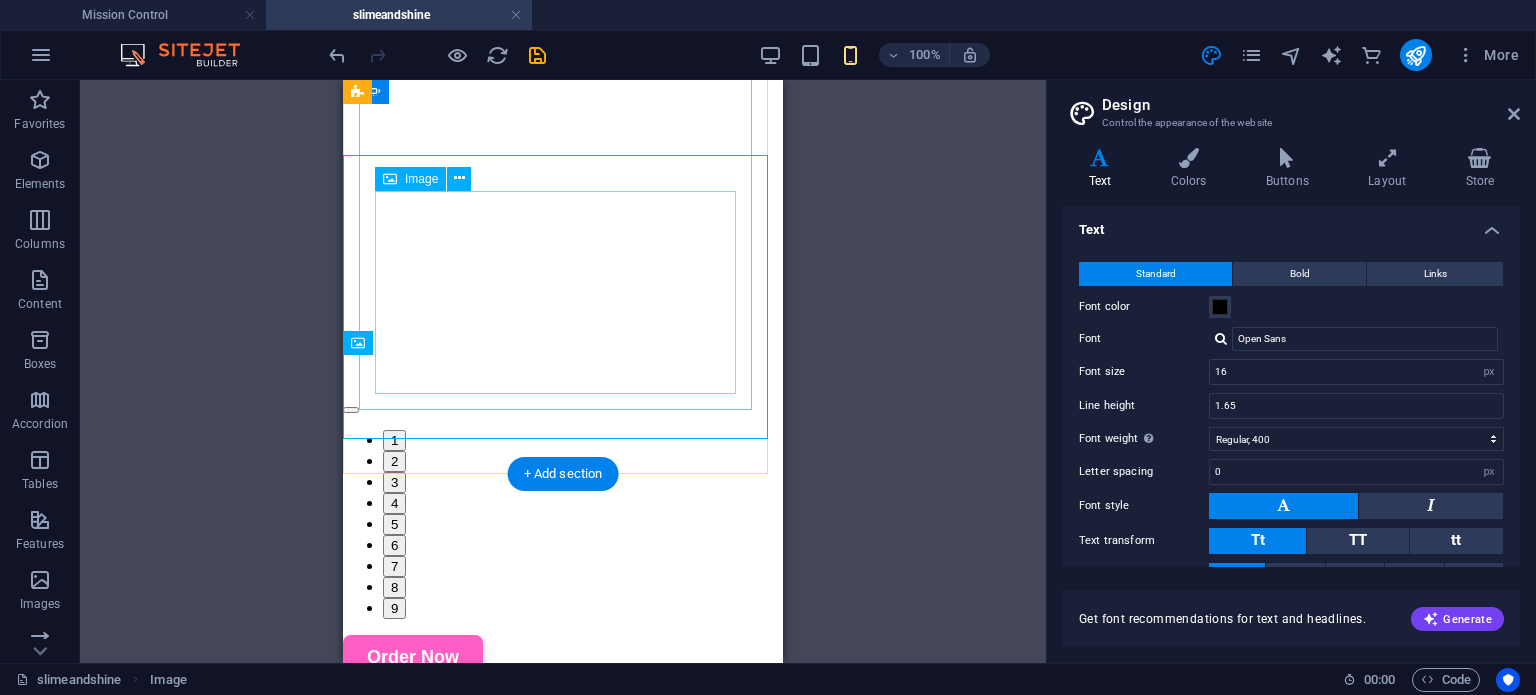 scroll, scrollTop: 1088, scrollLeft: 0, axis: vertical 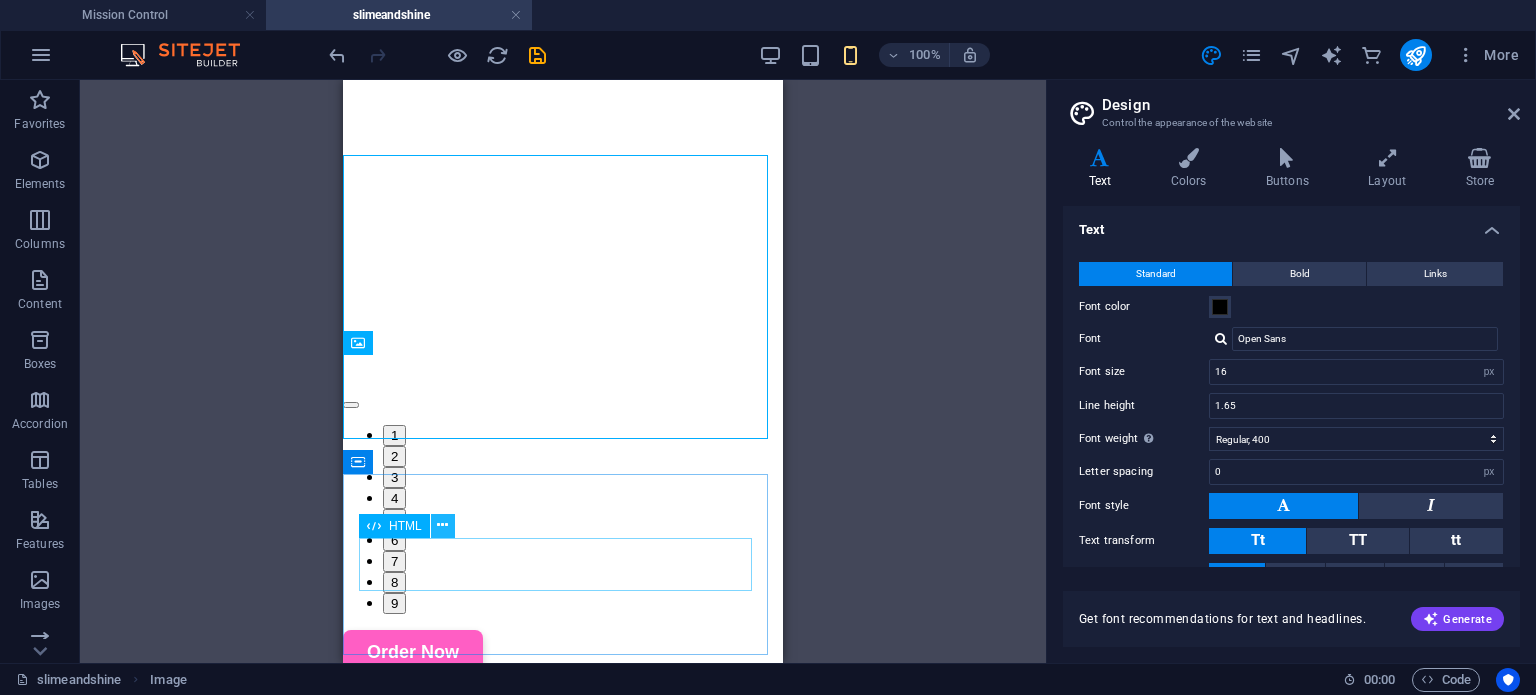 click at bounding box center [442, 525] 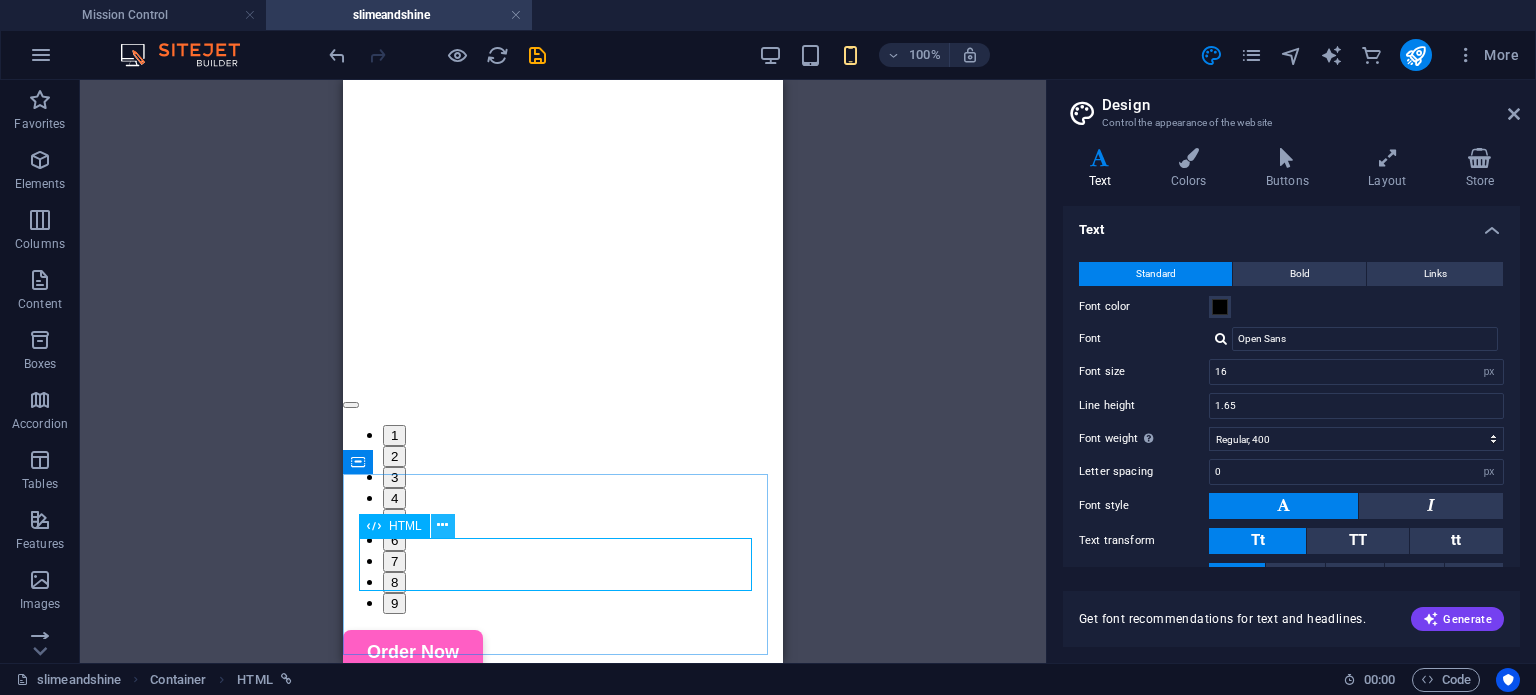 click at bounding box center [443, 526] 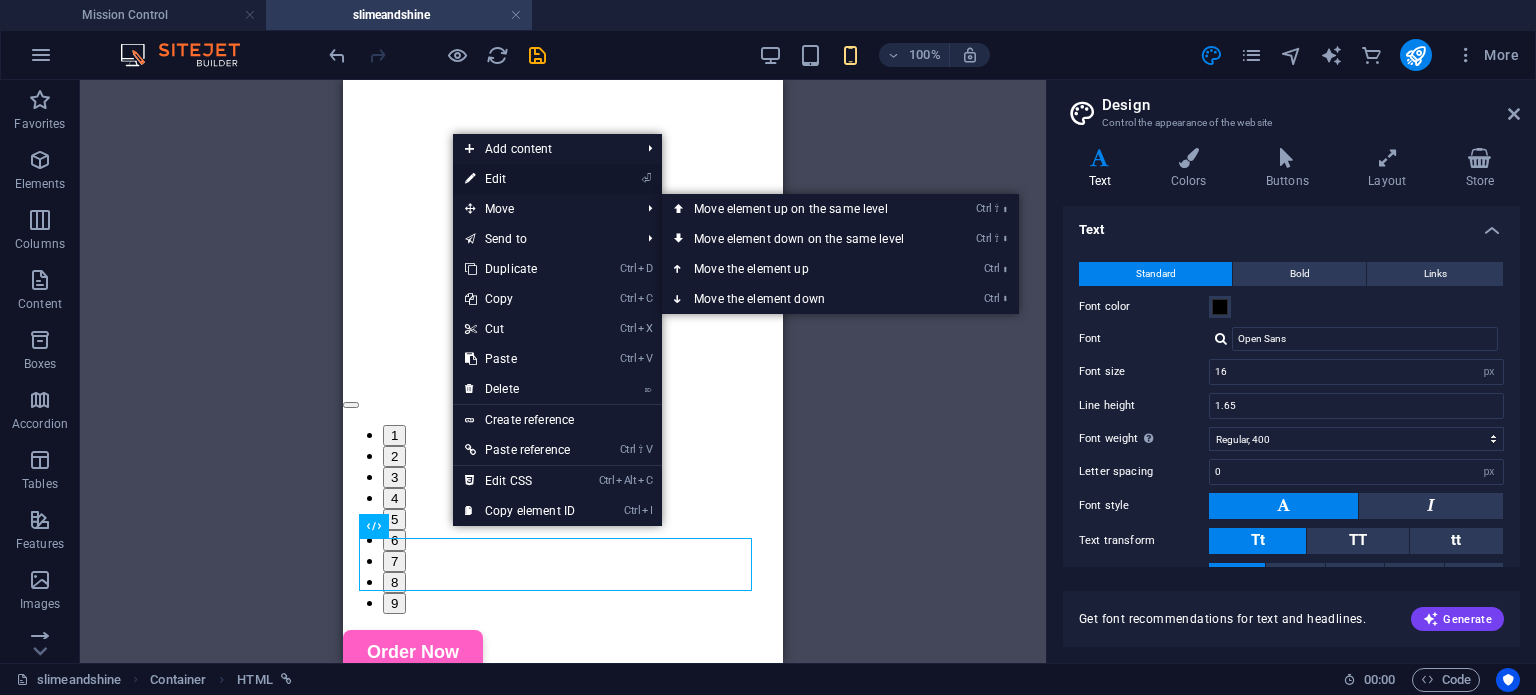 click on "⏎  Edit" at bounding box center [520, 179] 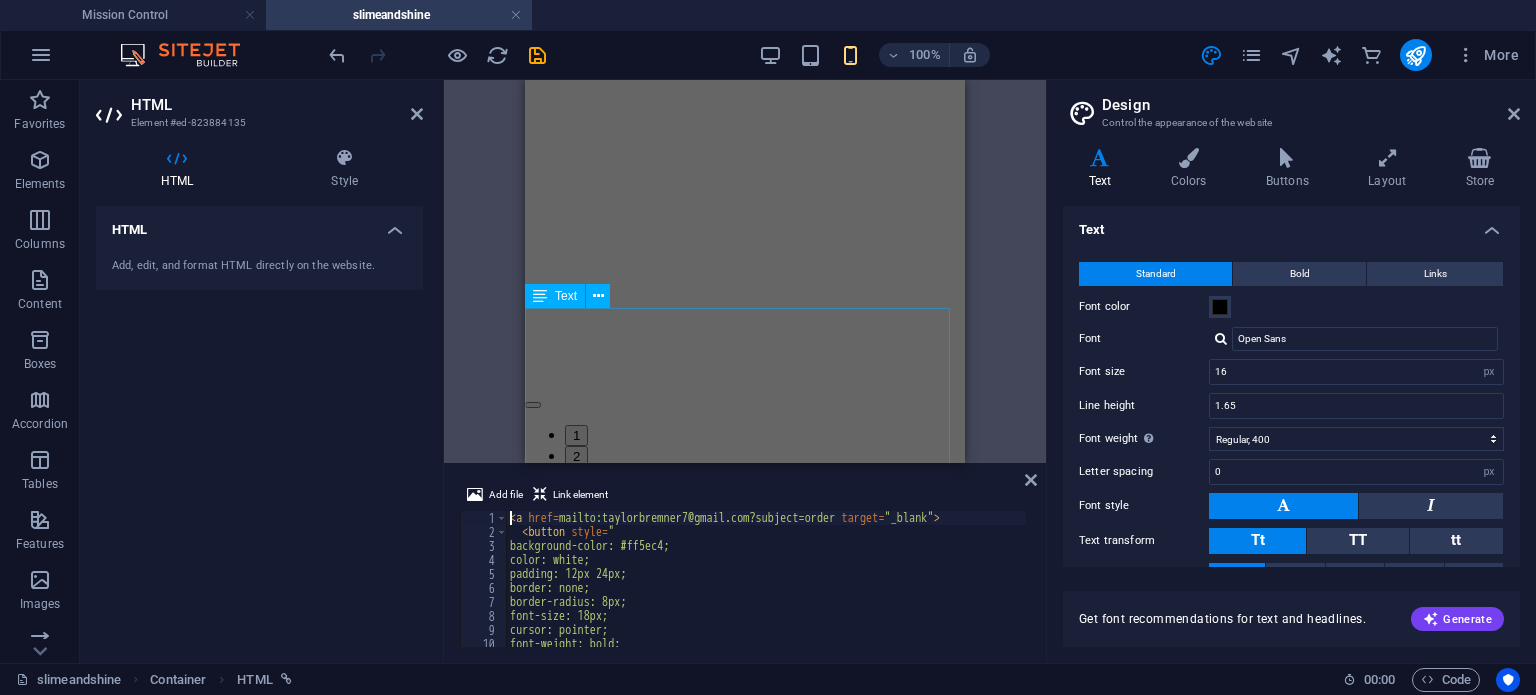 scroll, scrollTop: 292, scrollLeft: 0, axis: vertical 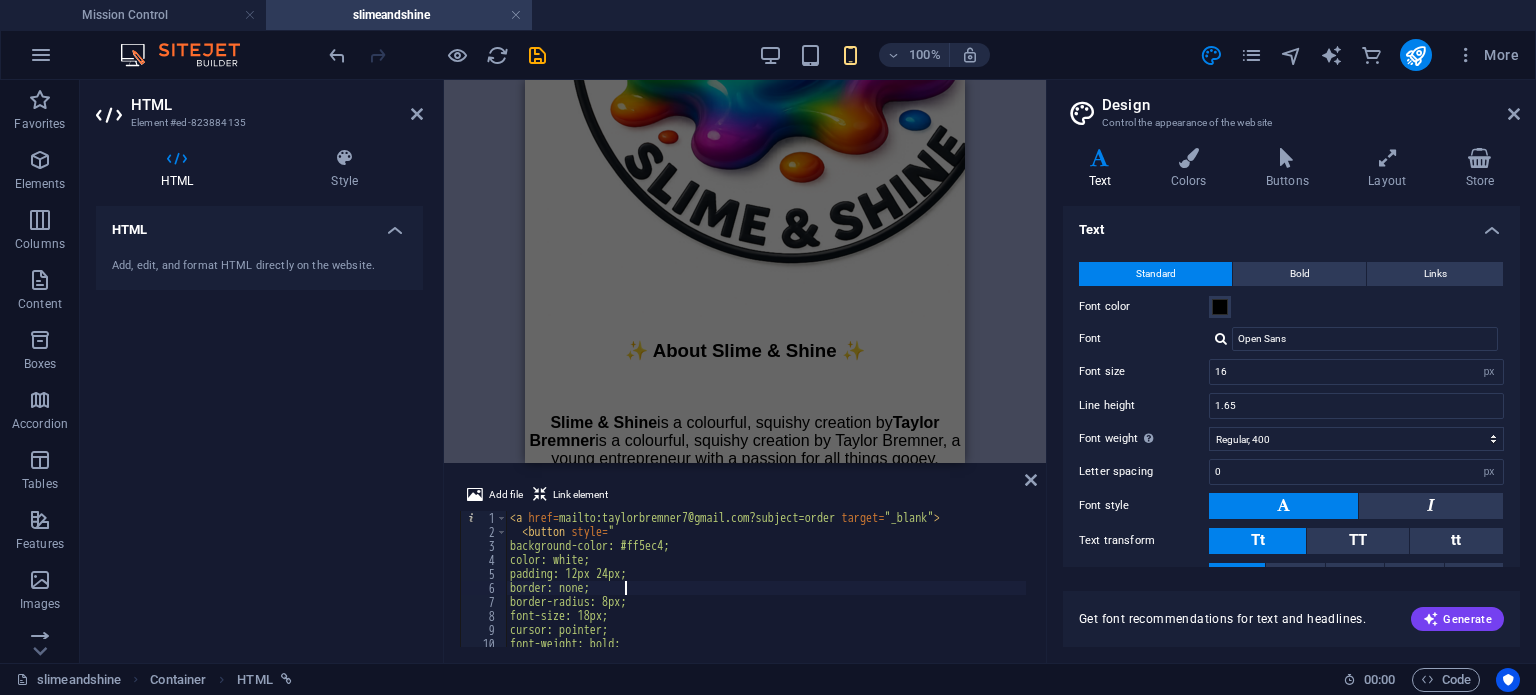 click on "< a   href = "mailto:taylorbremner7@gmail.com?subject=order"   target = "_blank" >    < button   style = "     background-color: #ff5ec4;     color: white;     padding: 12px 24px;     border: none;     border-radius: 8px;     font-size: 18px;     cursor: pointer;     font-weight: bold;     box-shadow: 0 4px 8px rgba(0,0,0,0.2);" at bounding box center [766, 593] 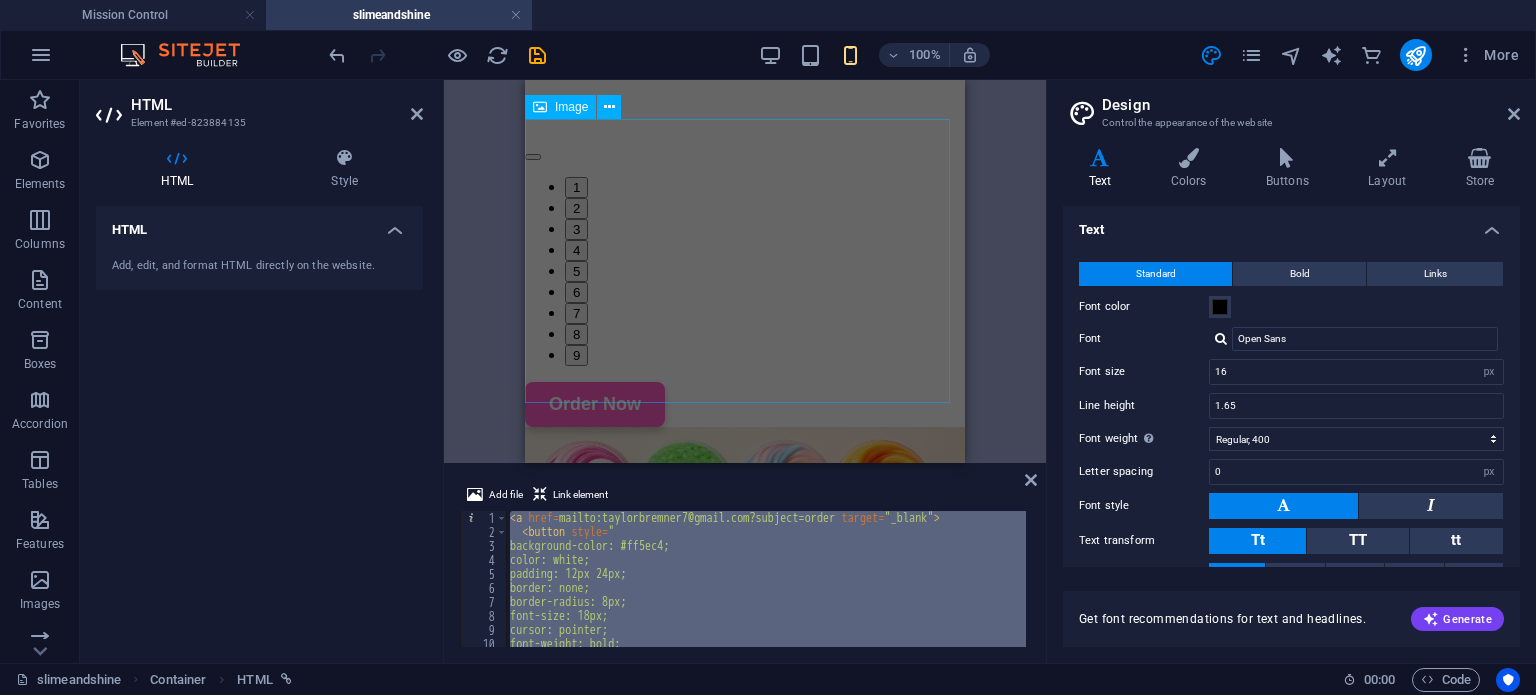 scroll, scrollTop: 1288, scrollLeft: 0, axis: vertical 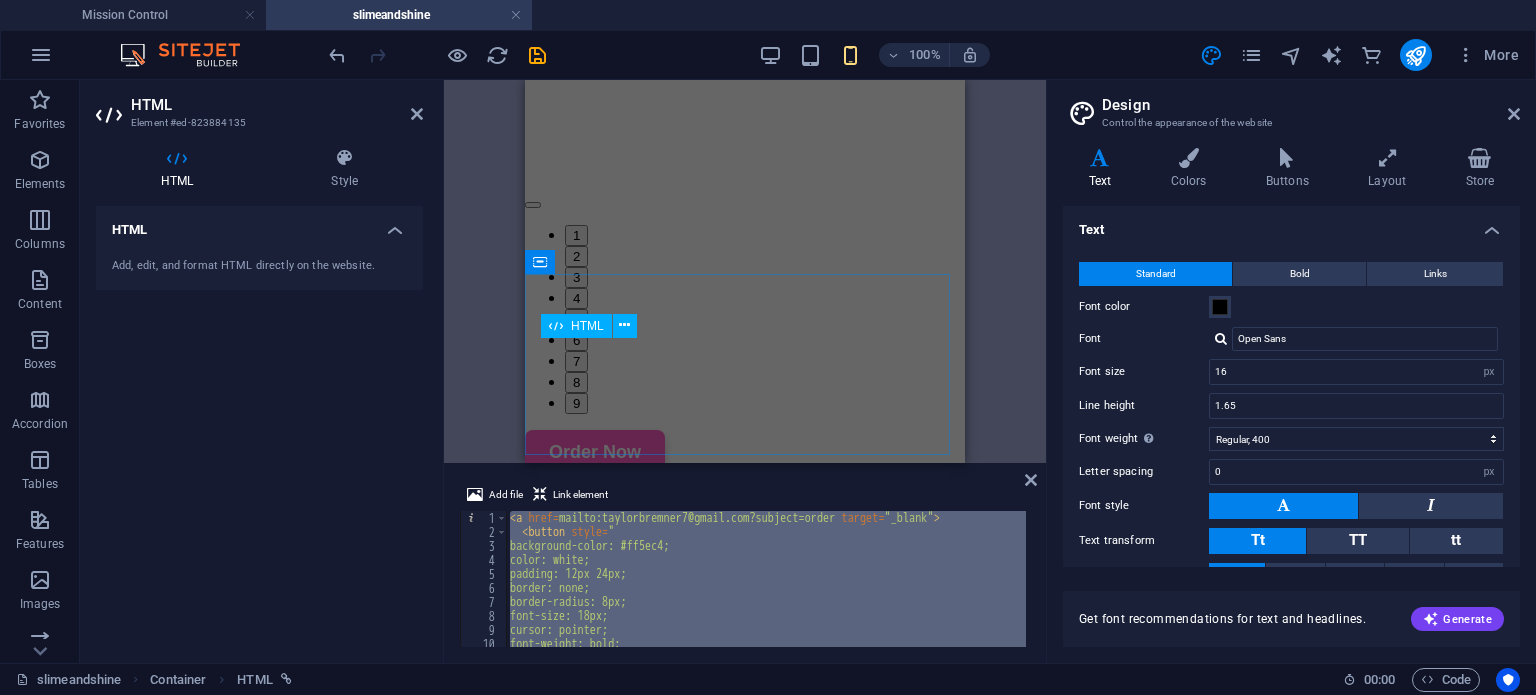 click on "Order Now" at bounding box center [745, 452] 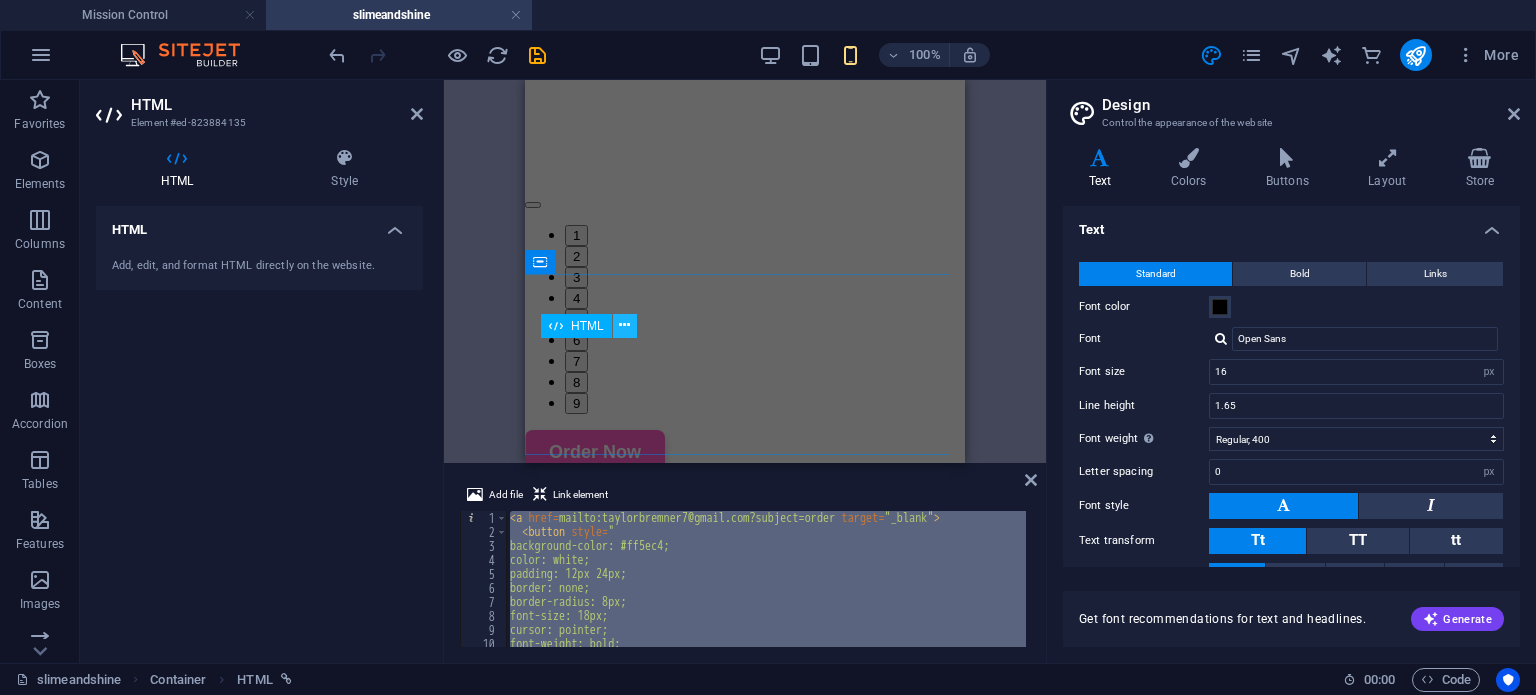 click at bounding box center [624, 325] 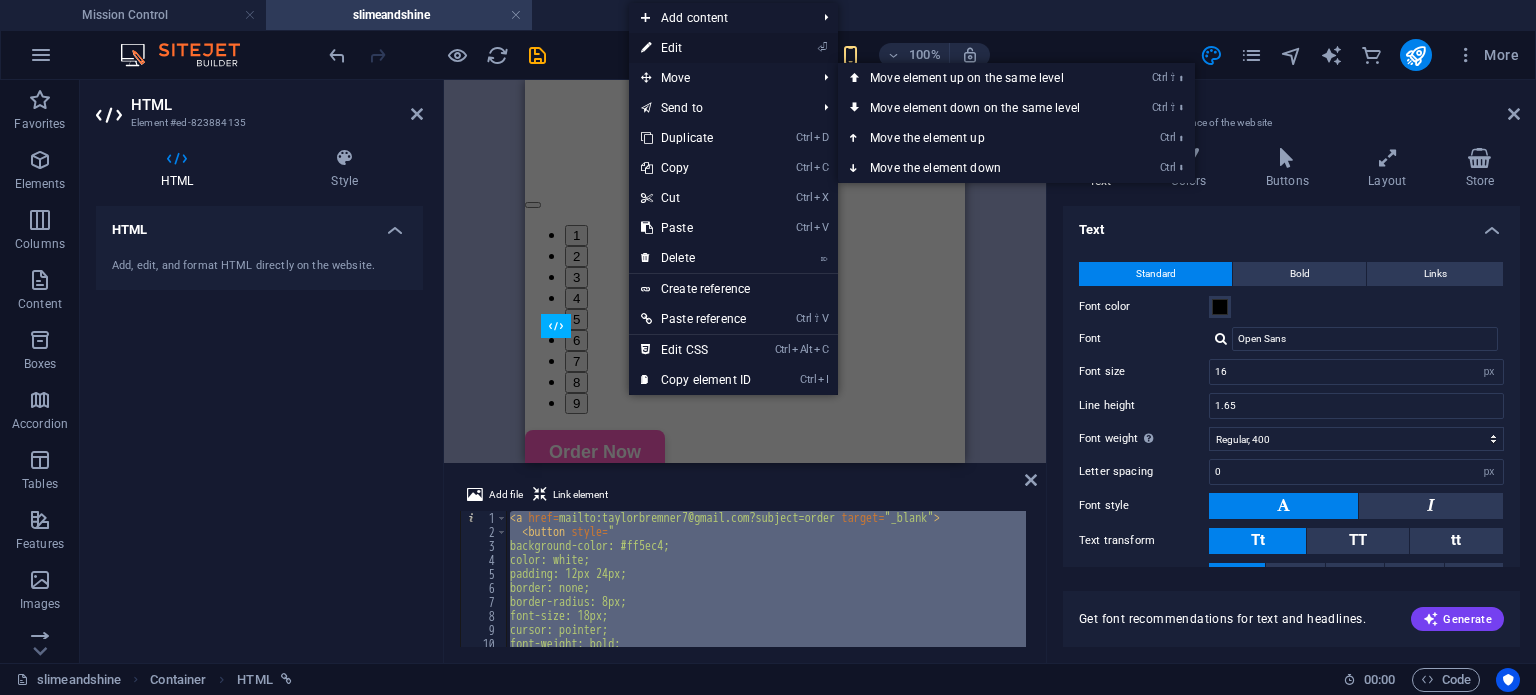 click on "⏎  Edit" at bounding box center (696, 48) 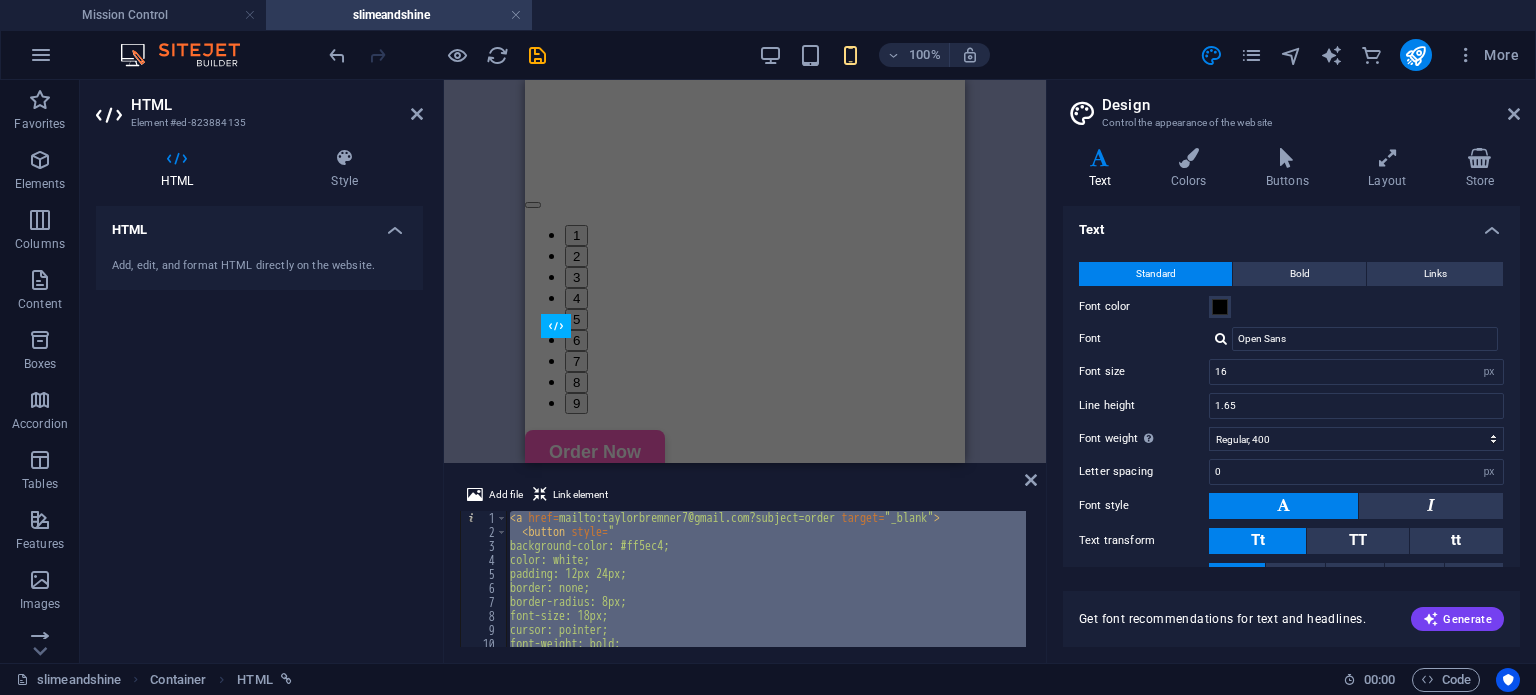 click on "< a   href = "mailto:taylorbremner7@gmail.com?subject=order"   target = "_blank" >    < button   style = "     background-color: #ff5ec4;     color: white;     padding: 12px 24px;     border: none;     border-radius: 8px;     font-size: 18px;     cursor: pointer;     font-weight: bold;     box-shadow: 0 4px 8px rgba(0,0,0,0.2);" at bounding box center [766, 579] 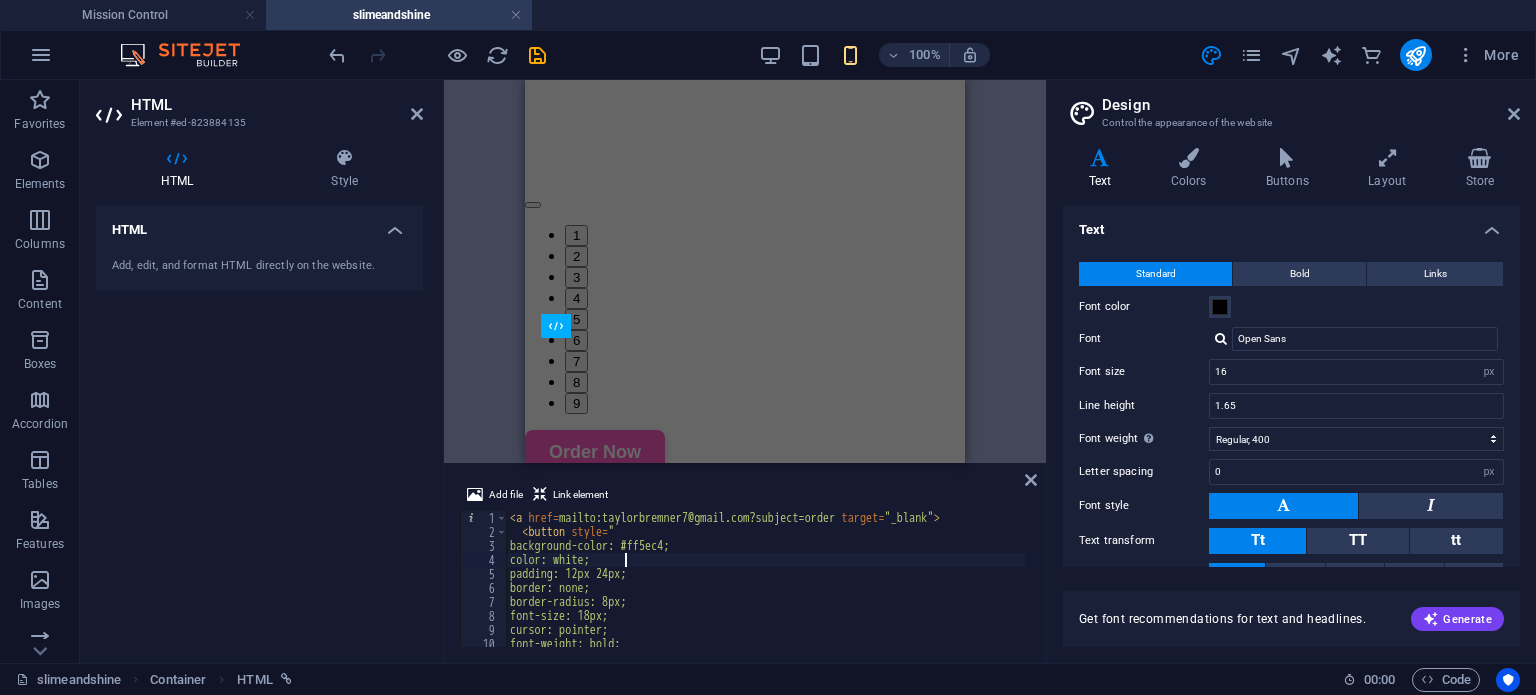 type on "</a>
<style>#ed-823884135 { position: sticky; }</style>" 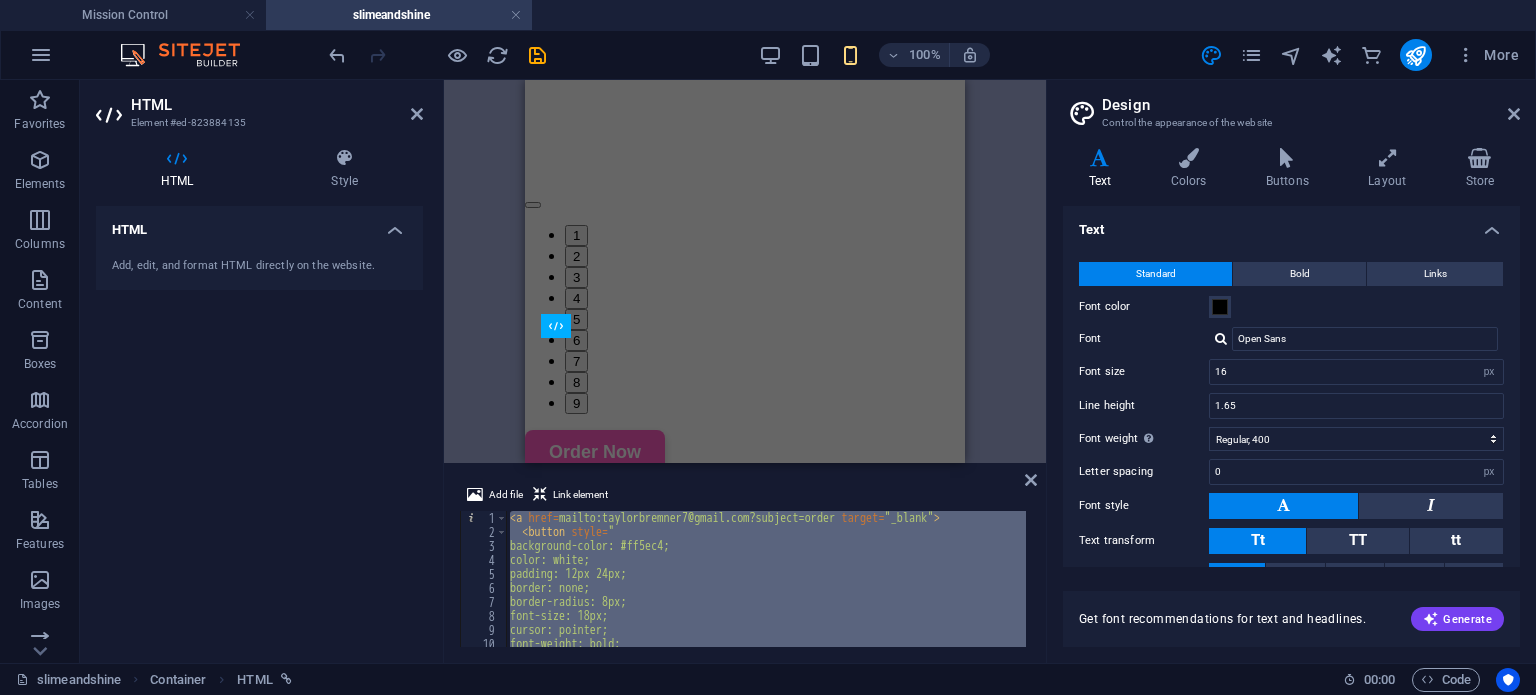 type 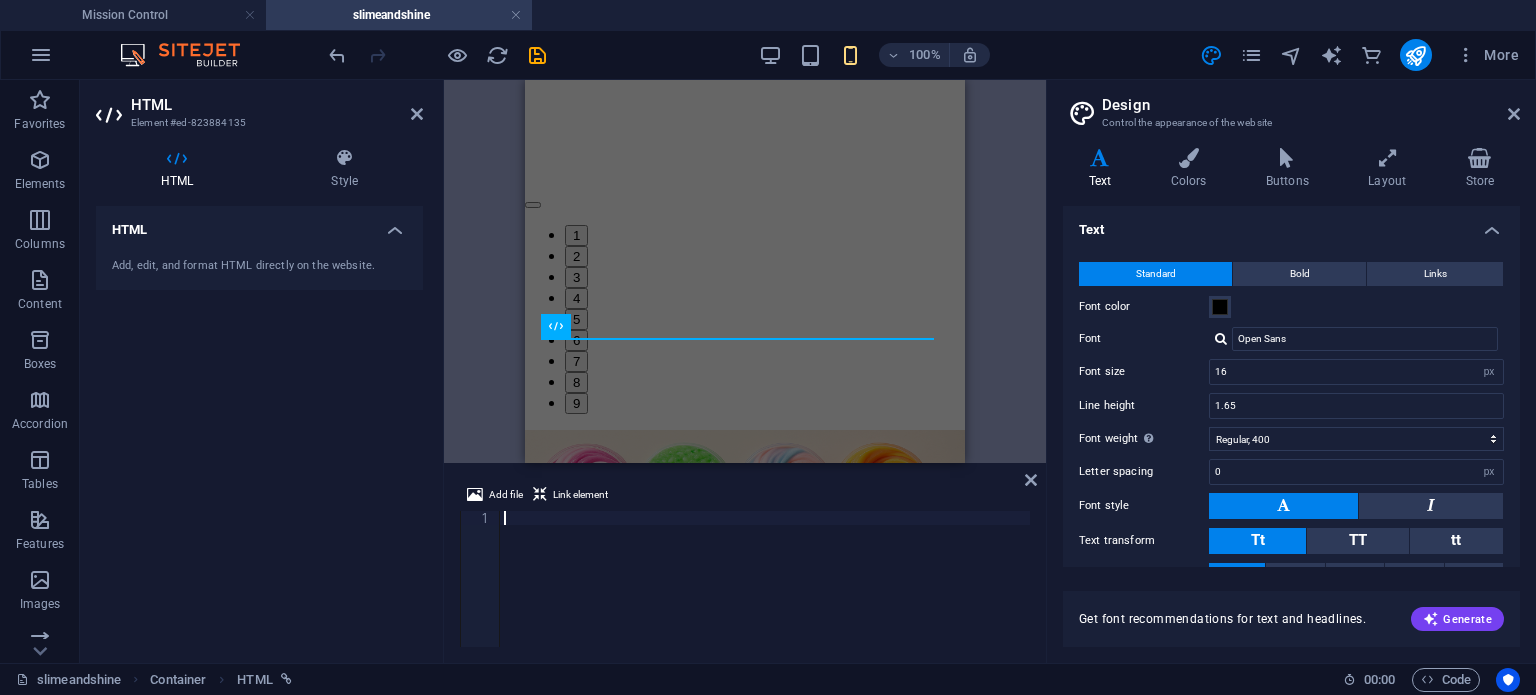 scroll, scrollTop: 116, scrollLeft: 0, axis: vertical 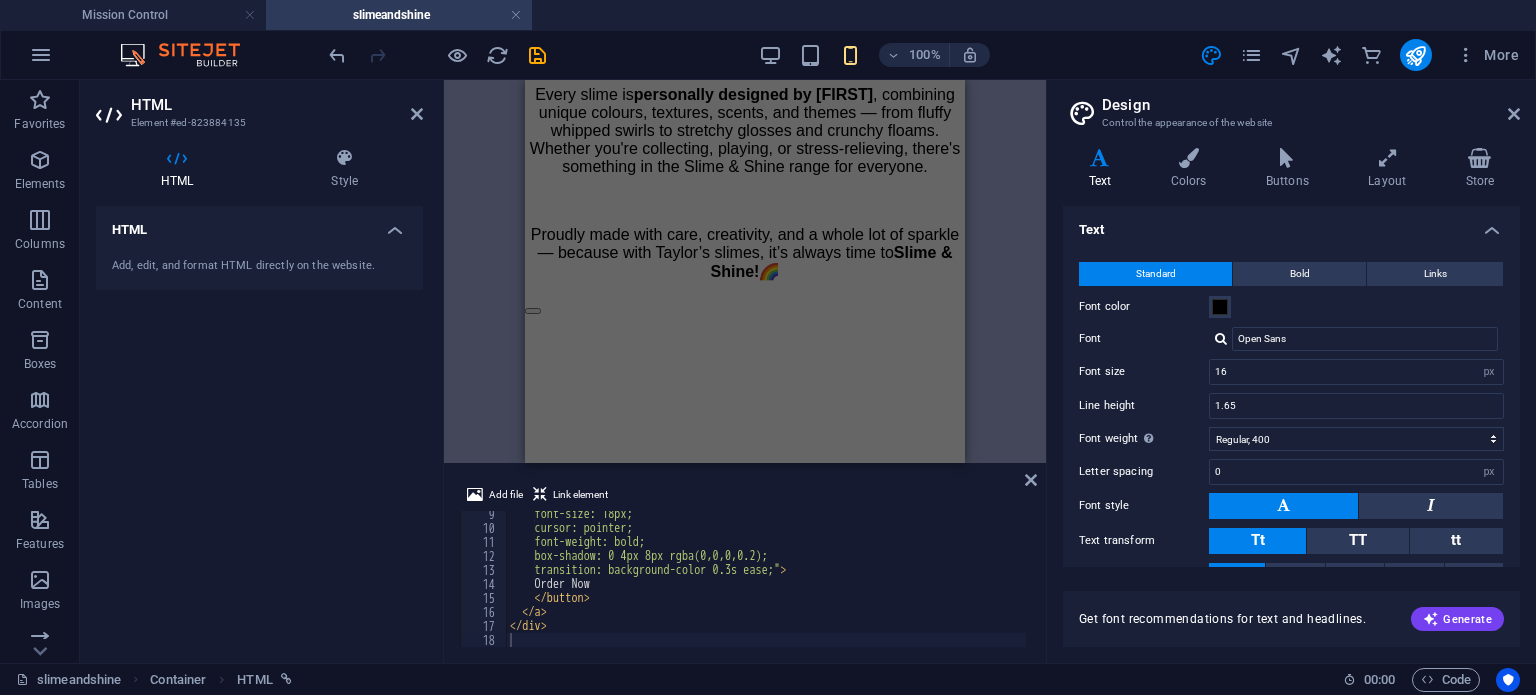 click on "Design Control the appearance of the website Variants  Text  Colors  Buttons  Layout  Store Text Standard Bold Links Font color Font Open Sans Font size 16 rem px Line height 1.65 Font weight To display the font weight correctly, it may need to be enabled.  Manage Fonts Thin, 100 Extra-light, 200 Light, 300 Regular, 400 Medium, 500 Semi-bold, 600 Bold, 700 Extra-bold, 800 Black, 900 Letter spacing 0 rem px Font style Text transform Tt TT tt Text align Font weight To display the font weight correctly, it may need to be enabled.  Manage Fonts Thin, 100 Extra-light, 200 Light, 300 Regular, 400 Medium, 500 Semi-bold, 600 Bold, 700 Extra-bold, 800 Black, 900 Default Hover / Active Font color Font color Decoration None Decoration None Transition duration 0.3 s Transition function Ease Ease In Ease Out Ease In/Ease Out Linear Headlines All H1 / Textlogo H2 H3 H4 H5 H6 Font color Font Poppins Line height 1.3 Font weight To display the font weight correctly, it may need to be enabled.  Manage Fonts Thin, 100 Bold, 700" at bounding box center [1291, 371] 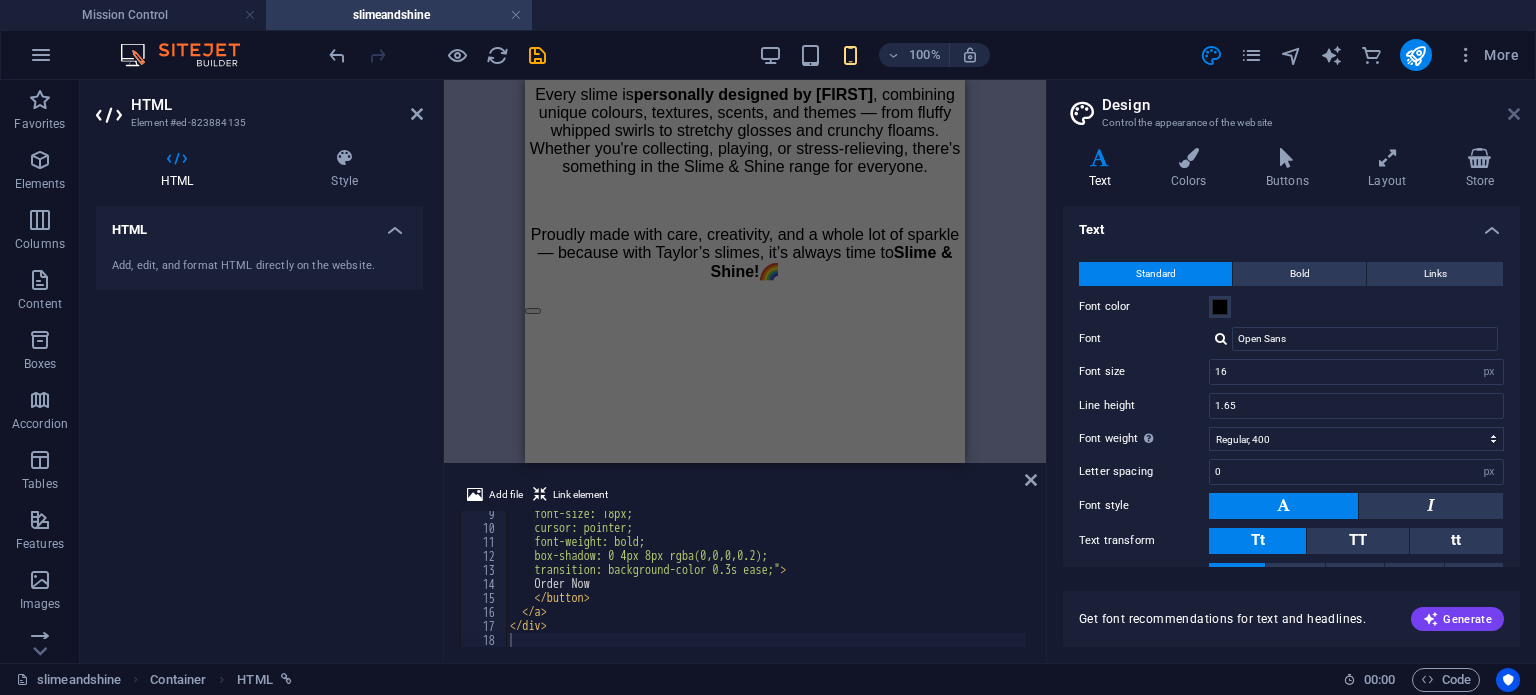 click at bounding box center [1514, 114] 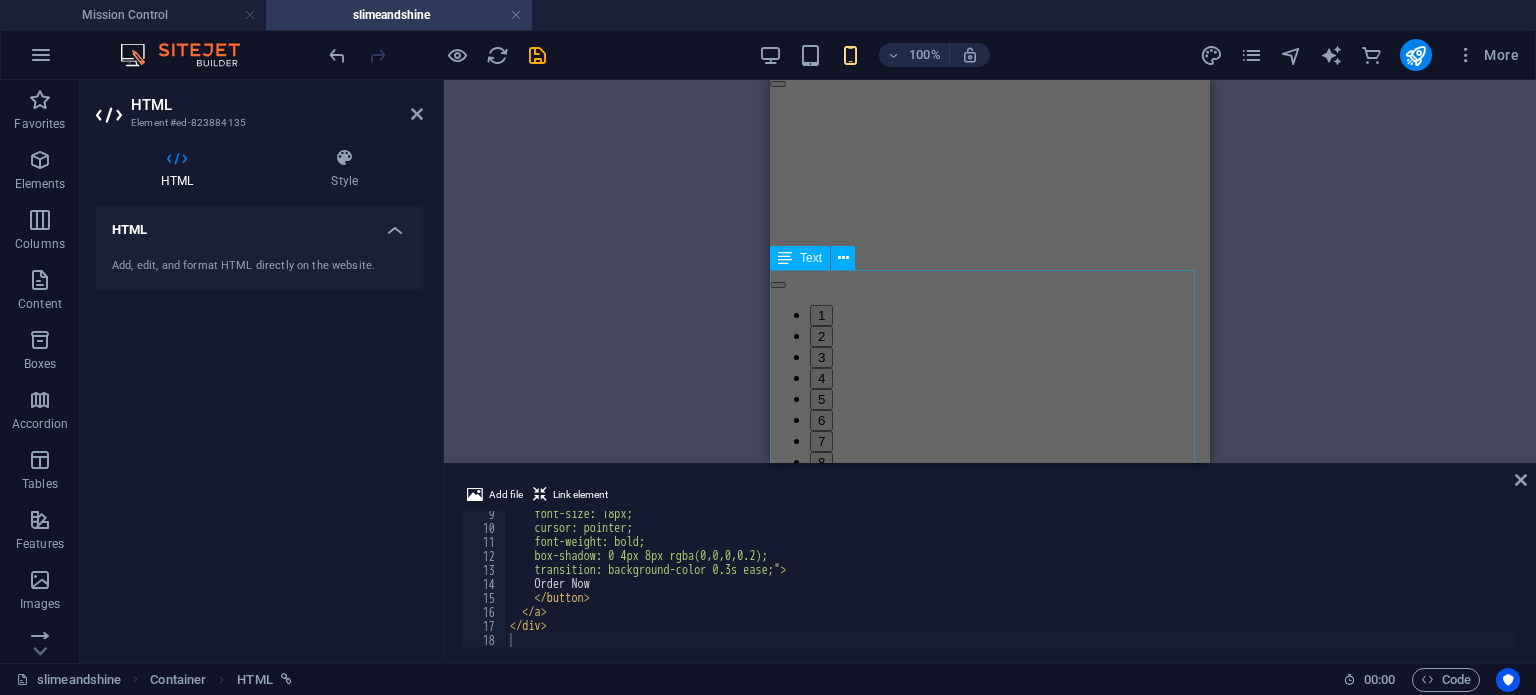 scroll, scrollTop: 1100, scrollLeft: 0, axis: vertical 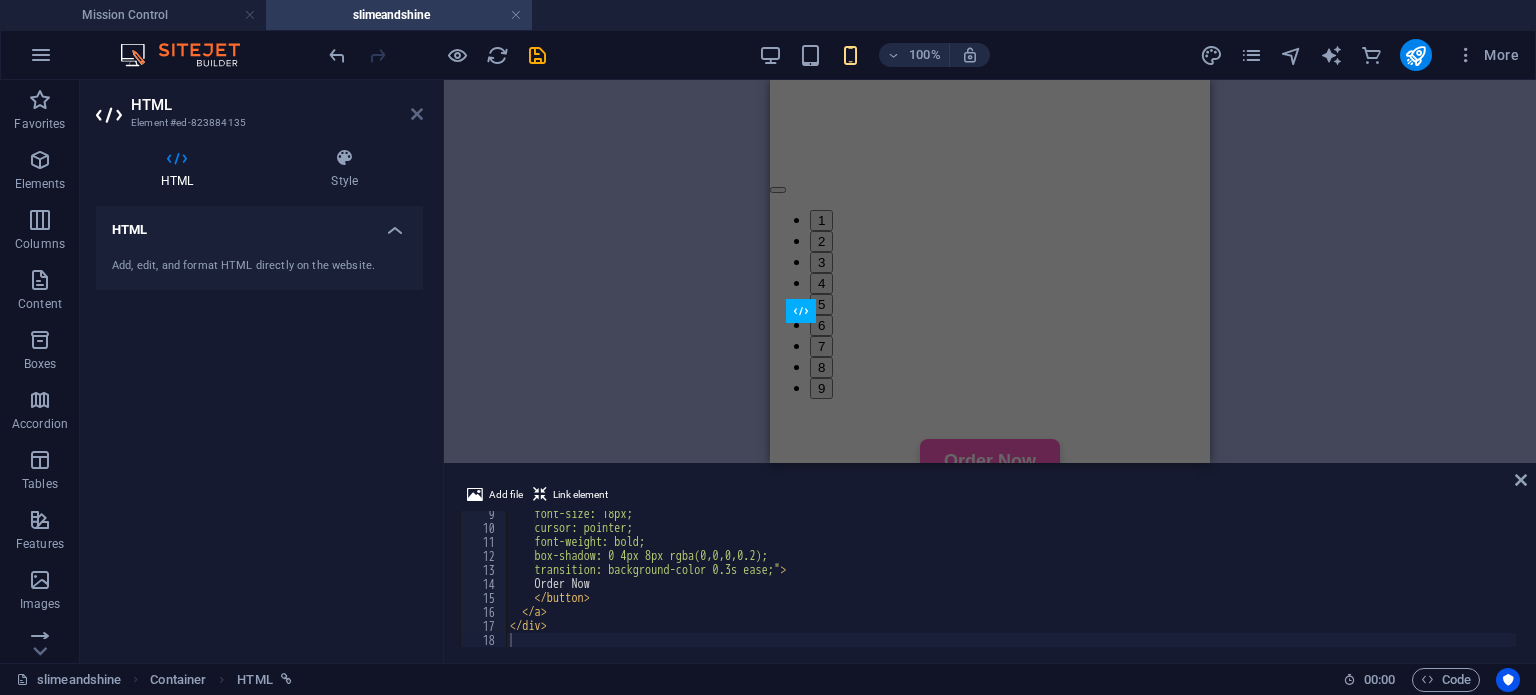click at bounding box center [417, 114] 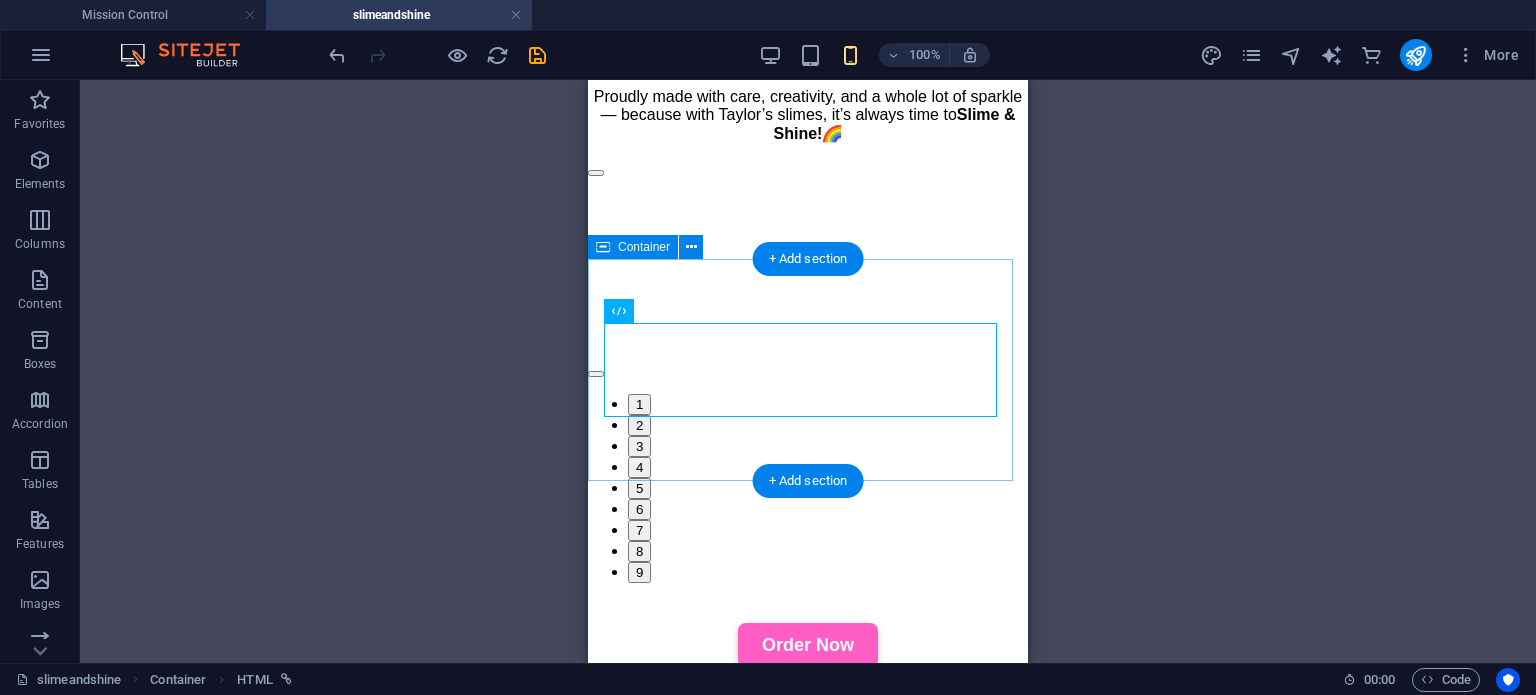 scroll, scrollTop: 900, scrollLeft: 0, axis: vertical 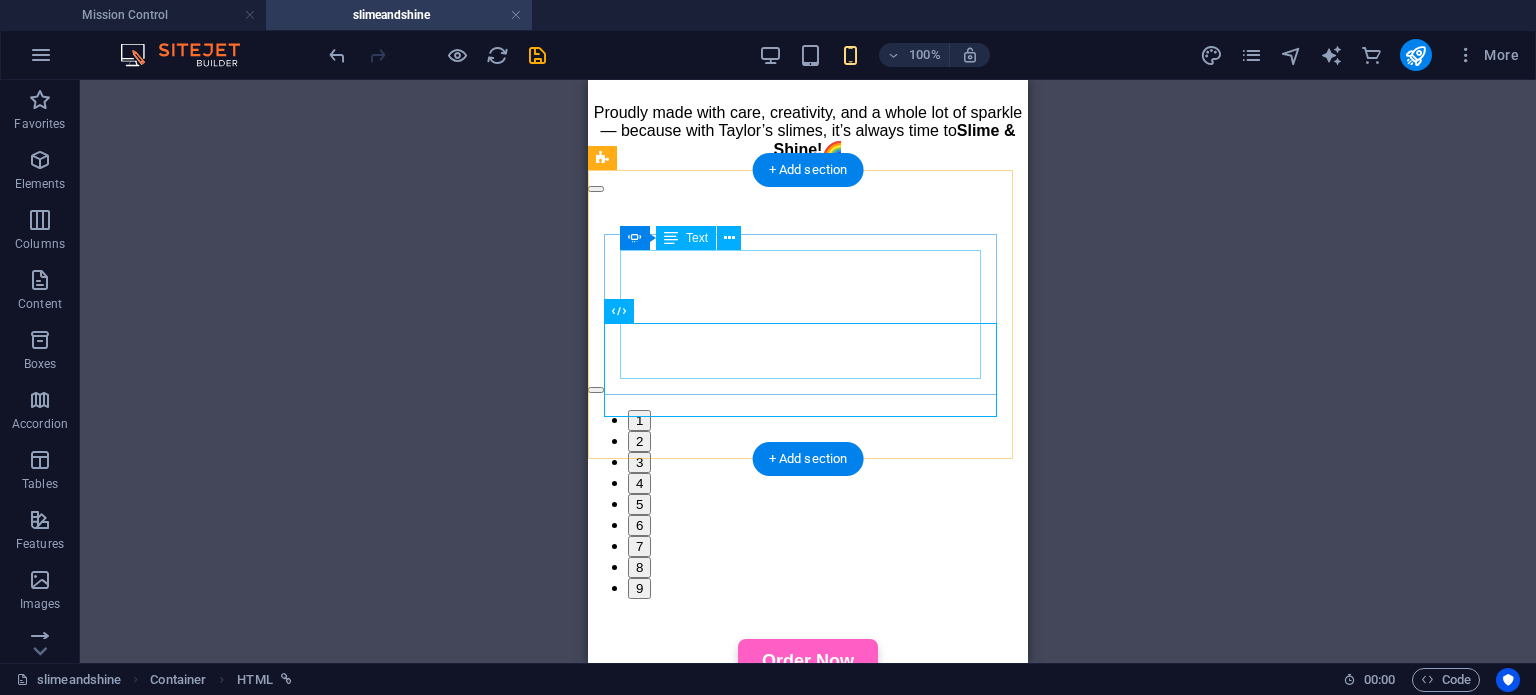 click on "Cotton Candy Crunch Colours : Neon green, citrus yellow, sparkle flecks Flavour inspiration : Lime soda pop Texture : Crunchy slime with fizz beads Add-ons : Popping candy sounds and bubble pops" at bounding box center [-18, 823] 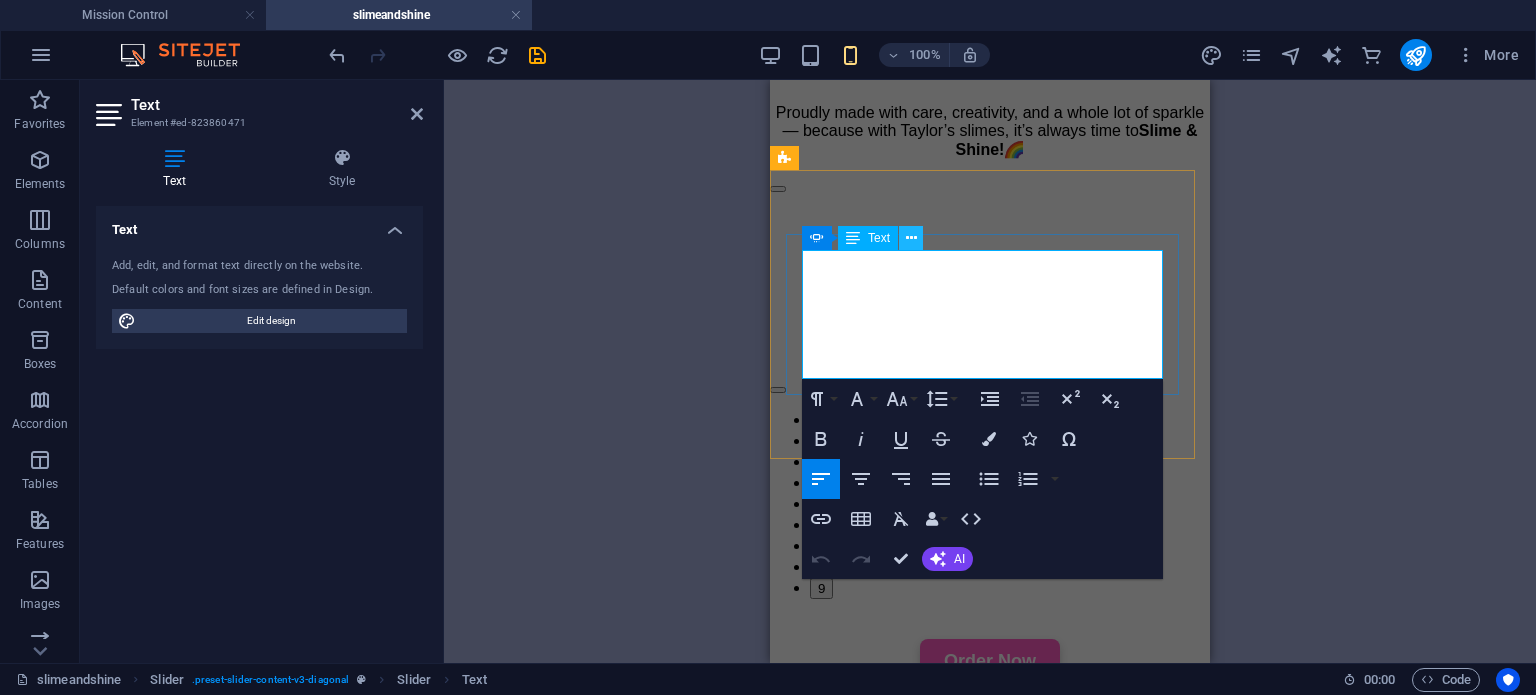 click at bounding box center (911, 238) 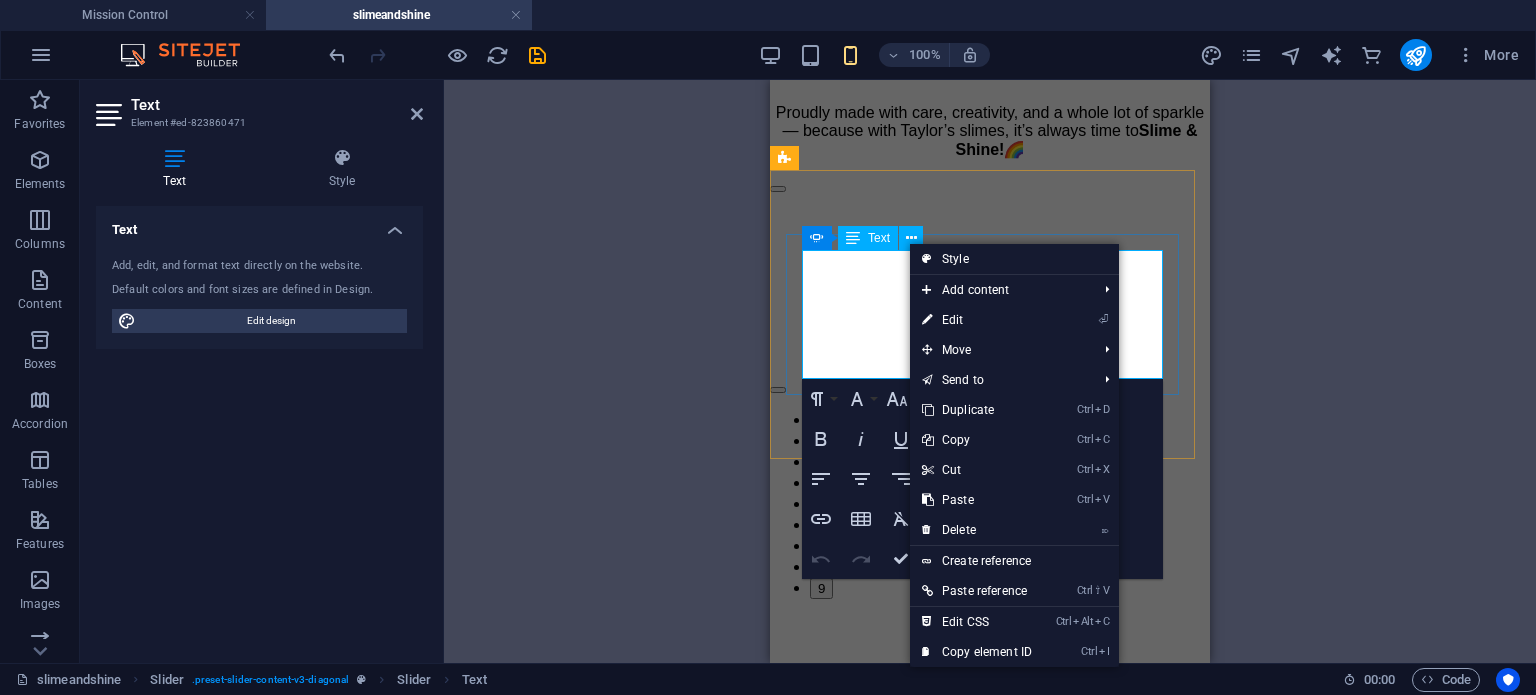 click on "Colours" at bounding box center (14, 792) 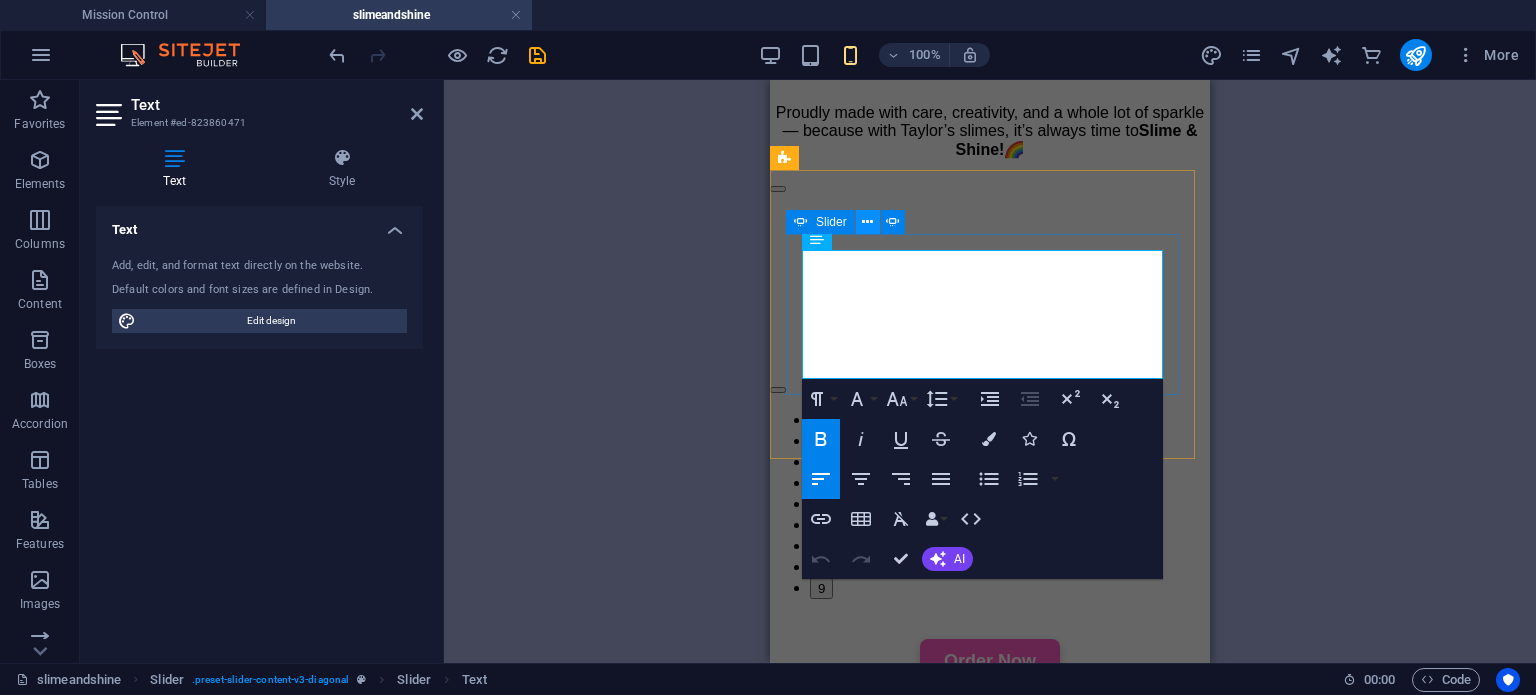click at bounding box center (867, 222) 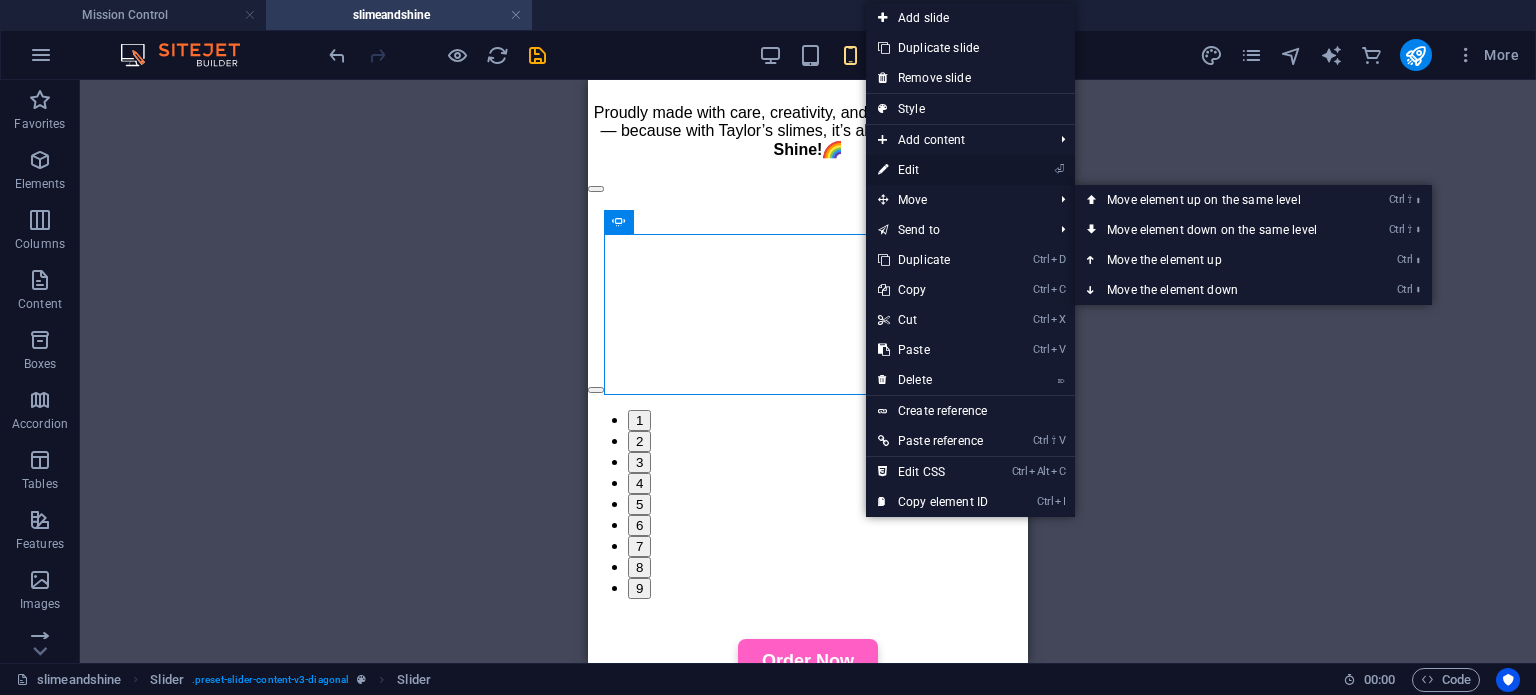click on "⏎  Edit" at bounding box center (933, 170) 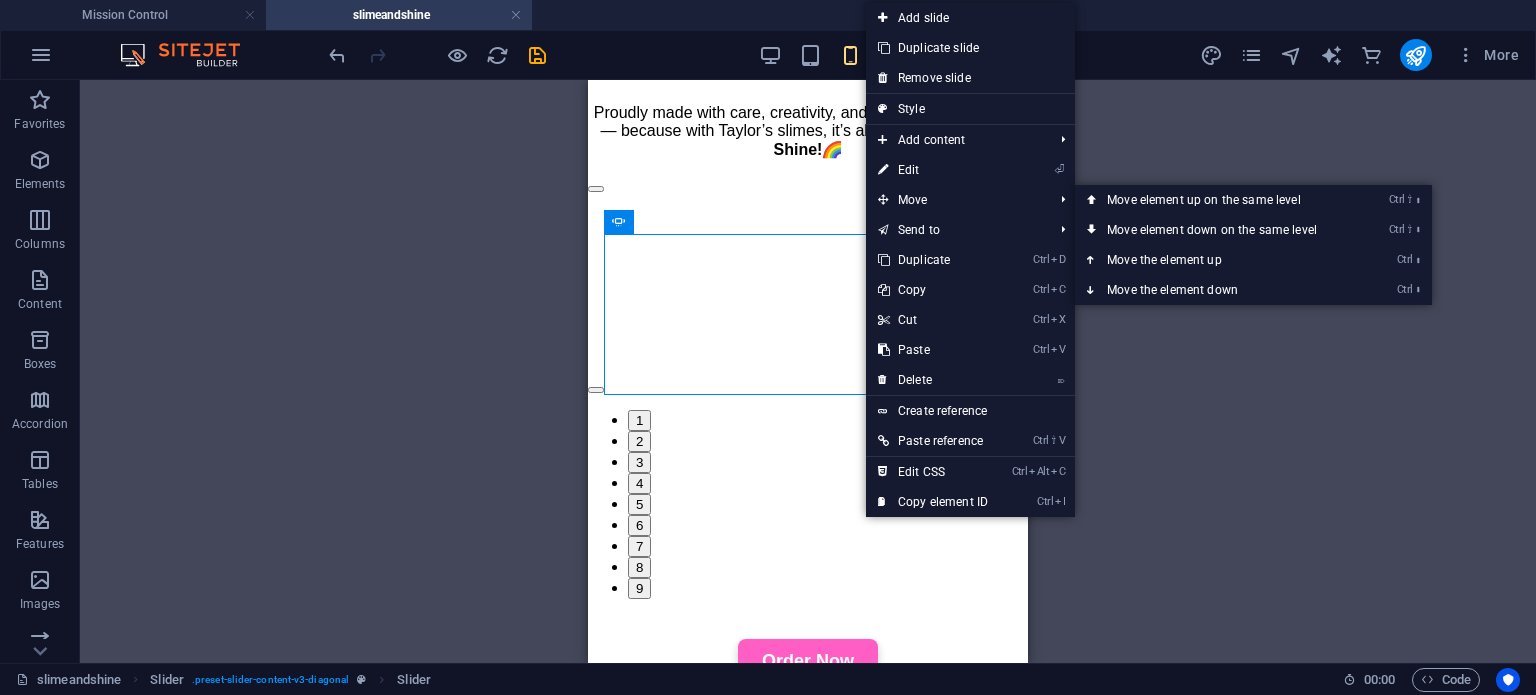 select on "ms" 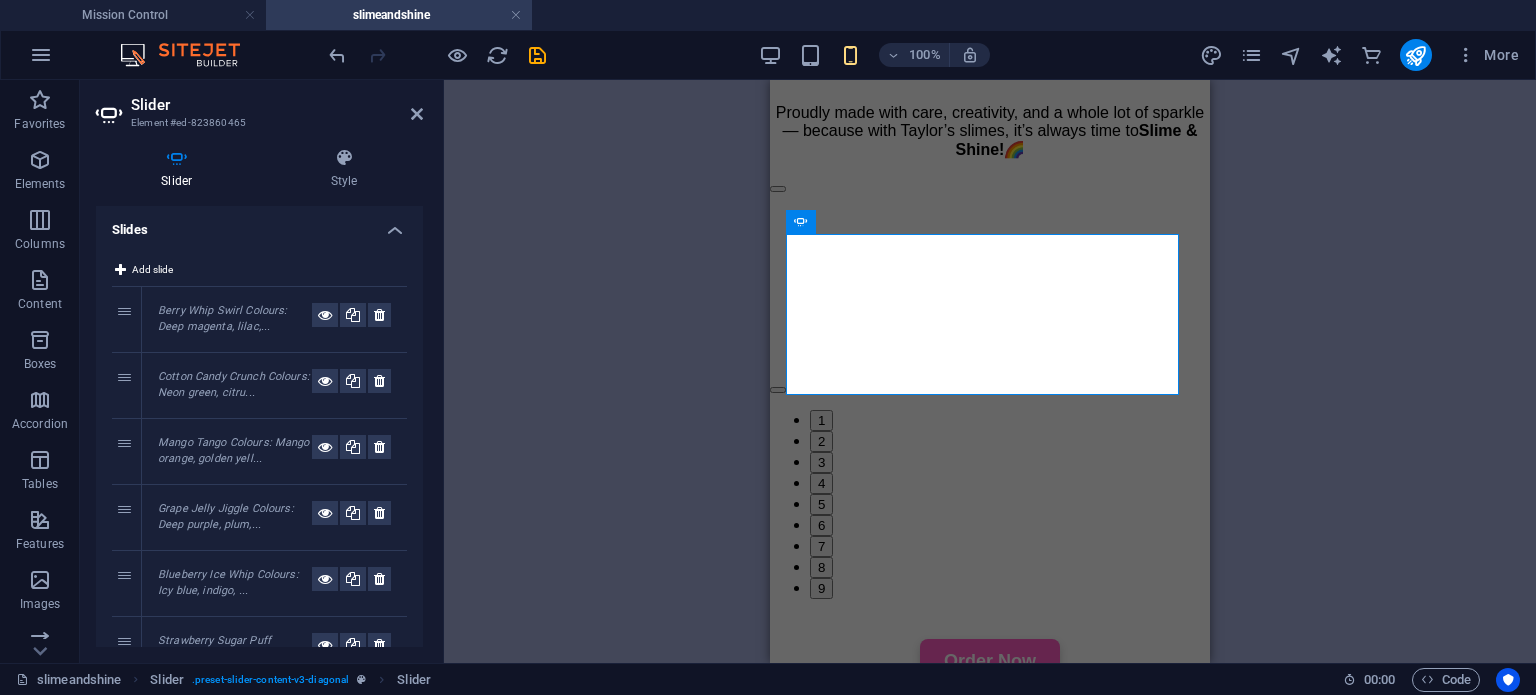 click on "Berry Whip Swirl
Colours: Deep magenta, lilac,..." at bounding box center (222, 319) 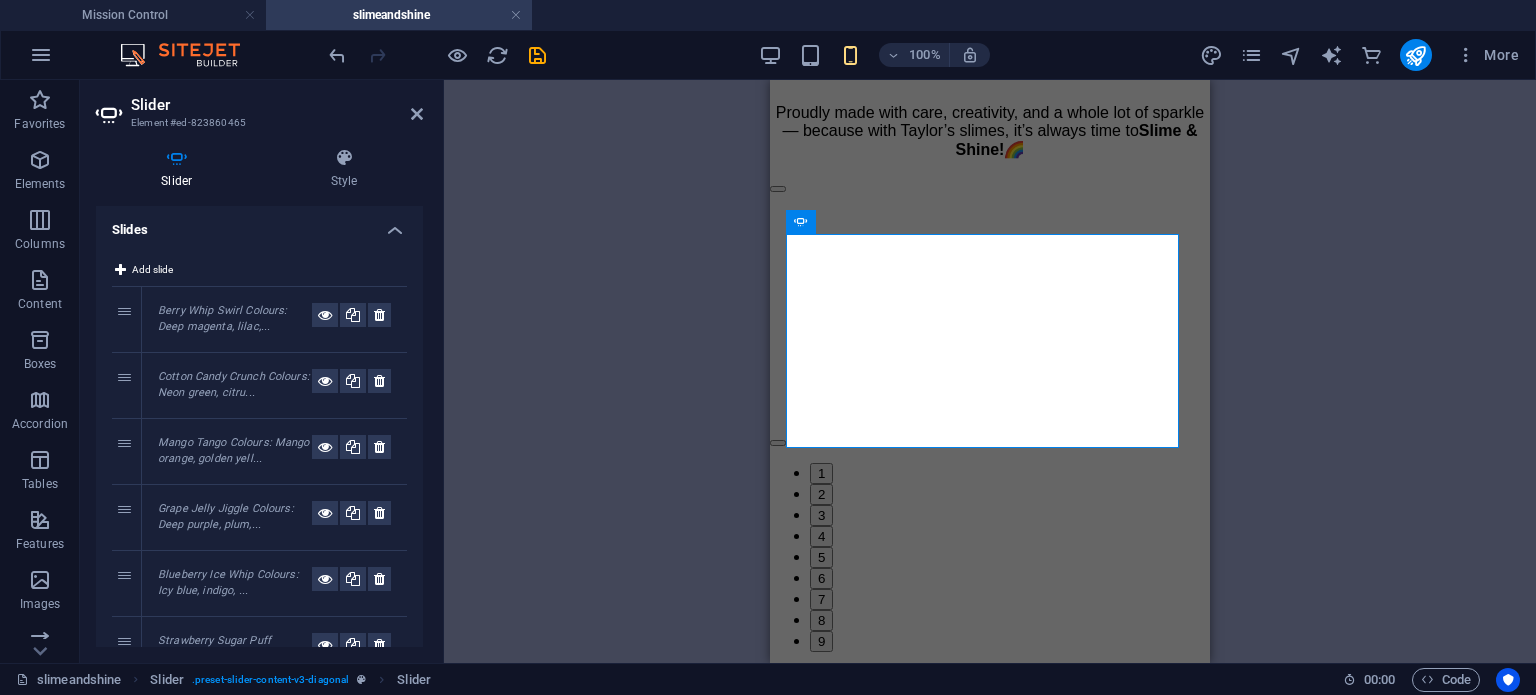 click on "Mango Tango
Colours: Mango orange, golden yell..." at bounding box center (234, 451) 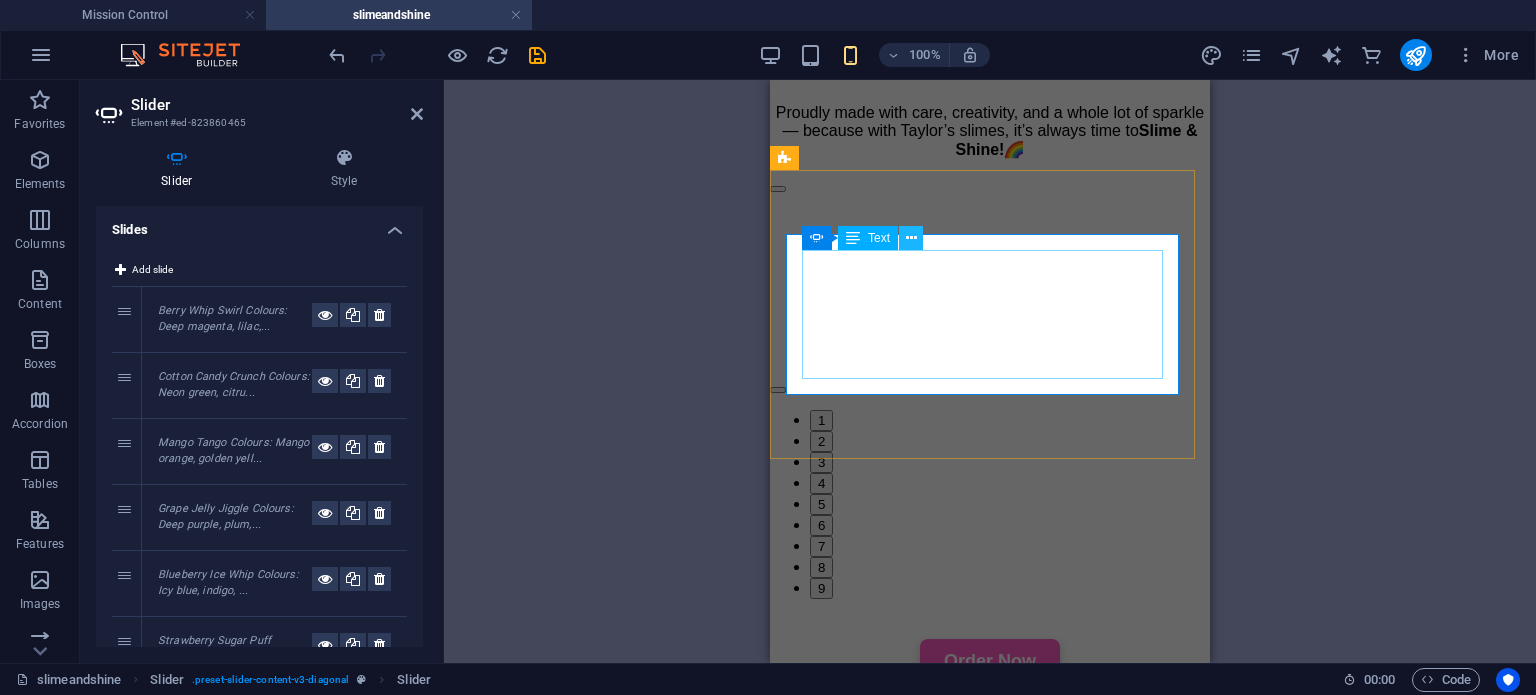 click at bounding box center [911, 238] 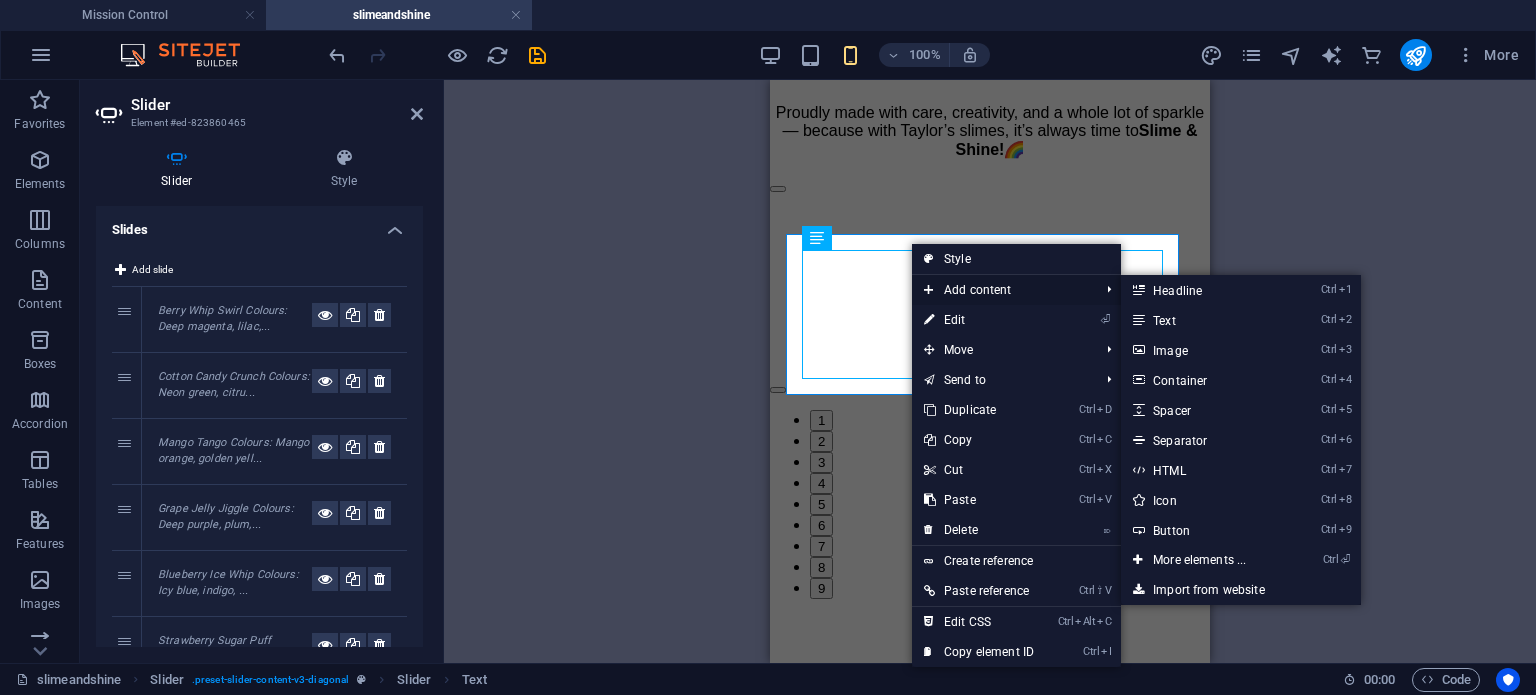 click on "Add content" at bounding box center (1001, 290) 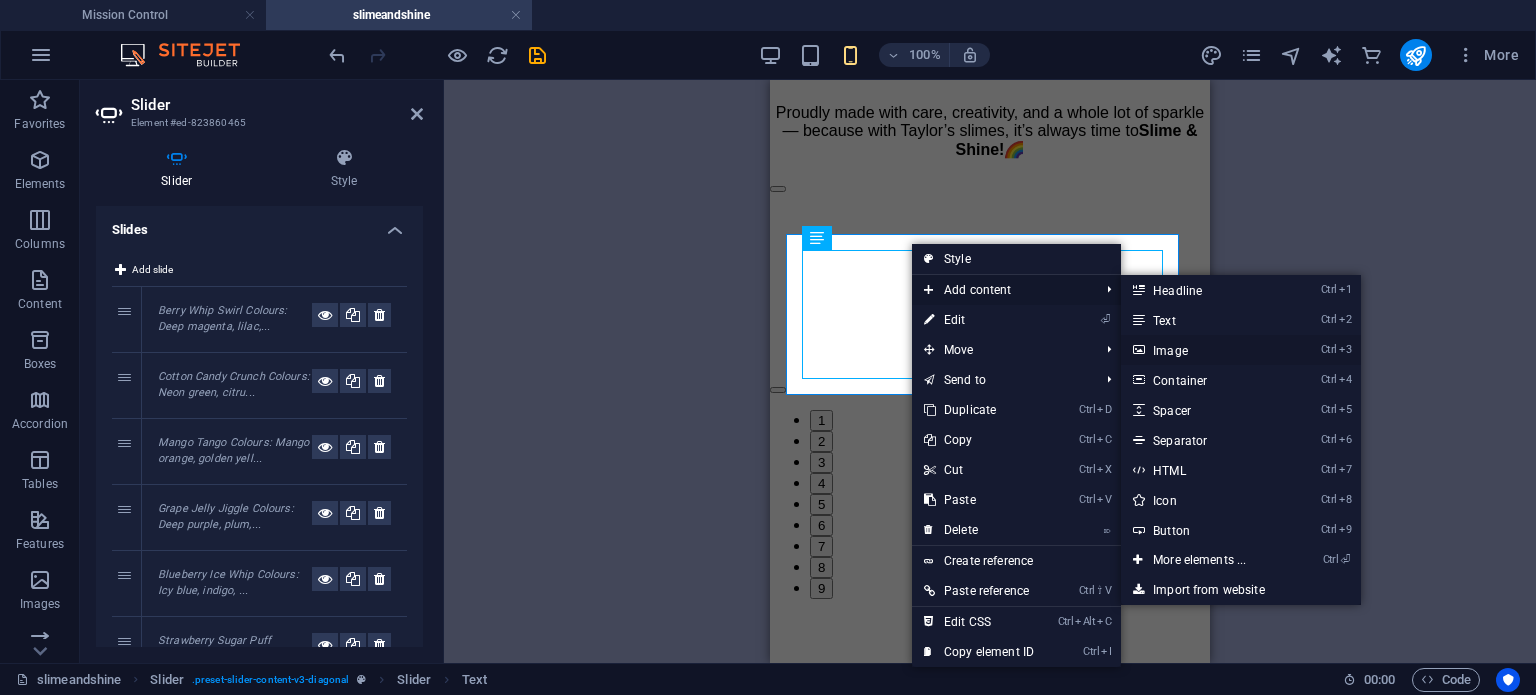 click on "Ctrl 3  Image" at bounding box center [1203, 350] 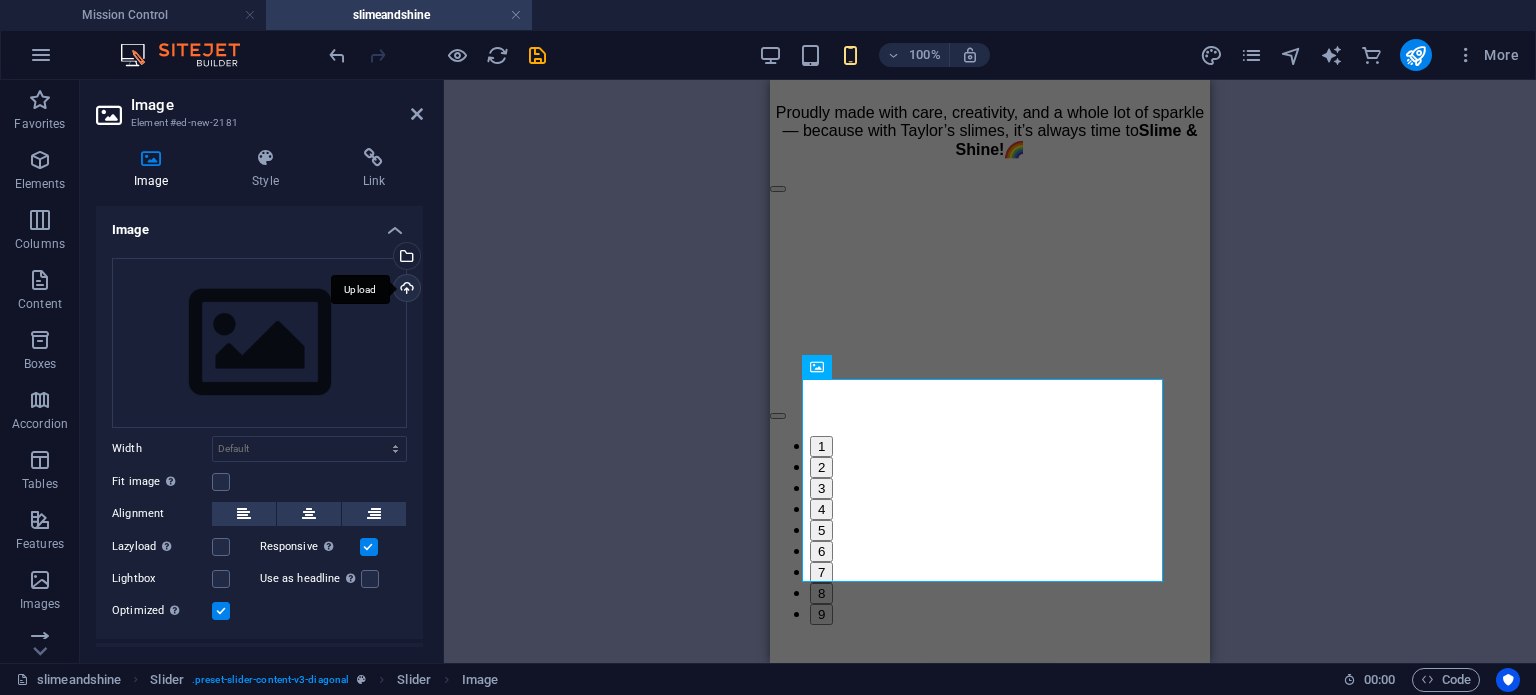 click on "Upload" at bounding box center (405, 290) 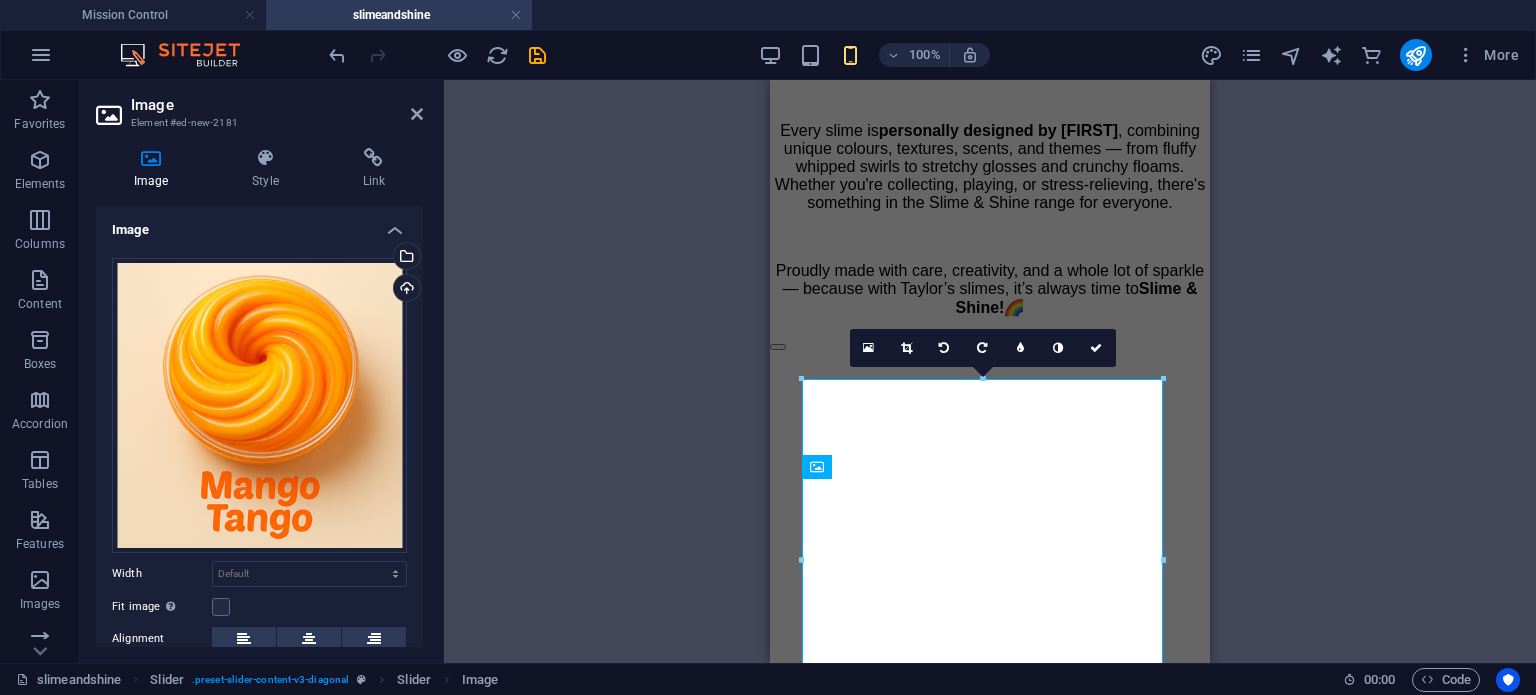 scroll, scrollTop: 700, scrollLeft: 0, axis: vertical 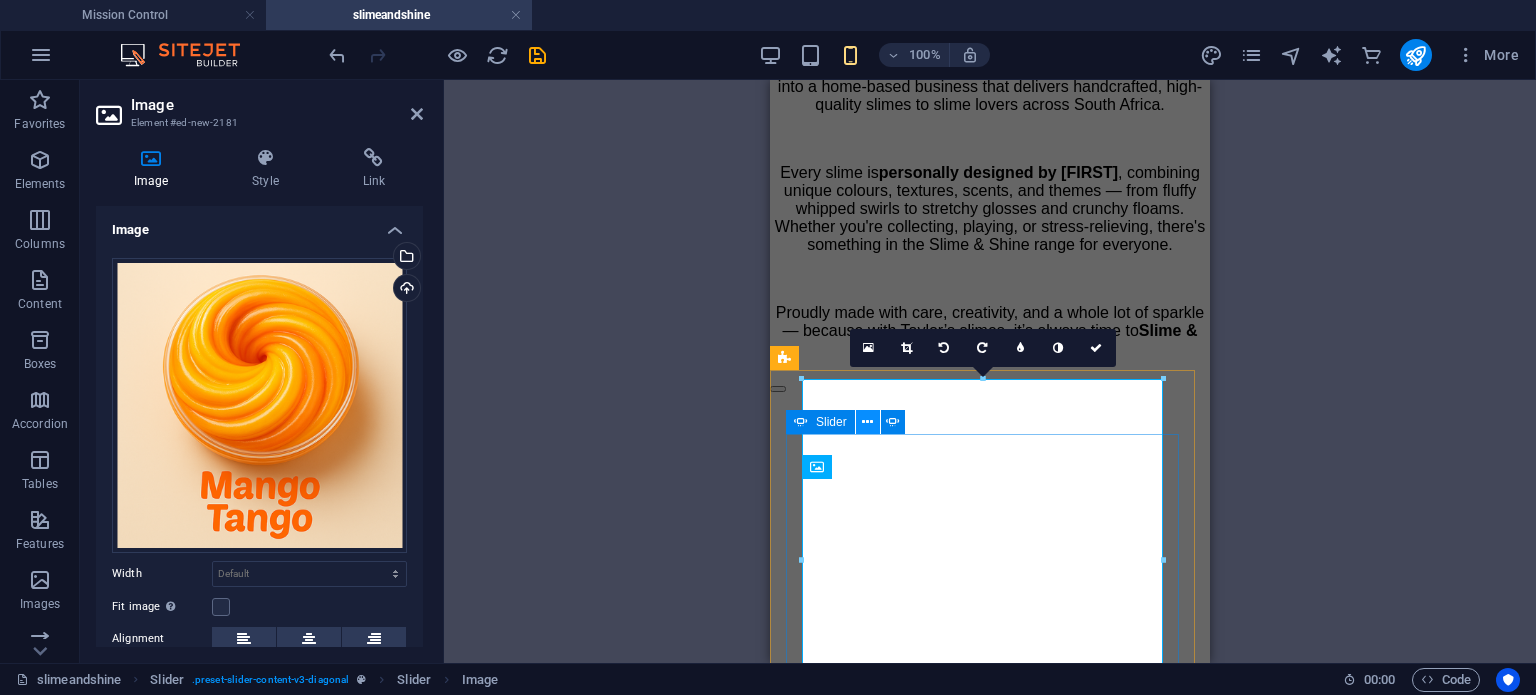 click at bounding box center (867, 422) 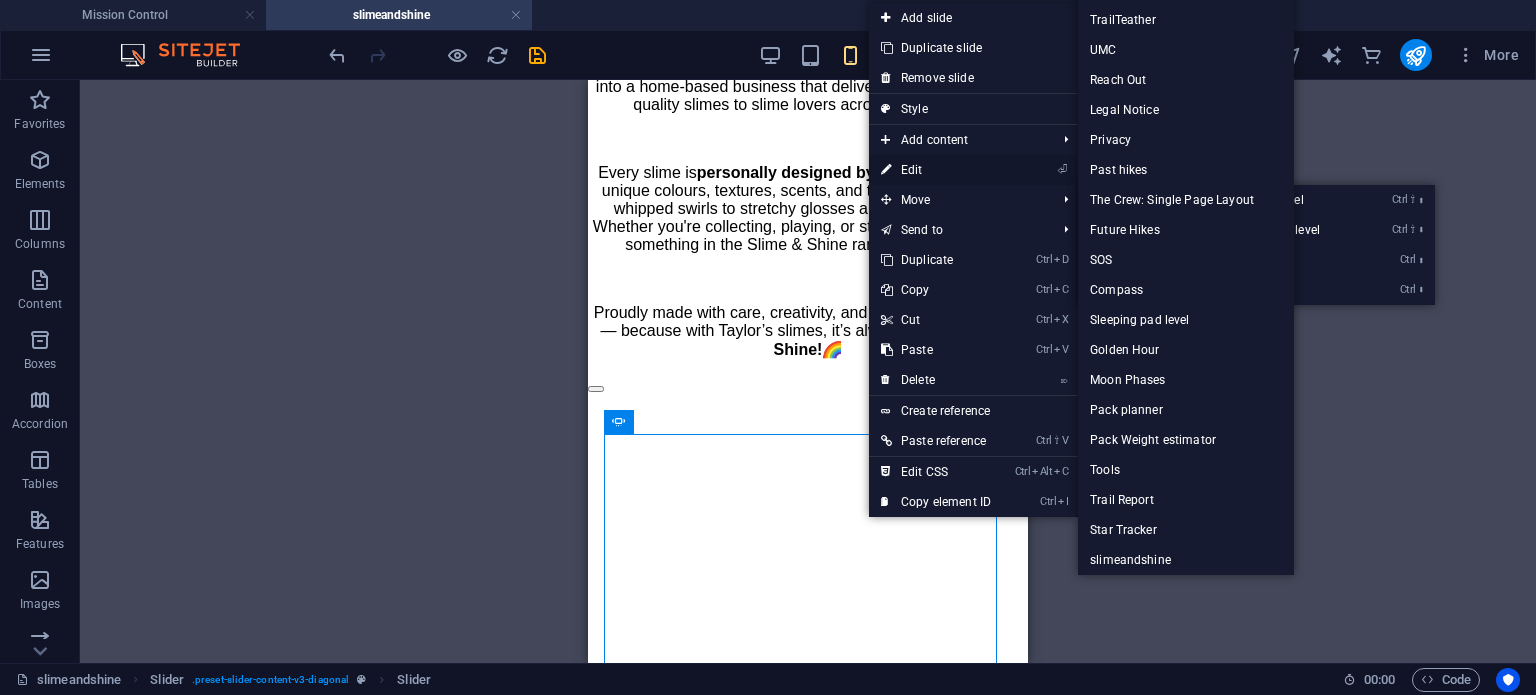 click on "⏎  Edit" at bounding box center (936, 170) 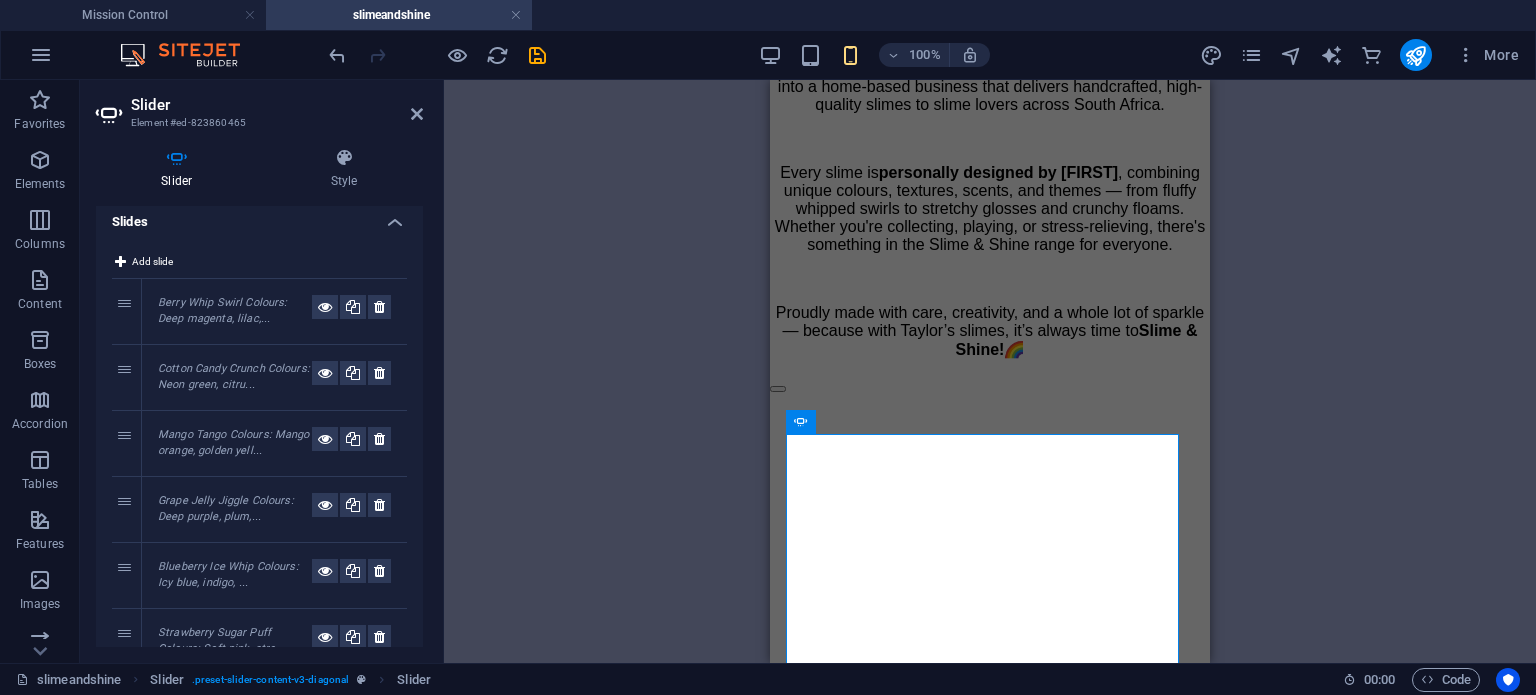 scroll, scrollTop: 0, scrollLeft: 0, axis: both 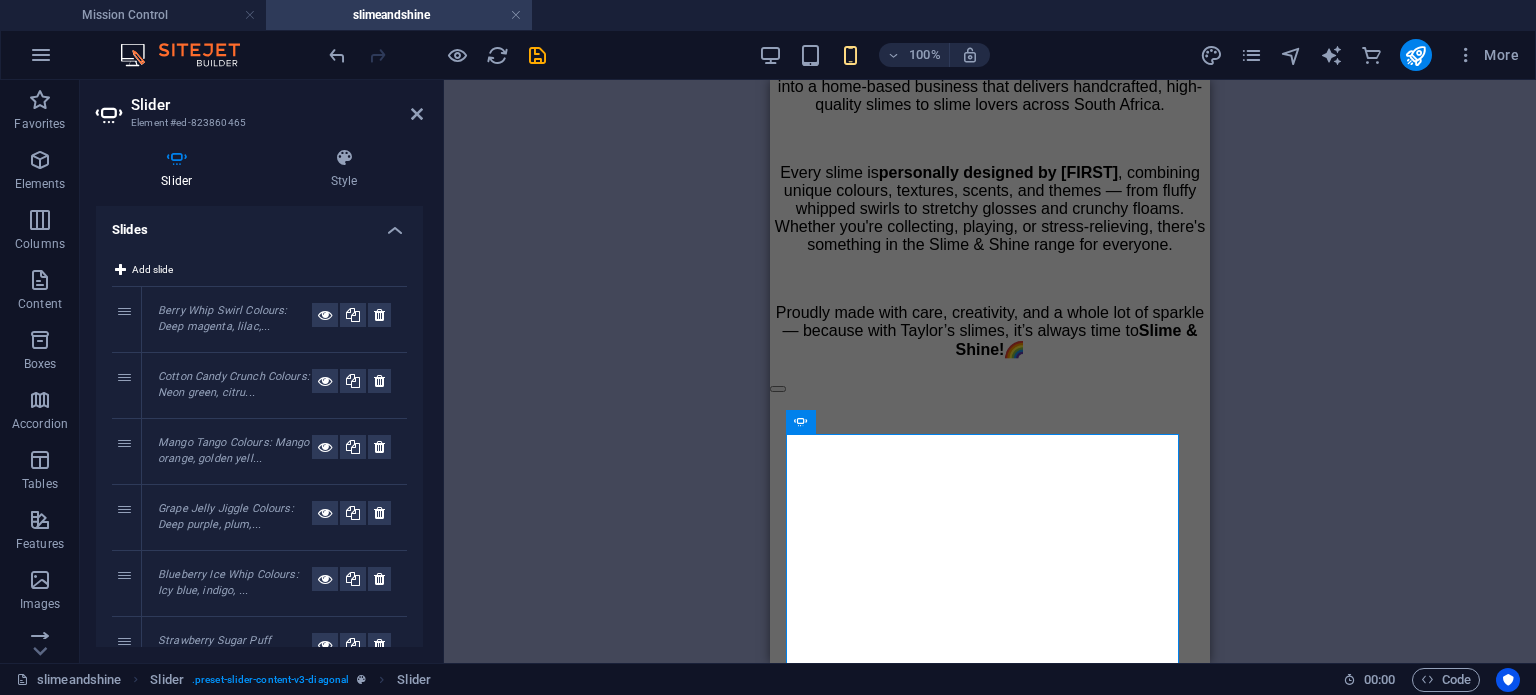 click on "Berry Whip Swirl
Colours: Deep magenta, lilac,..." at bounding box center (222, 319) 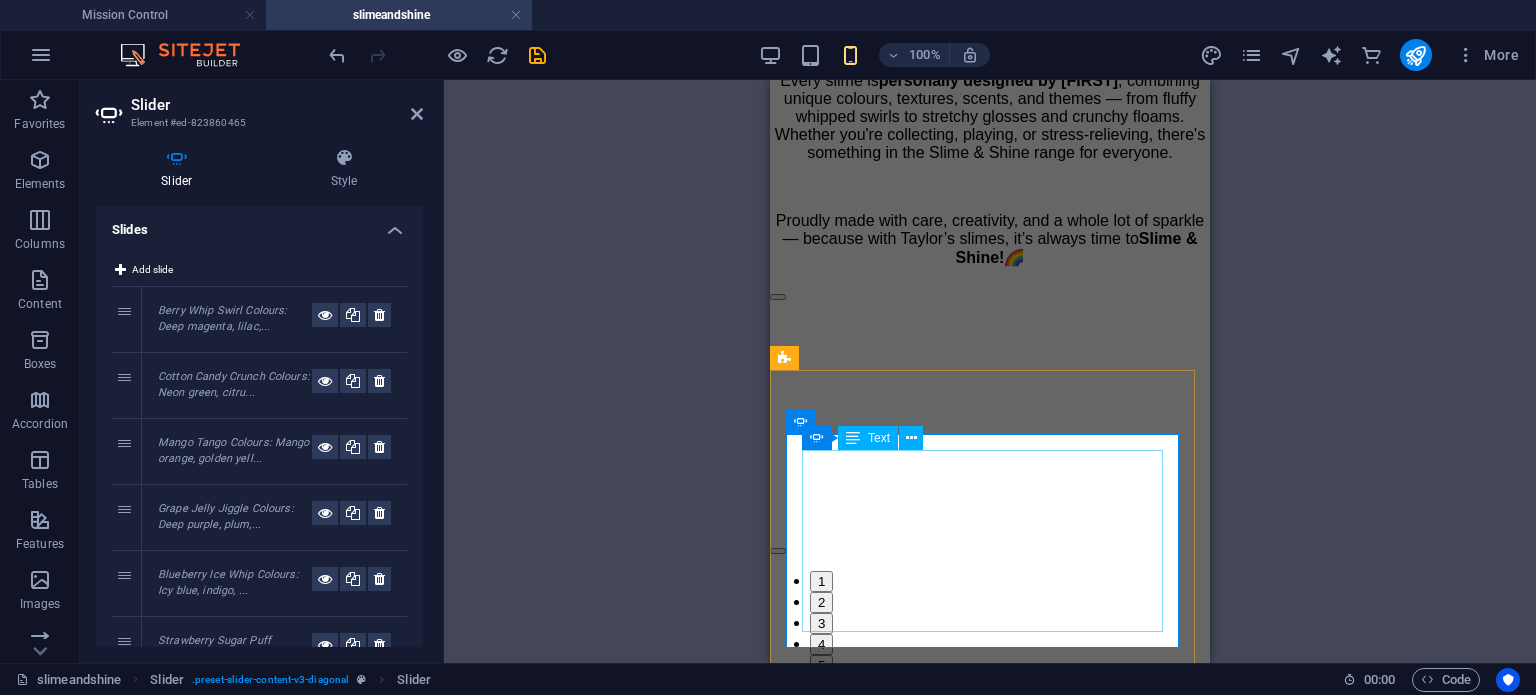 scroll, scrollTop: 800, scrollLeft: 0, axis: vertical 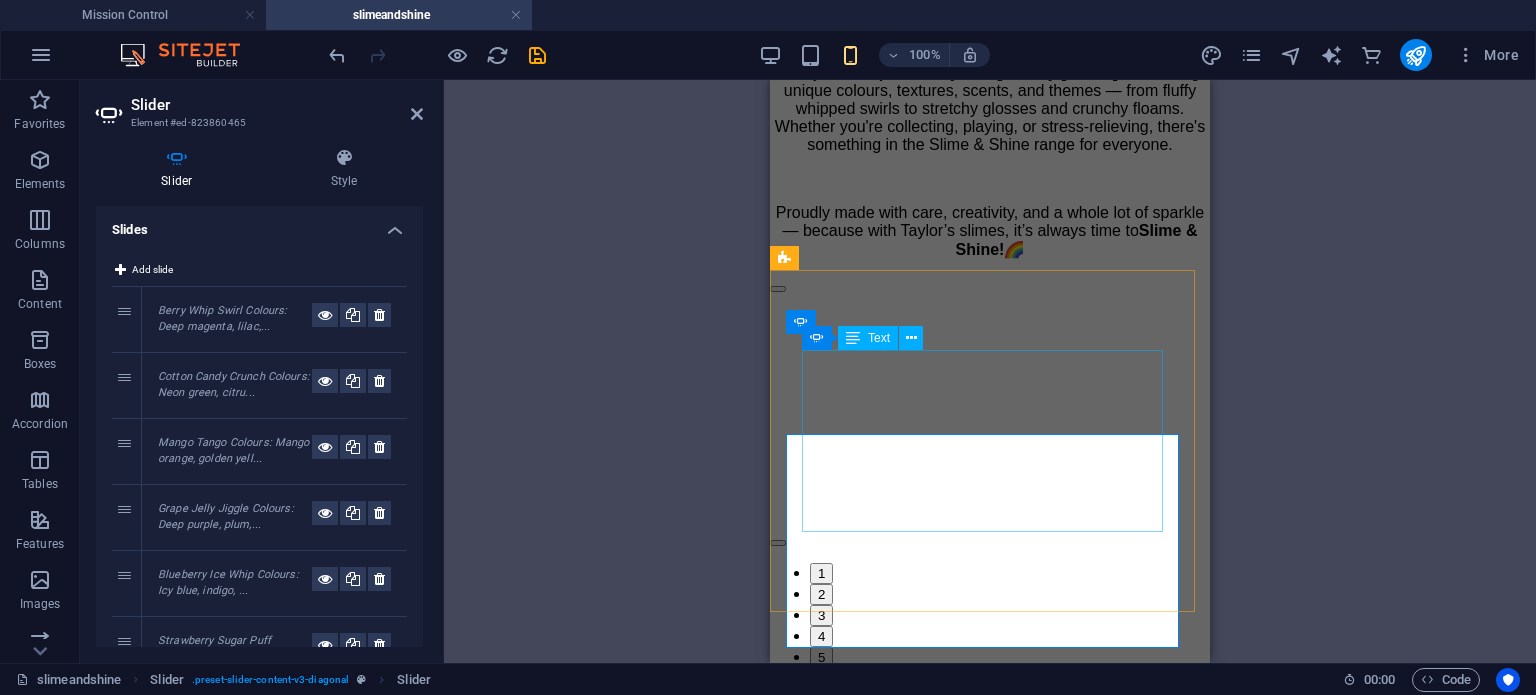 click on "Berry Whip Swirl Colours : Deep magenta, lilac, whipped cream white Flavour inspiration : Mixed berries and vanilla cream Texture : Thick butter slime; ultra soft and stretchy Add-ons : Mini berry charms and swirls" at bounding box center [557, 725] 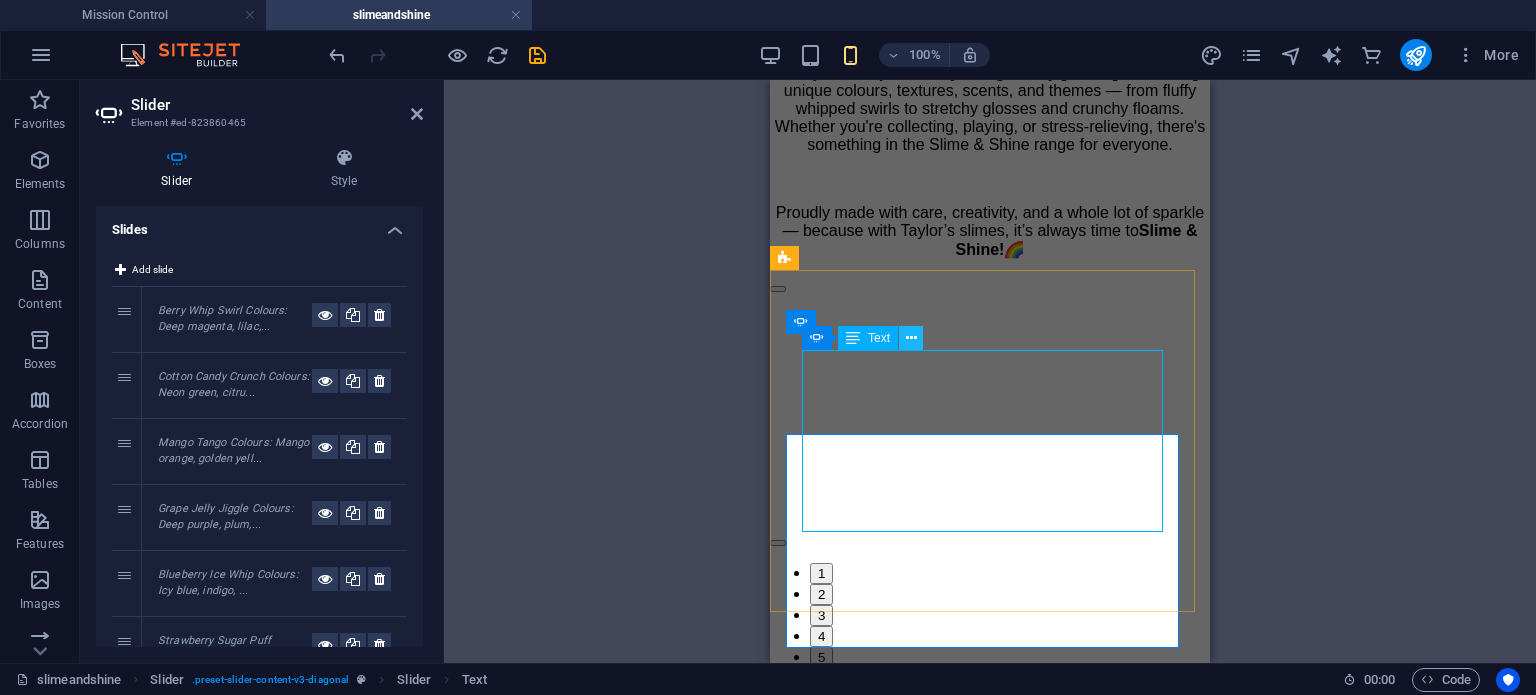 click at bounding box center [911, 338] 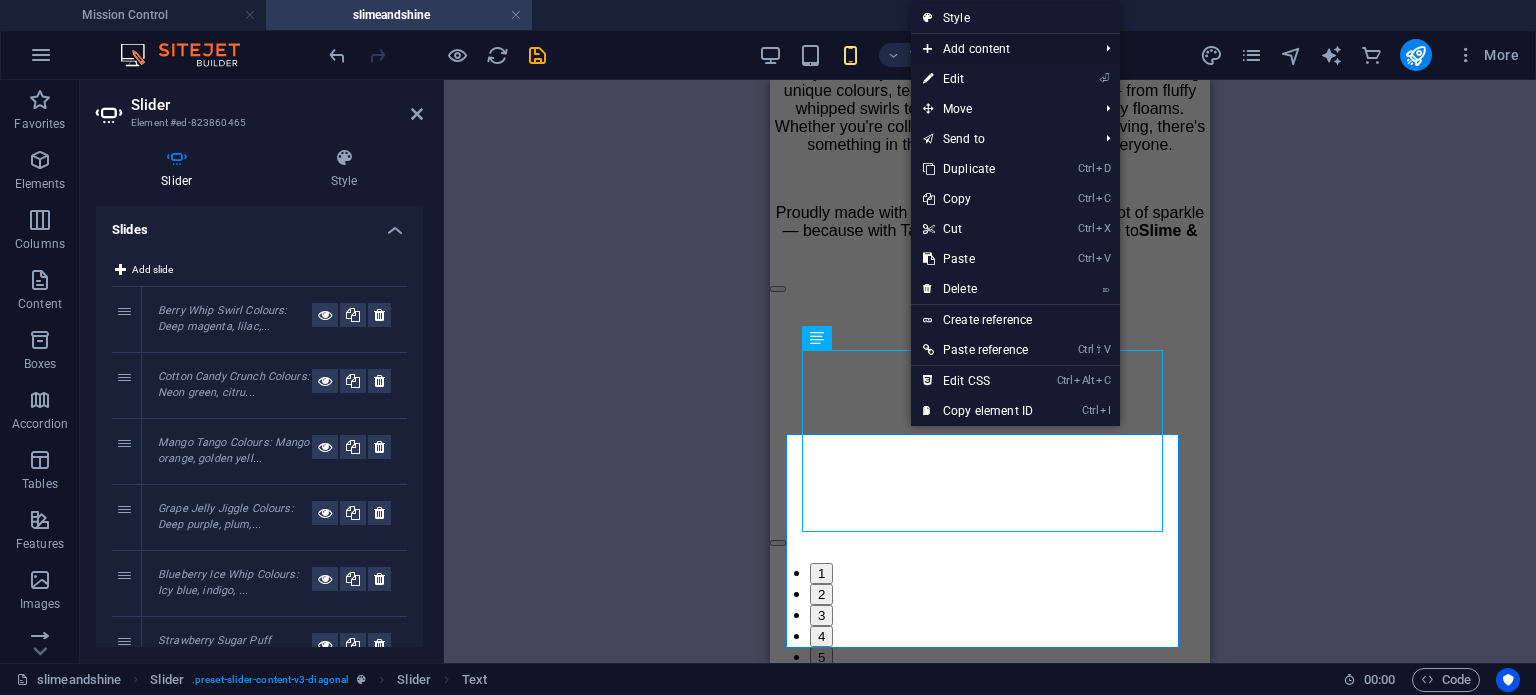 click on "Add content" at bounding box center [1000, 49] 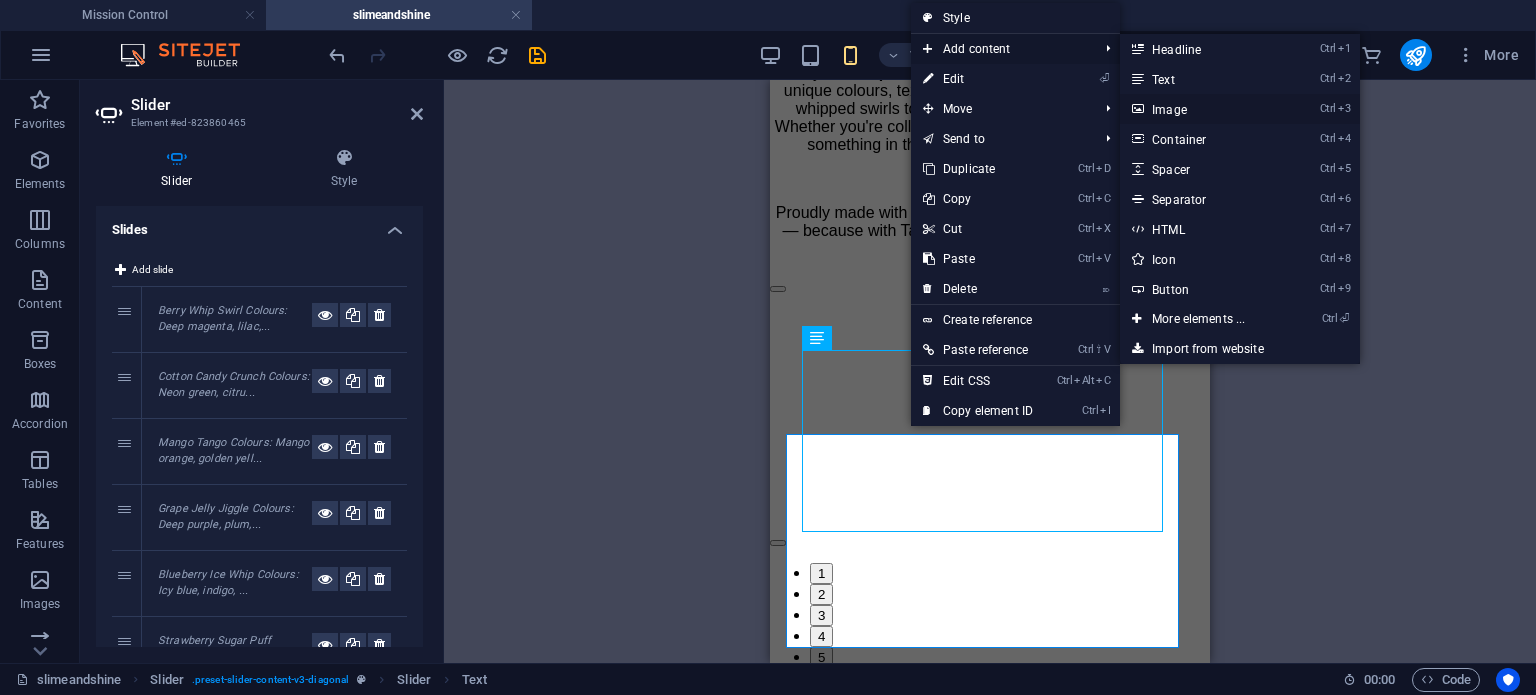 drag, startPoint x: 1181, startPoint y: 112, endPoint x: 189, endPoint y: 242, distance: 1000.4819 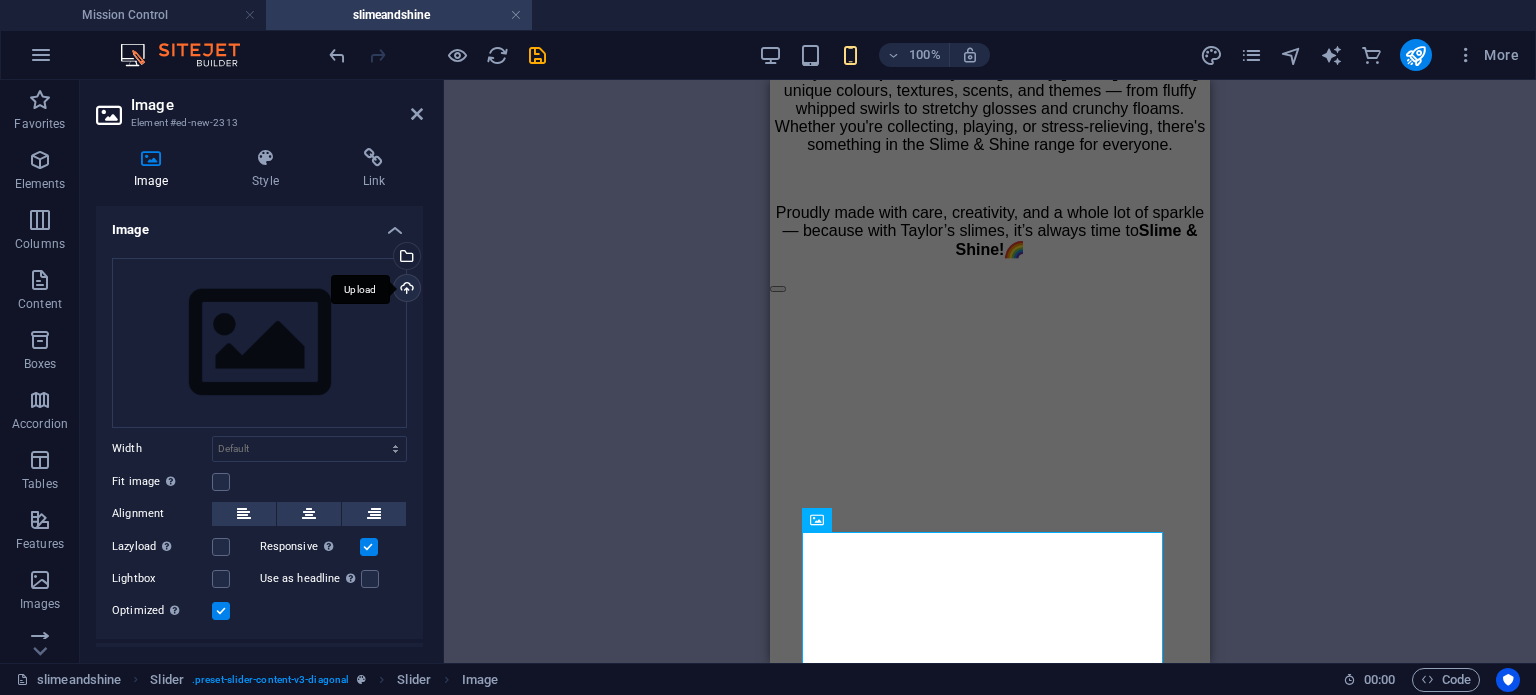 click on "Upload" at bounding box center (405, 290) 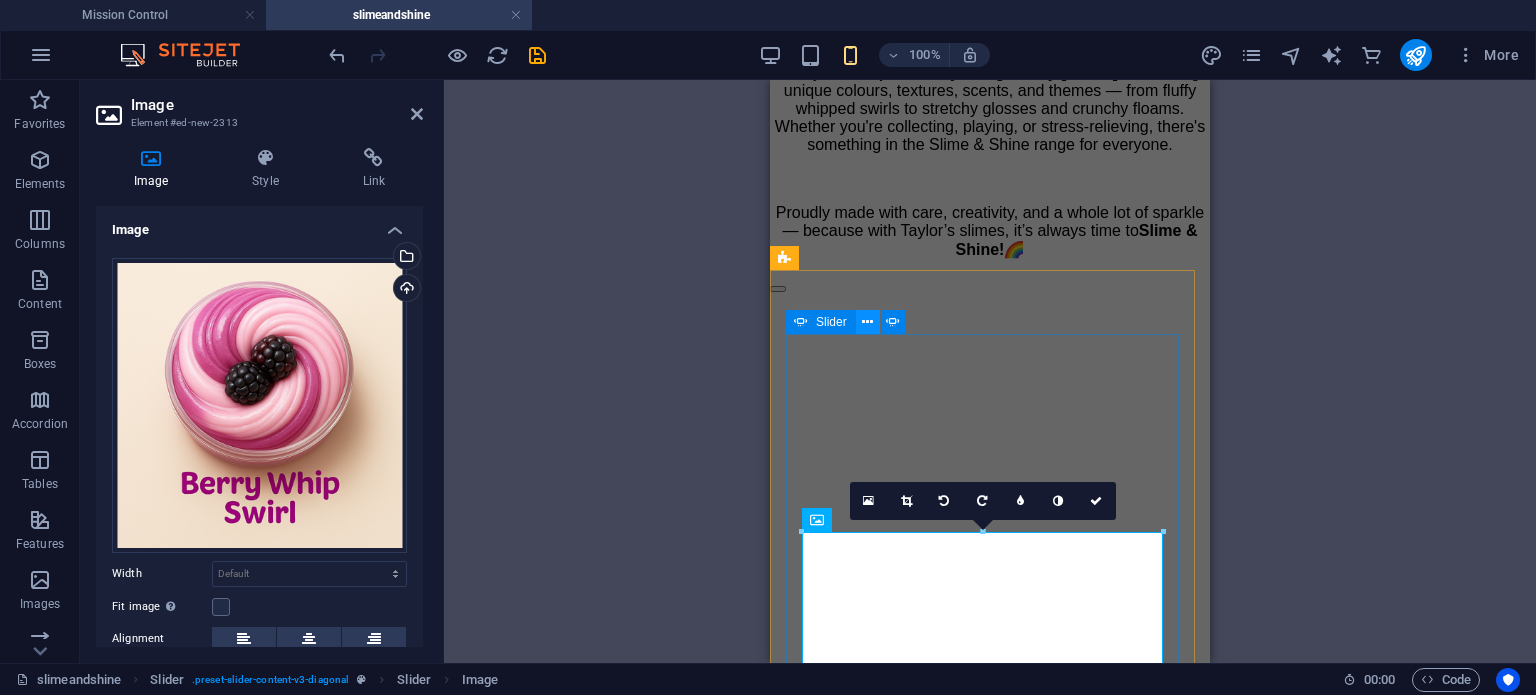 click at bounding box center [867, 322] 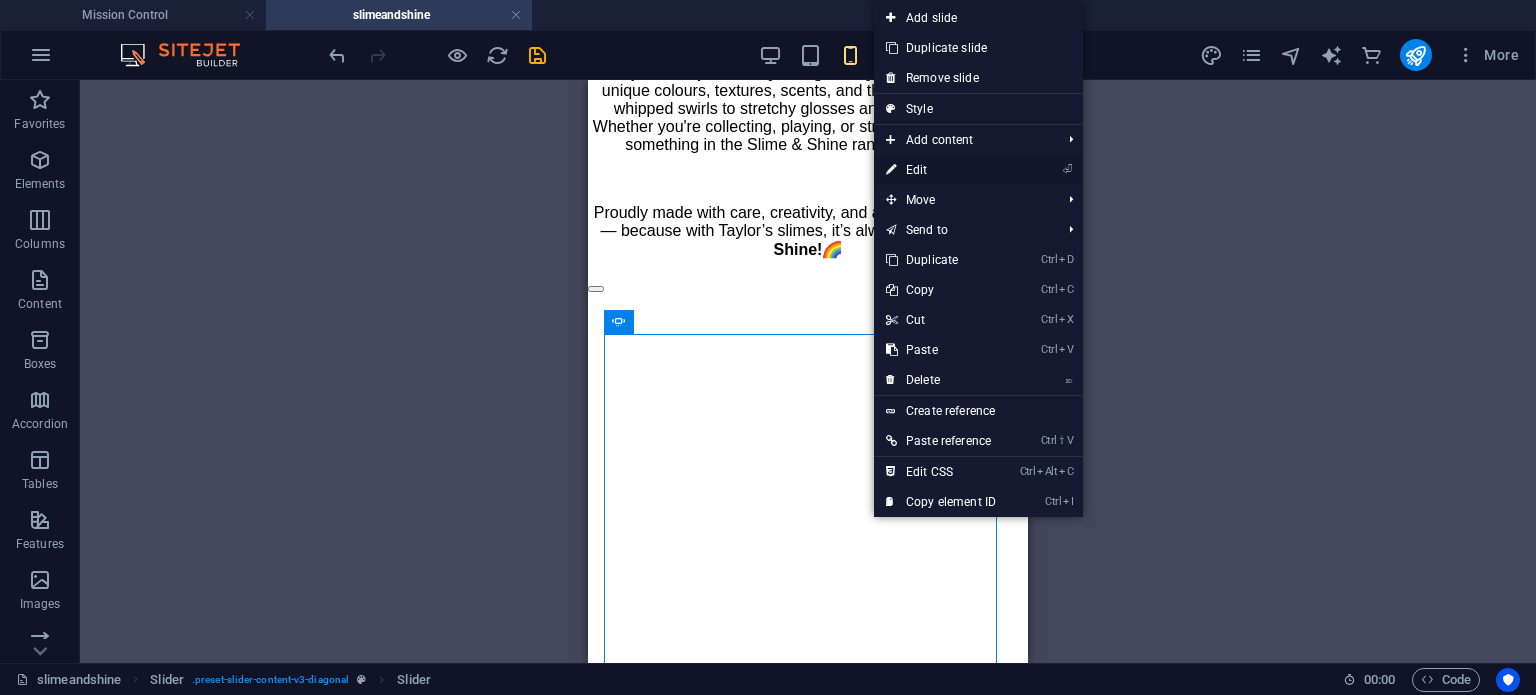 click on "⏎  Edit" at bounding box center [941, 170] 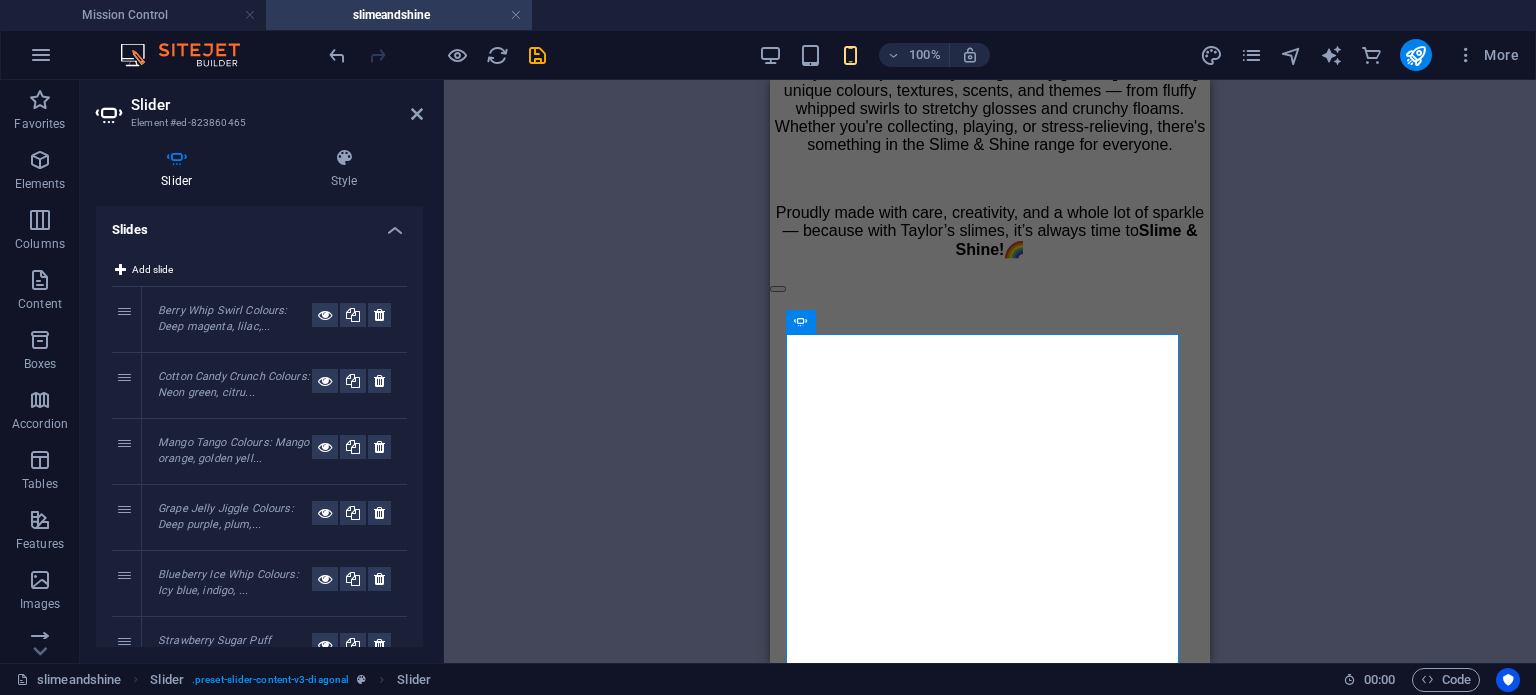click on "Cotton Candy Crunch
Colours: Neon green, citru..." at bounding box center [235, 385] 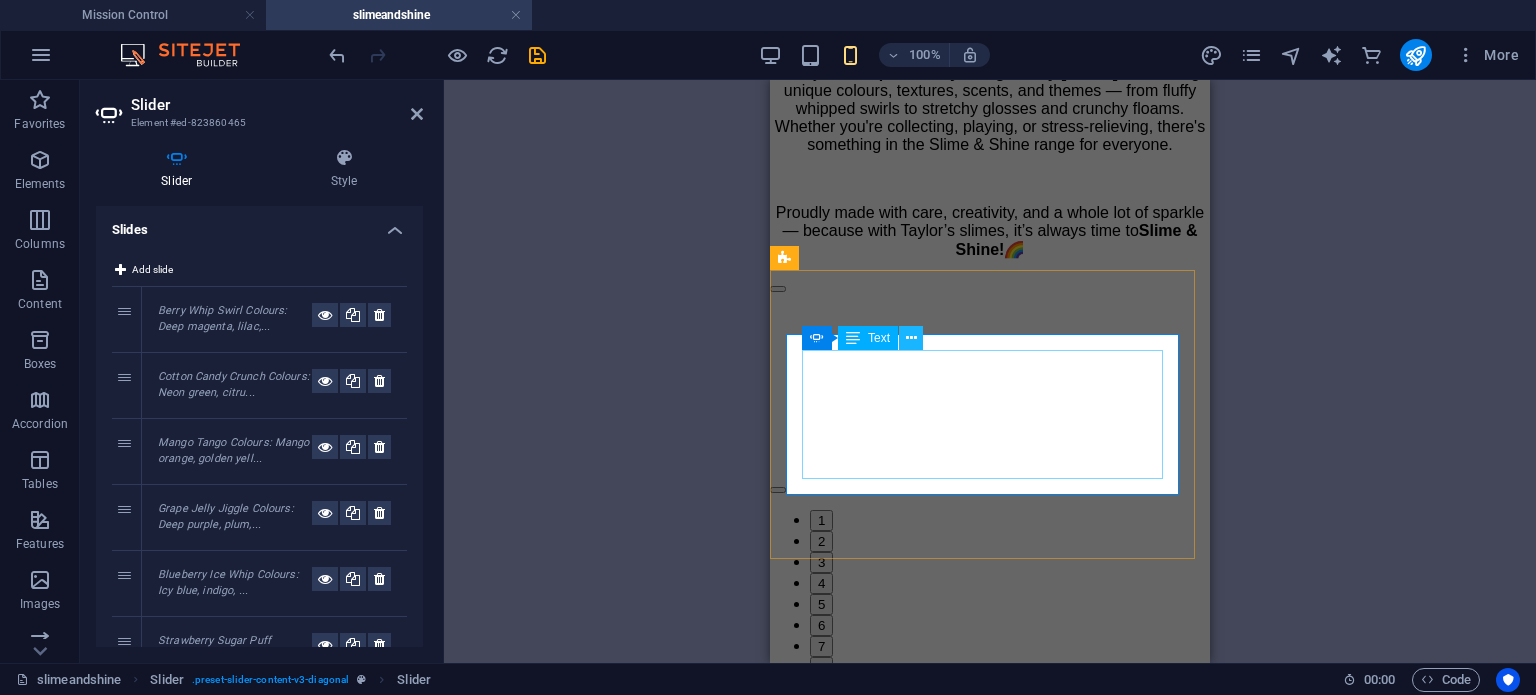 click at bounding box center (911, 338) 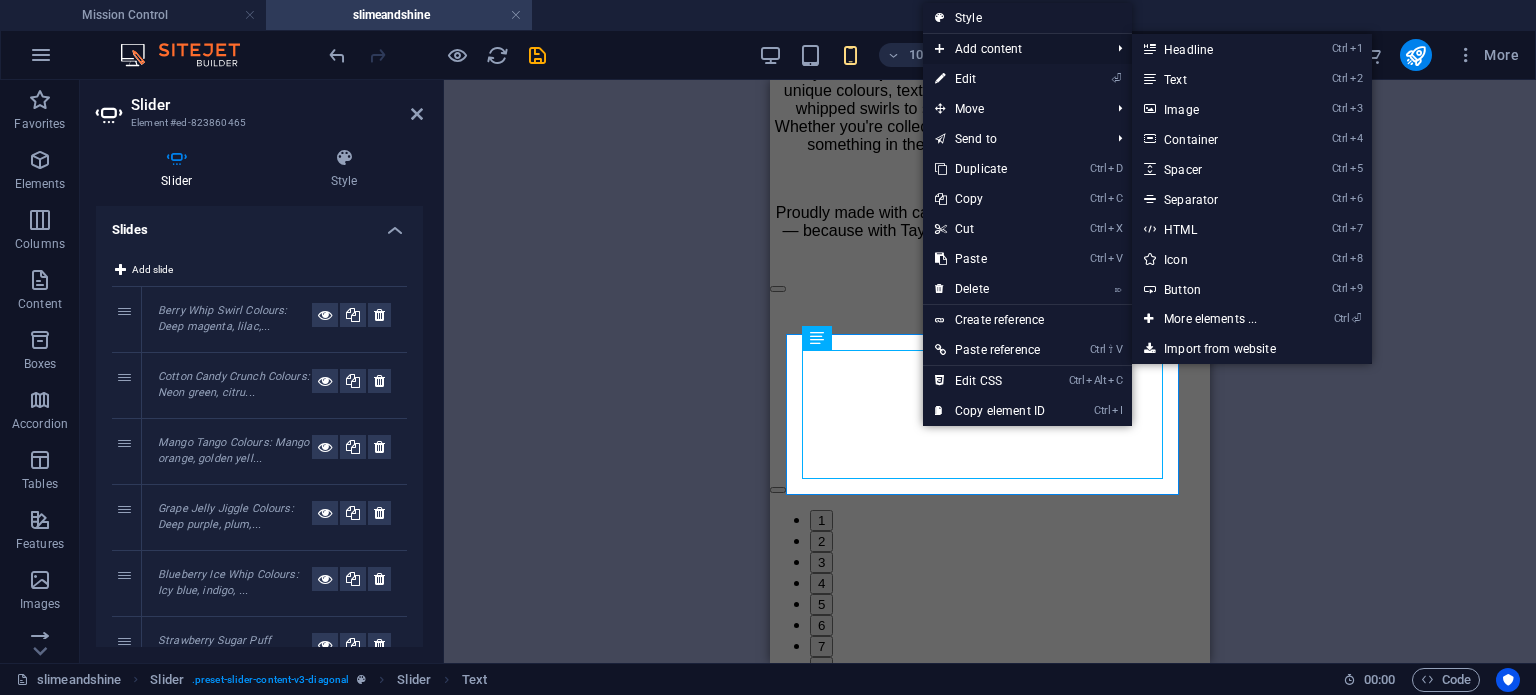 click on "Add content" at bounding box center [1012, 49] 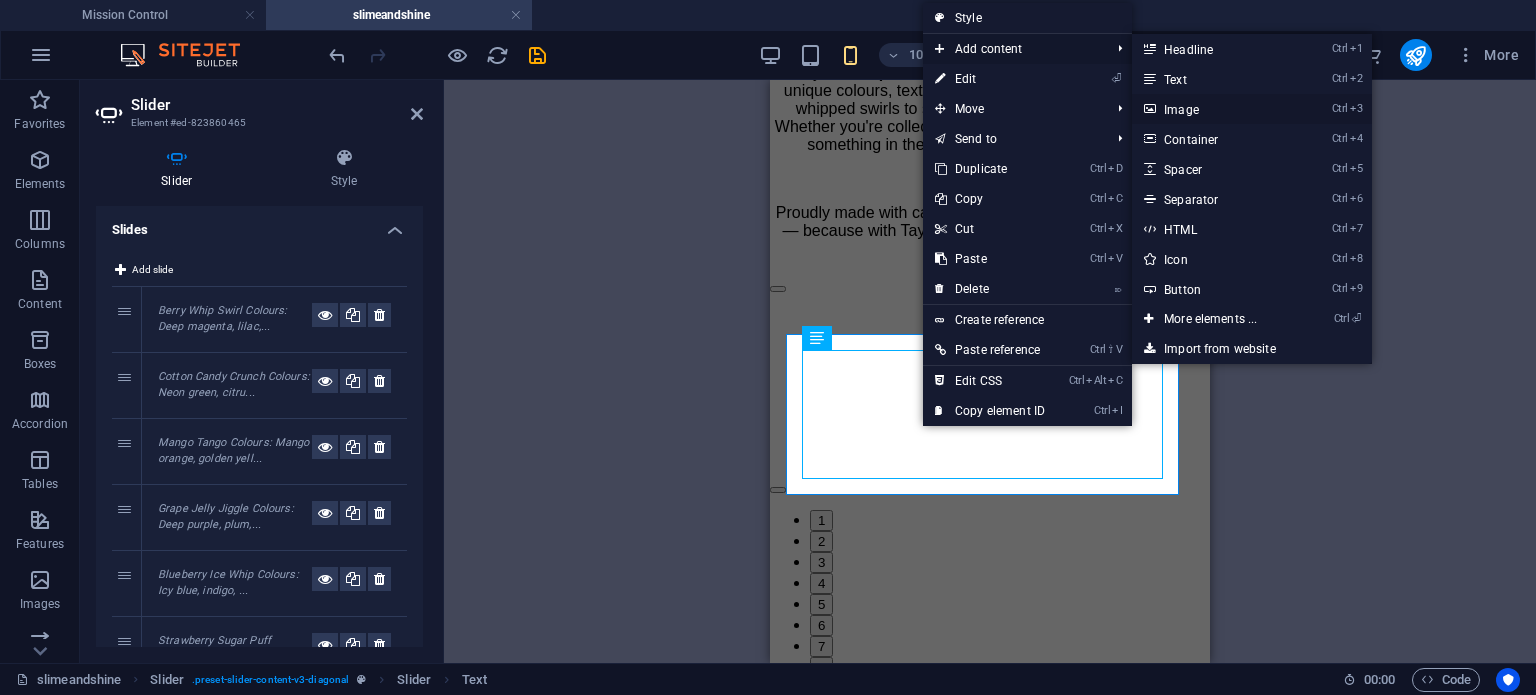 click on "Ctrl 3  Image" at bounding box center [1214, 109] 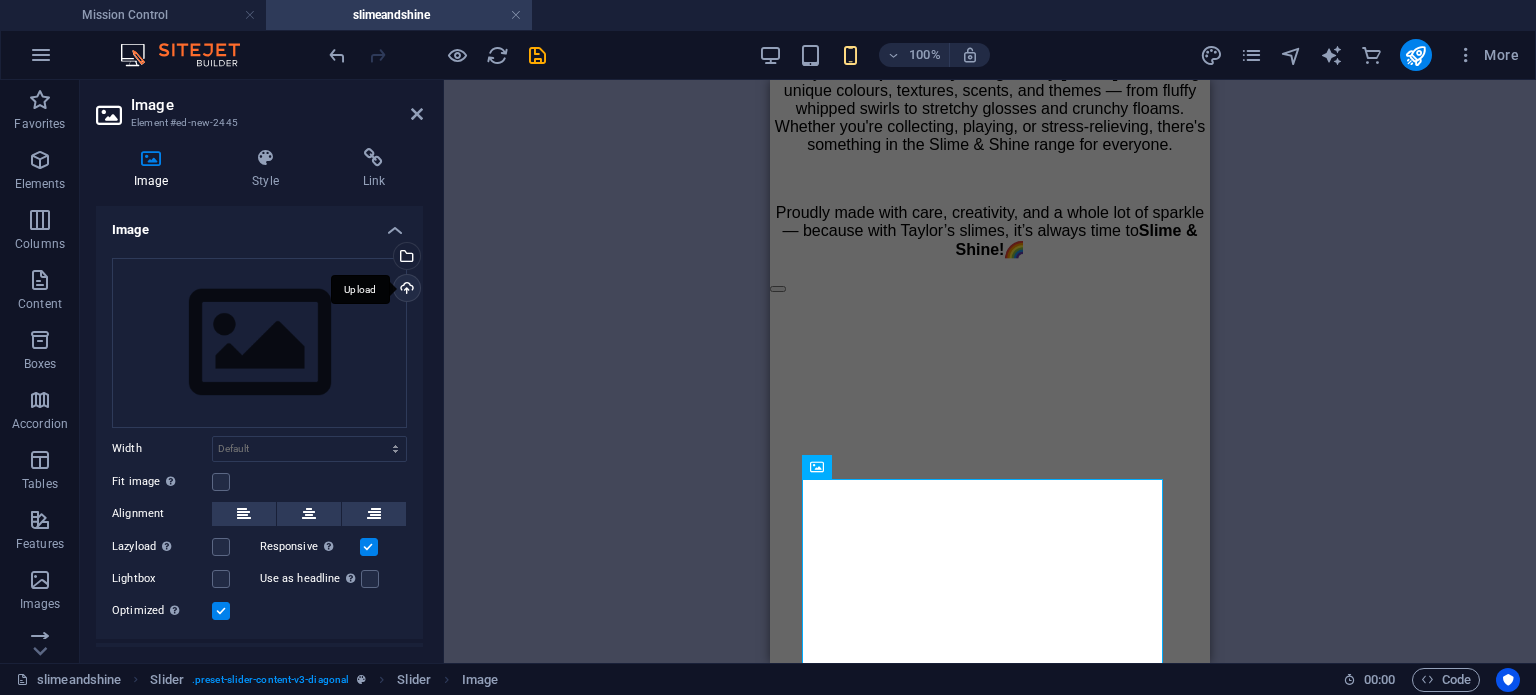 click on "Upload" at bounding box center (405, 290) 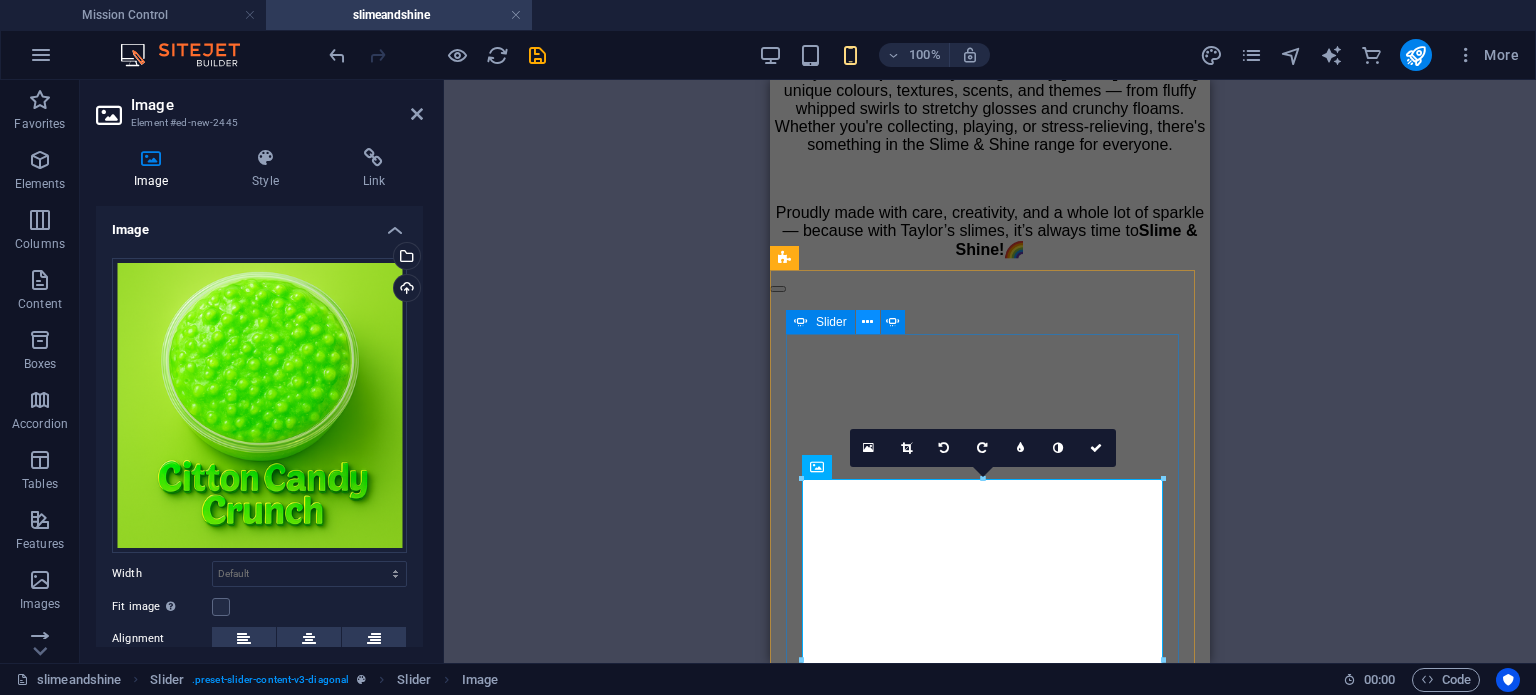 click at bounding box center [867, 322] 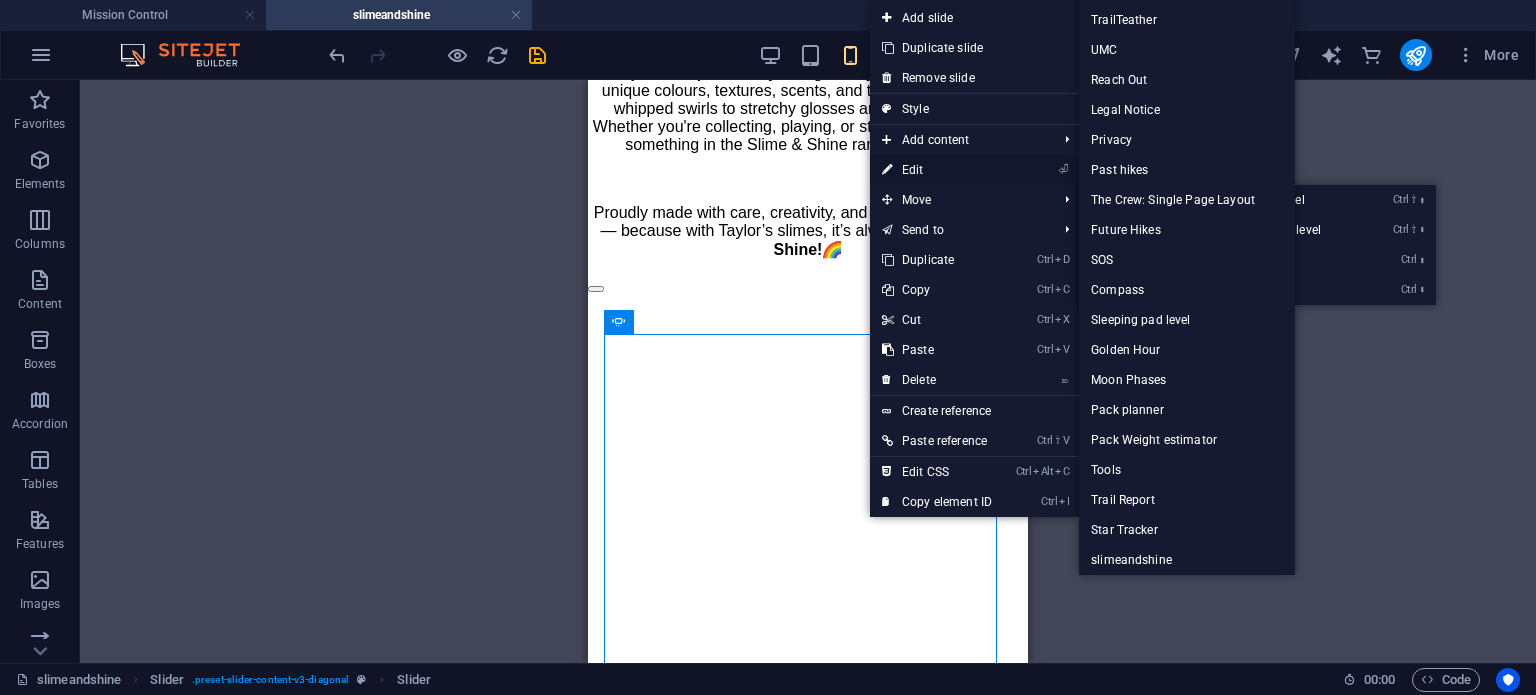 click on "⏎  Edit" at bounding box center [937, 170] 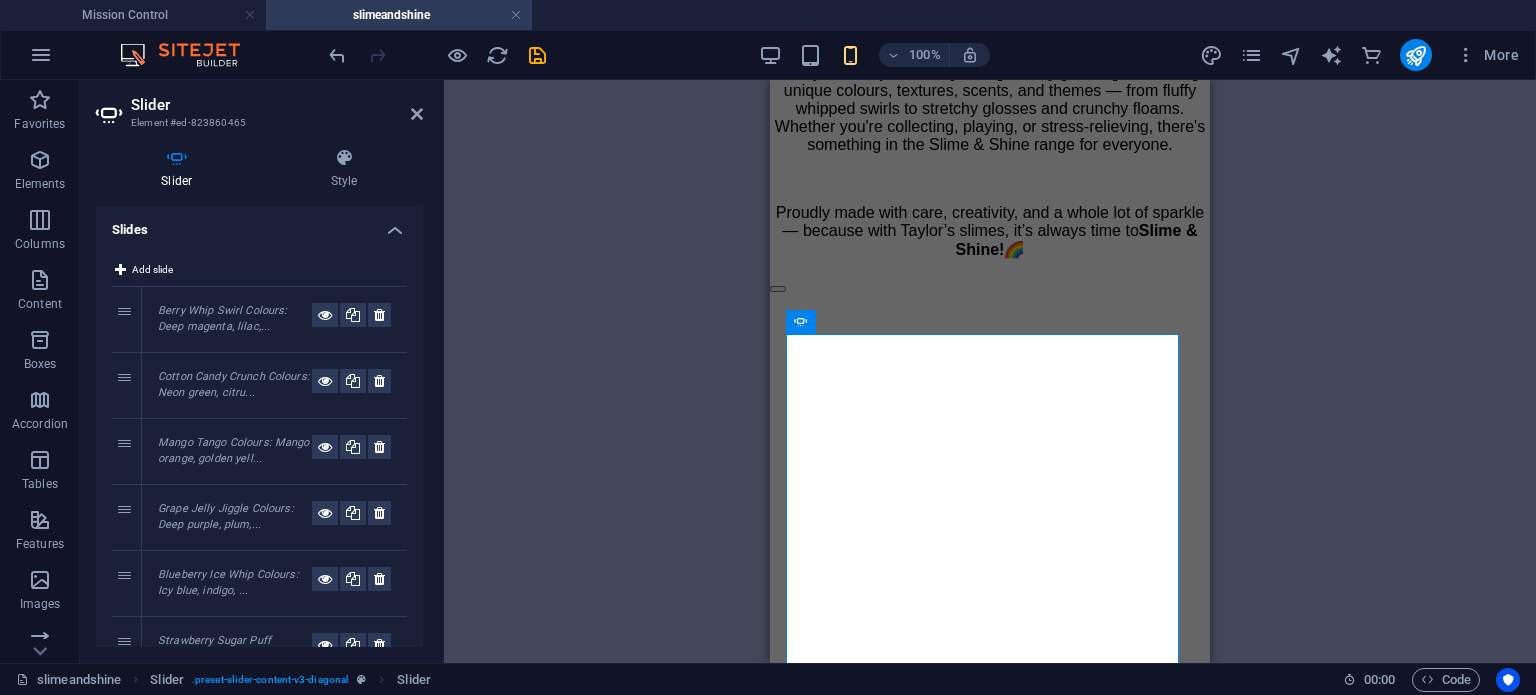 click on "Berry Whip Swirl
Colours: Deep magenta, lilac,..." at bounding box center (222, 319) 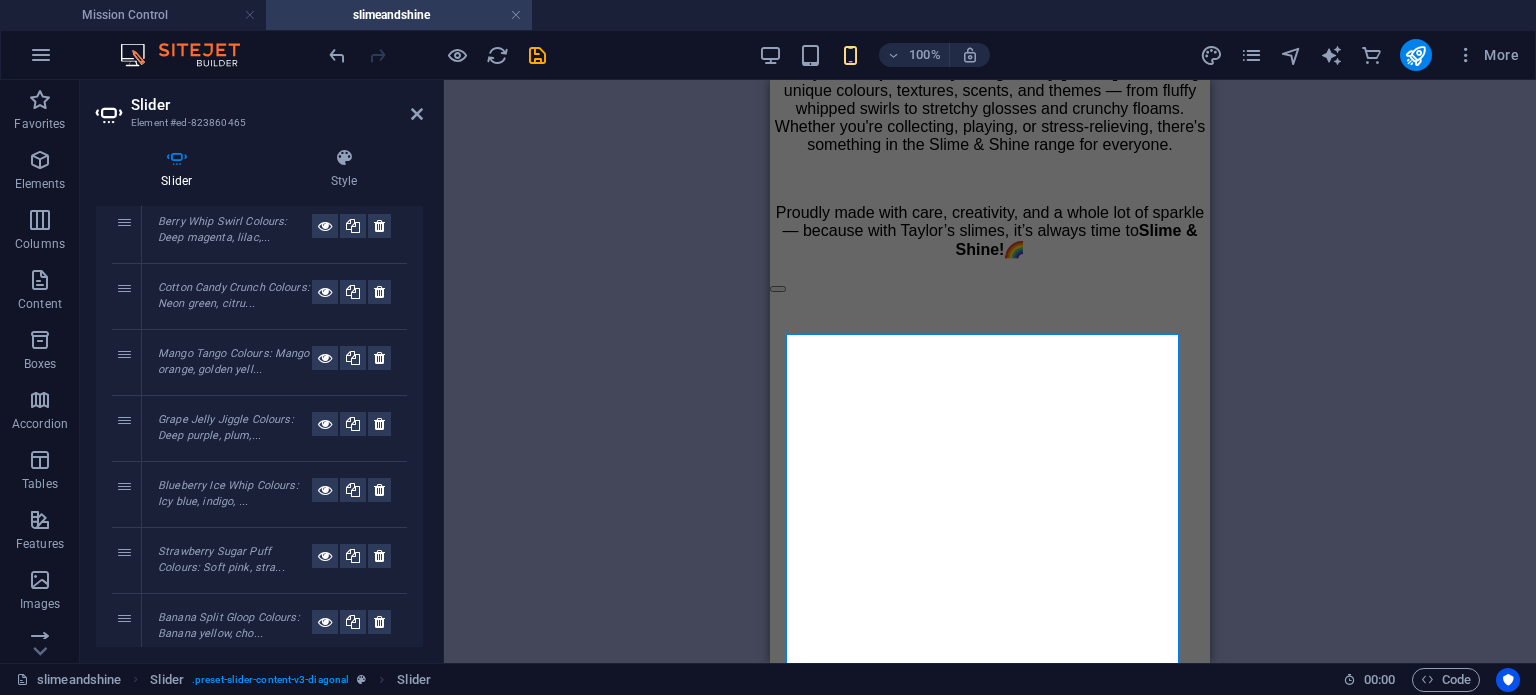 scroll, scrollTop: 100, scrollLeft: 0, axis: vertical 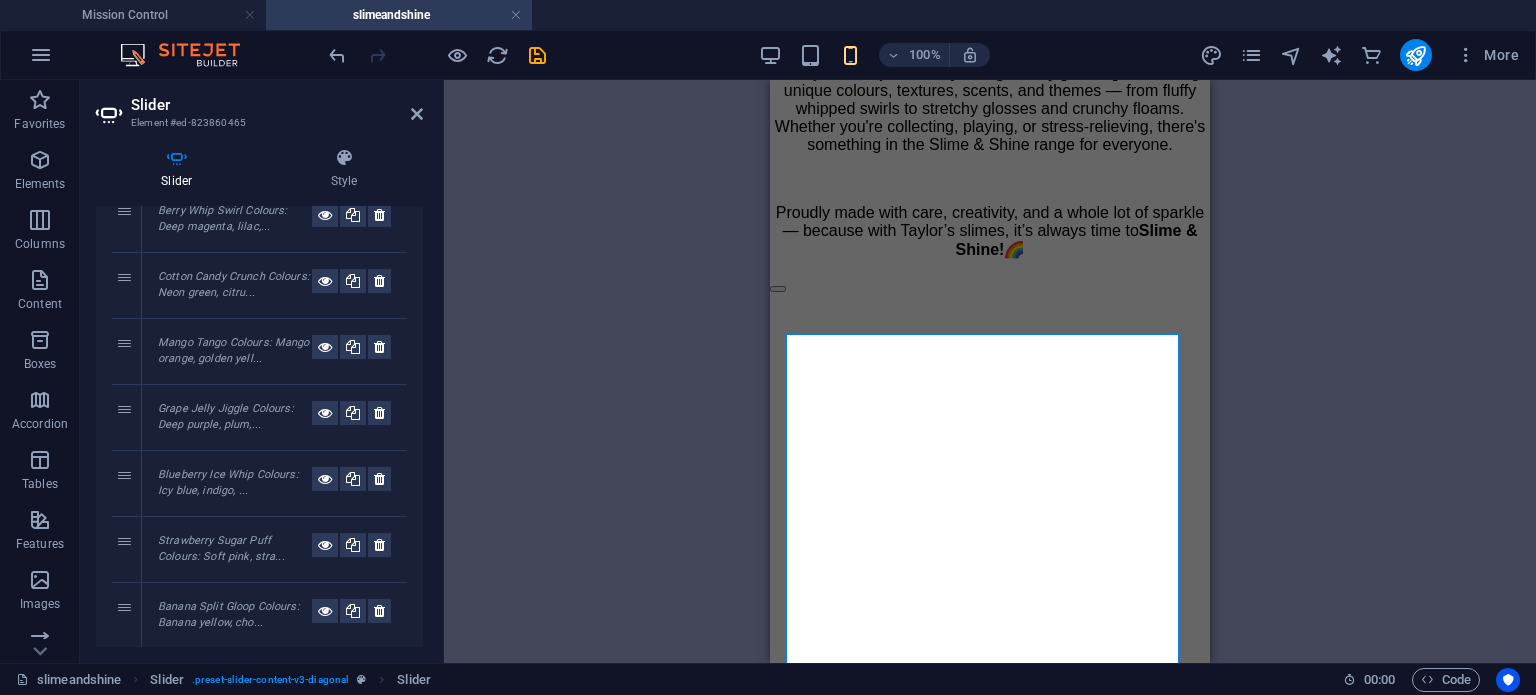click on "Blueberry Ice Whip
Colours: Icy blue, indigo, ..." at bounding box center (235, 483) 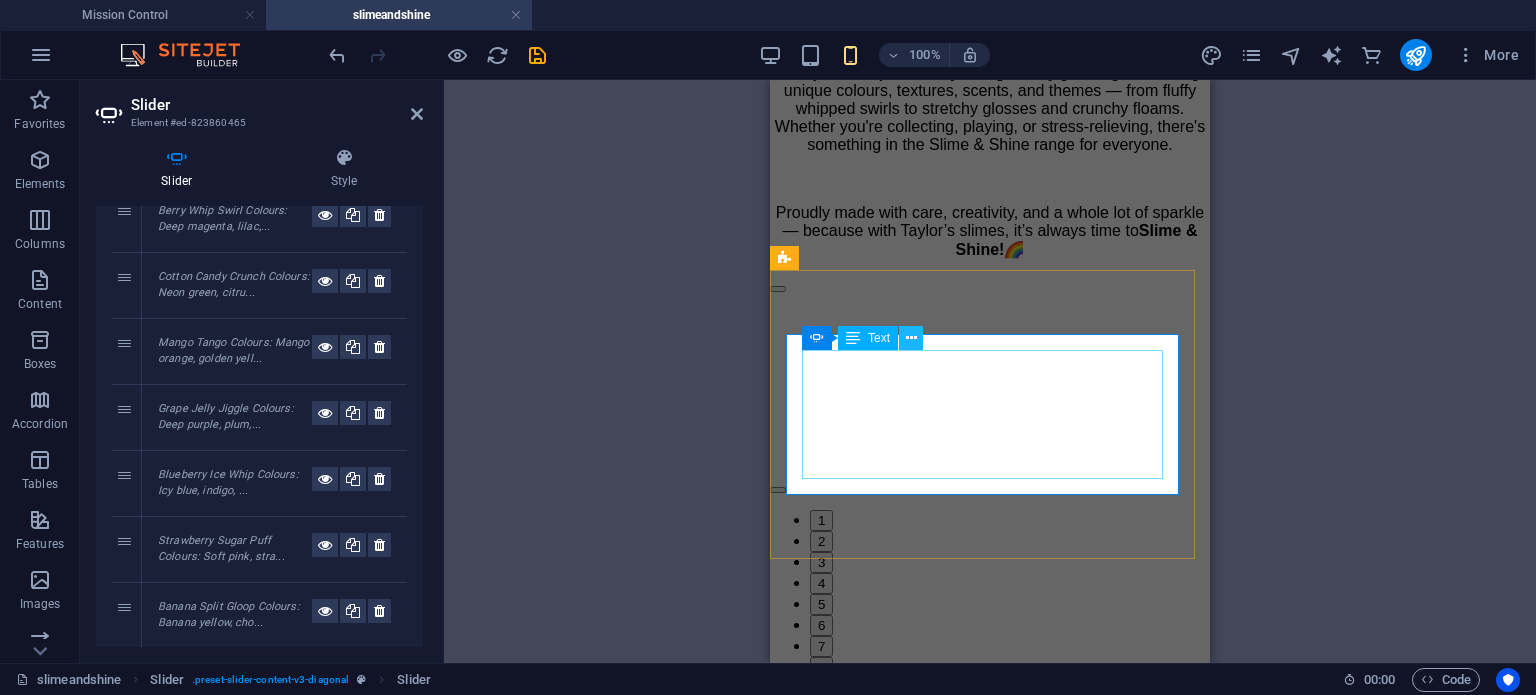 click at bounding box center (911, 338) 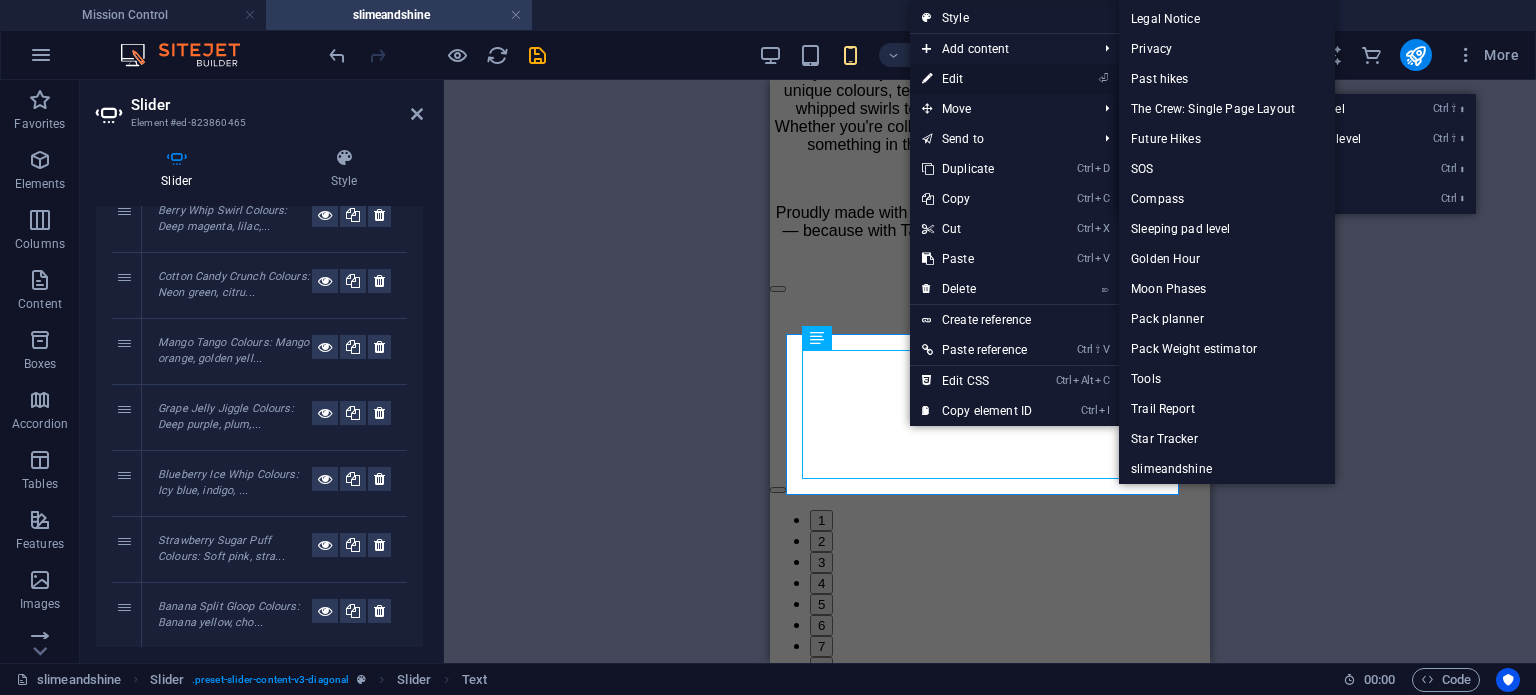 click on "⏎  Edit" at bounding box center [977, 79] 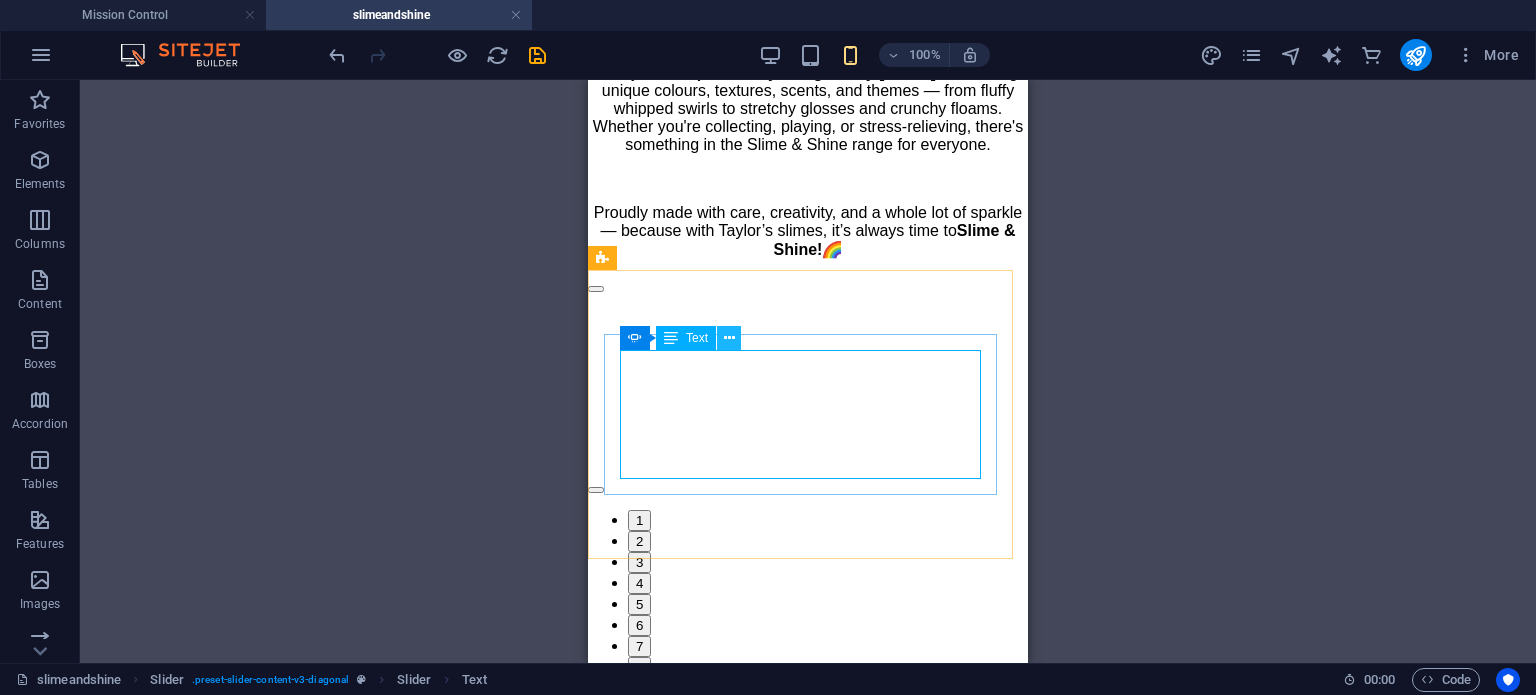 click at bounding box center (729, 338) 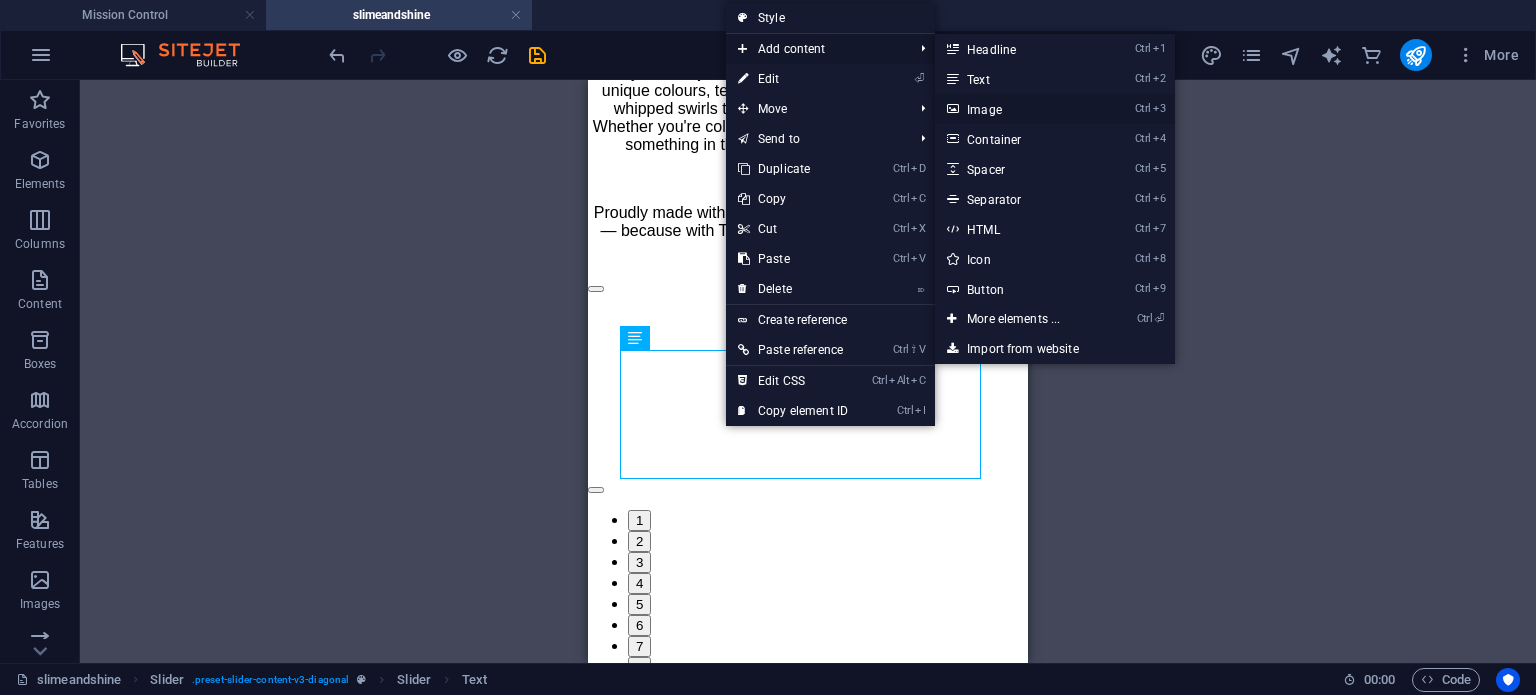 click on "Ctrl 3  Image" at bounding box center (1017, 109) 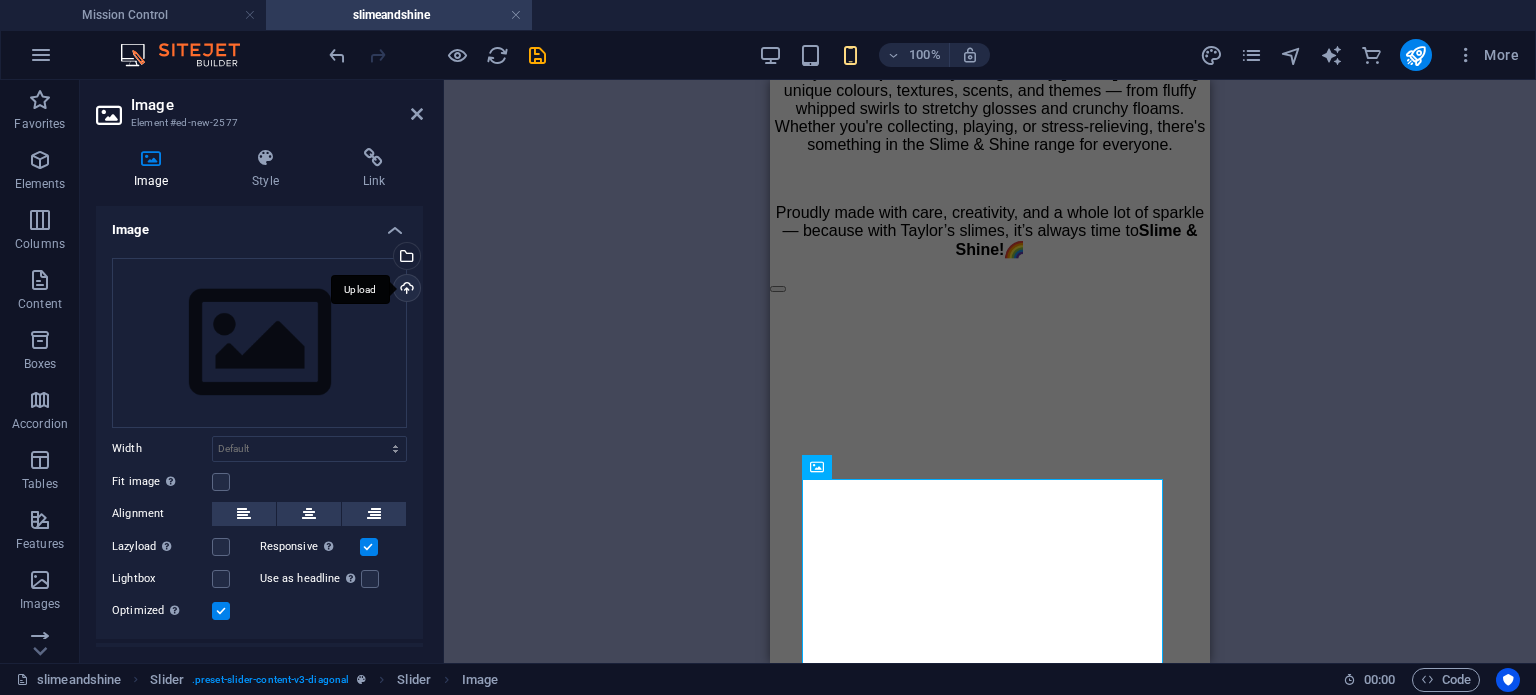 click on "Upload" at bounding box center (405, 290) 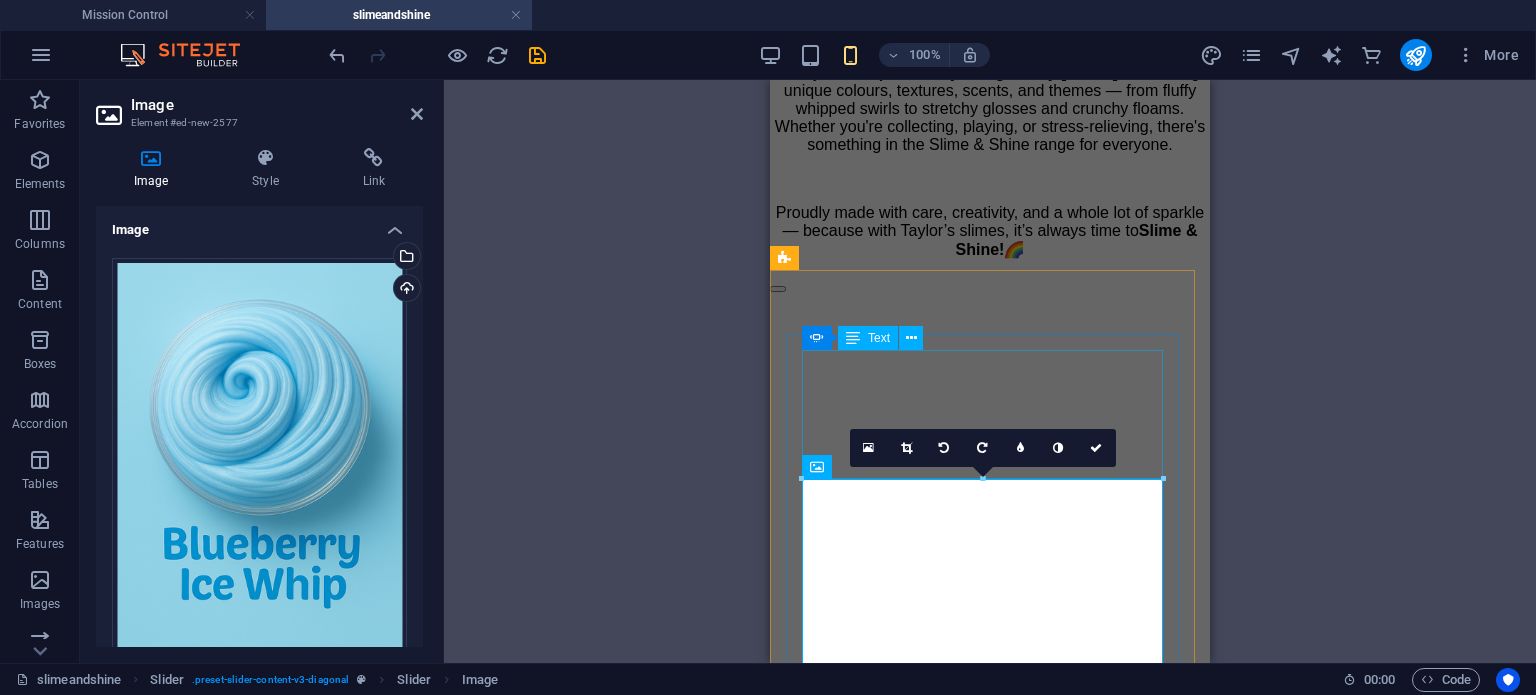 click on "Slider   Text" at bounding box center (869, 338) 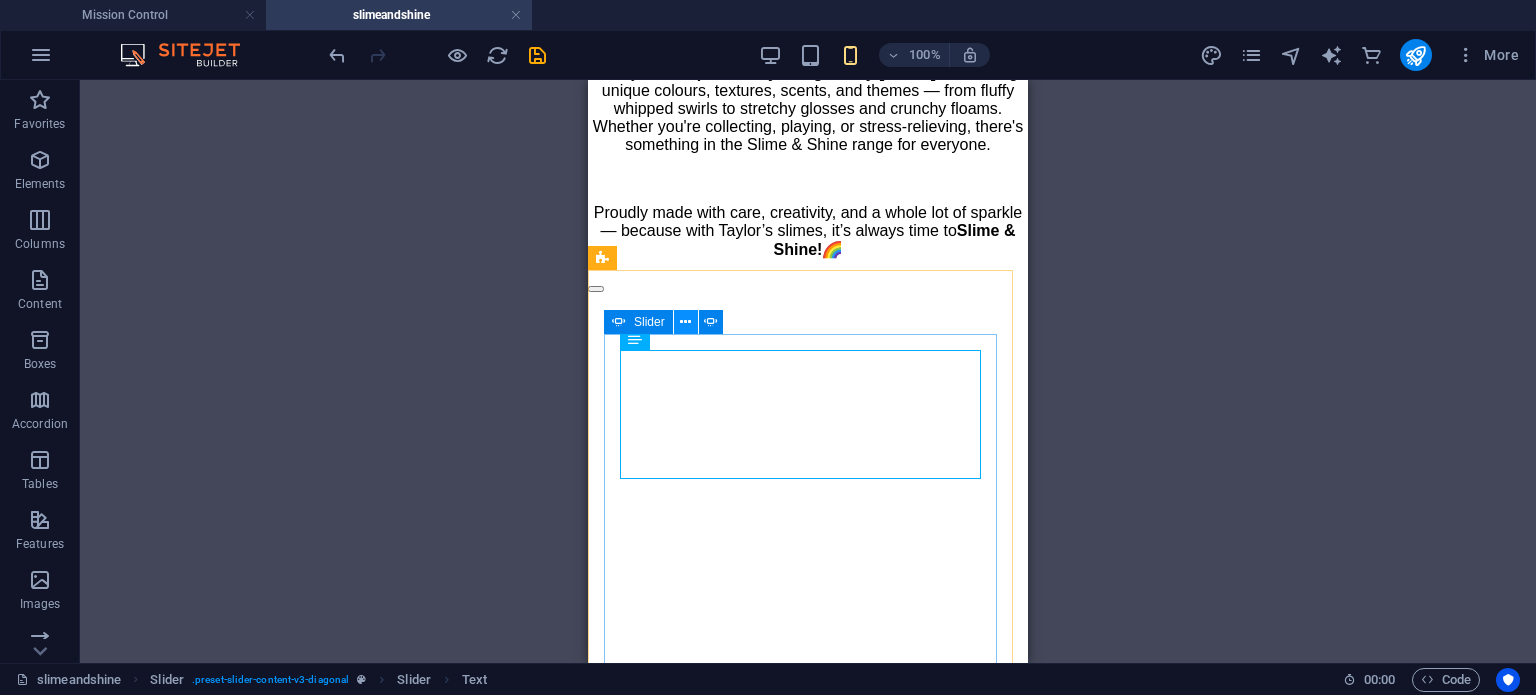 click at bounding box center (685, 322) 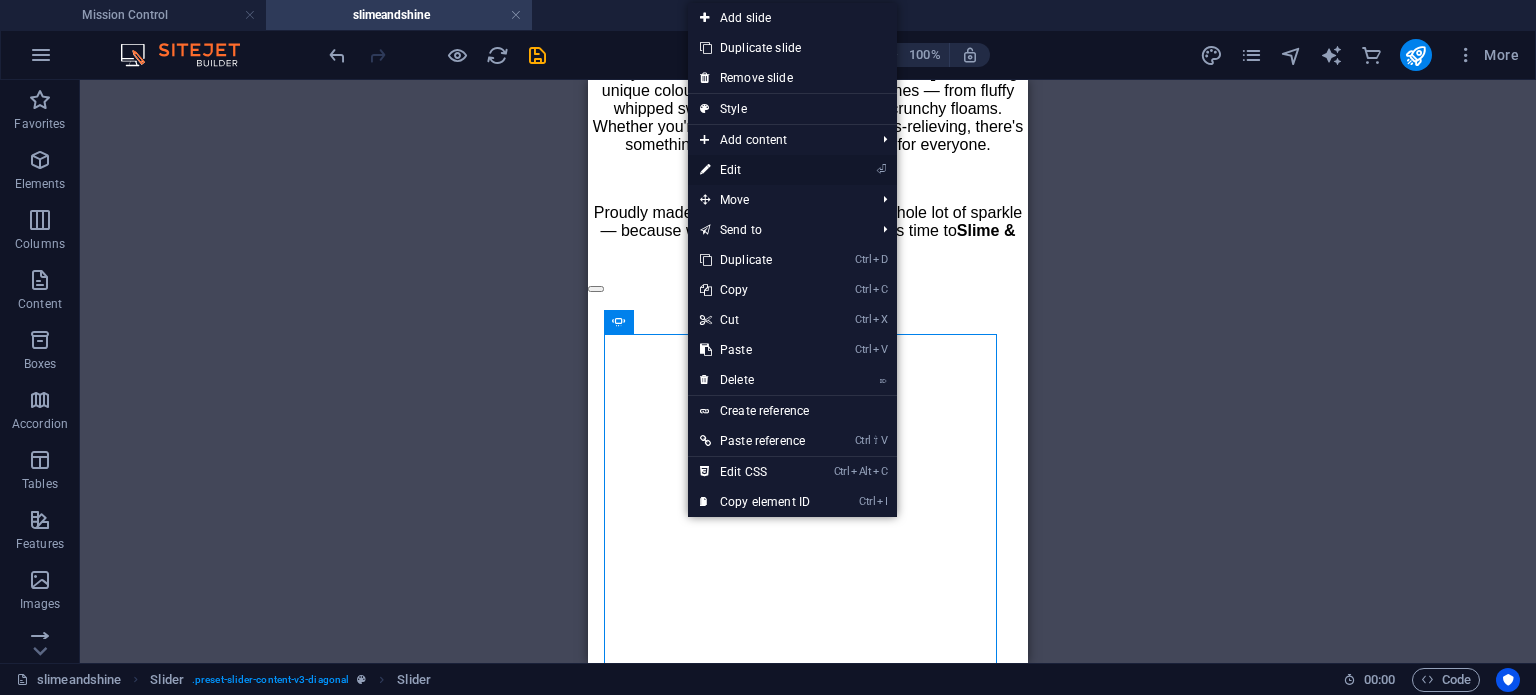 click on "⏎  Edit" at bounding box center [755, 170] 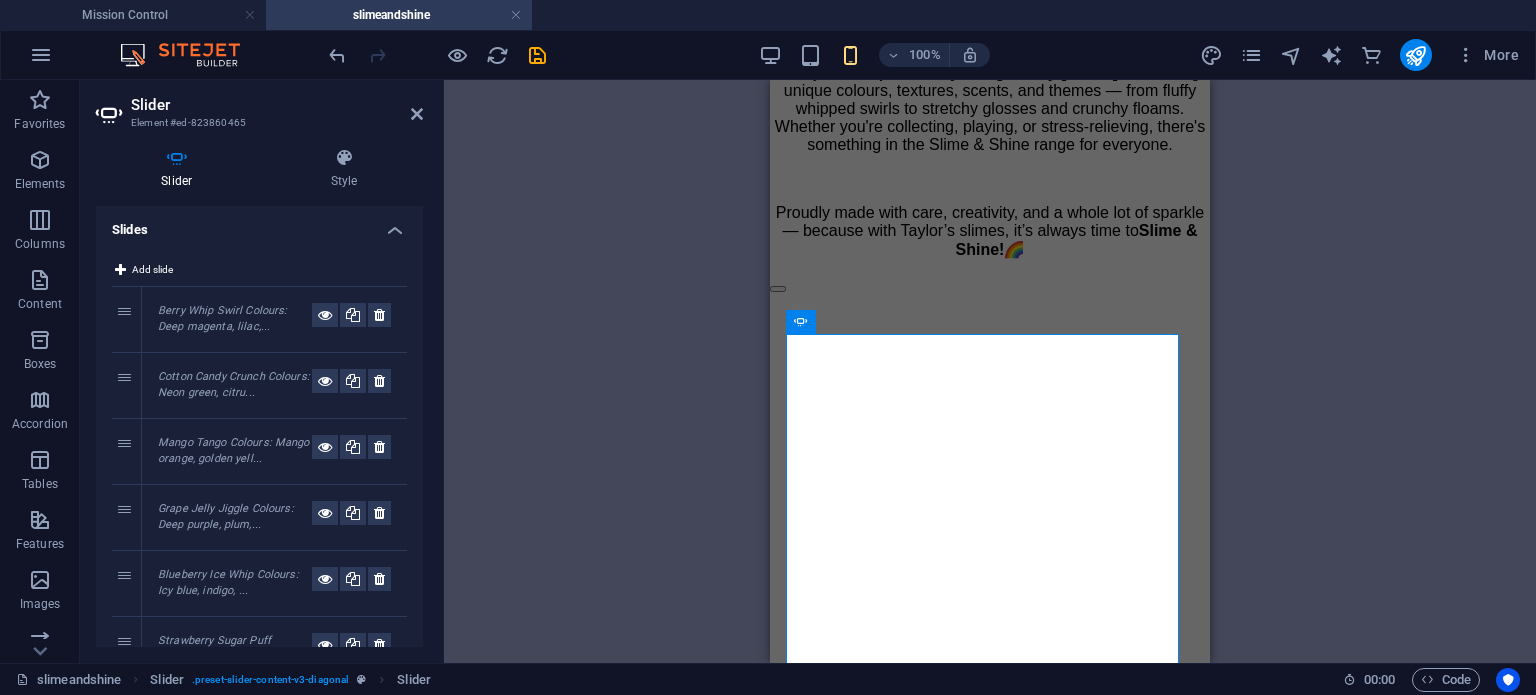 click on "Berry Whip Swirl
Colours: Deep magenta, lilac,..." at bounding box center [222, 319] 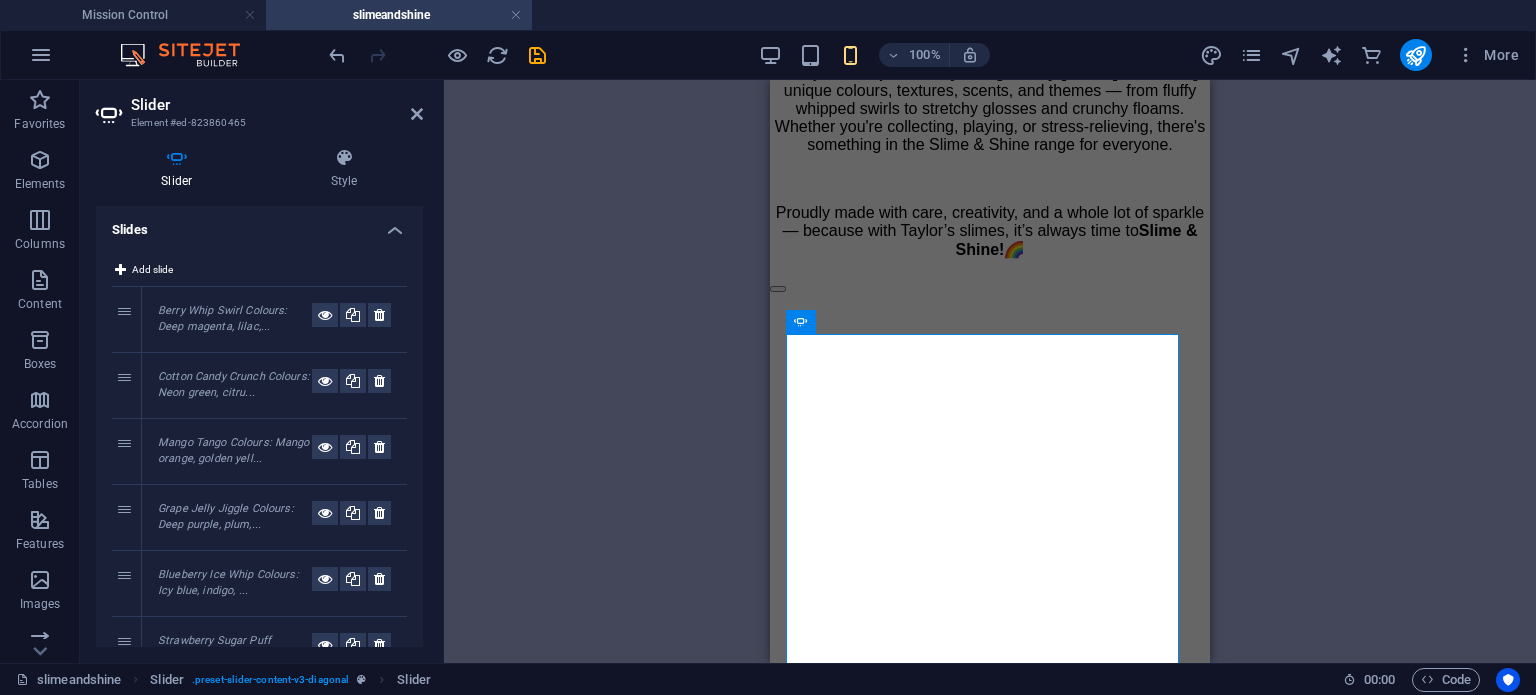 click on "Cotton Candy Crunch
Colours: Neon green, citru..." at bounding box center [234, 385] 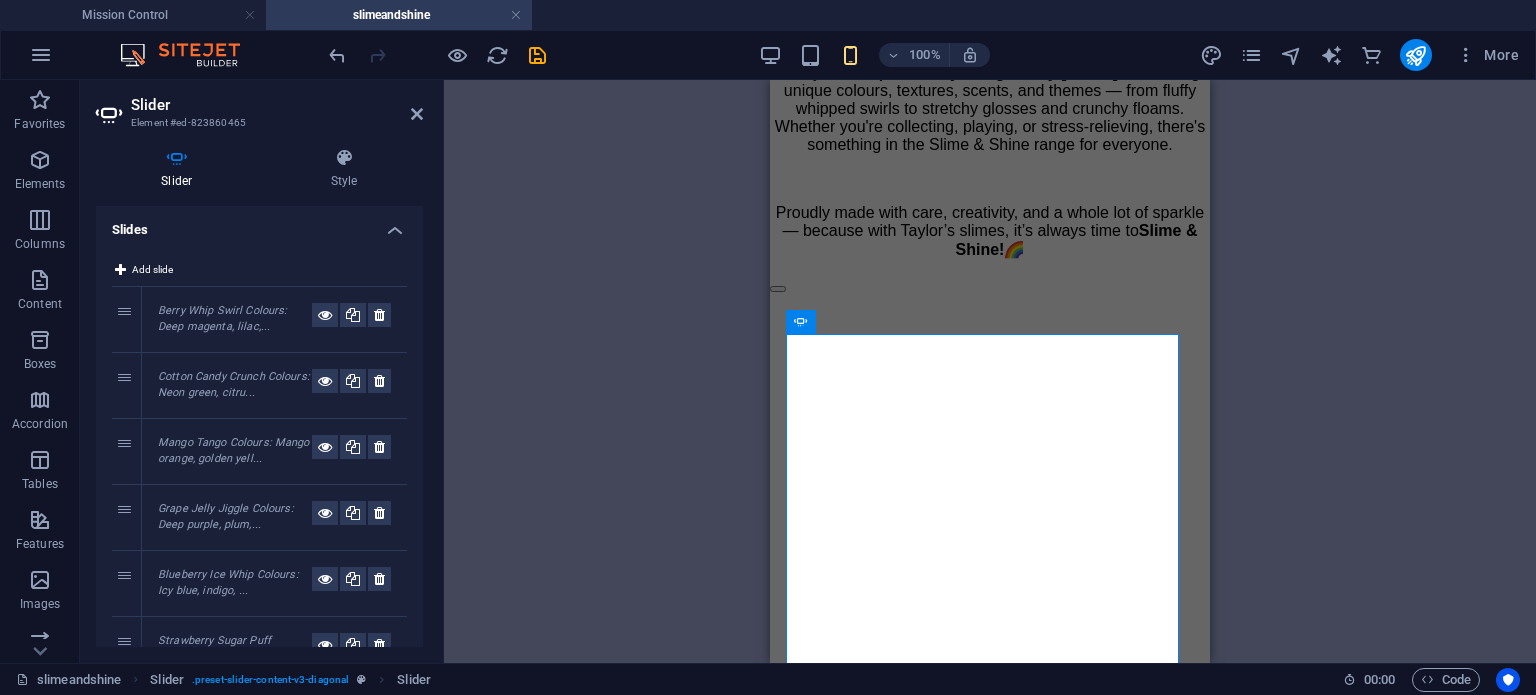 click on "Grape Jelly Jiggle
Colours: Deep purple, plum,..." at bounding box center (226, 517) 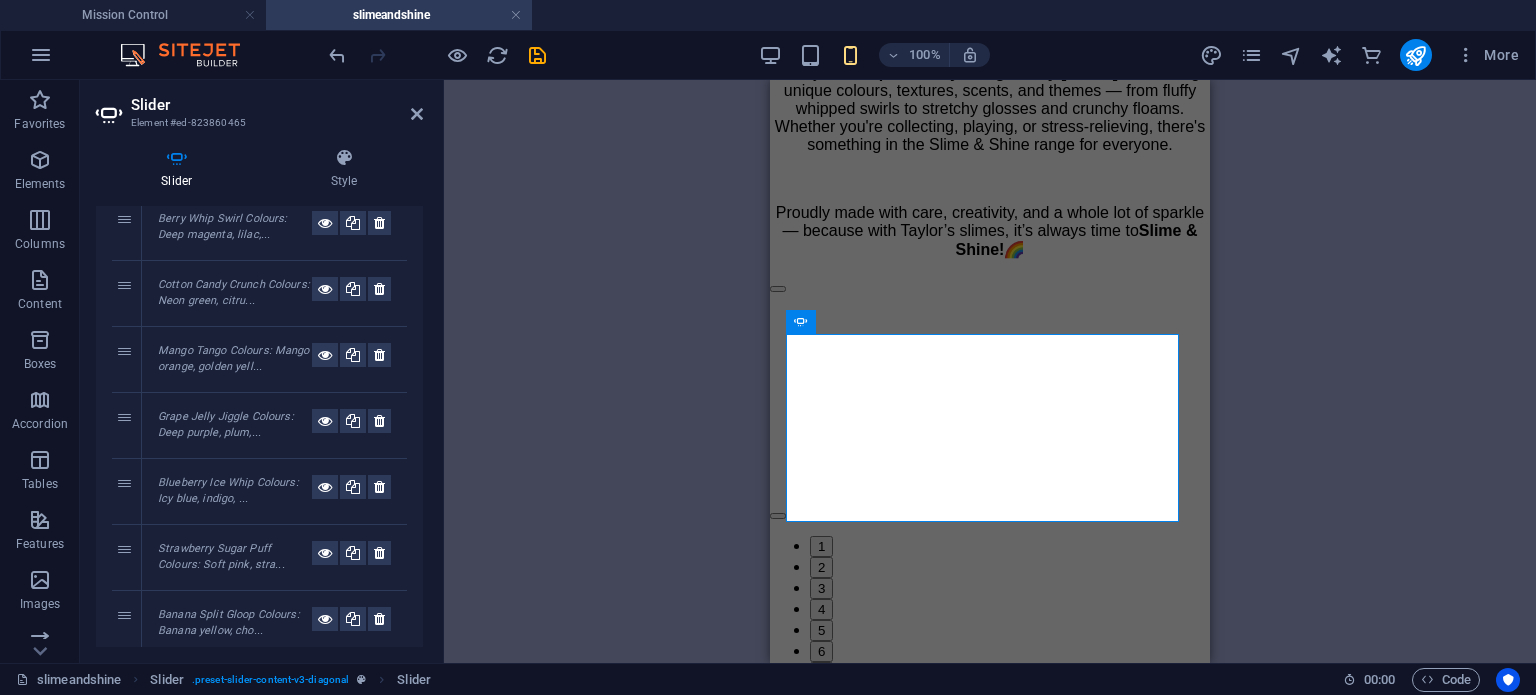 scroll, scrollTop: 100, scrollLeft: 0, axis: vertical 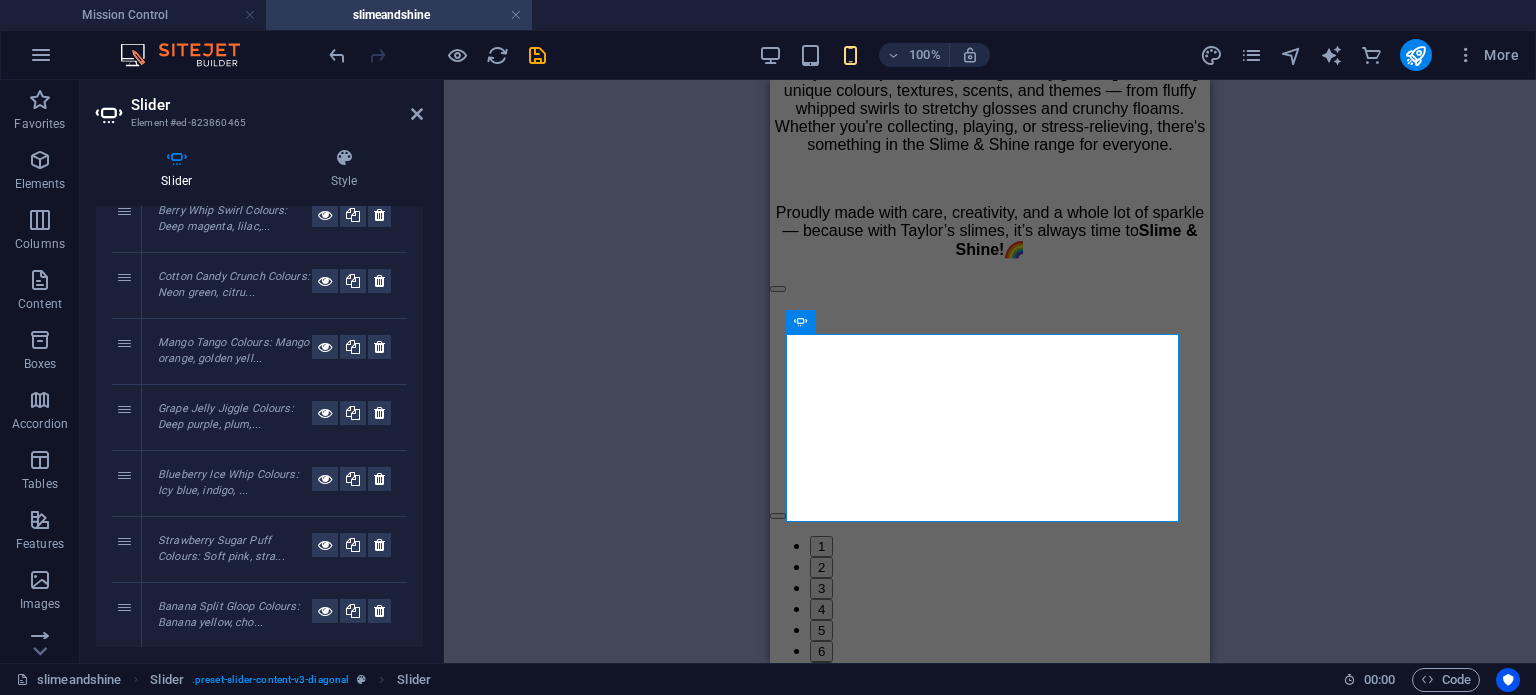 click on "Blueberry Ice Whip
Colours: Icy blue, indigo, ..." at bounding box center [235, 483] 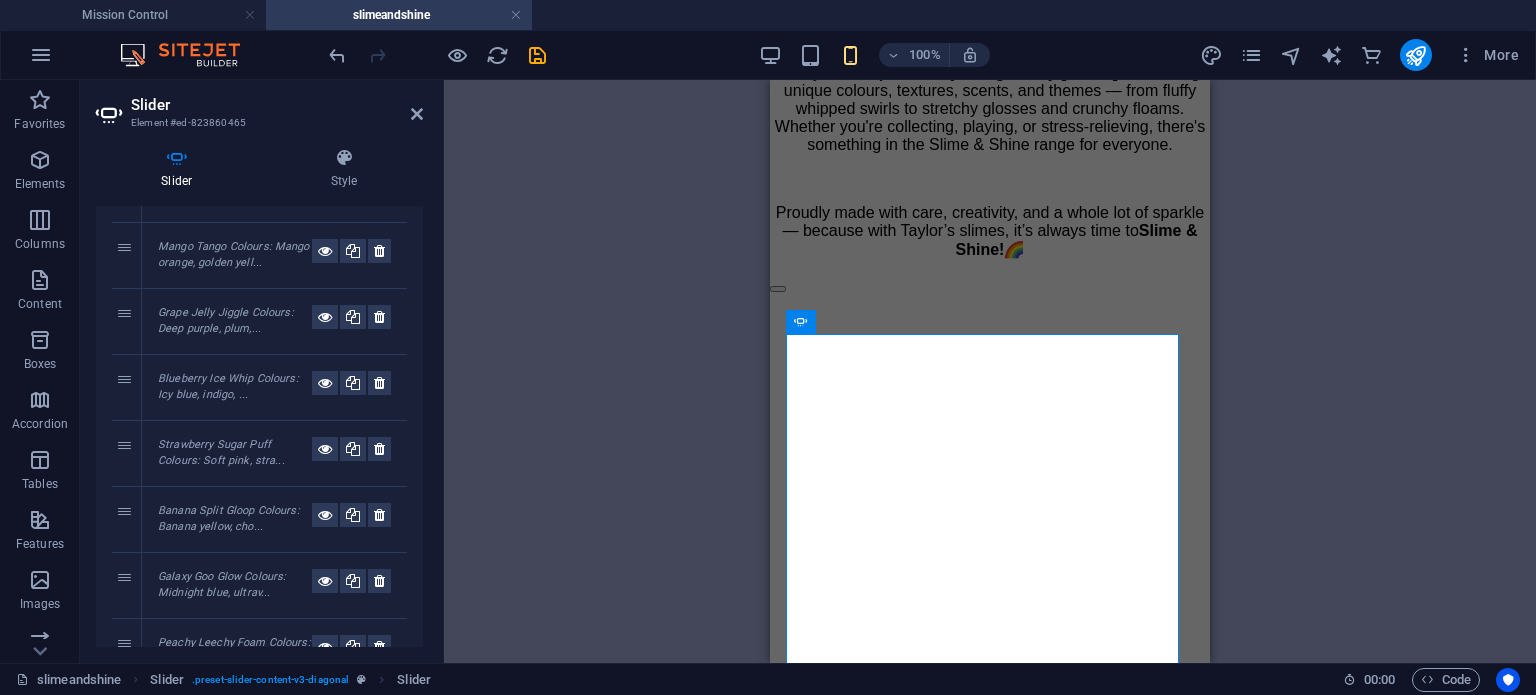 scroll, scrollTop: 200, scrollLeft: 0, axis: vertical 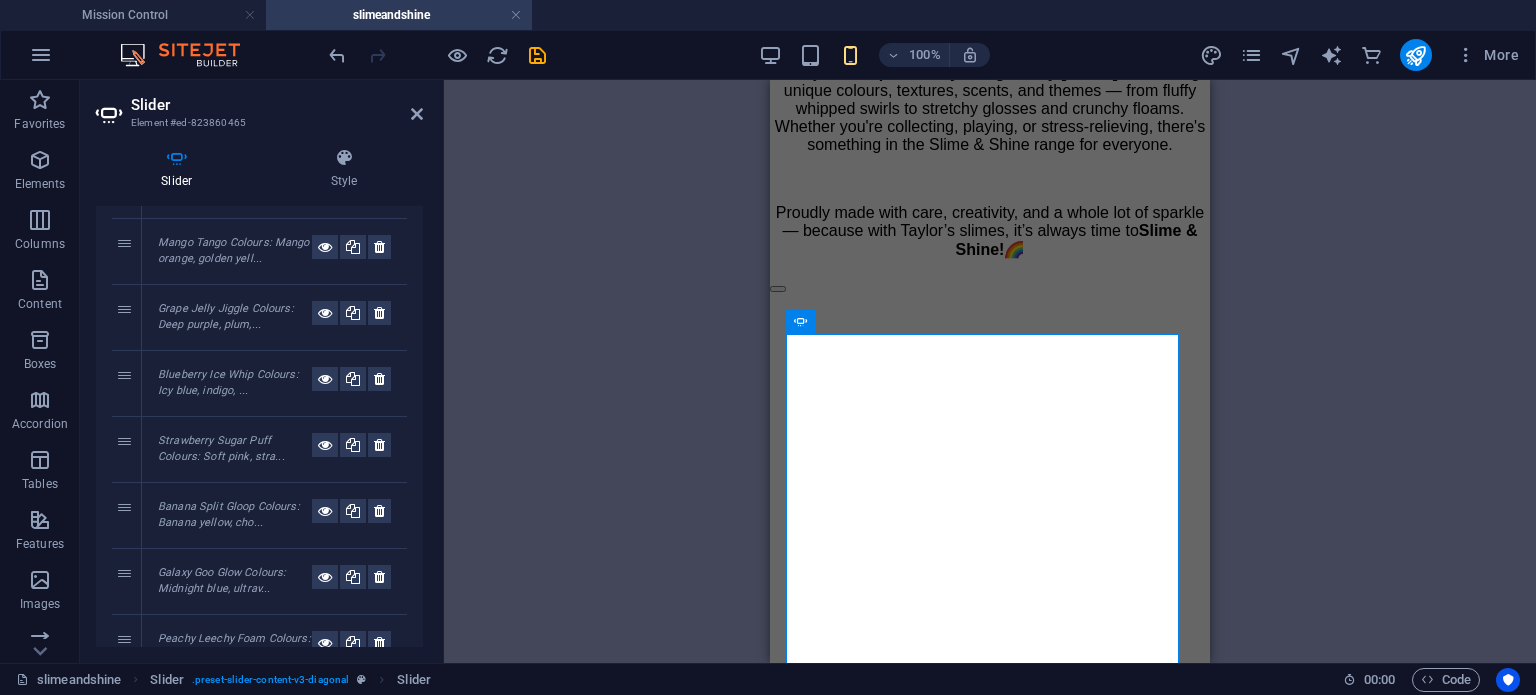 click on "Strawberry Sugar Puff
Colours: Soft pink, stra..." at bounding box center (221, 449) 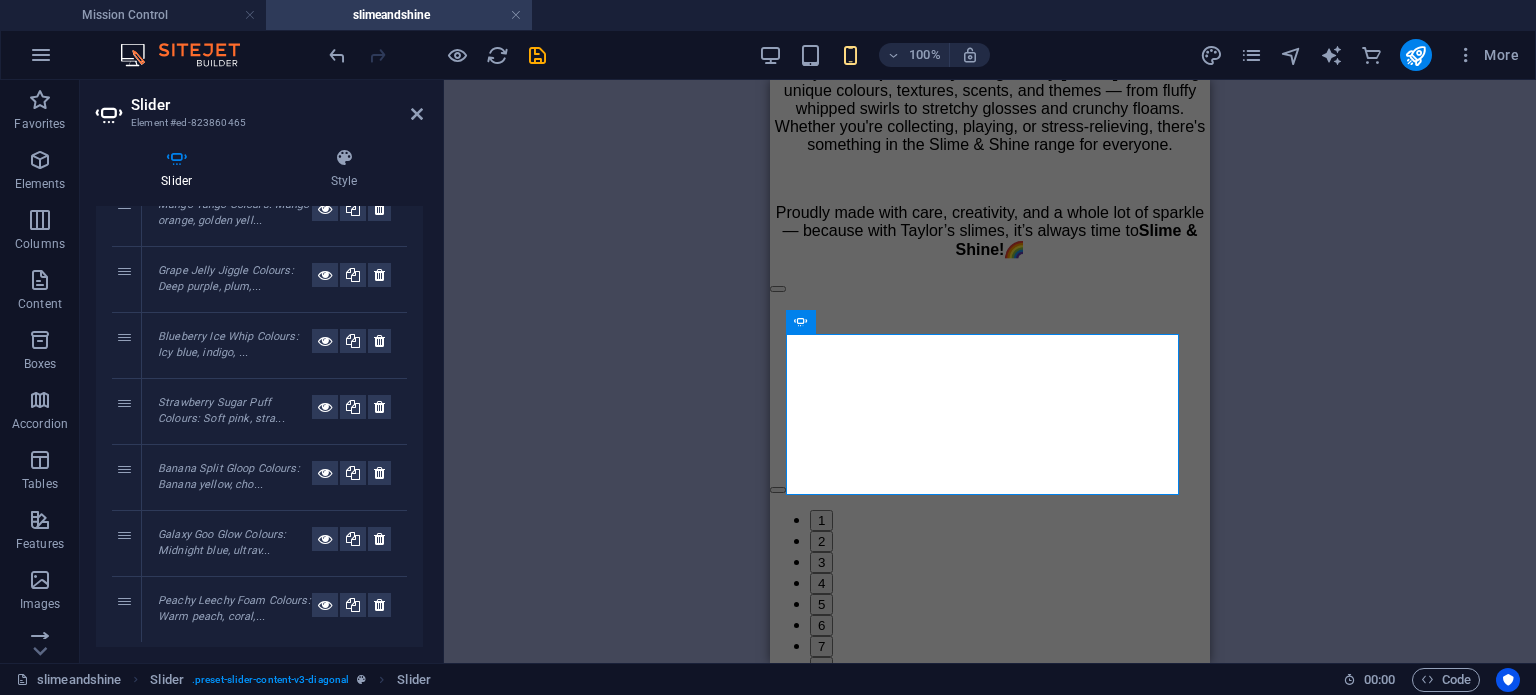 scroll, scrollTop: 300, scrollLeft: 0, axis: vertical 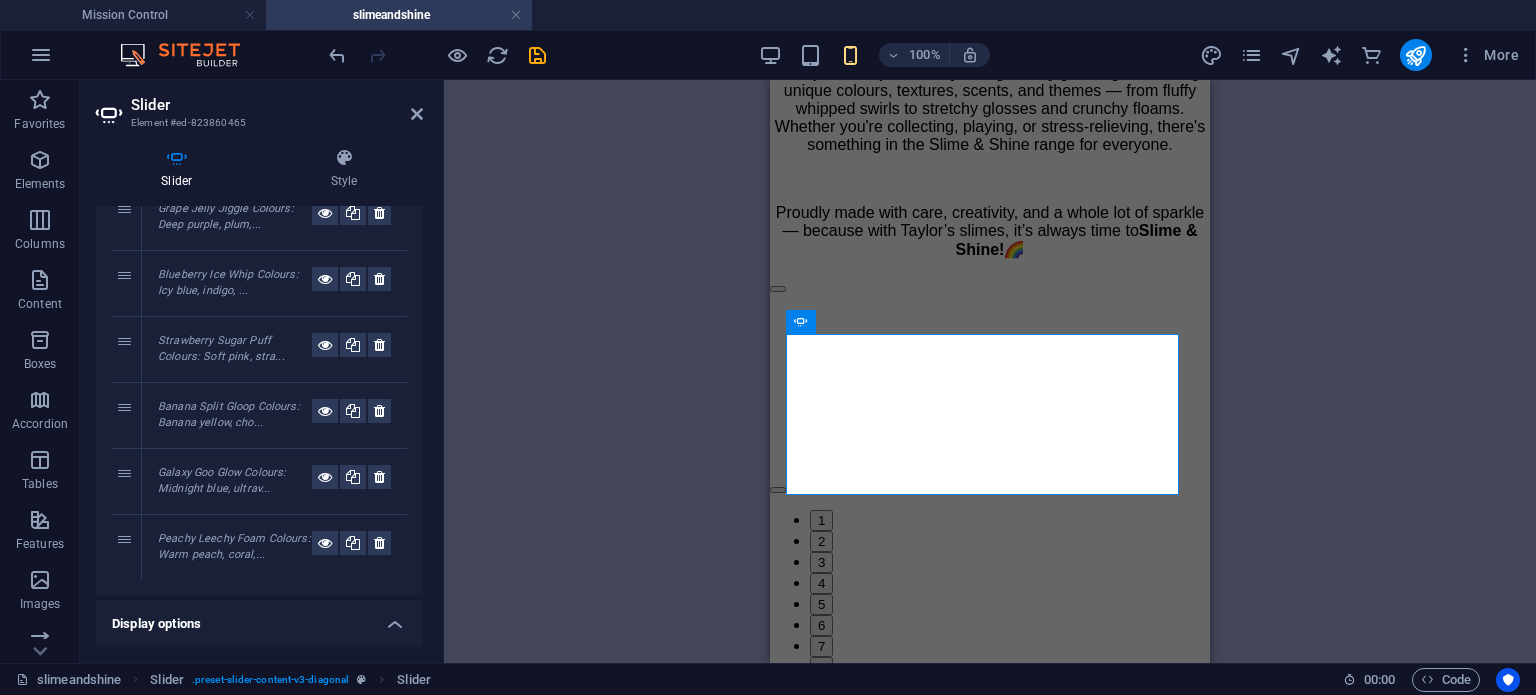 click on "Galaxy Goo Glow
Colours: Midnight blue, ultrav..." at bounding box center (274, 481) 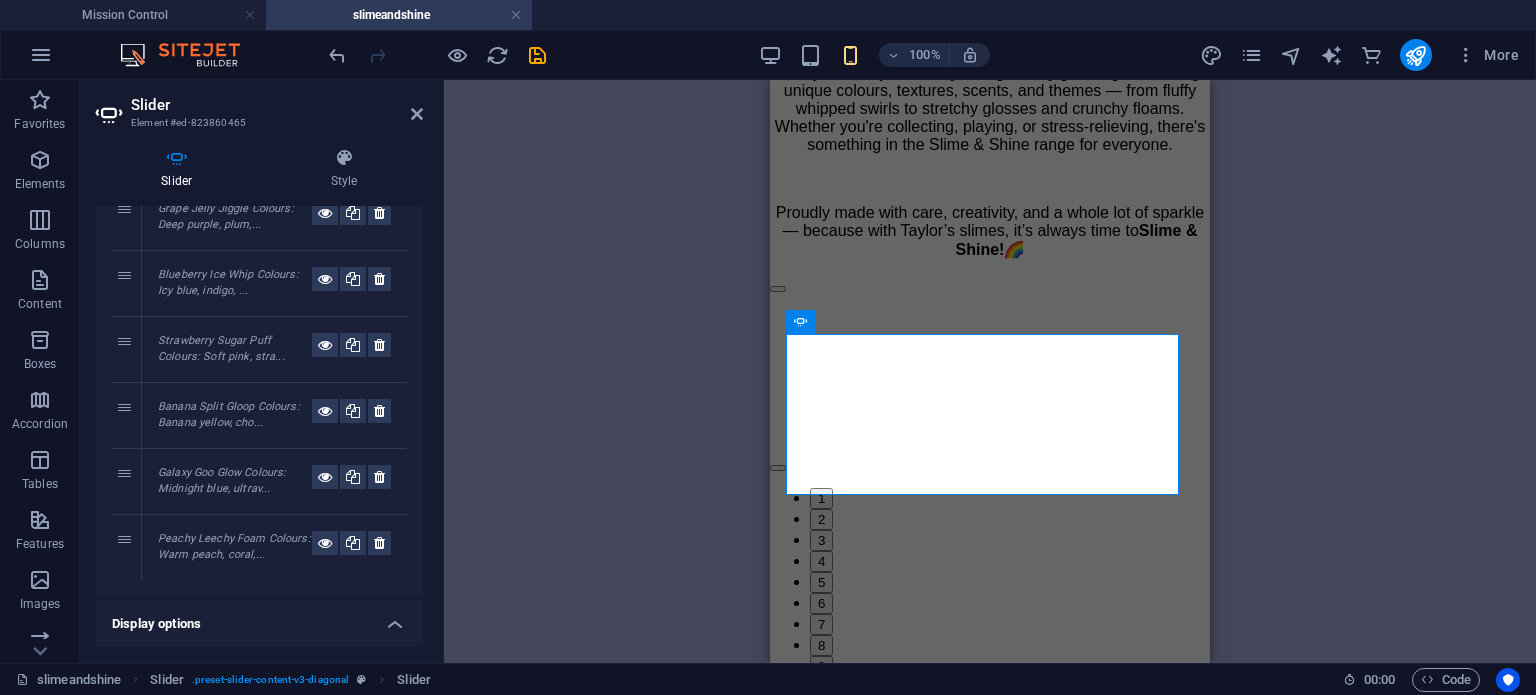 click on "Peachy Leechy Foam
Colours: Warm peach, coral,..." at bounding box center (234, 547) 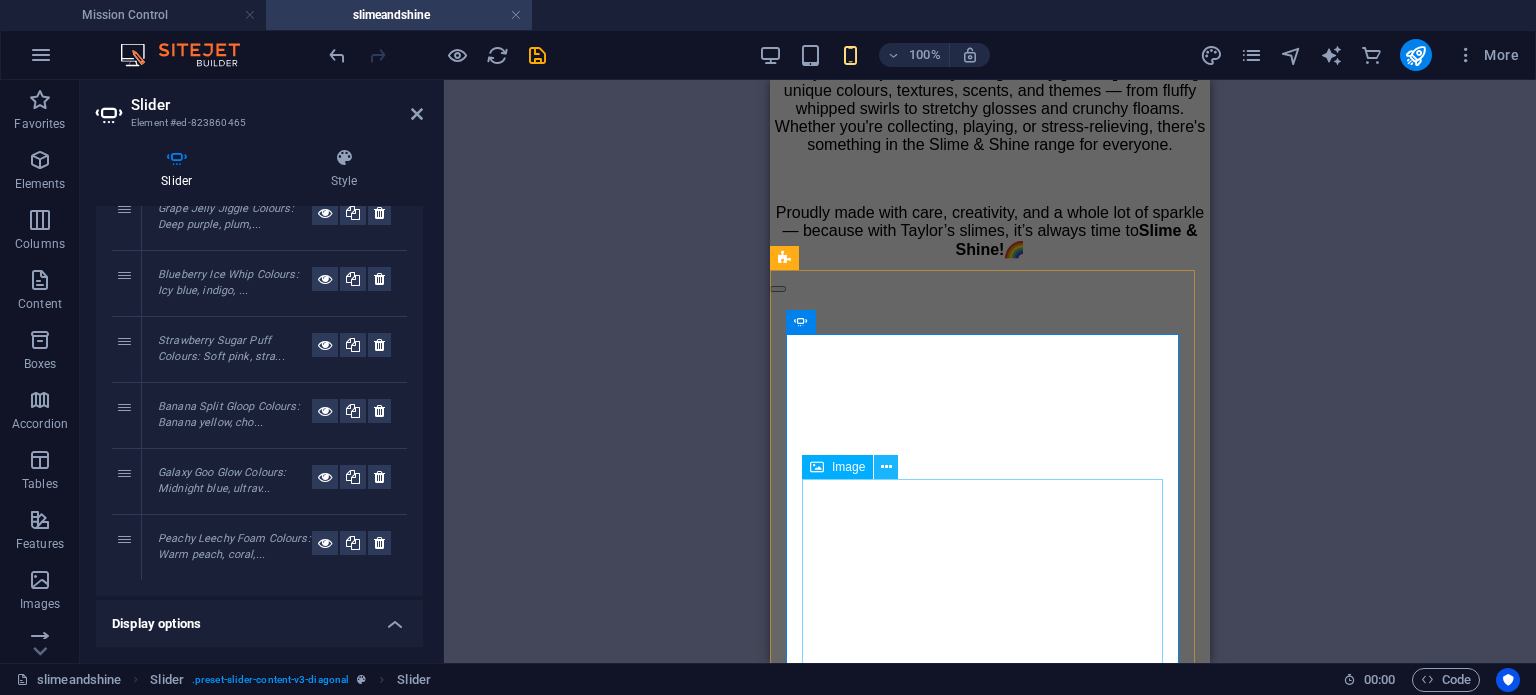 click at bounding box center (886, 467) 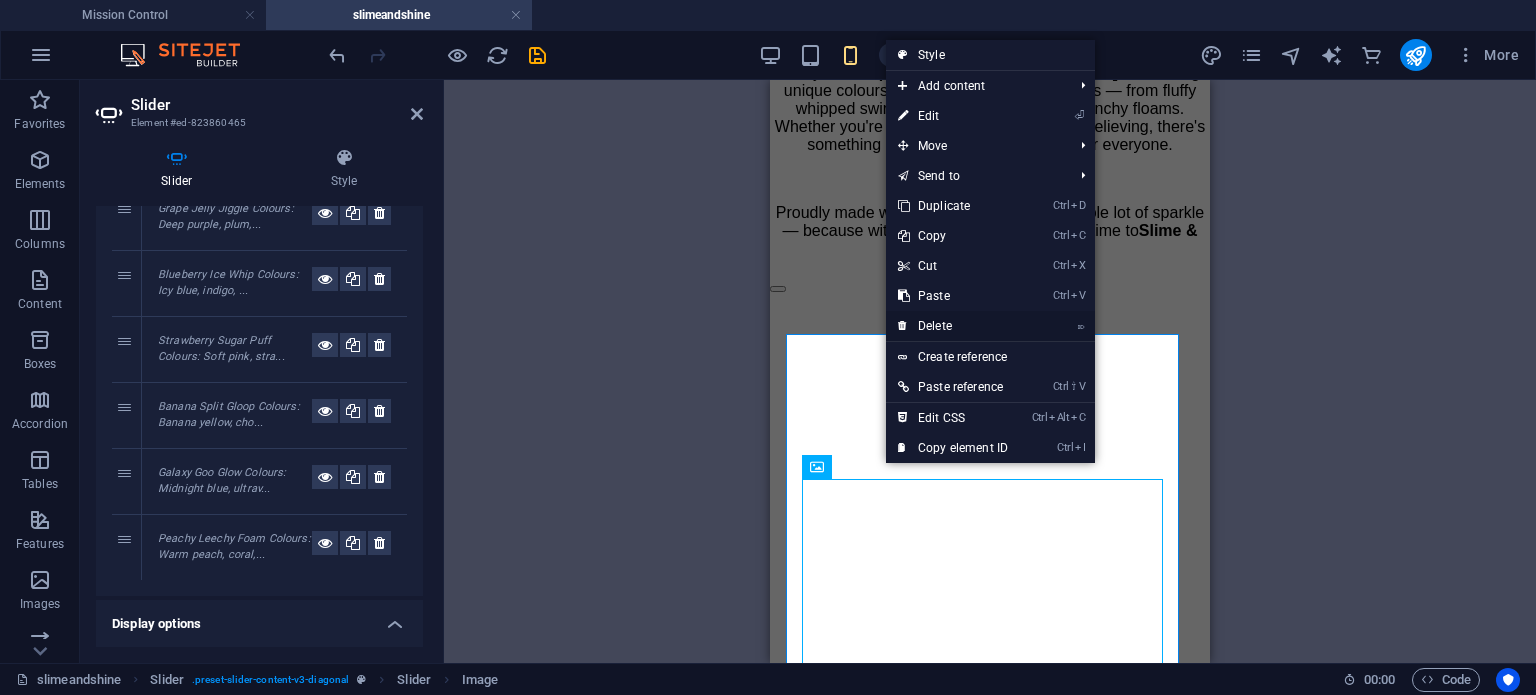 click on "⌦  Delete" at bounding box center (953, 326) 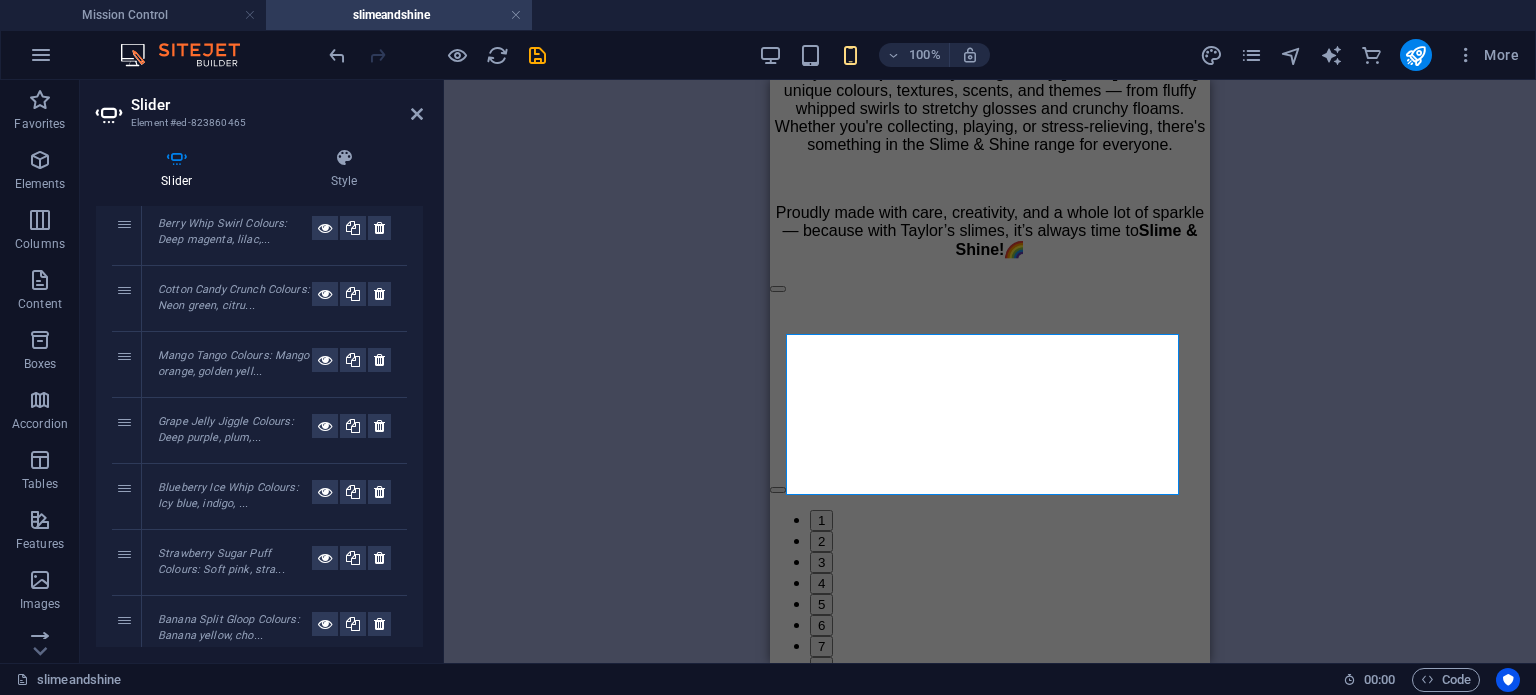 scroll, scrollTop: 0, scrollLeft: 0, axis: both 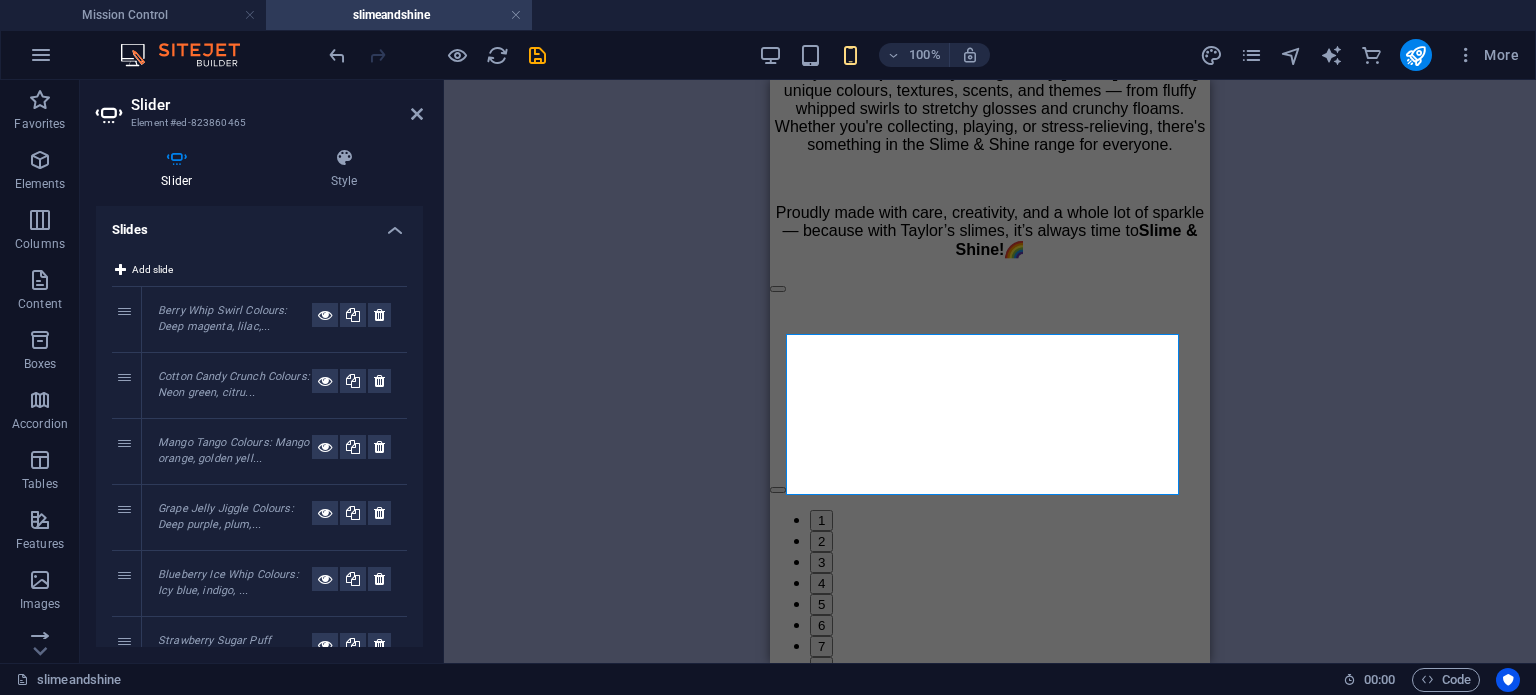 click on "Berry Whip Swirl
Colours: Deep magenta, lilac,..." at bounding box center [235, 319] 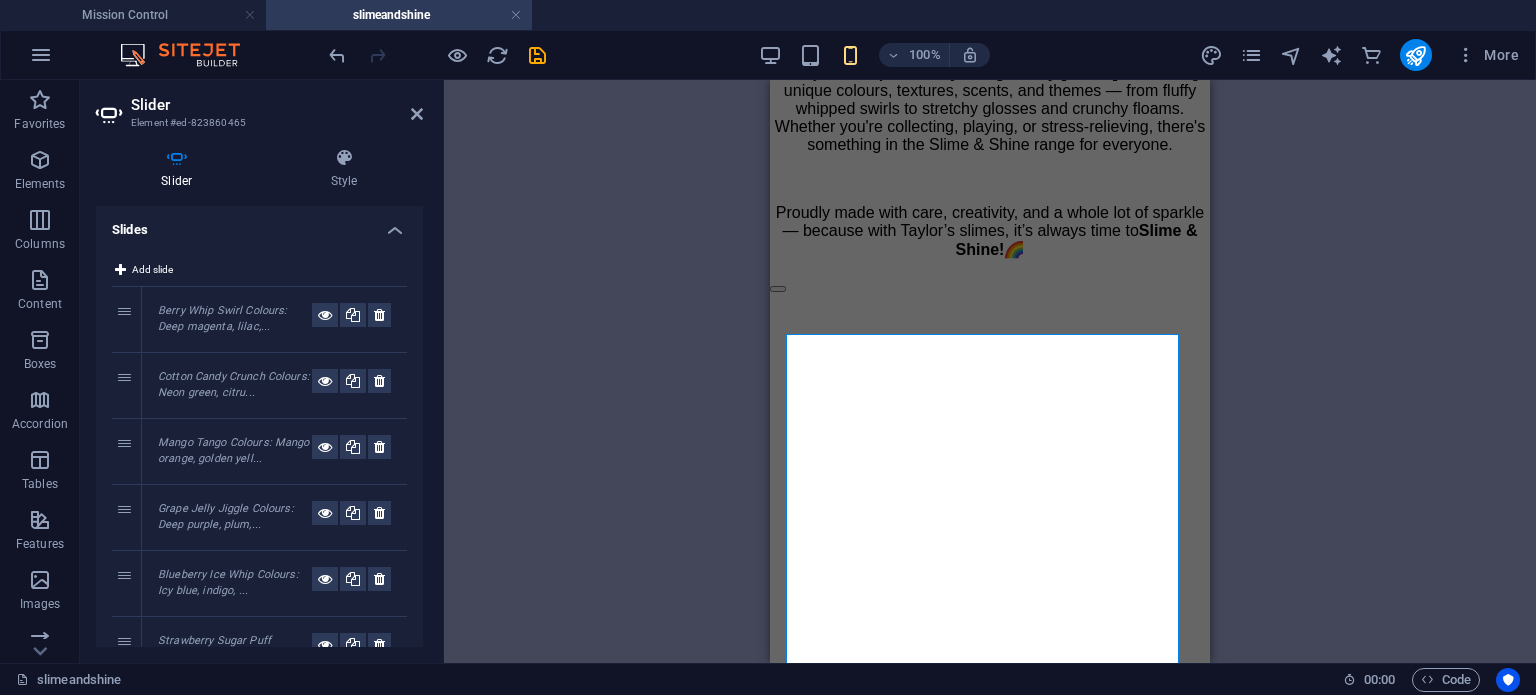 click on "Cotton Candy Crunch
Colours: Neon green, citru..." at bounding box center [234, 385] 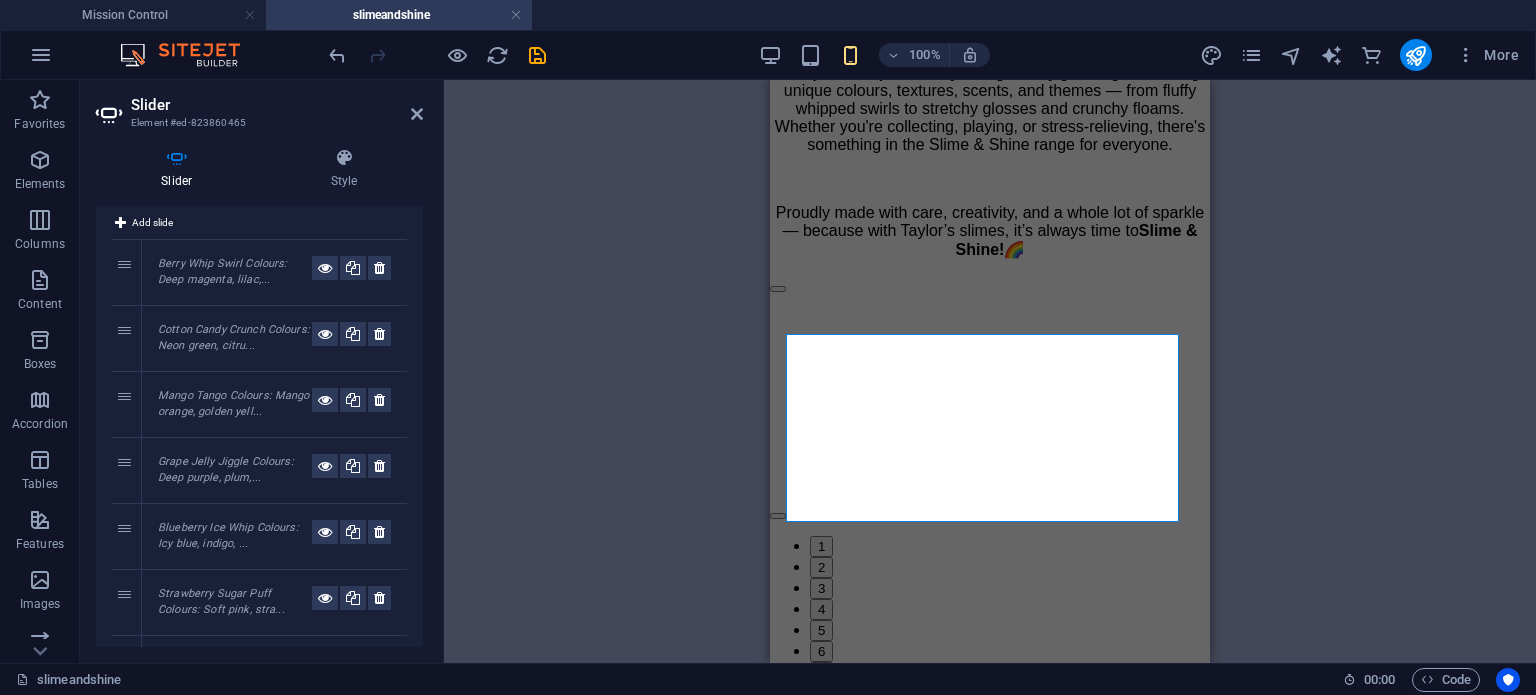 scroll, scrollTop: 200, scrollLeft: 0, axis: vertical 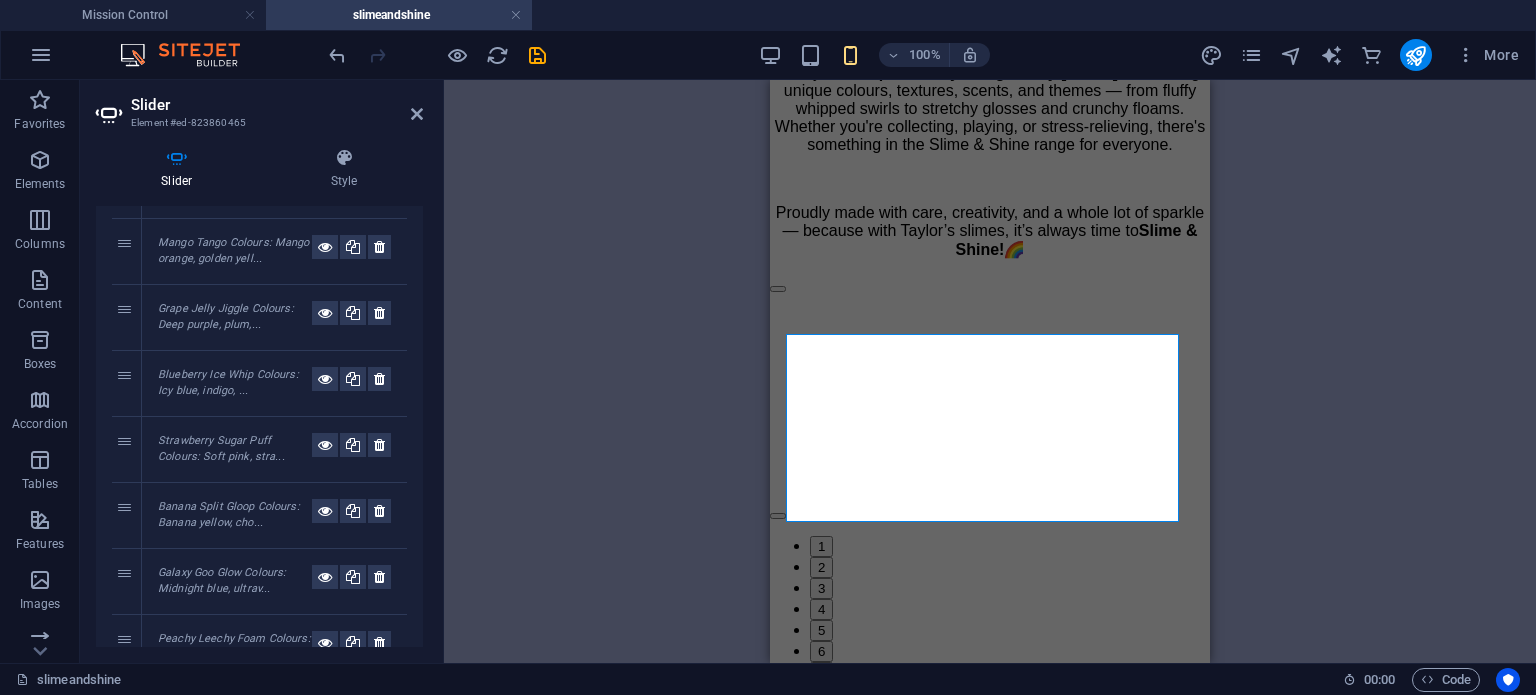 click on "Strawberry Sugar Puff
Colours: Soft pink, stra..." at bounding box center [221, 449] 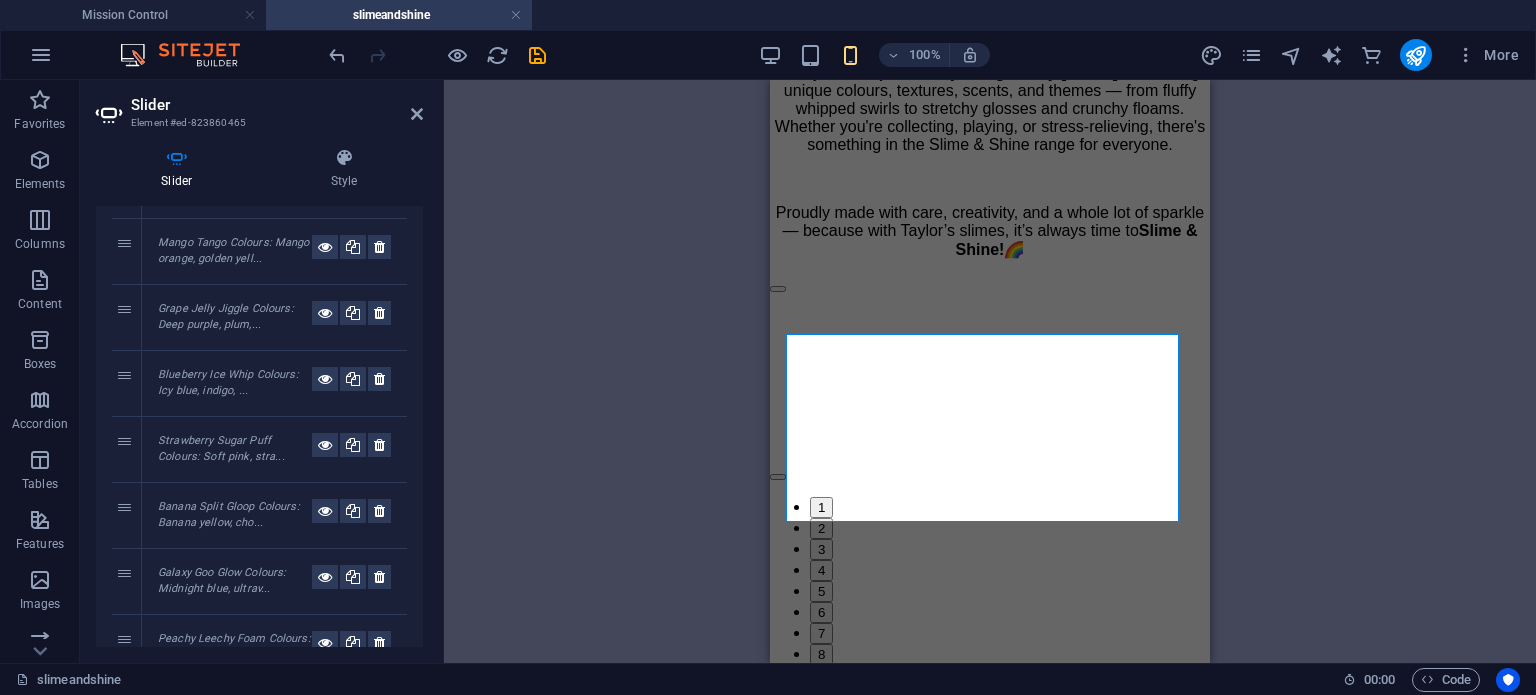 click on "Banana Split Gloop
Colours: Banana yellow, cho..." at bounding box center (229, 515) 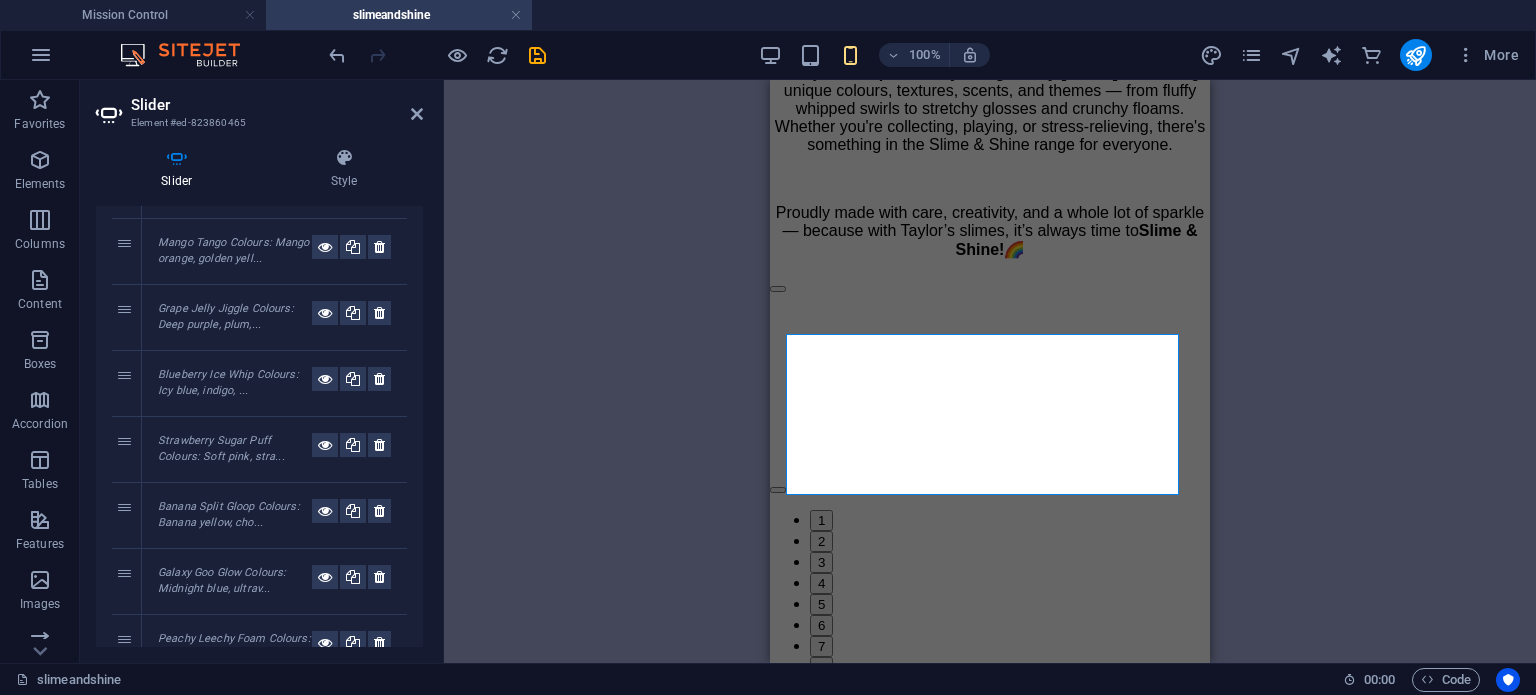click on "Banana Split Gloop
Colours: Banana yellow, cho..." at bounding box center (229, 515) 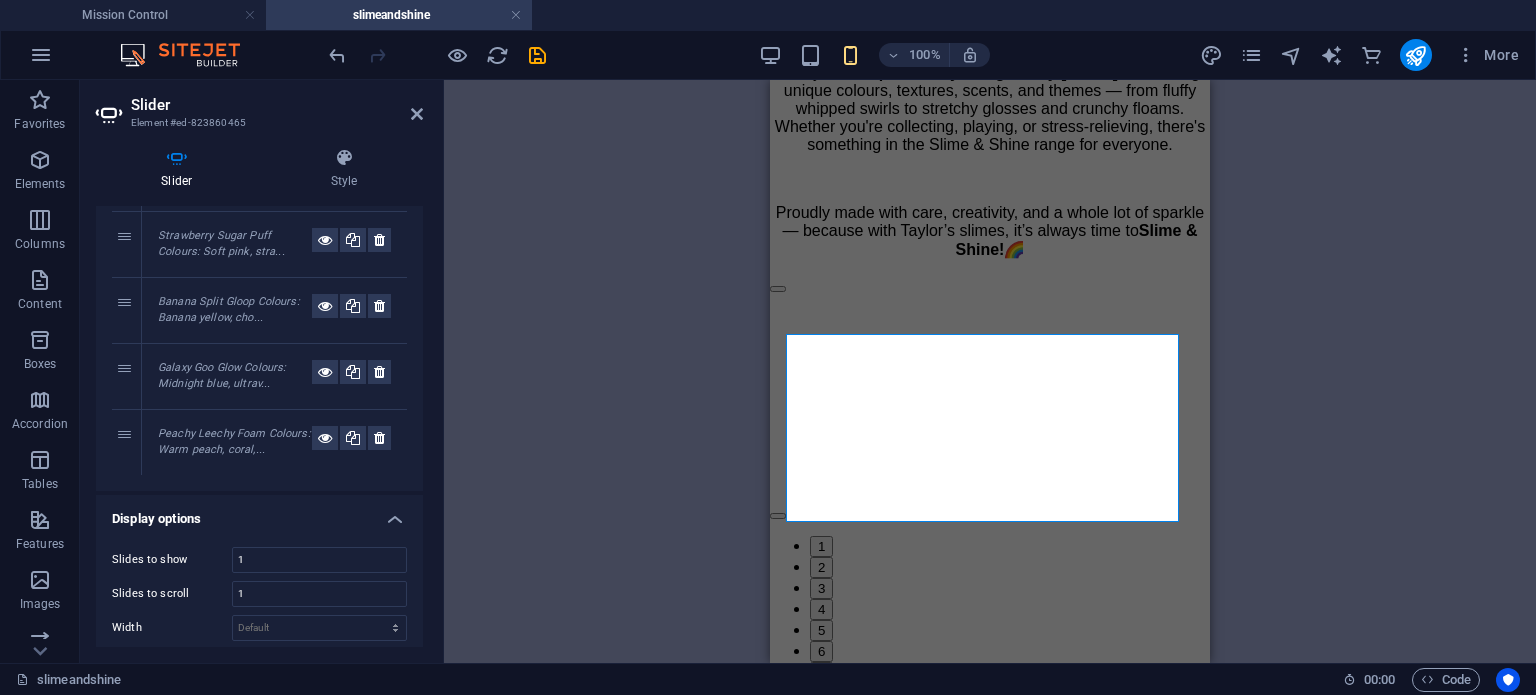 scroll, scrollTop: 400, scrollLeft: 0, axis: vertical 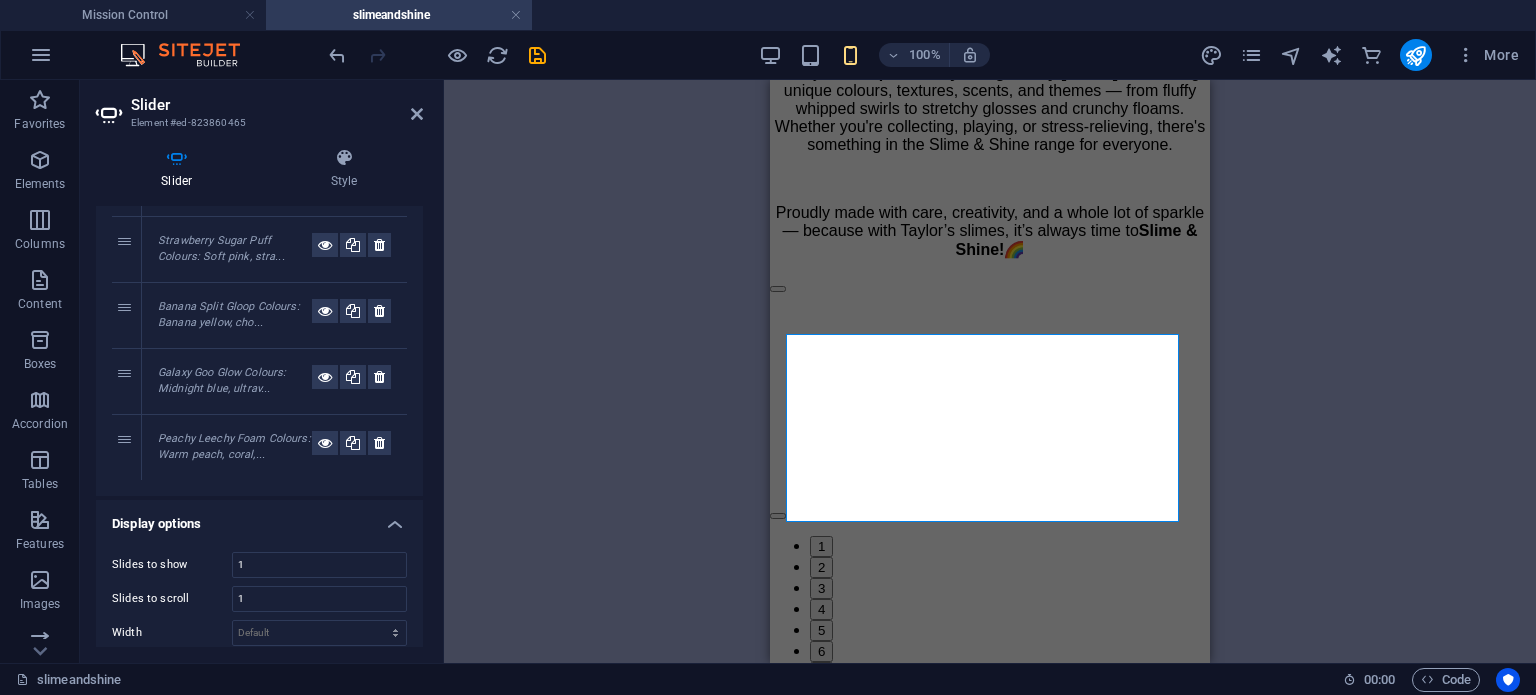 click on "Galaxy Goo Glow
Colours: Midnight blue, ultrav..." at bounding box center (222, 381) 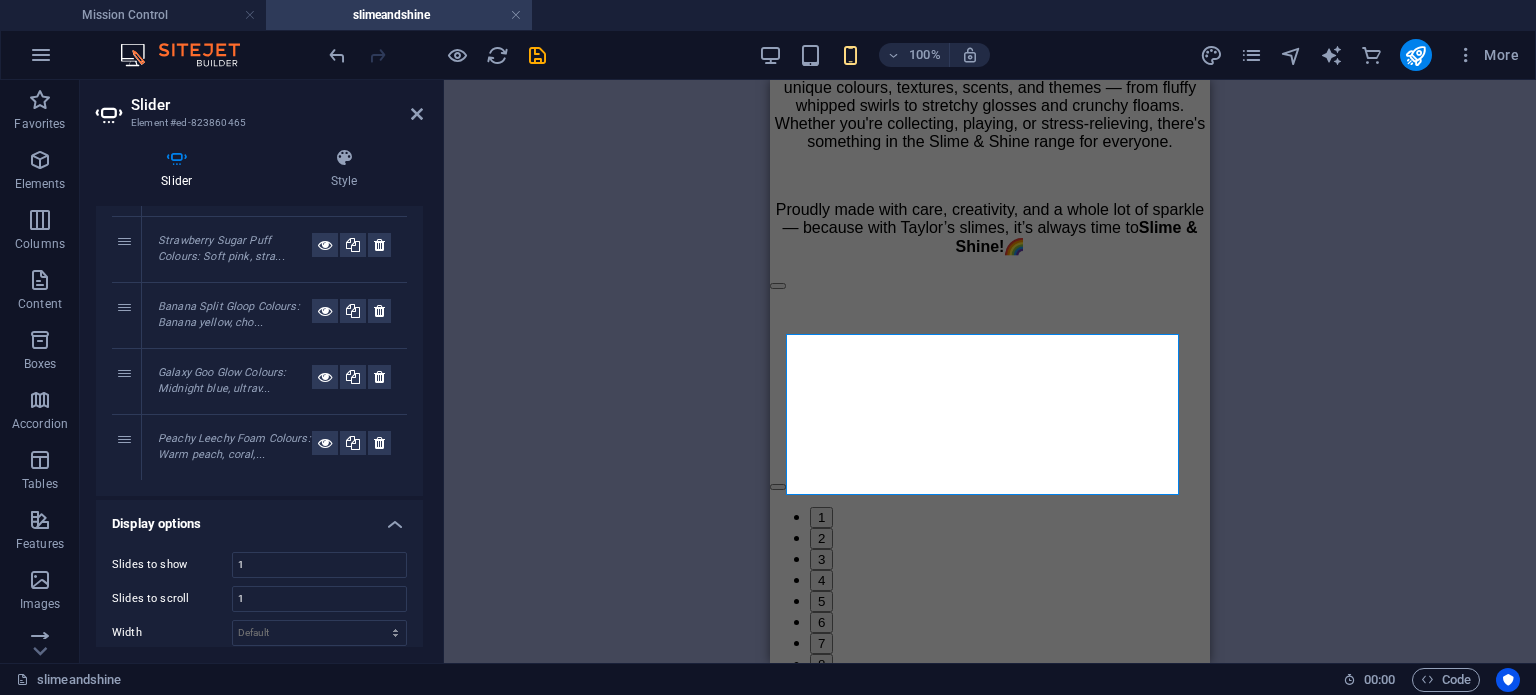 scroll, scrollTop: 800, scrollLeft: 0, axis: vertical 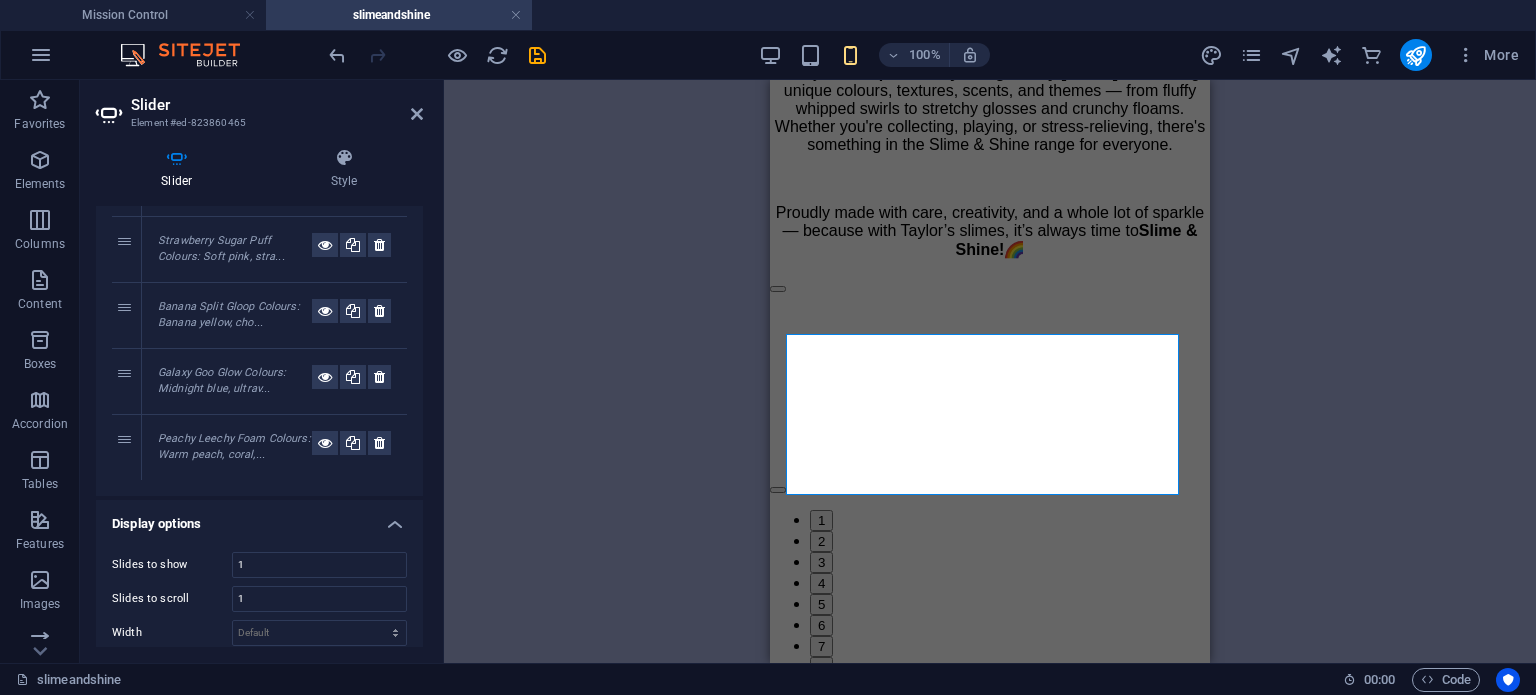 click on "Galaxy Goo Glow
Colours: Midnight blue, ultrav..." at bounding box center [222, 381] 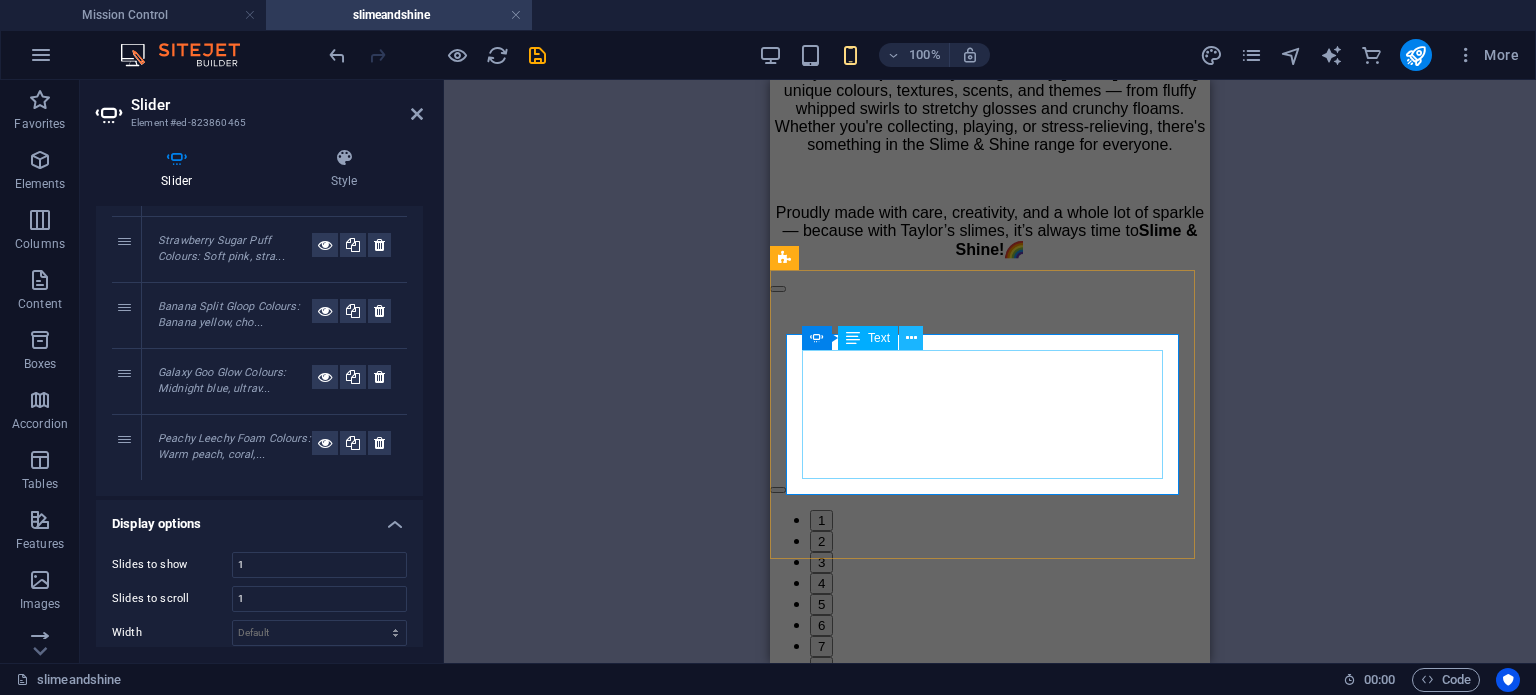 click at bounding box center (911, 338) 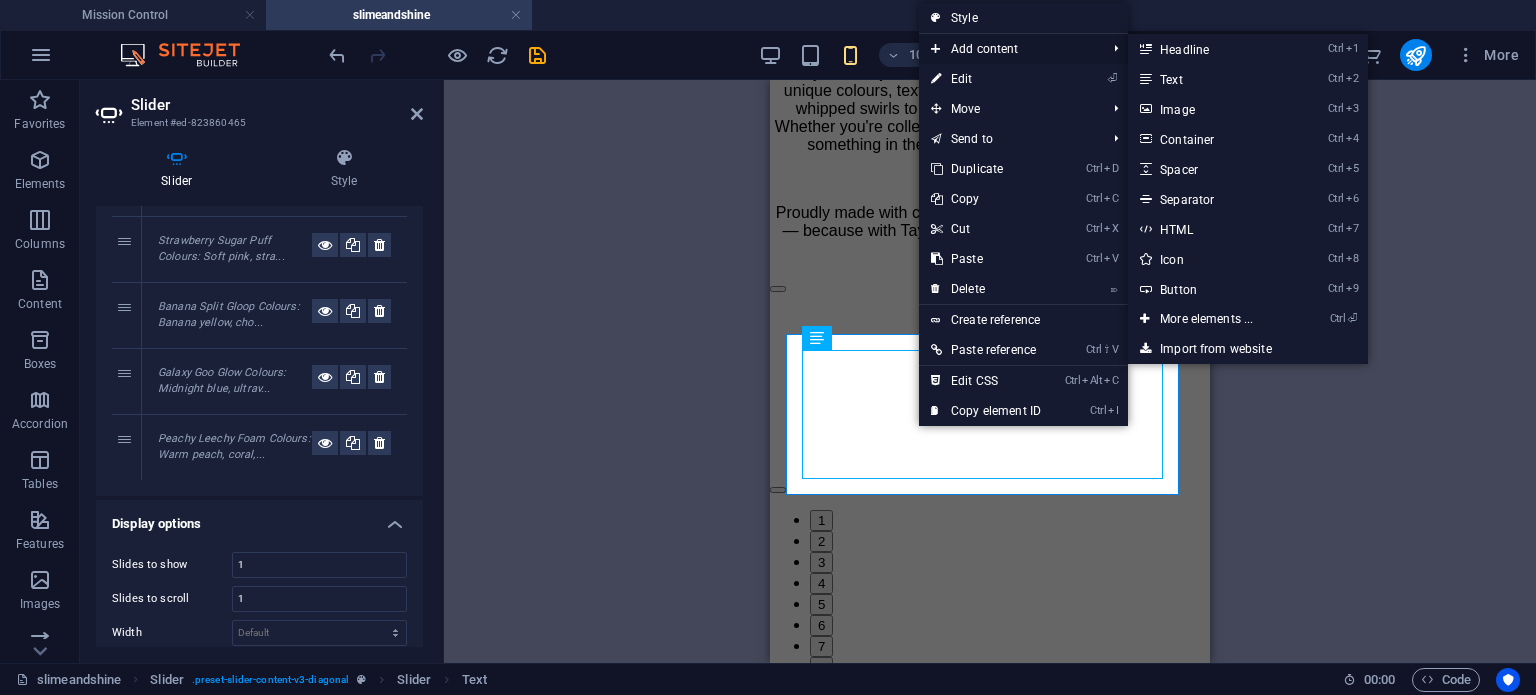 click on "Add content" at bounding box center (1008, 49) 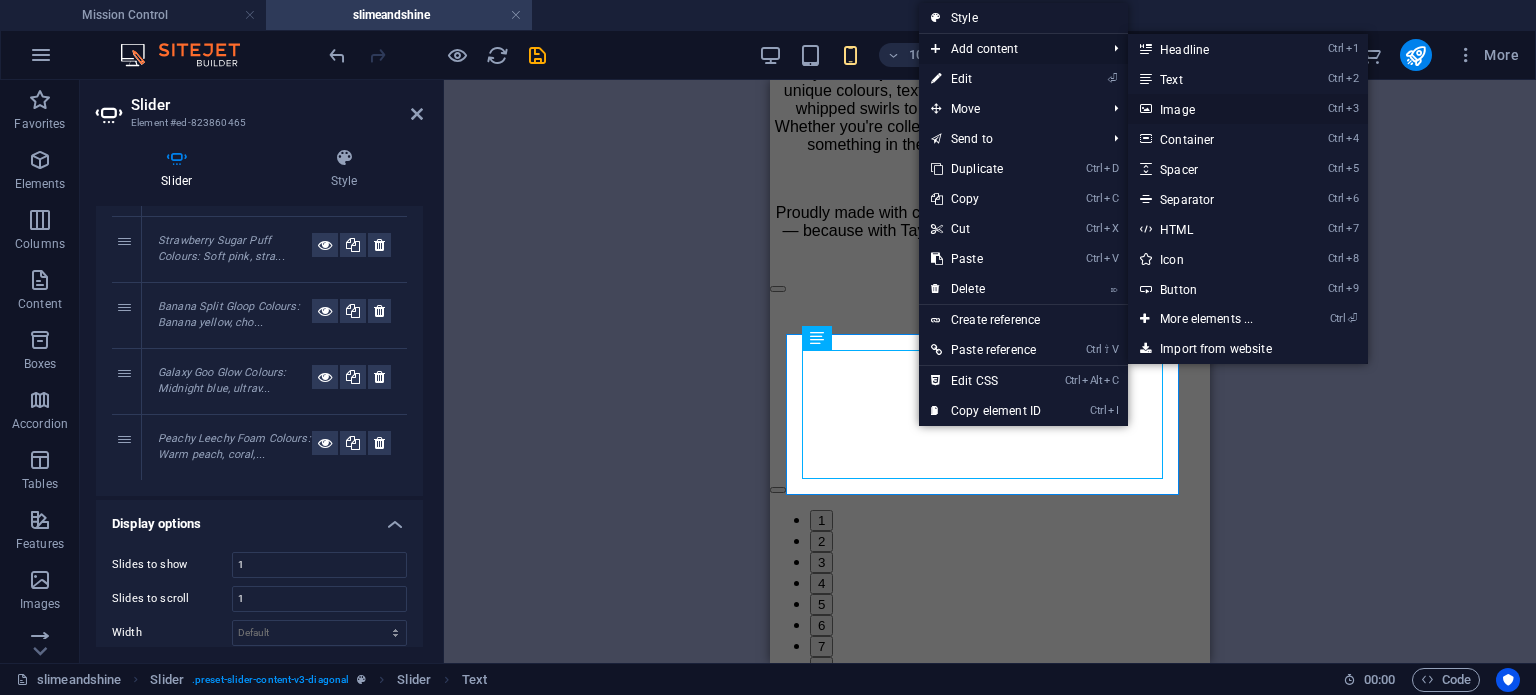 click on "Ctrl 3  Image" at bounding box center (1210, 109) 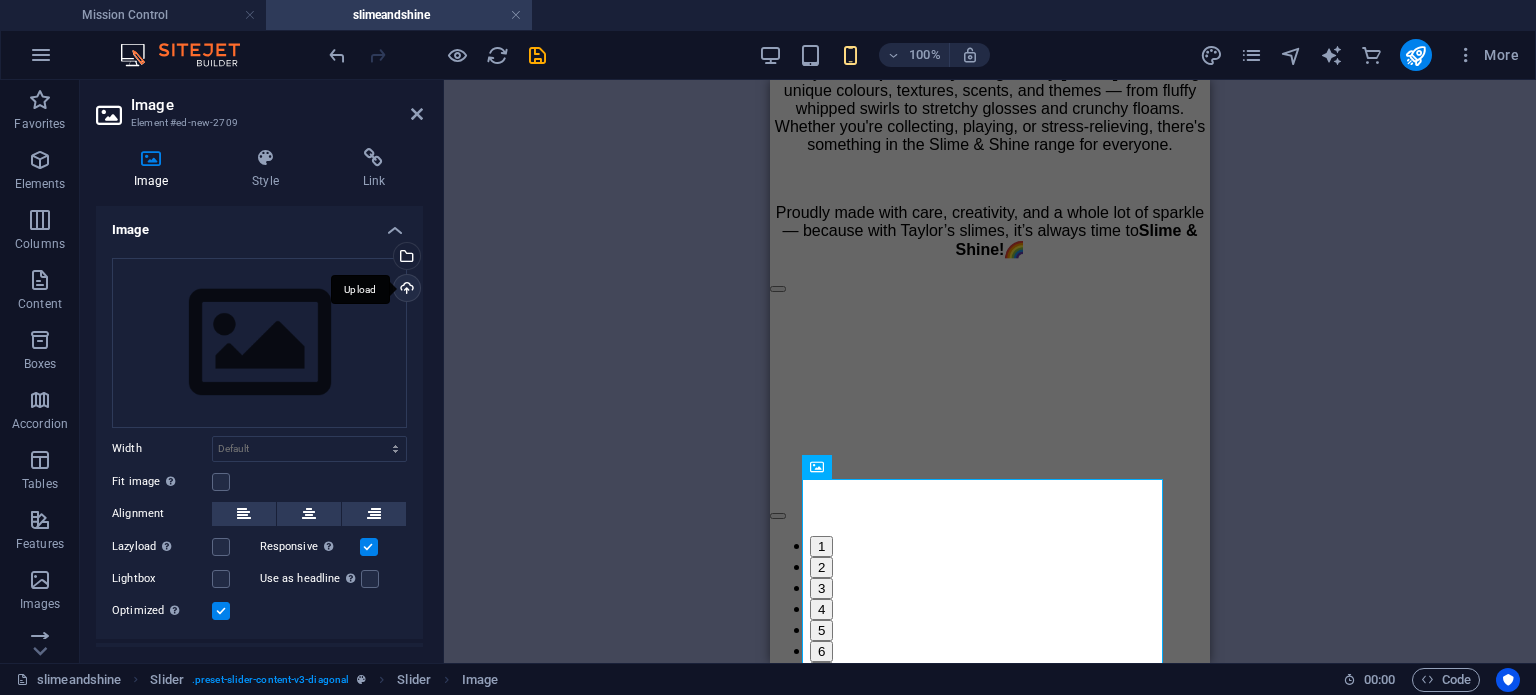 click on "Upload" at bounding box center (405, 290) 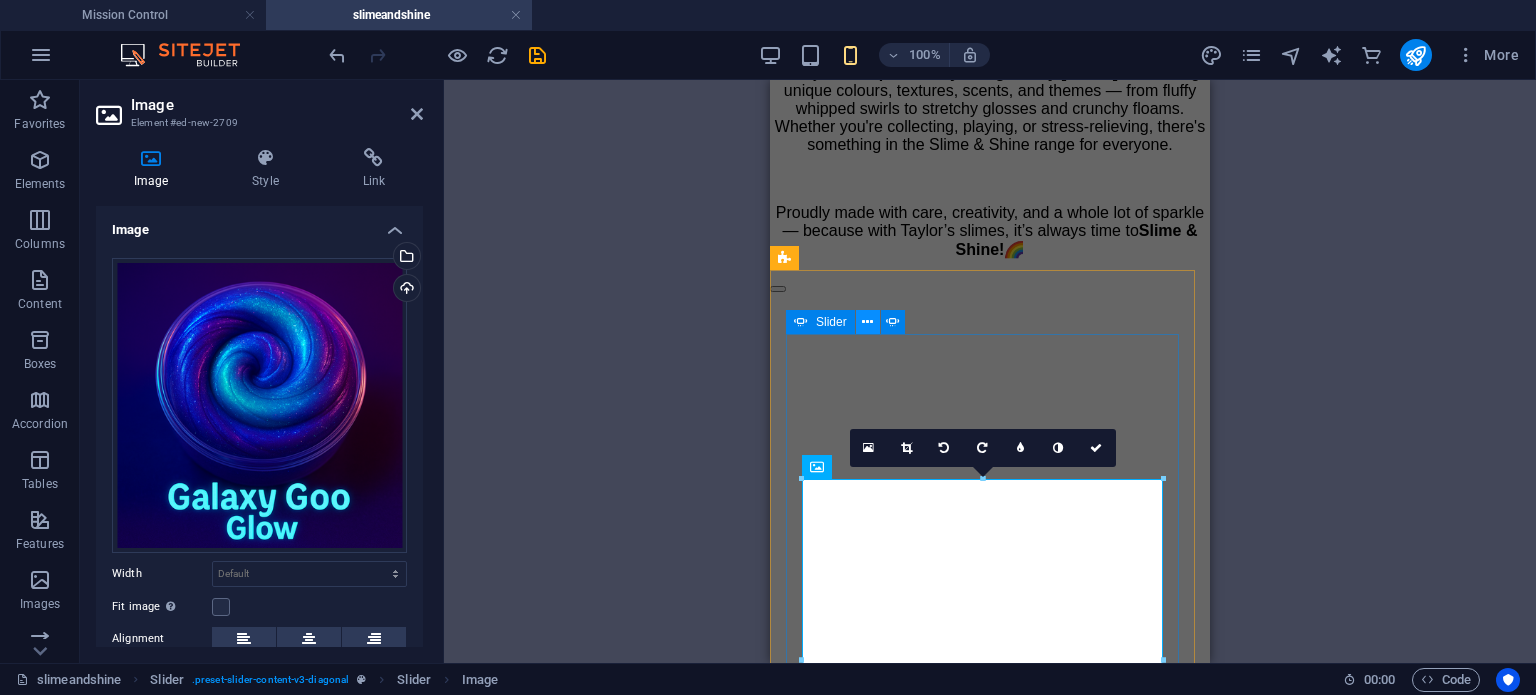 click at bounding box center [867, 322] 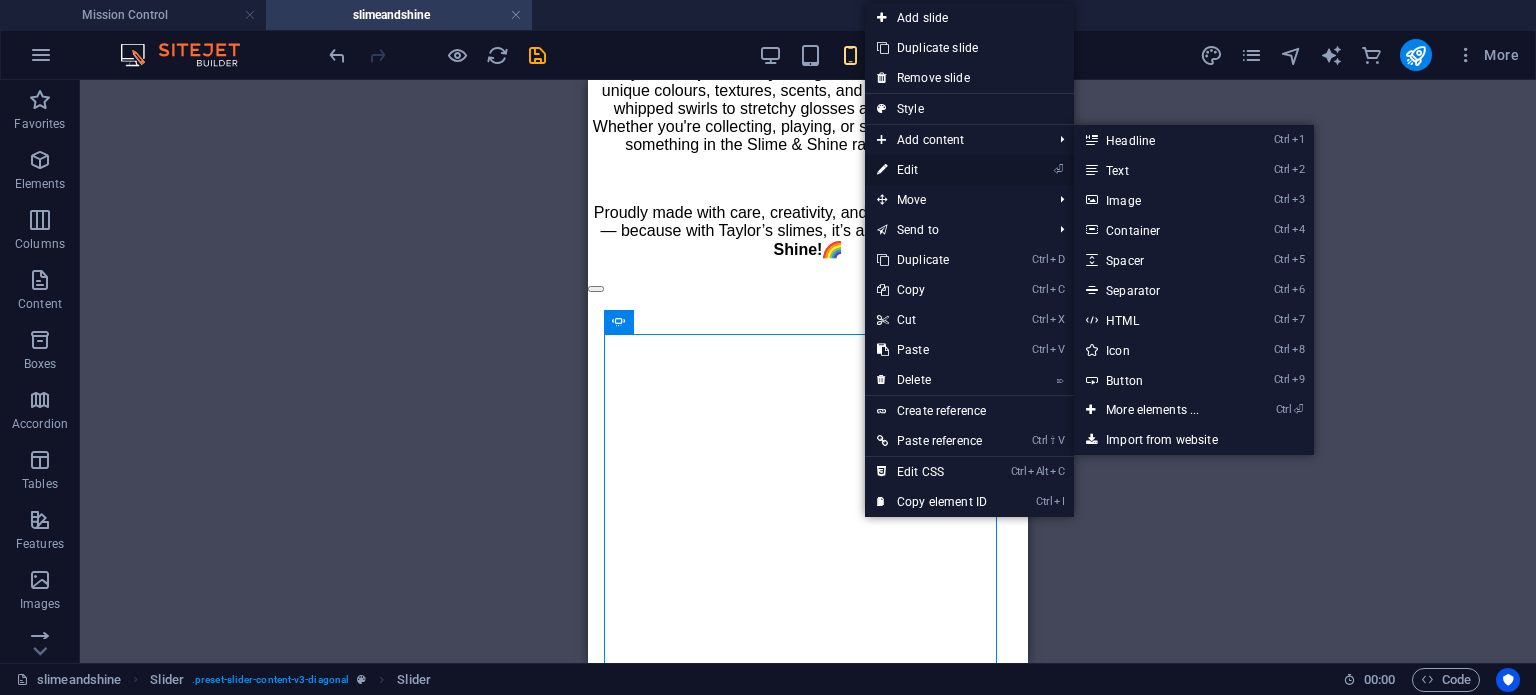 click on "⏎  Edit" at bounding box center (932, 170) 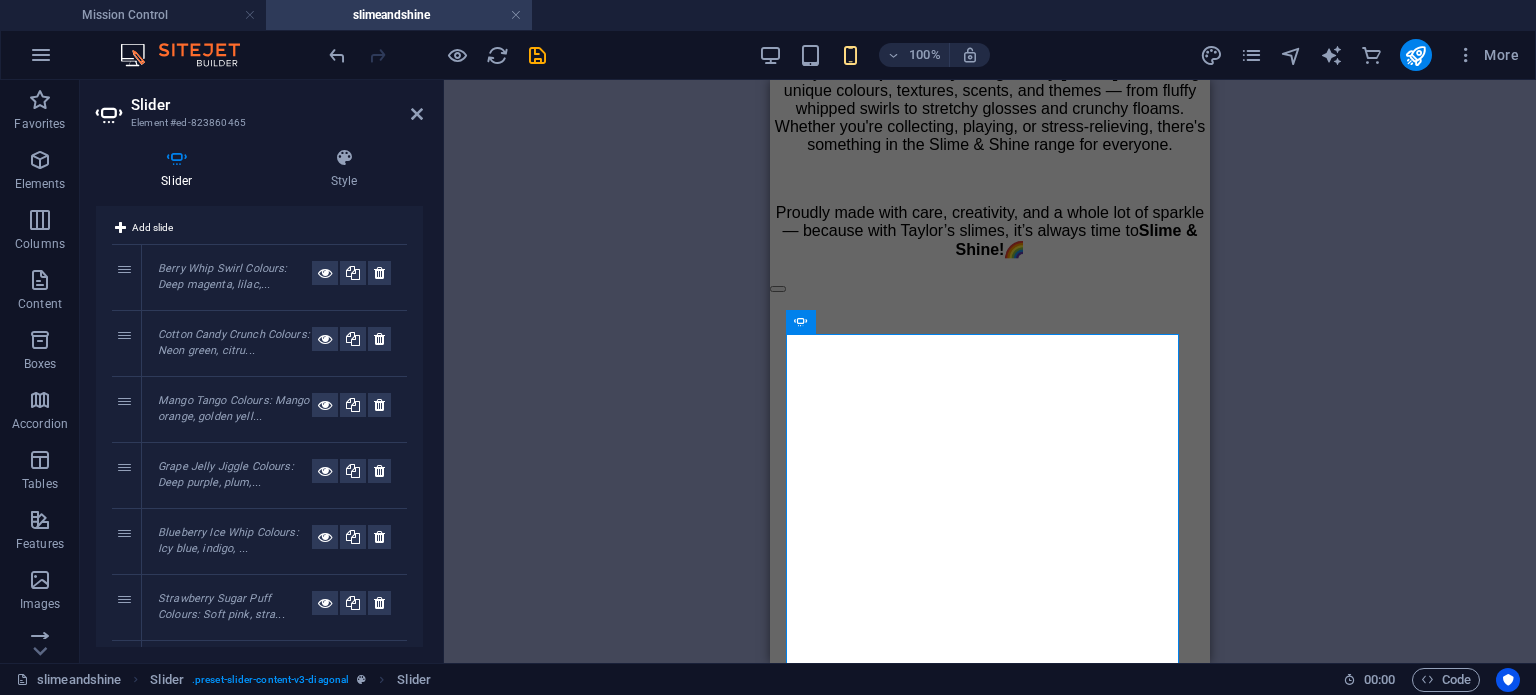 scroll, scrollTop: 200, scrollLeft: 0, axis: vertical 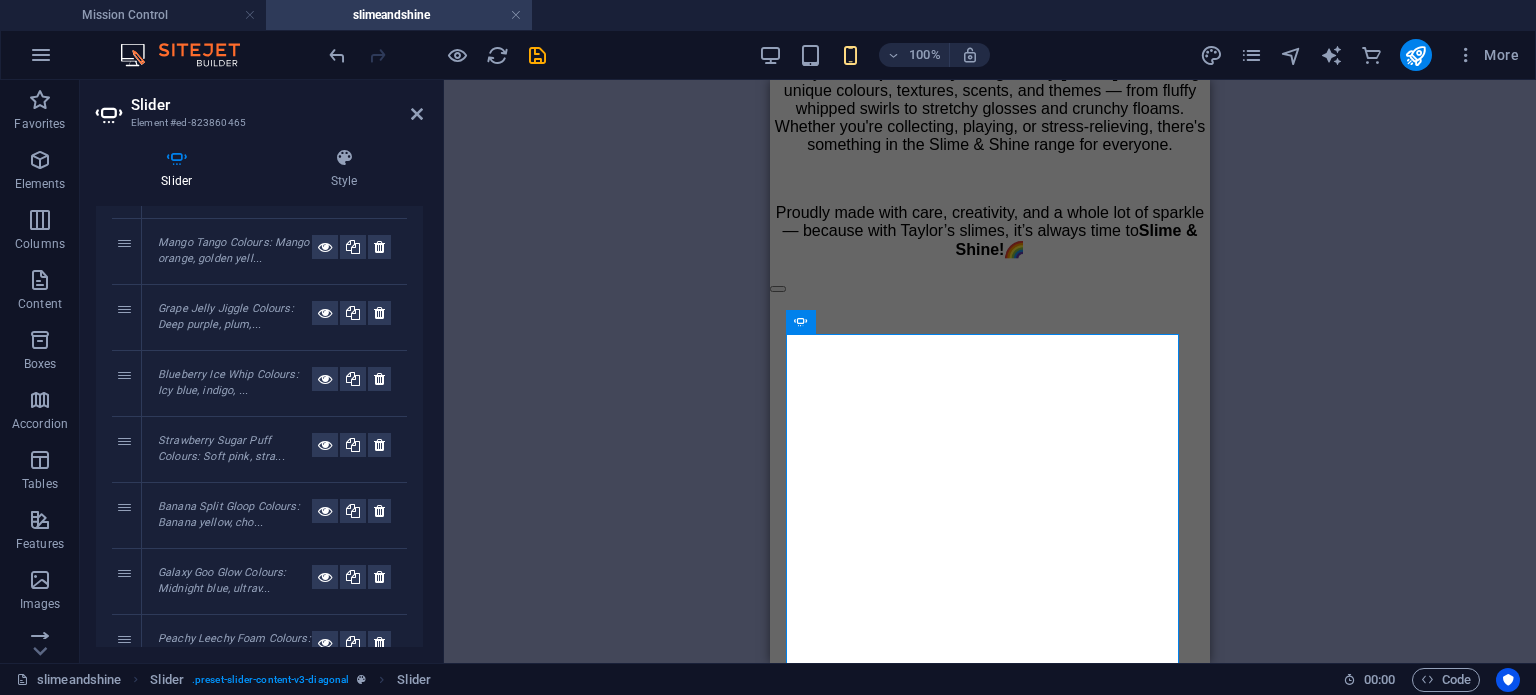 click on "Strawberry Sugar Puff
Colours: Soft pink, stra..." at bounding box center [221, 449] 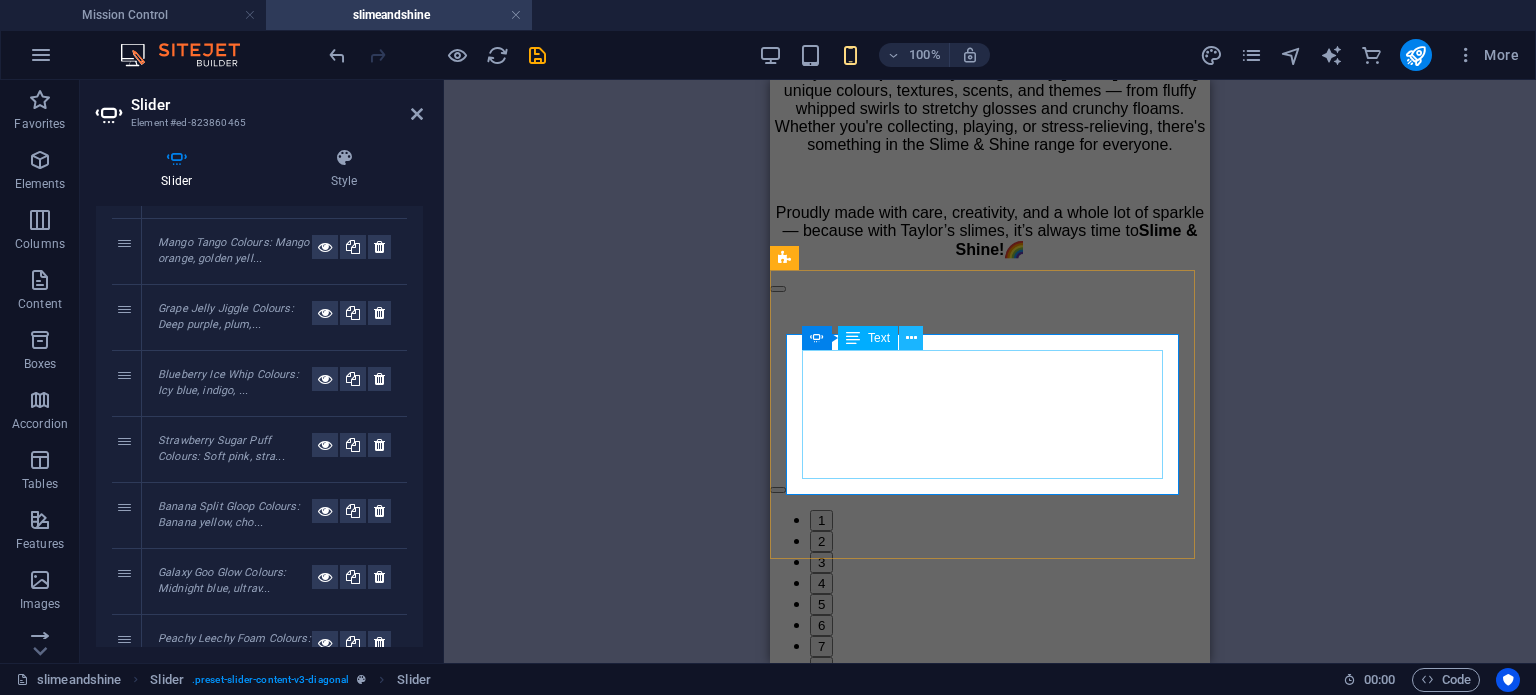 click at bounding box center [911, 338] 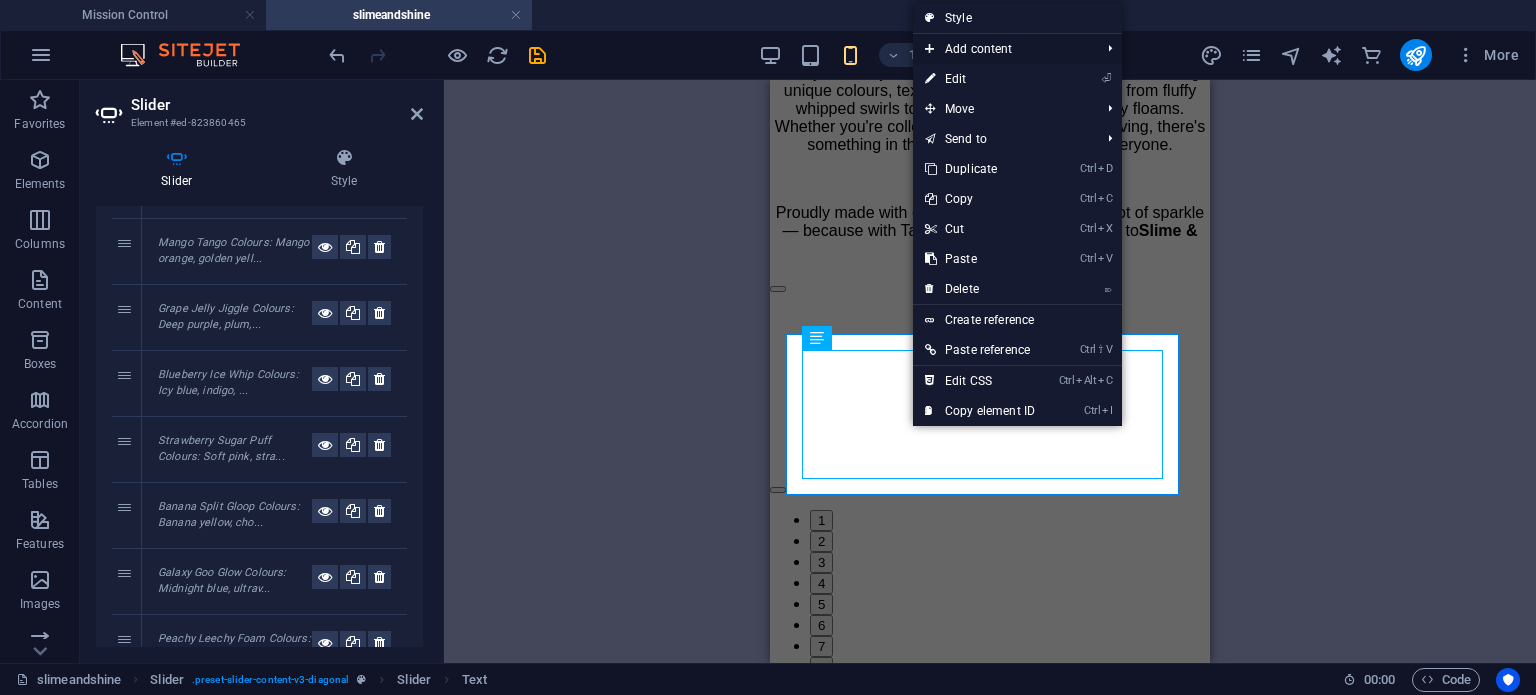 click on "Add content" at bounding box center (1002, 49) 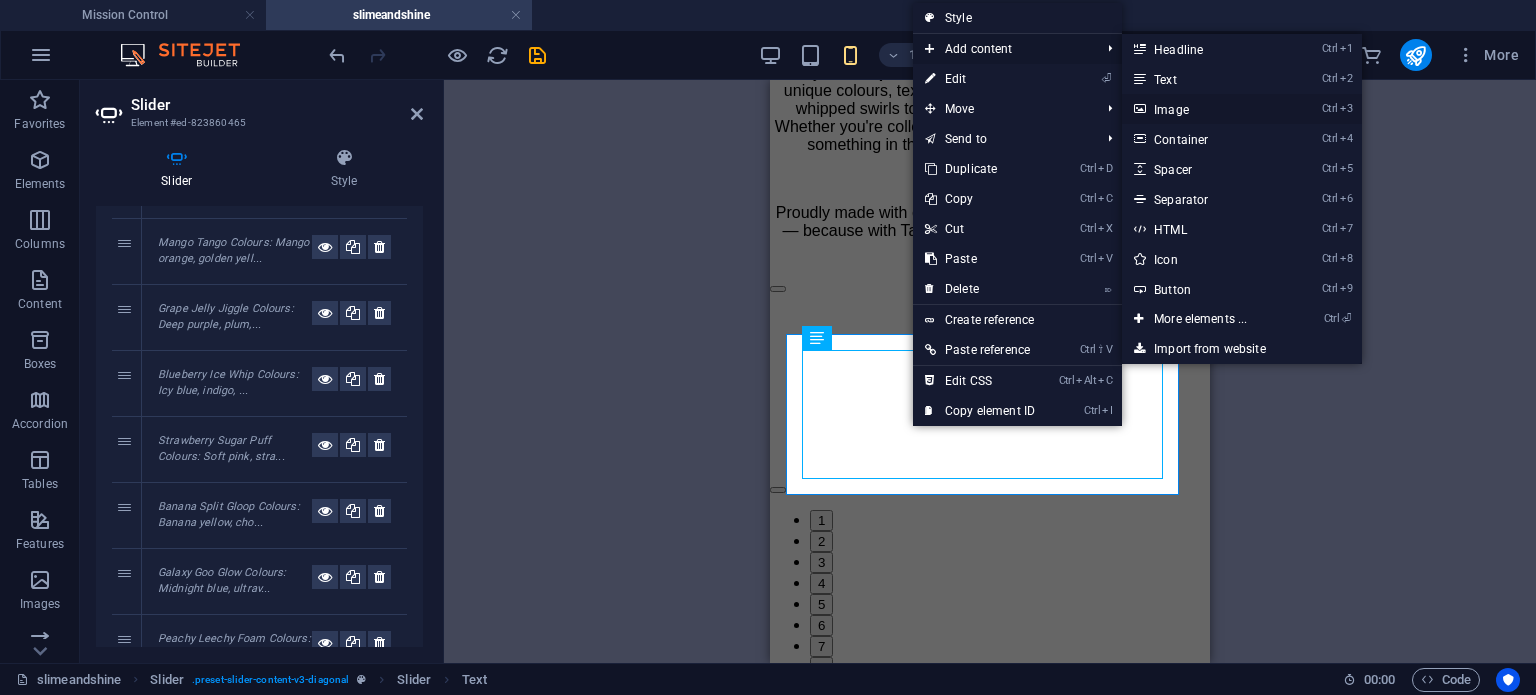 click on "Ctrl 3  Image" at bounding box center [1204, 109] 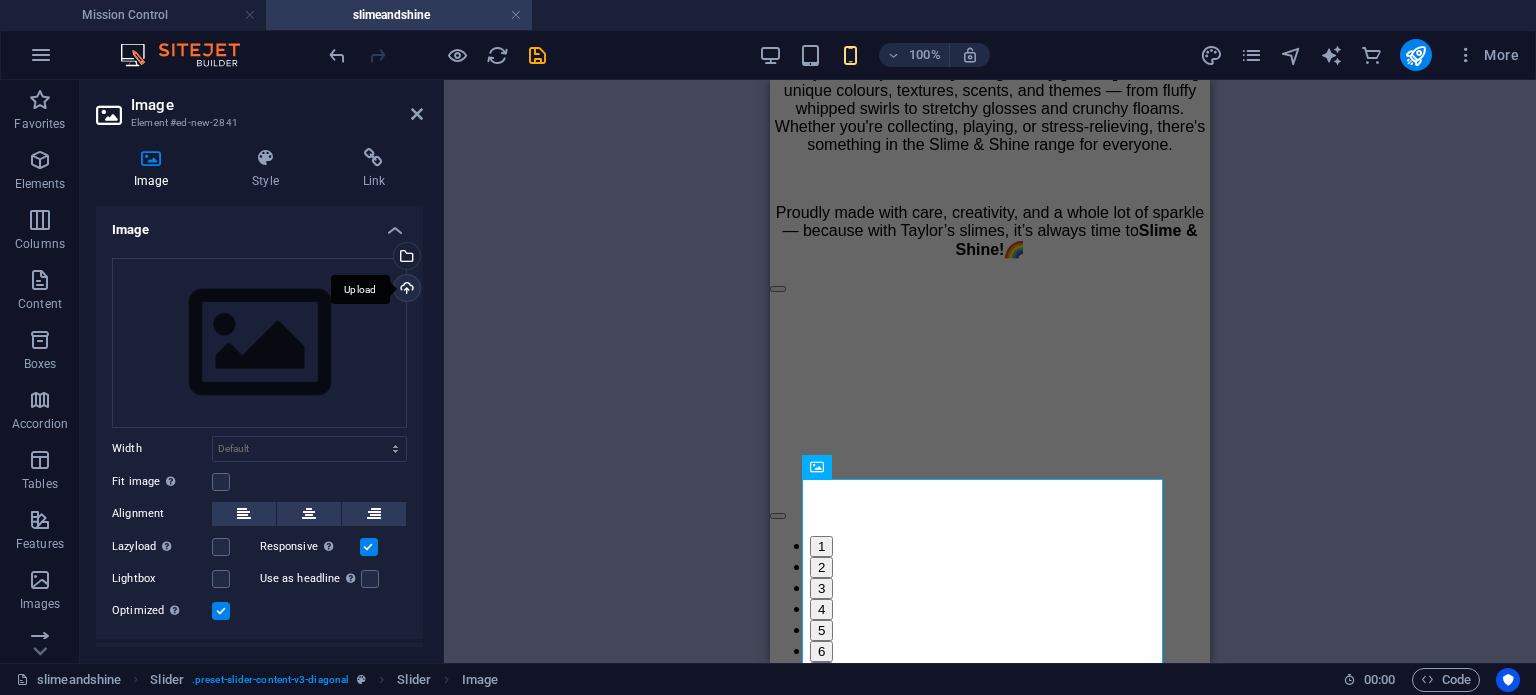 click on "Upload" at bounding box center (405, 290) 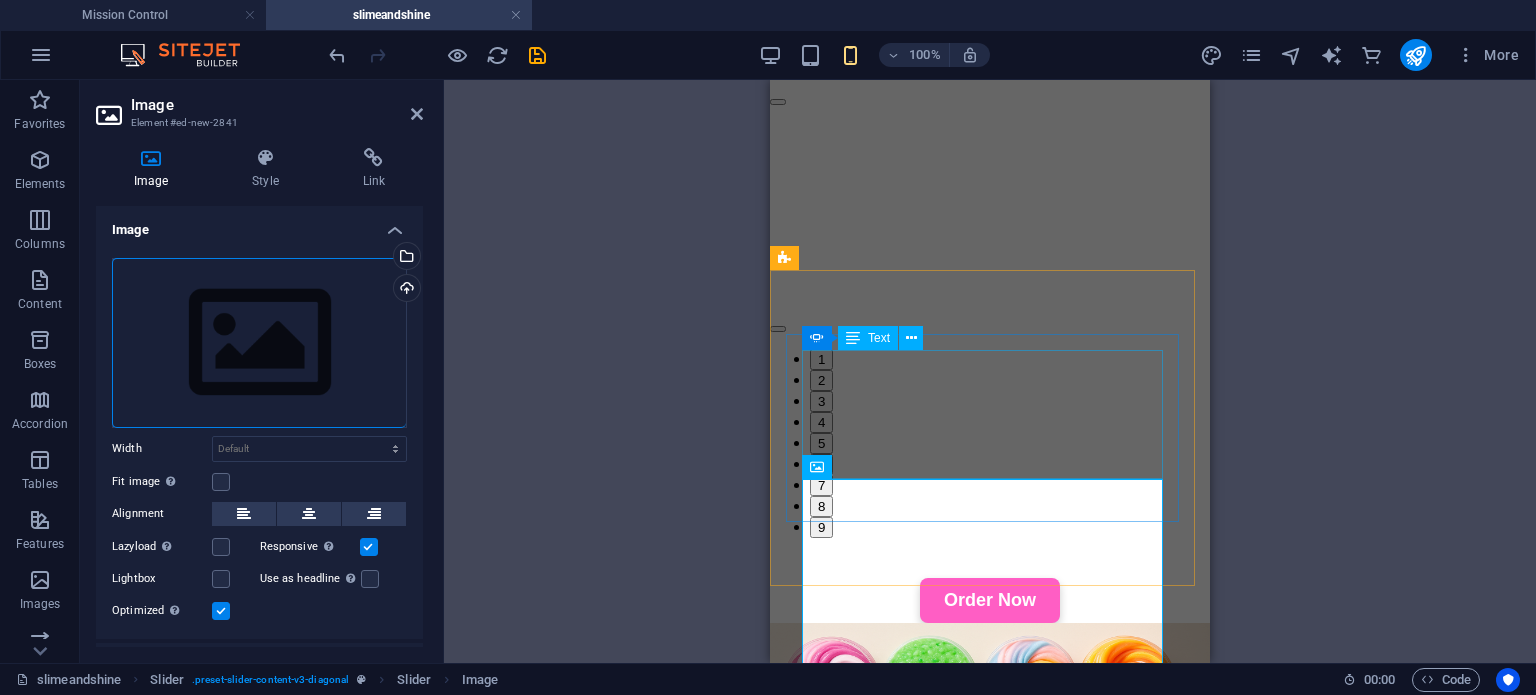 scroll, scrollTop: 1000, scrollLeft: 0, axis: vertical 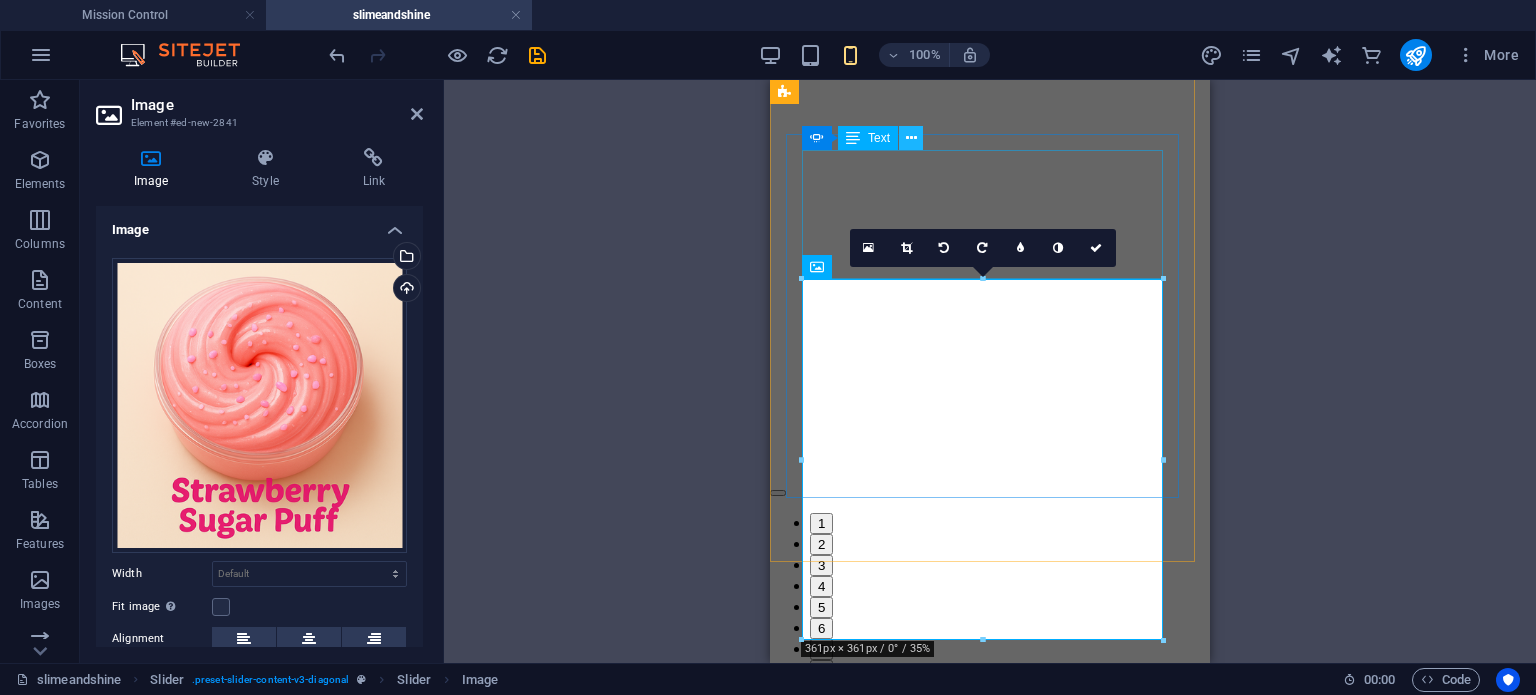click at bounding box center [911, 138] 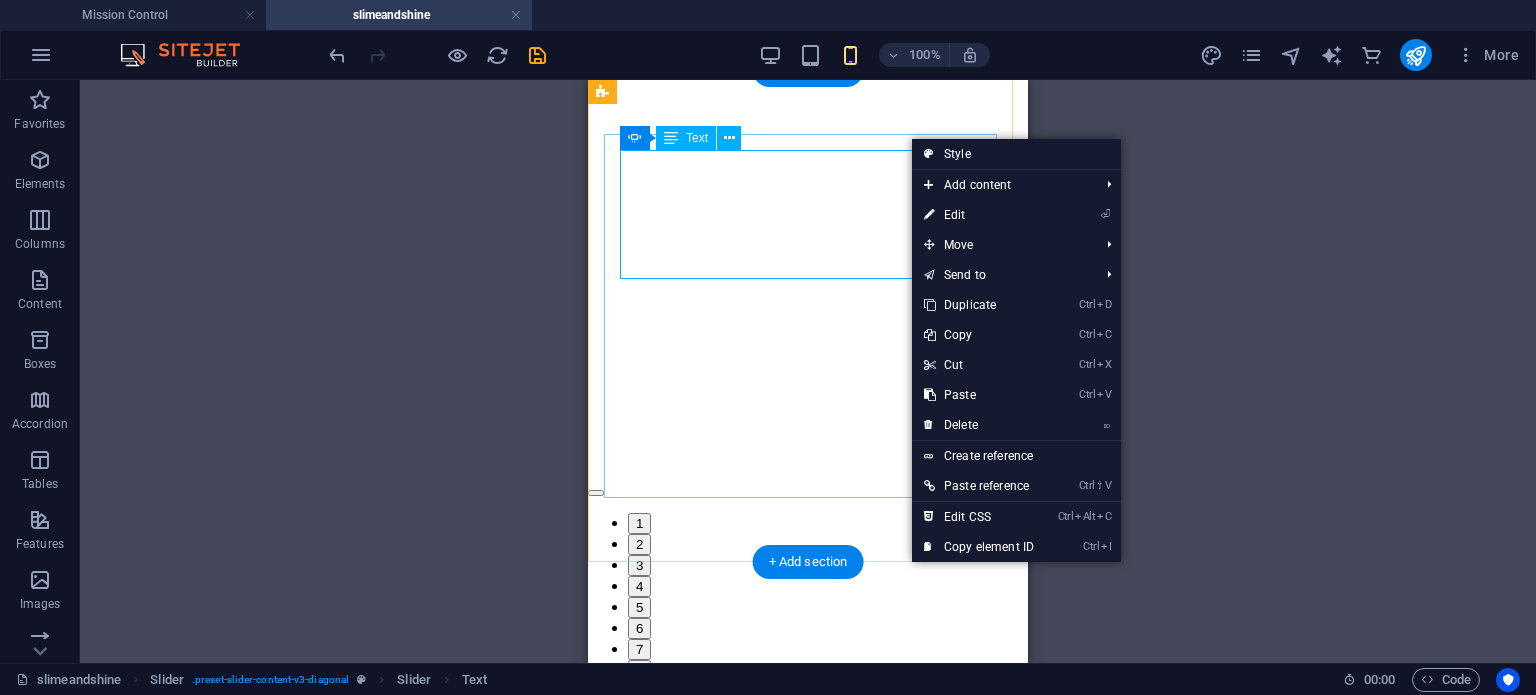 click on "Strawberry Sugar Puff Colours : Soft pink, strawberry red, sparkle dust Flavour inspiration : Strawberry marshmallow Texture : Fluffy slime with dense swirl Add-ons : Heart confetti + sugar sparkle" at bounding box center (-1590, 3391) 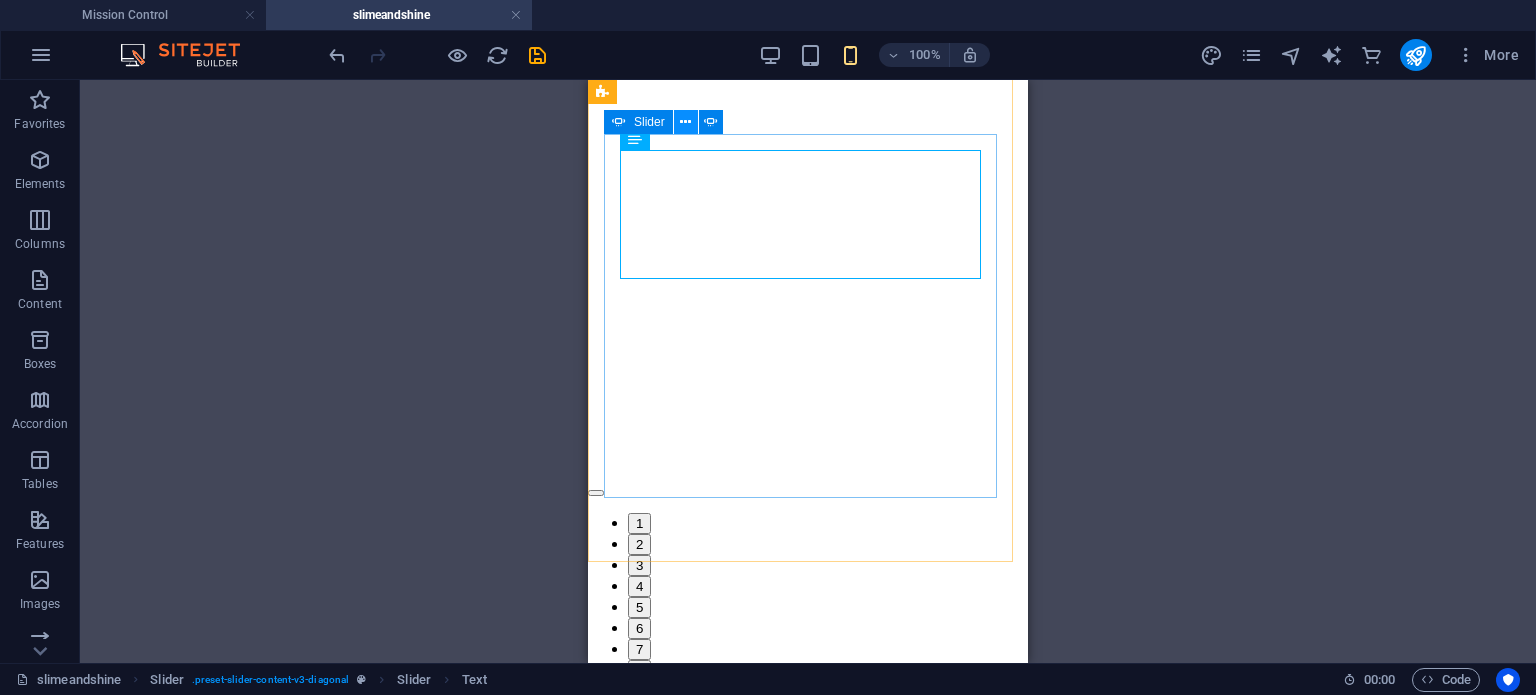 click at bounding box center (685, 122) 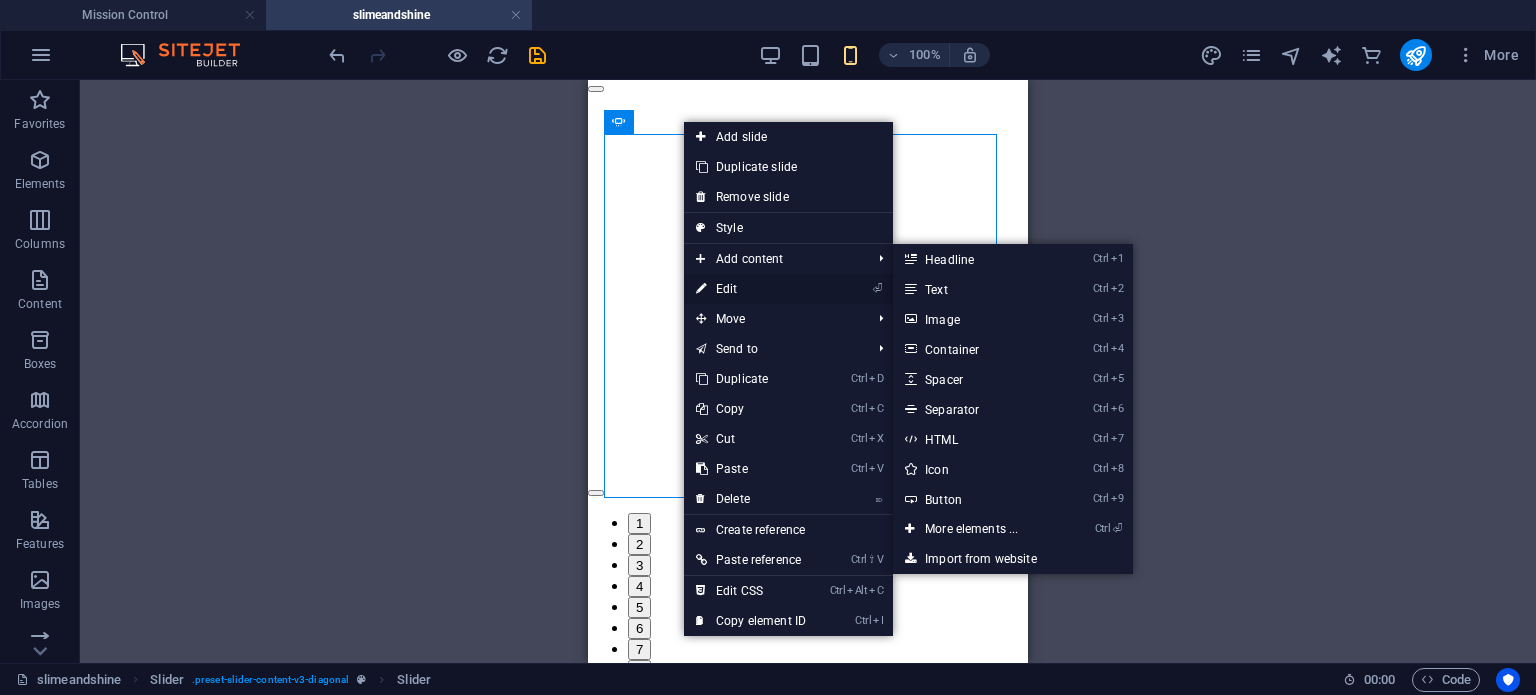 click on "⏎  Edit" at bounding box center [751, 289] 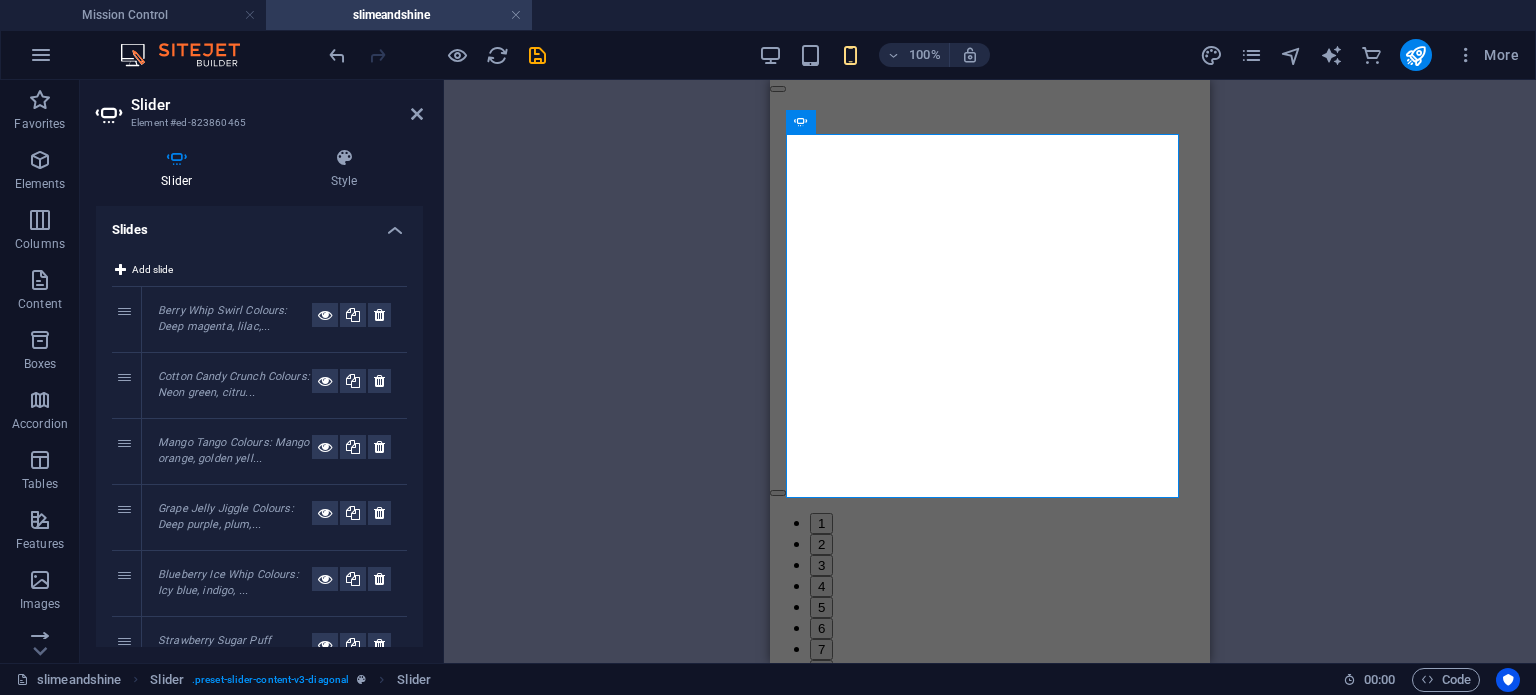 click on "Mango Tango
Colours: Mango orange, golden yell..." at bounding box center [234, 451] 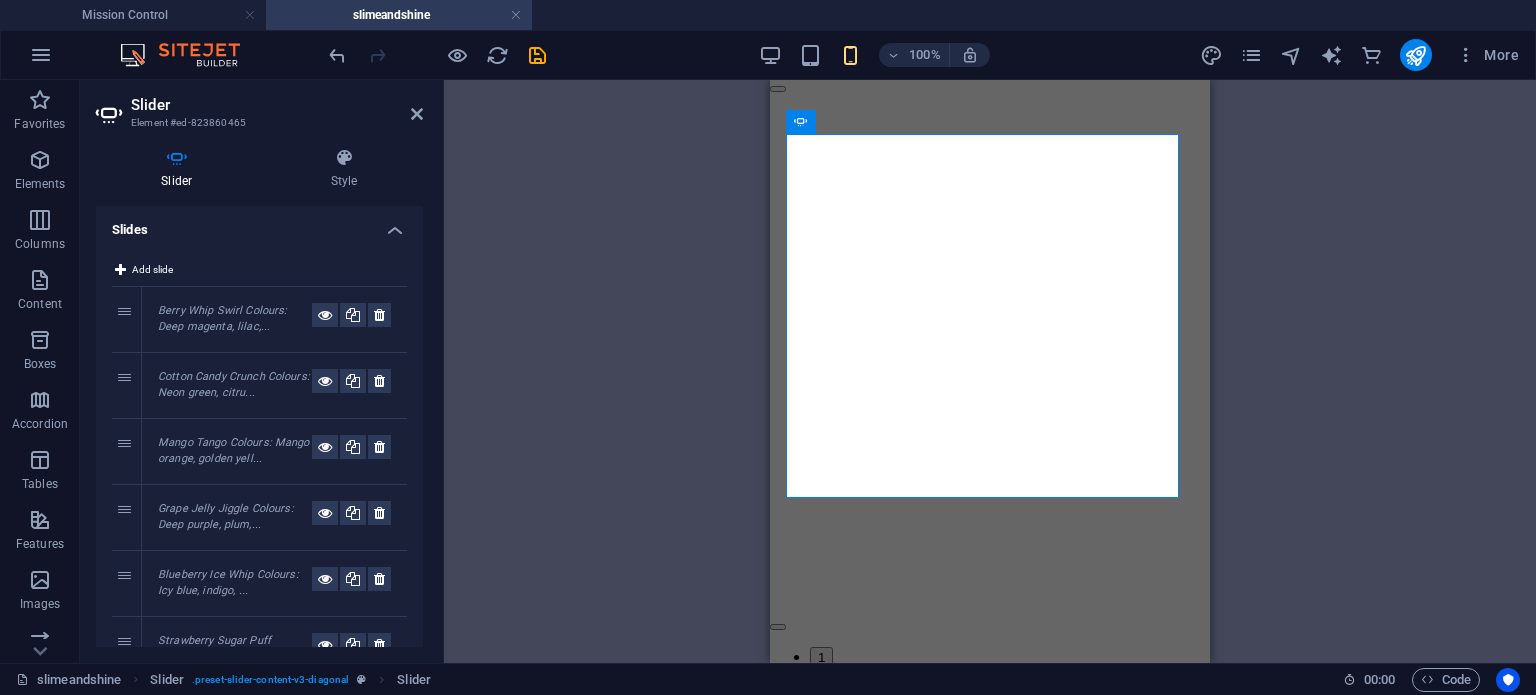 click on "Grape Jelly Jiggle
Colours: Deep purple, plum,..." at bounding box center (226, 517) 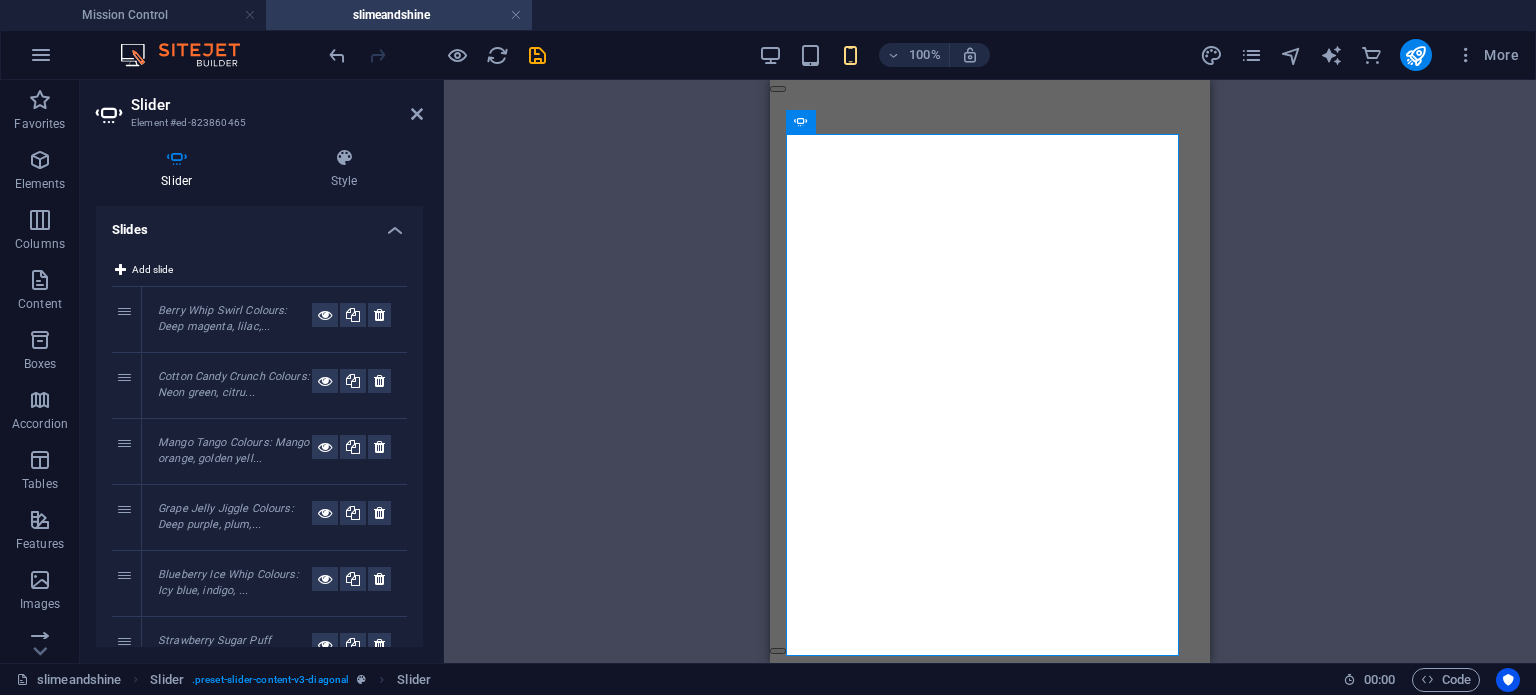 click on "Grape Jelly Jiggle
Colours: Deep purple, plum,..." at bounding box center [226, 517] 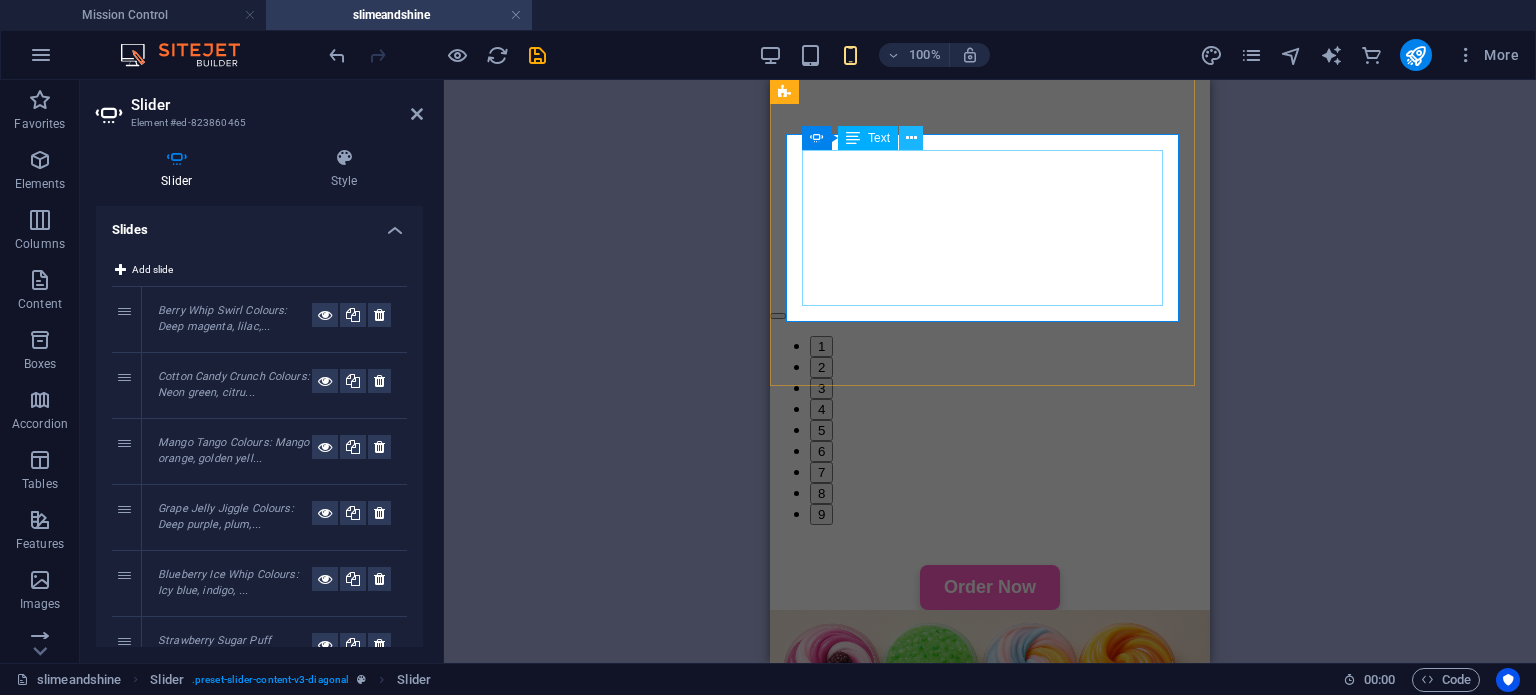 click at bounding box center [911, 138] 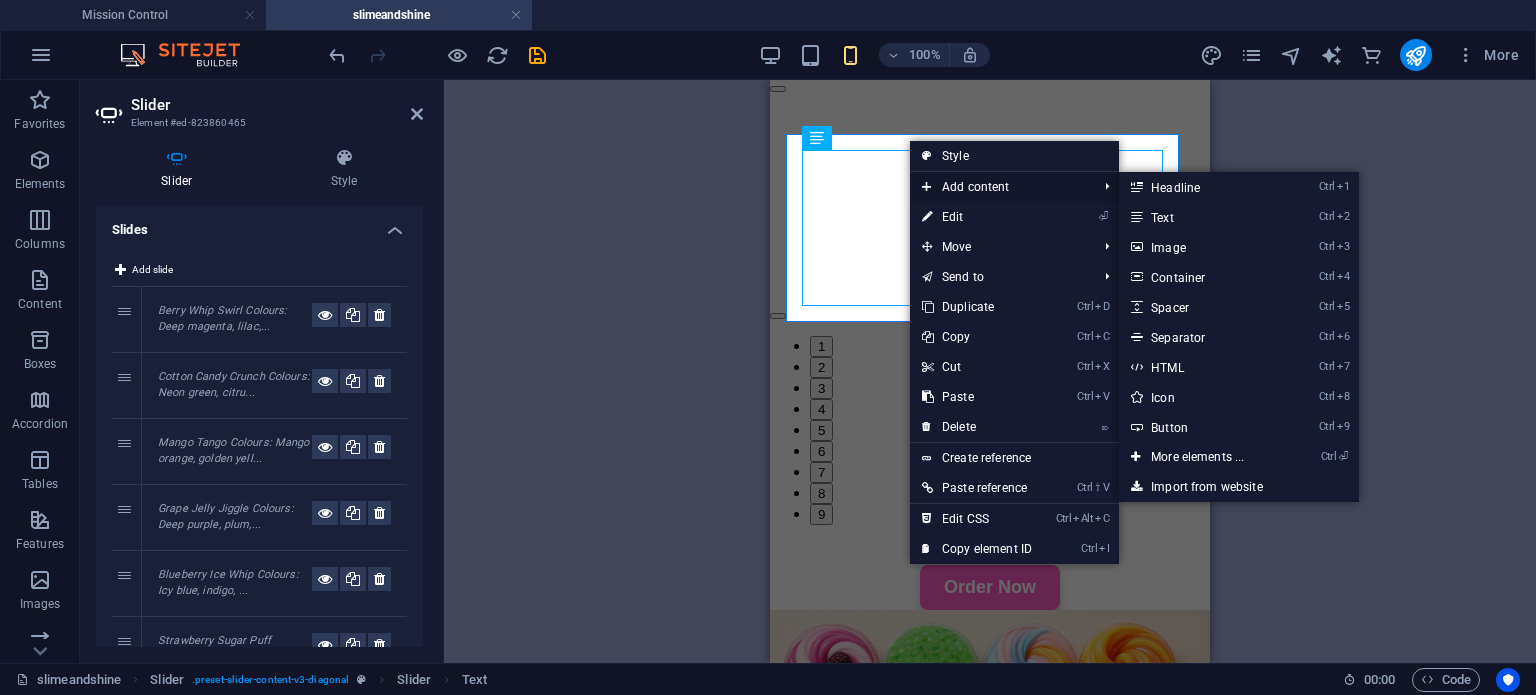 click on "Add content" at bounding box center [999, 187] 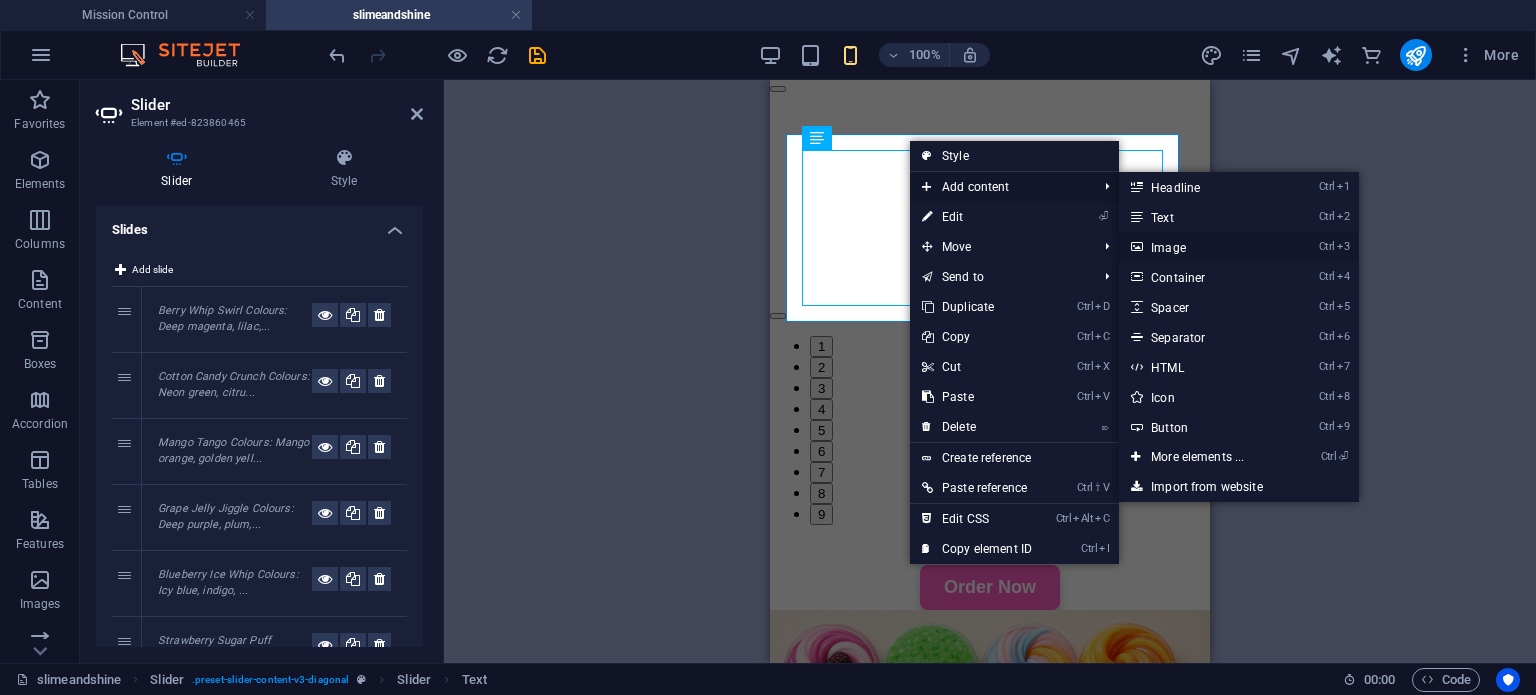 click on "Ctrl 3  Image" at bounding box center [1201, 247] 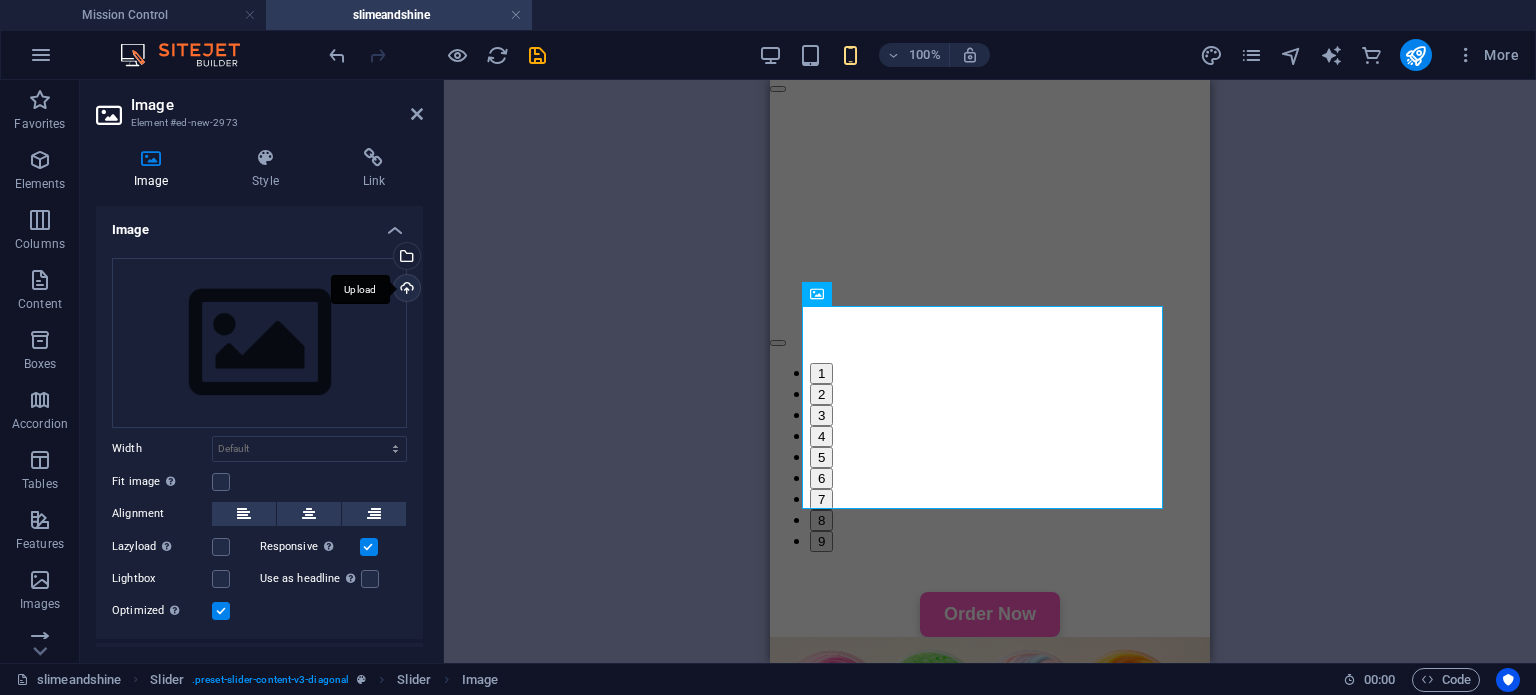 click on "Upload" at bounding box center [405, 290] 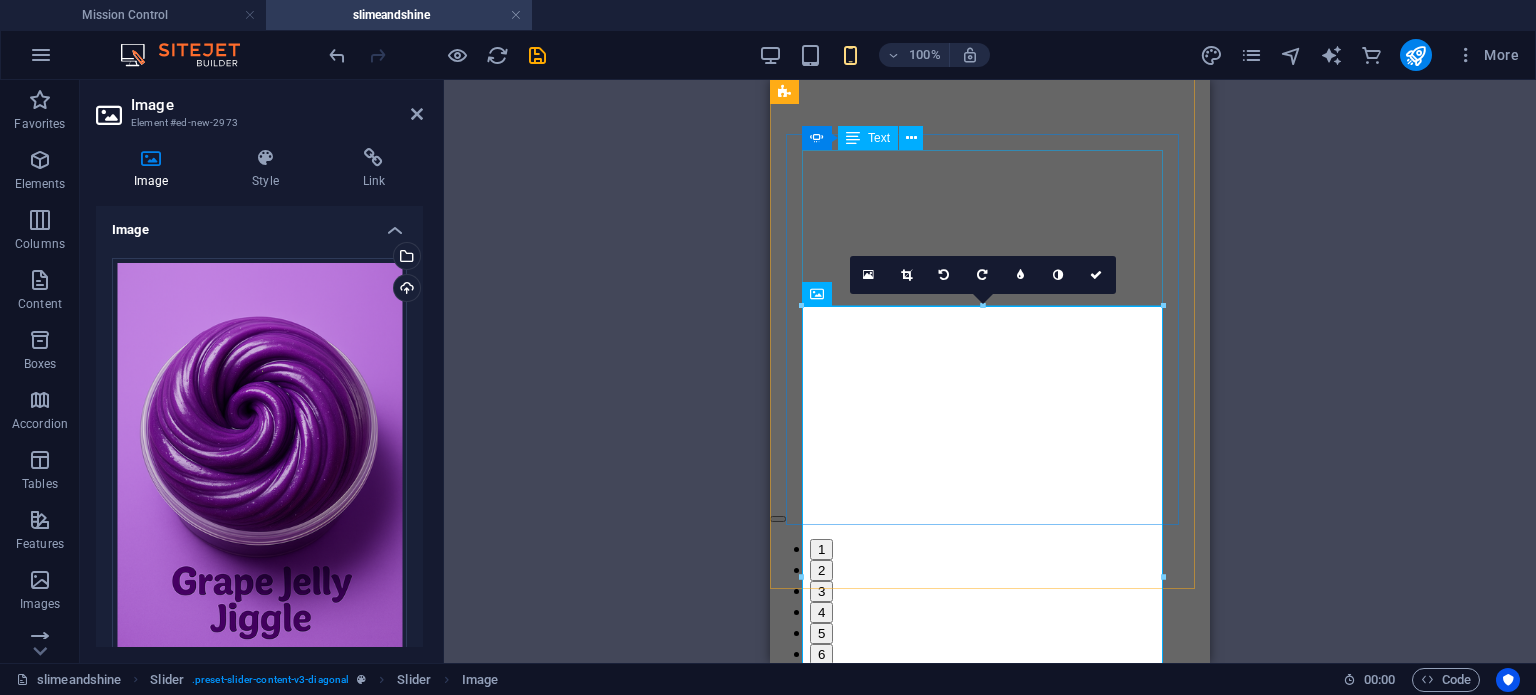 click on "Grape Jelly Jiggle Colours : Deep purple, plum, translucent grape gloss Flavour inspiration : Concord grape jelly Texture : Jiggly slime with high bounce Add-ons : Jelly cube pieces" at bounding box center [-622, 2341] 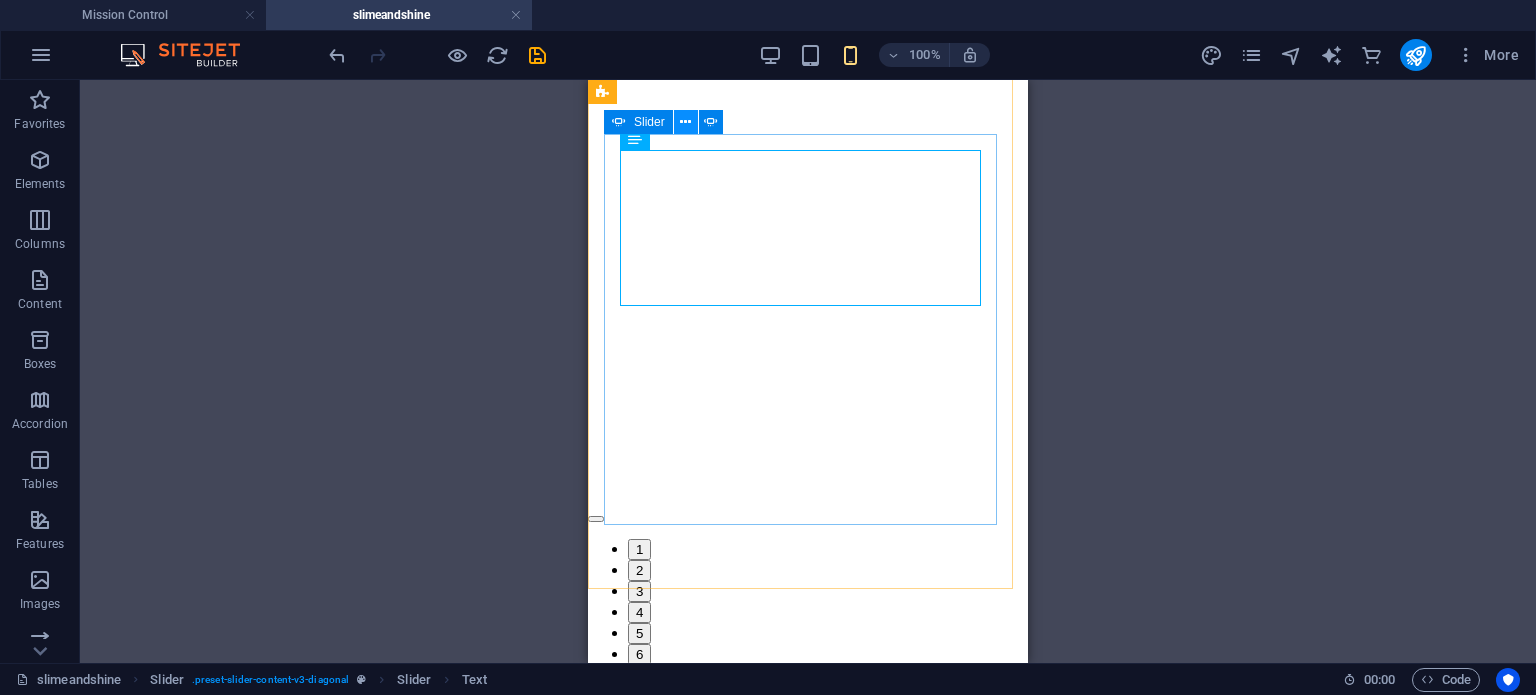 click at bounding box center [685, 122] 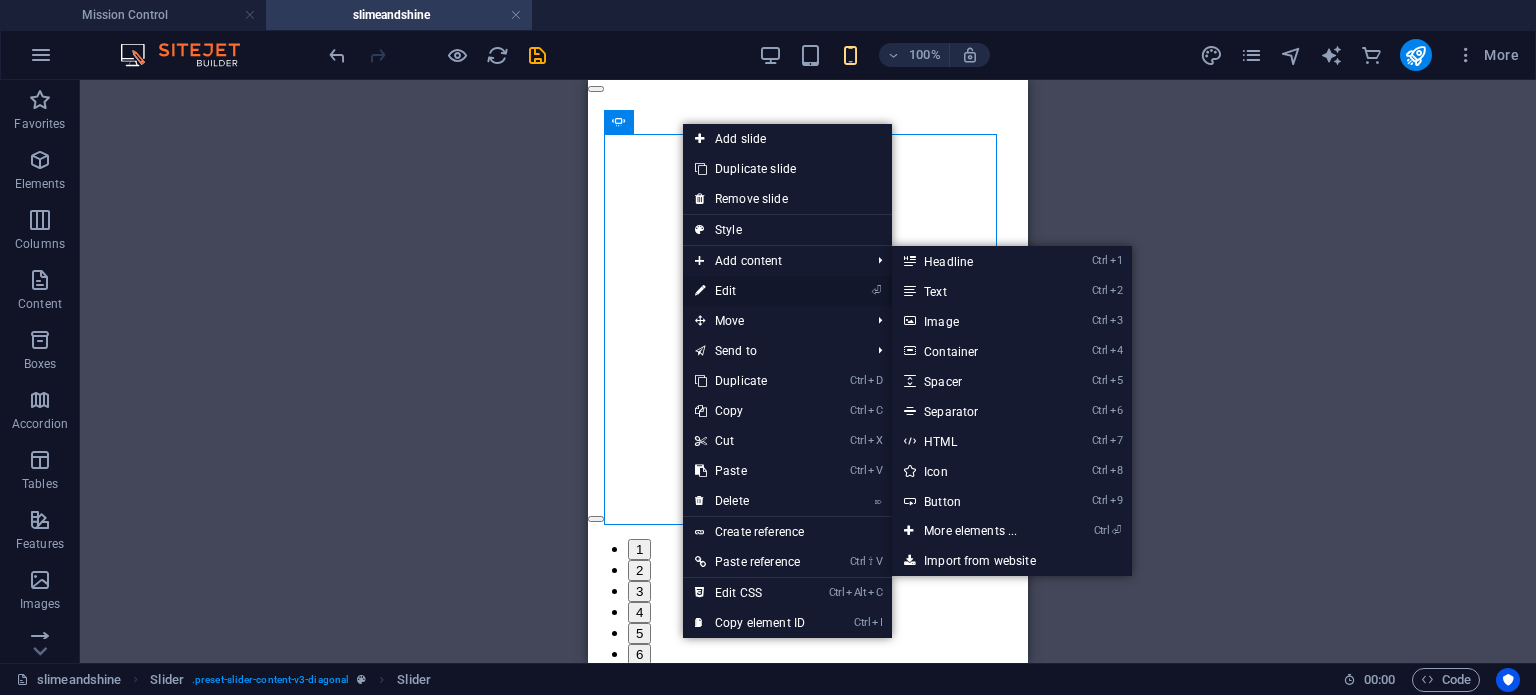 click on "⏎  Edit" at bounding box center (750, 291) 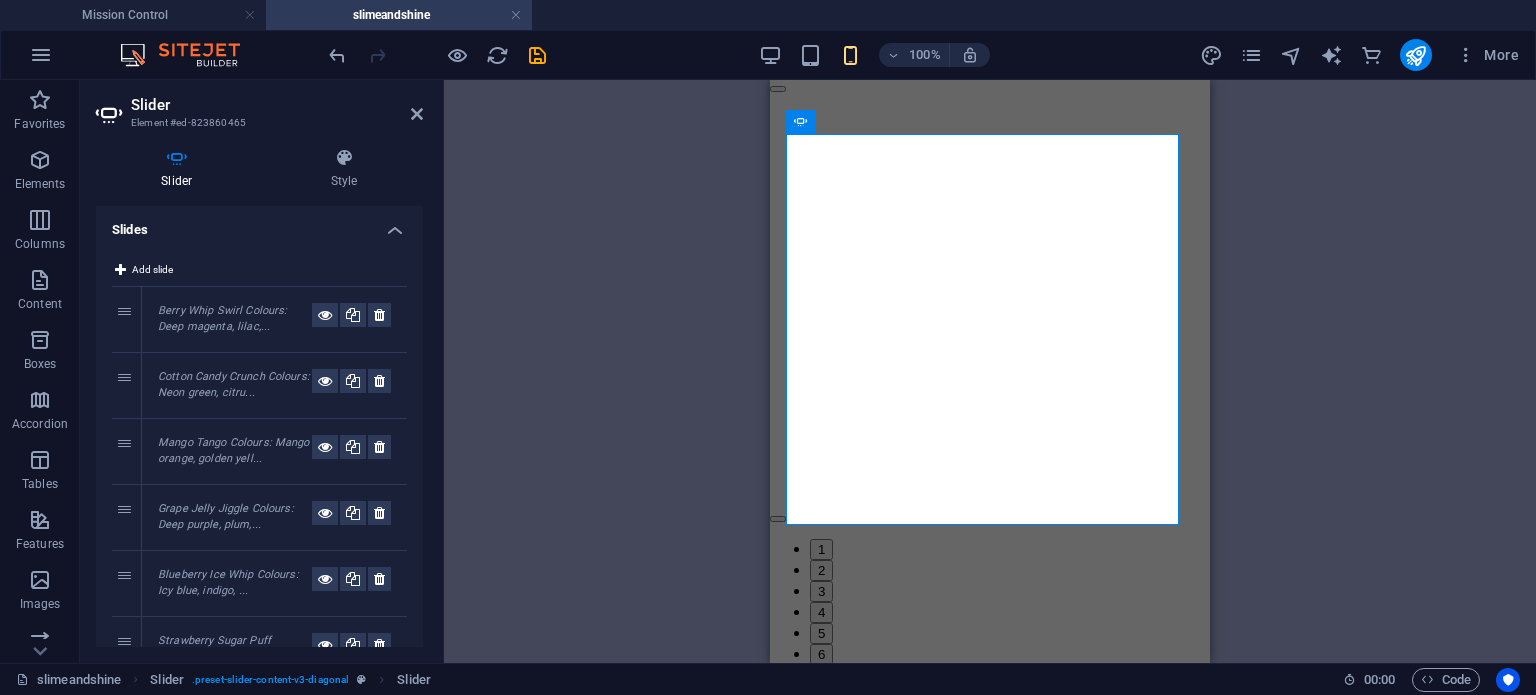 click on "Grape Jelly Jiggle
Colours: Deep purple, plum,..." at bounding box center [226, 517] 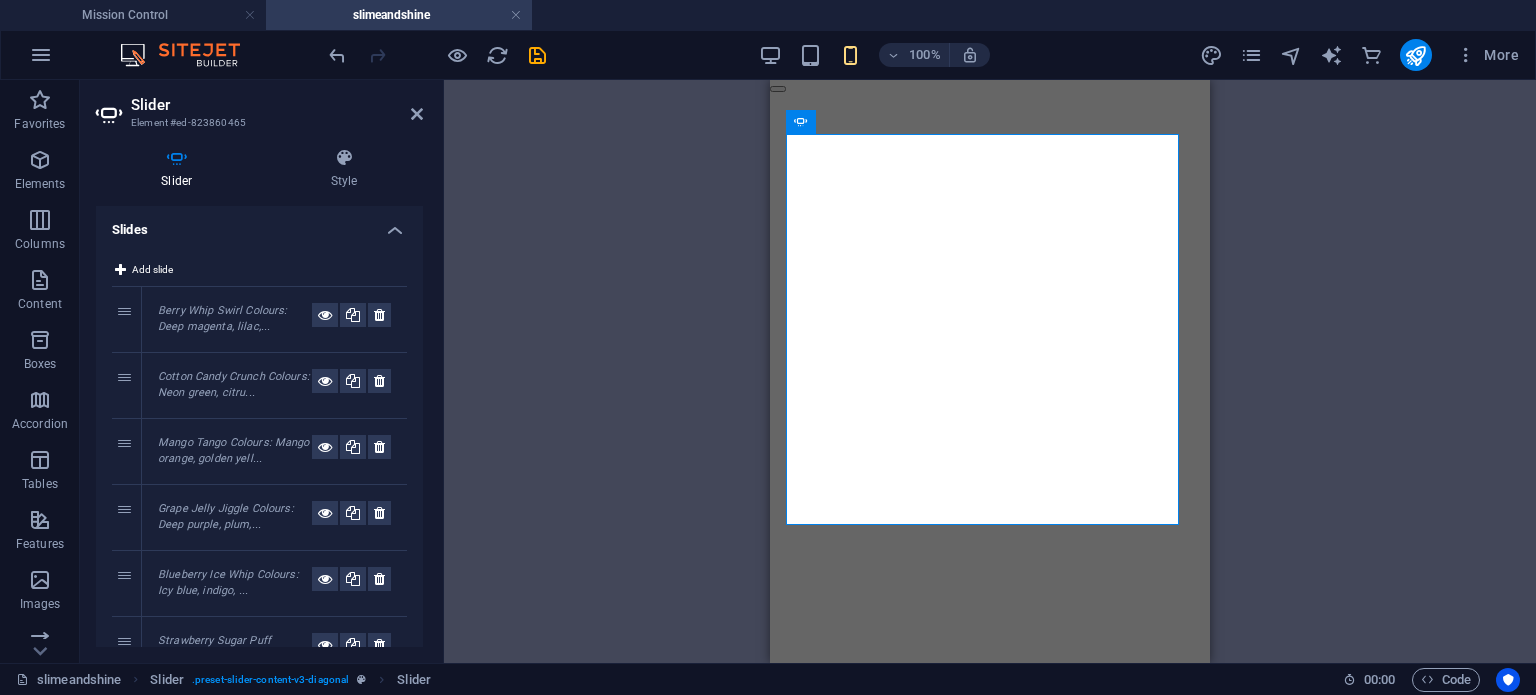 click on "Blueberry Ice Whip
Colours: Icy blue, indigo, ..." at bounding box center (228, 583) 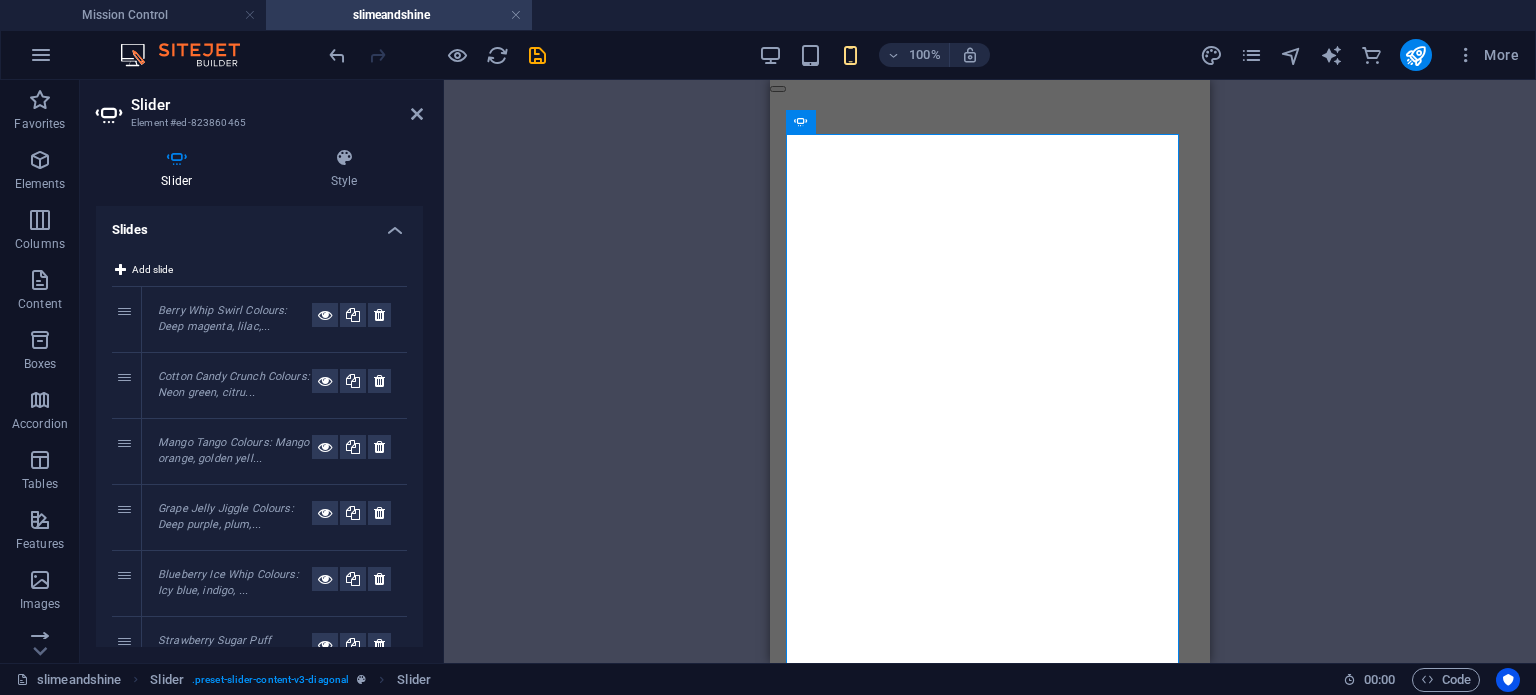 click on "Blueberry Ice Whip
Colours: Icy blue, indigo, ..." at bounding box center (228, 583) 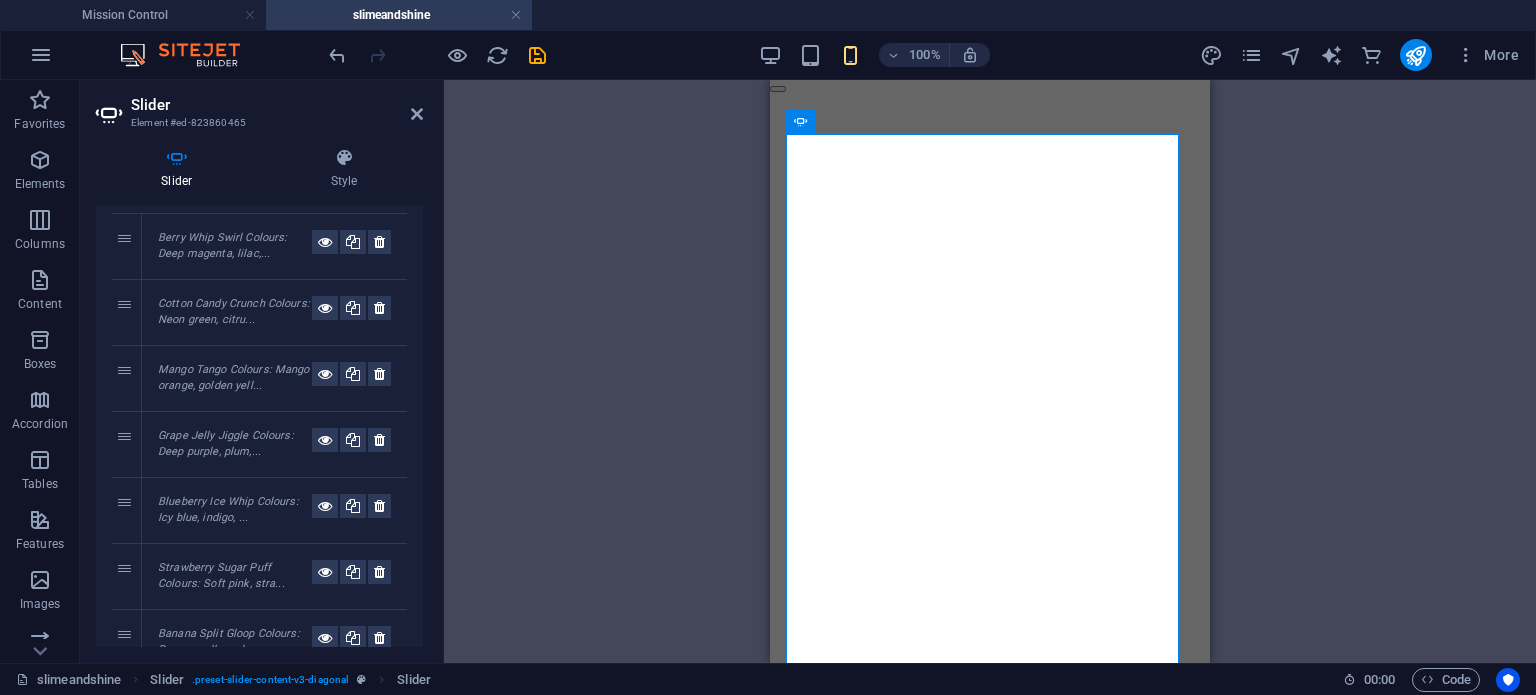scroll, scrollTop: 300, scrollLeft: 0, axis: vertical 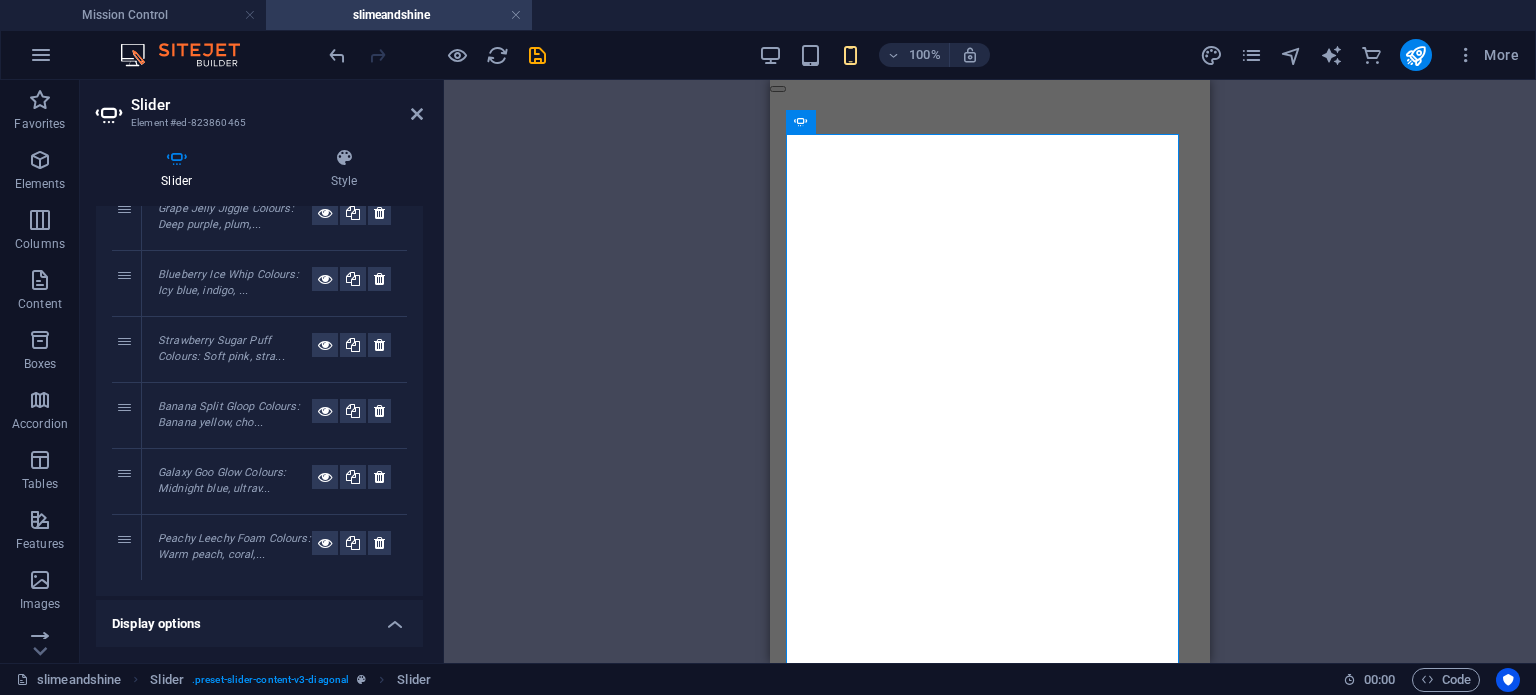click on "Strawberry Sugar Puff
Colours: Soft pink, stra..." at bounding box center [221, 349] 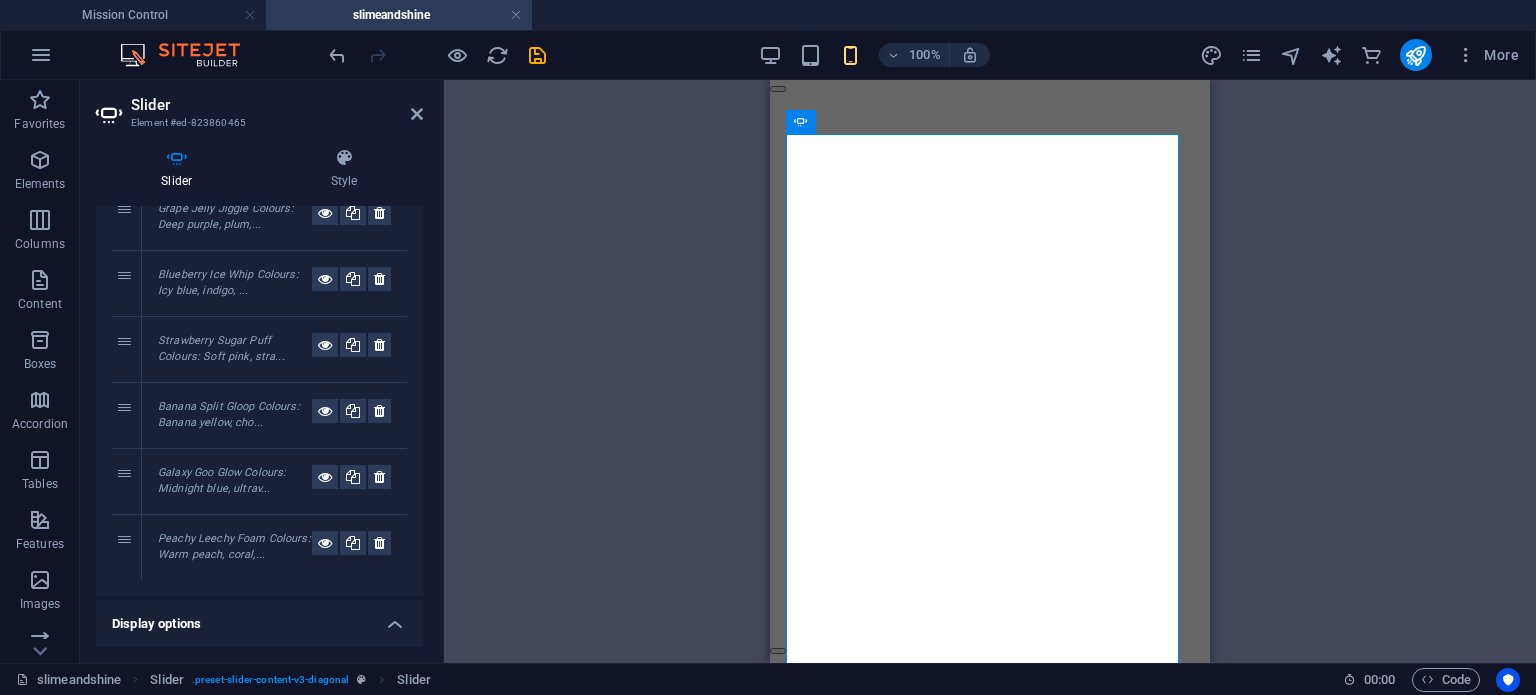 click on "Banana Split Gloop
Colours: Banana yellow, cho..." at bounding box center (229, 415) 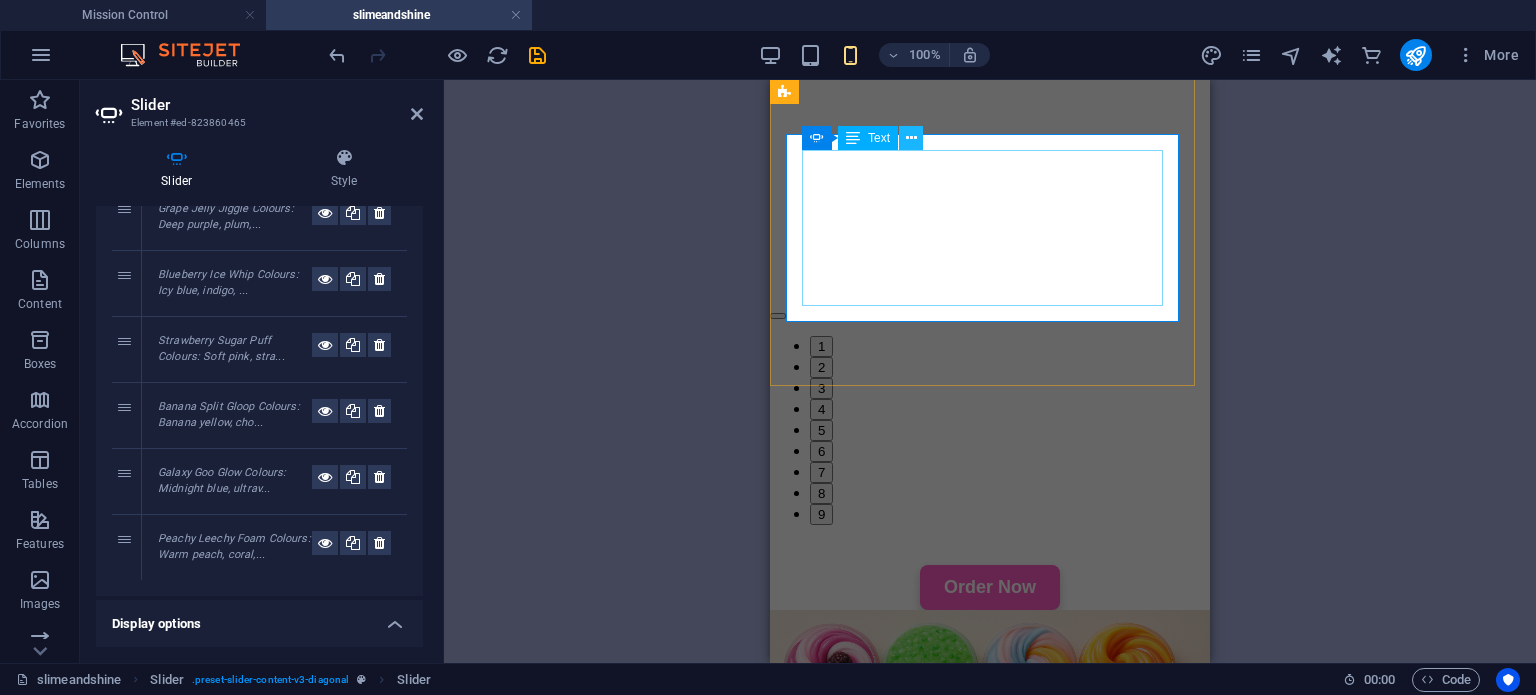 click at bounding box center [911, 138] 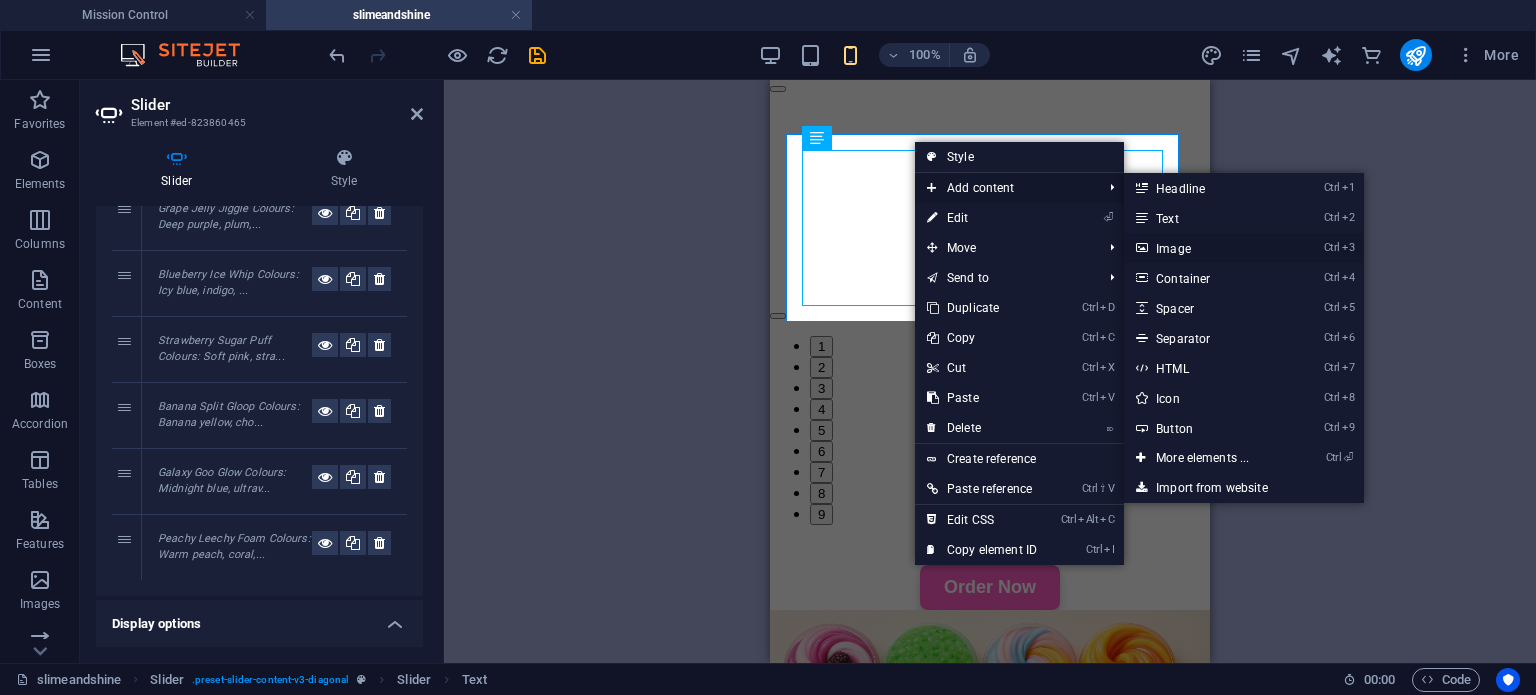 click on "Ctrl 3  Image" at bounding box center (1206, 248) 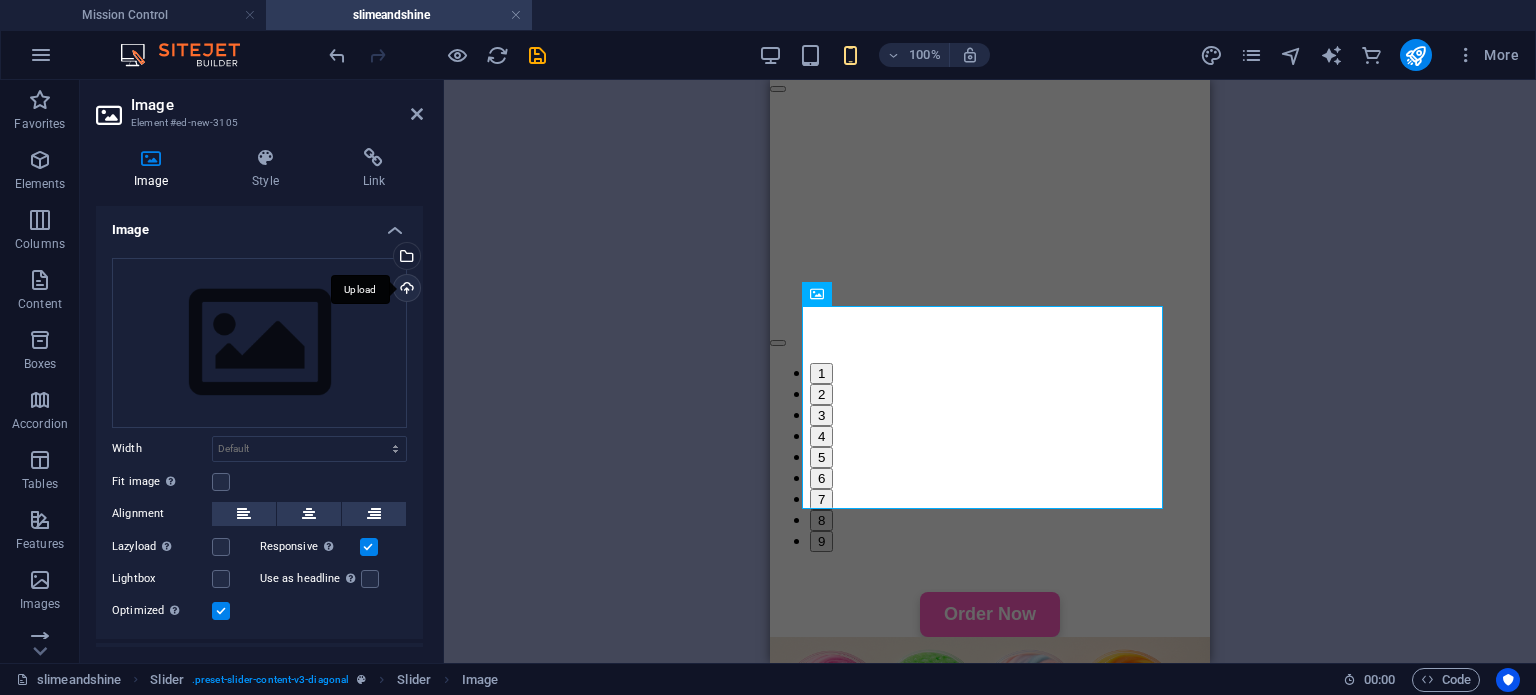 click on "Upload" at bounding box center [405, 290] 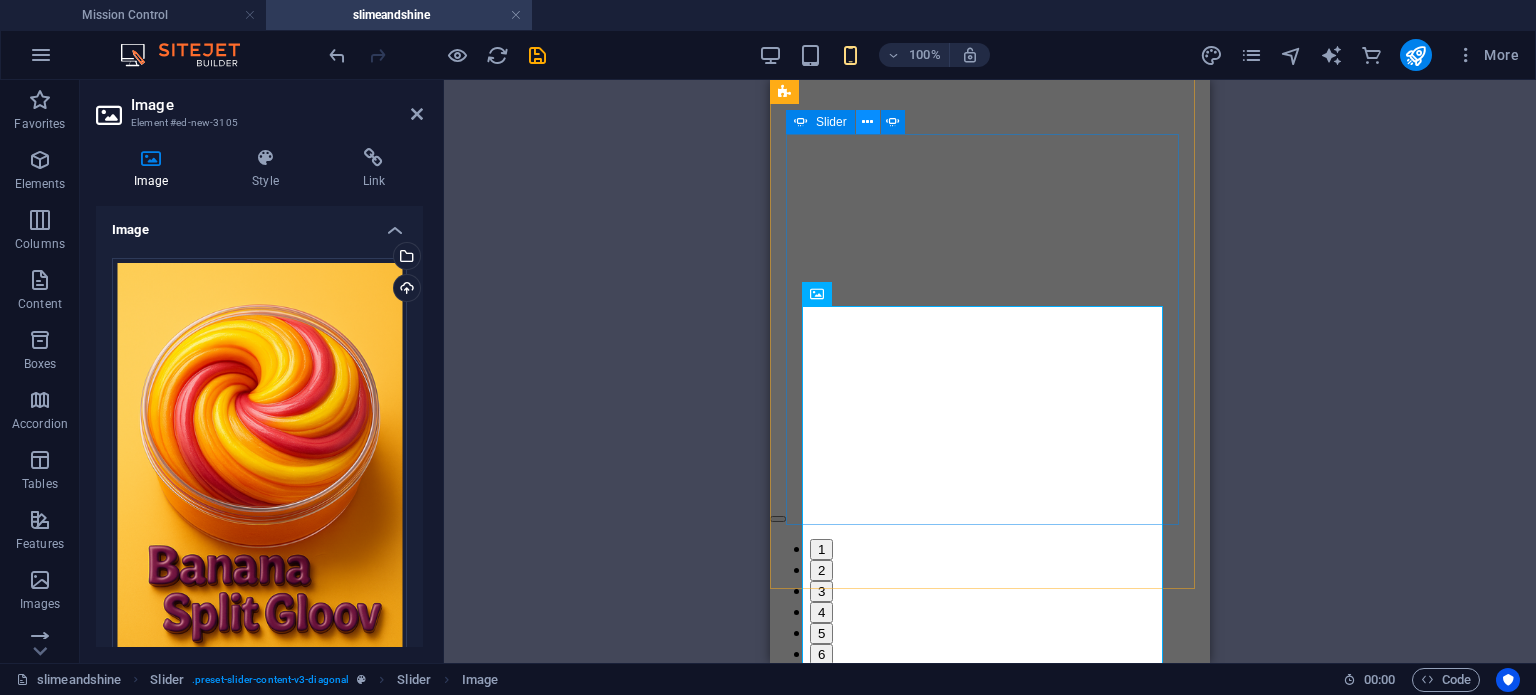 click at bounding box center (867, 122) 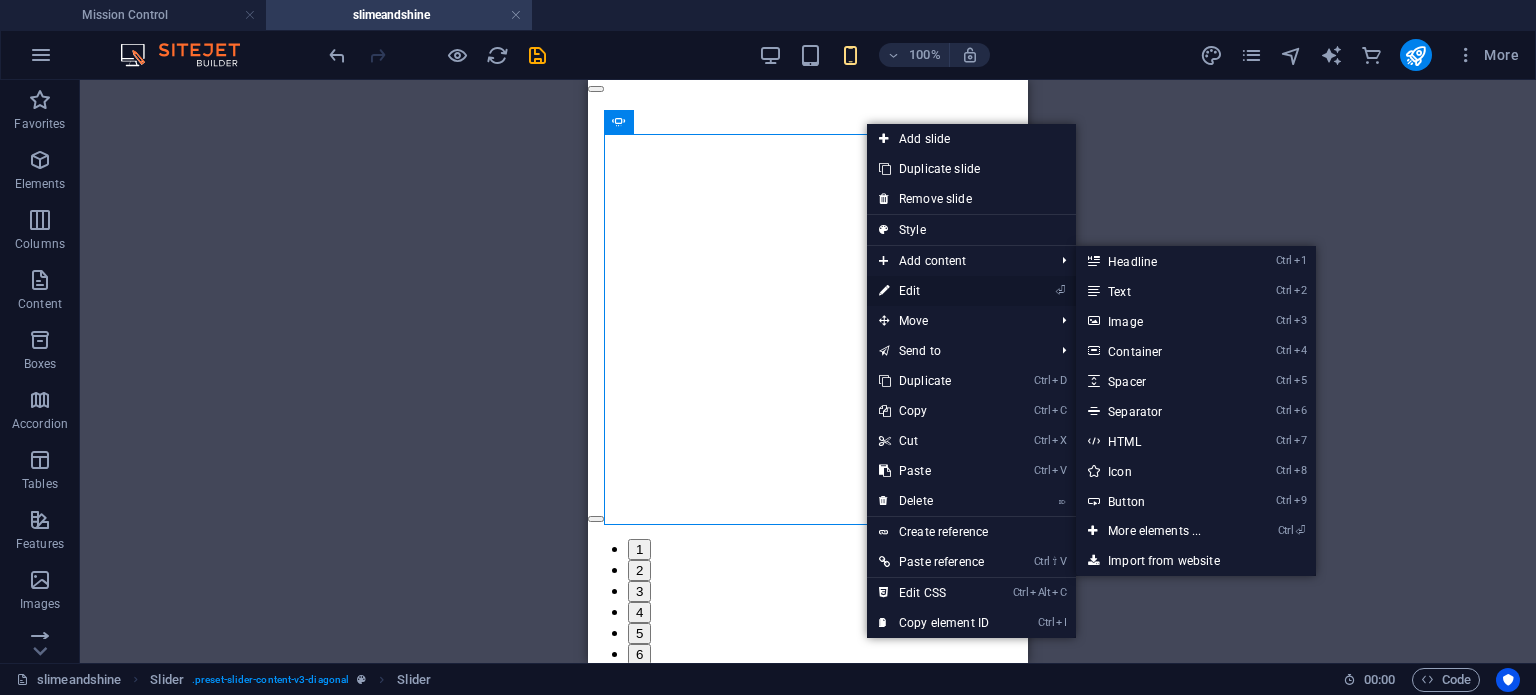 click on "⏎  Edit" at bounding box center [934, 291] 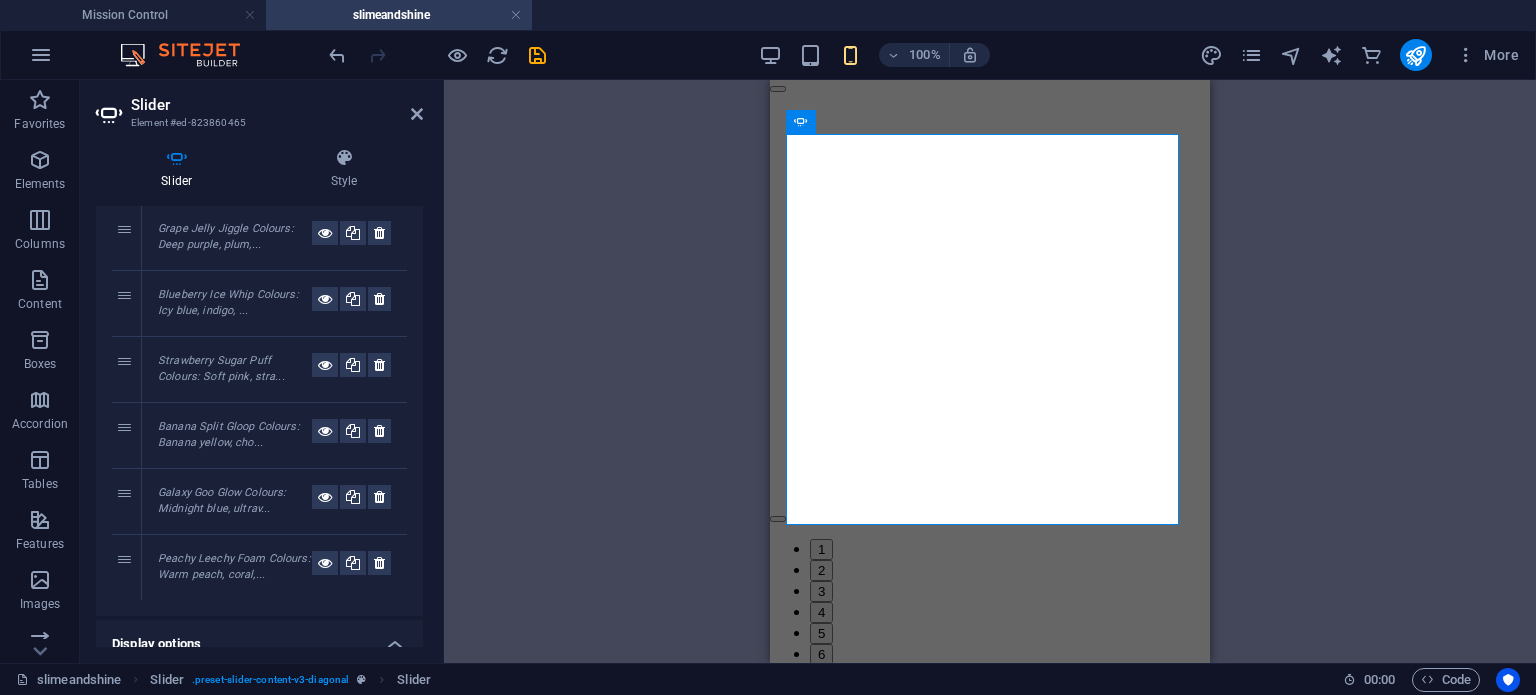 scroll, scrollTop: 300, scrollLeft: 0, axis: vertical 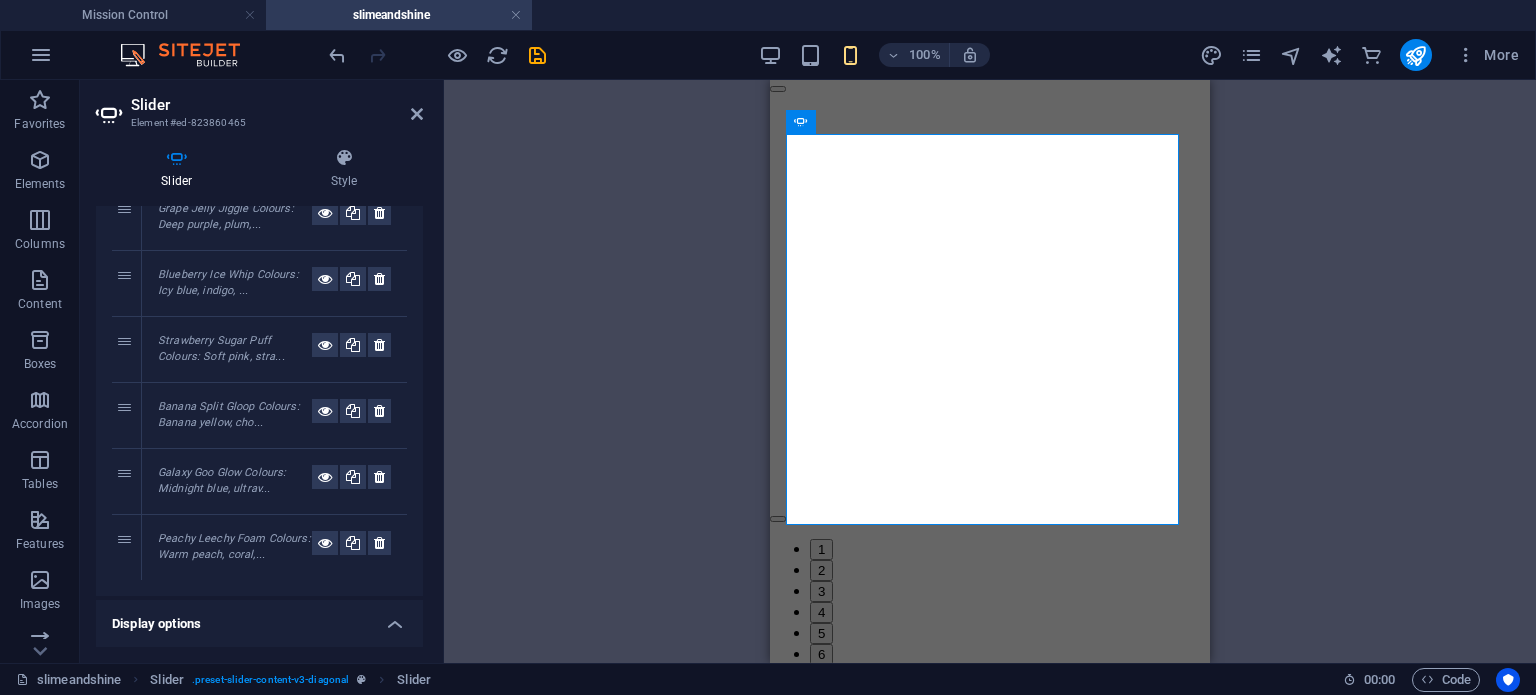 click on "Galaxy Goo Glow
Colours: Midnight blue, ultrav..." at bounding box center [222, 481] 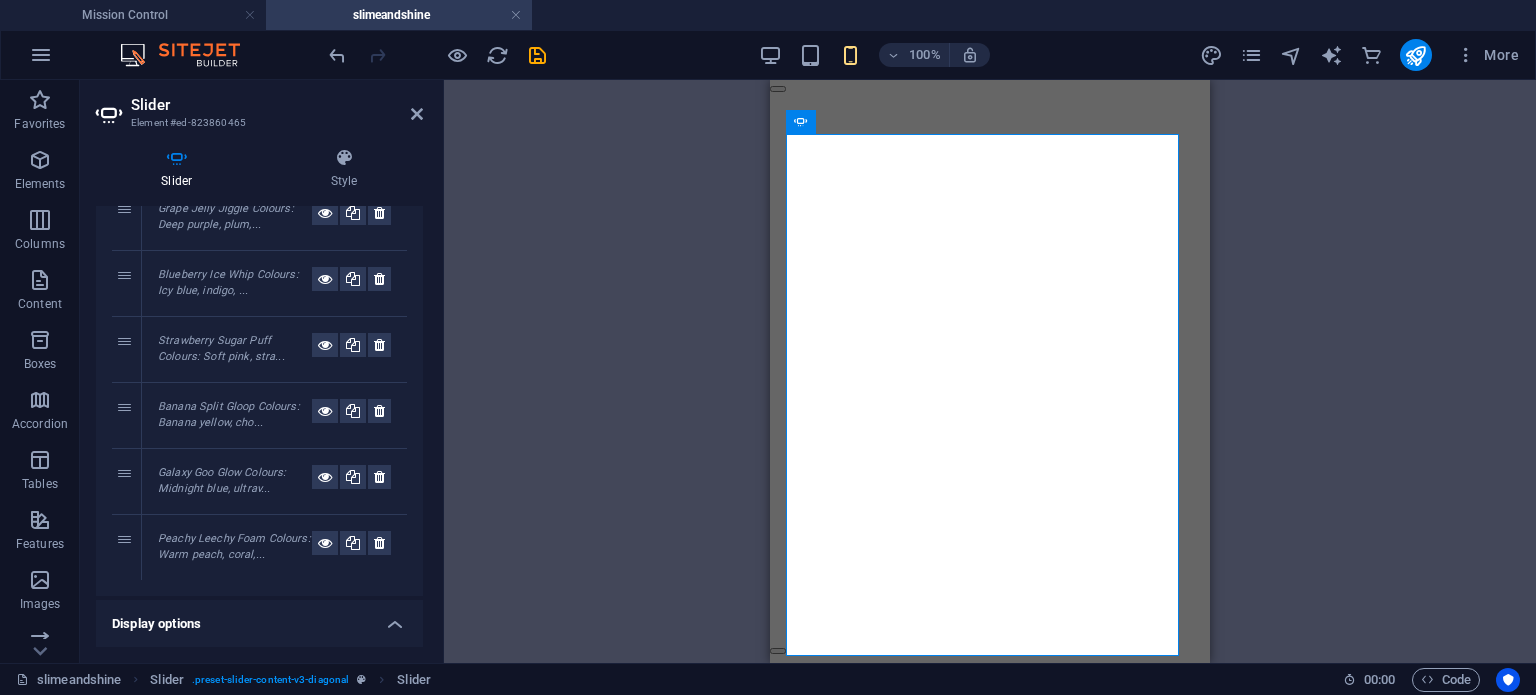 click on "Peachy Leechy Foam
Colours: Warm peach, coral,..." at bounding box center (234, 547) 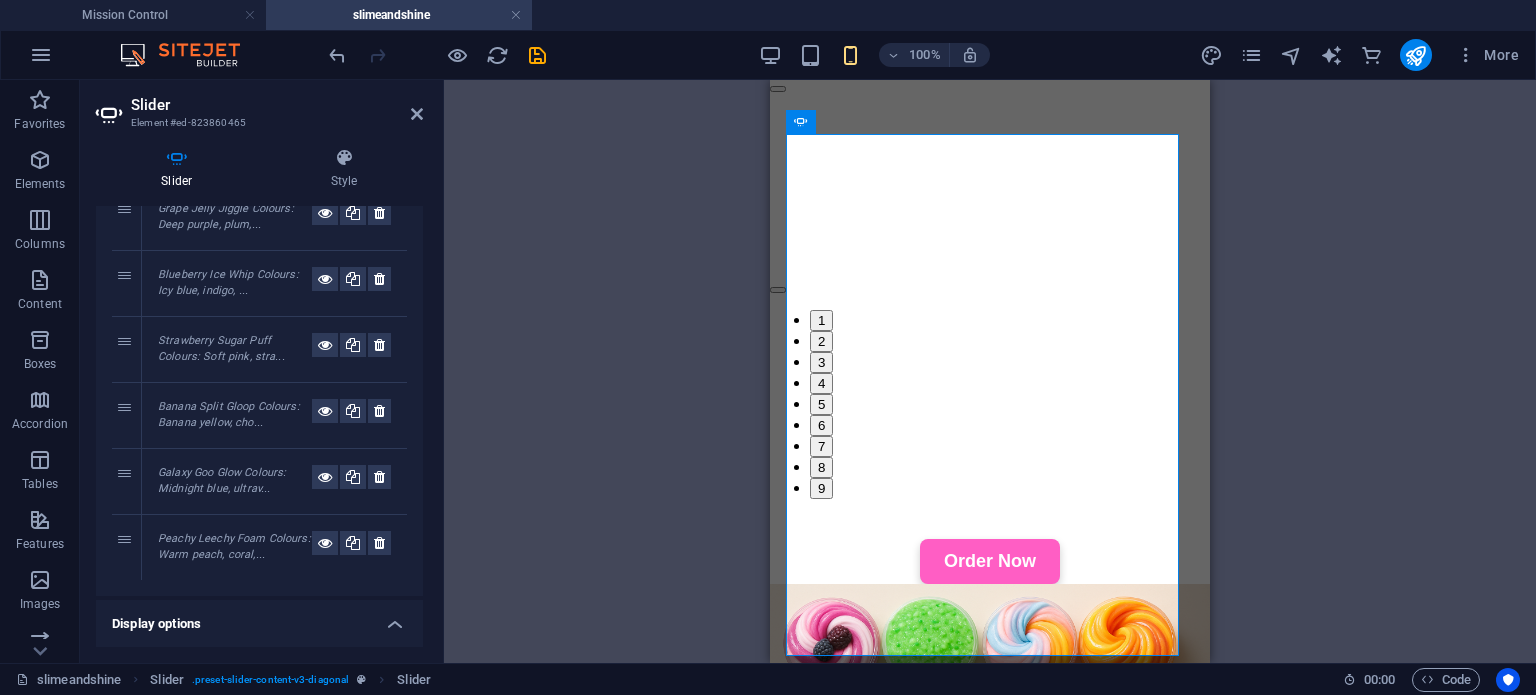 click on "Banana Split Gloop
Colours: Banana yellow, cho..." at bounding box center [229, 415] 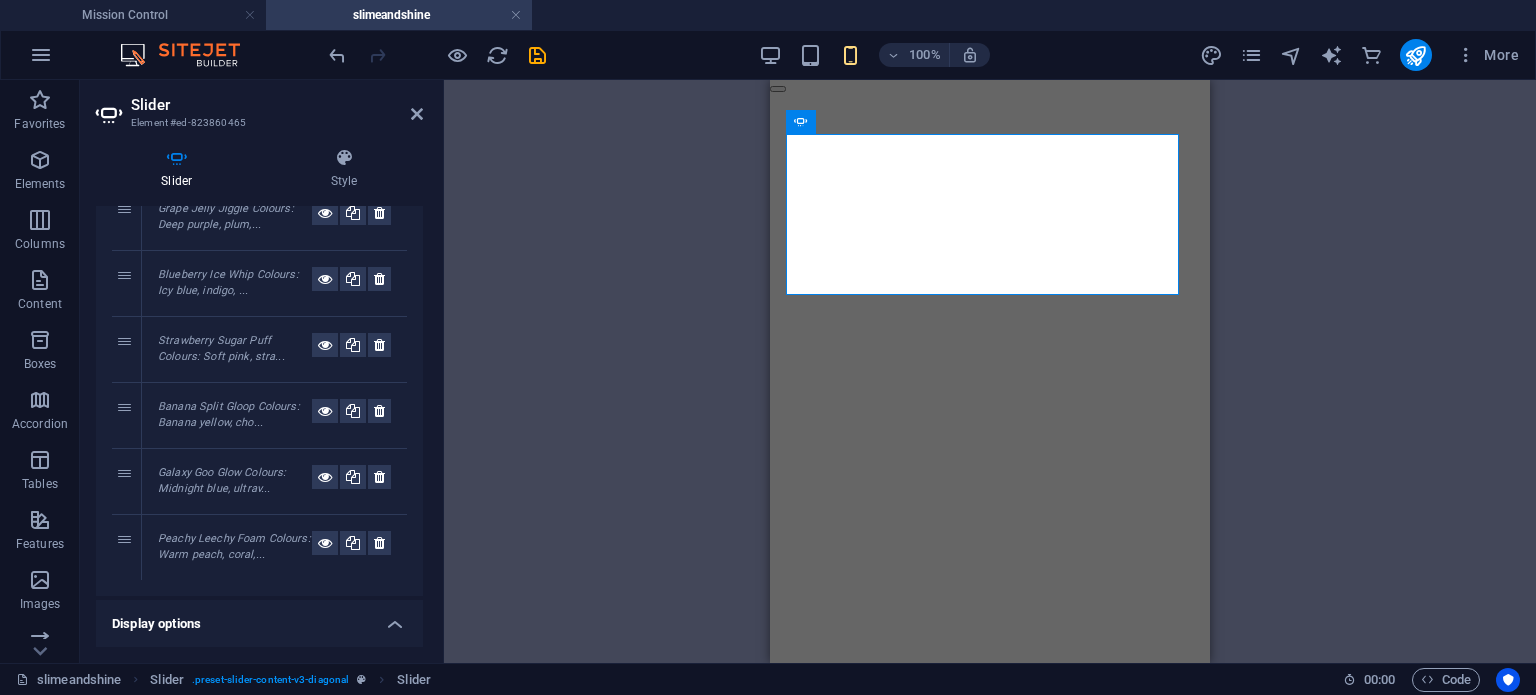 click on "Strawberry Sugar Puff
Colours: Soft pink, stra..." at bounding box center [274, 349] 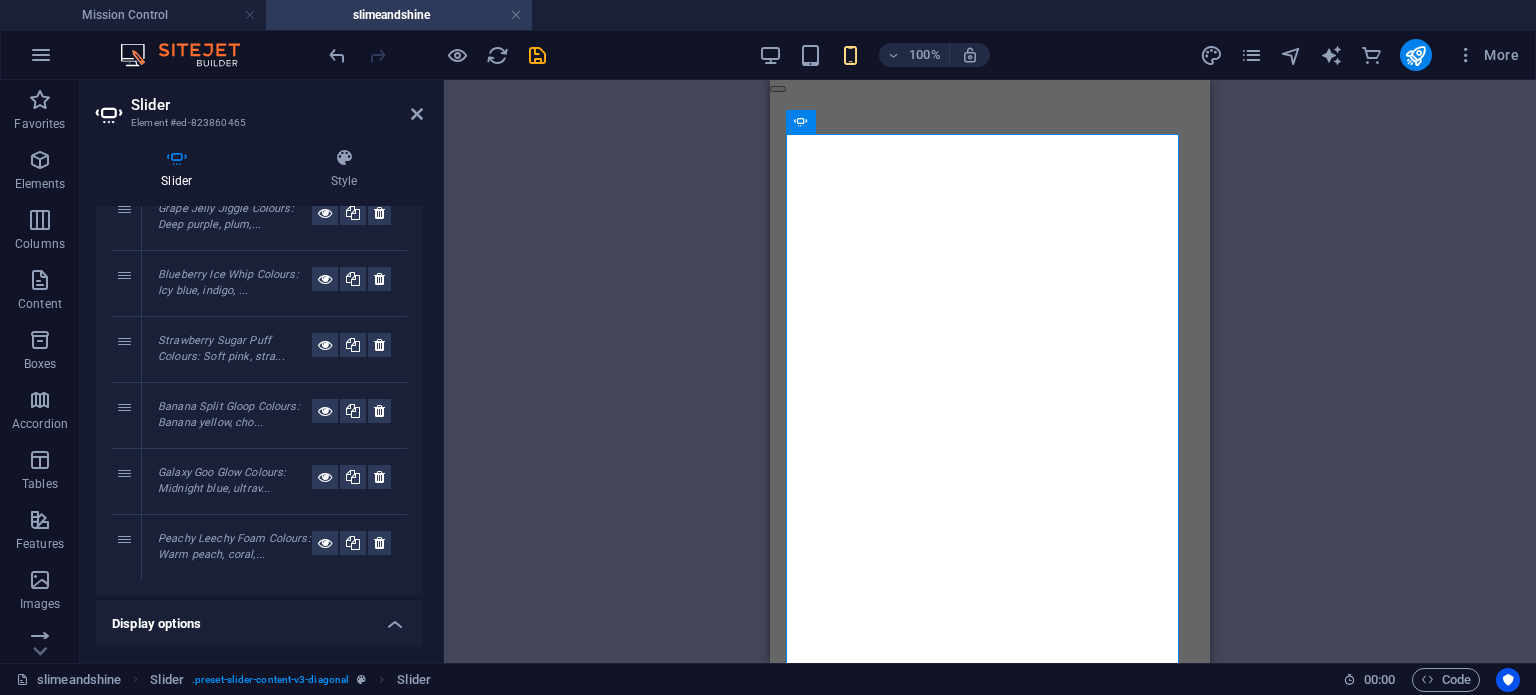 click on "Strawberry Sugar Puff
Colours: Soft pink, stra..." at bounding box center (235, 349) 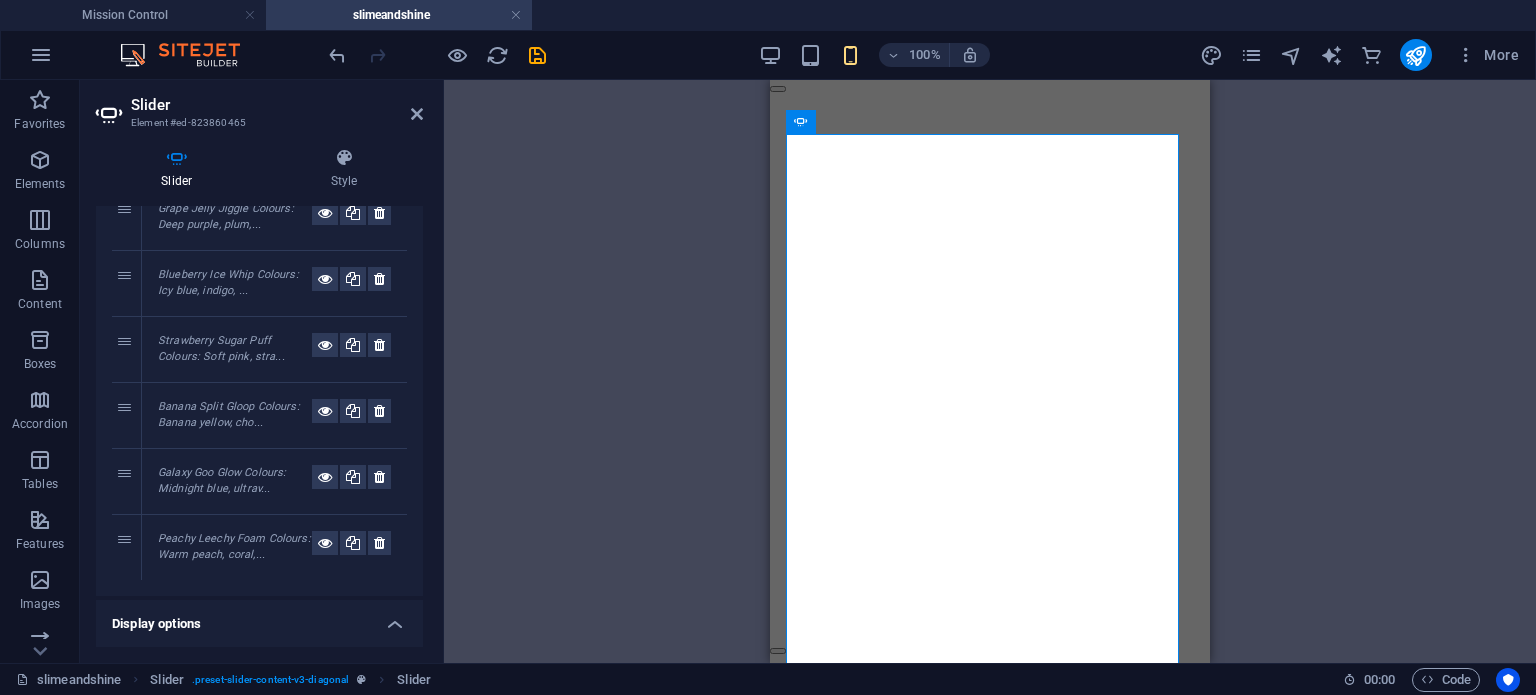 click on "Blueberry Ice Whip
Colours: Icy blue, indigo, ..." at bounding box center (228, 283) 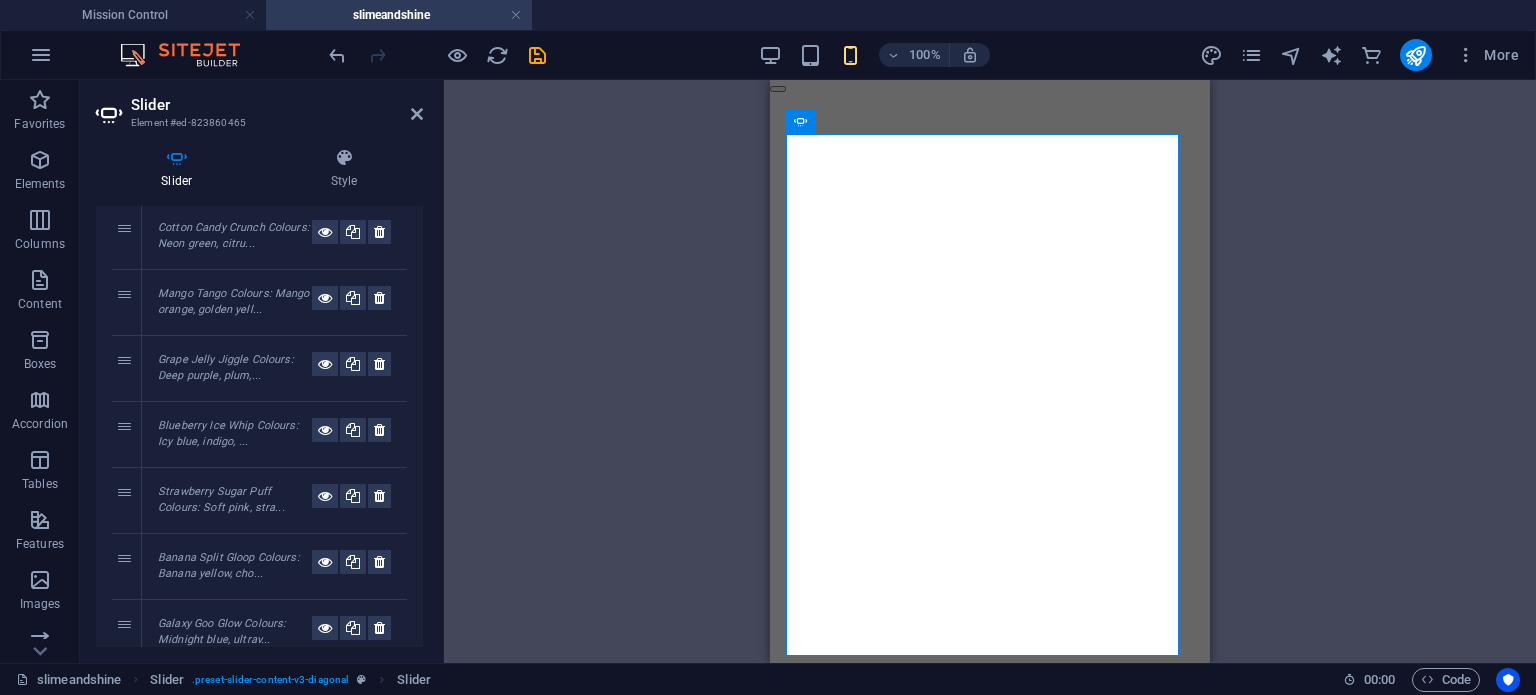 scroll, scrollTop: 100, scrollLeft: 0, axis: vertical 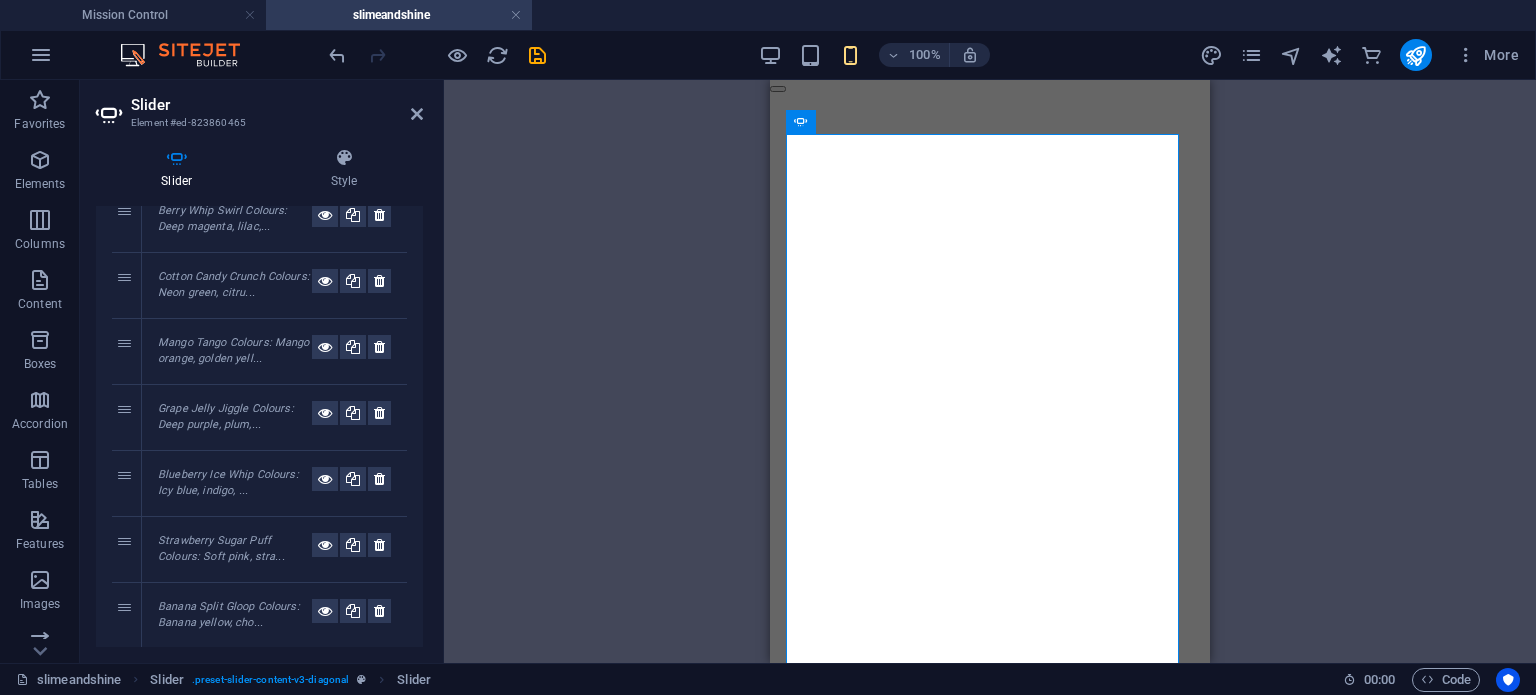 click on "Grape Jelly Jiggle
Colours: Deep purple, plum,..." at bounding box center [226, 417] 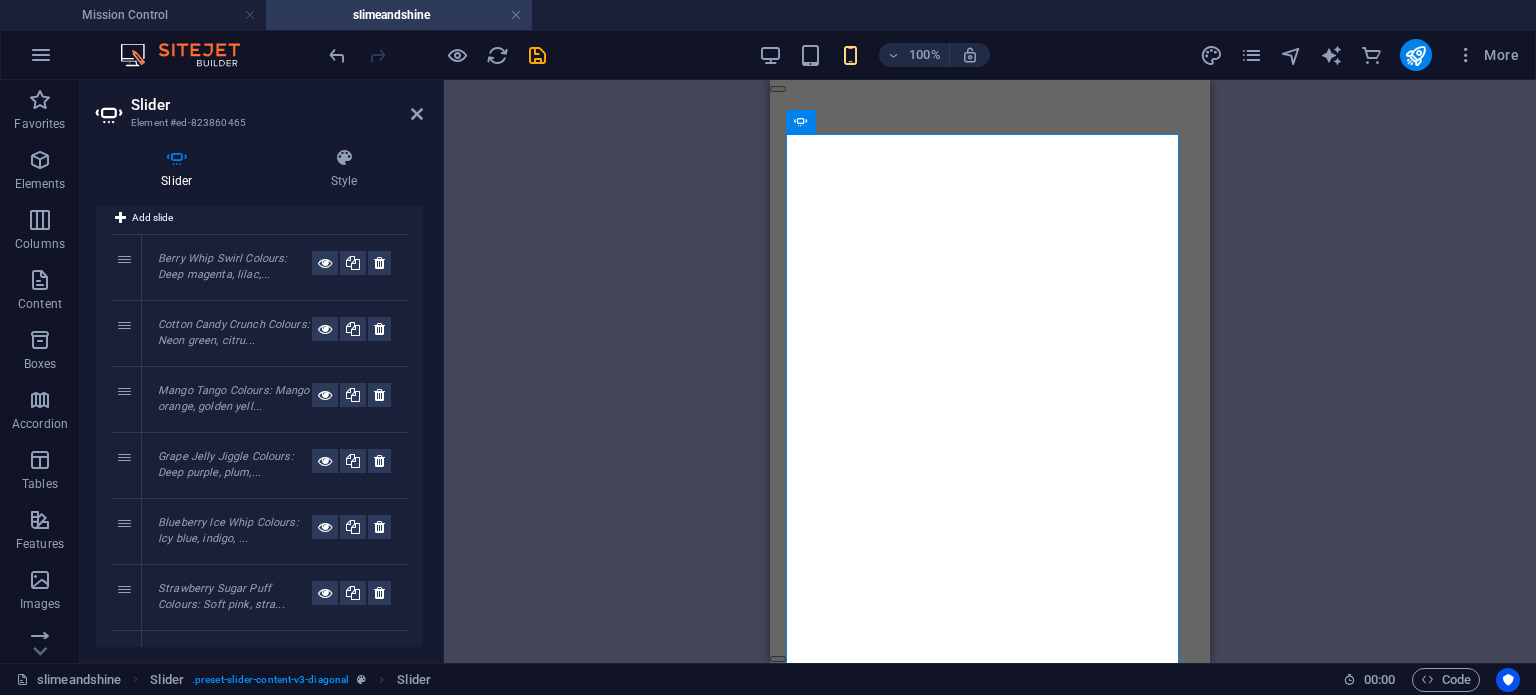 scroll, scrollTop: 0, scrollLeft: 0, axis: both 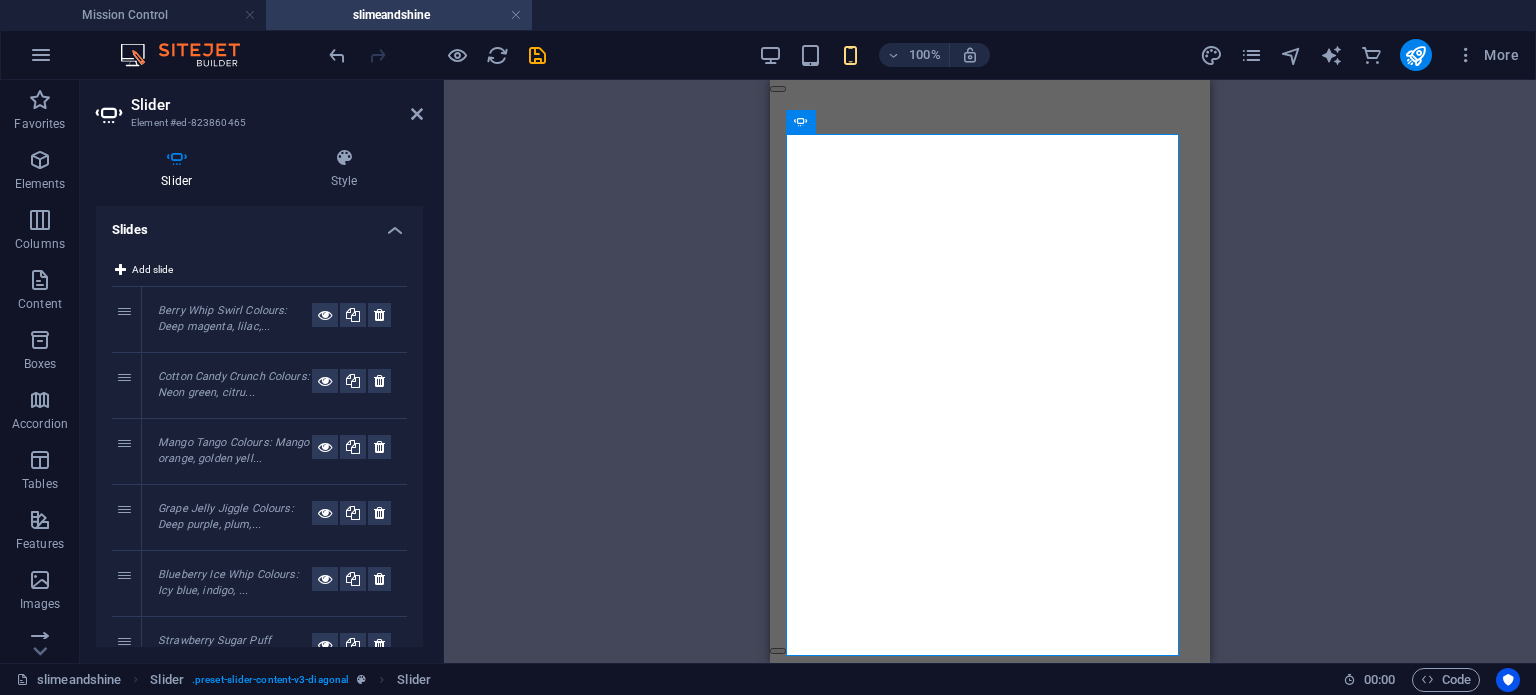 click on "Cotton Candy Crunch
Colours: Neon green, citru..." at bounding box center (234, 385) 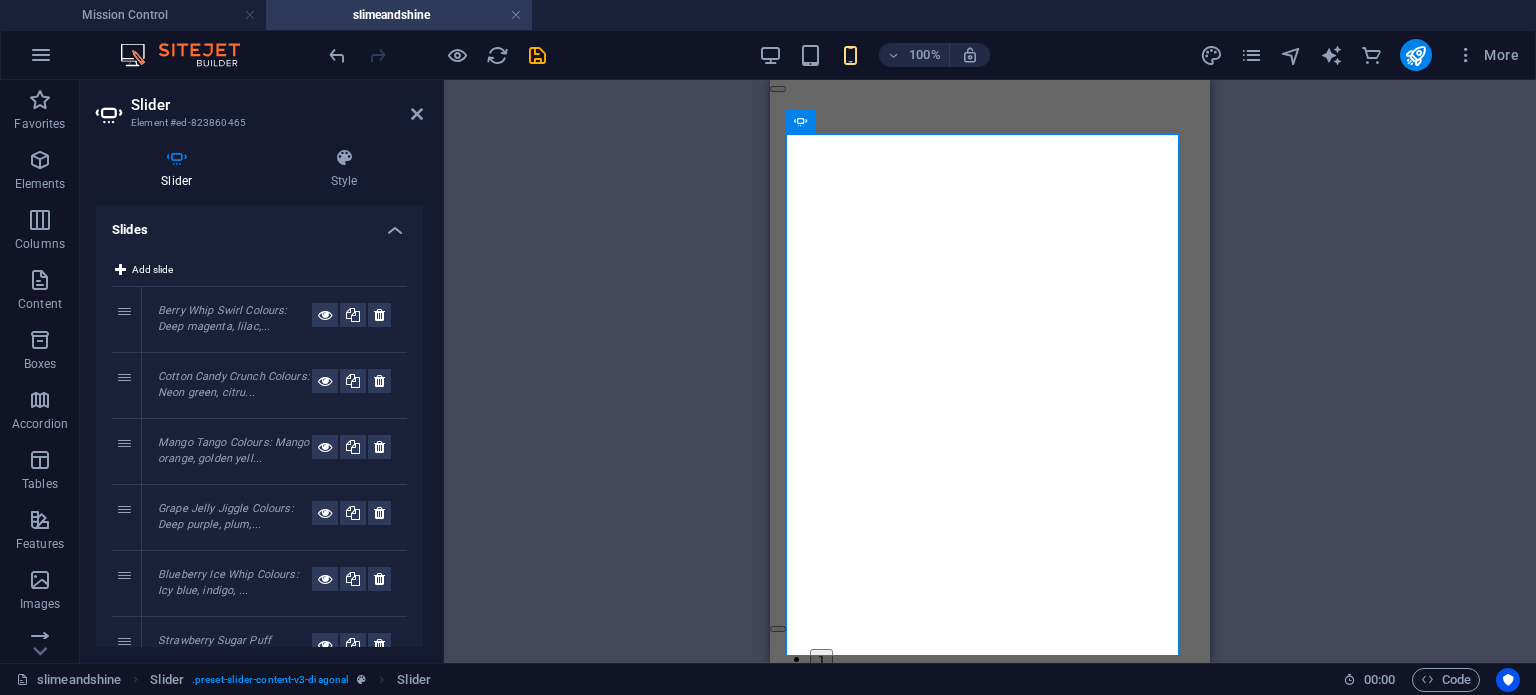 click on "Berry Whip Swirl
Colours: Deep magenta, lilac,..." at bounding box center (222, 319) 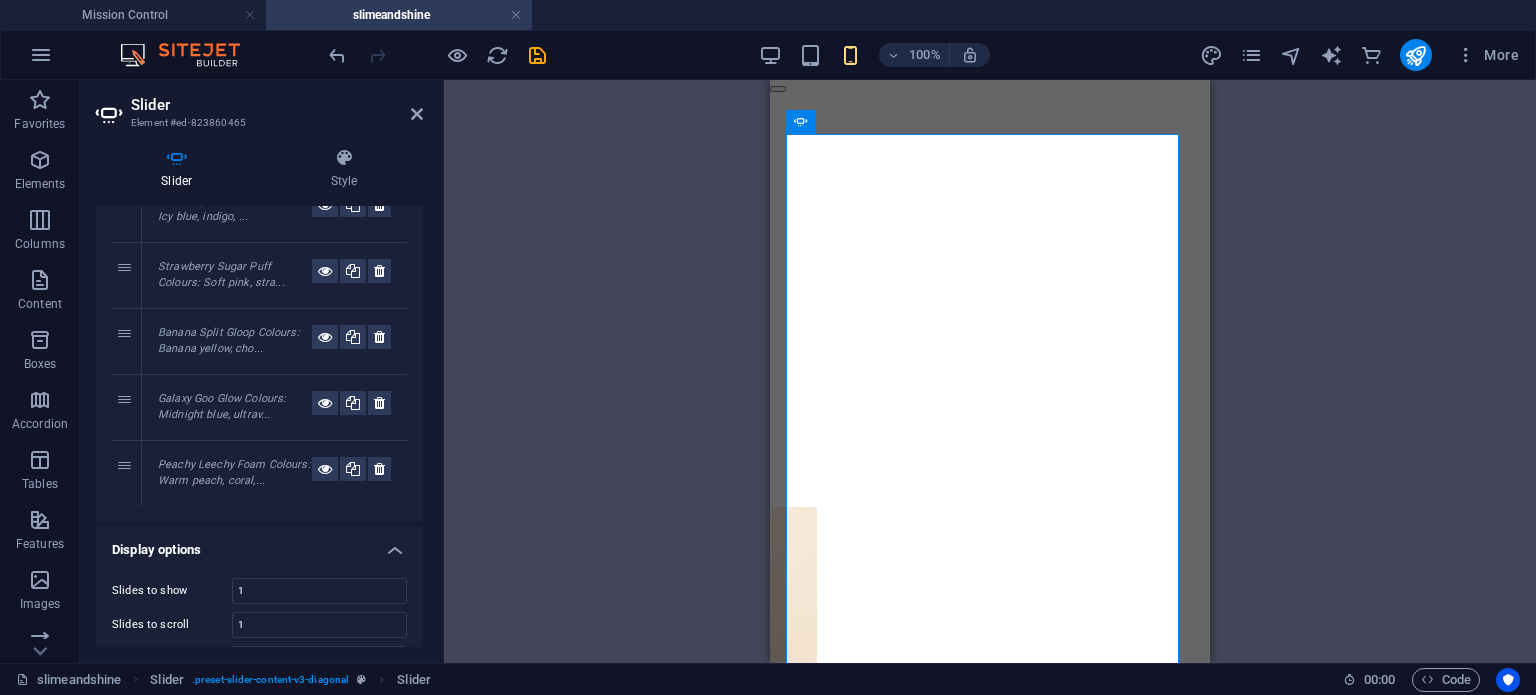 scroll, scrollTop: 432, scrollLeft: 0, axis: vertical 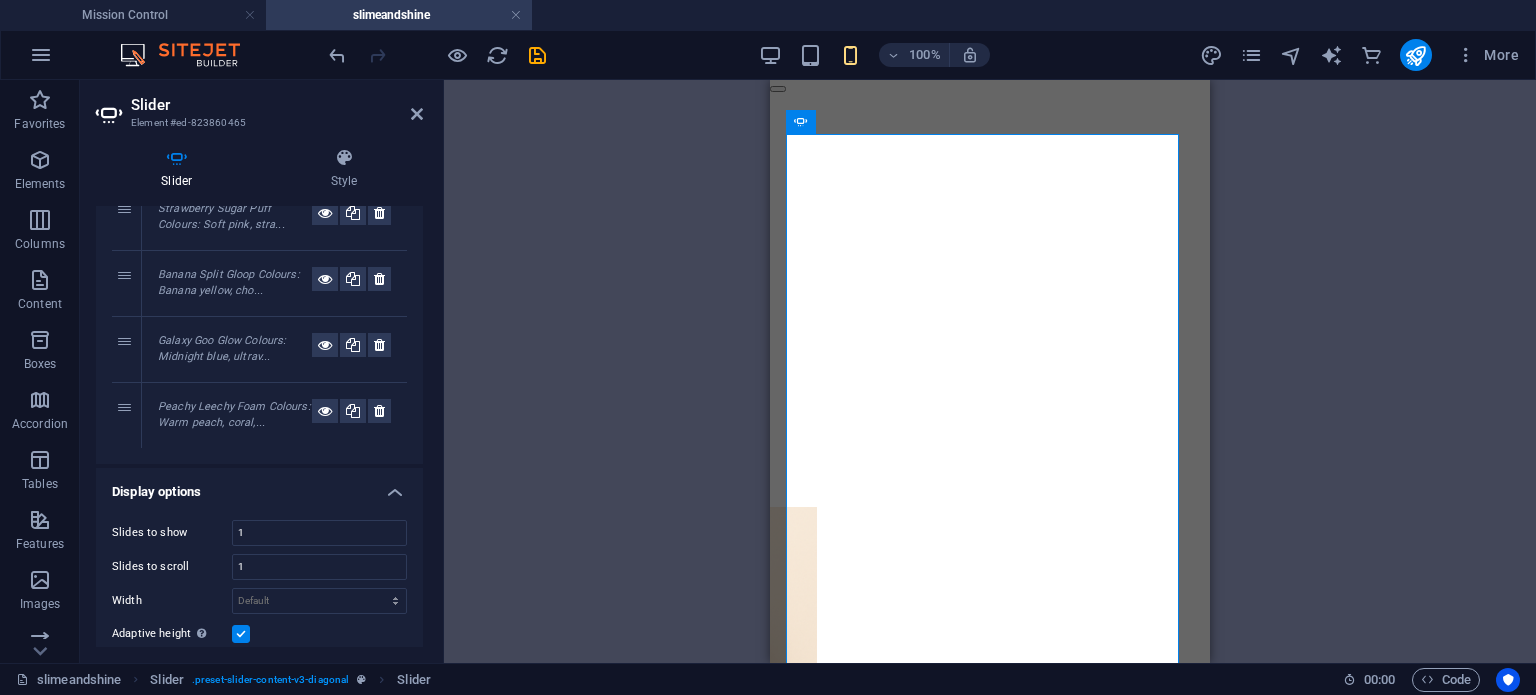 click on "Galaxy Goo Glow
Colours: Midnight blue, ultrav..." at bounding box center [222, 349] 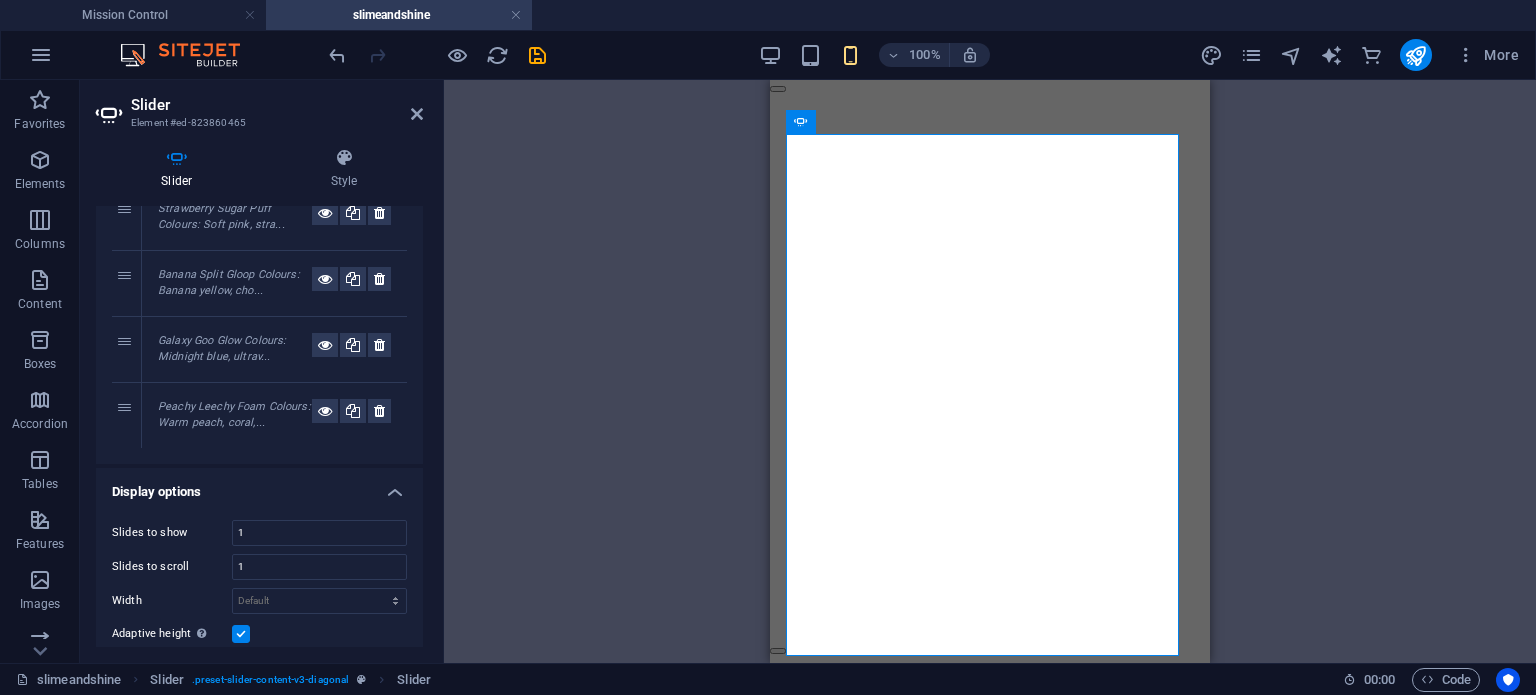 click on "Peachy Leechy Foam
Colours: Warm peach, coral,..." at bounding box center (234, 415) 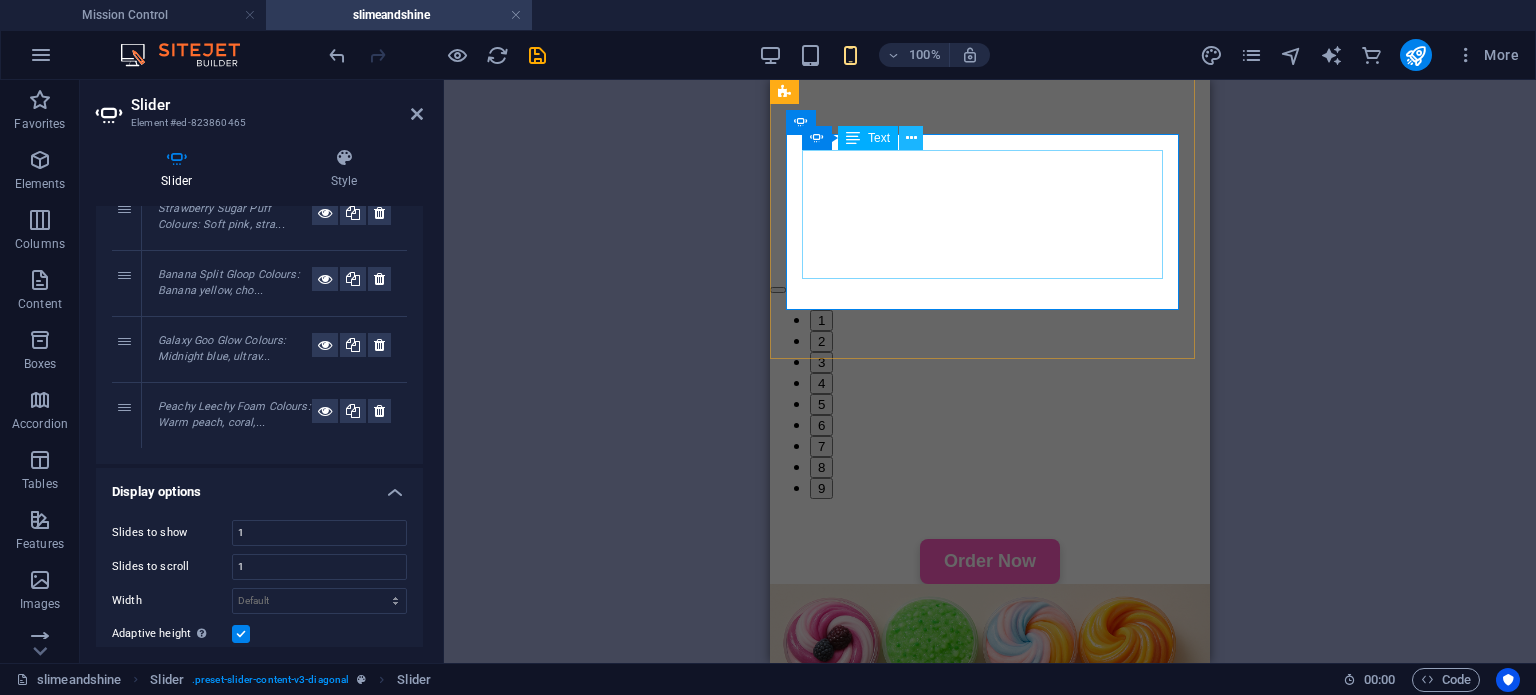 click at bounding box center (911, 138) 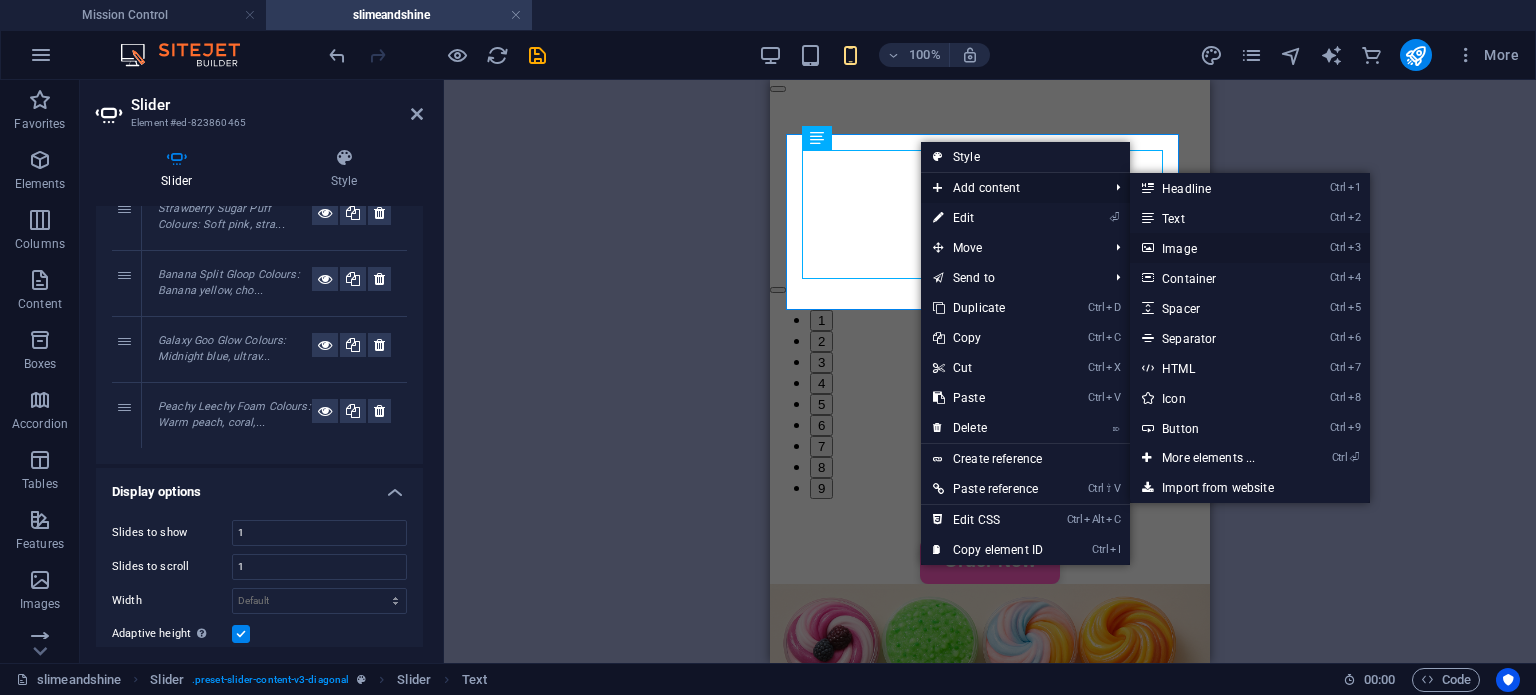click on "Ctrl 3  Image" at bounding box center (1212, 248) 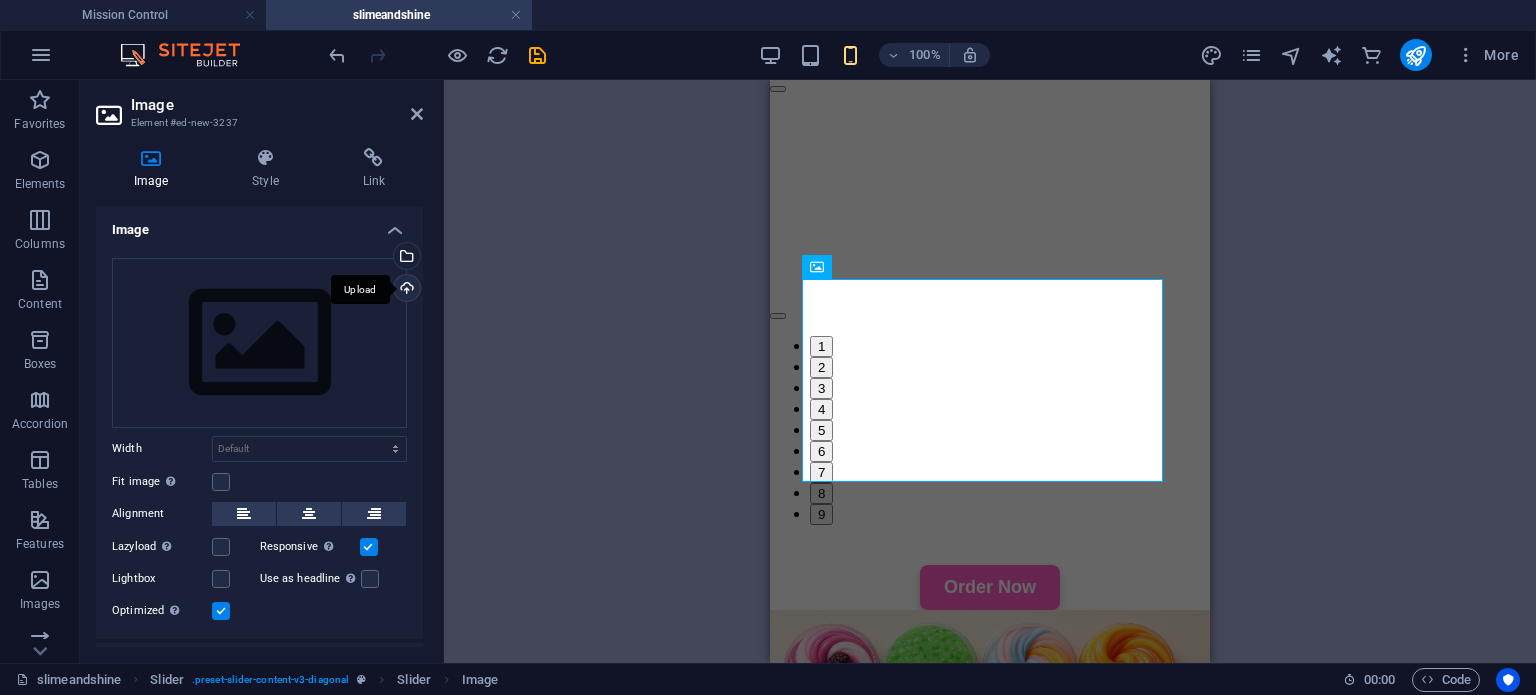 click on "Upload" at bounding box center [405, 290] 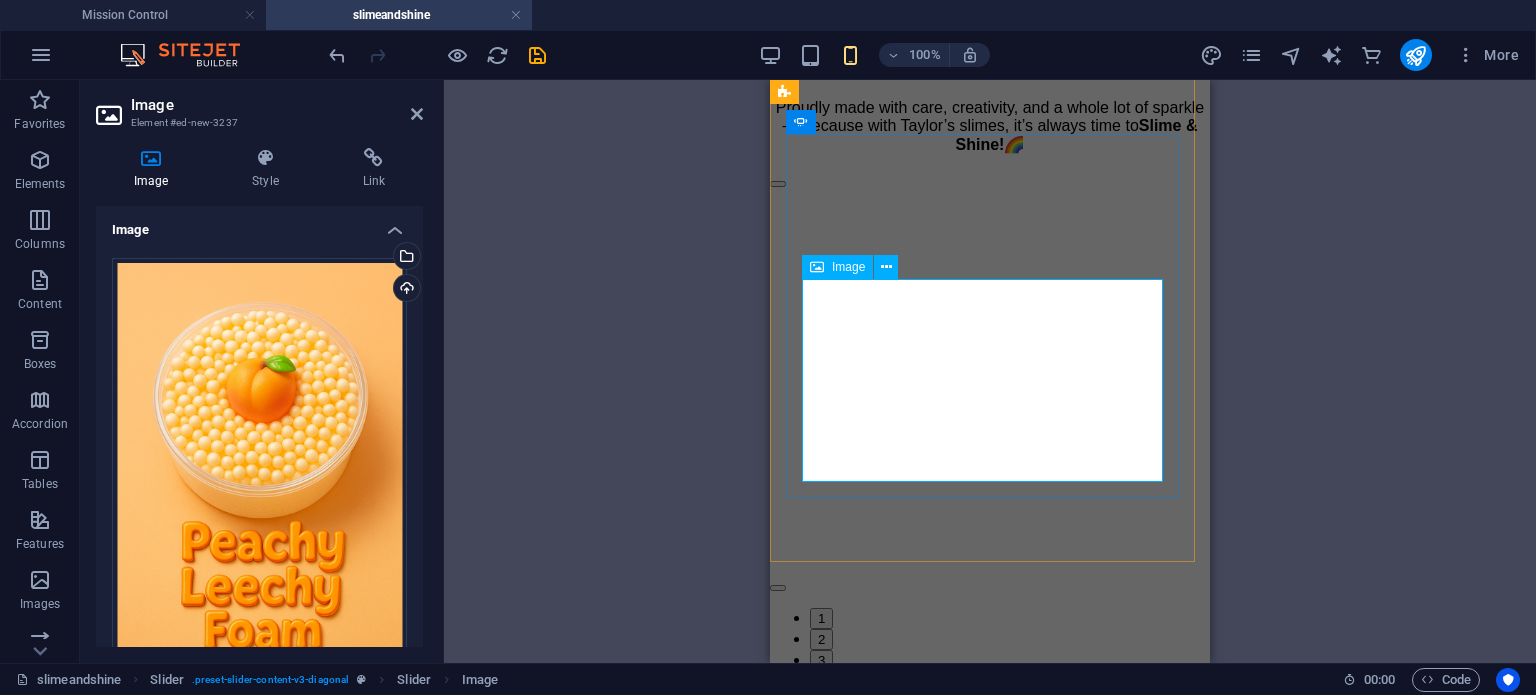 scroll, scrollTop: 900, scrollLeft: 0, axis: vertical 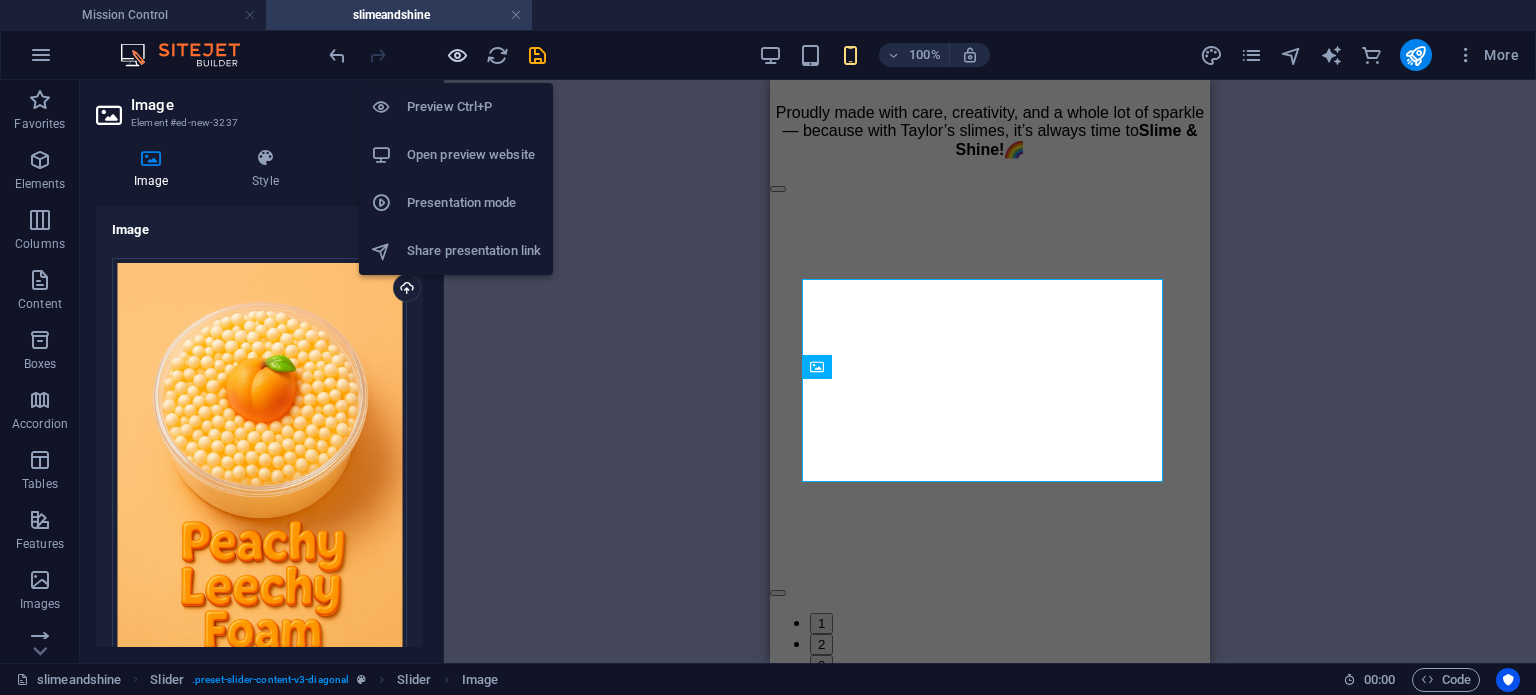 click at bounding box center (457, 55) 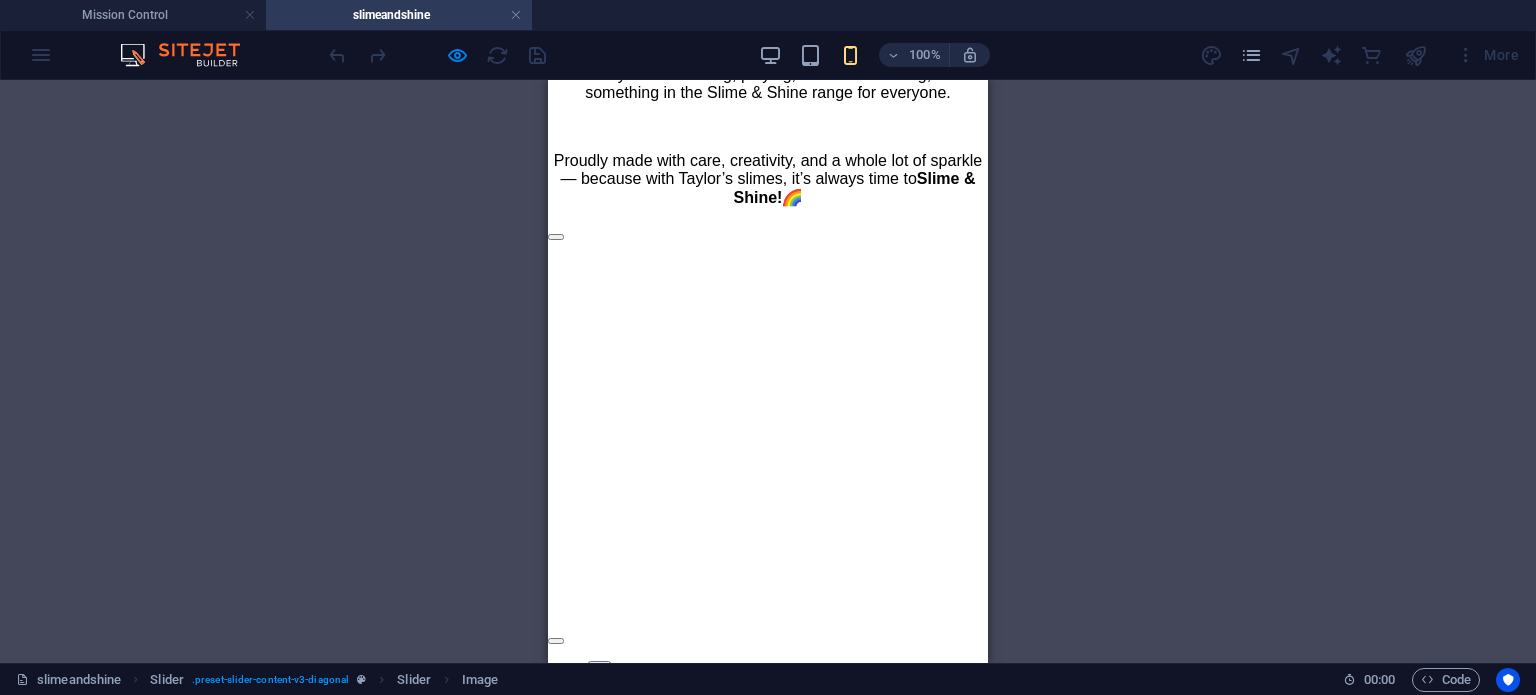 scroll, scrollTop: 1000, scrollLeft: 0, axis: vertical 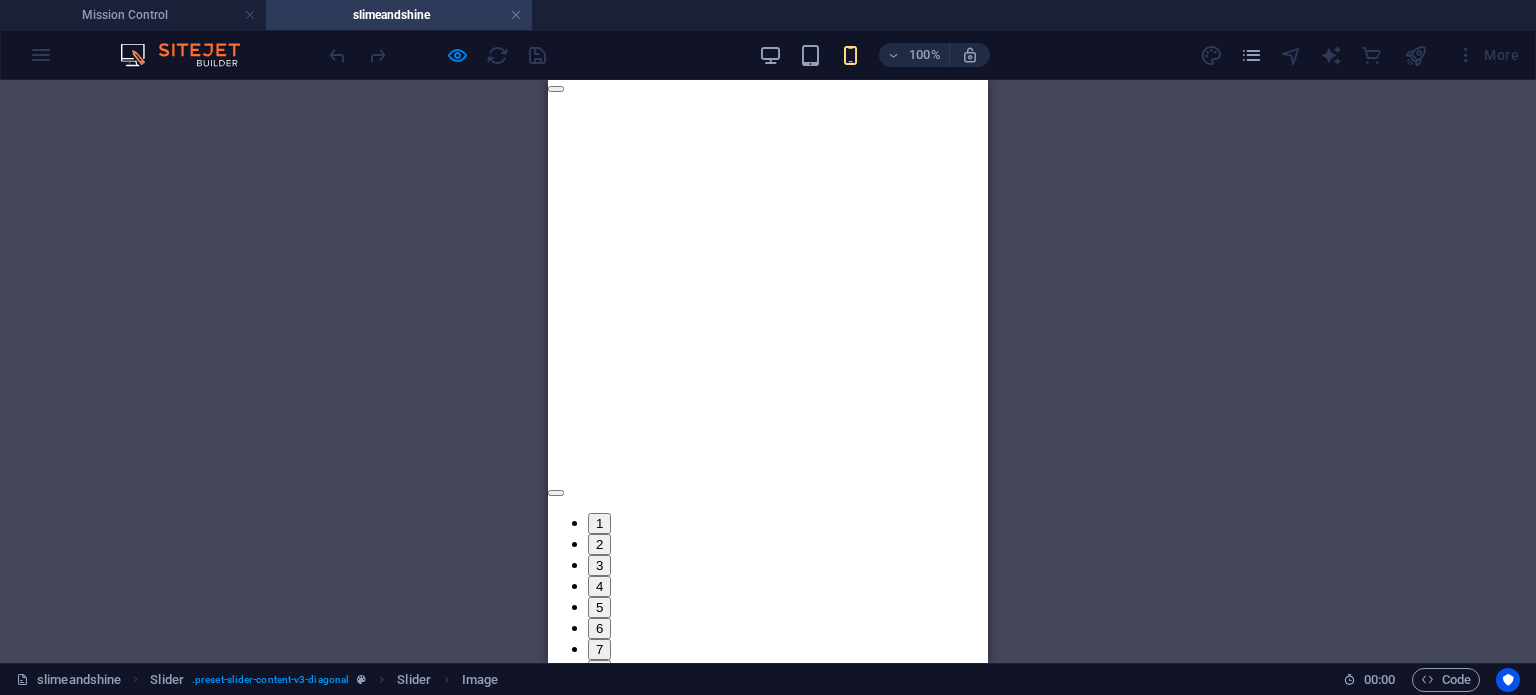 drag, startPoint x: 904, startPoint y: 308, endPoint x: 708, endPoint y: 311, distance: 196.02296 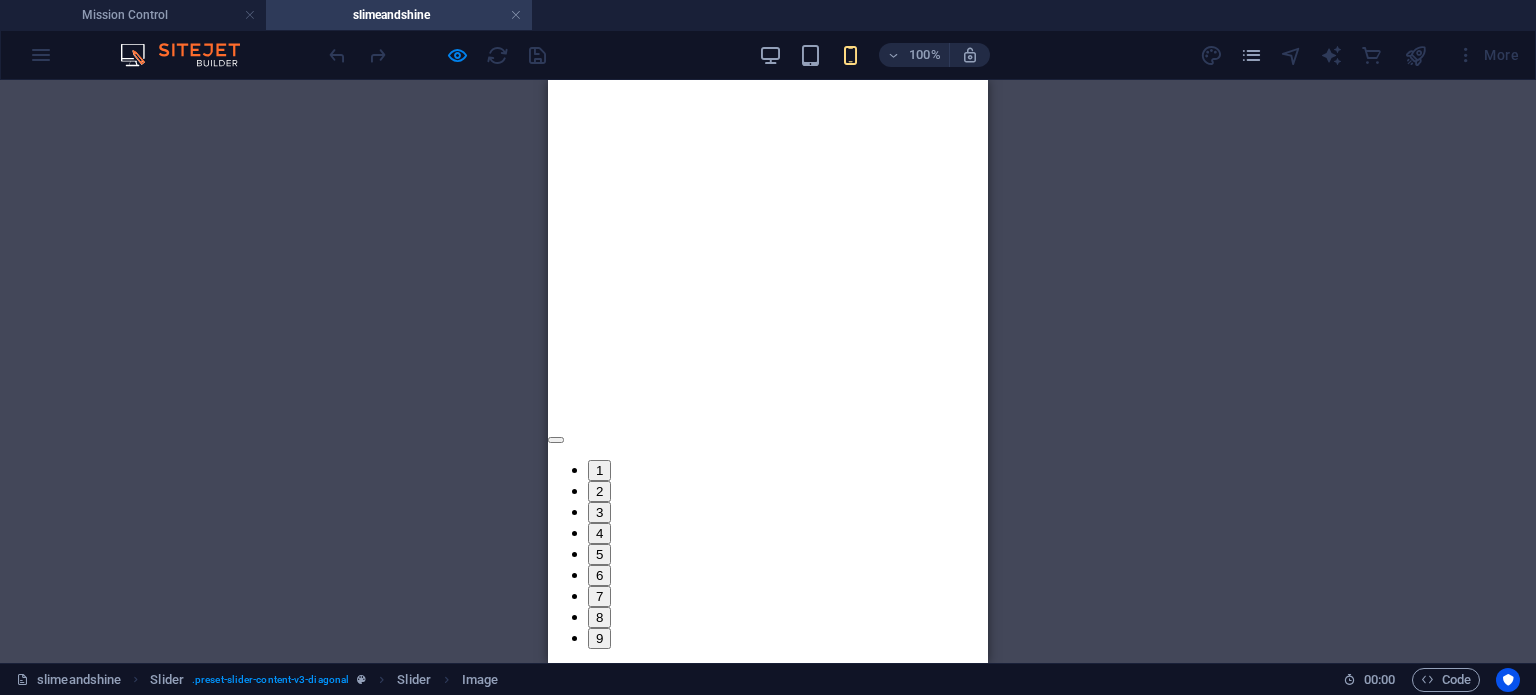 scroll, scrollTop: 1028, scrollLeft: 0, axis: vertical 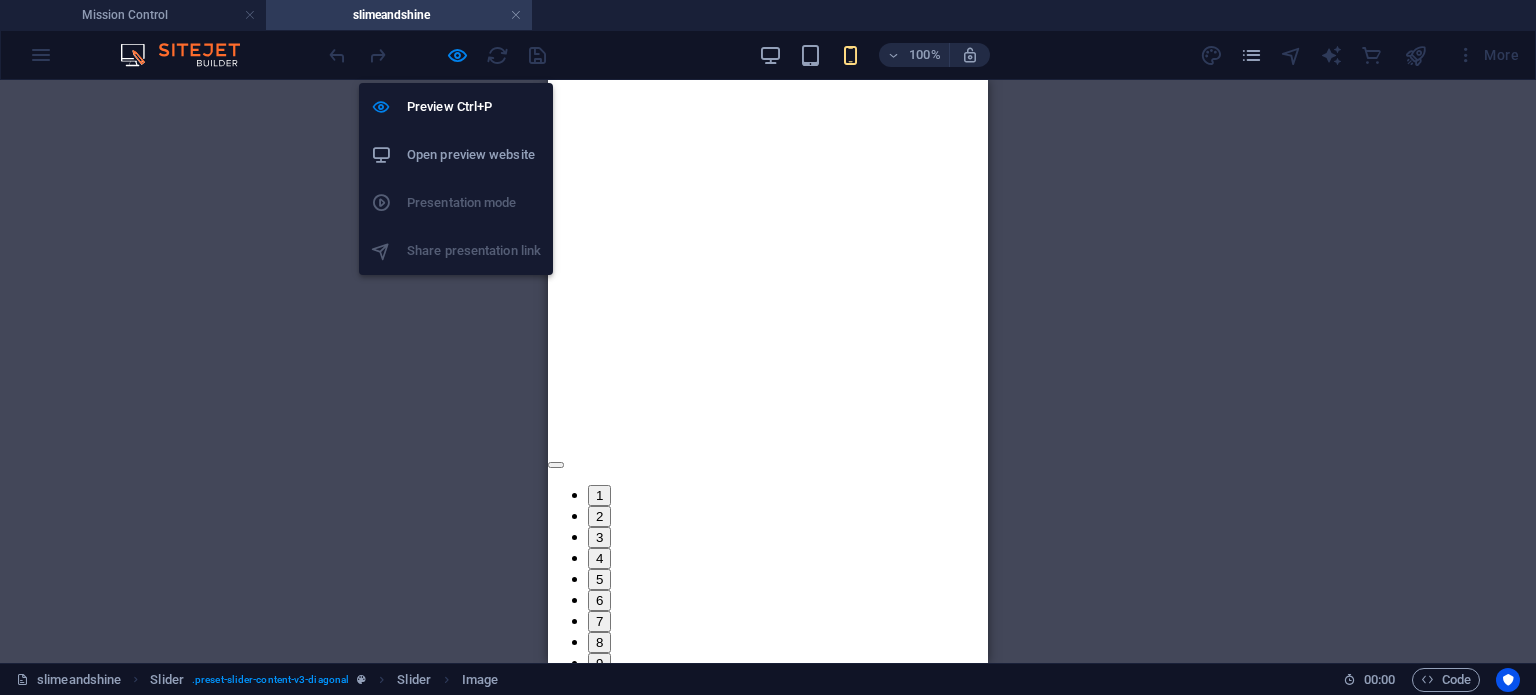 click at bounding box center [457, 55] 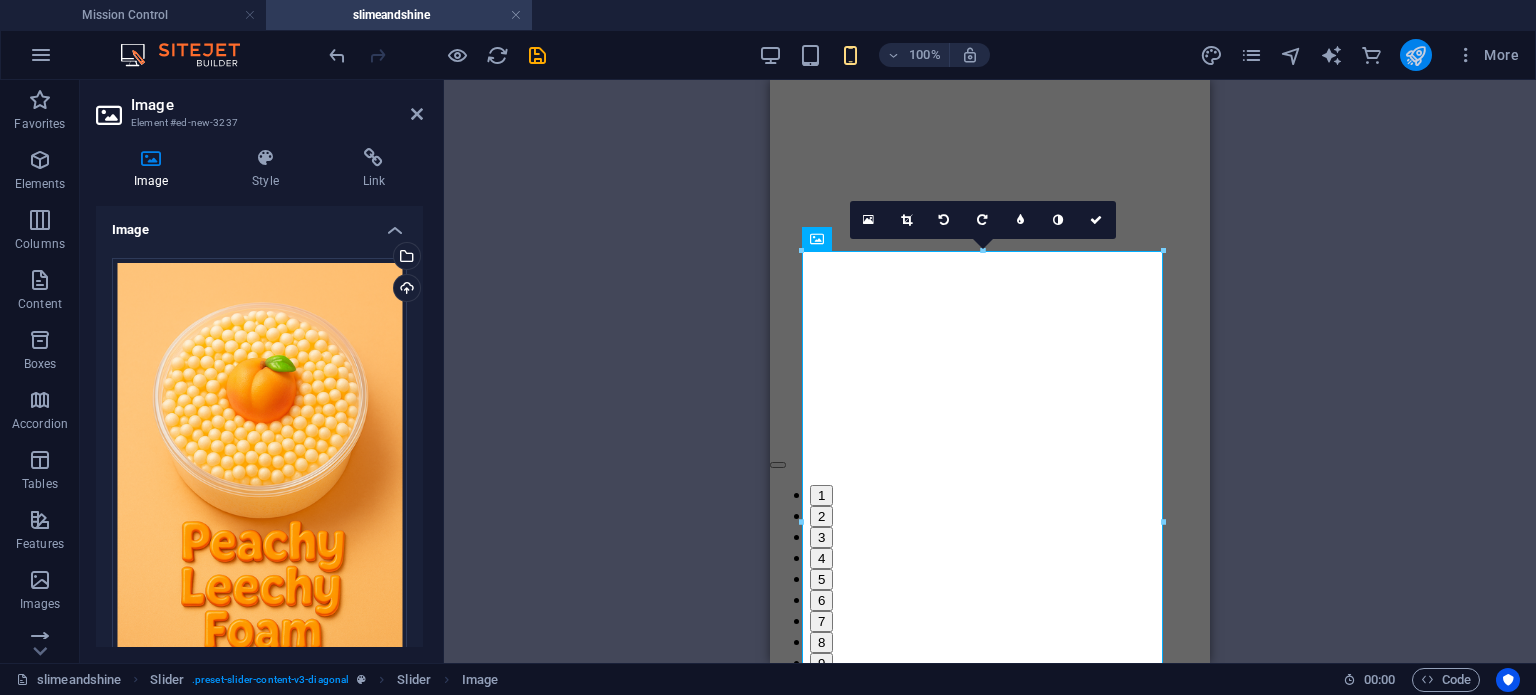 drag, startPoint x: 1393, startPoint y: 58, endPoint x: 1405, endPoint y: 58, distance: 12 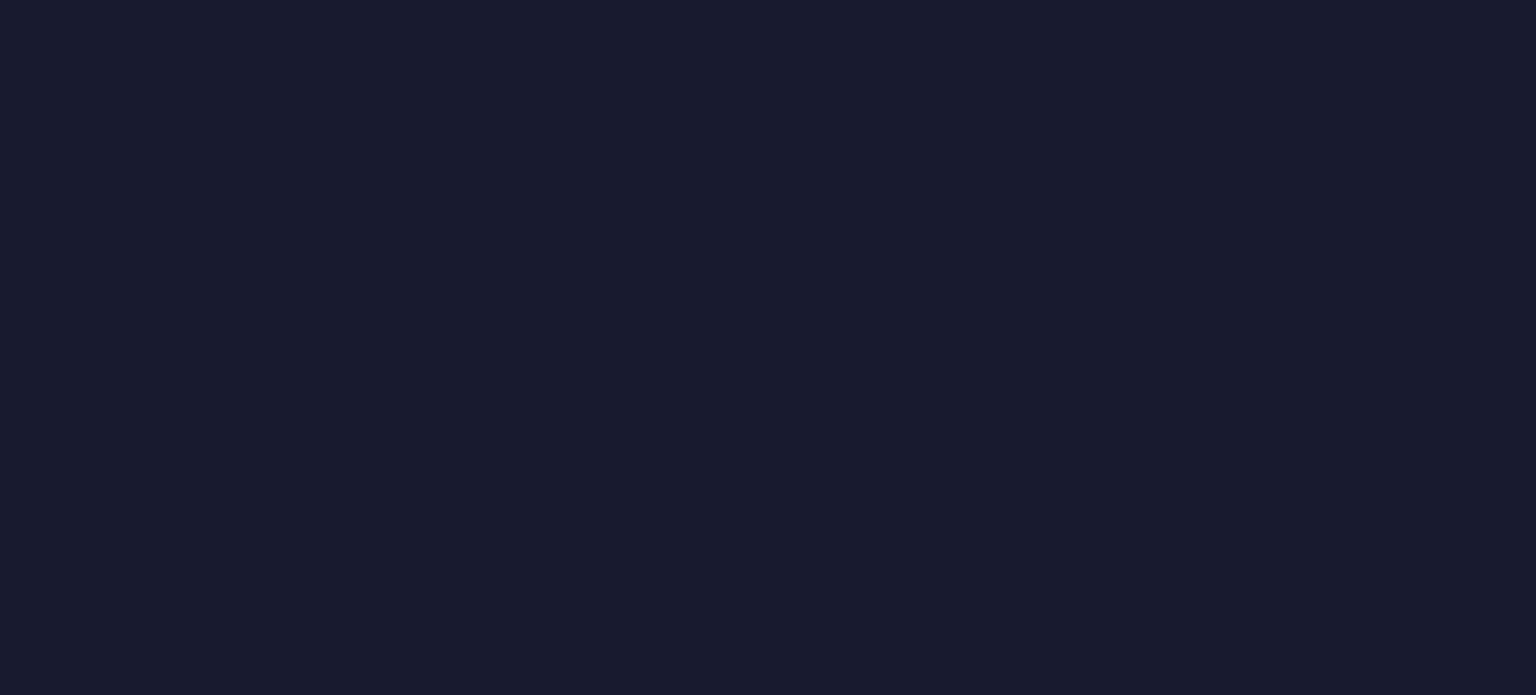 scroll, scrollTop: 0, scrollLeft: 0, axis: both 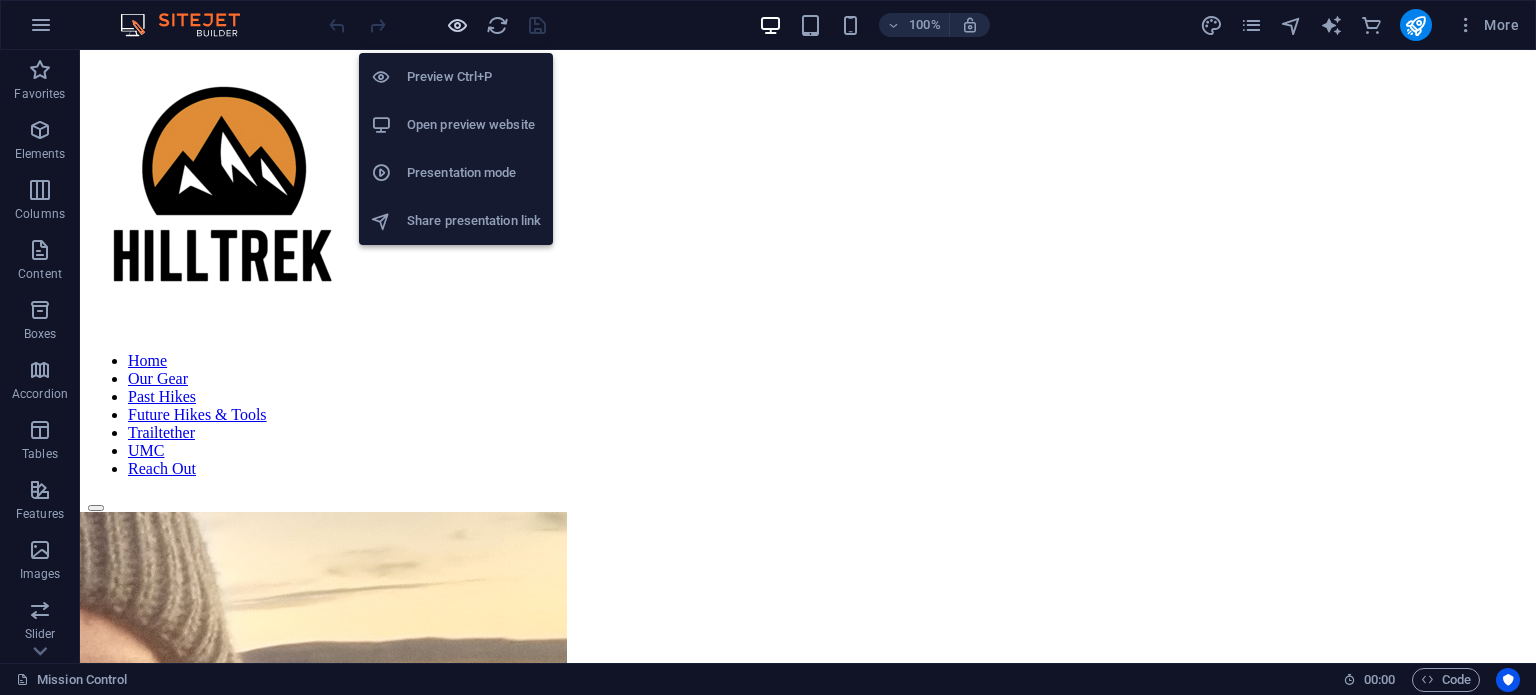 click at bounding box center (457, 25) 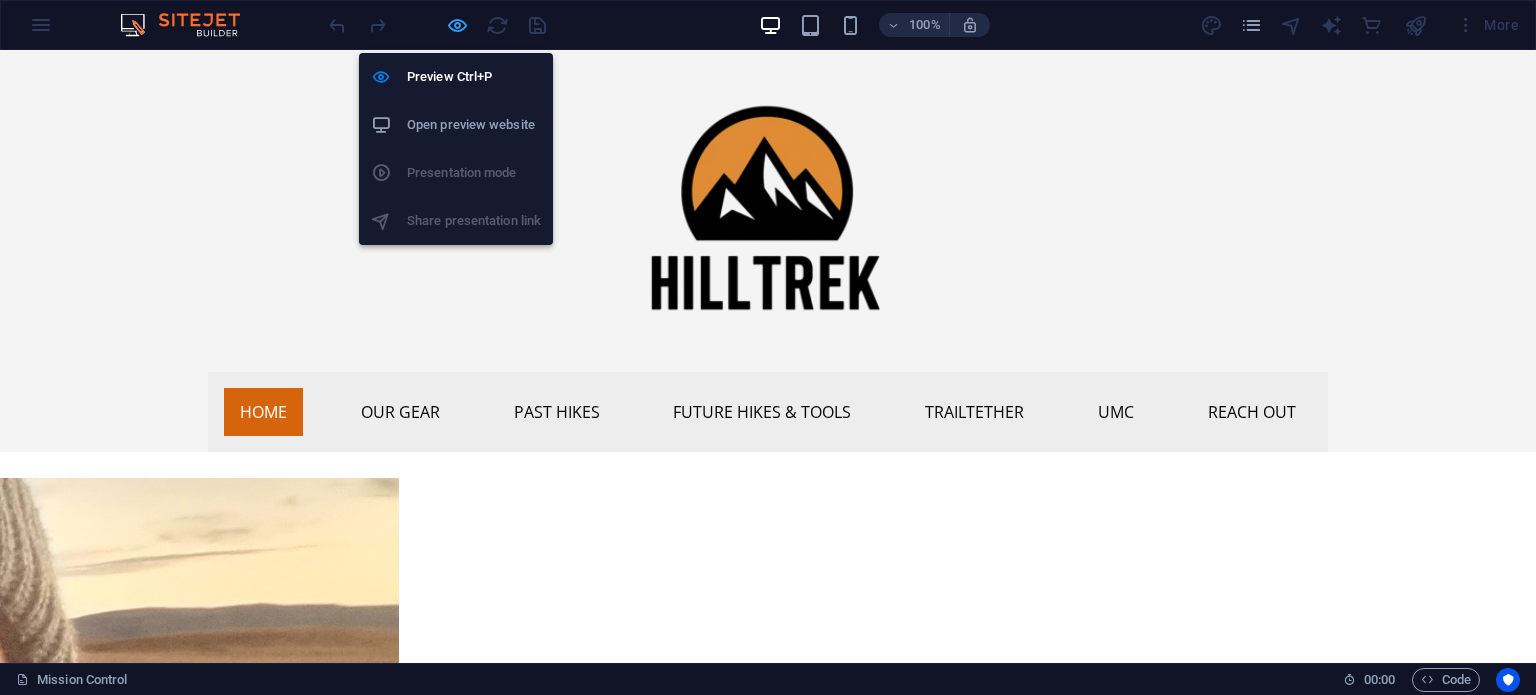 click at bounding box center [457, 25] 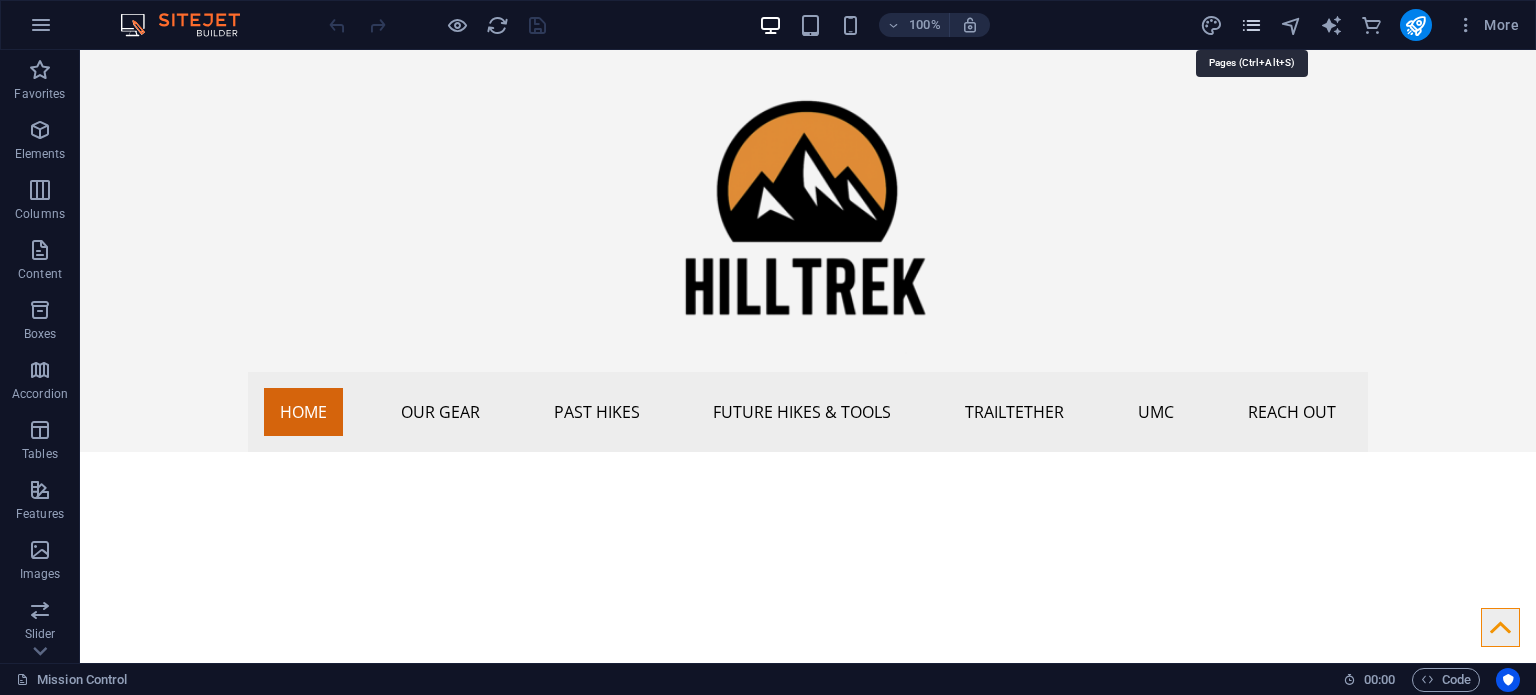 click at bounding box center [1251, 25] 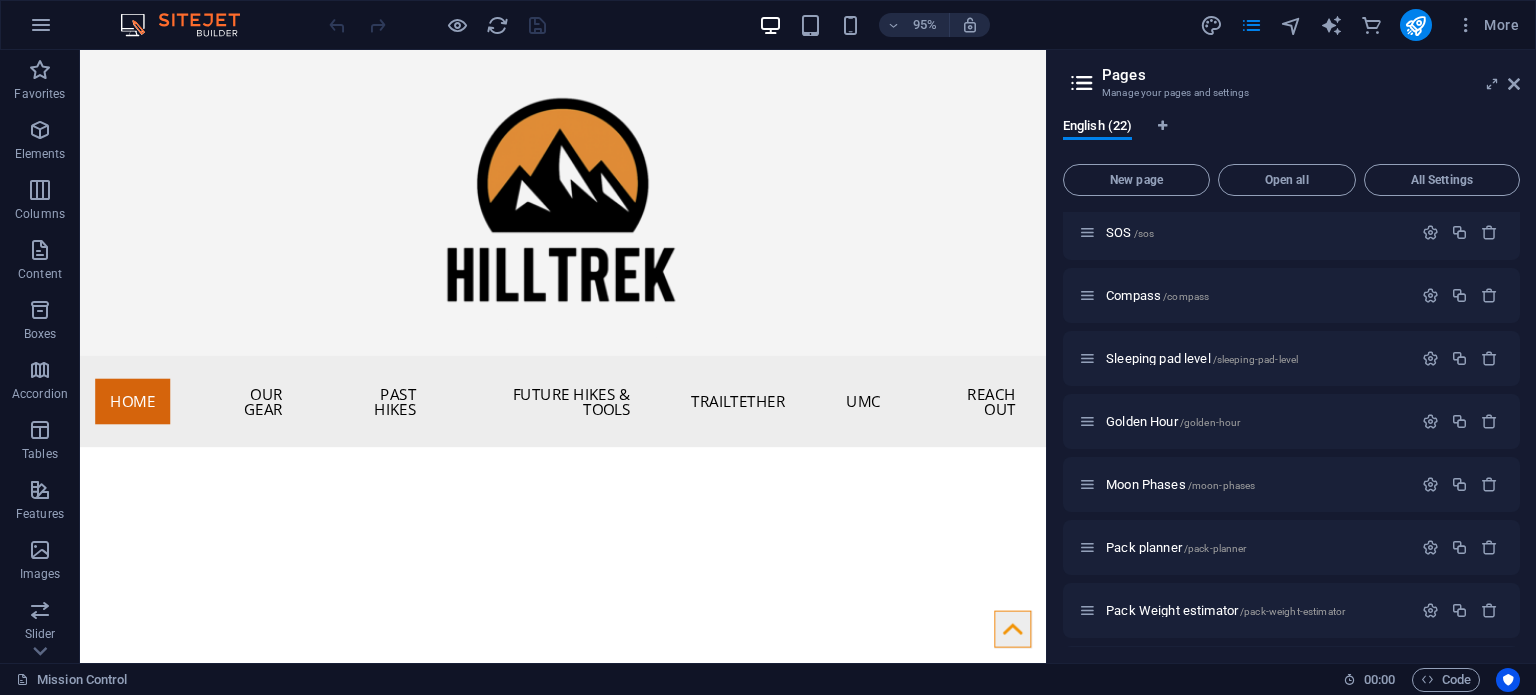 scroll, scrollTop: 951, scrollLeft: 0, axis: vertical 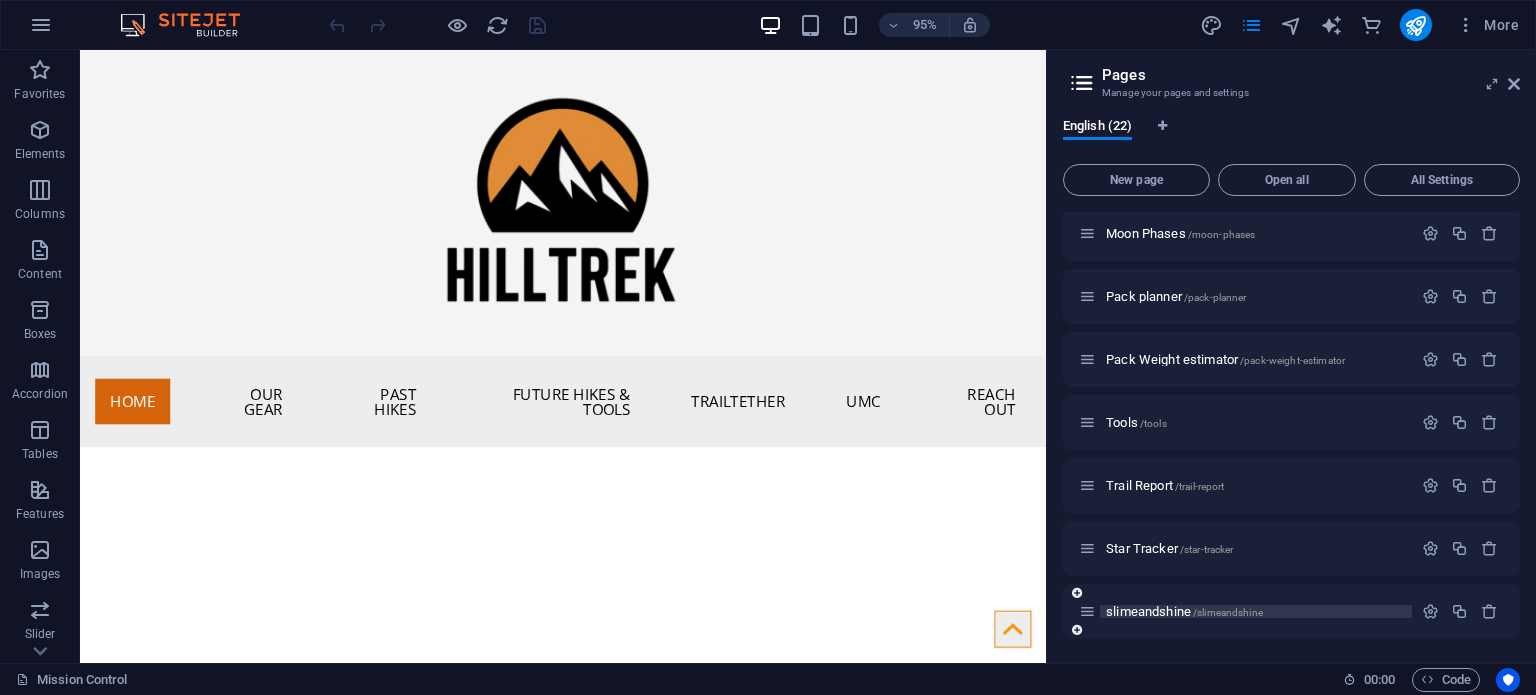 click on "slimeandshine /slimeandshine" at bounding box center [1184, 611] 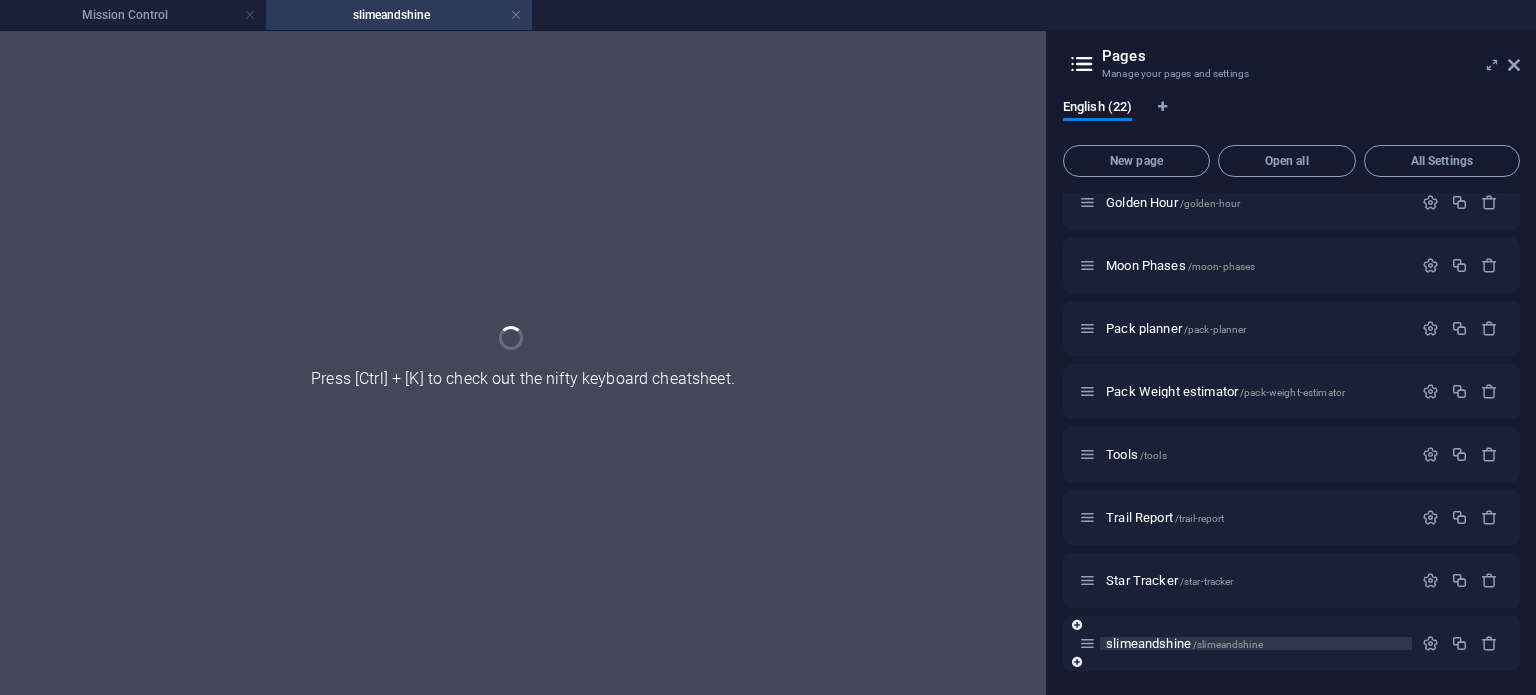 scroll, scrollTop: 900, scrollLeft: 0, axis: vertical 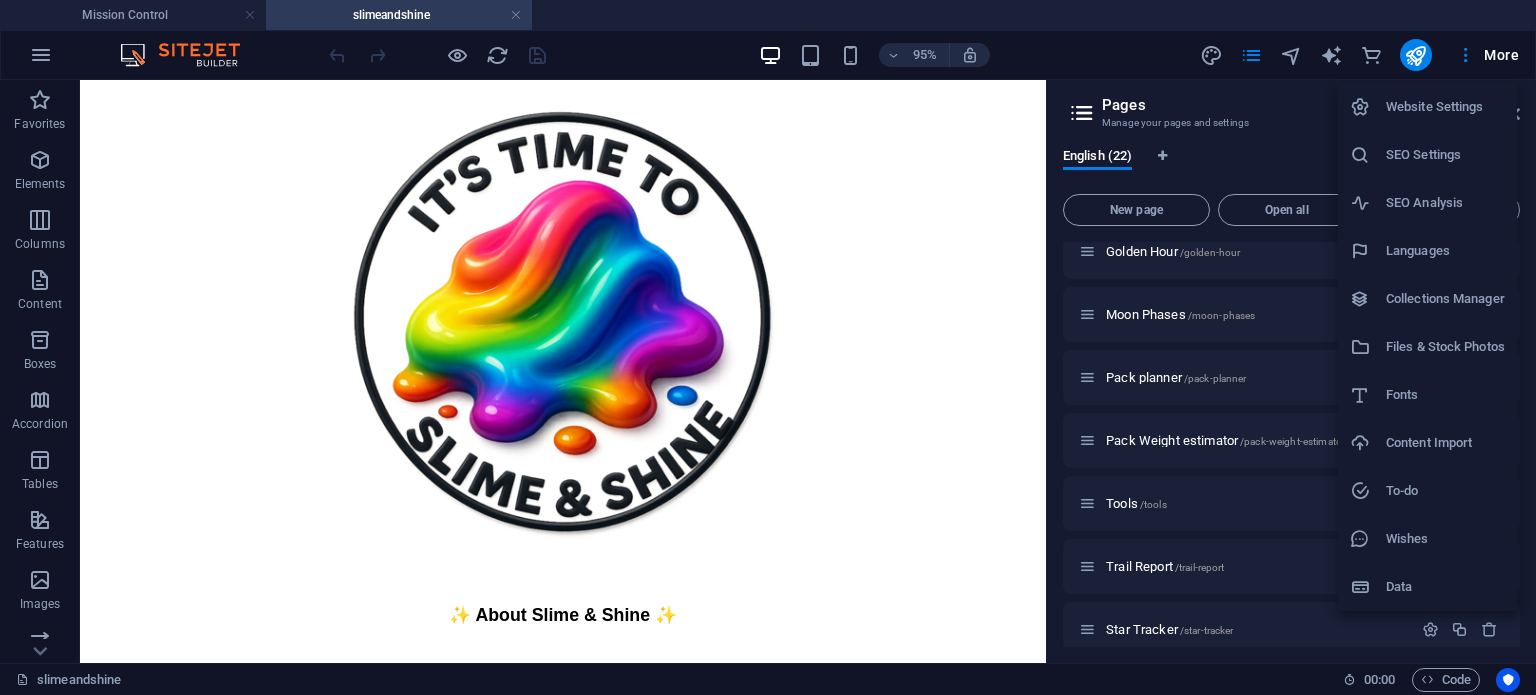 click at bounding box center [768, 347] 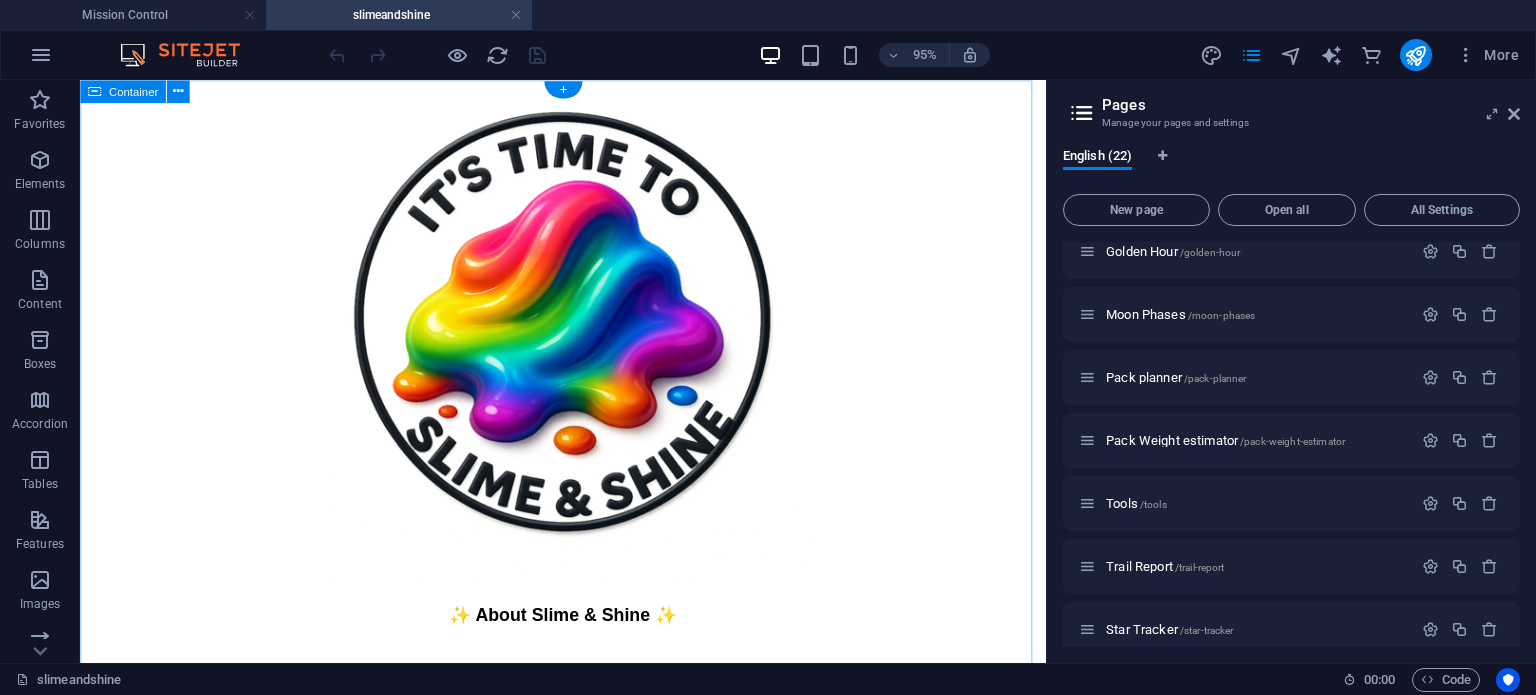 click on "Slime & Shine Goop" at bounding box center (588, 346) 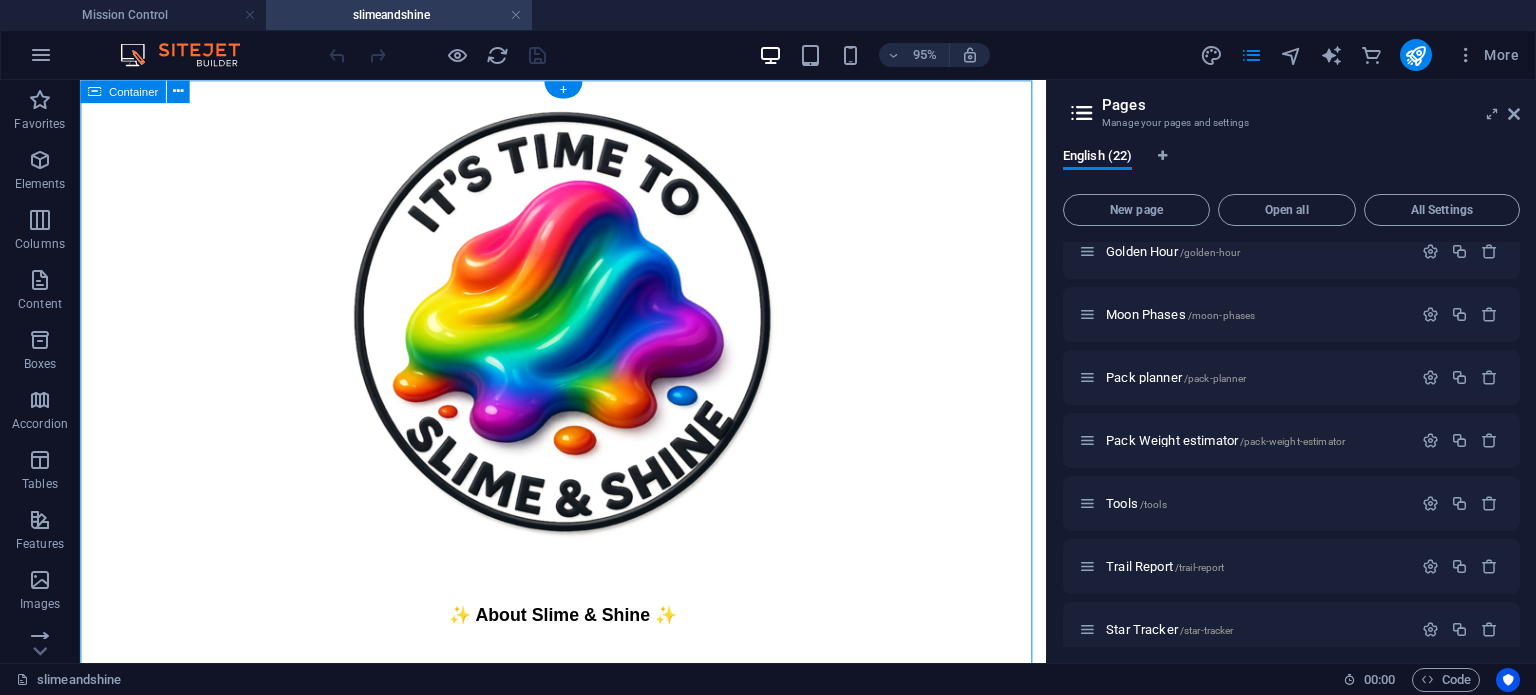 click on "Slime & Shine Goop" at bounding box center [588, 346] 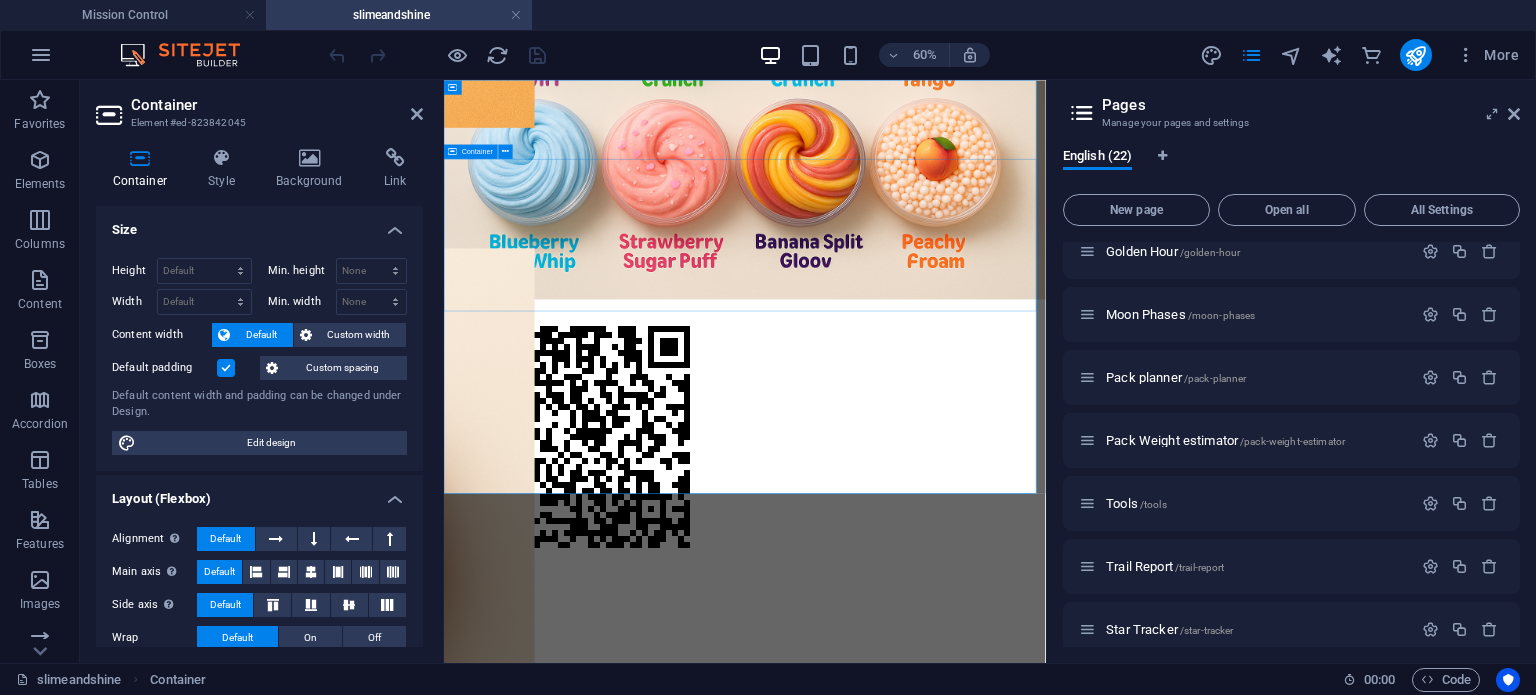 scroll, scrollTop: 2521, scrollLeft: 0, axis: vertical 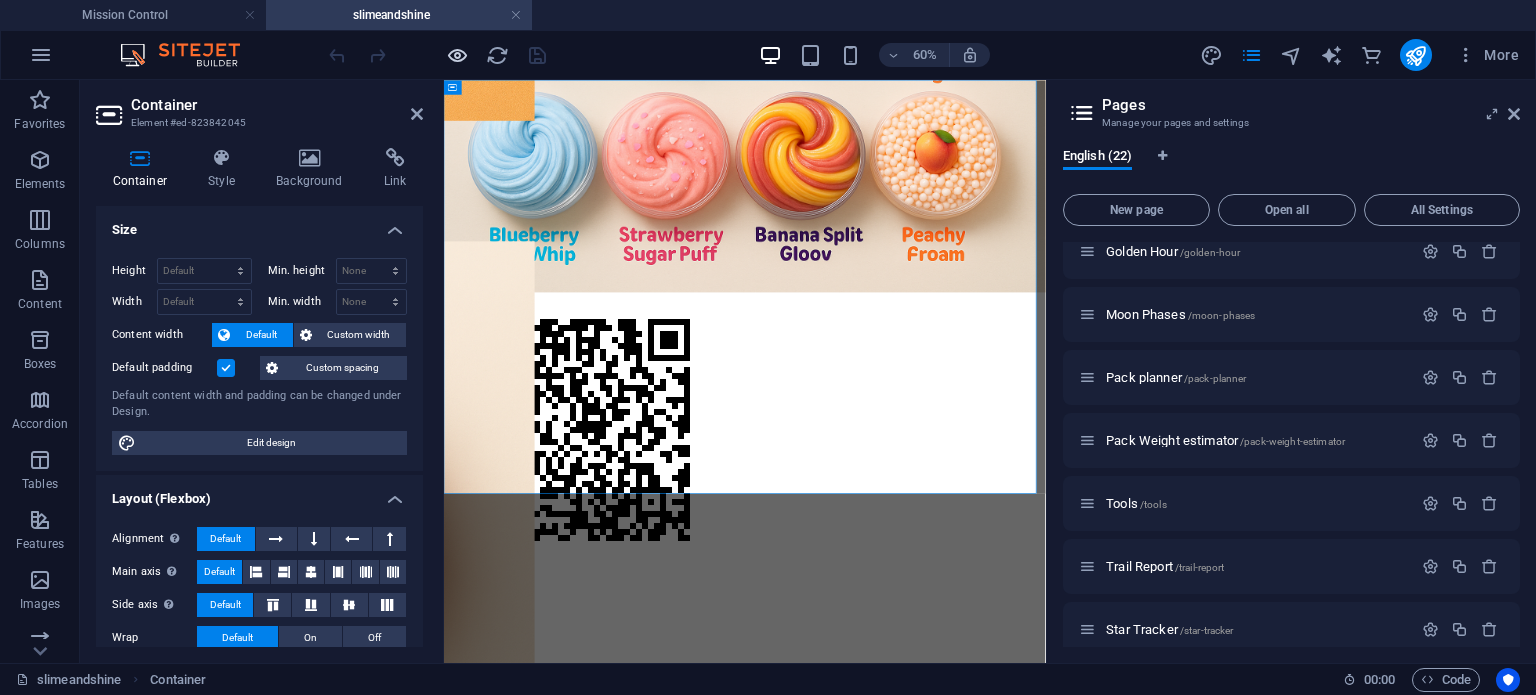 click at bounding box center (457, 55) 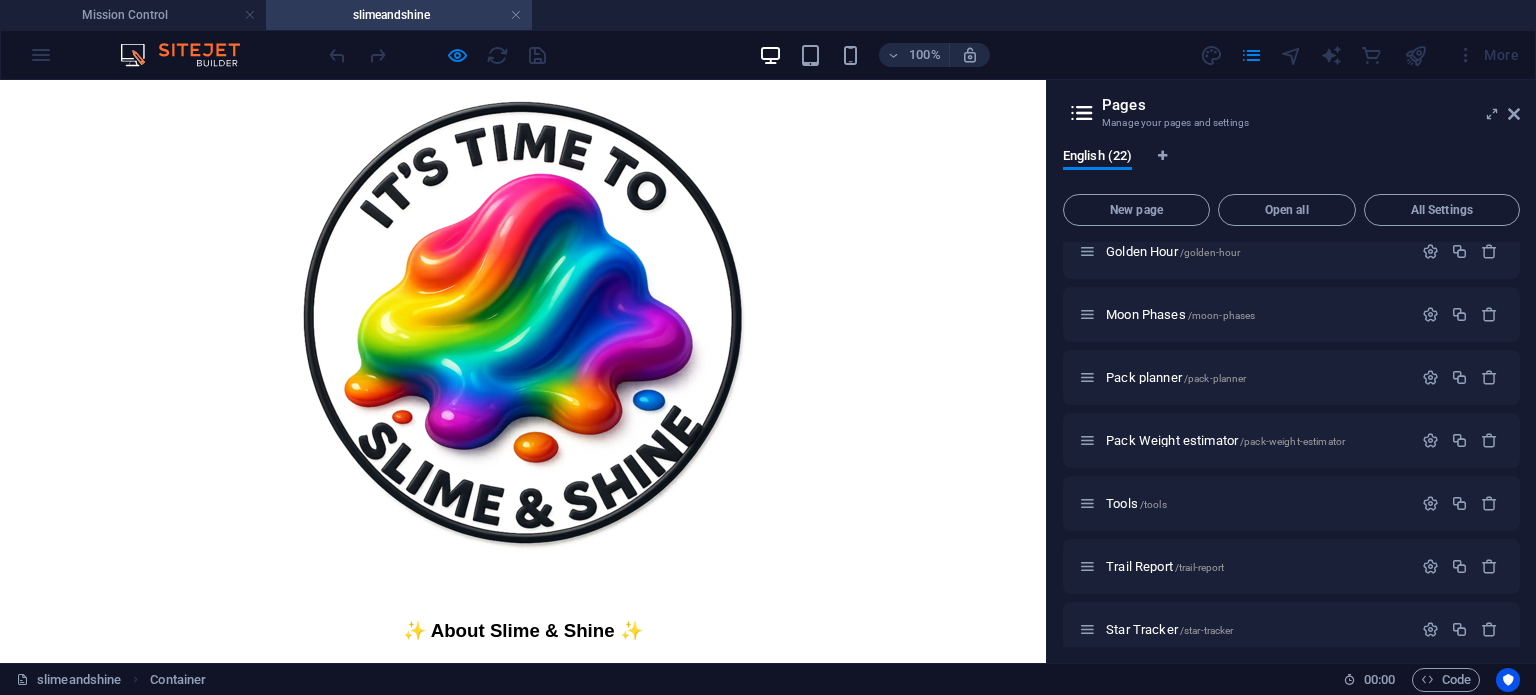 scroll, scrollTop: 0, scrollLeft: 0, axis: both 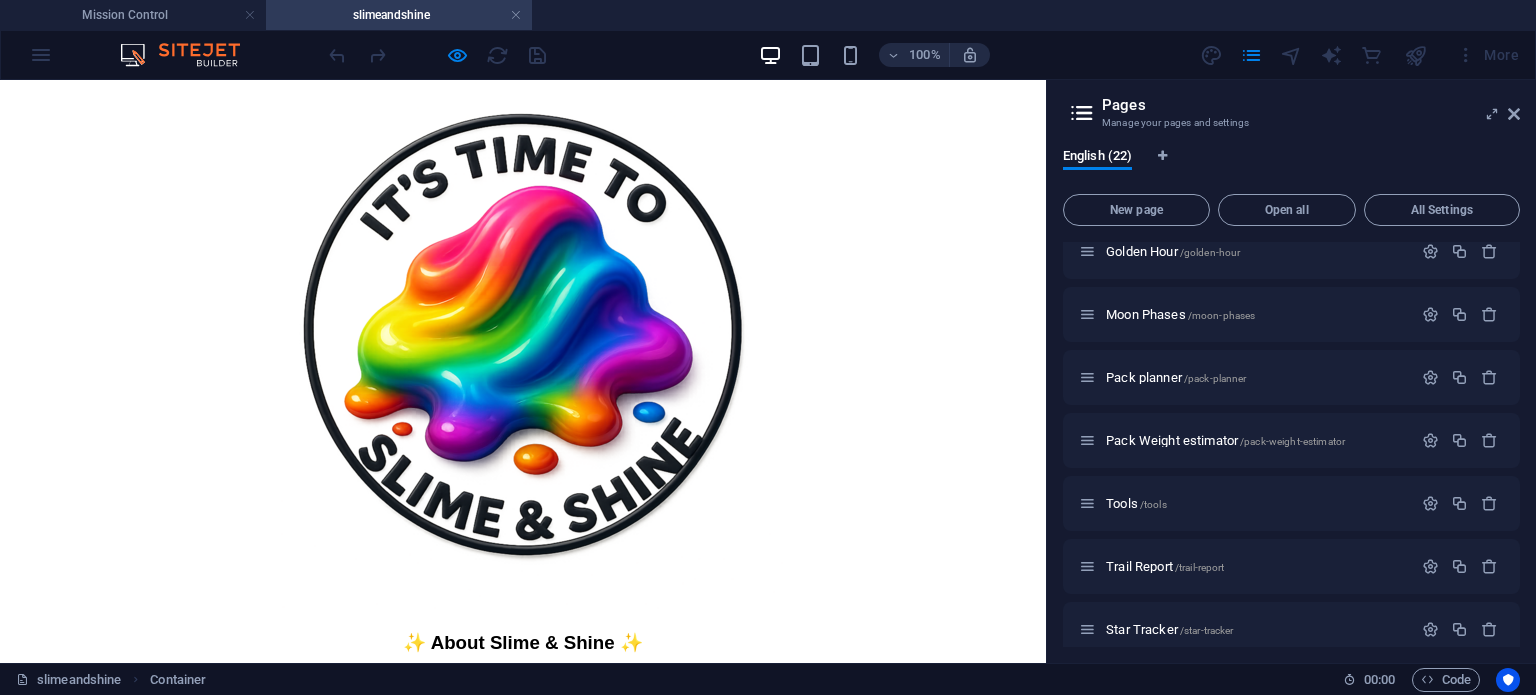 click on "Slime & Shine Goop" at bounding box center [523, 346] 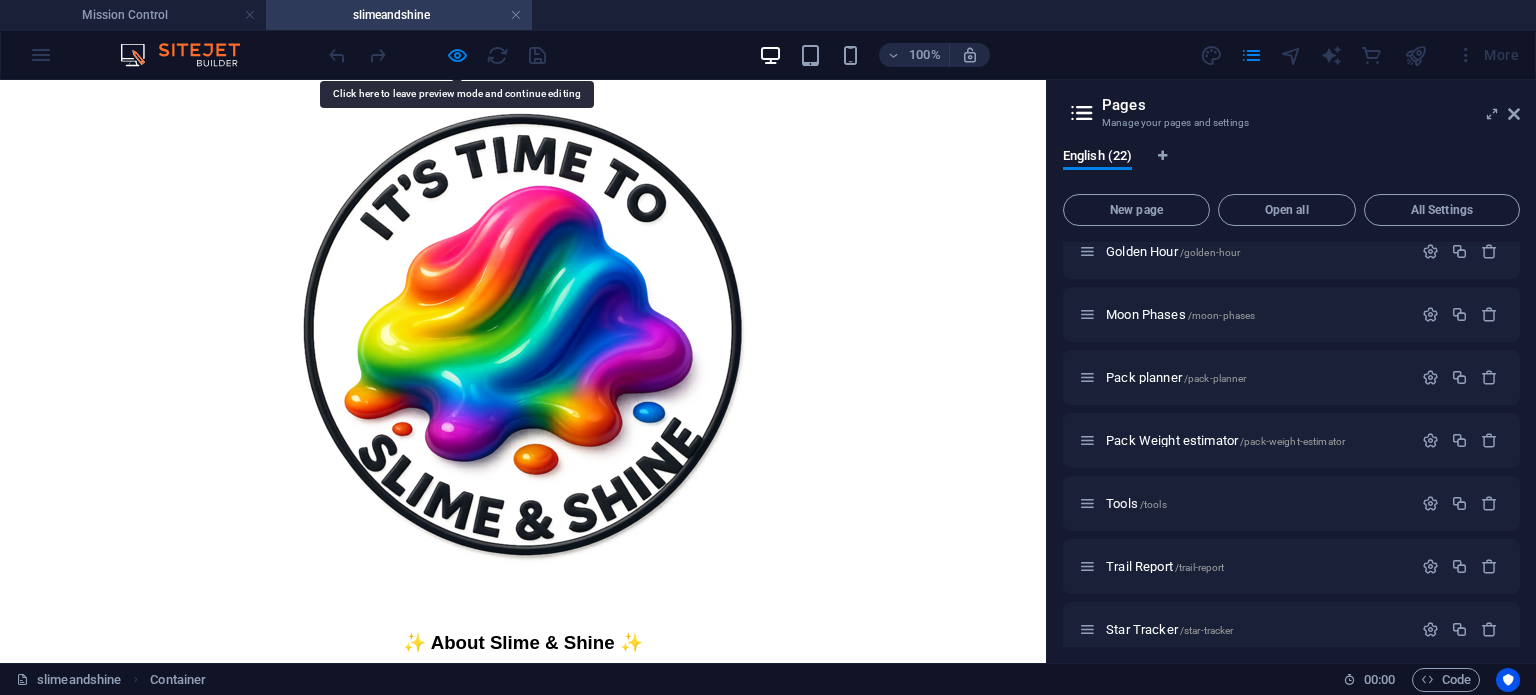 click on "Slime & Shine Goop" at bounding box center (523, 346) 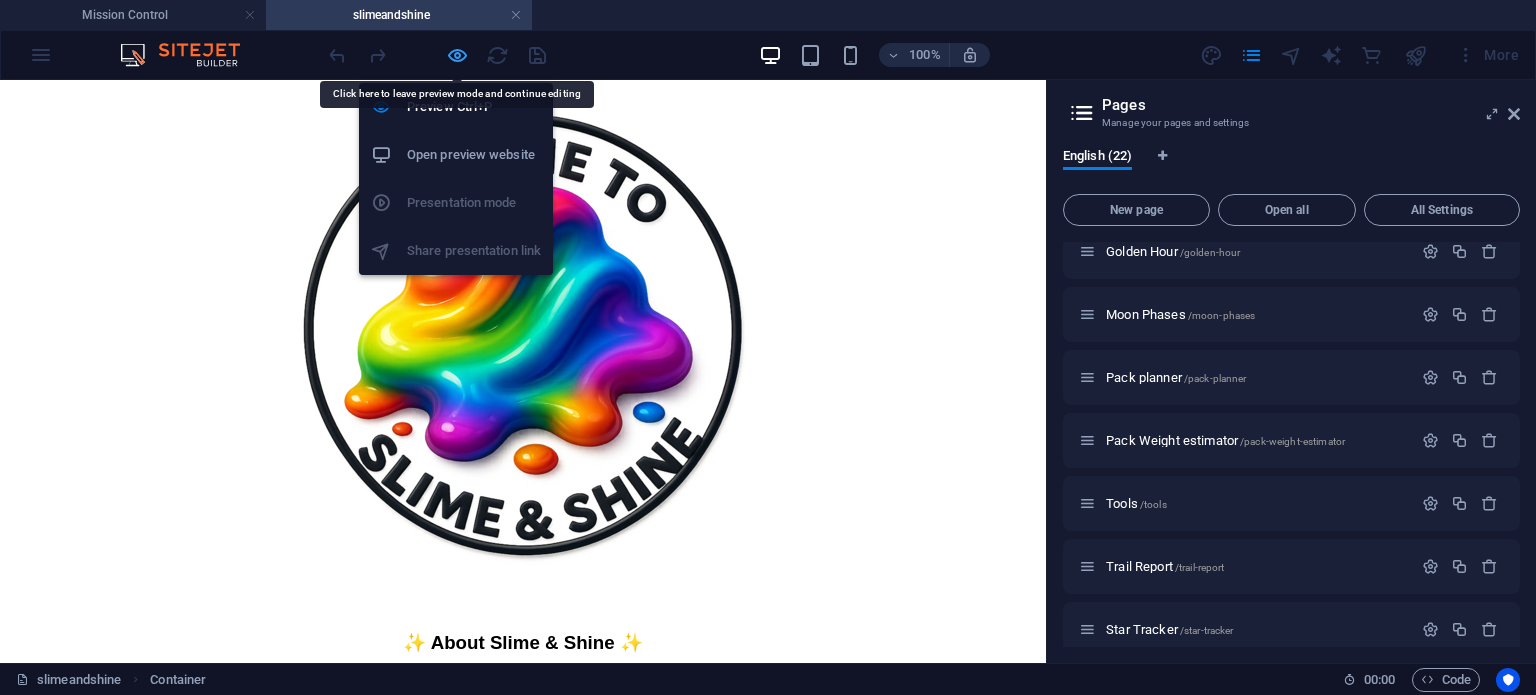 click at bounding box center [457, 55] 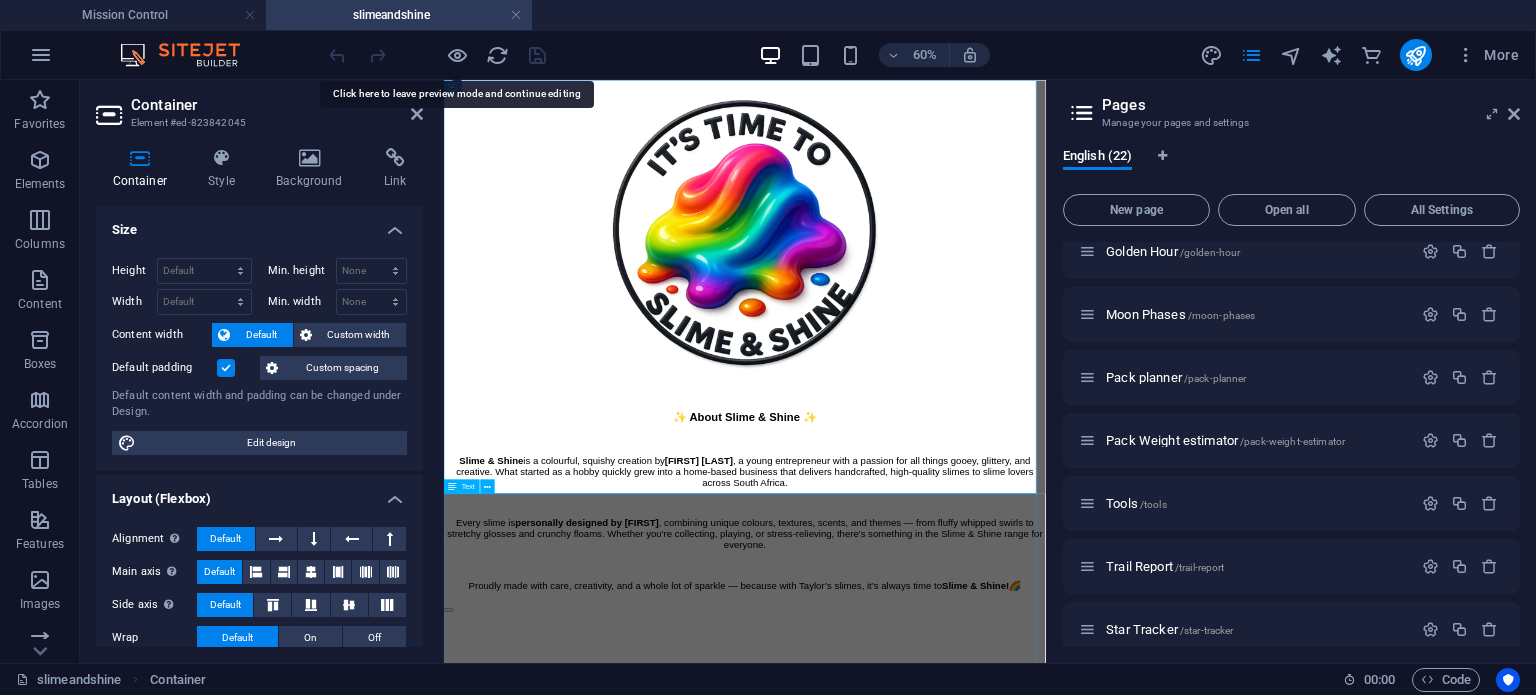 click on "✨ About Slime & Shine ✨ Slime & Shine  is a colourful, squishy creation by  Taylor Bremner , a young entrepreneur with a passion for all things gooey, glittery, and creative. What started as a hobby quickly grew into a home-based business that delivers handcrafted, high-quality slimes to slime lovers across South Africa. Every slime is  personally designed by Taylor , combining unique colours, textures, scents, and themes — from fluffy whipped swirls to stretchy glosses and crunchy floams. Whether you're collecting, playing, or stress-relieving, there's something in the Slime & Shine range for everyone. Proudly made with care, creativity, and a whole lot of sparkle — because with Taylor’s slimes, it’s always time to  Slime & Shine!  🌈" at bounding box center [945, 783] 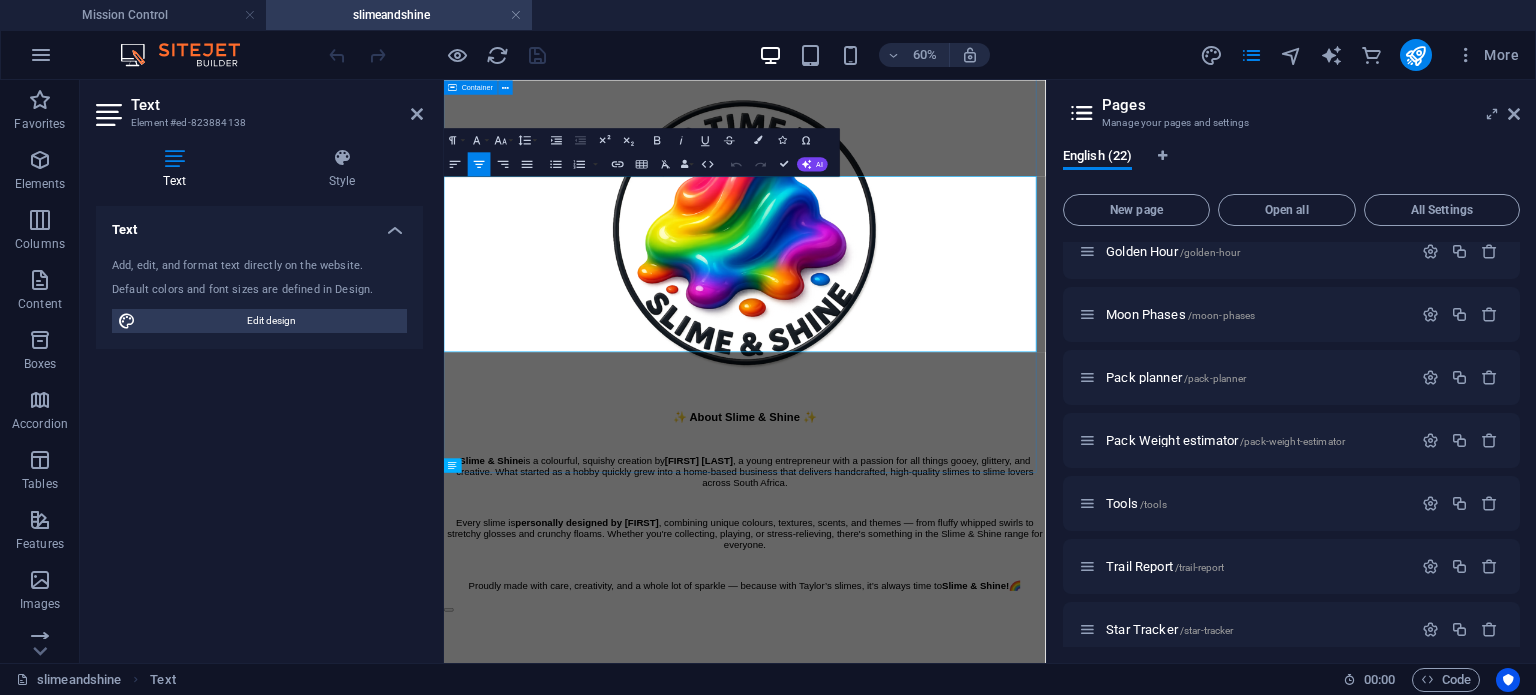 scroll, scrollTop: 0, scrollLeft: 0, axis: both 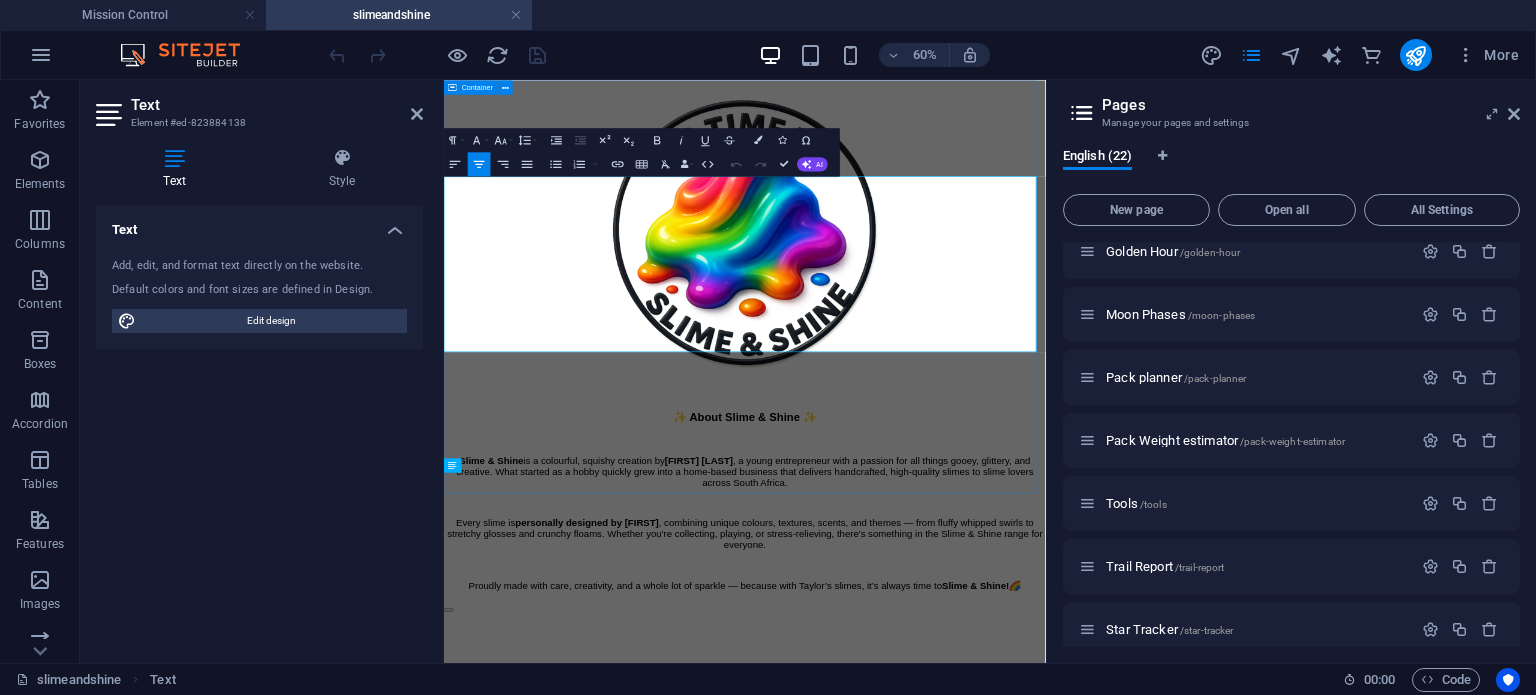 click on "Slime & Shine Goop" at bounding box center [945, 346] 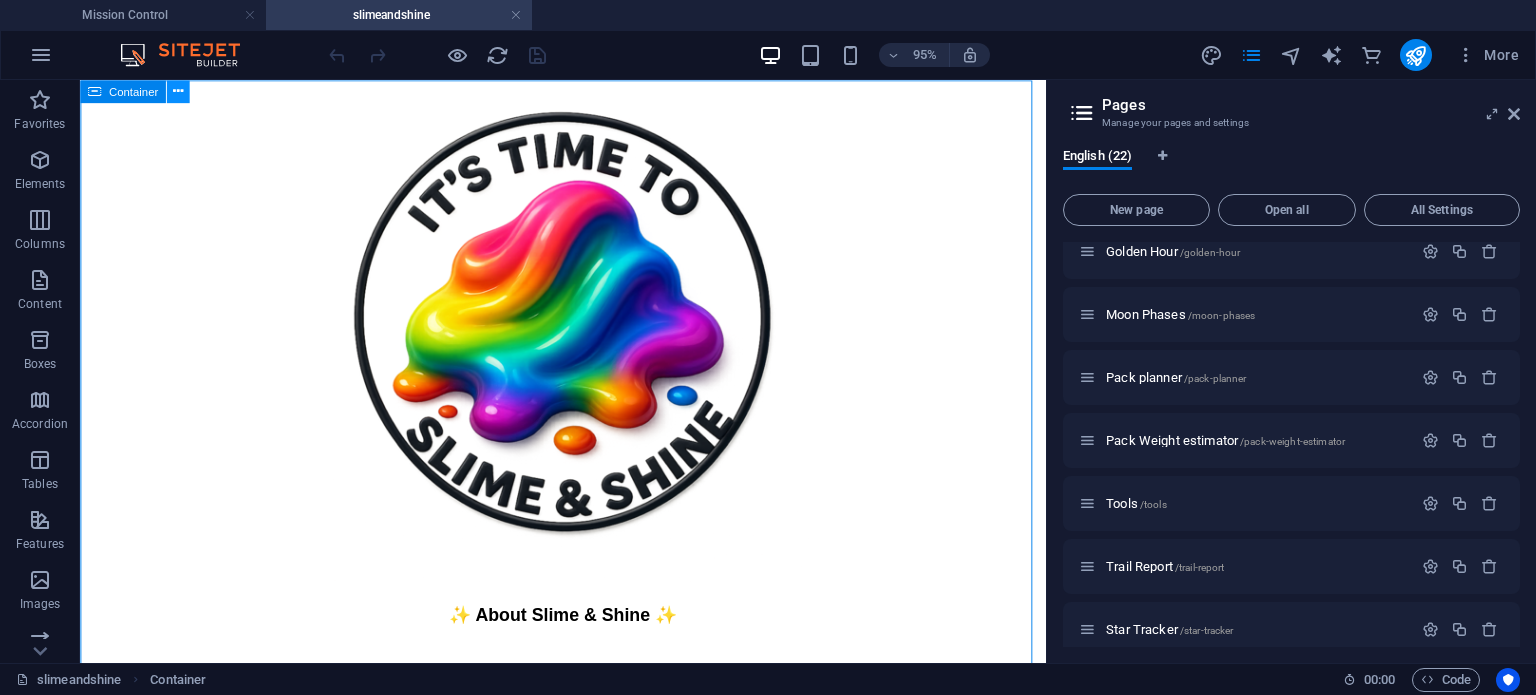 click at bounding box center (178, 91) 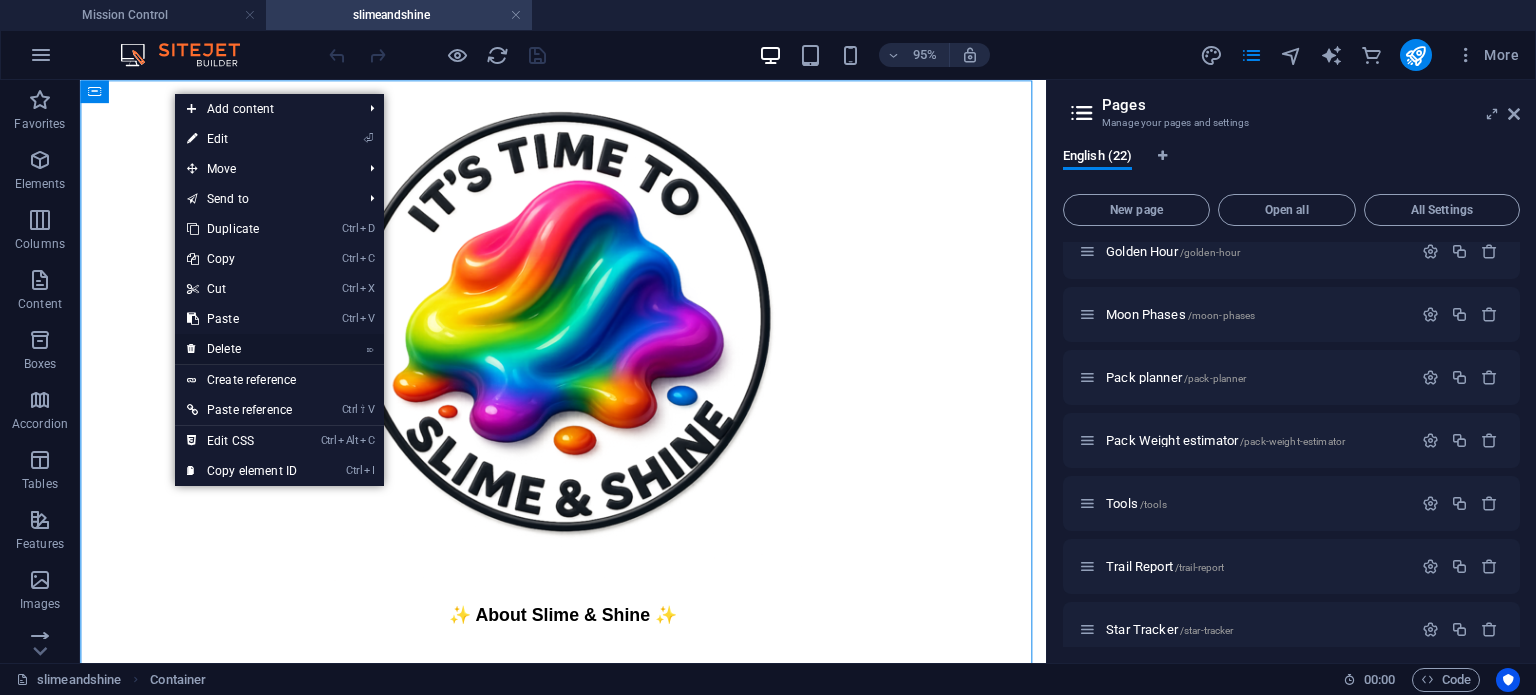 click on "⌦  Delete" at bounding box center [242, 349] 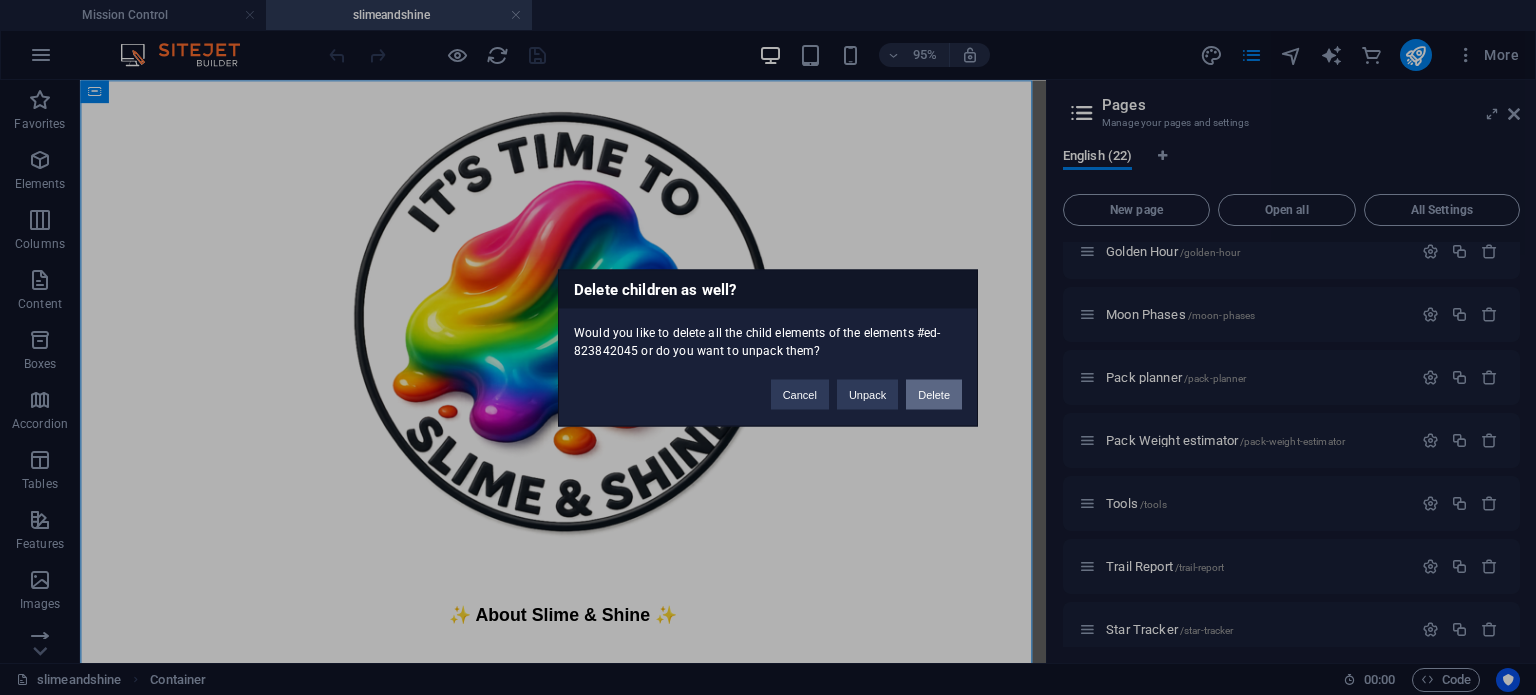 click on "Delete" at bounding box center (934, 394) 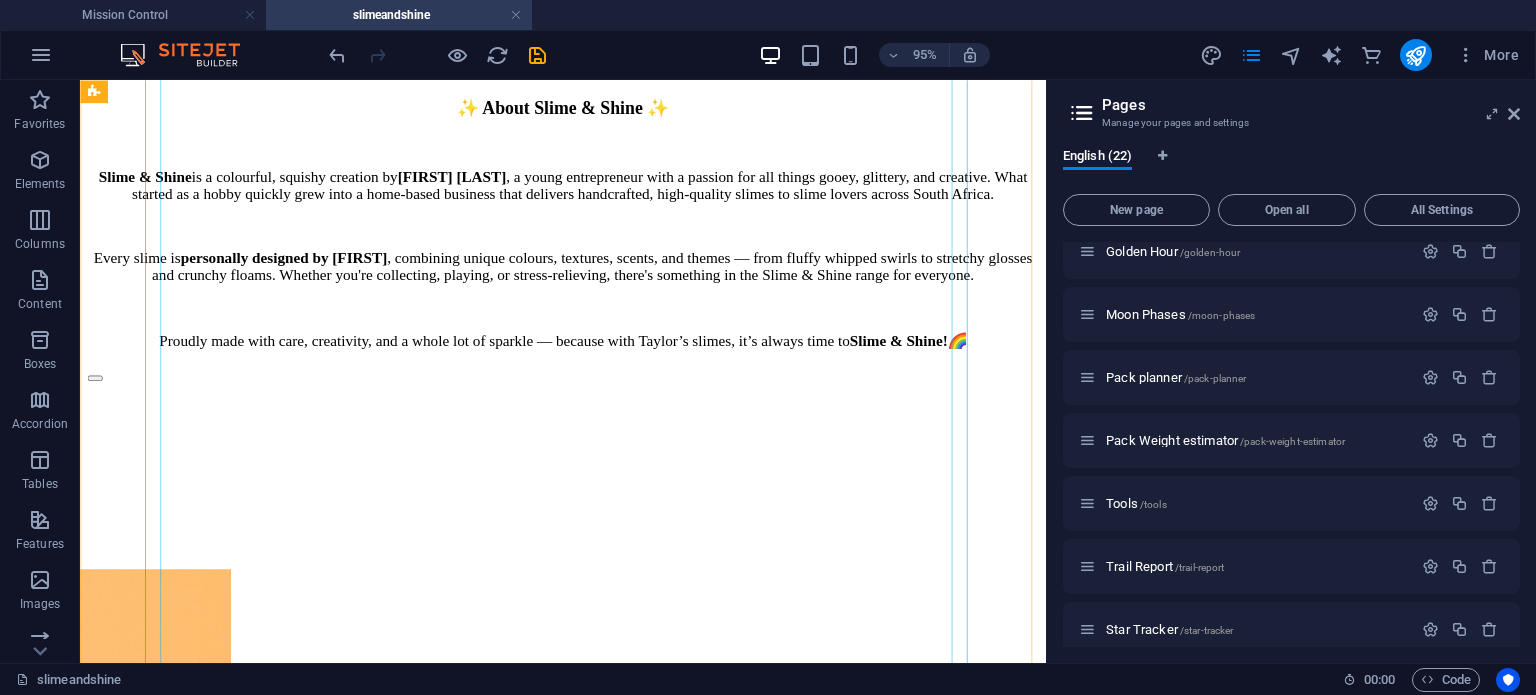 scroll, scrollTop: 0, scrollLeft: 0, axis: both 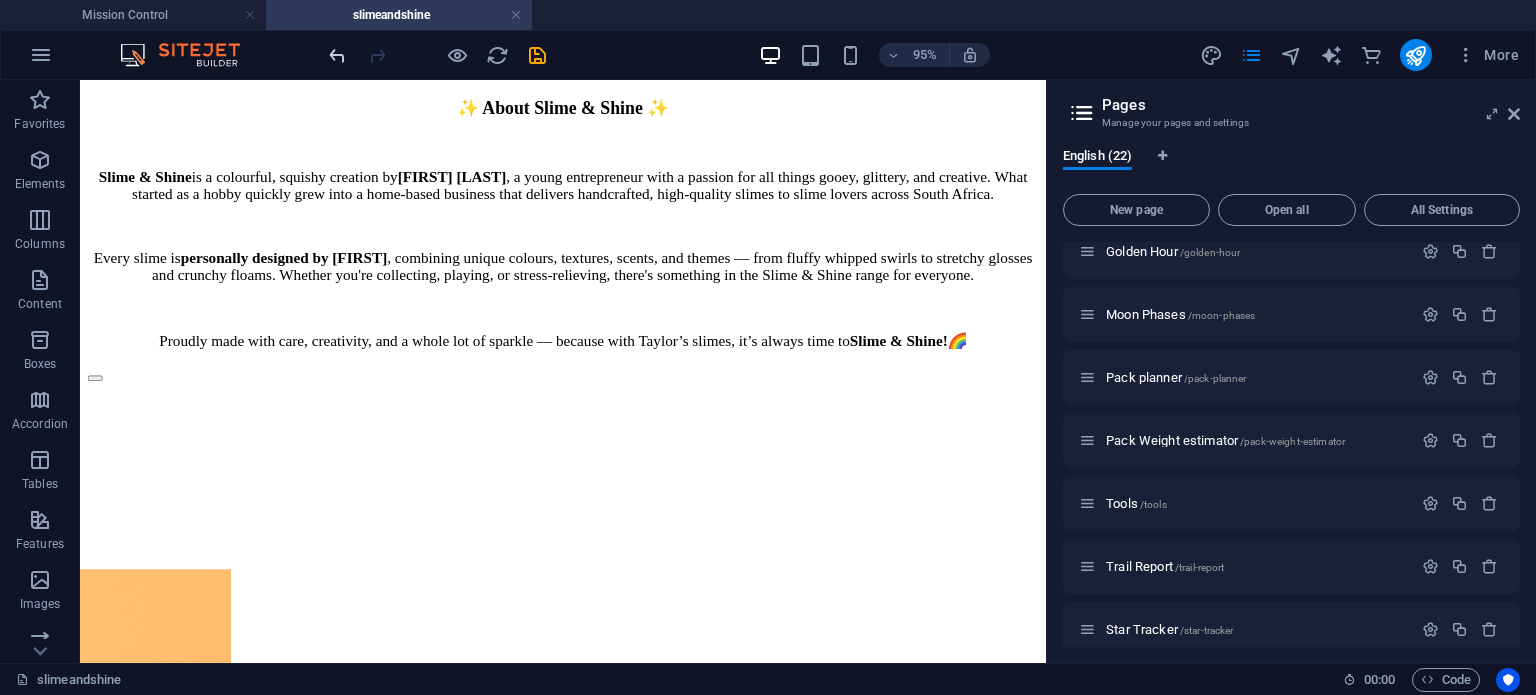 click at bounding box center (337, 55) 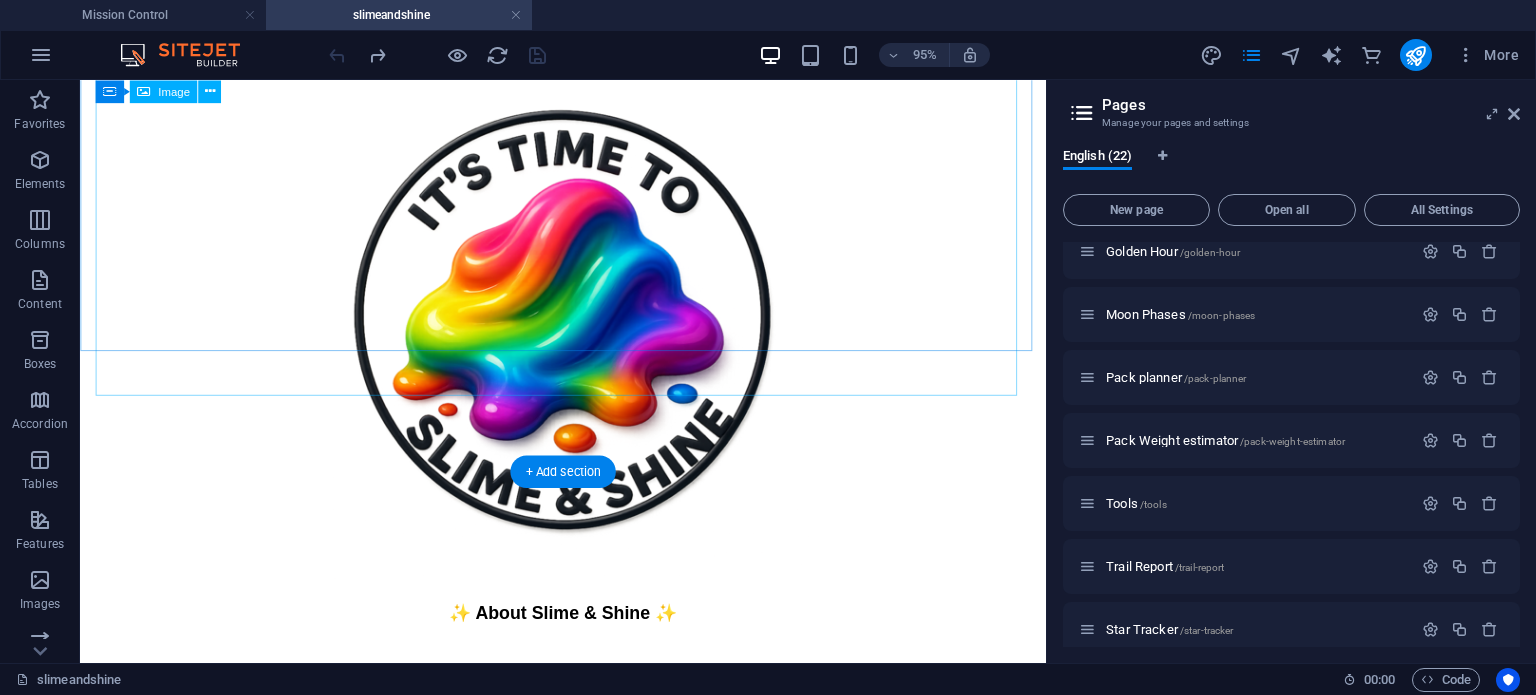 scroll, scrollTop: 0, scrollLeft: 0, axis: both 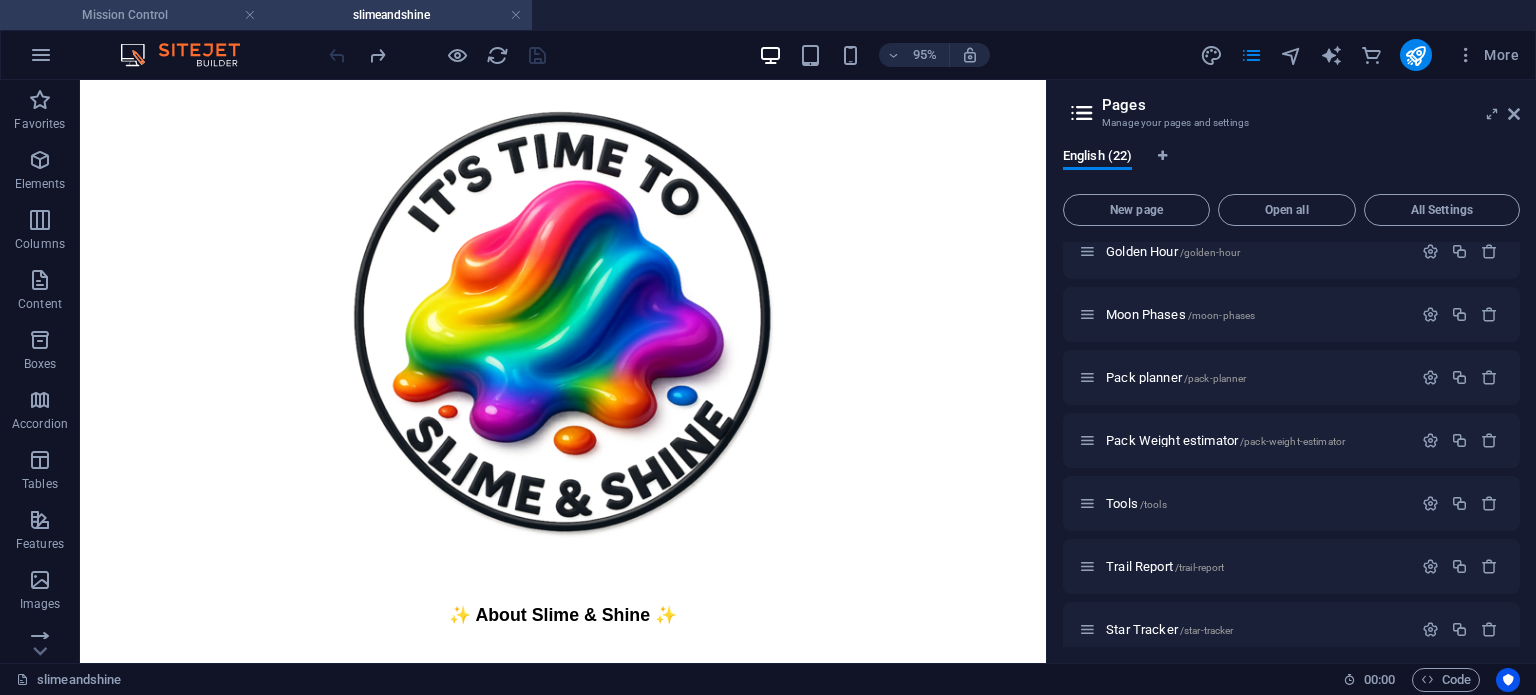 click on "Mission Control" at bounding box center (133, 15) 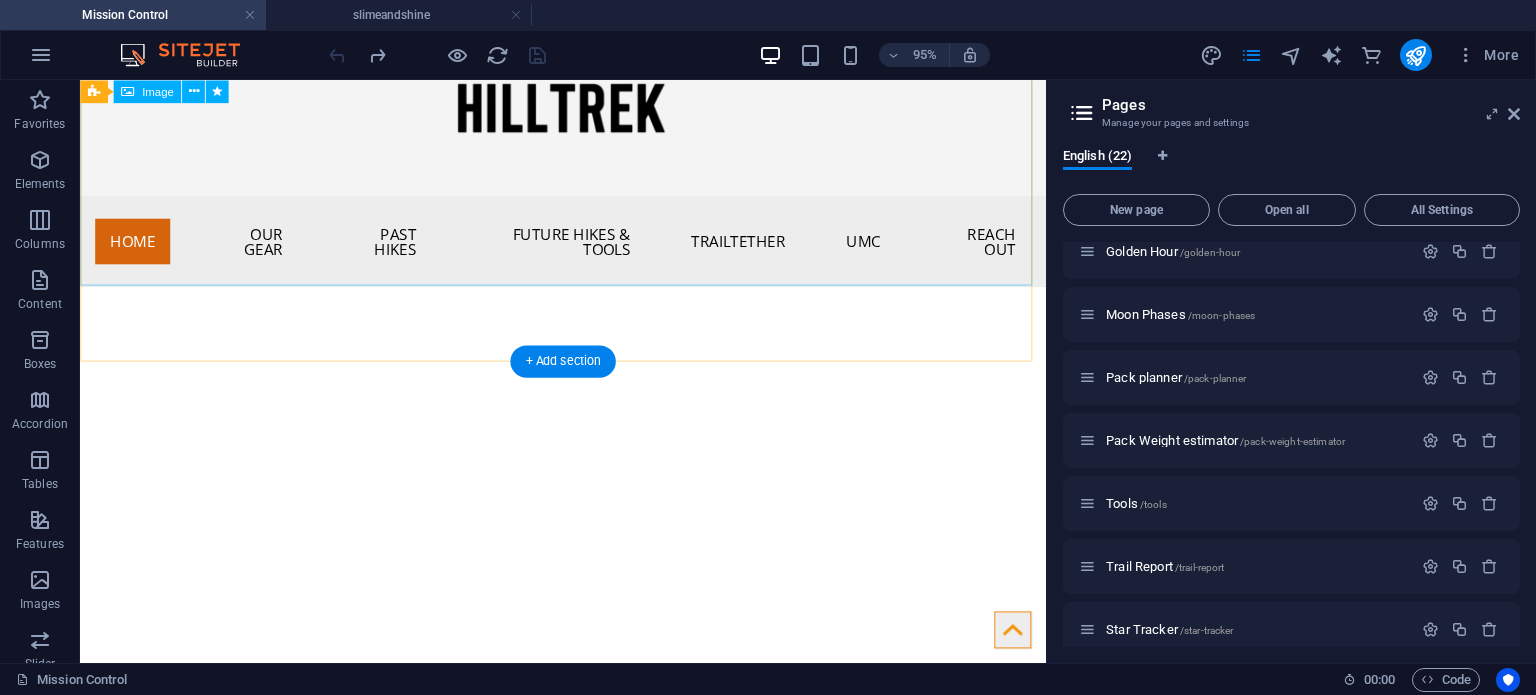 scroll, scrollTop: 0, scrollLeft: 0, axis: both 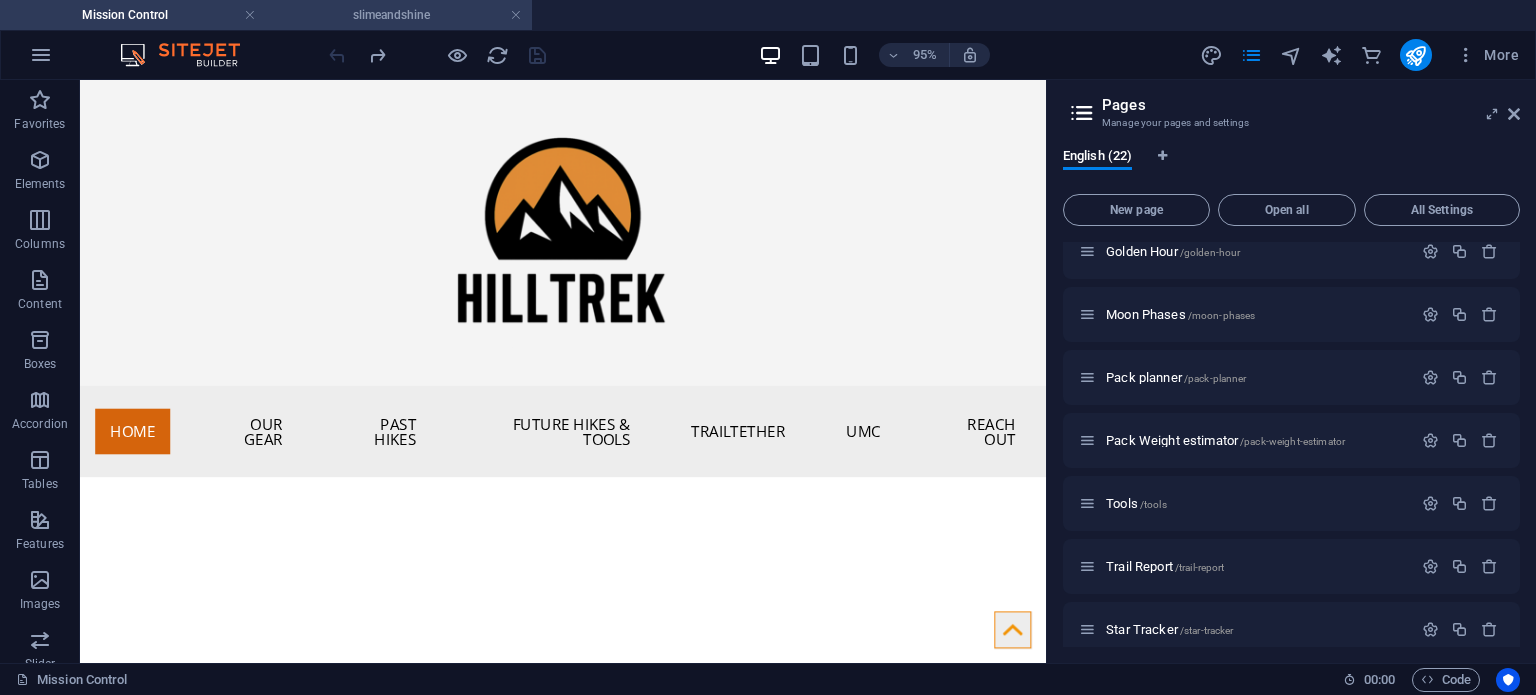 click on "slimeandshine" at bounding box center (399, 15) 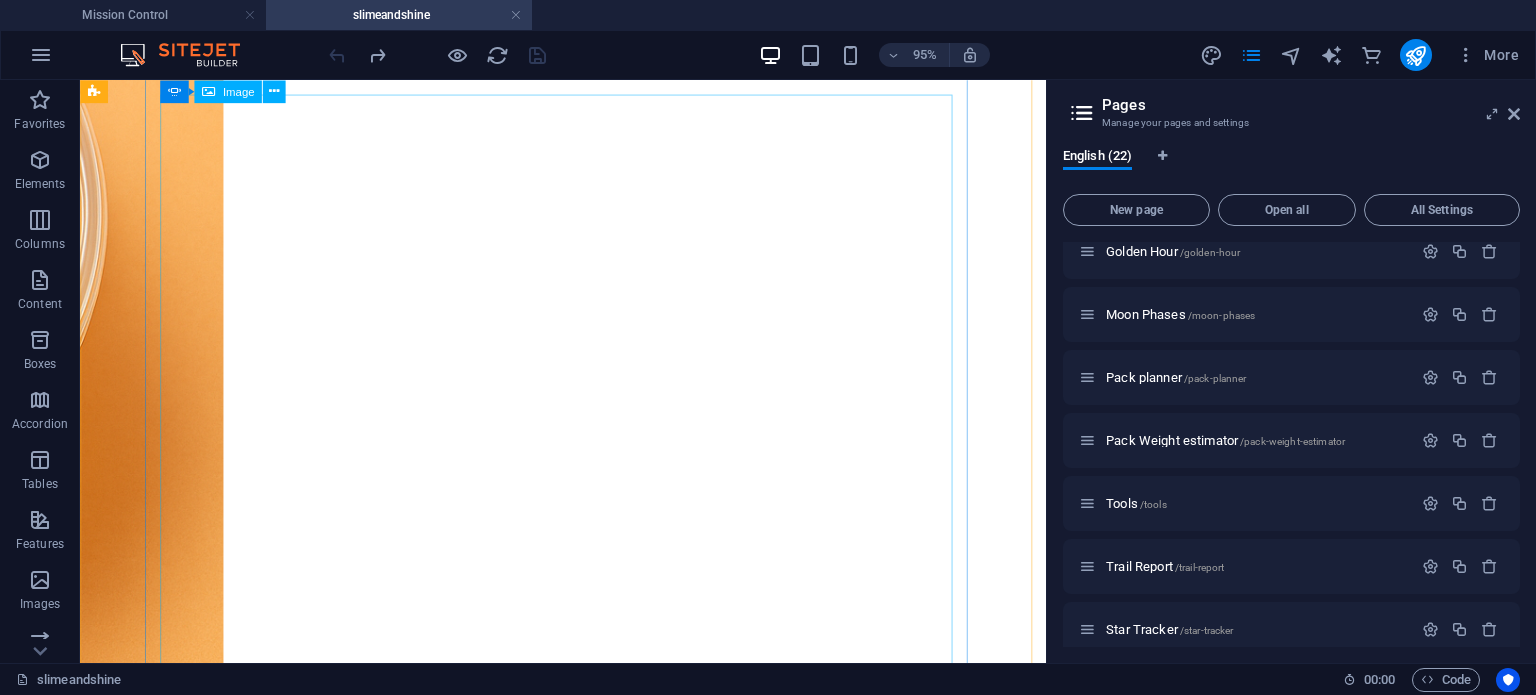 scroll, scrollTop: 1700, scrollLeft: 0, axis: vertical 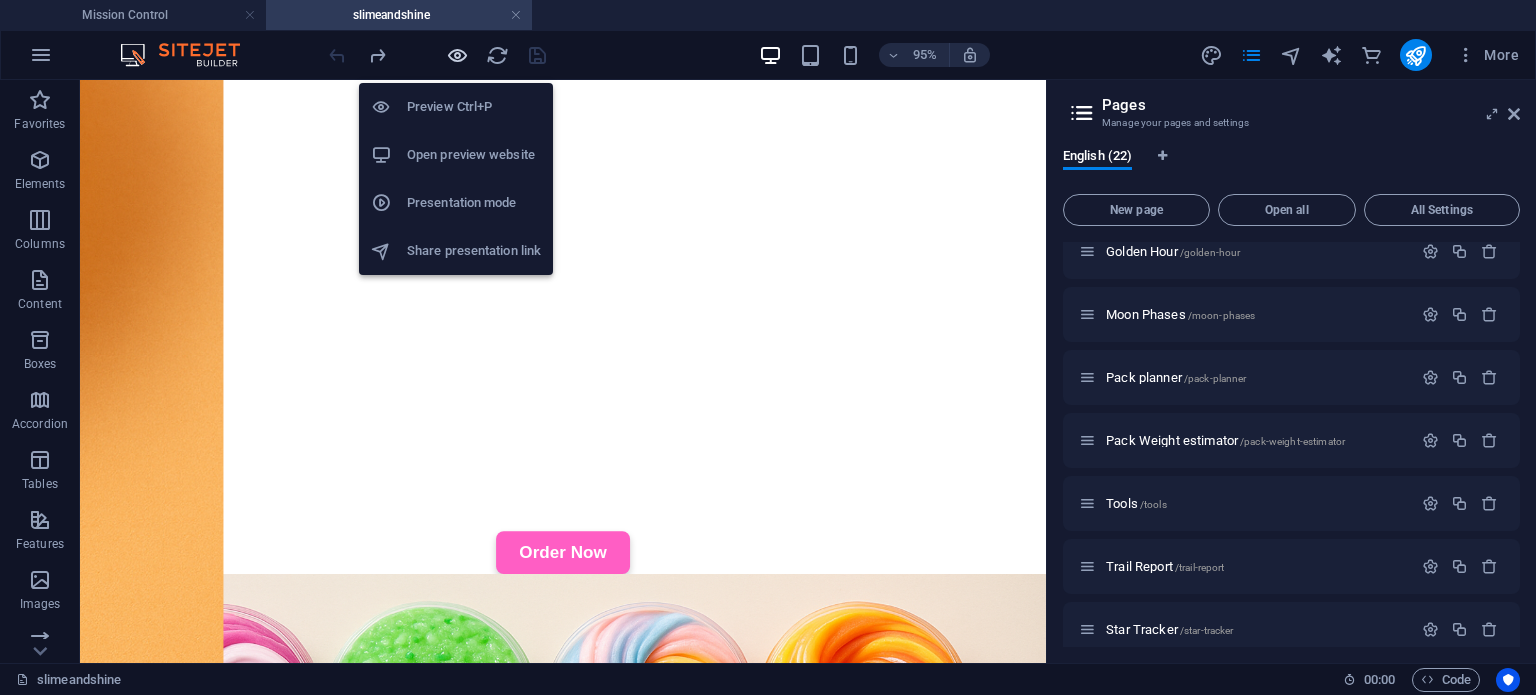 click at bounding box center (457, 55) 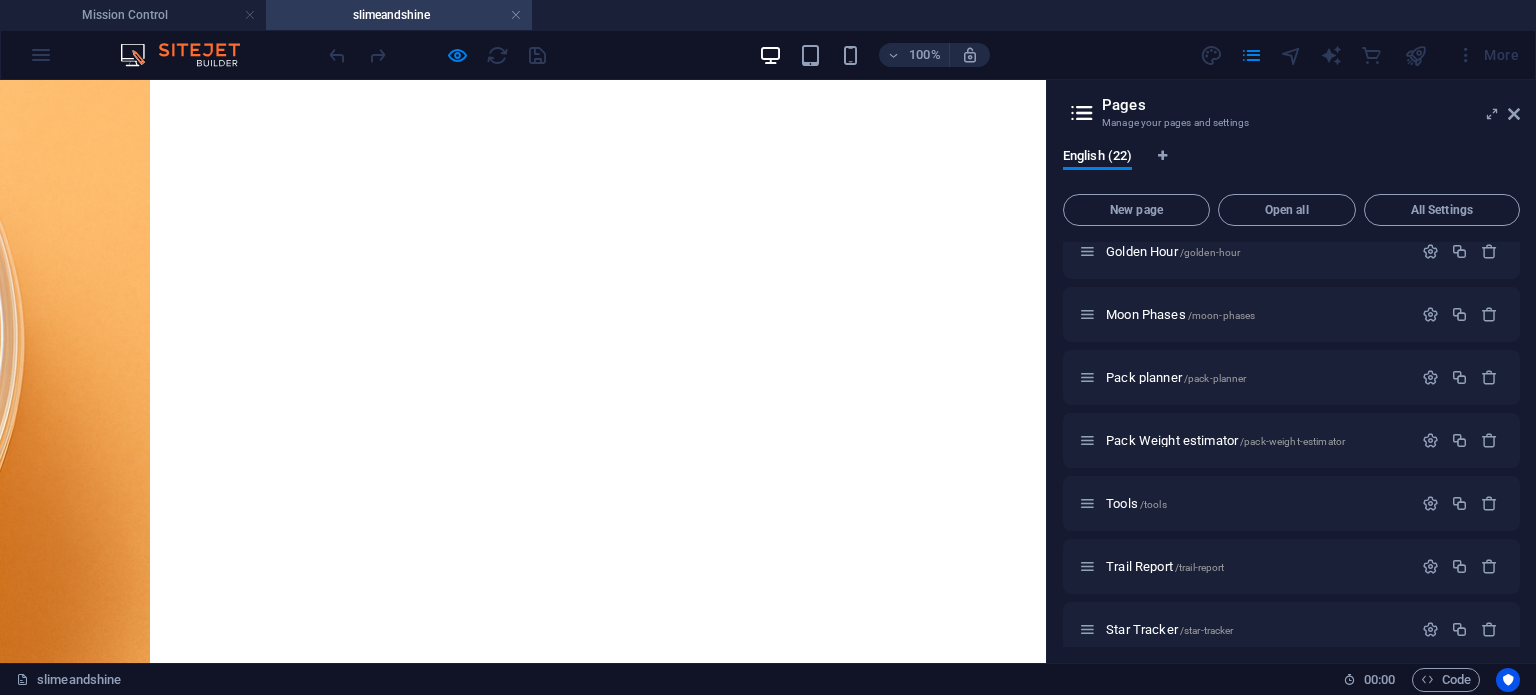 scroll, scrollTop: 1204, scrollLeft: 0, axis: vertical 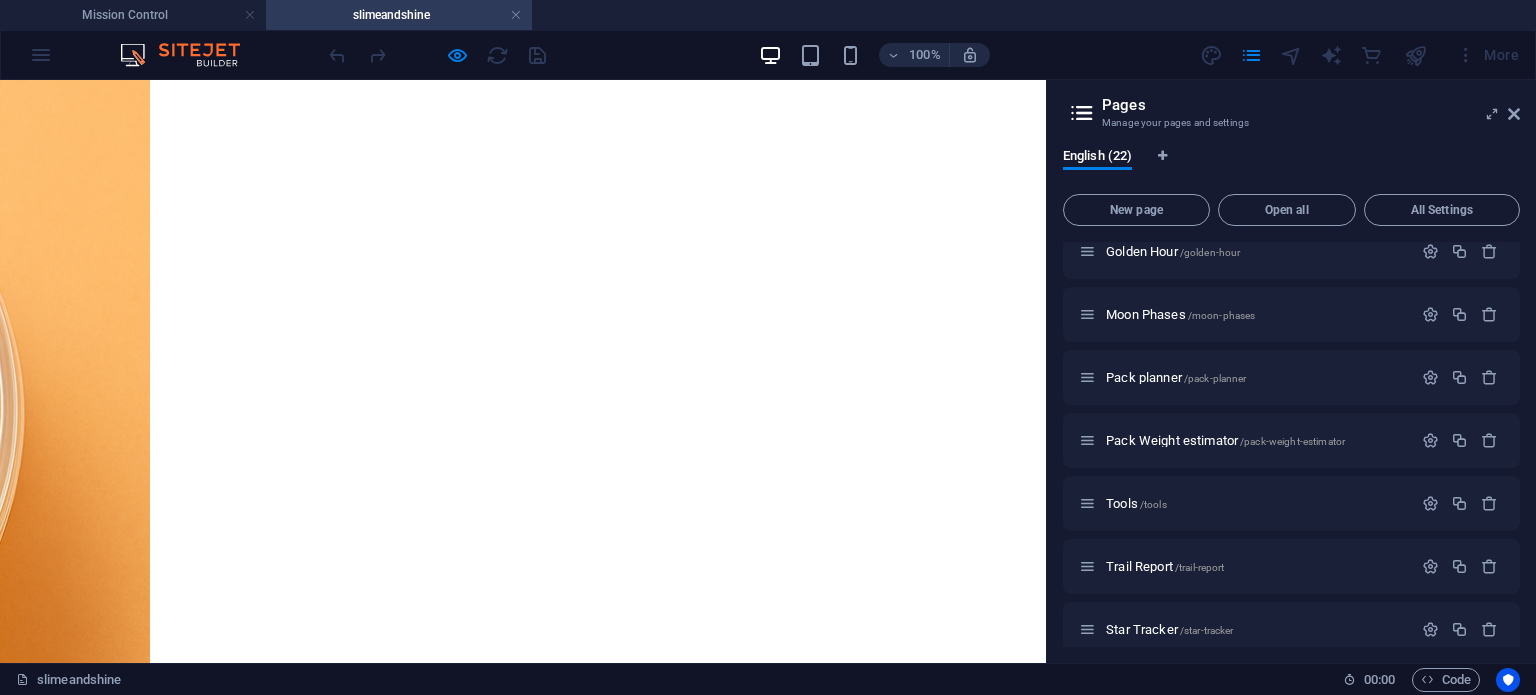 drag, startPoint x: 788, startPoint y: 322, endPoint x: 332, endPoint y: 379, distance: 459.5487 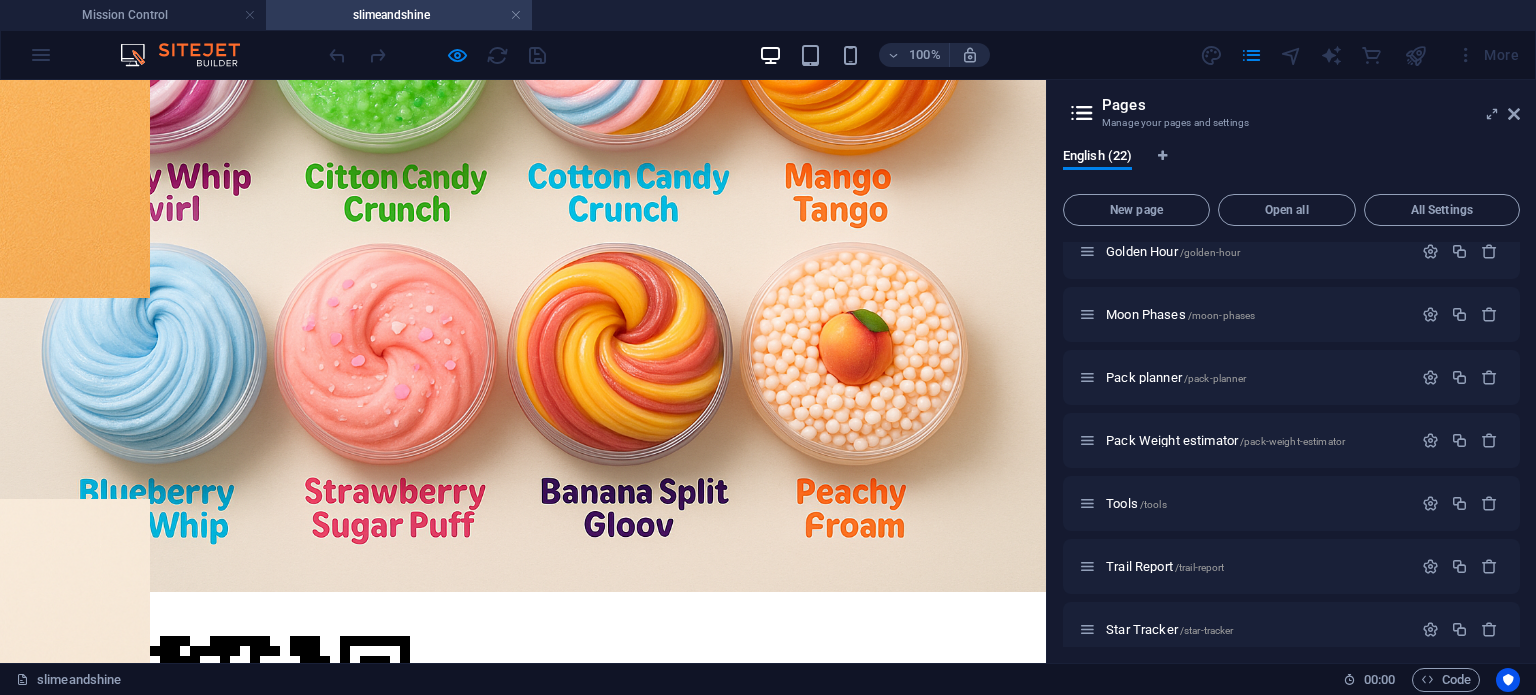 scroll, scrollTop: 2404, scrollLeft: 0, axis: vertical 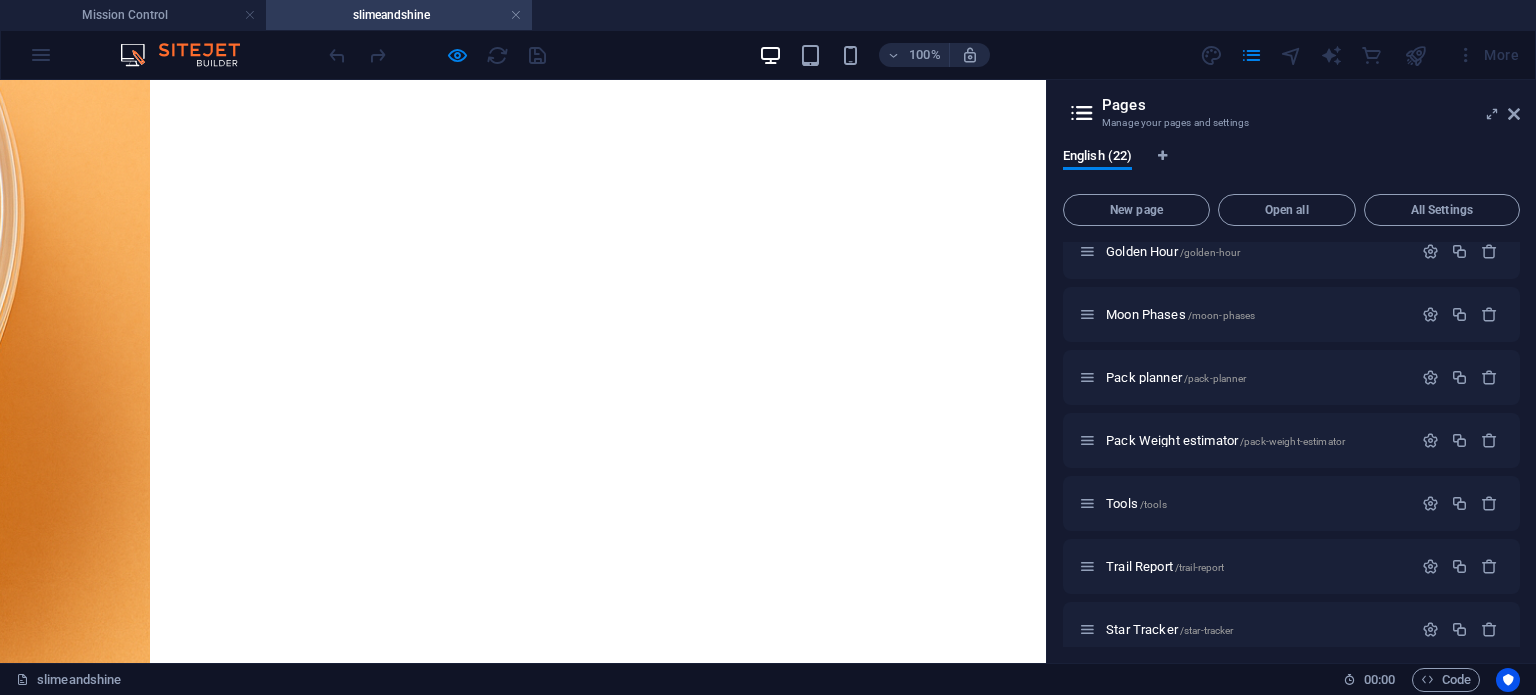click at bounding box center (-373, 2017) 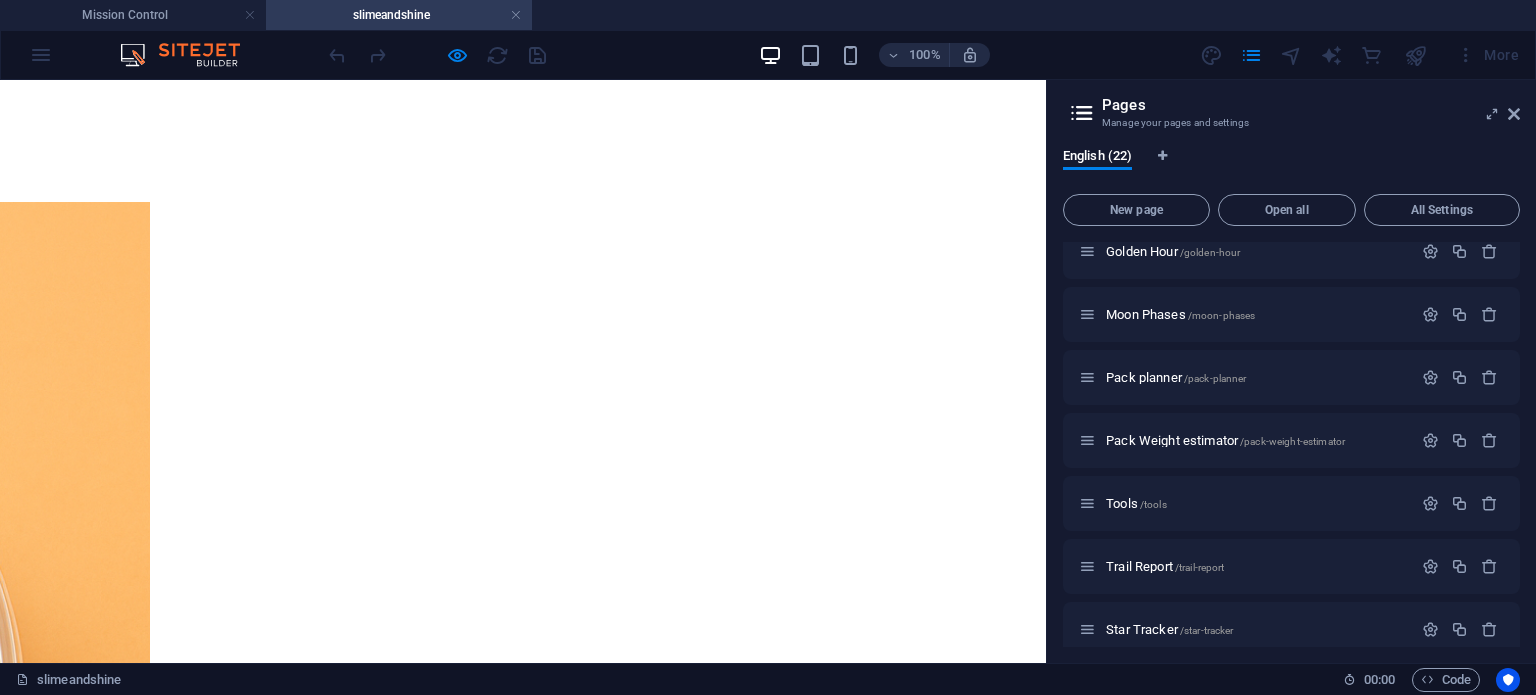 scroll, scrollTop: 904, scrollLeft: 0, axis: vertical 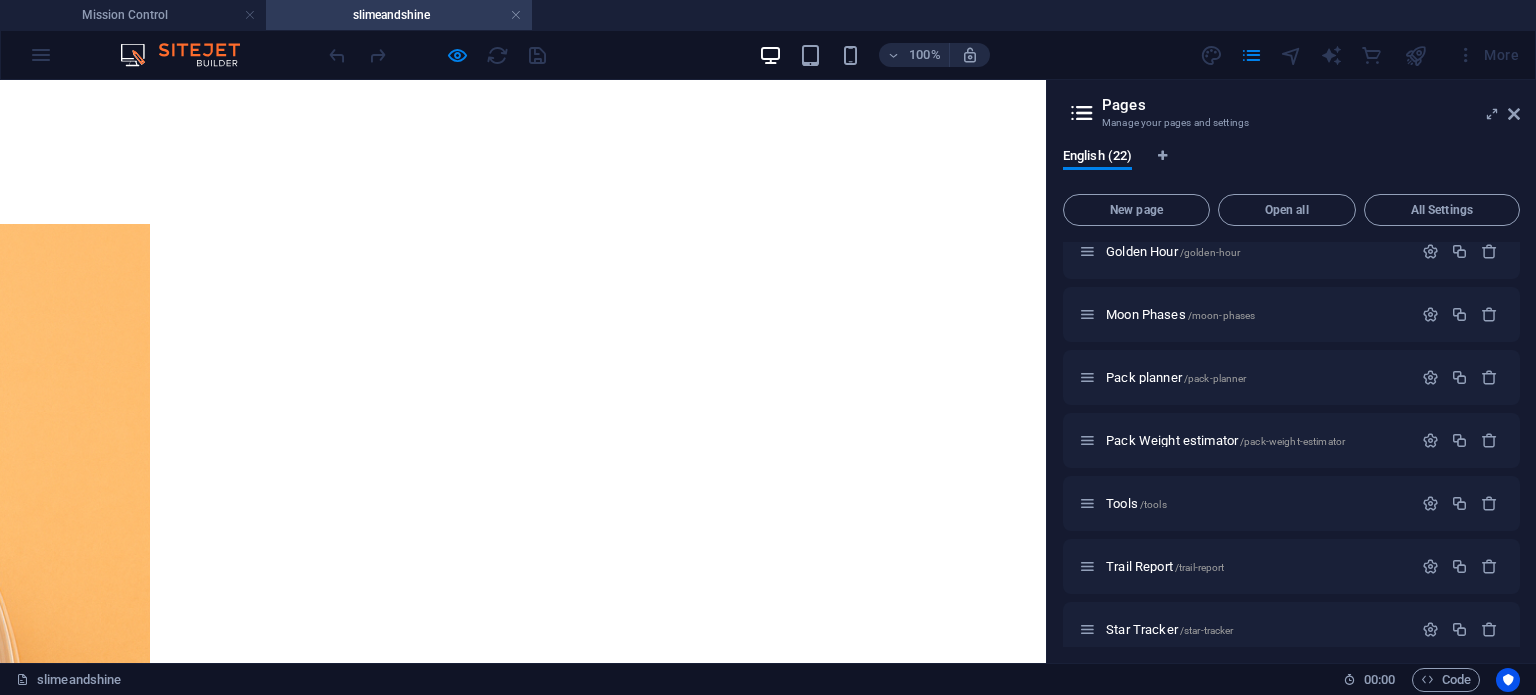 click on "Pages Manage your pages and settings English (22) New page Open all All Settings Mission Control / Our Gear /our-gear Hikes /hikes TrailTeather /trailteather UMC /umc Reach Out /reach-out Legal Notice /legal-notice Privacy /privacy Past hikes /past-hikes-item The Crew: Single Page Layout /the-crew-item Future Hikes /future-hikes SOS /sos Compass /compass Sleeping pad level /sleeping-pad-level Golden Hour /golden-hour Moon Phases /moon-phases Pack planner /pack-planner Pack Weight estimator /pack-weight-estimator Tools /tools Trail Report /trail-report Star Tracker /star-tracker slimeandshine /slimeandshine" at bounding box center (1291, 371) 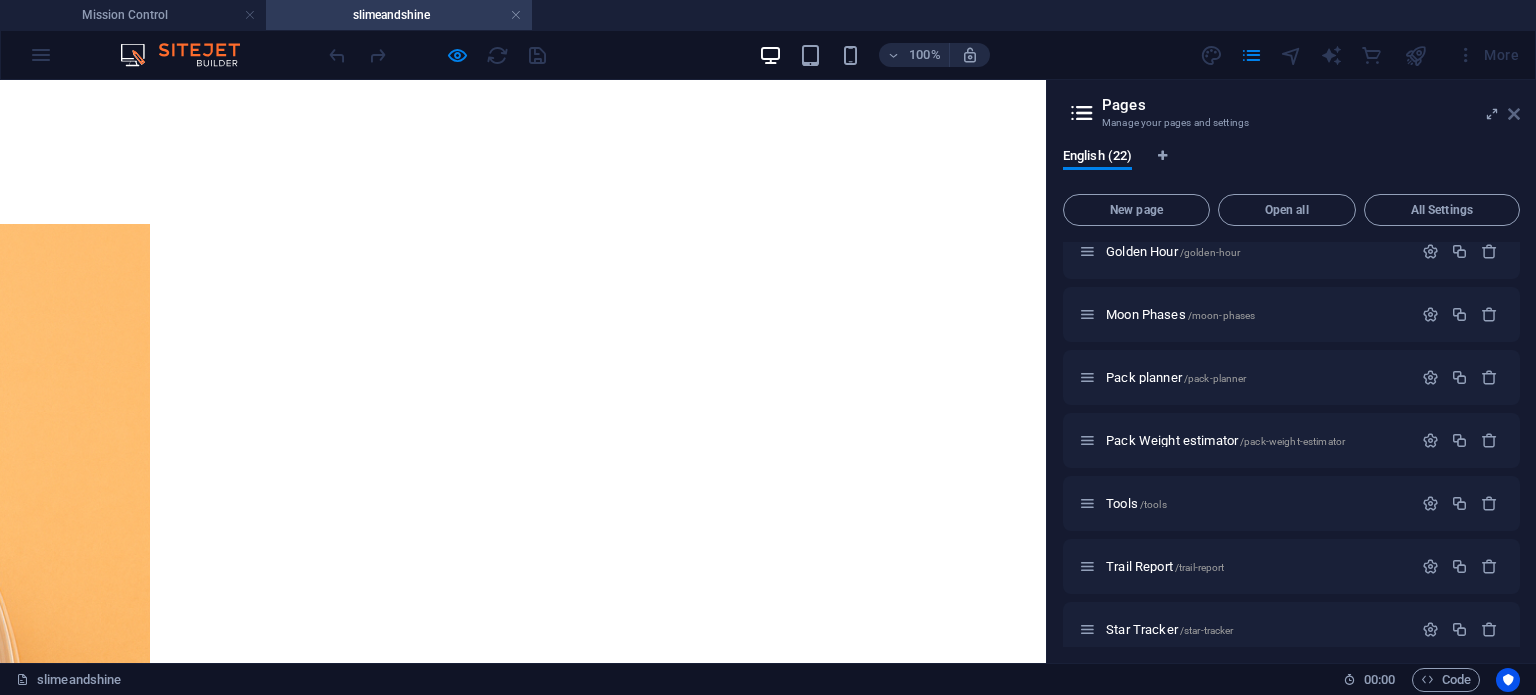 click at bounding box center [1514, 114] 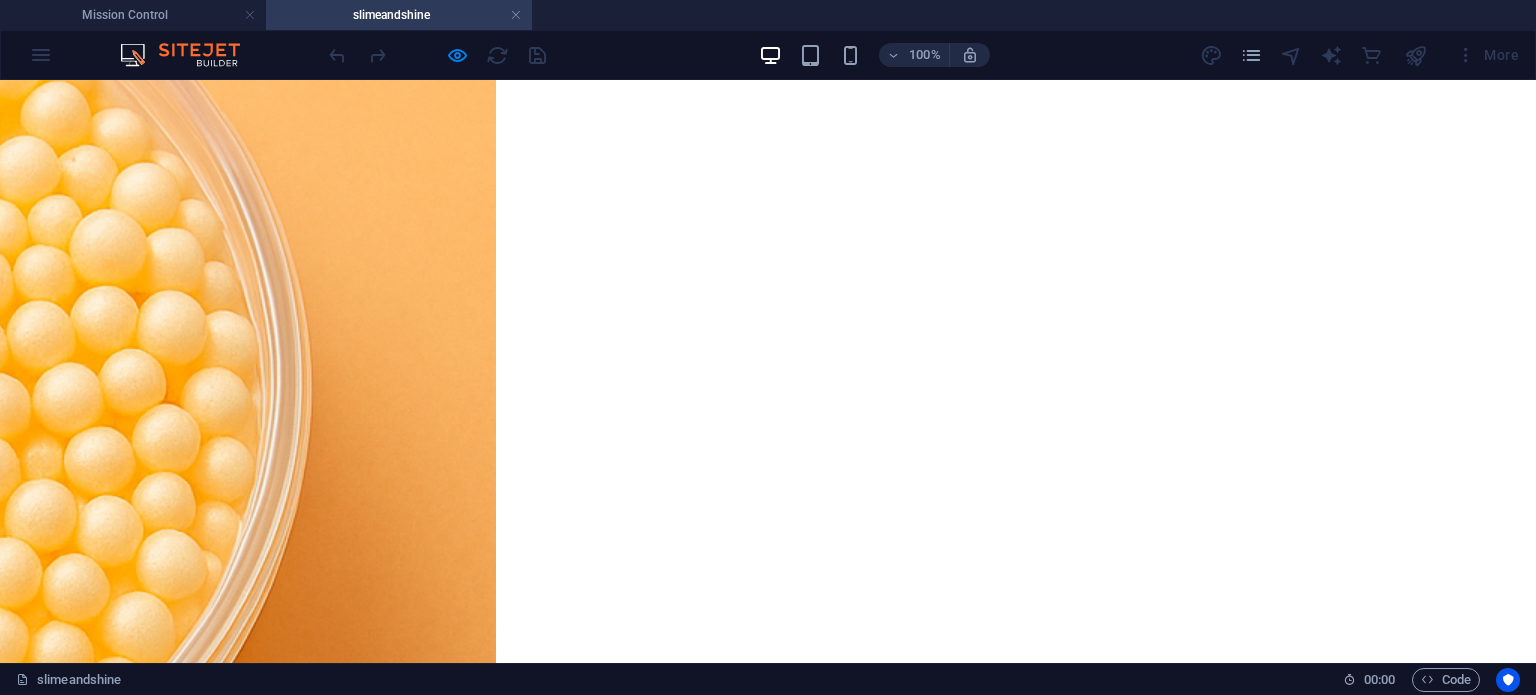 scroll, scrollTop: 1300, scrollLeft: 0, axis: vertical 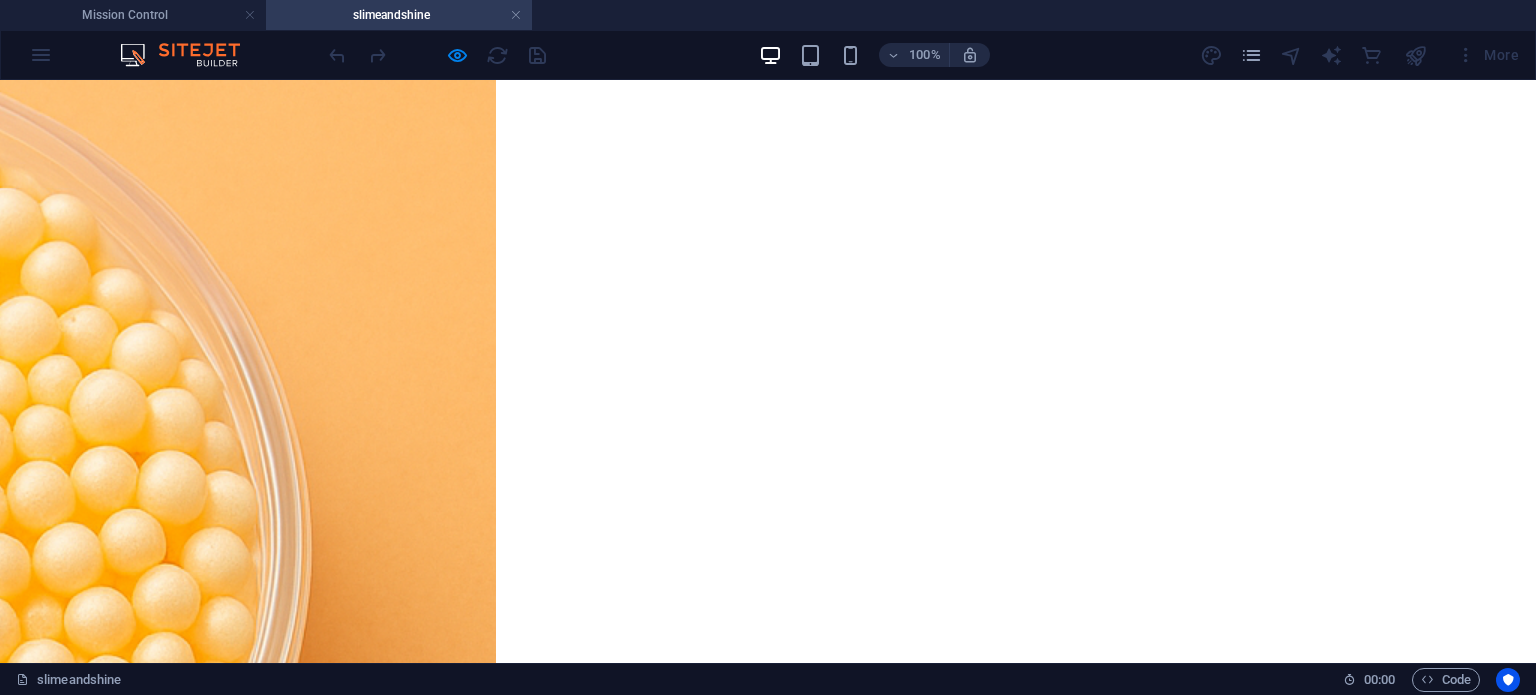 click at bounding box center (-272, 3101) 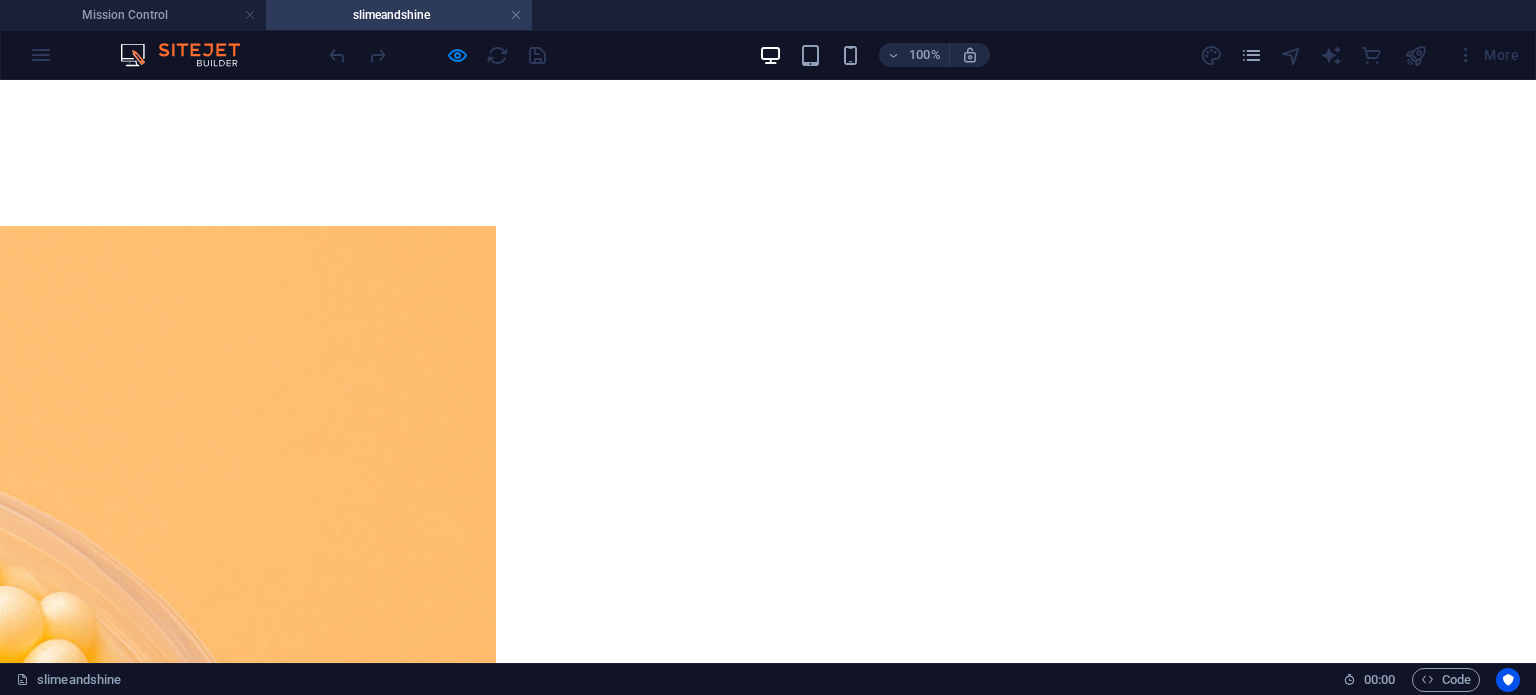 scroll, scrollTop: 900, scrollLeft: 0, axis: vertical 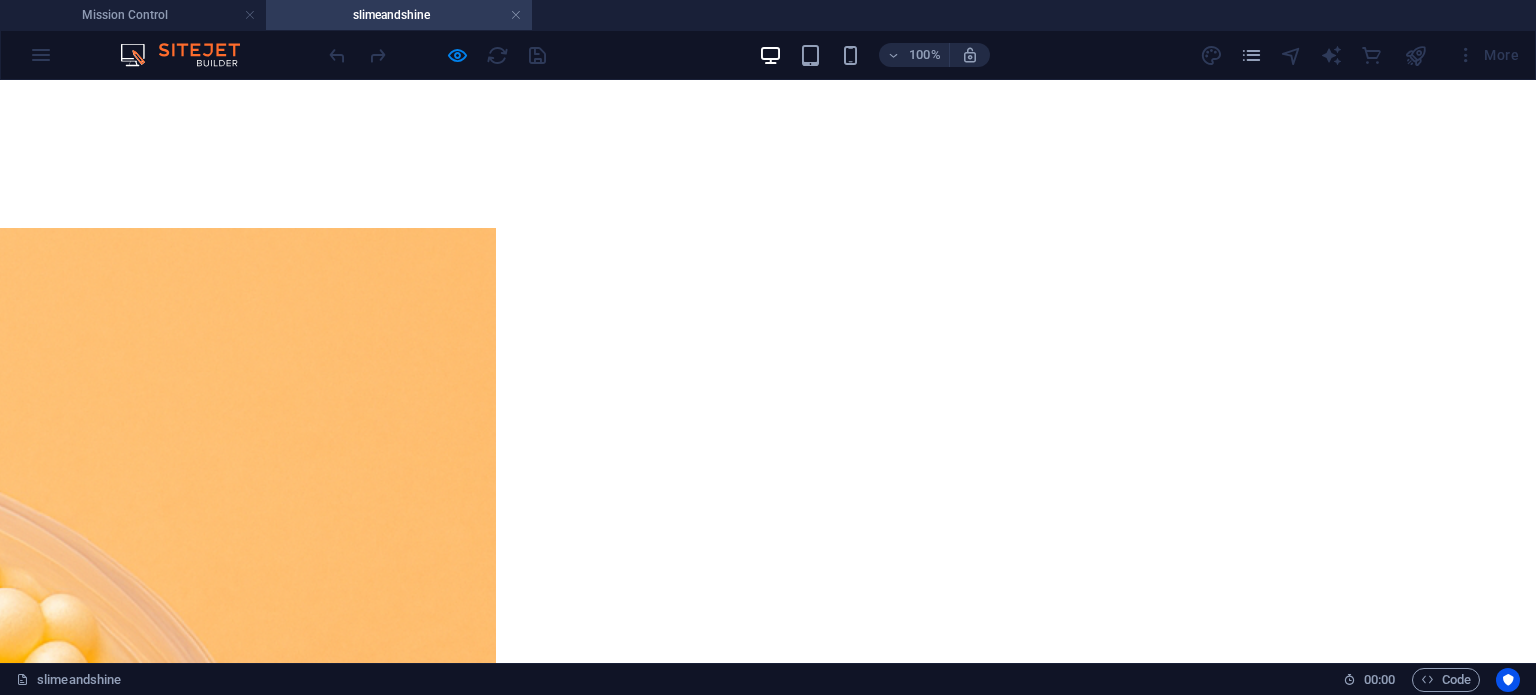 click at bounding box center (437, 55) 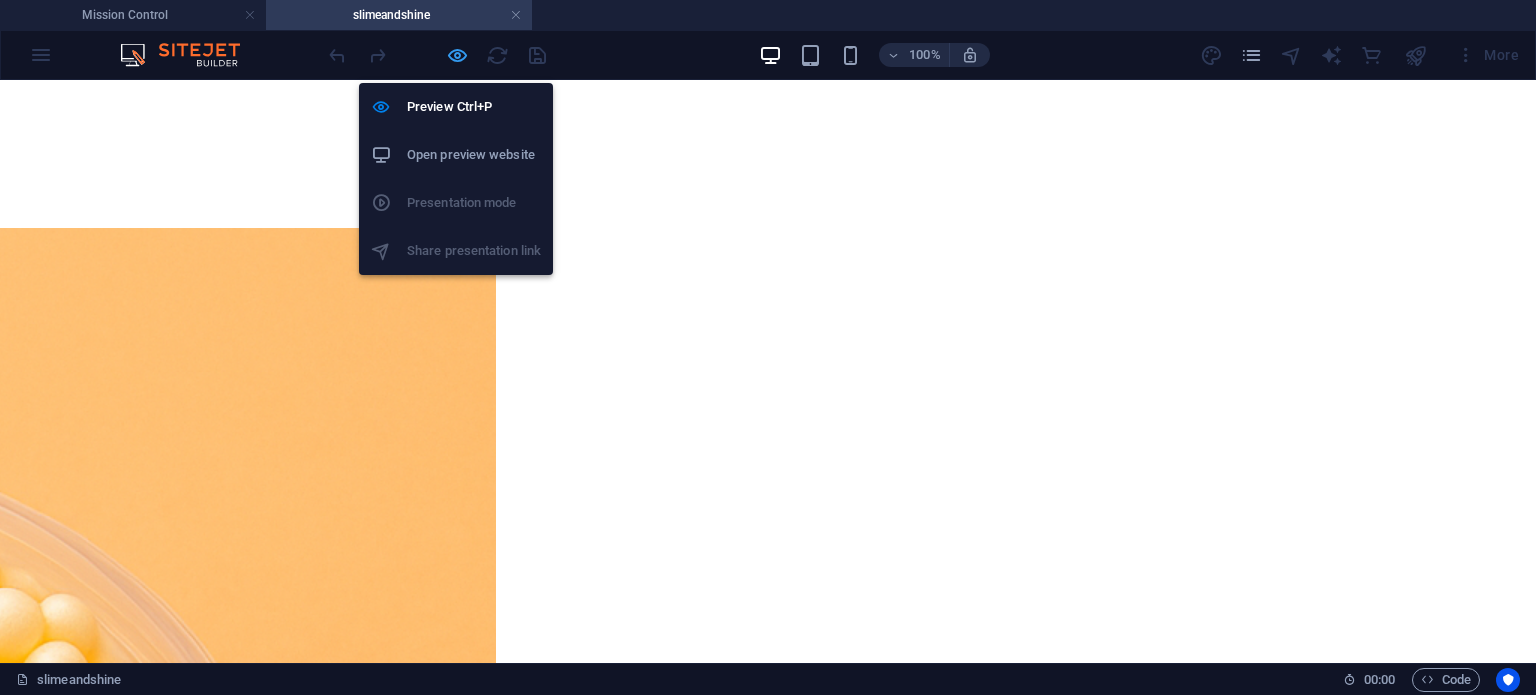 click at bounding box center (457, 55) 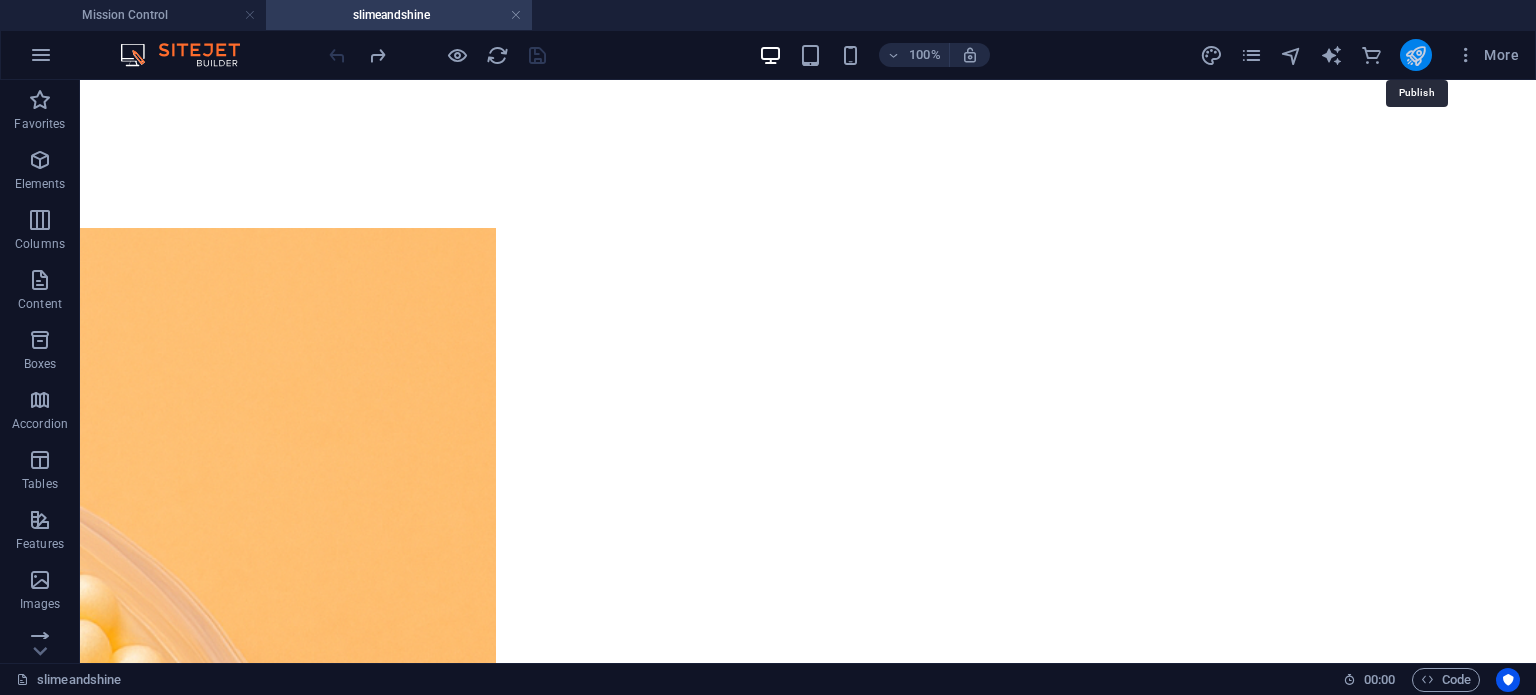 click at bounding box center (1415, 55) 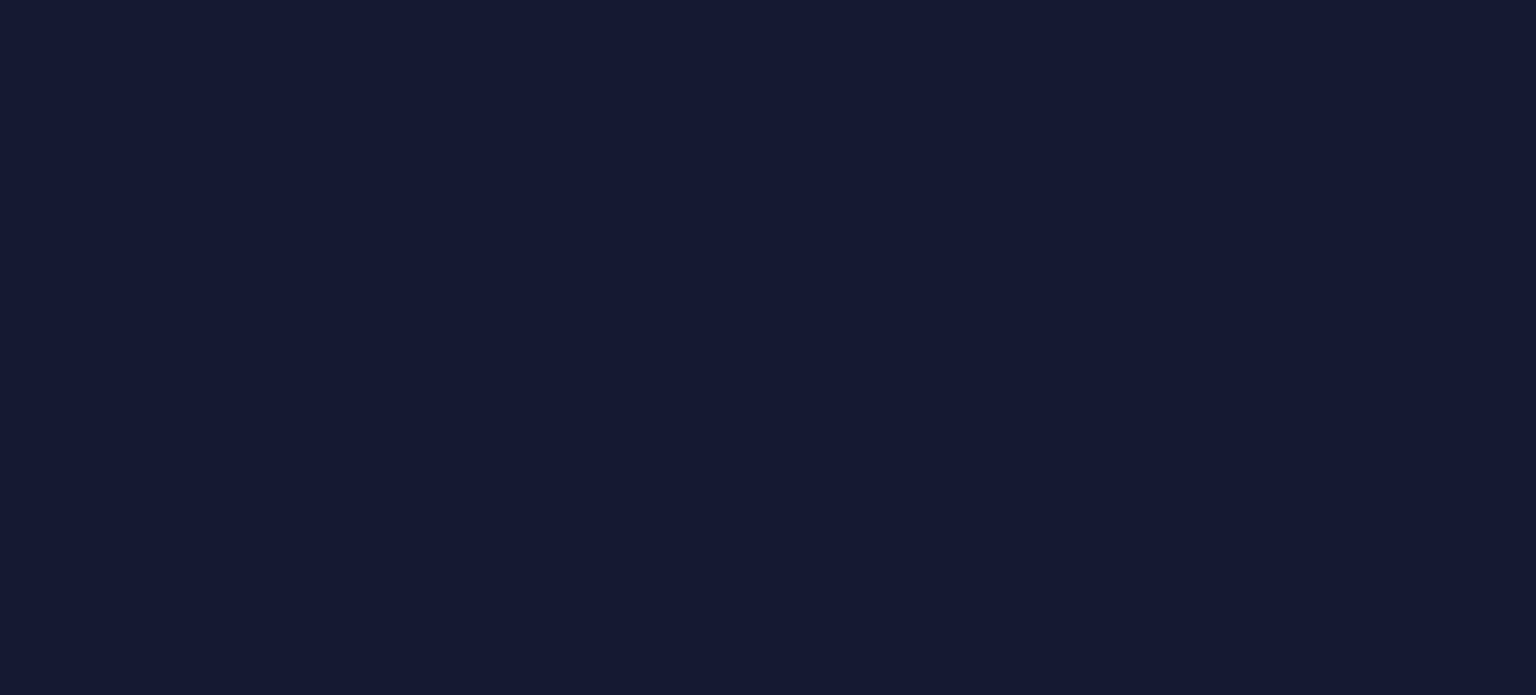 scroll, scrollTop: 0, scrollLeft: 0, axis: both 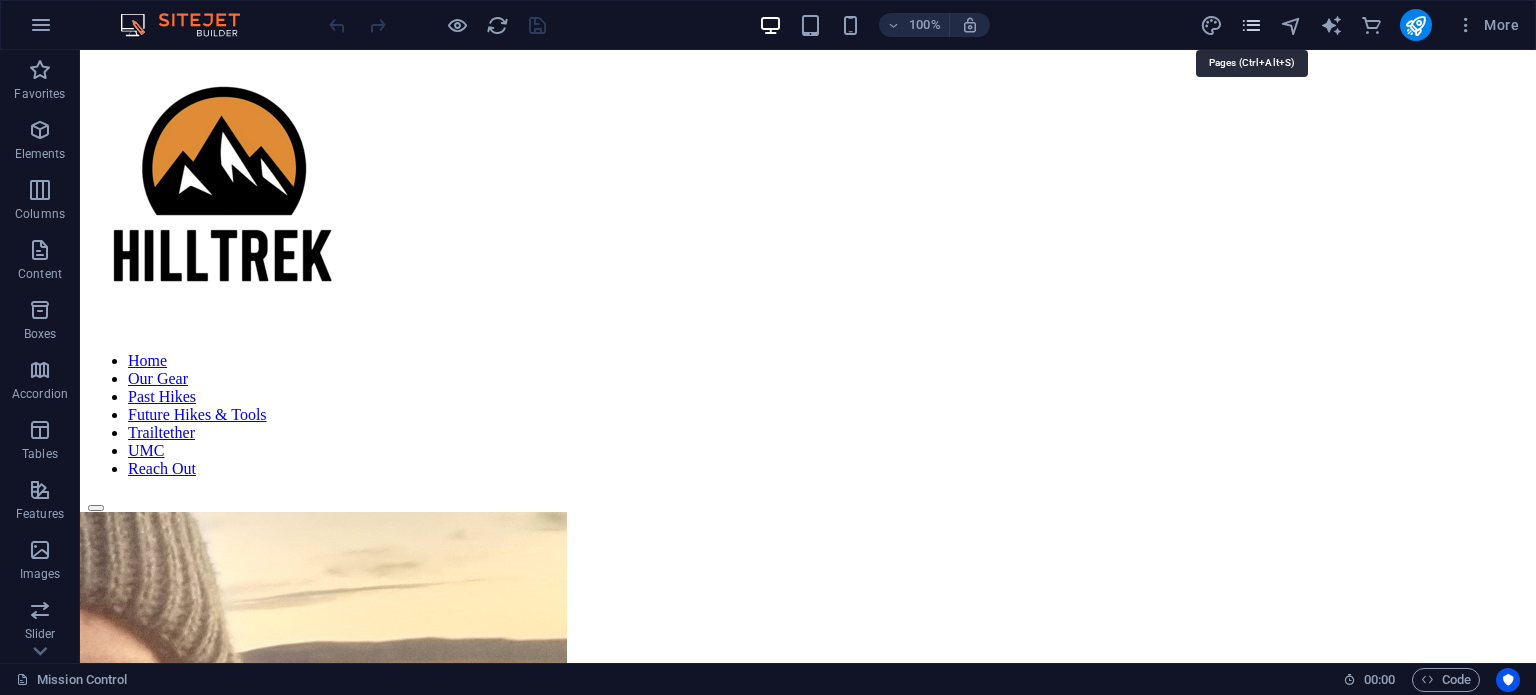 click at bounding box center (1251, 25) 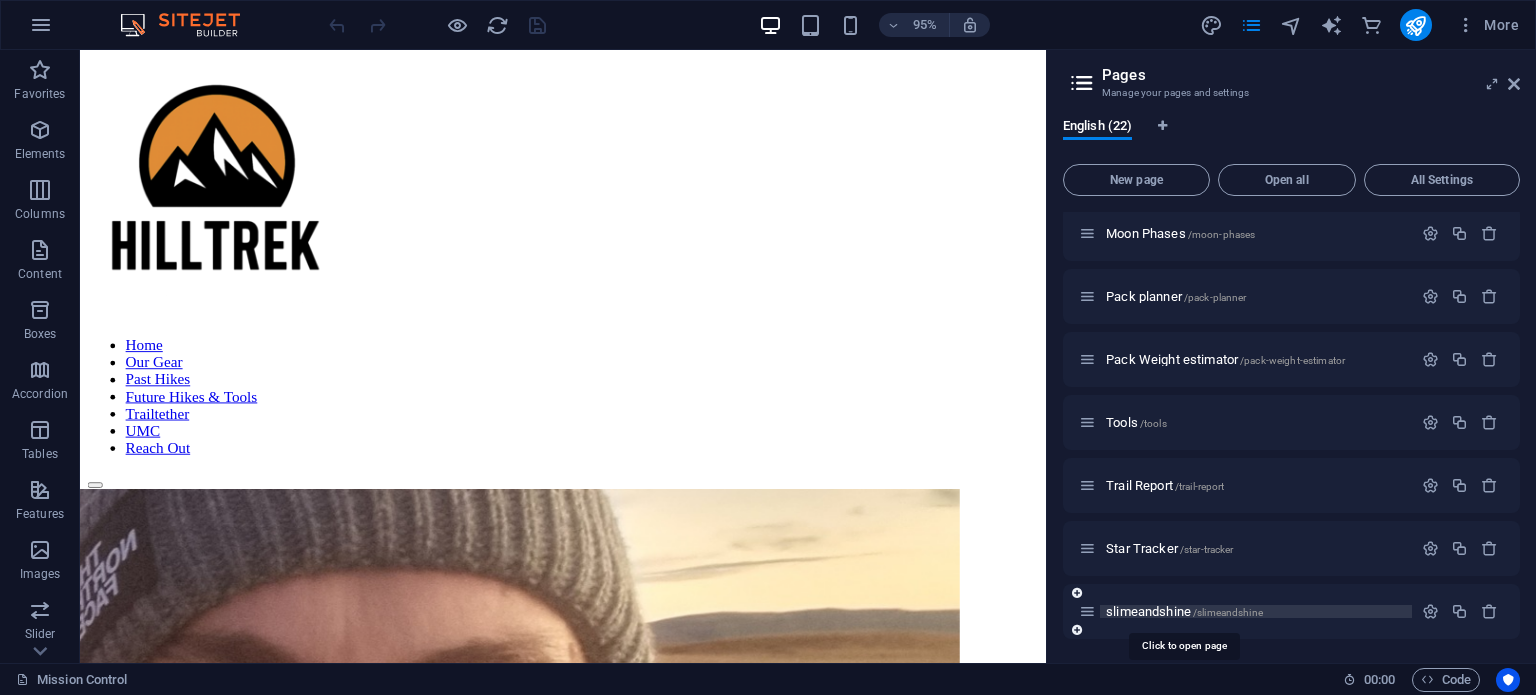 click on "slimeandshine /slimeandshine" at bounding box center (1184, 611) 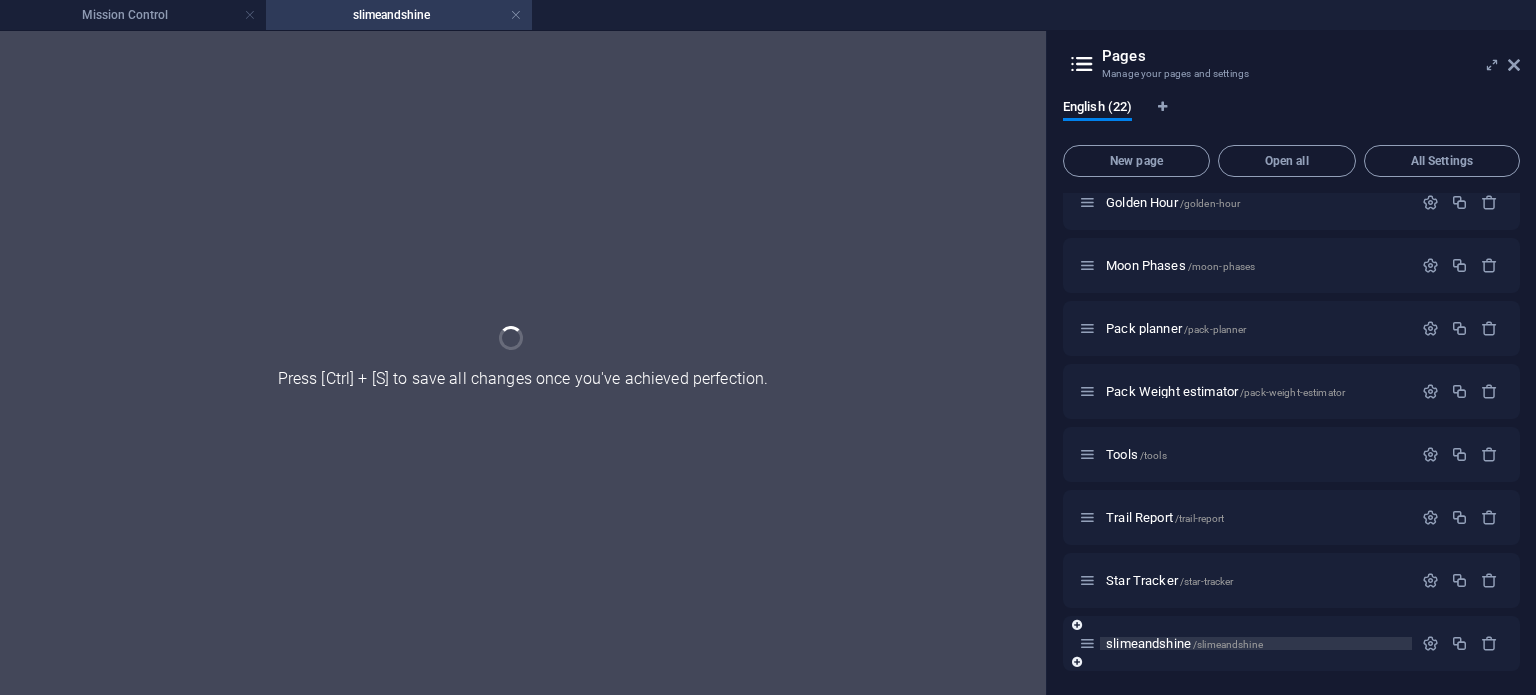 scroll, scrollTop: 900, scrollLeft: 0, axis: vertical 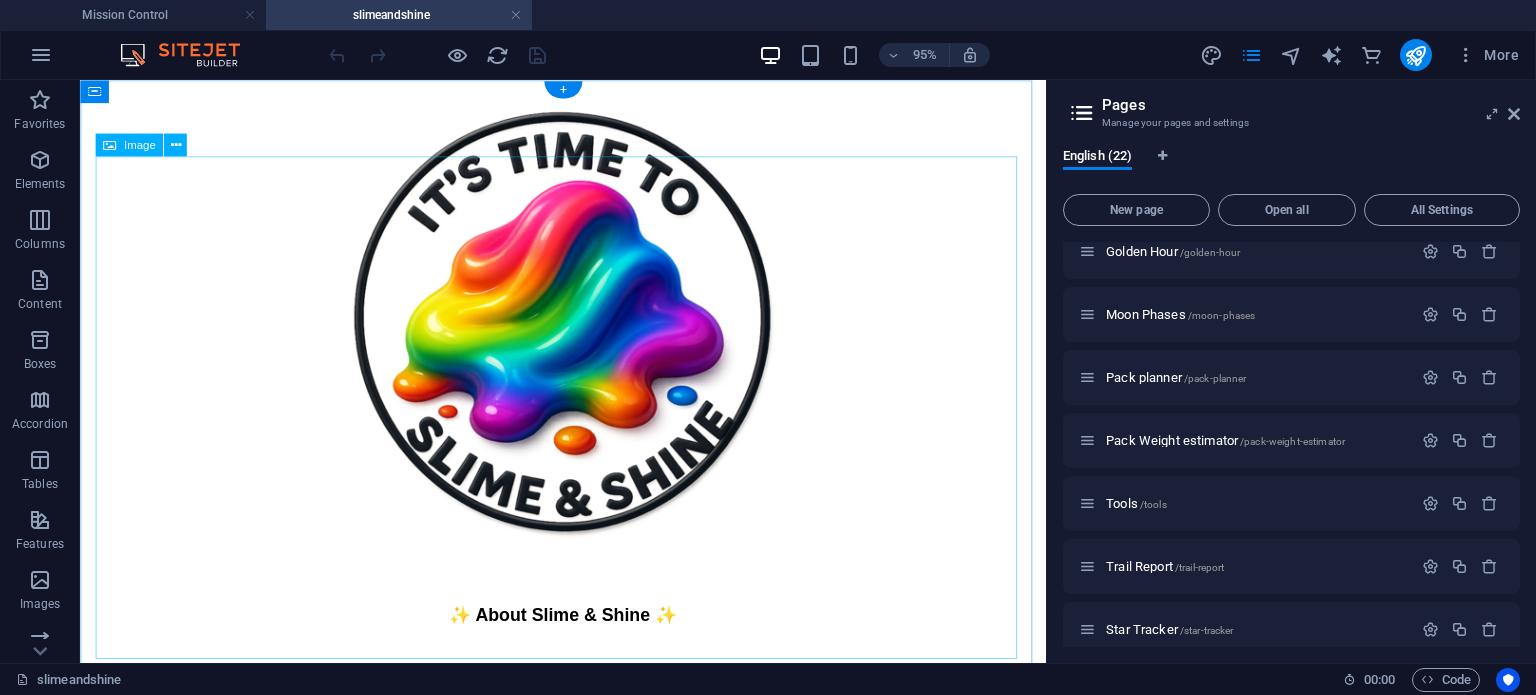click at bounding box center (588, 346) 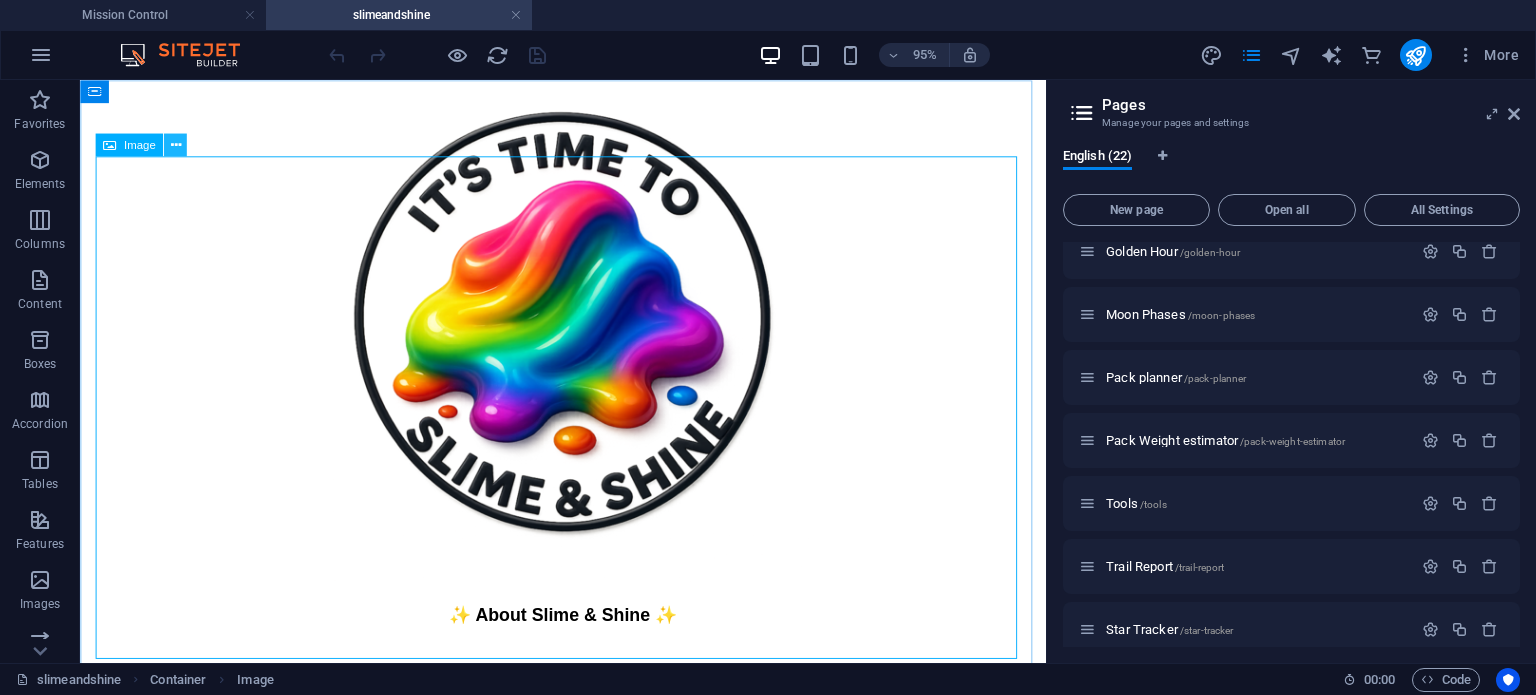 click at bounding box center (175, 145) 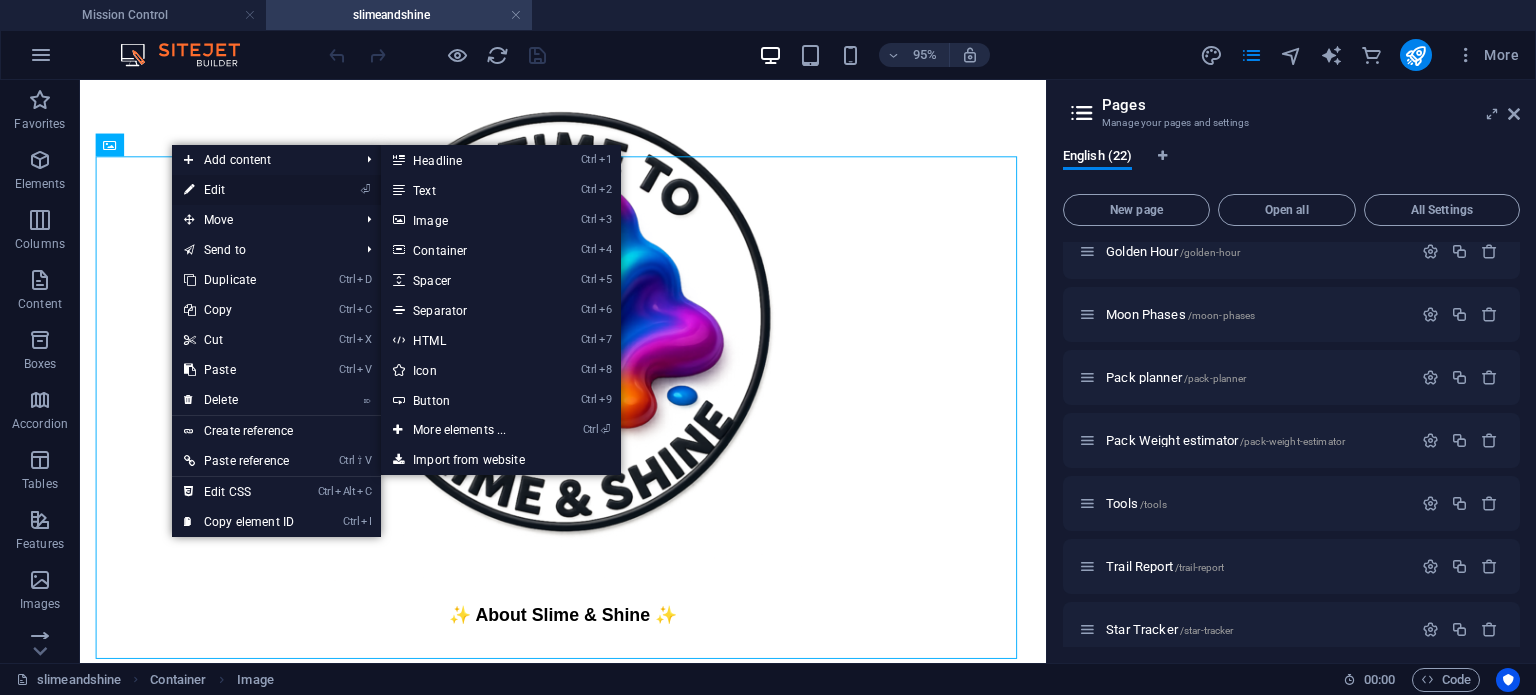 click on "⏎  Edit" at bounding box center (239, 190) 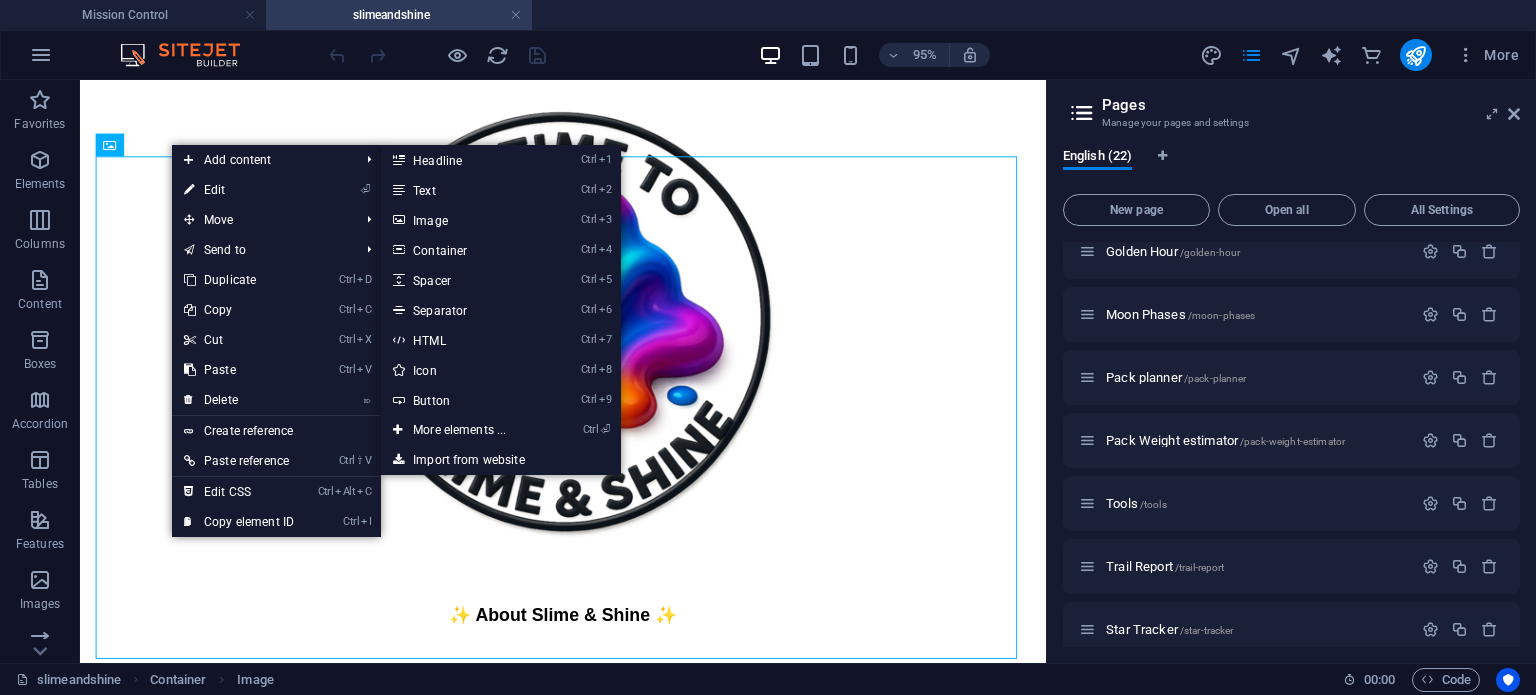 select on "px" 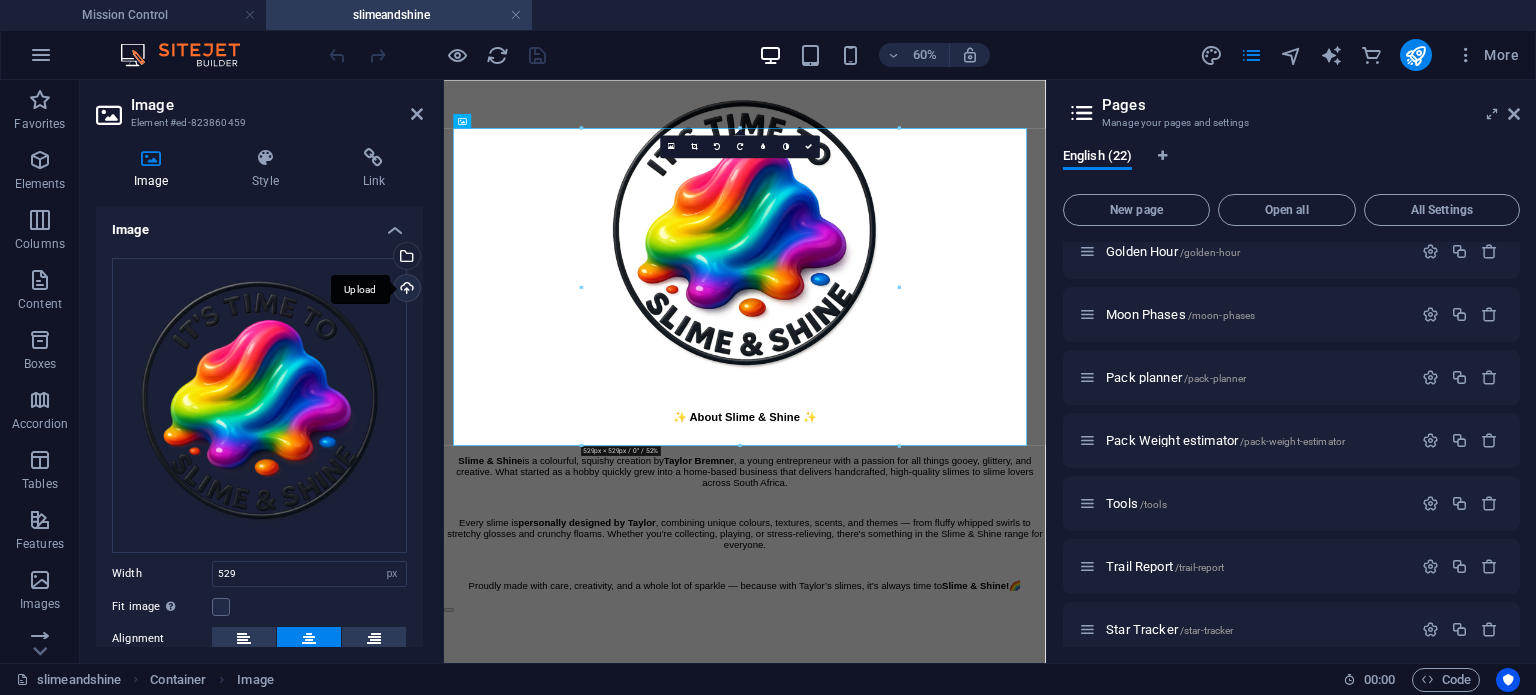 click on "Upload" at bounding box center [405, 290] 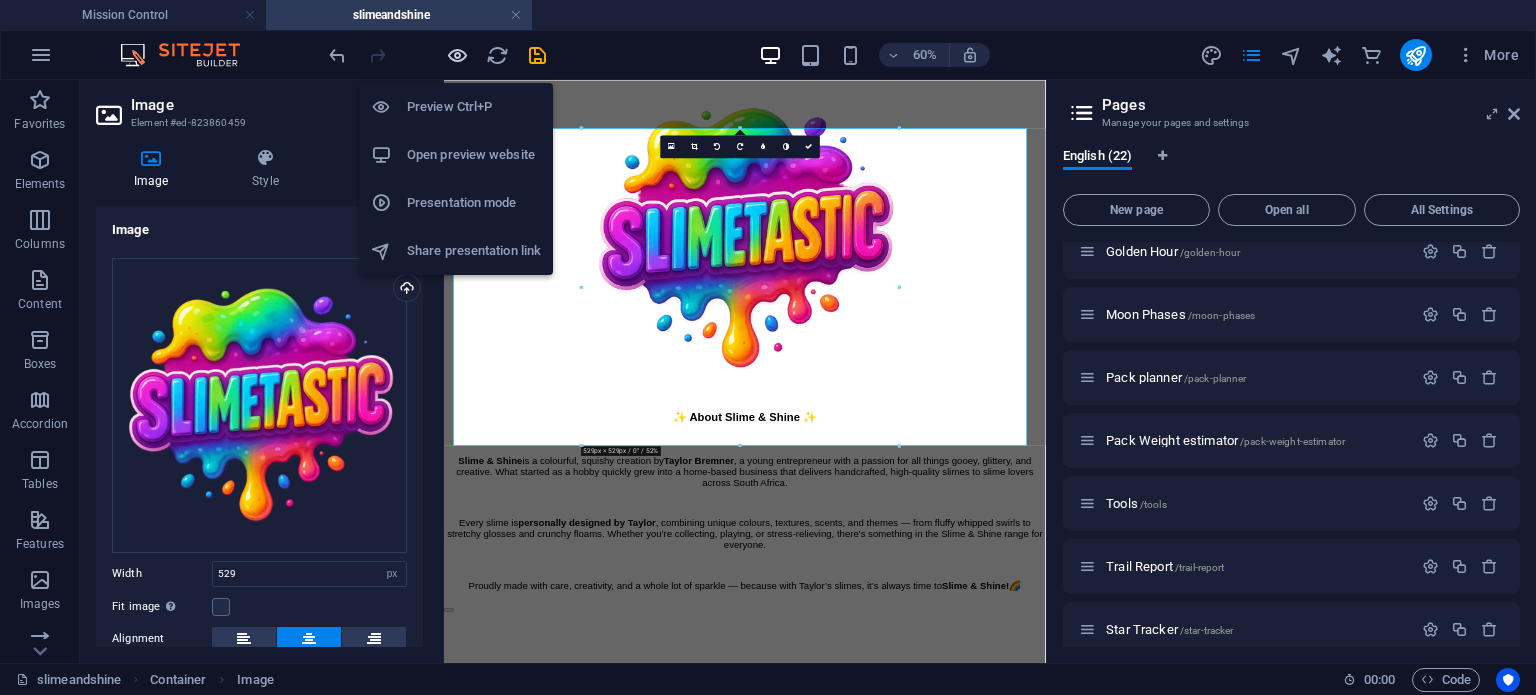 click at bounding box center [457, 55] 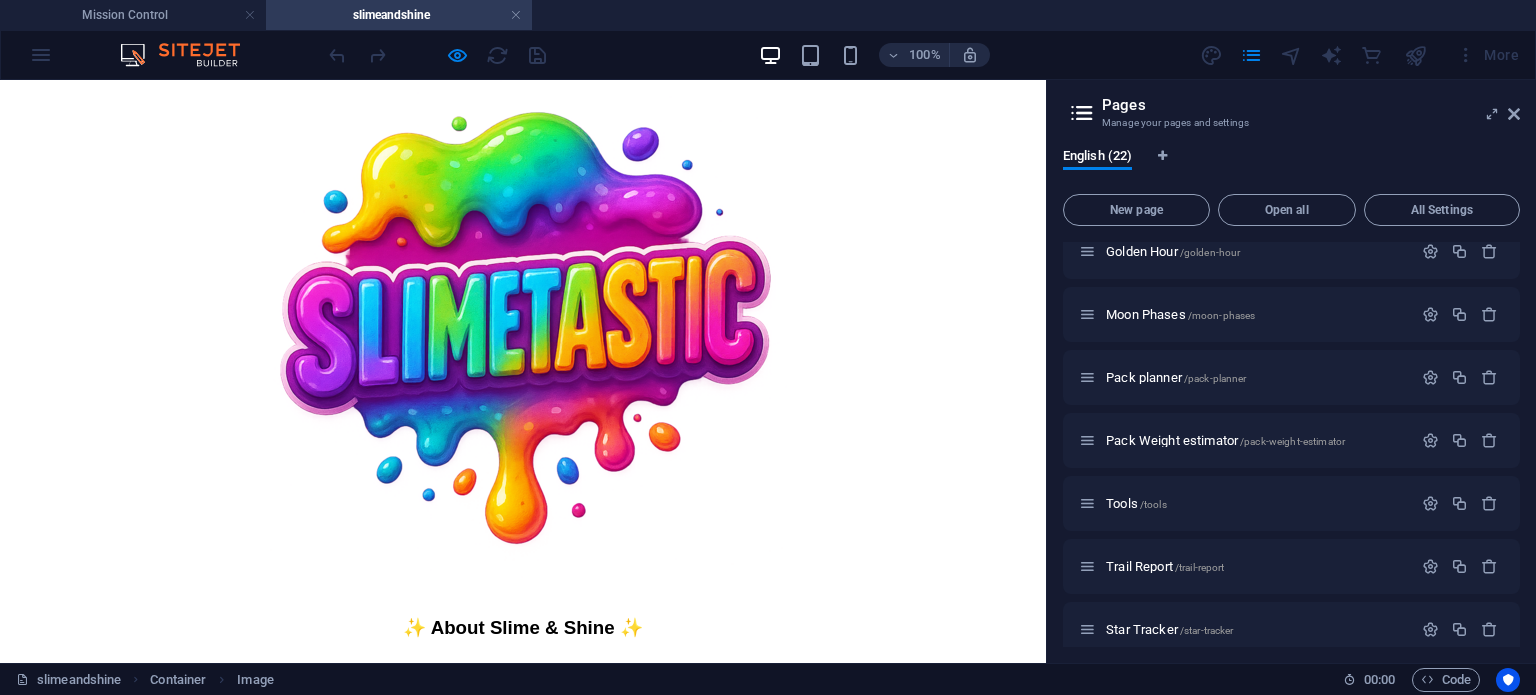 scroll, scrollTop: 0, scrollLeft: 0, axis: both 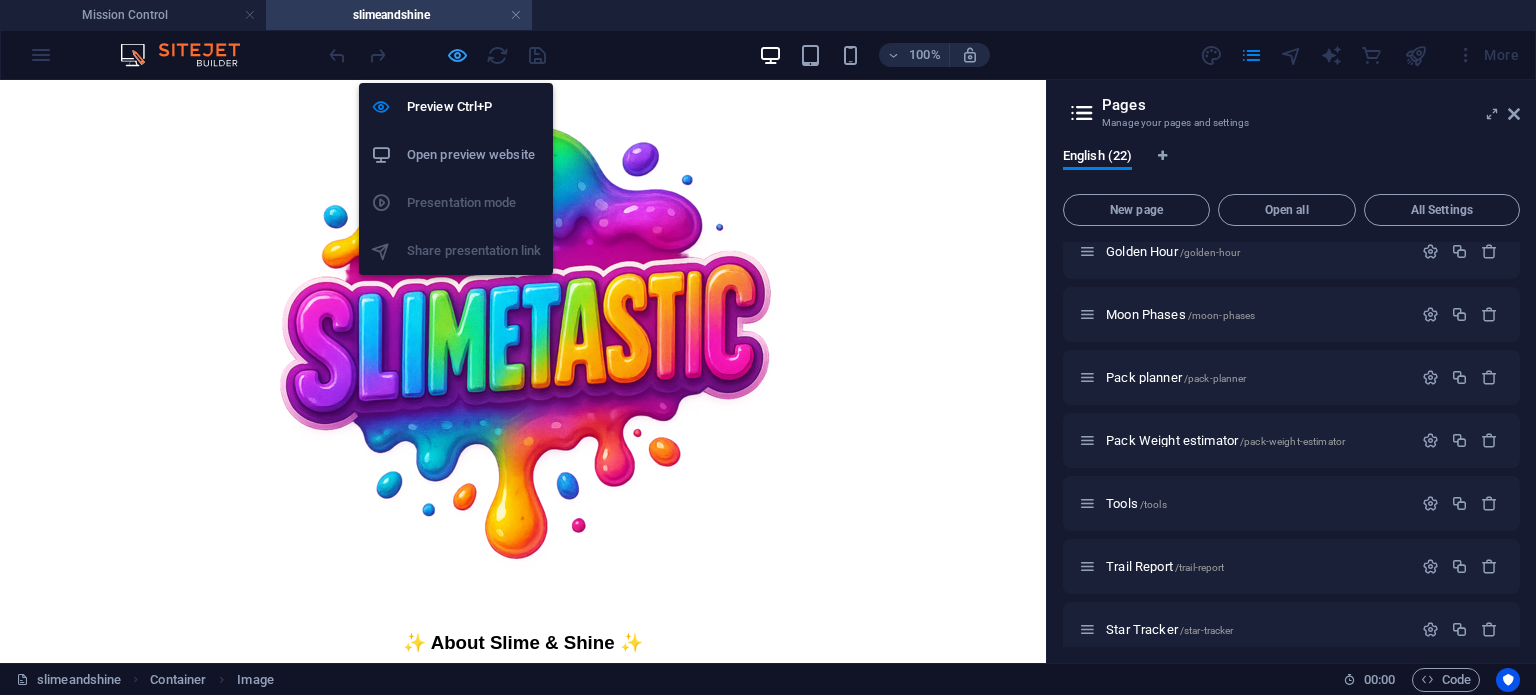 click at bounding box center (457, 55) 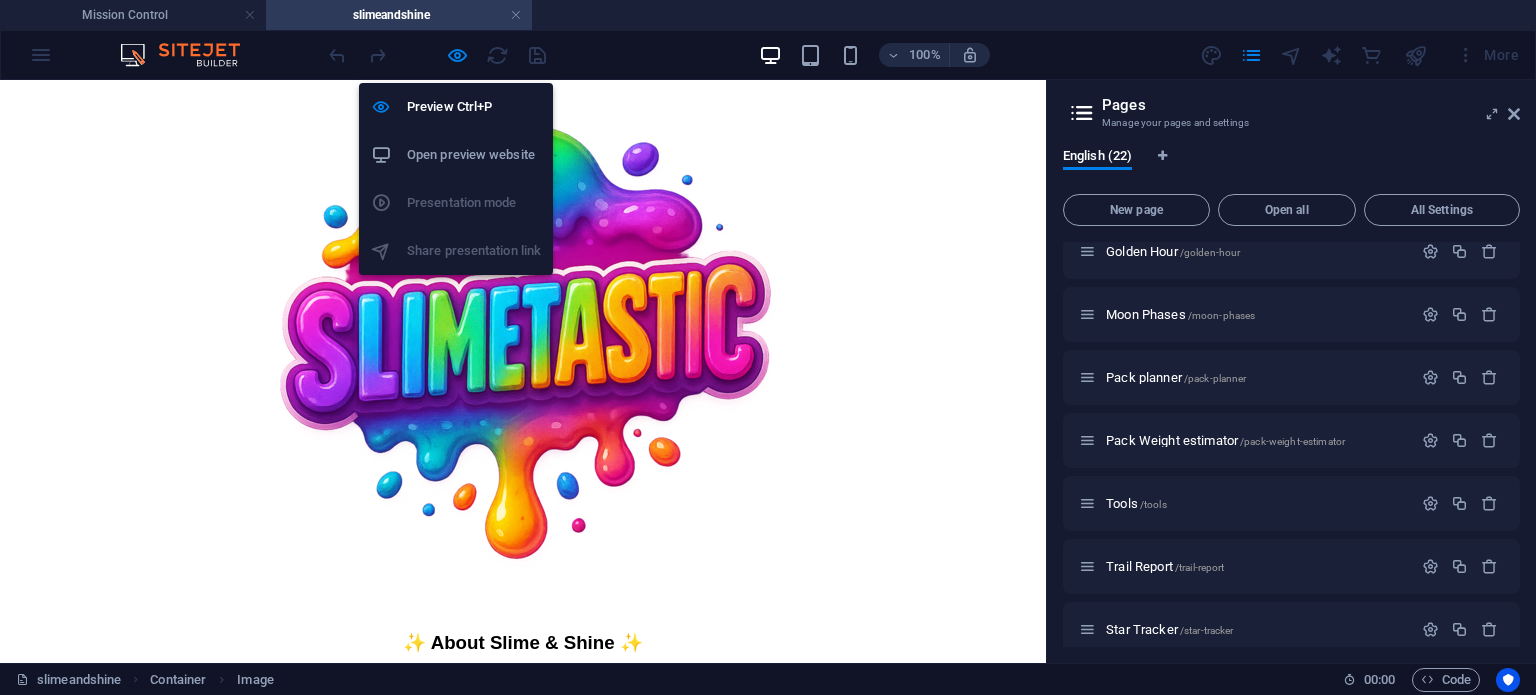 select on "px" 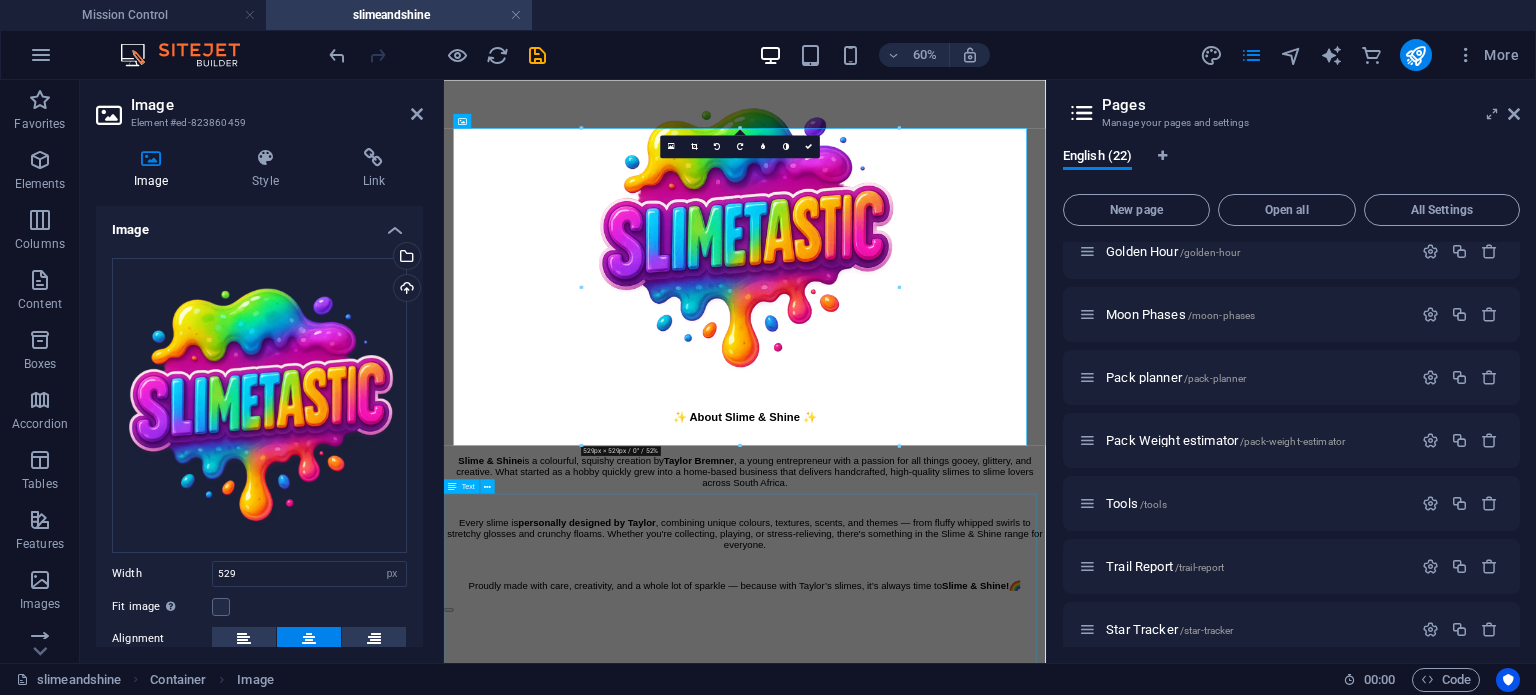 click on "✨ About Slime & Shine ✨ Slime & Shine  is a colourful, squishy creation by  Taylor Bremner , a young entrepreneur with a passion for all things gooey, glittery, and creative. What started as a hobby quickly grew into a home-based business that delivers handcrafted, high-quality slimes to slime lovers across South Africa. Every slime is  personally designed by Taylor , combining unique colours, textures, scents, and themes — from fluffy whipped swirls to stretchy glosses and crunchy floams. Whether you're collecting, playing, or stress-relieving, there's something in the Slime & Shine range for everyone. Proudly made with care, creativity, and a whole lot of sparkle — because with Taylor’s slimes, it’s always time to  Slime & Shine!  🌈" at bounding box center [945, 783] 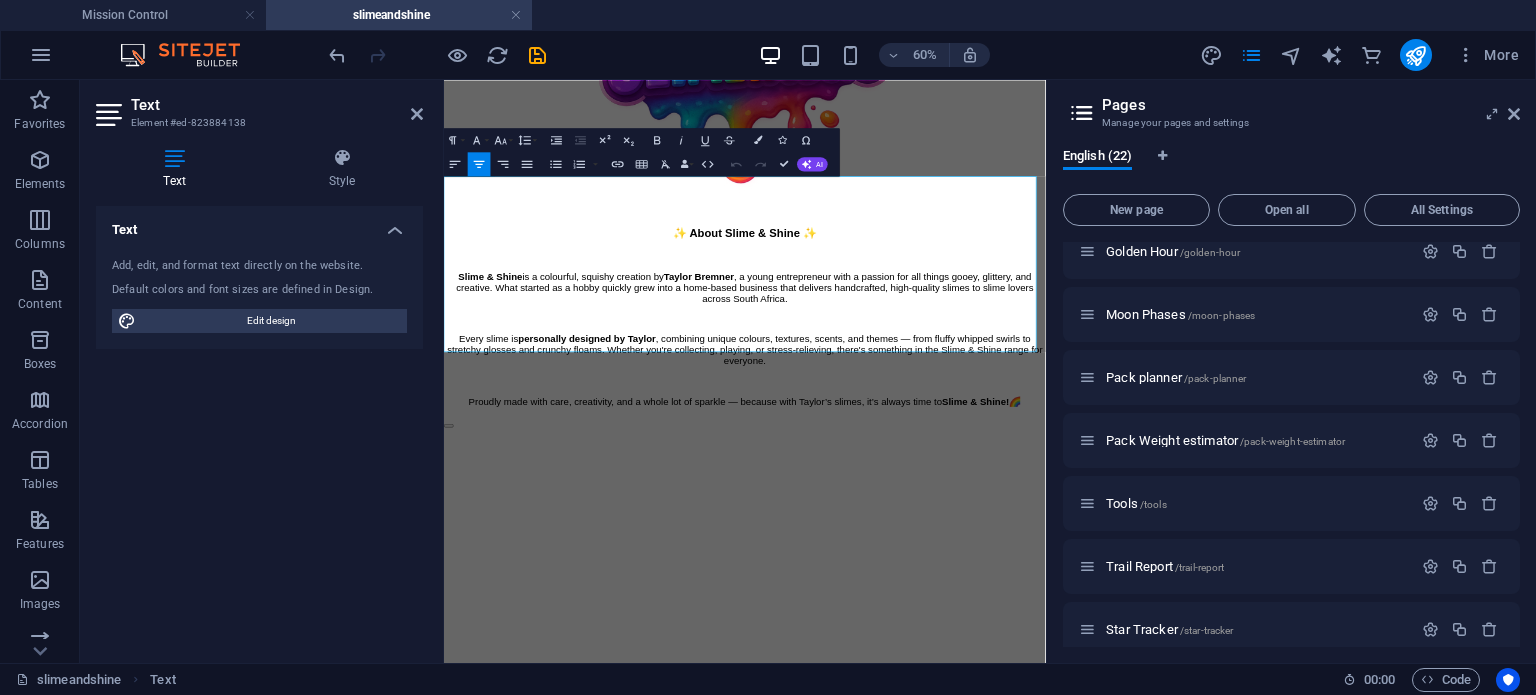 scroll, scrollTop: 228, scrollLeft: 0, axis: vertical 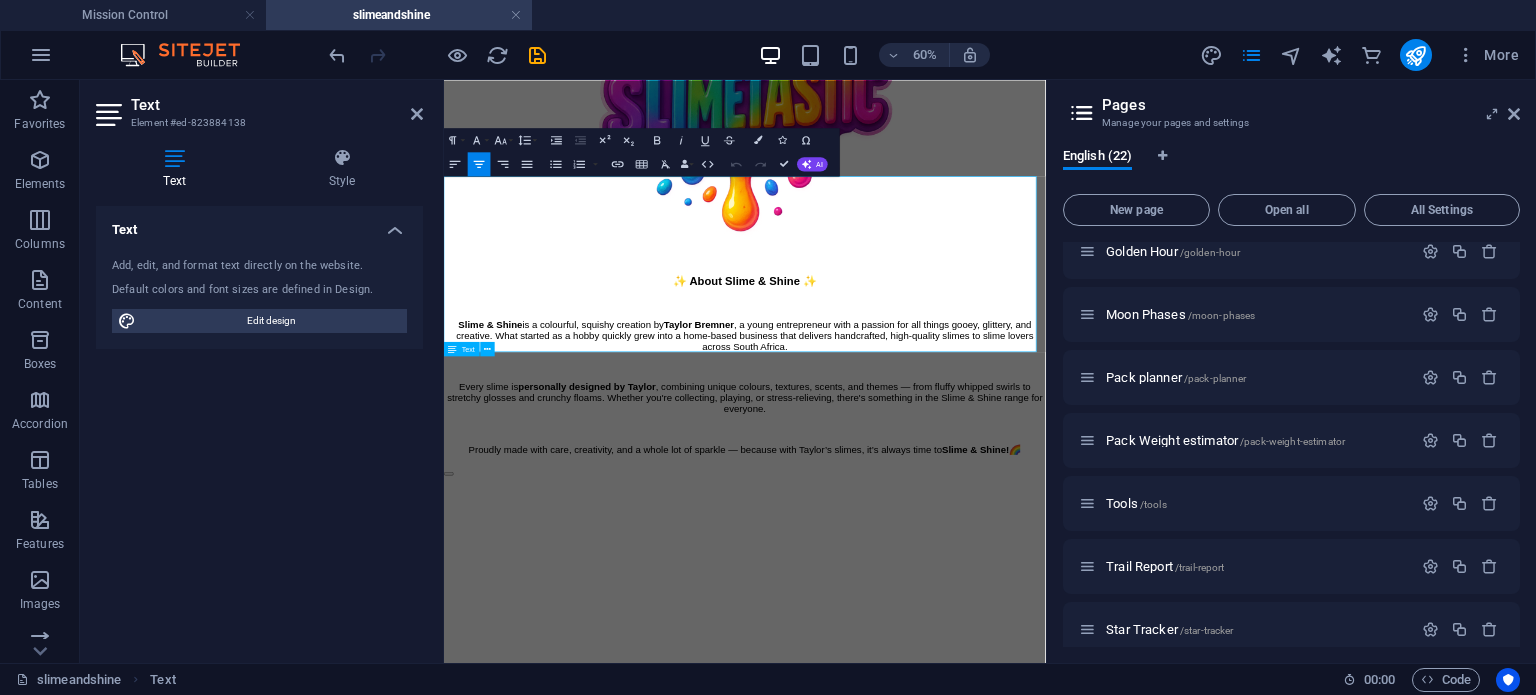 click at bounding box center (945, 453) 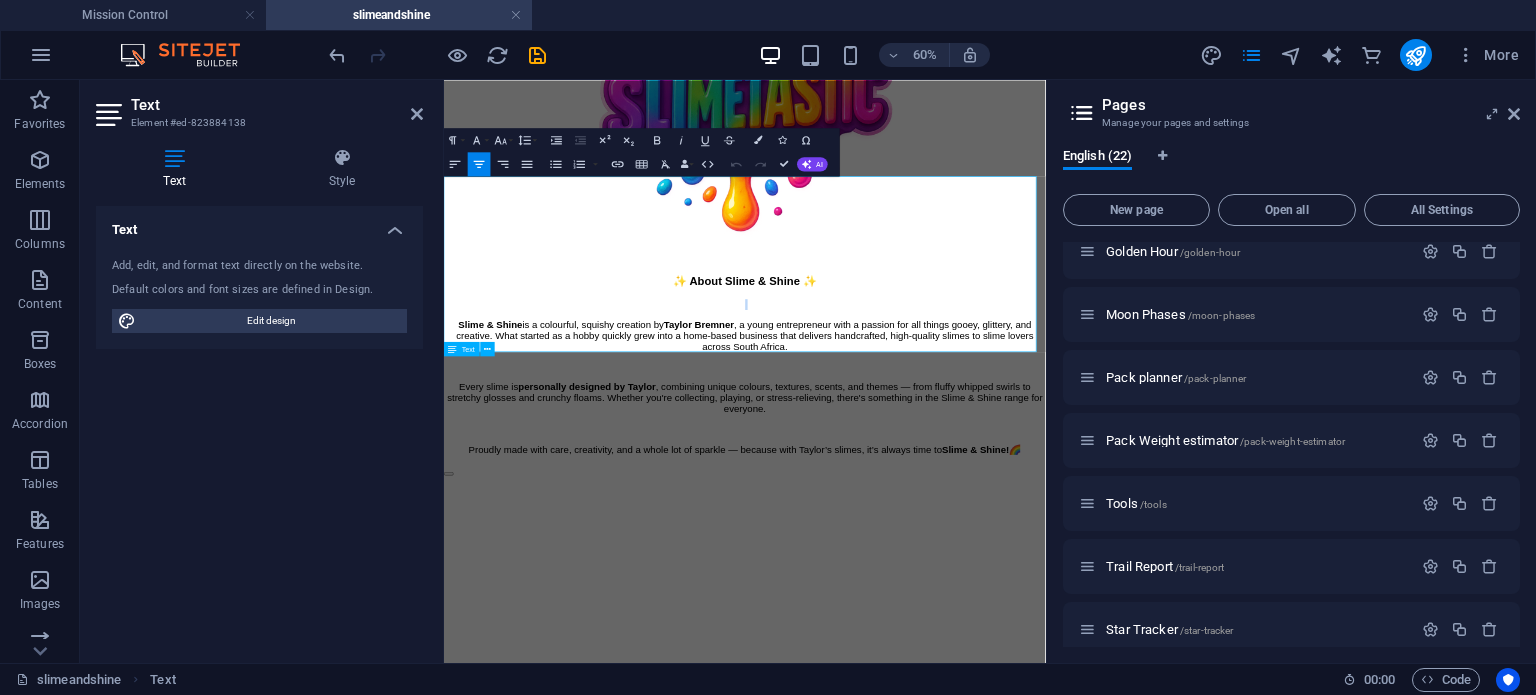 click at bounding box center [945, 453] 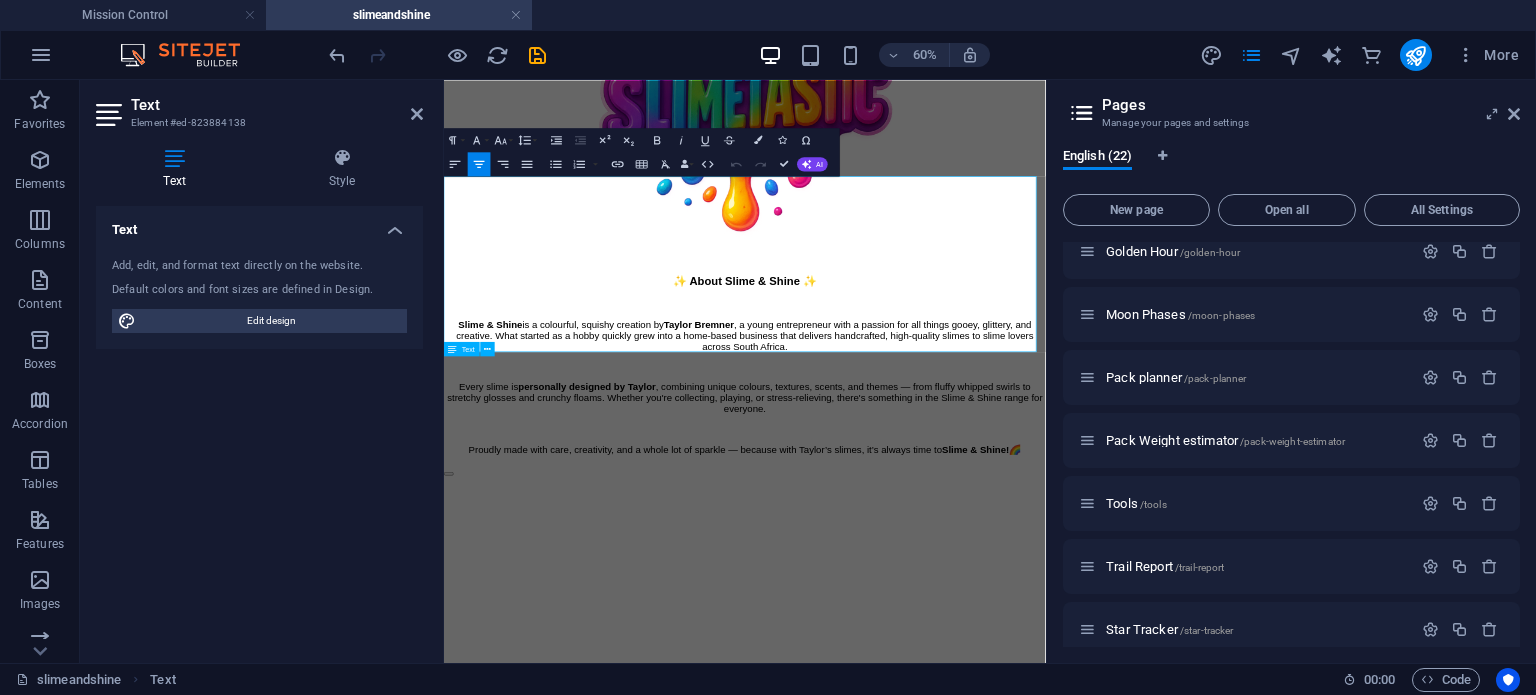 click on "✨ About Slime & Shine ✨" at bounding box center (945, 415) 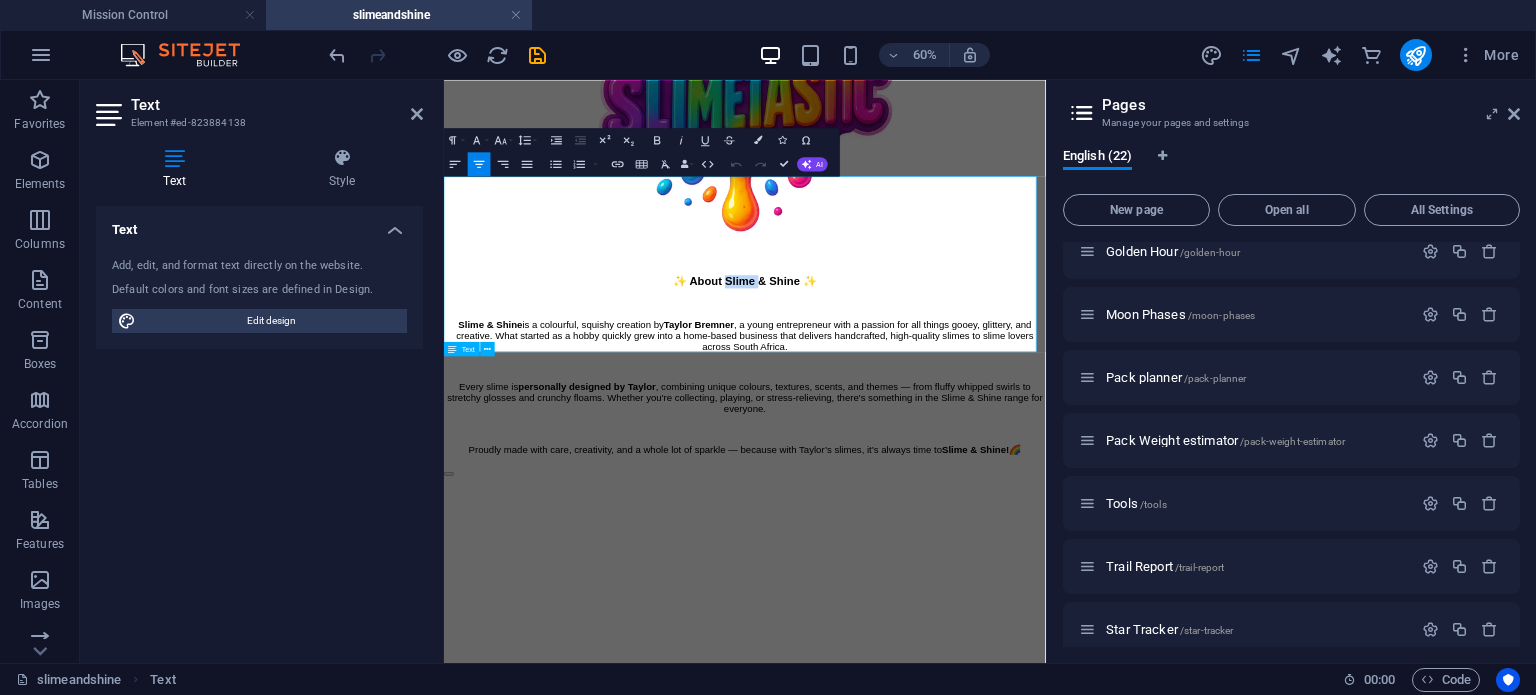 click on "✨ About Slime & Shine ✨" at bounding box center (945, 415) 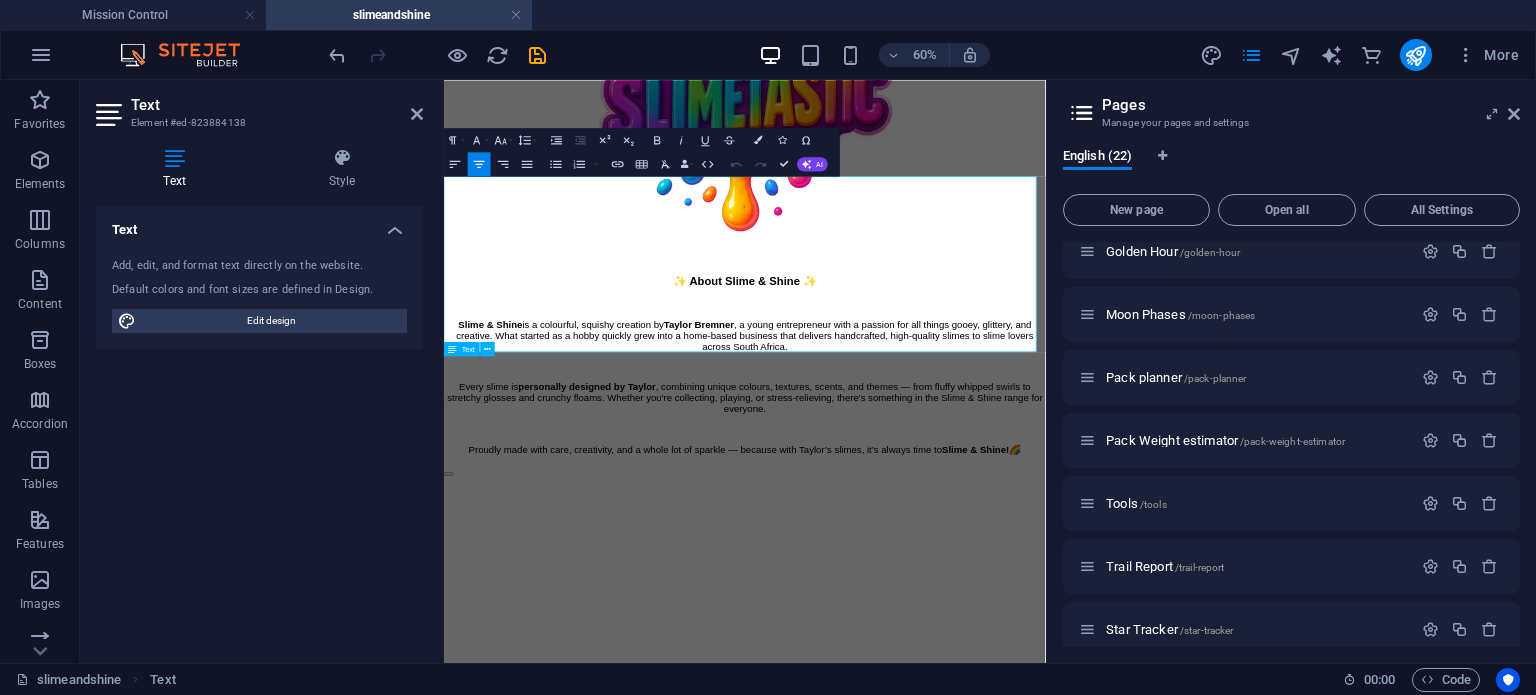 click on "✨ About Slime & Shine ✨" at bounding box center [945, 415] 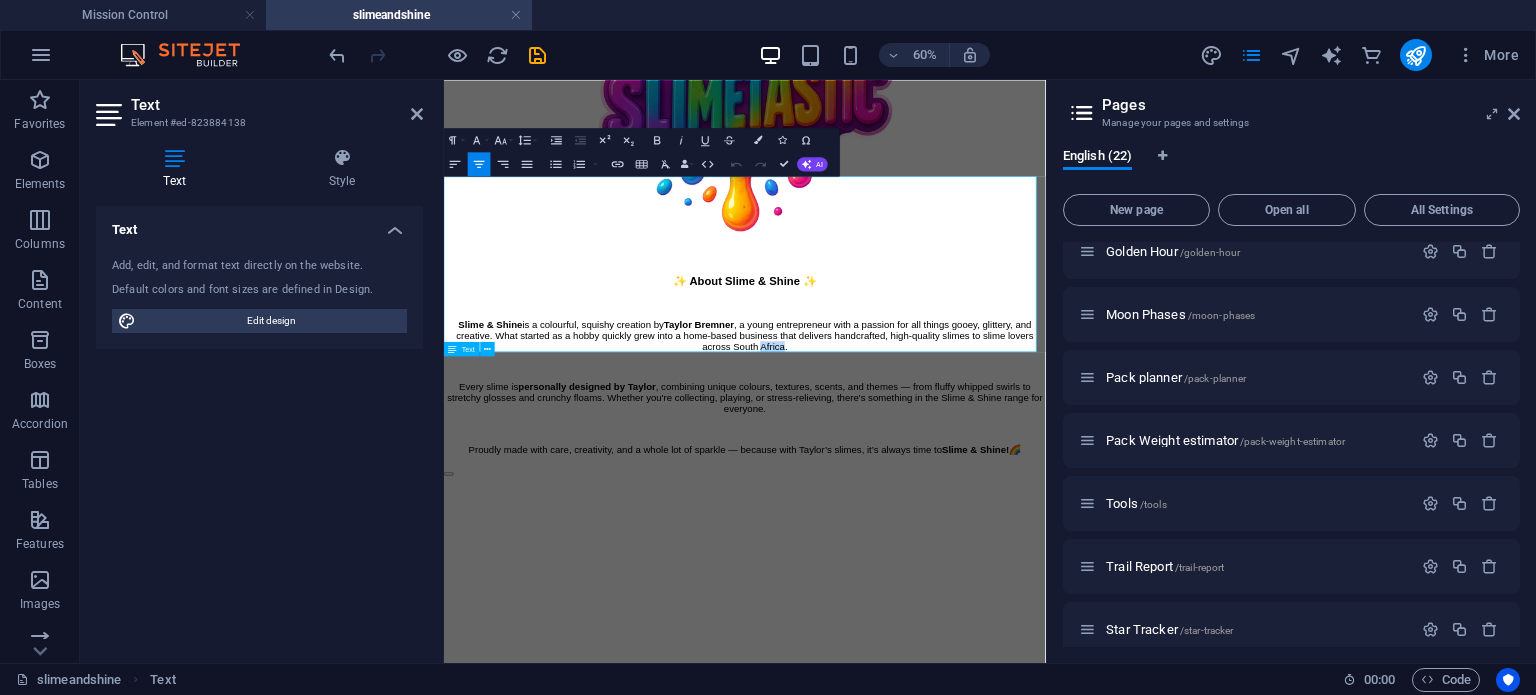 click on "Slime & Shine  is a colourful, squishy creation by  Taylor Bremner , a young entrepreneur with a passion for all things gooey, glittery, and creative. What started as a hobby quickly grew into a home-based business that delivers handcrafted, high-quality slimes to slime lovers across South Africa." at bounding box center (945, 505) 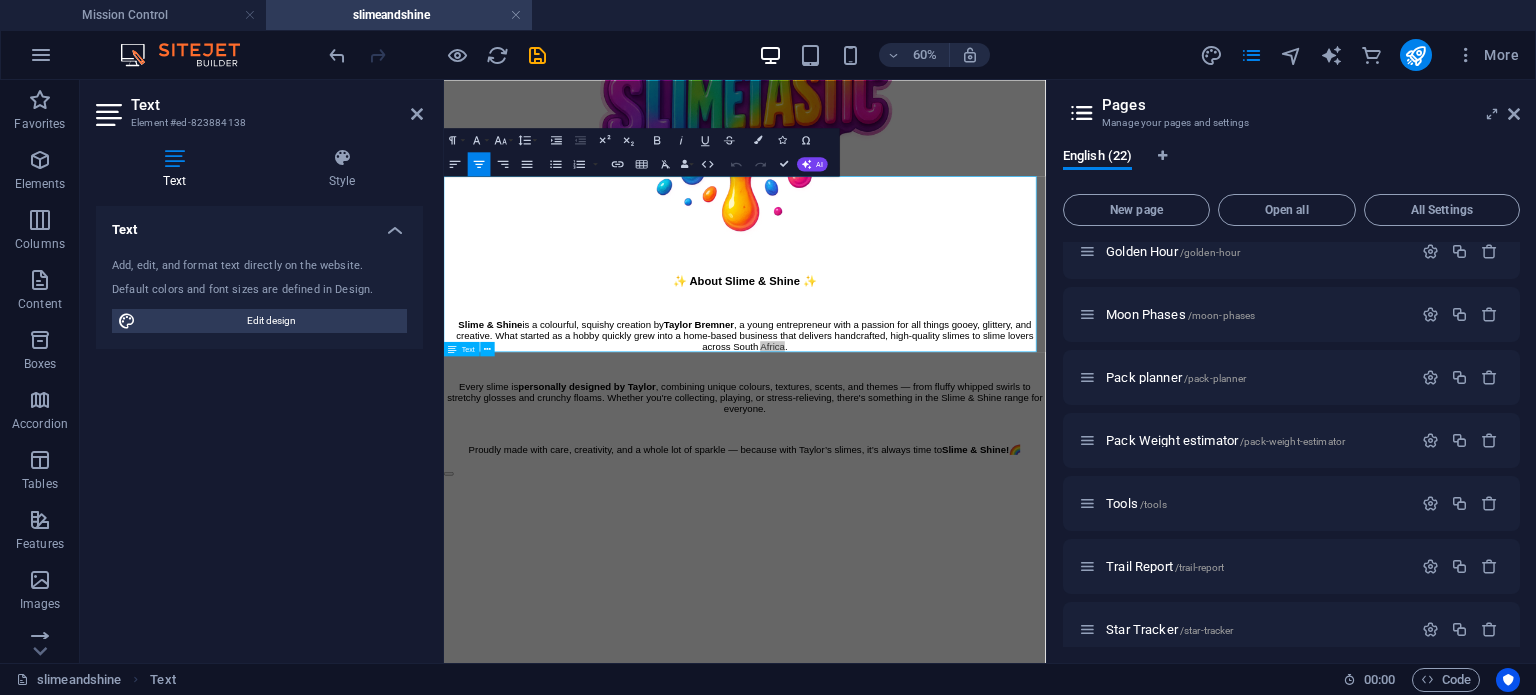 click on "Text" at bounding box center (473, 349) 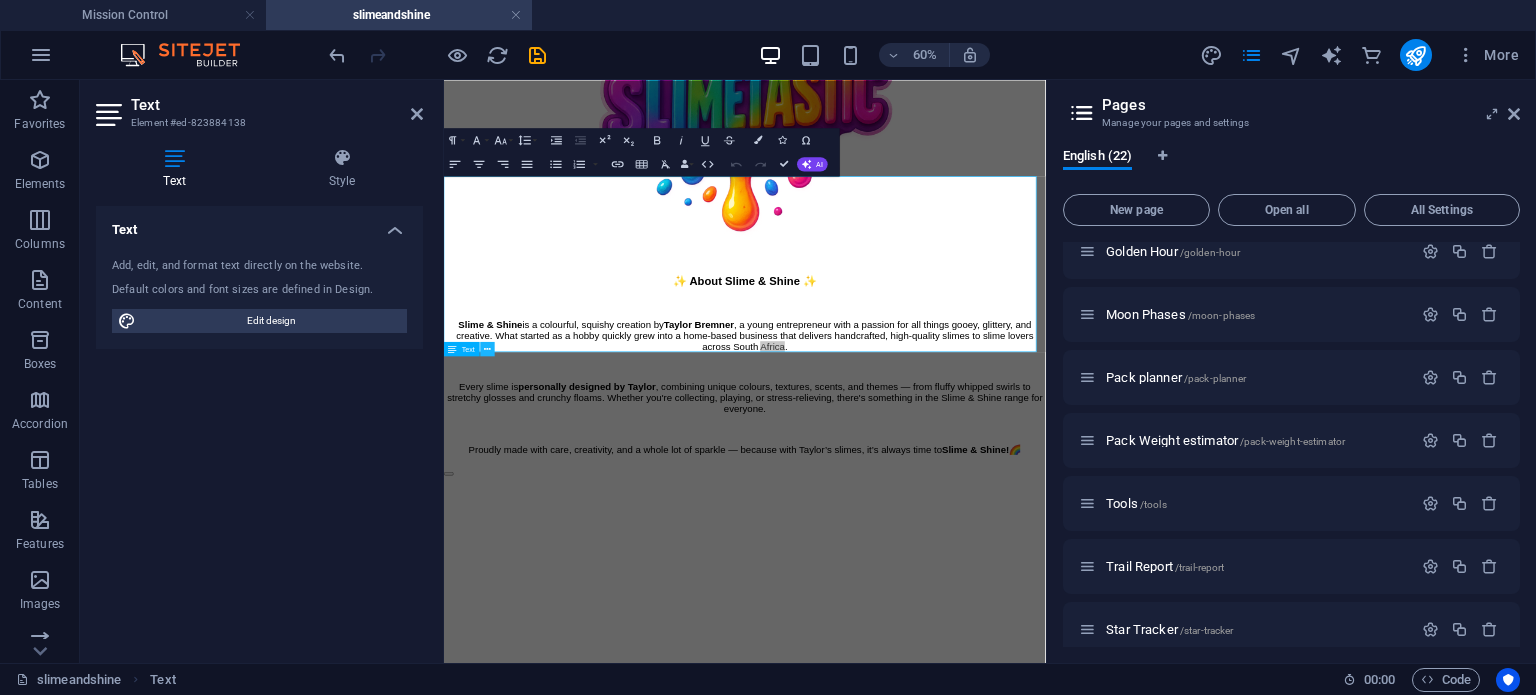 click at bounding box center (488, 349) 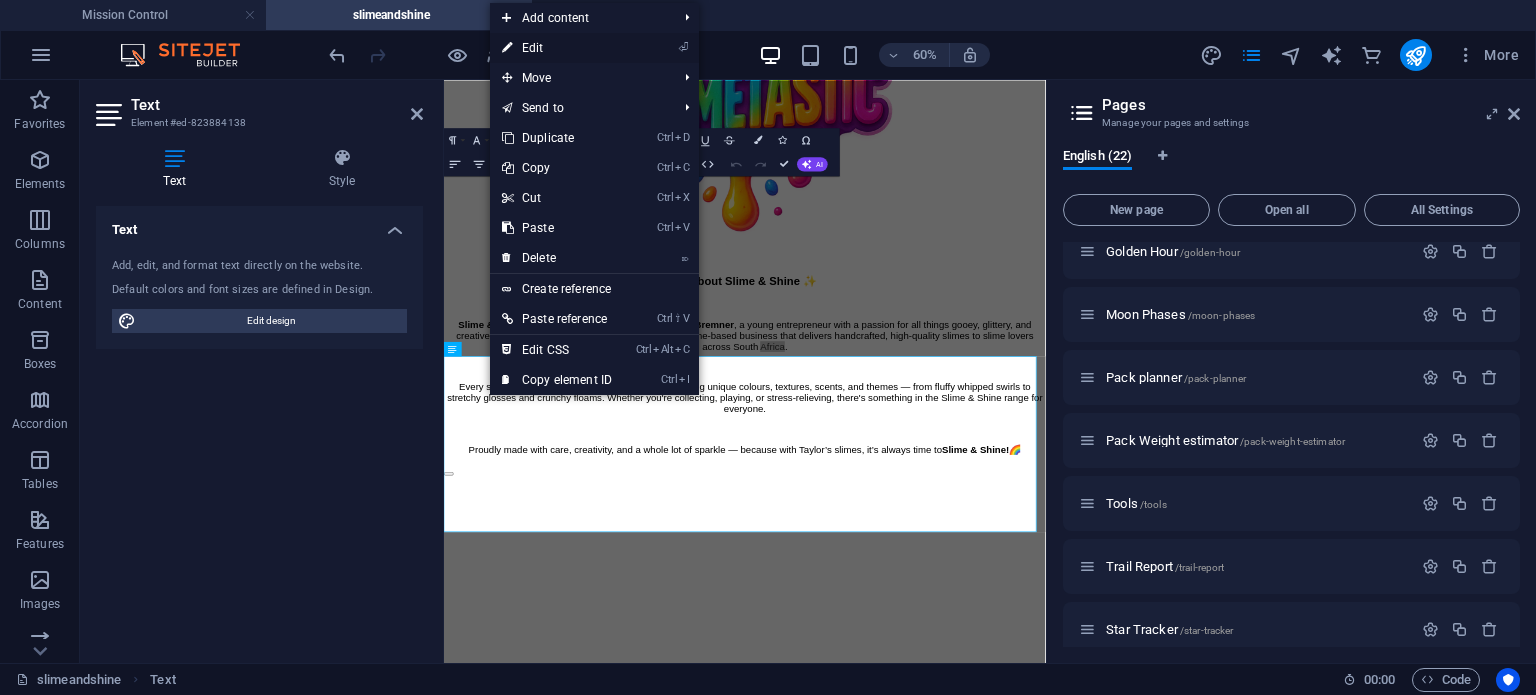 click on "⏎  Edit" at bounding box center [557, 48] 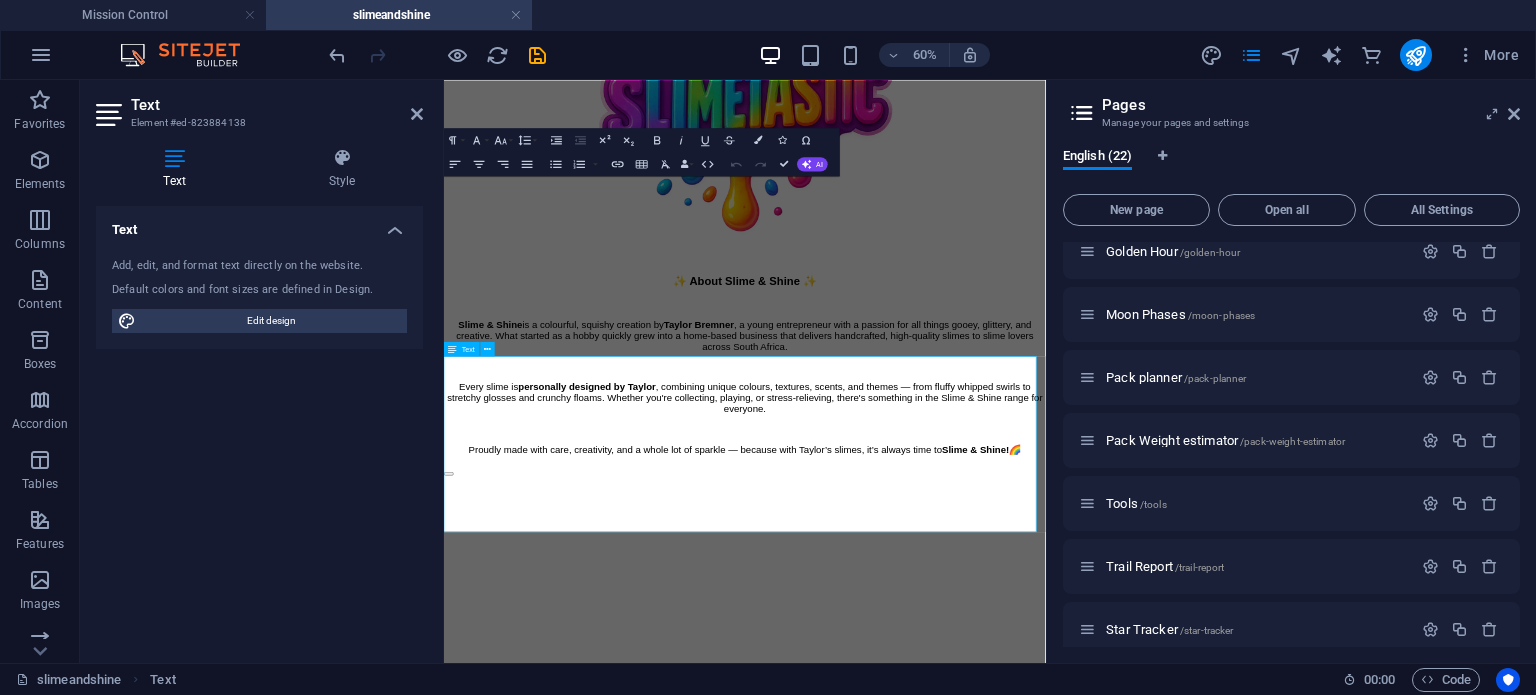 click on "✨ About Slime & Shine ✨" at bounding box center (945, 415) 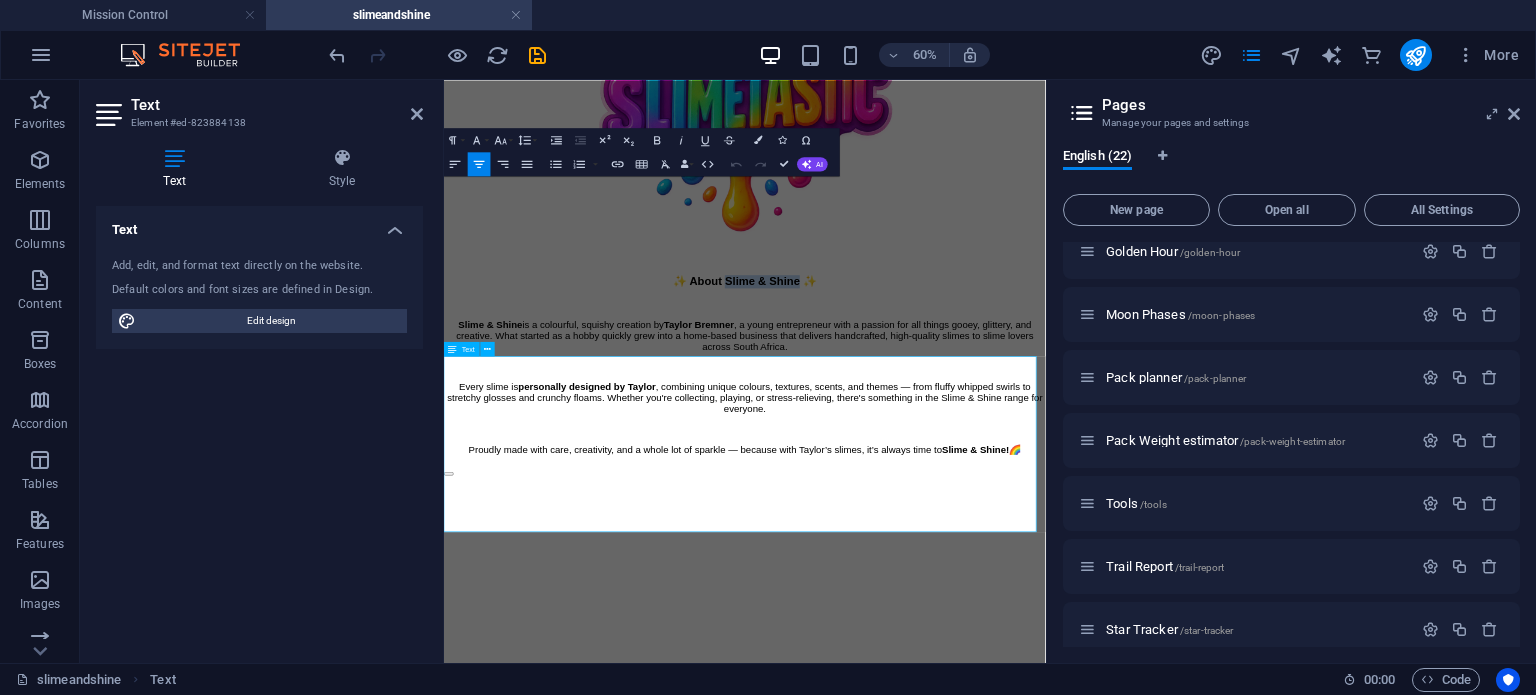 drag, startPoint x: 1049, startPoint y: 550, endPoint x: 897, endPoint y: 542, distance: 152.21039 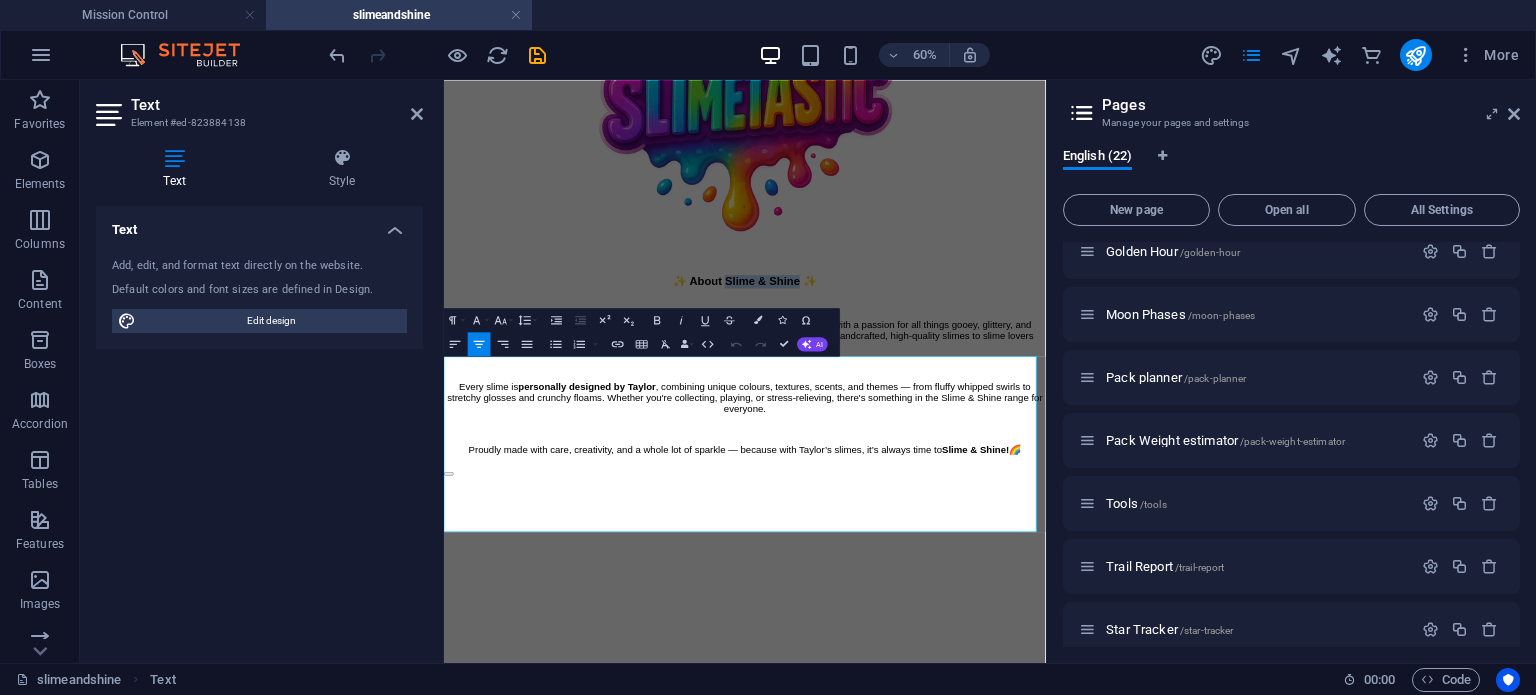 type 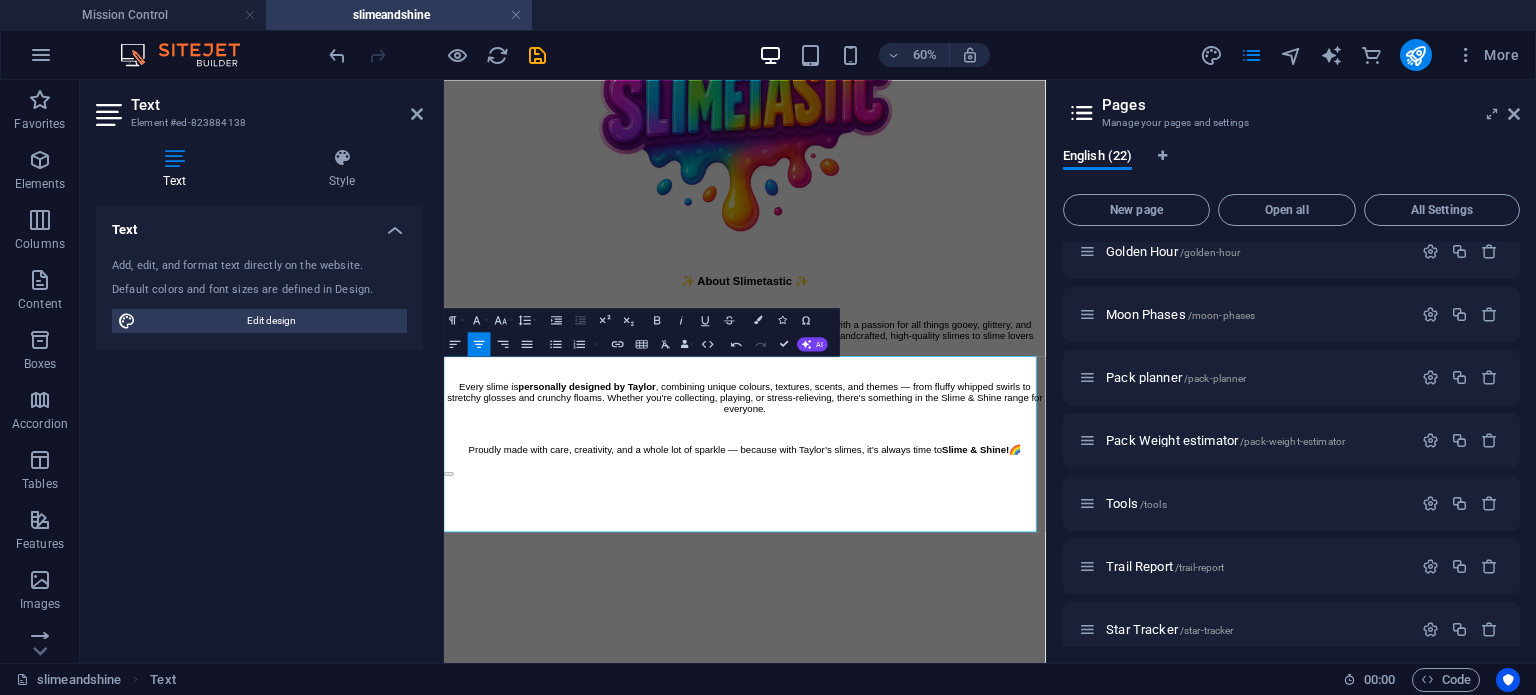 drag, startPoint x: 545, startPoint y: 603, endPoint x: 469, endPoint y: 603, distance: 76 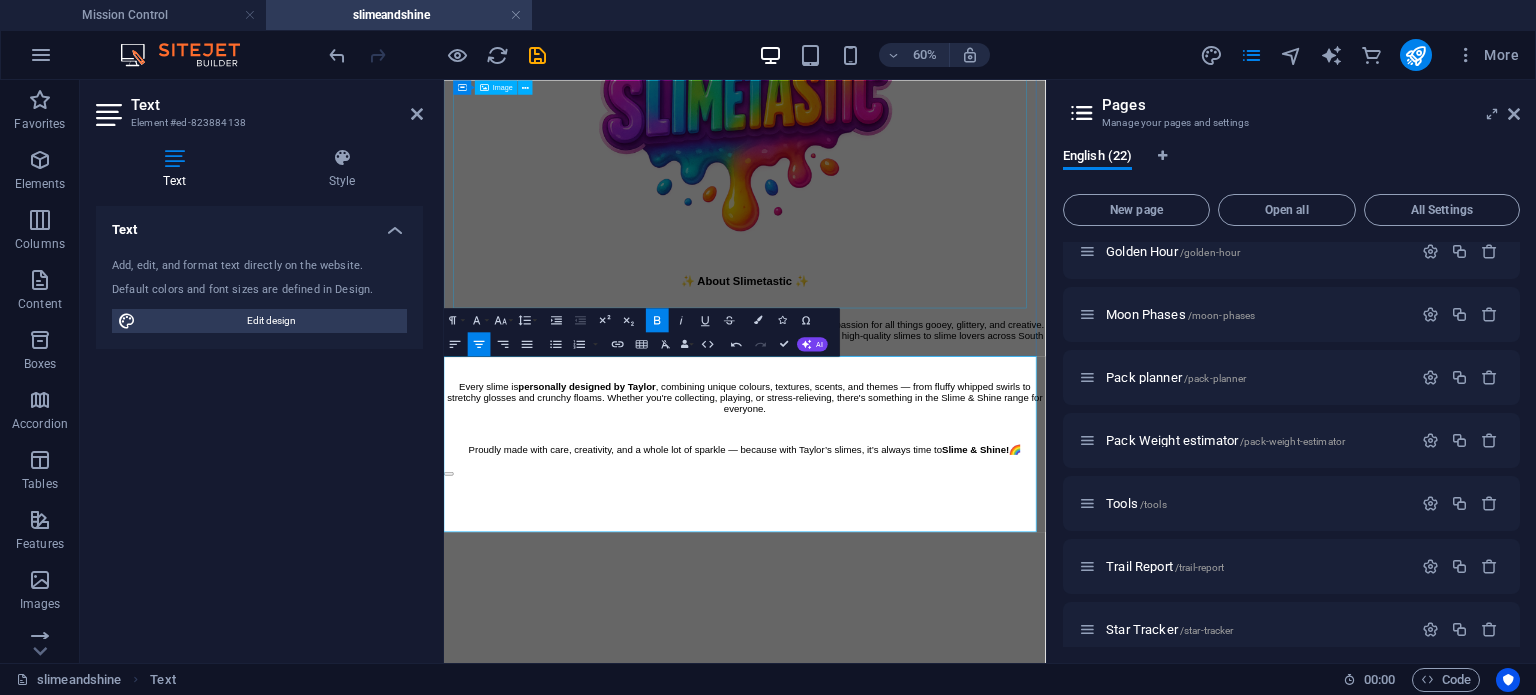 click at bounding box center (945, 118) 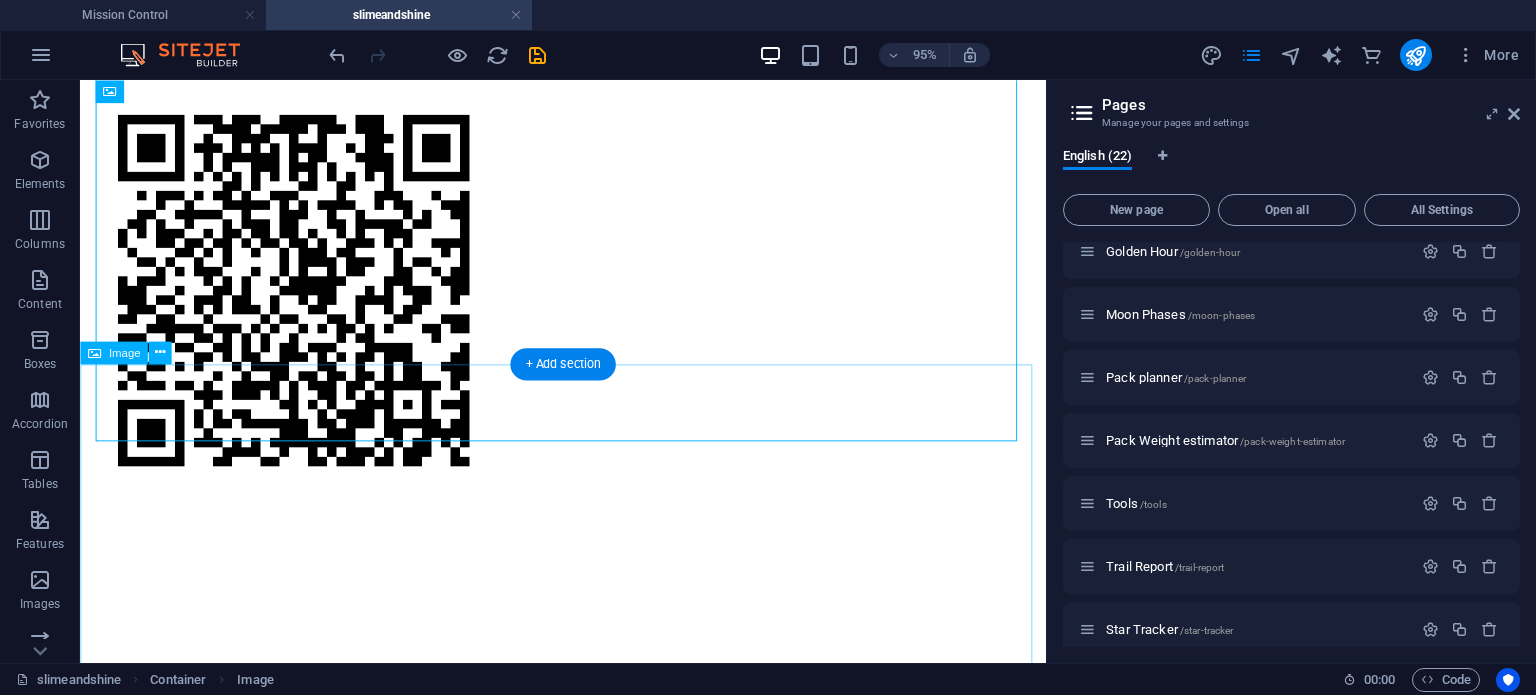 scroll, scrollTop: 2902, scrollLeft: 0, axis: vertical 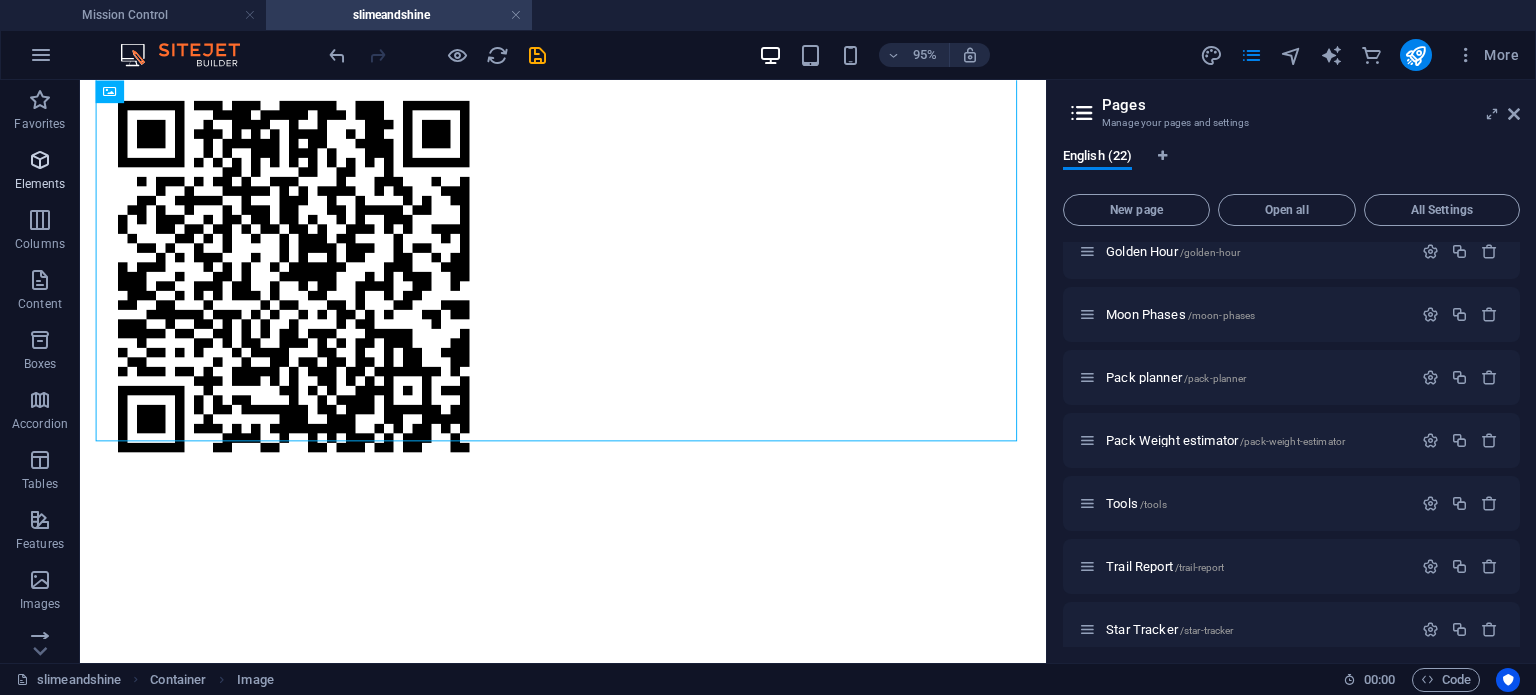 click at bounding box center (40, 160) 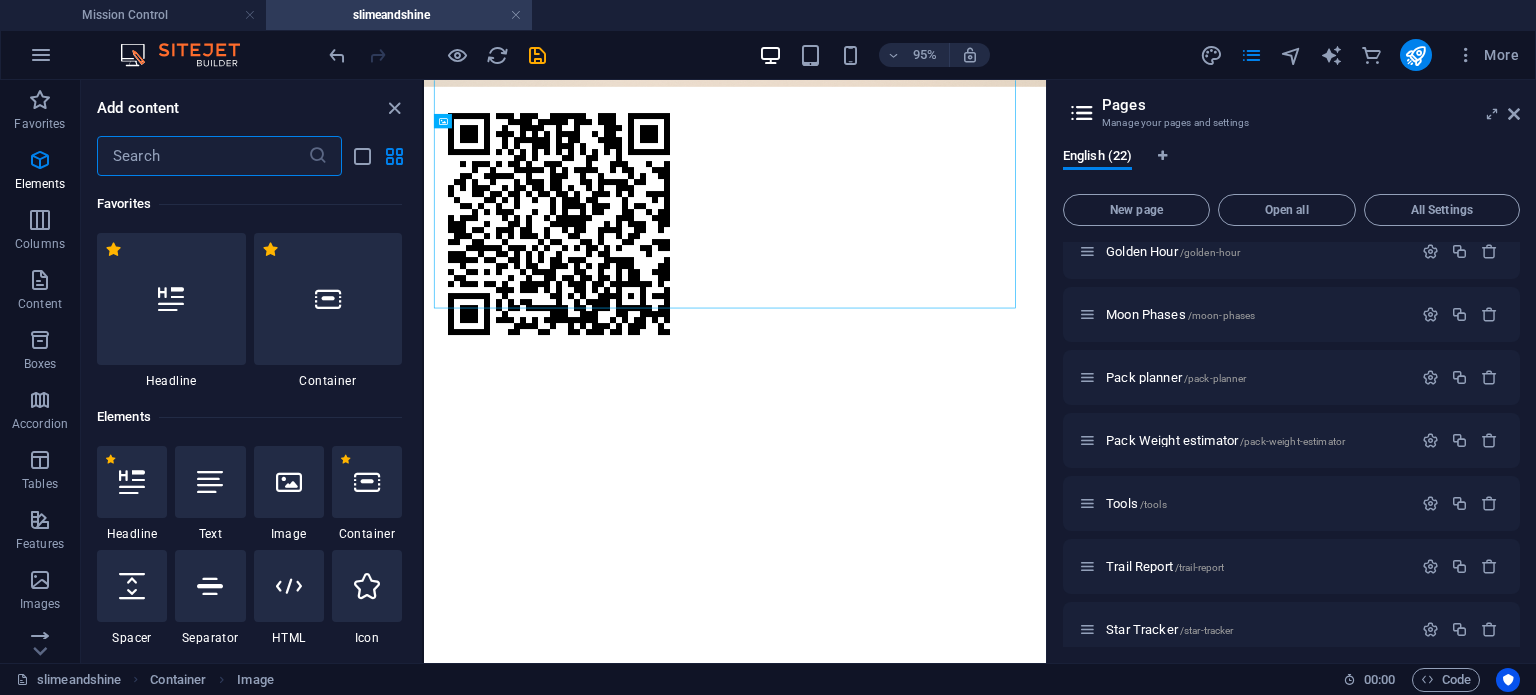 scroll, scrollTop: 0, scrollLeft: 0, axis: both 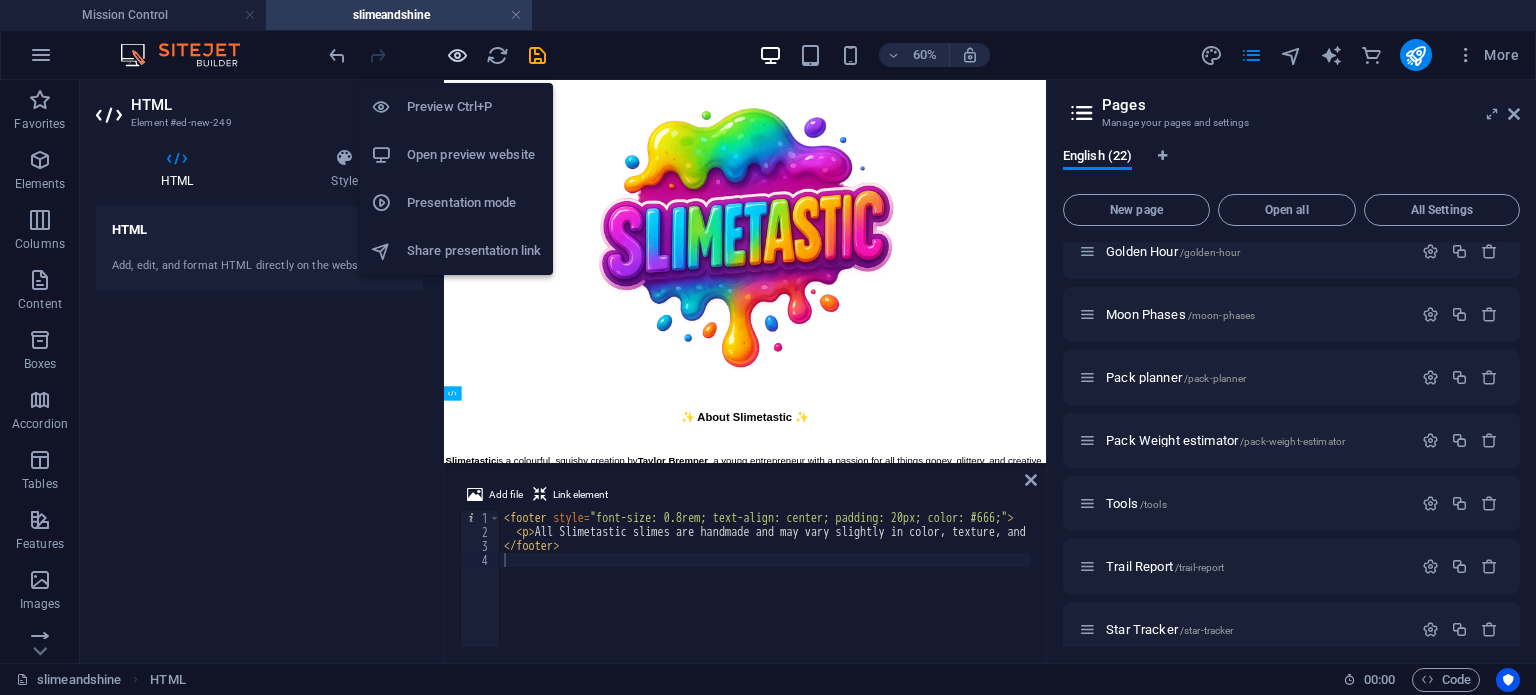 click at bounding box center (457, 55) 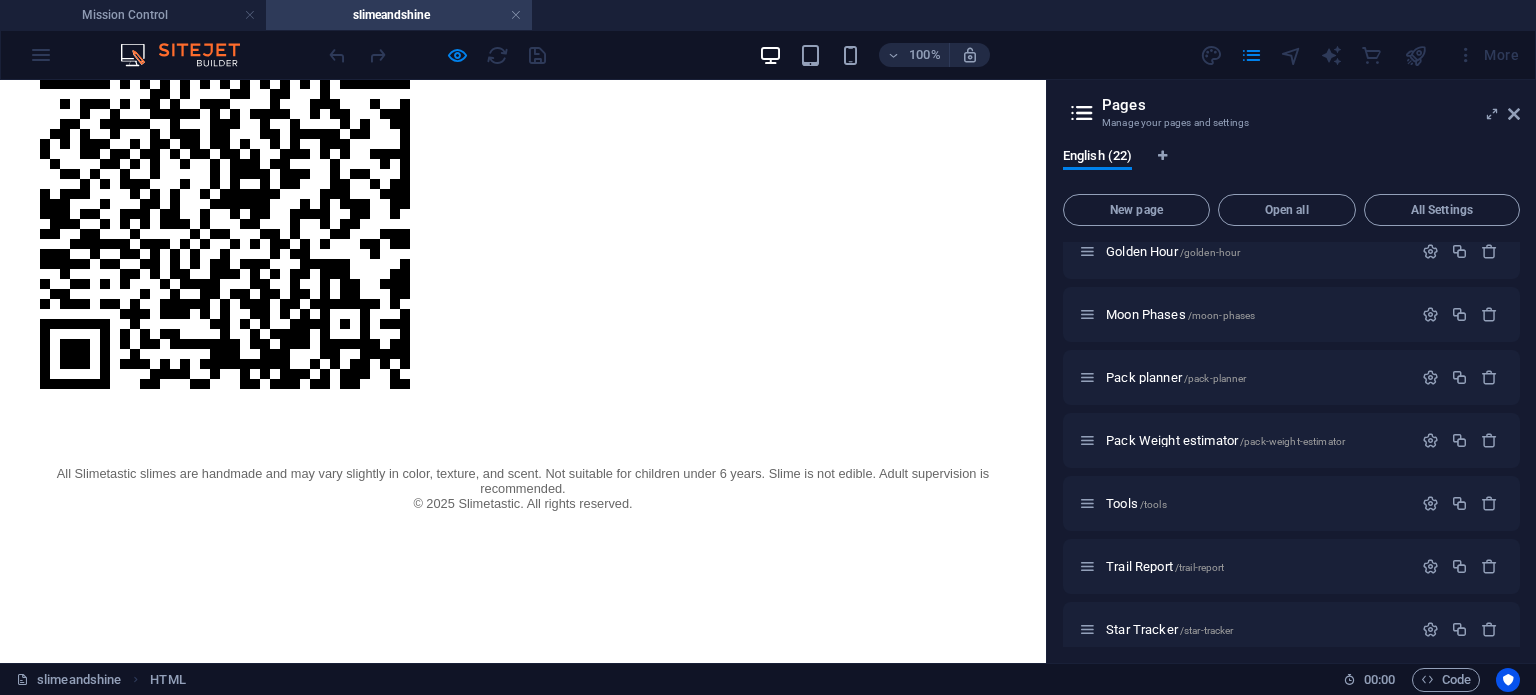 scroll, scrollTop: 3060, scrollLeft: 0, axis: vertical 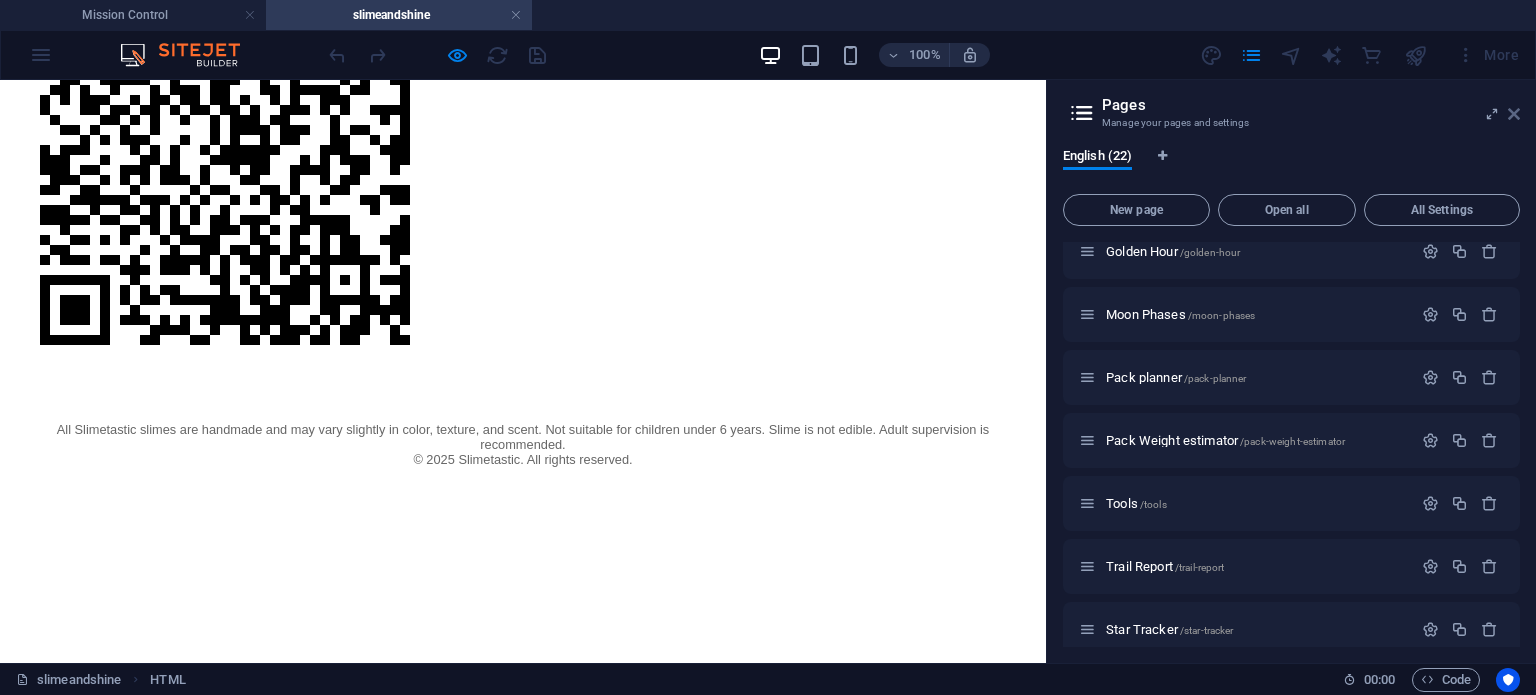 click at bounding box center (1514, 114) 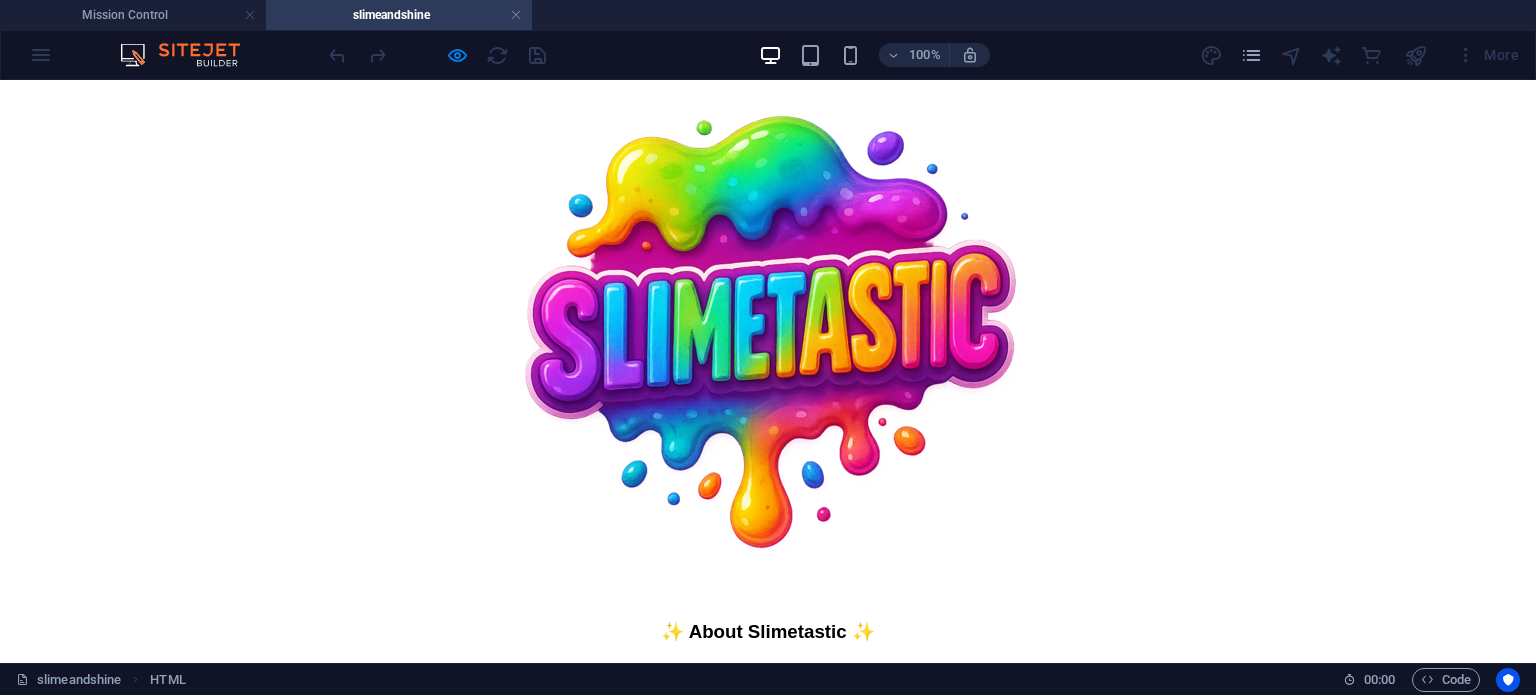 scroll, scrollTop: 0, scrollLeft: 0, axis: both 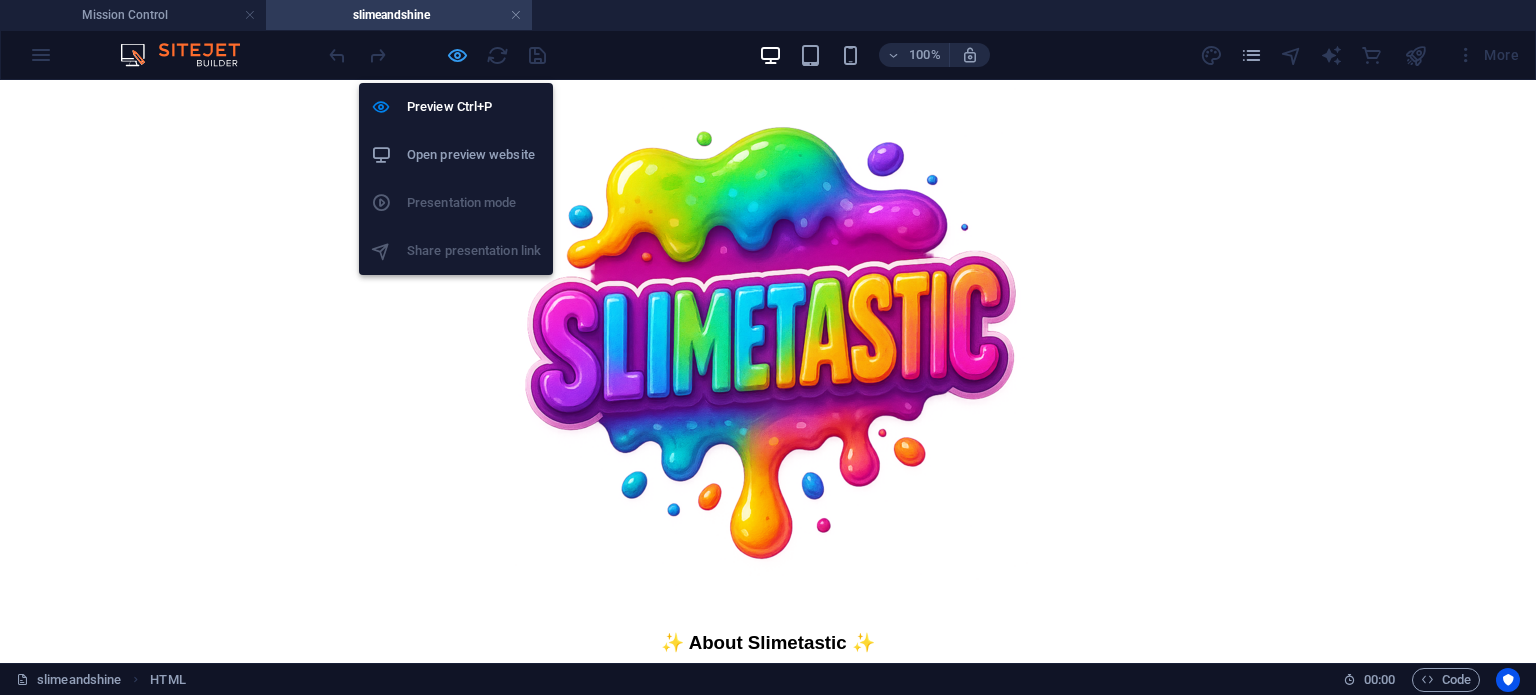 click at bounding box center [457, 55] 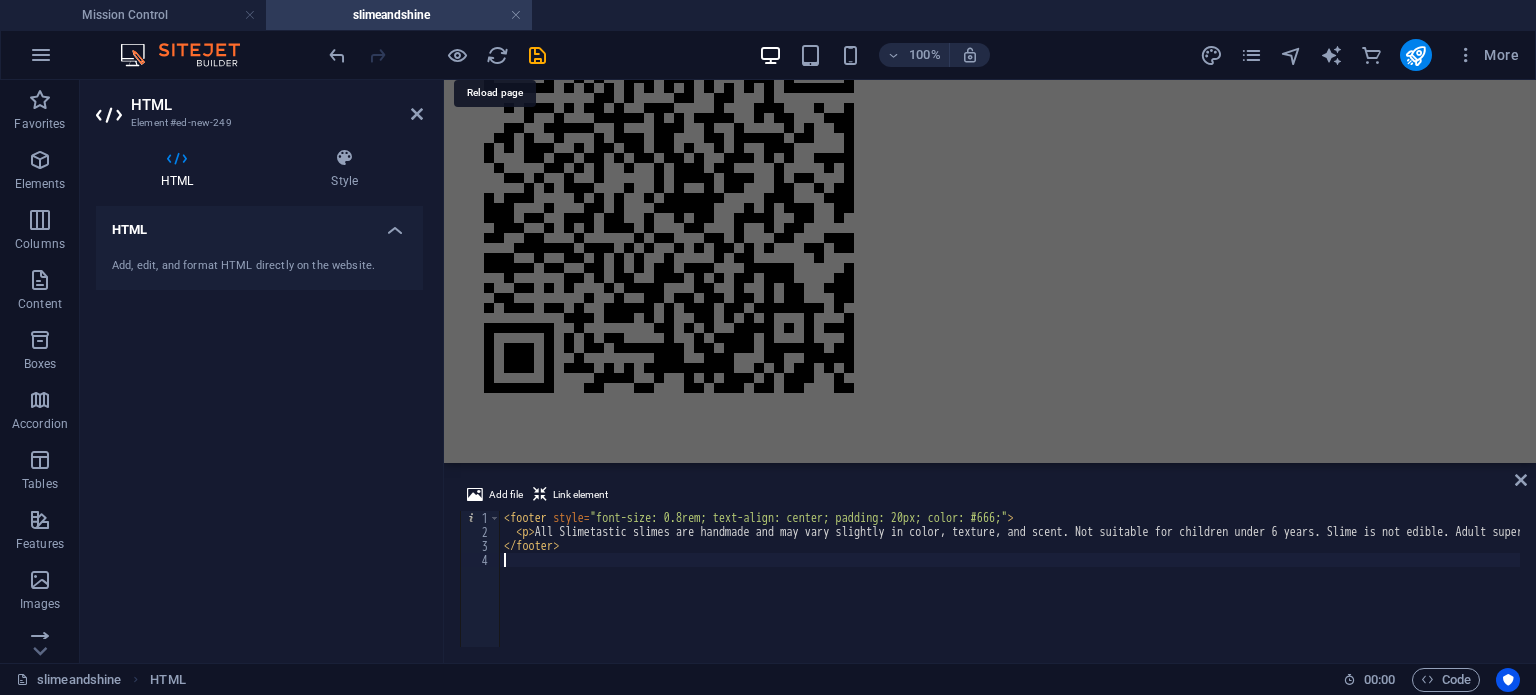 scroll, scrollTop: 350, scrollLeft: 0, axis: vertical 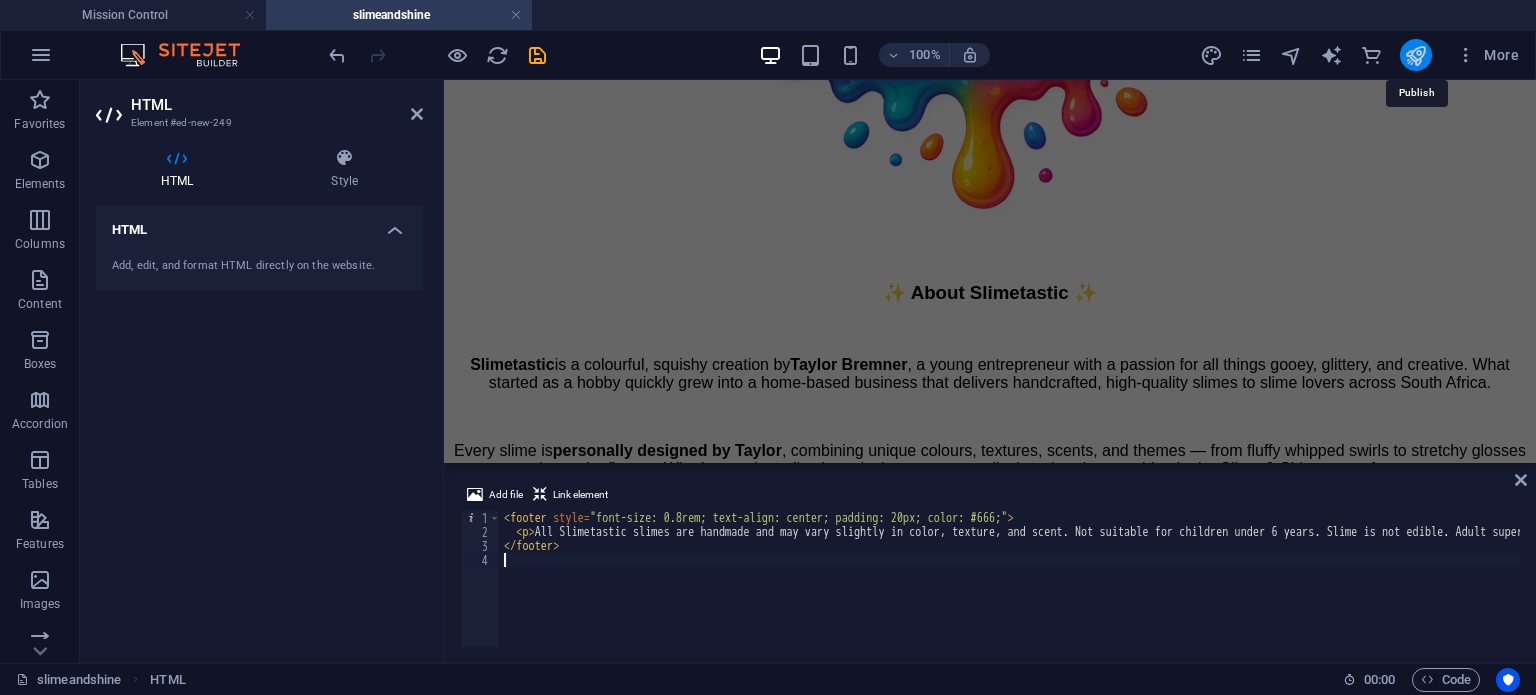 click at bounding box center (1415, 55) 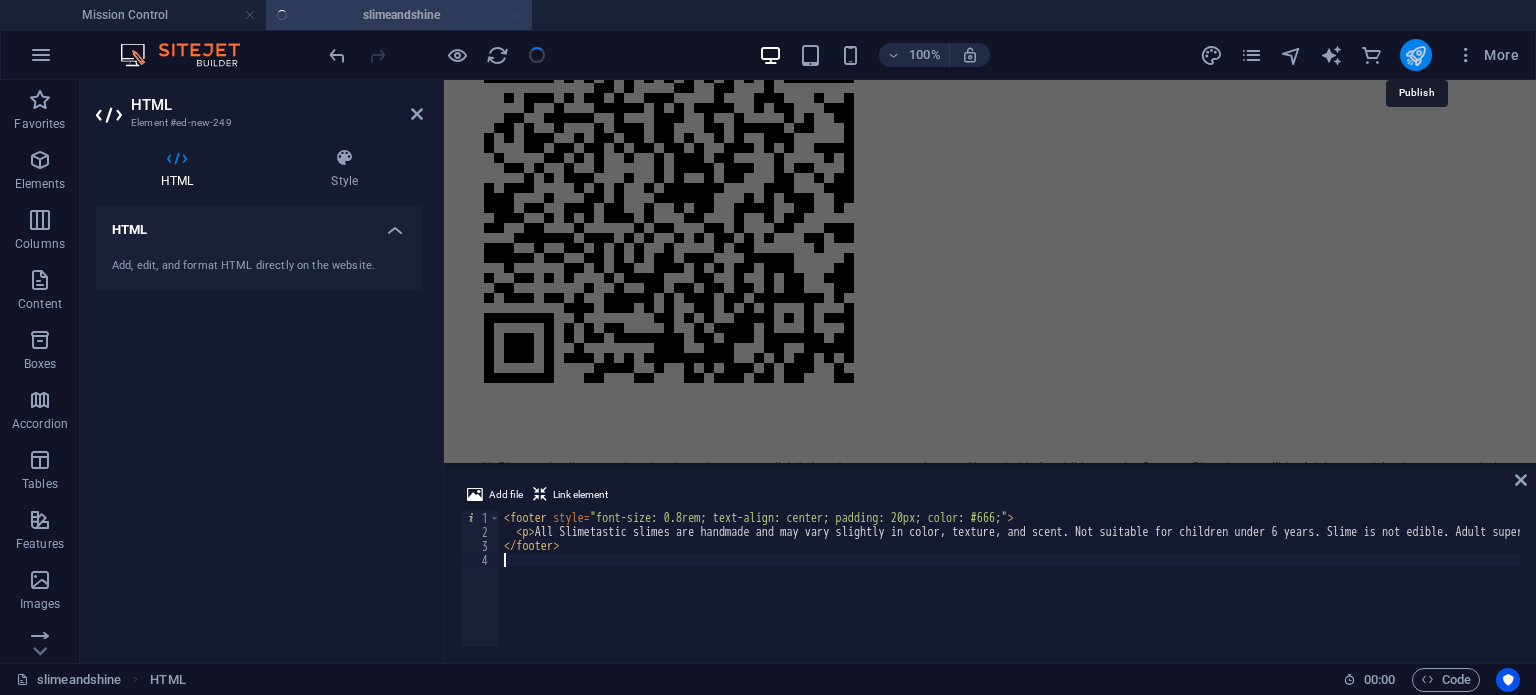 scroll, scrollTop: 340, scrollLeft: 0, axis: vertical 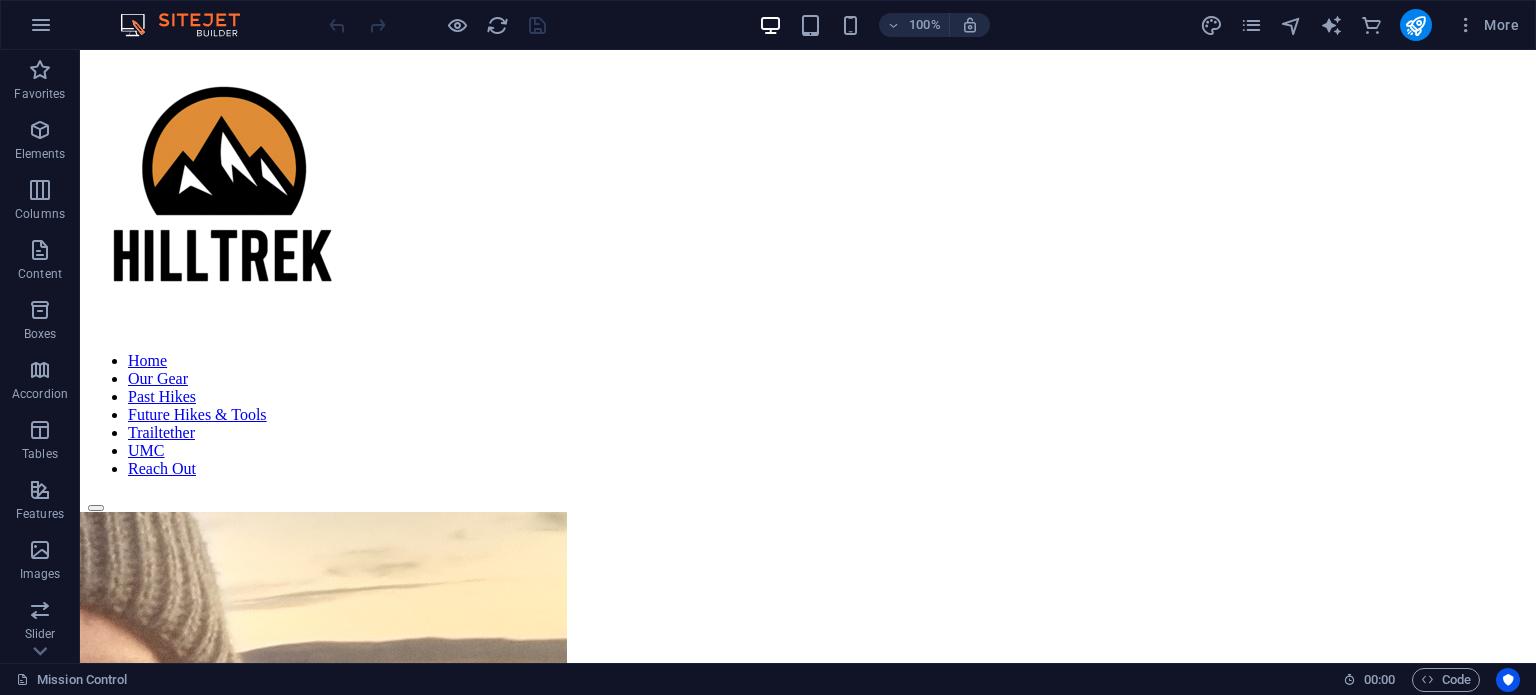click on "More" at bounding box center (1363, 25) 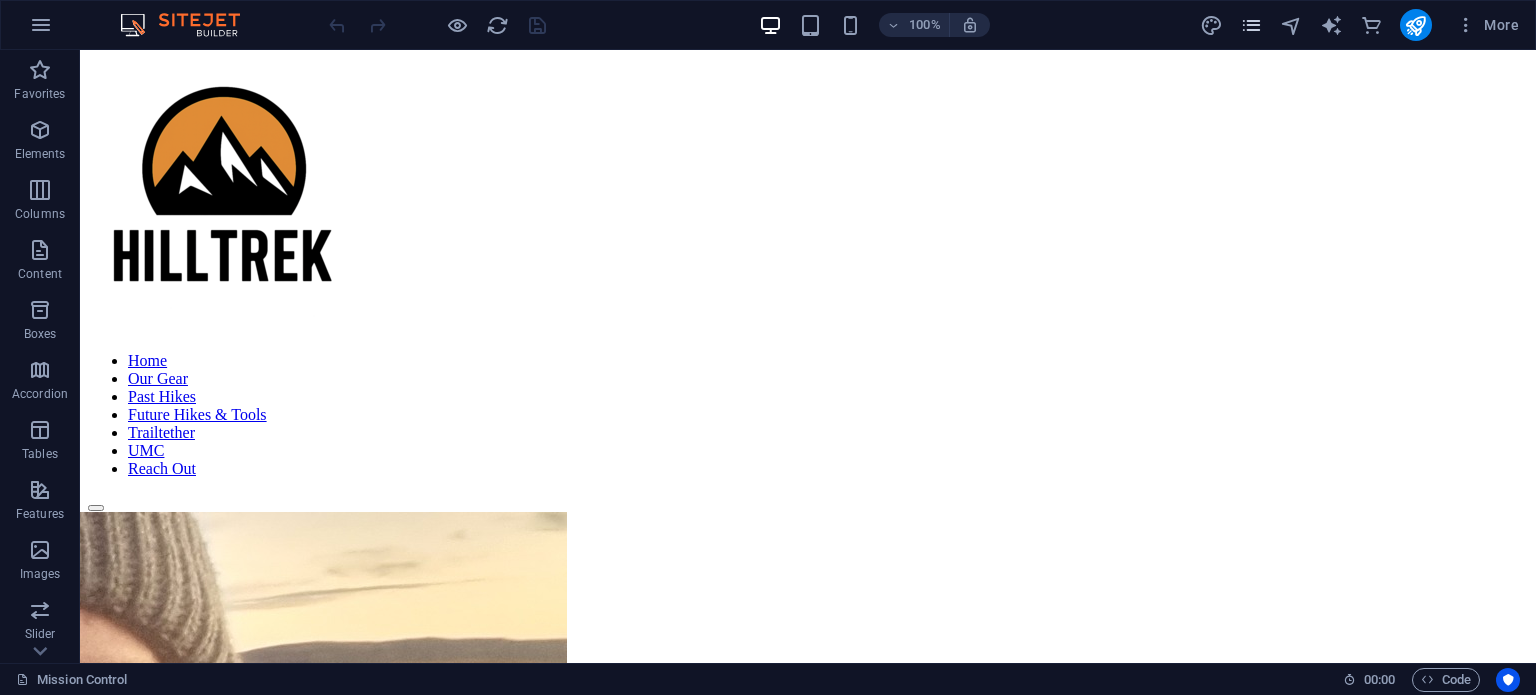 click at bounding box center (1251, 25) 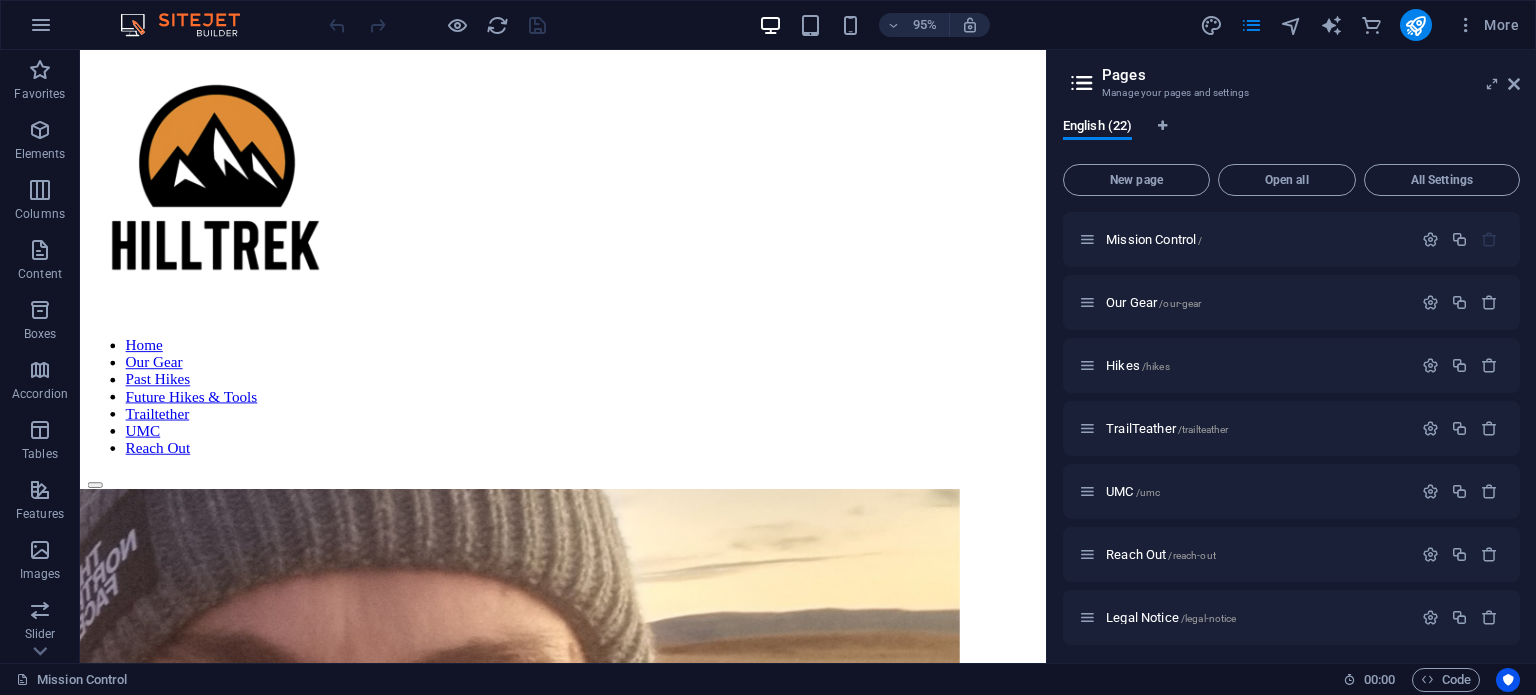 scroll, scrollTop: 951, scrollLeft: 0, axis: vertical 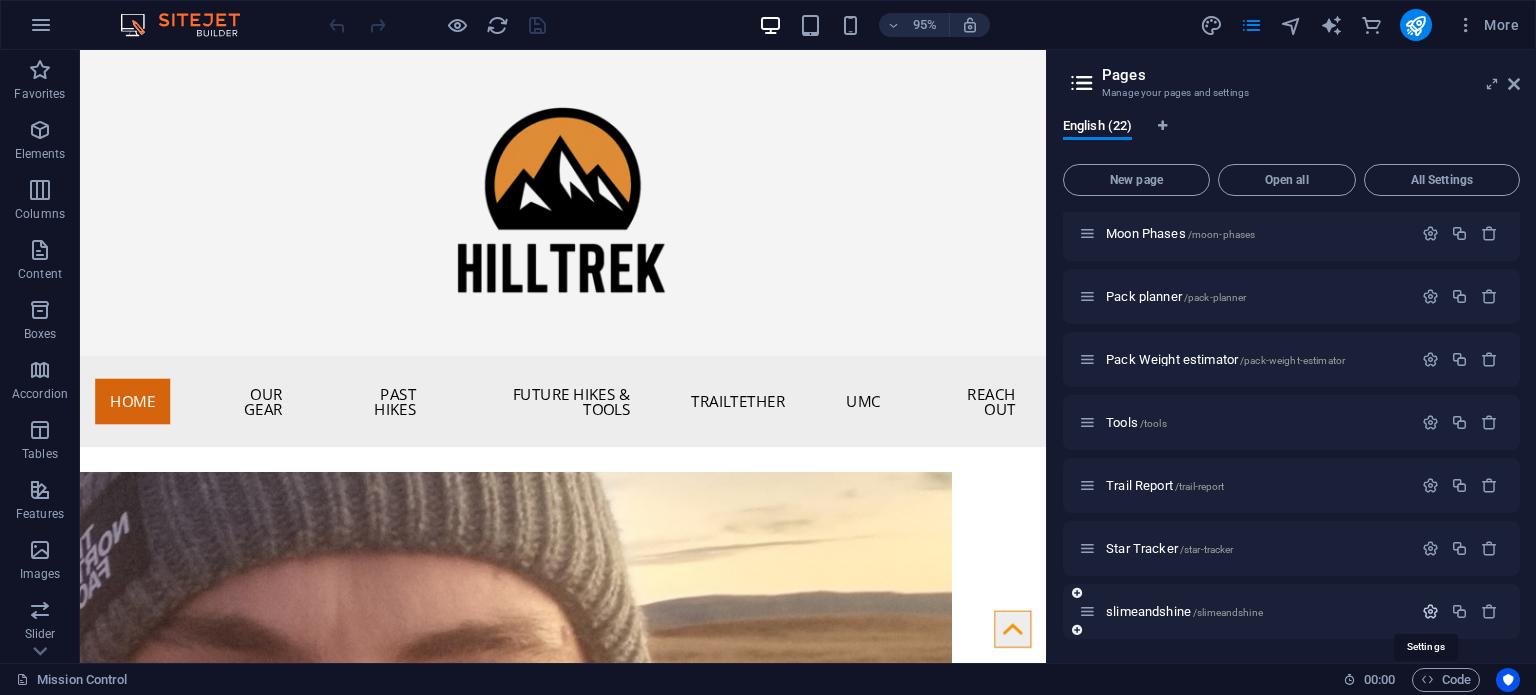 click at bounding box center (1430, 611) 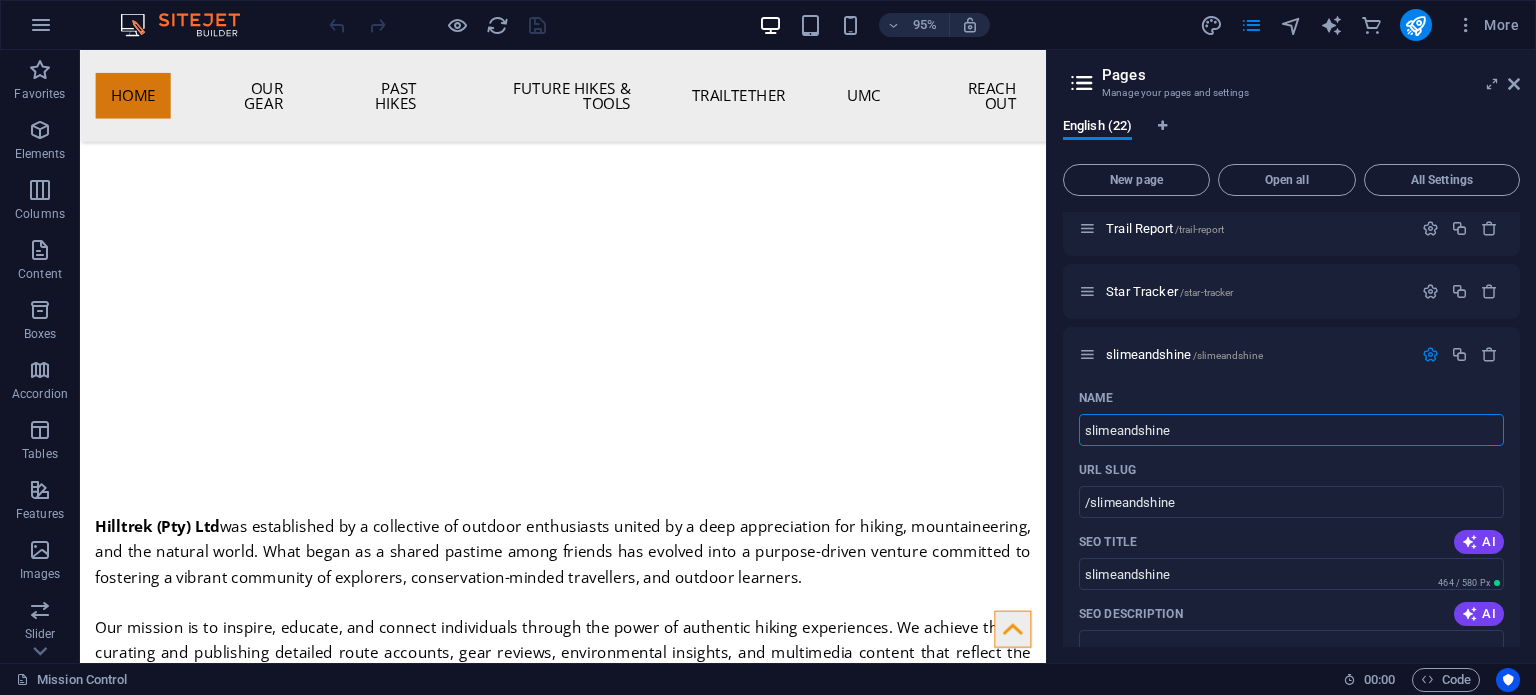 scroll, scrollTop: 0, scrollLeft: 0, axis: both 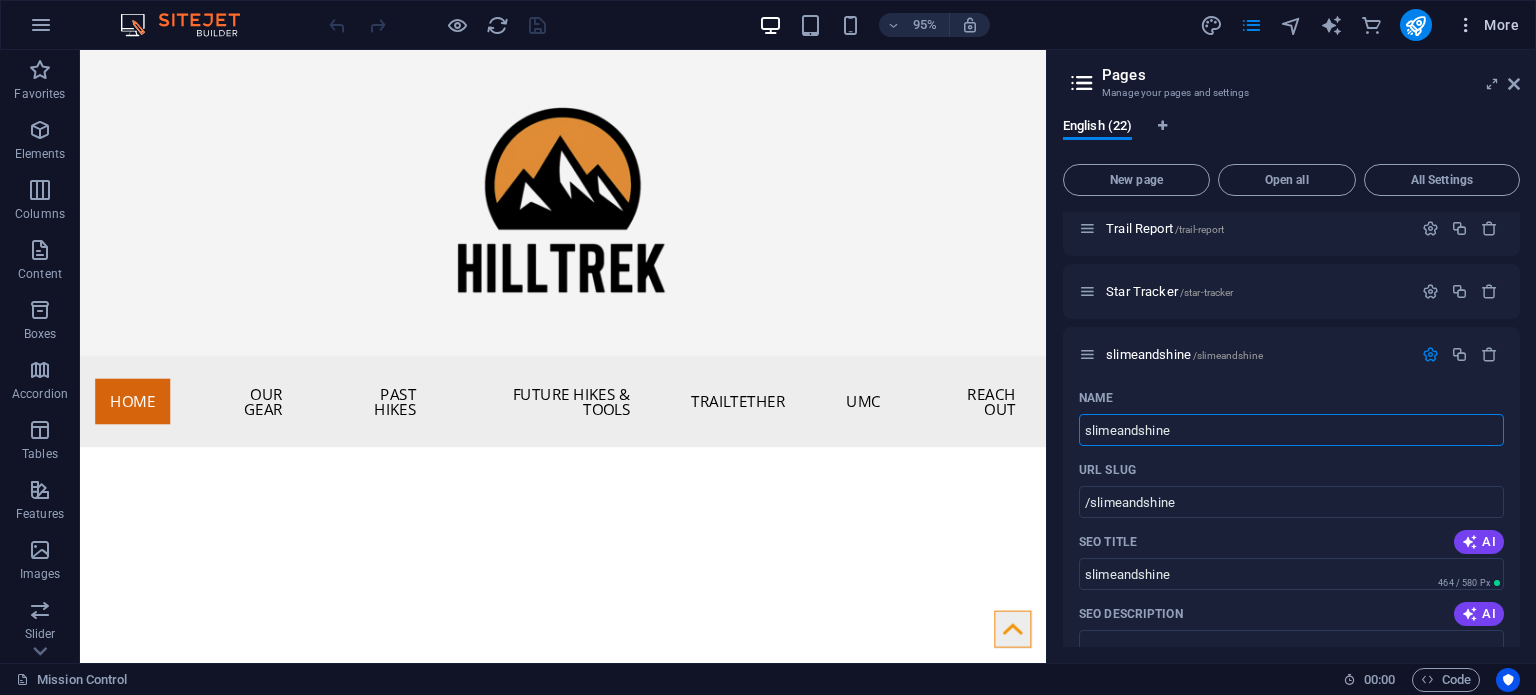 click at bounding box center (1466, 25) 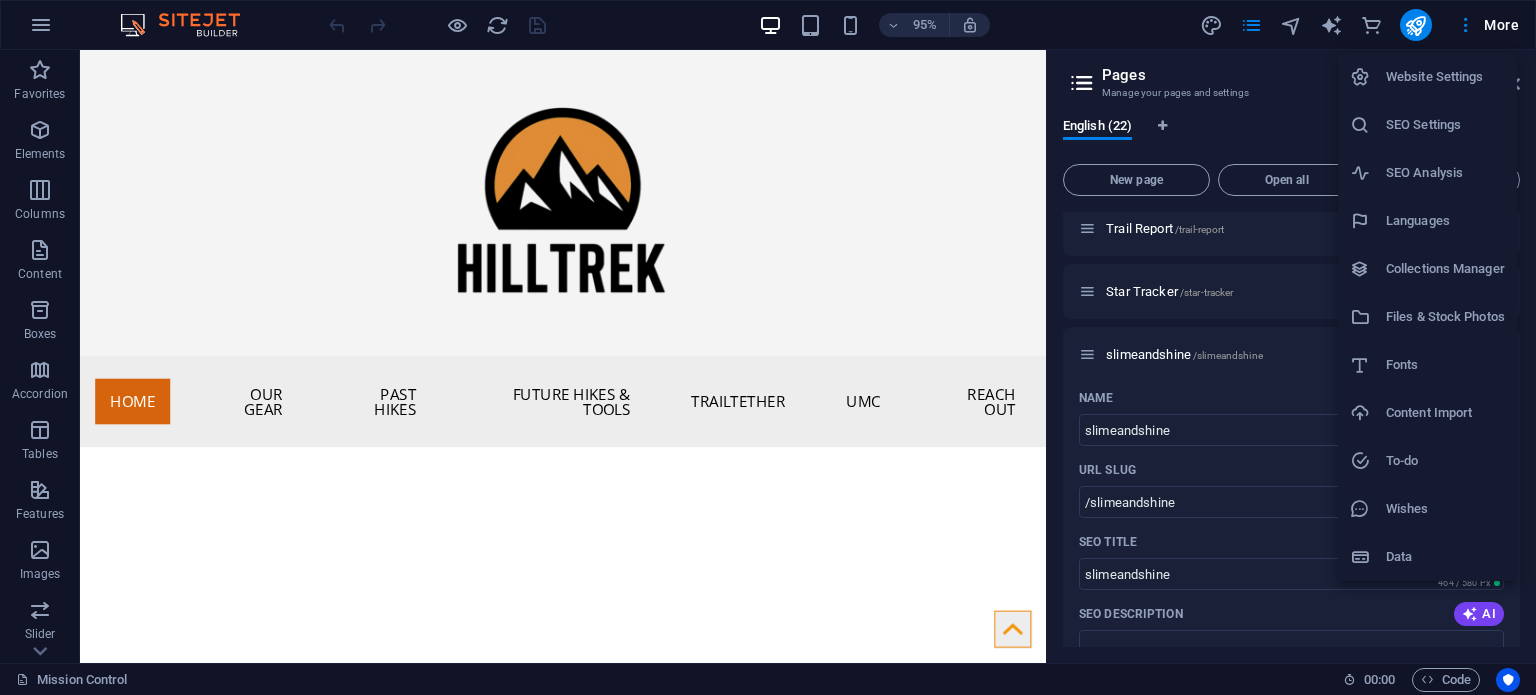 click on "Data" at bounding box center [1445, 557] 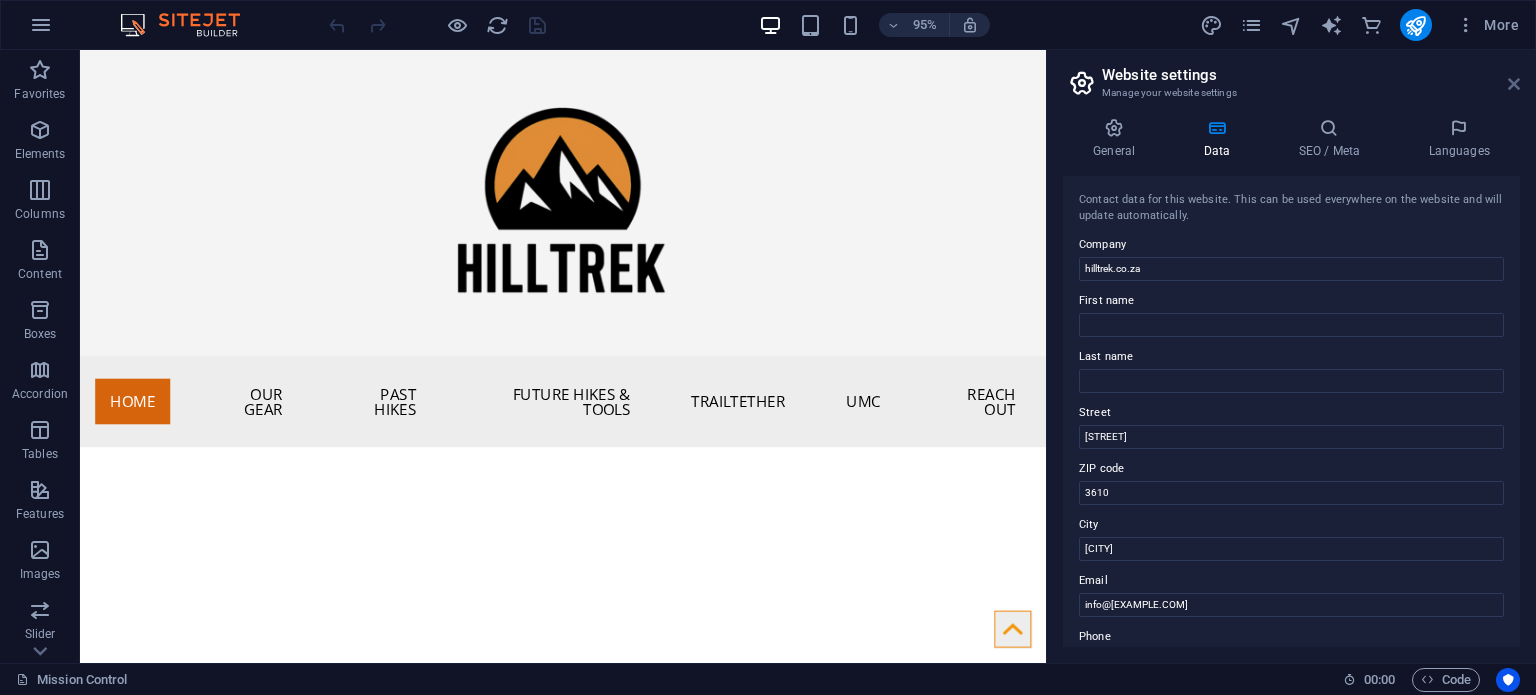 click at bounding box center [1514, 84] 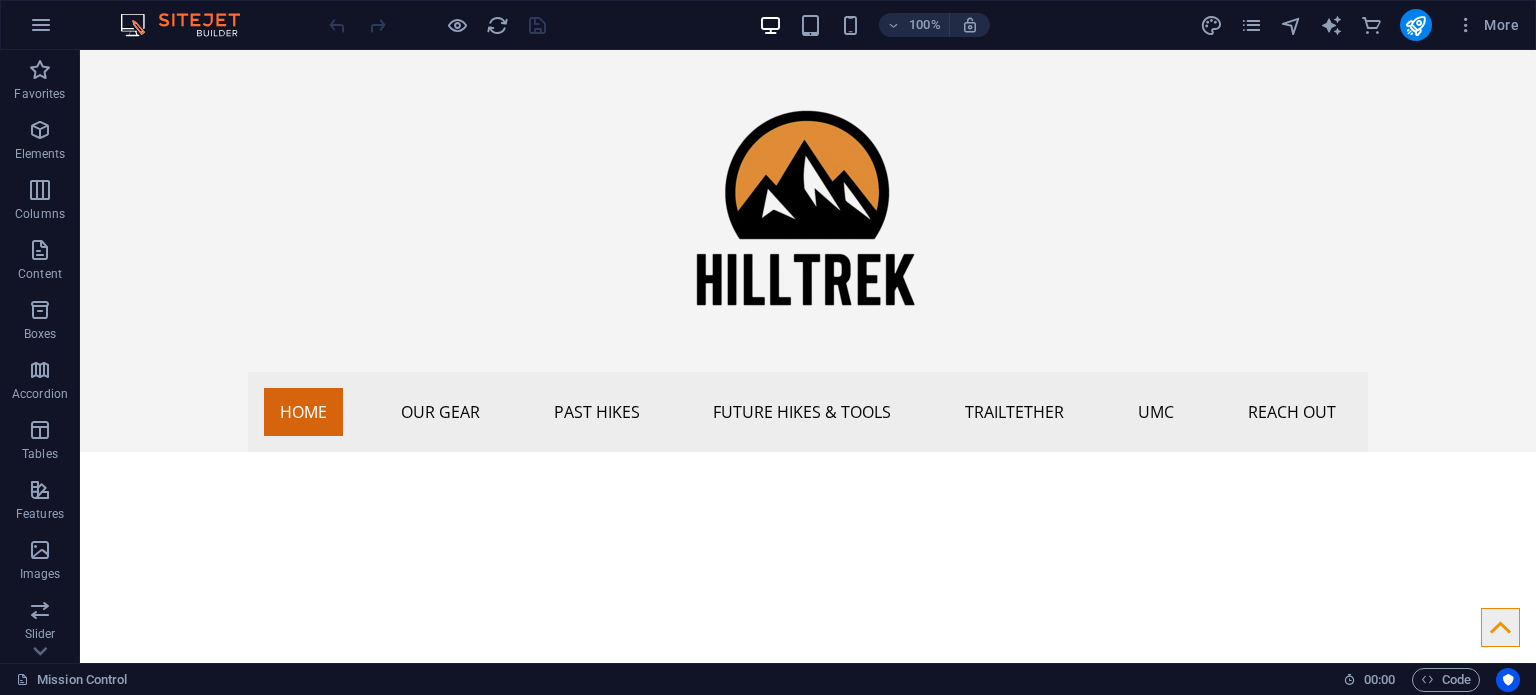 click on "100% More" at bounding box center [768, 25] 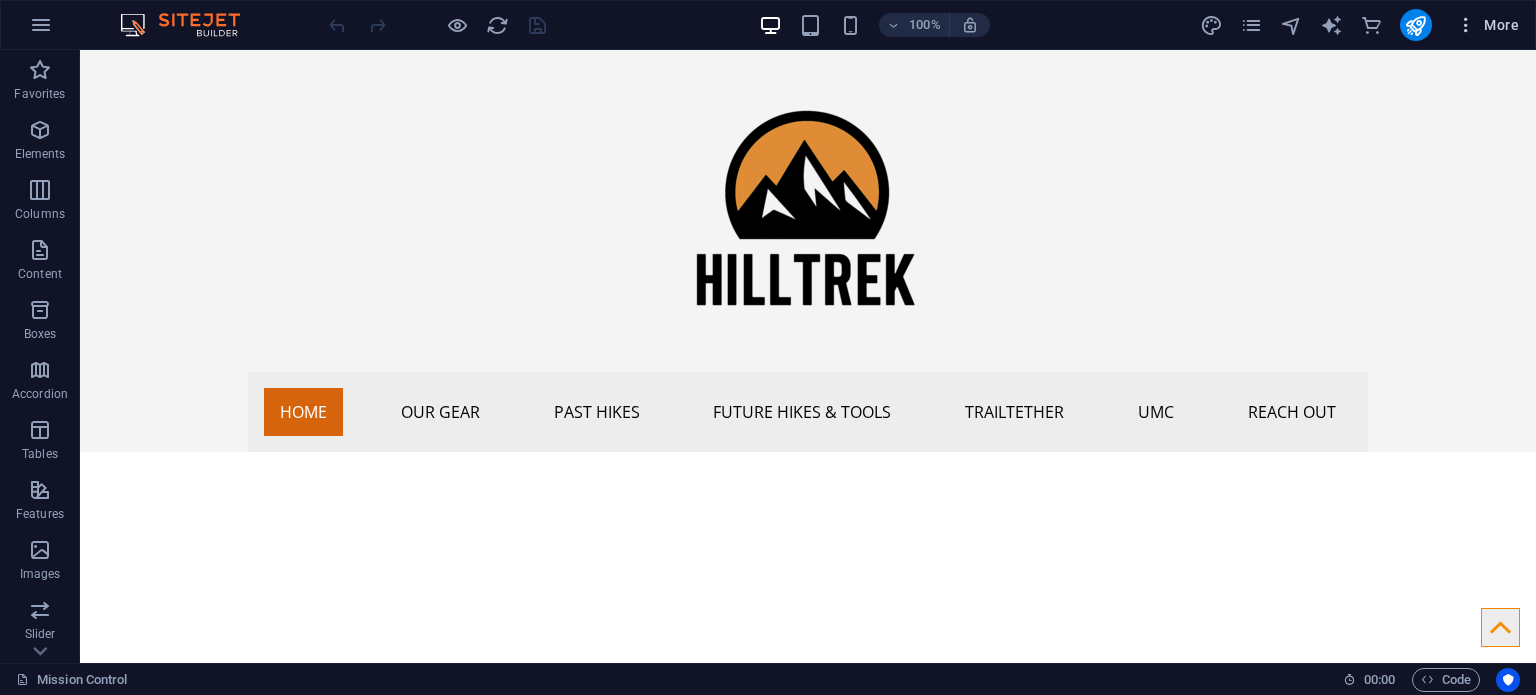 click at bounding box center [1466, 25] 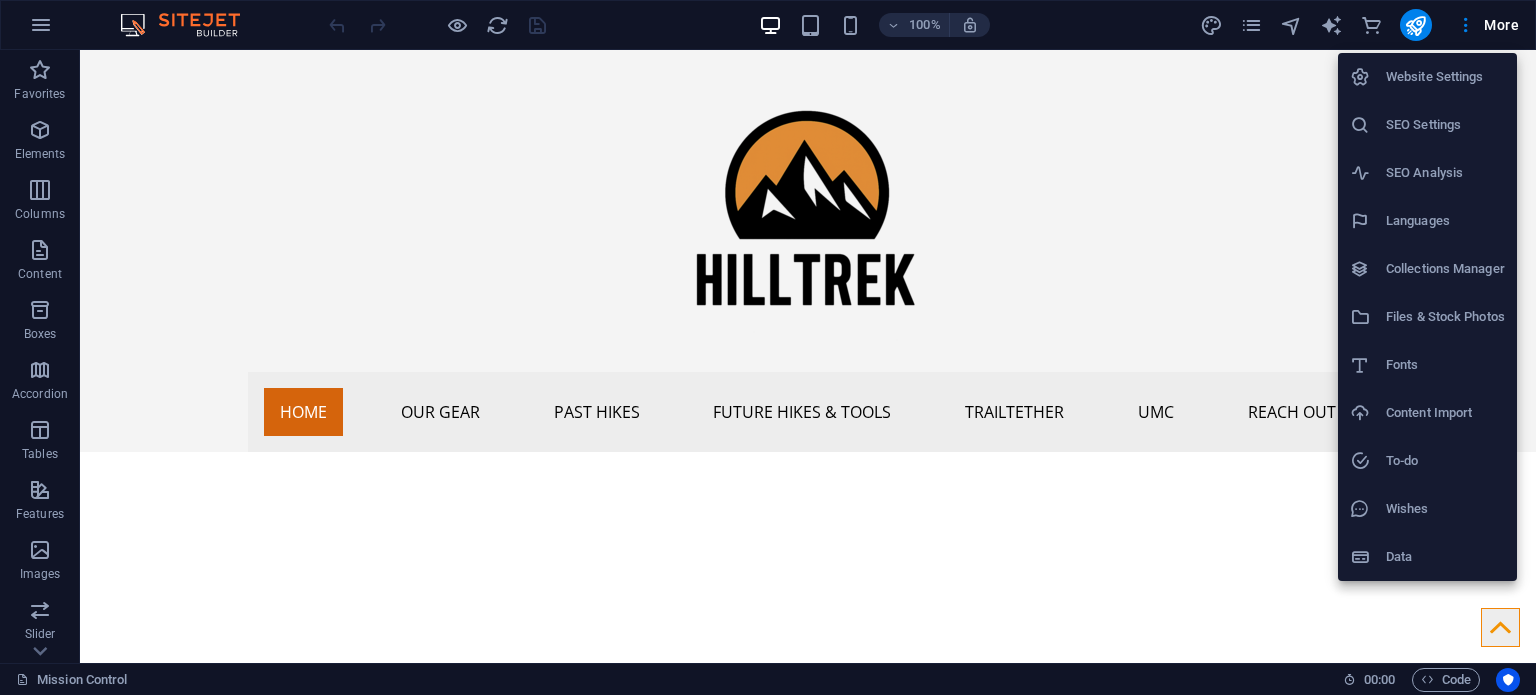 click on "Data" at bounding box center [1445, 557] 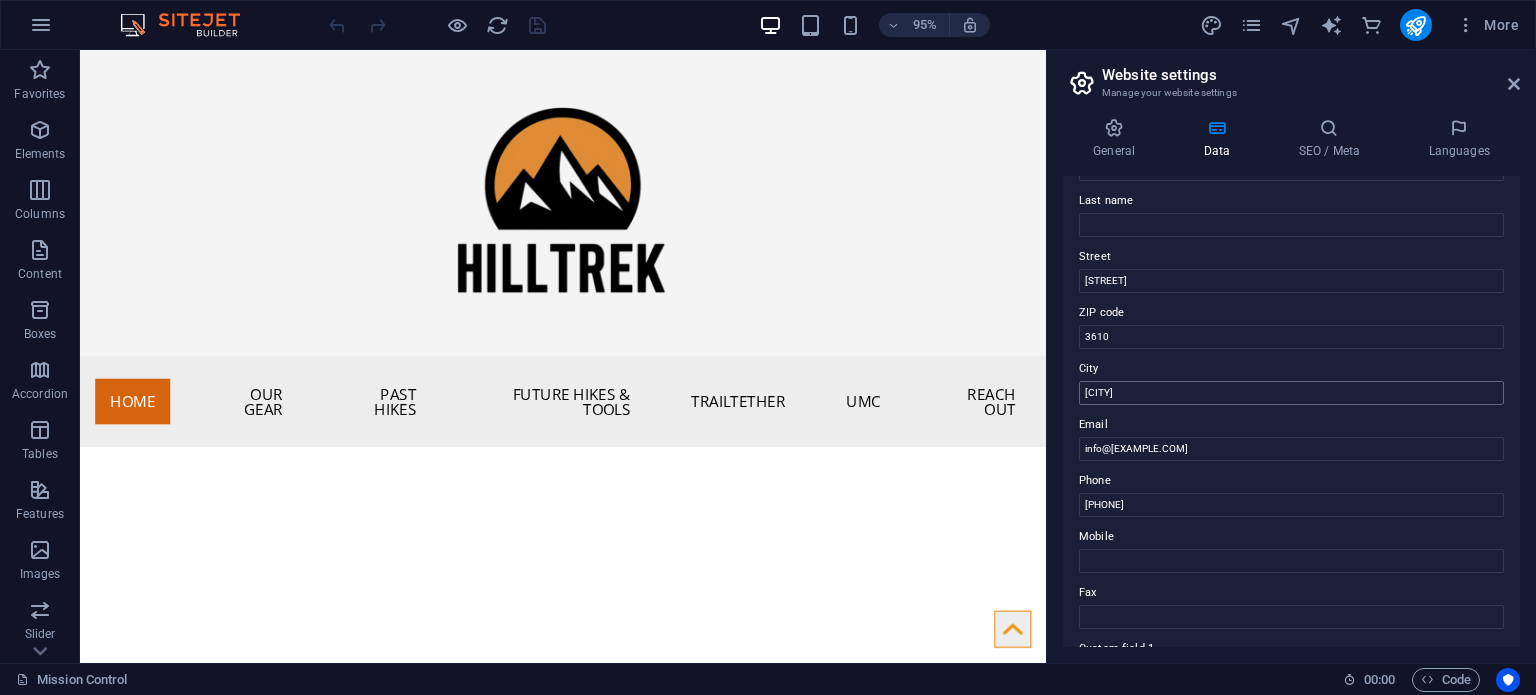 scroll, scrollTop: 200, scrollLeft: 0, axis: vertical 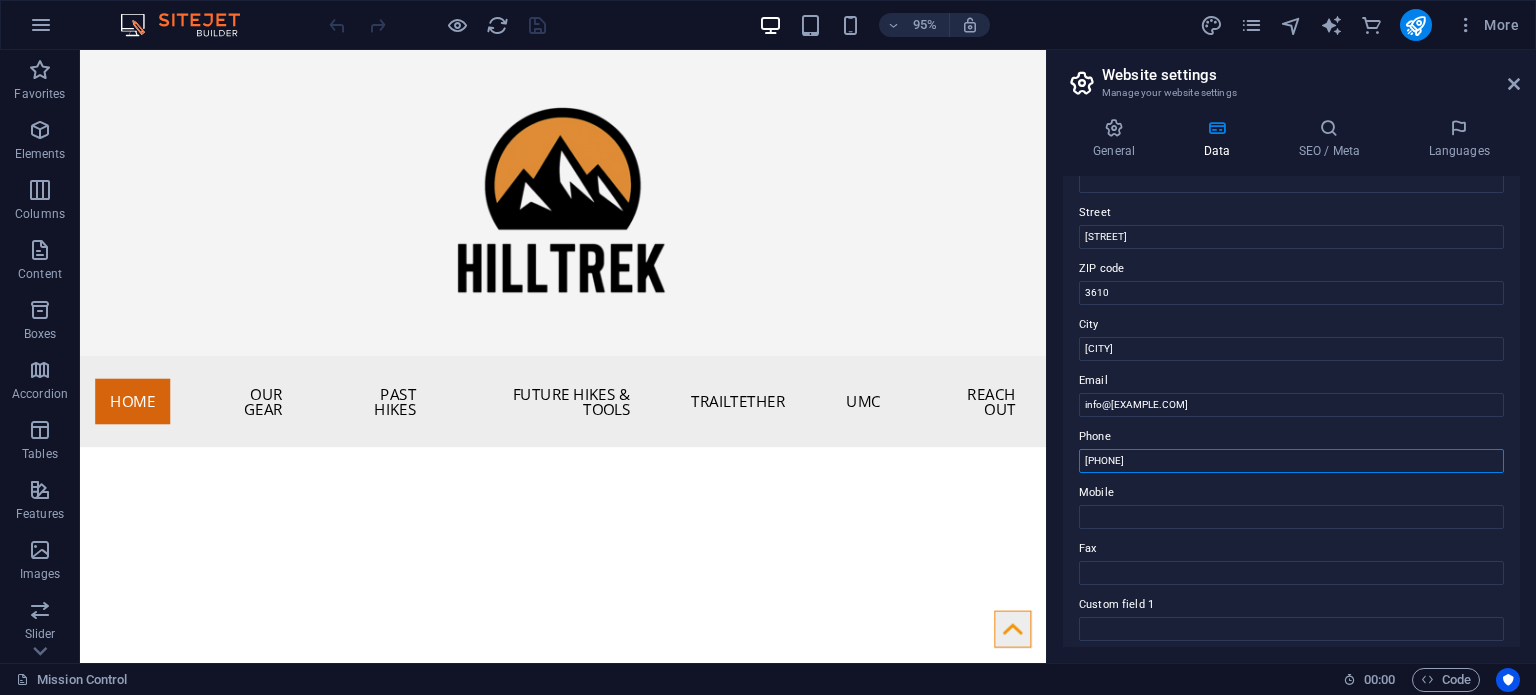 drag, startPoint x: 1284, startPoint y: 514, endPoint x: 1061, endPoint y: 484, distance: 225.0089 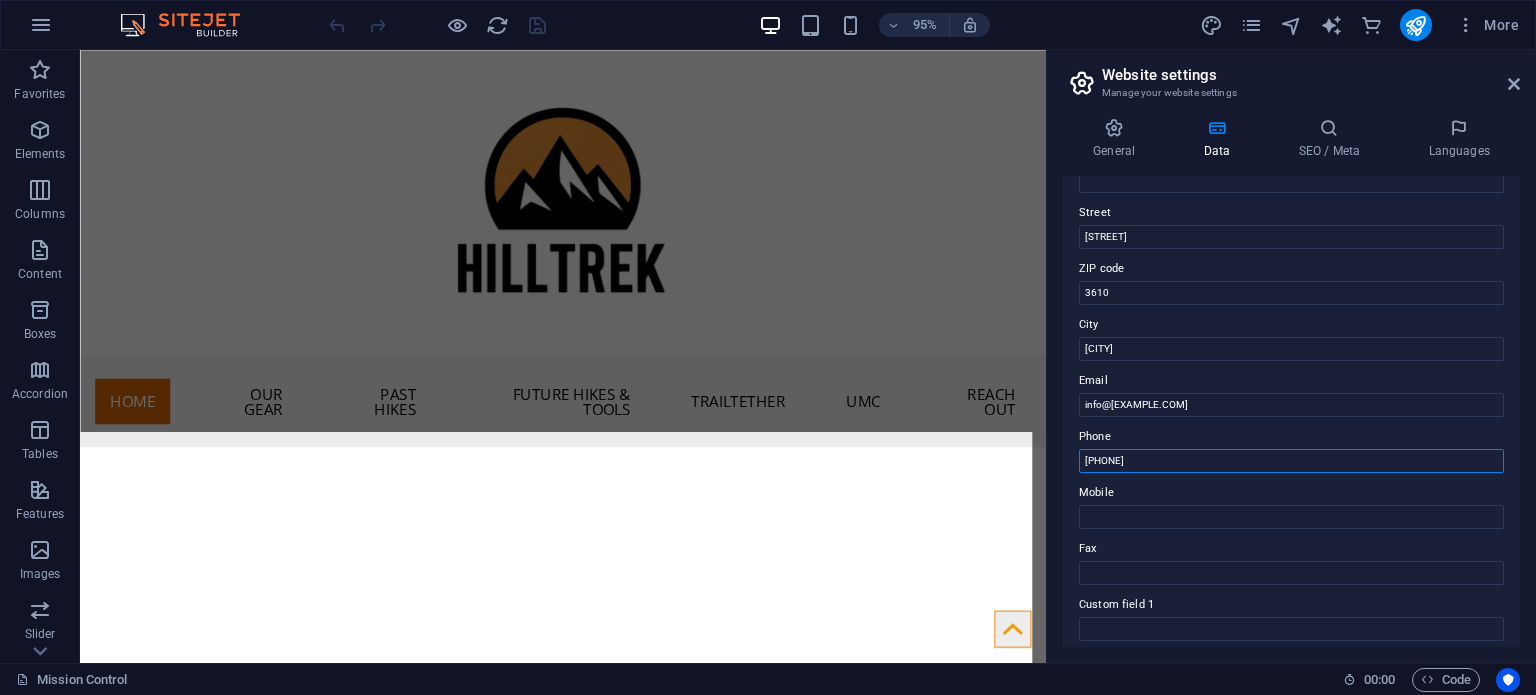 click on "+1 646 - 333 - 44 55" at bounding box center [1291, 461] 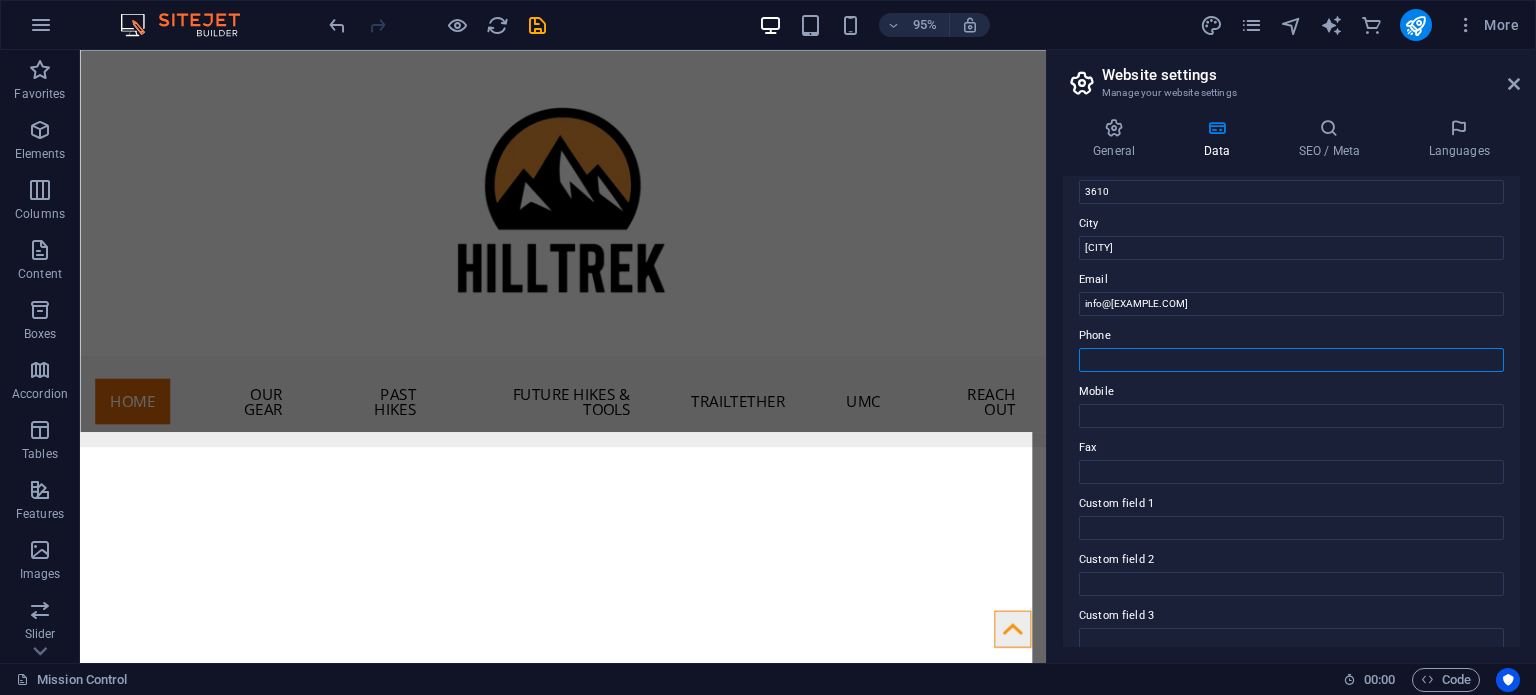 scroll, scrollTop: 0, scrollLeft: 0, axis: both 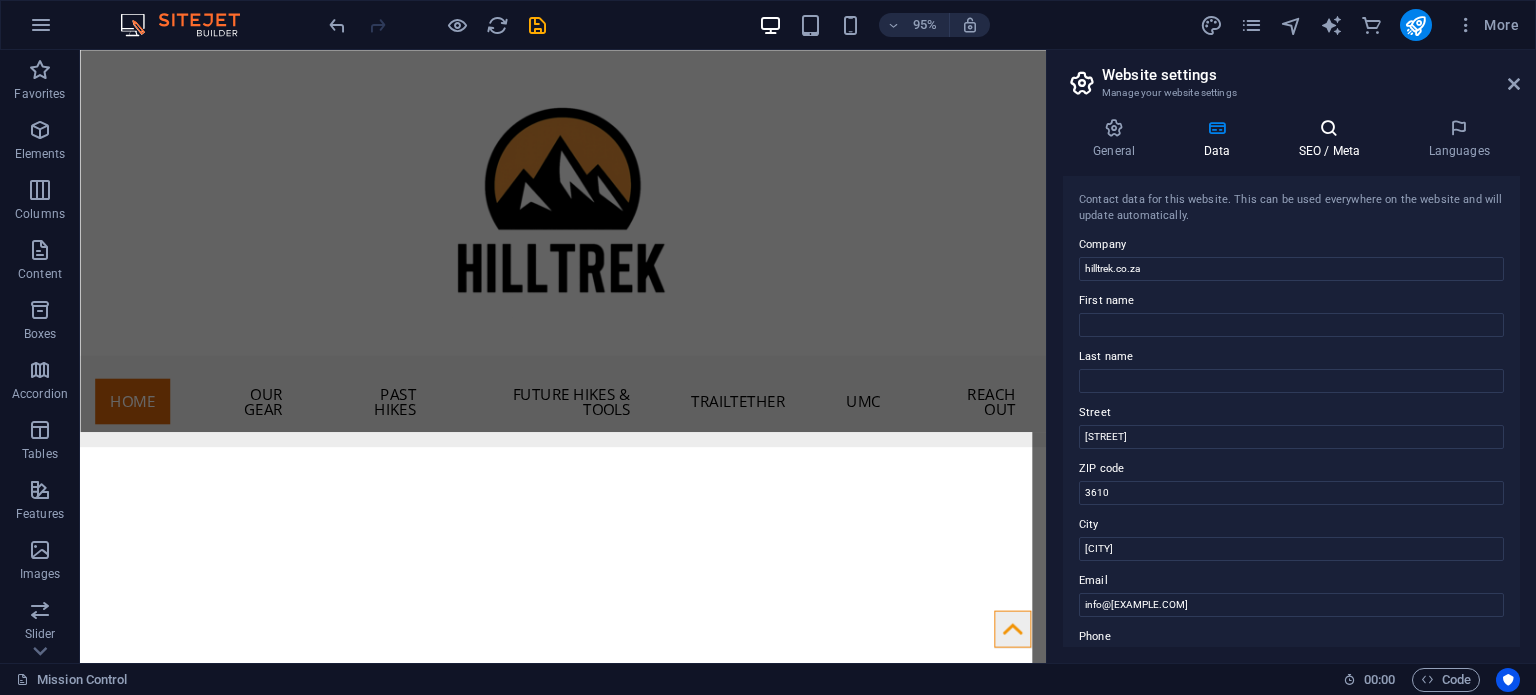 type 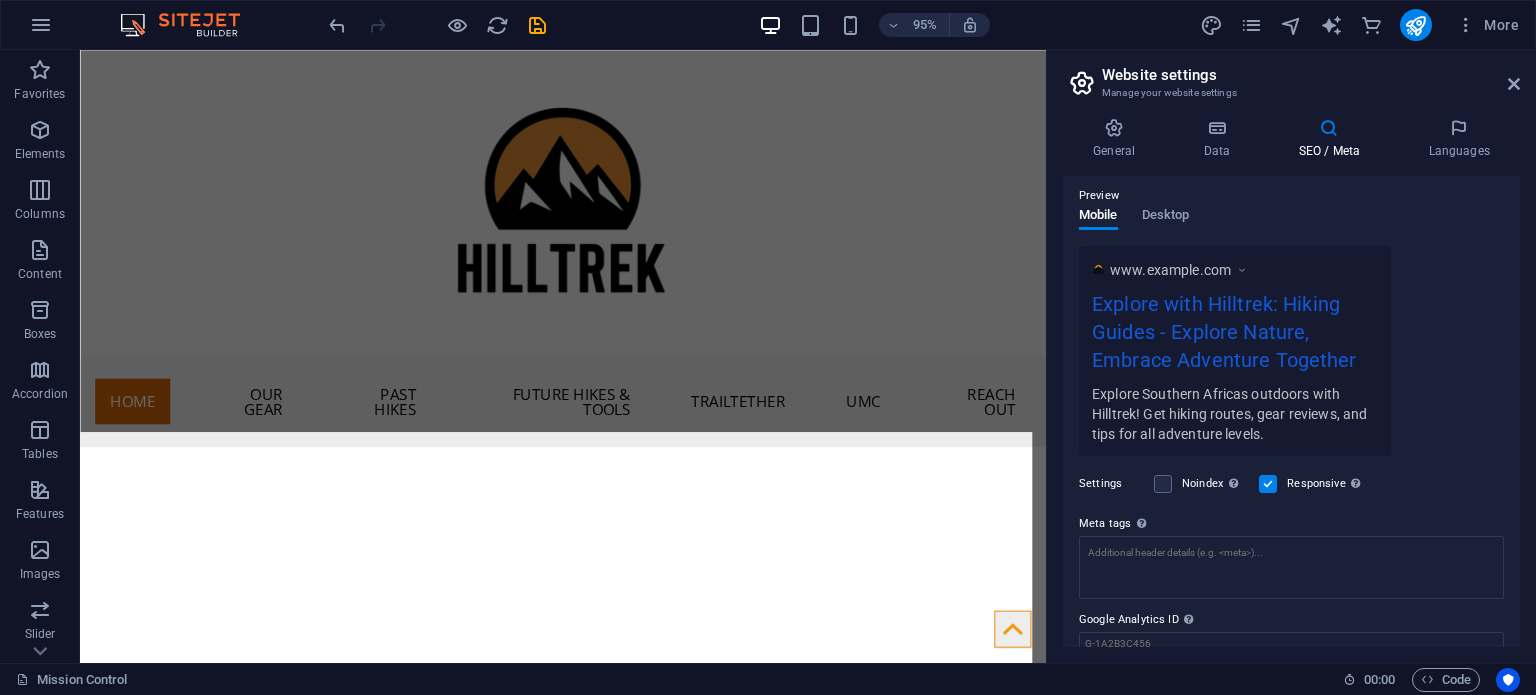 scroll, scrollTop: 359, scrollLeft: 0, axis: vertical 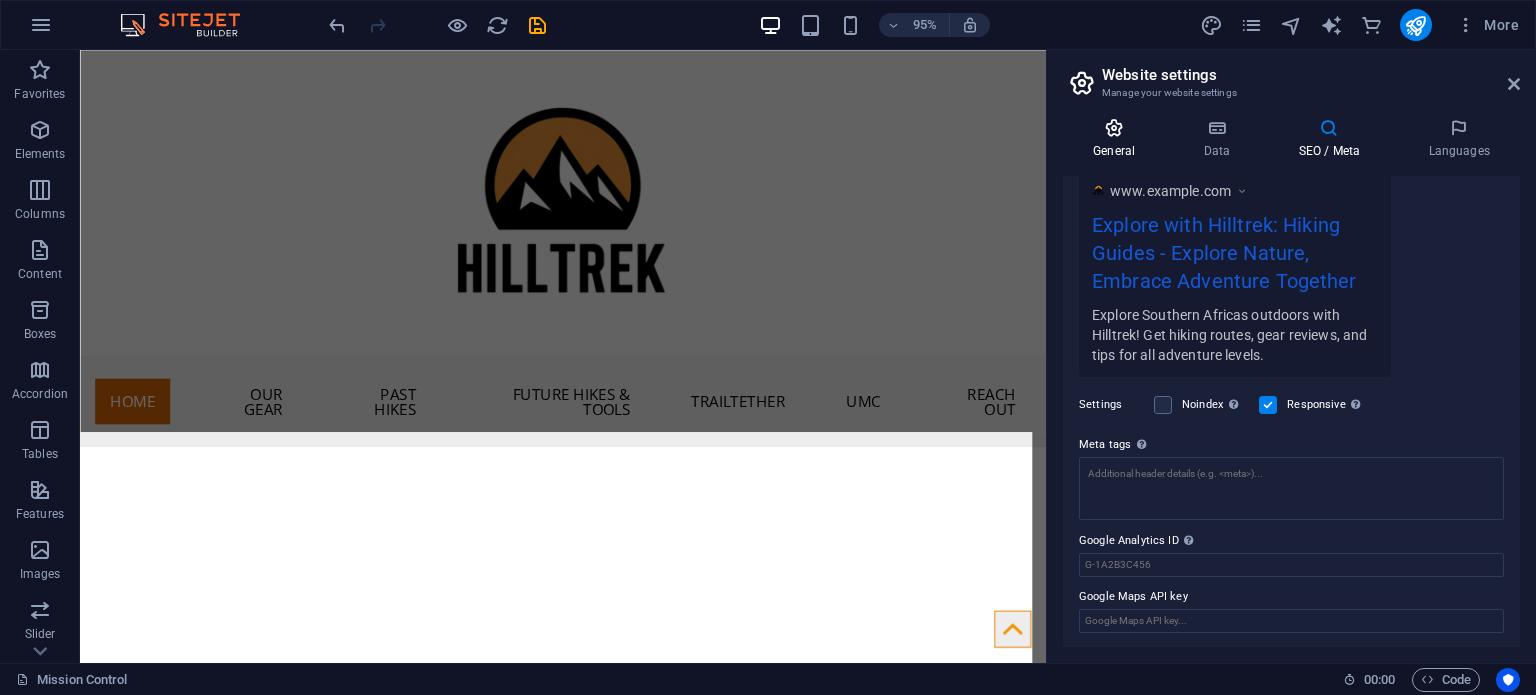 click on "General" at bounding box center [1118, 139] 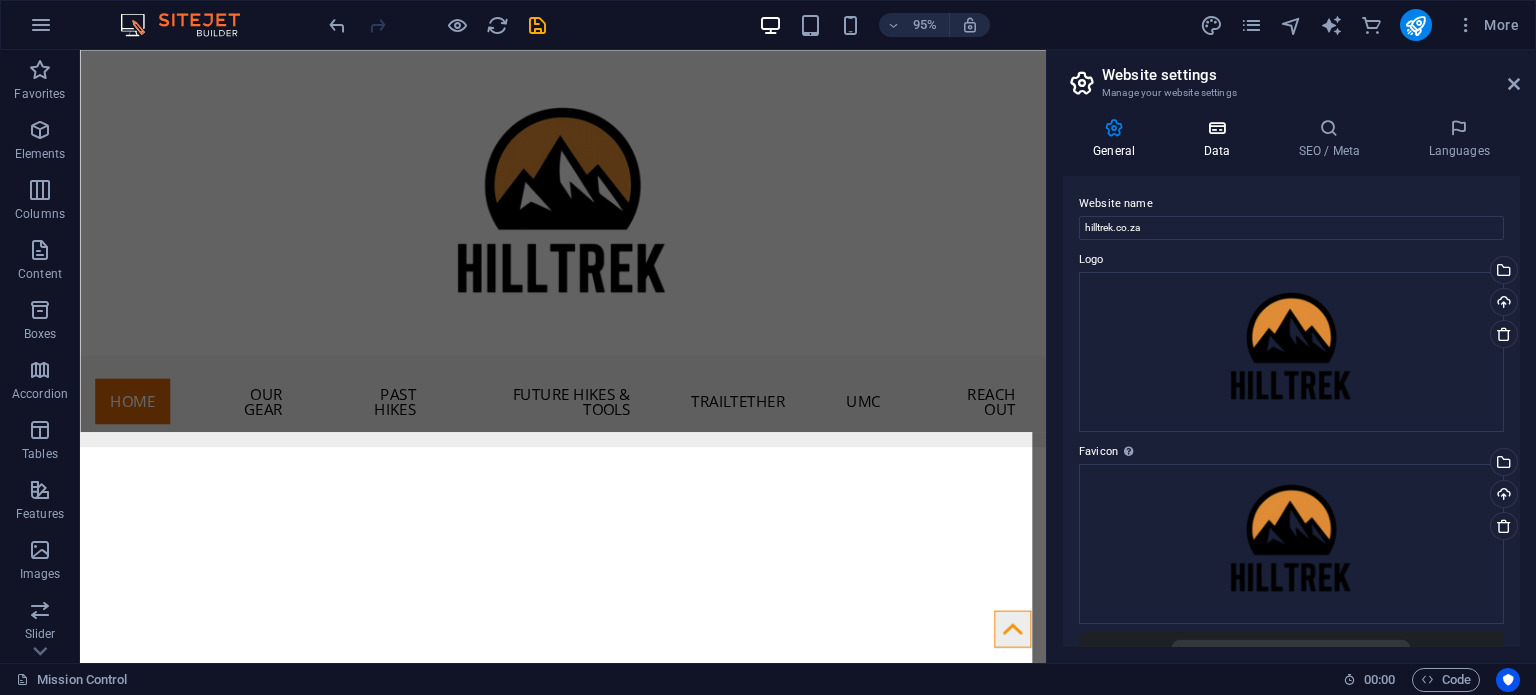 click on "Data" at bounding box center [1220, 139] 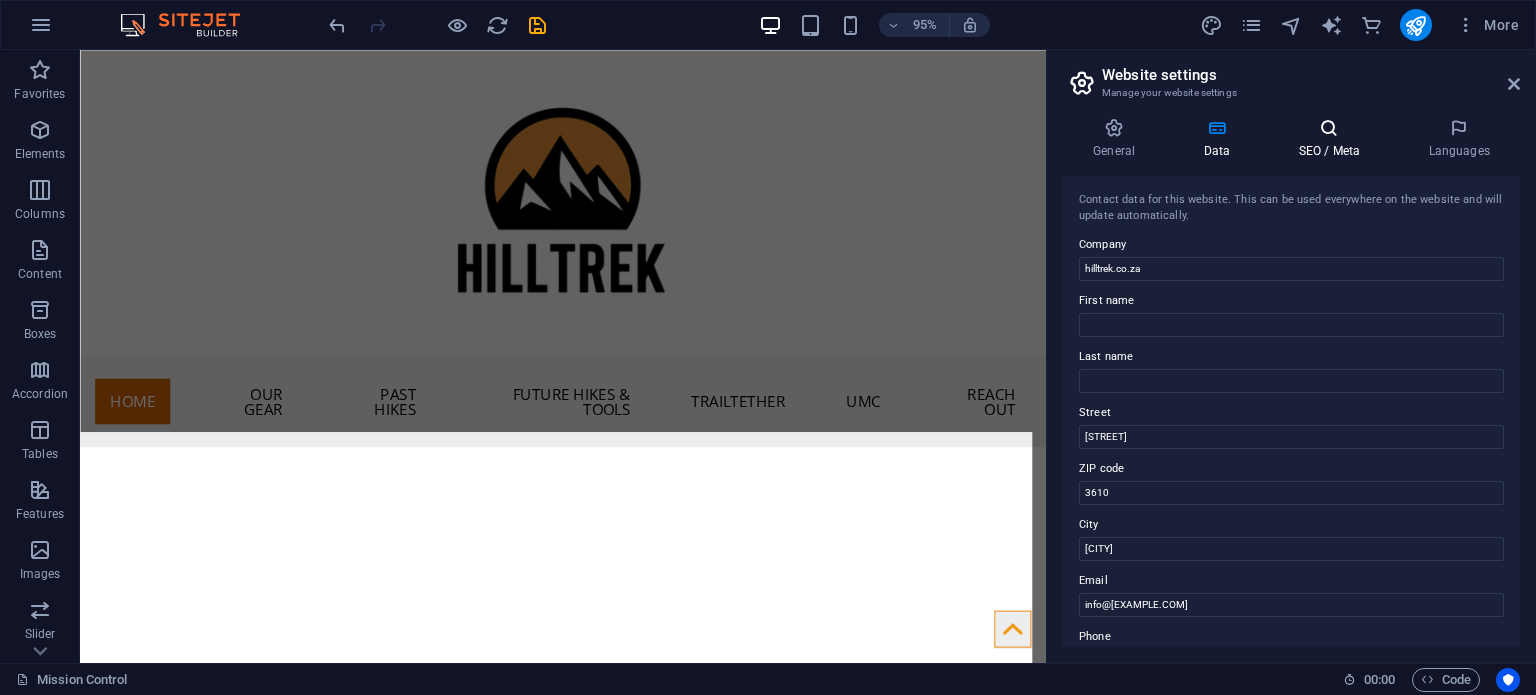 click at bounding box center (1329, 128) 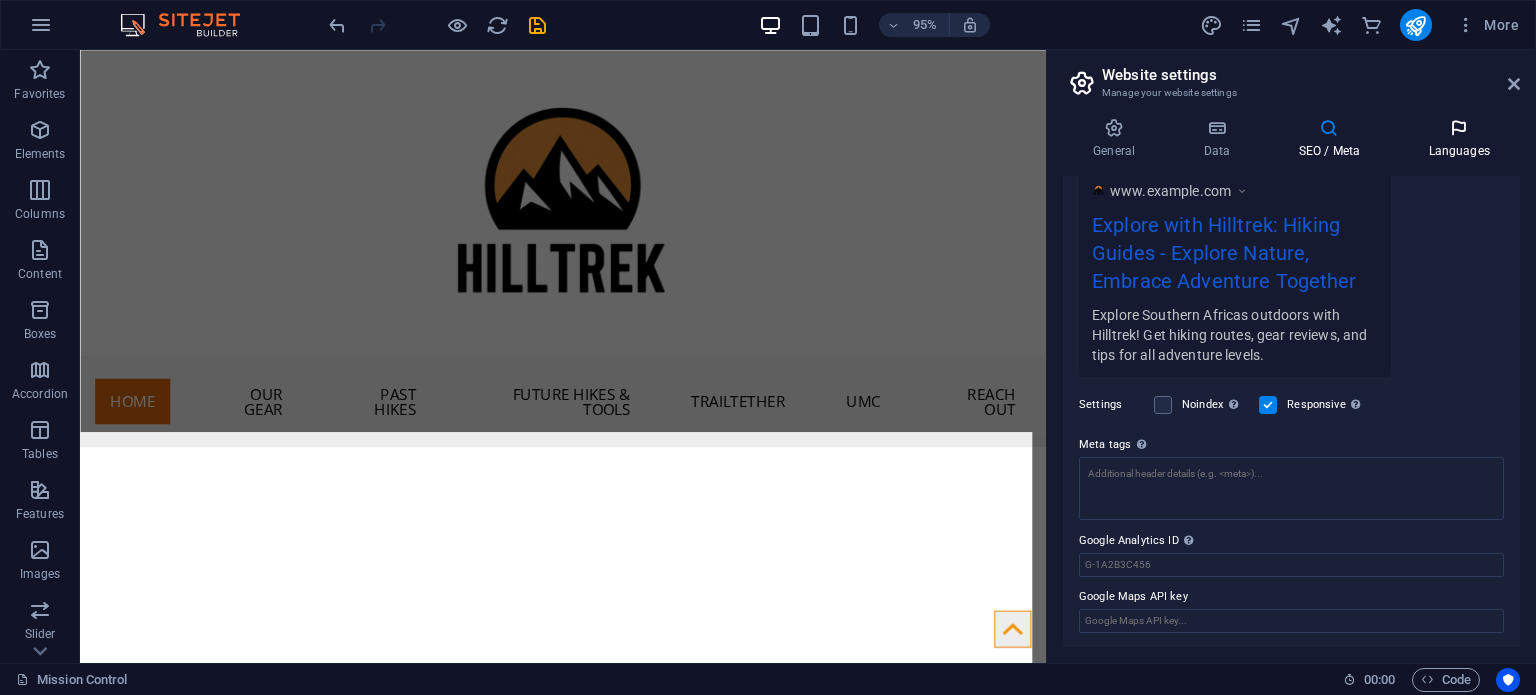 click at bounding box center (1459, 128) 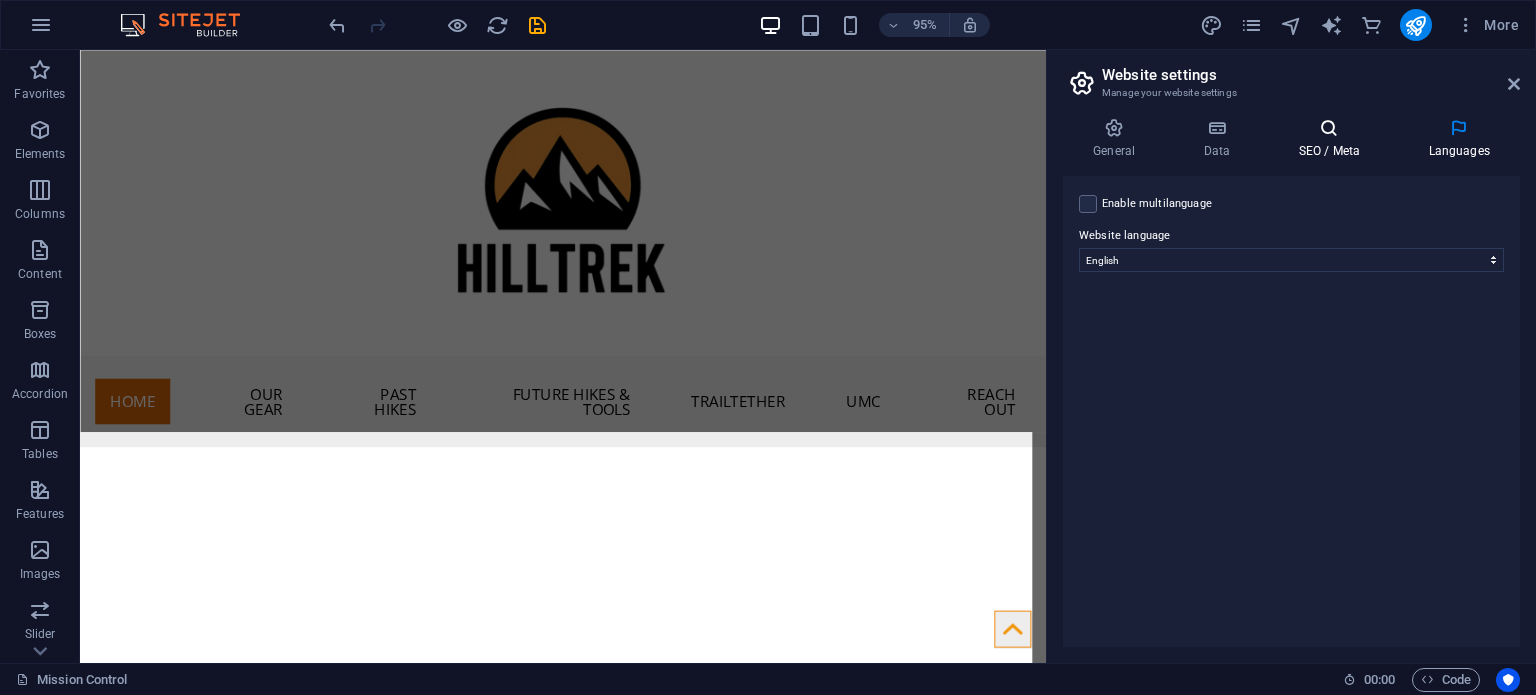 click on "SEO / Meta" at bounding box center [1333, 139] 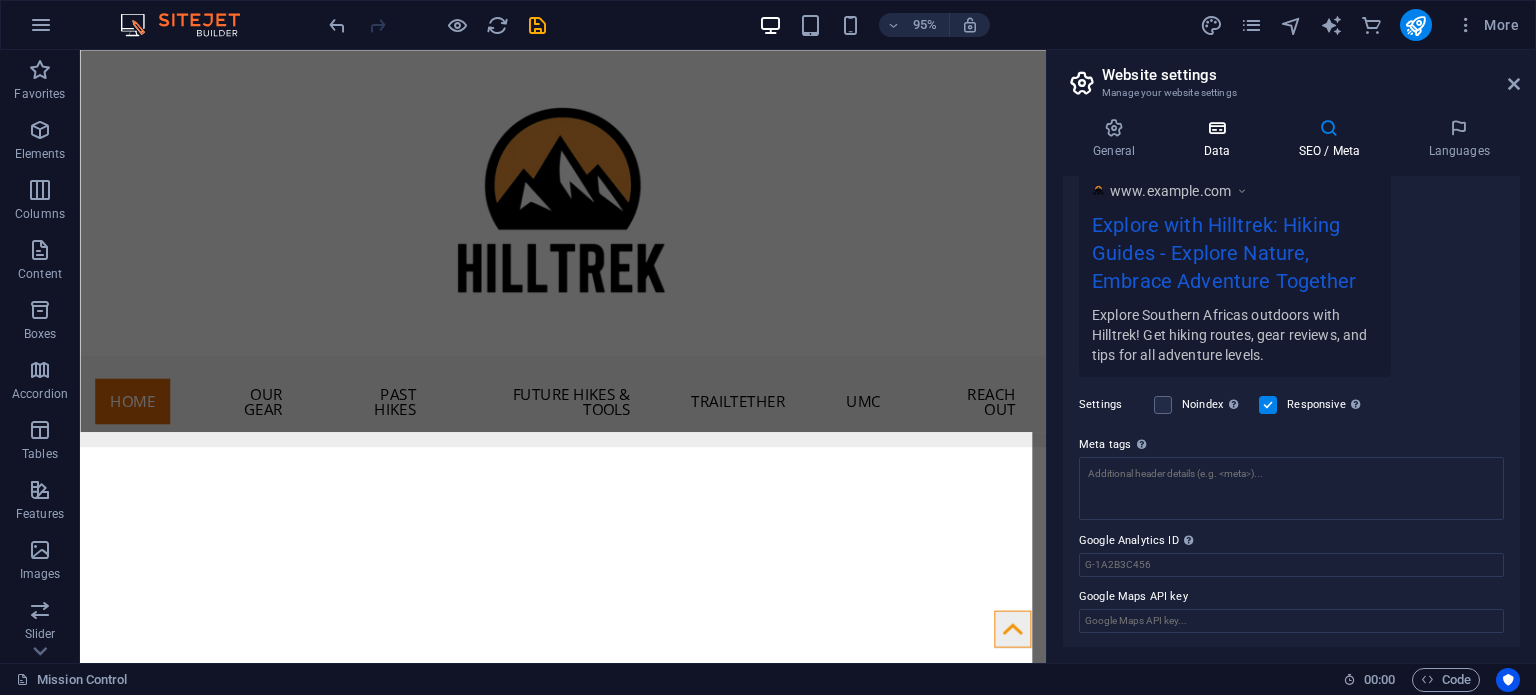click at bounding box center [1216, 128] 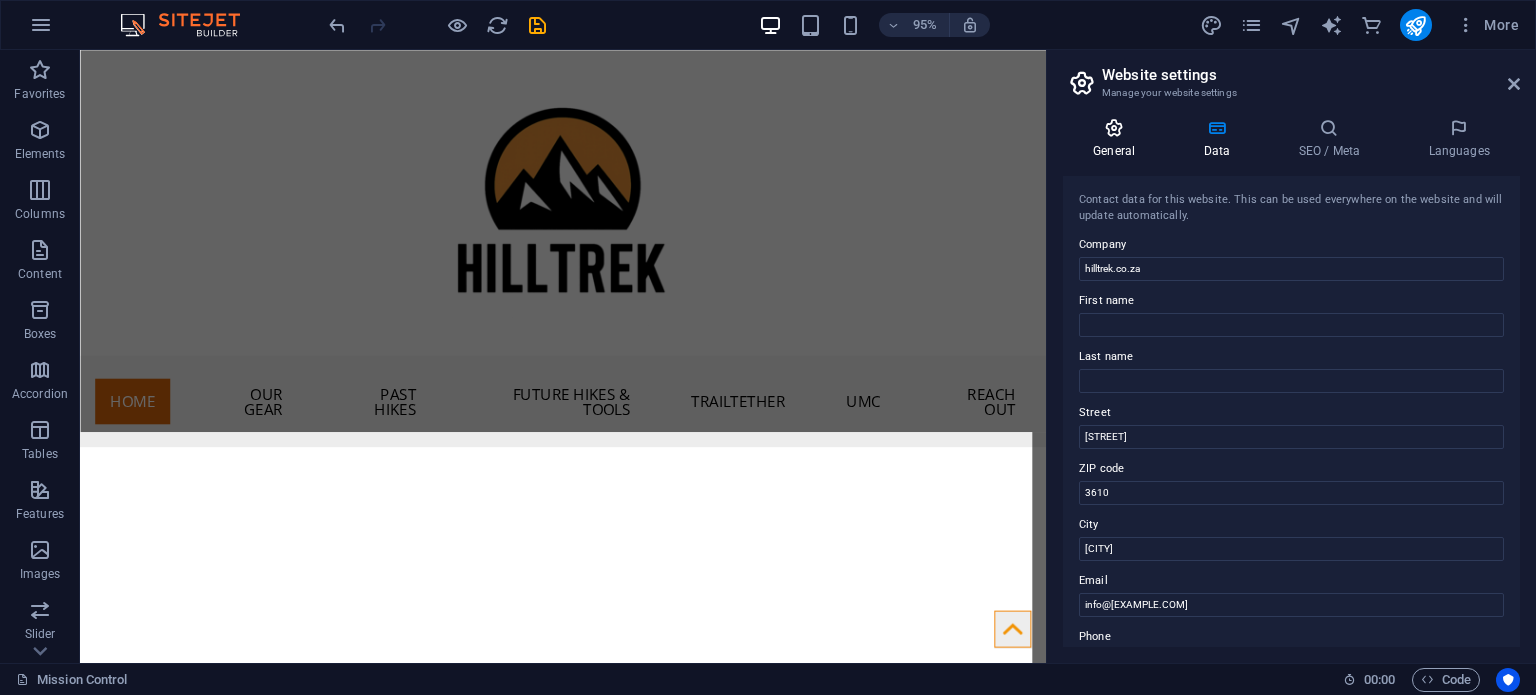 click at bounding box center [1114, 128] 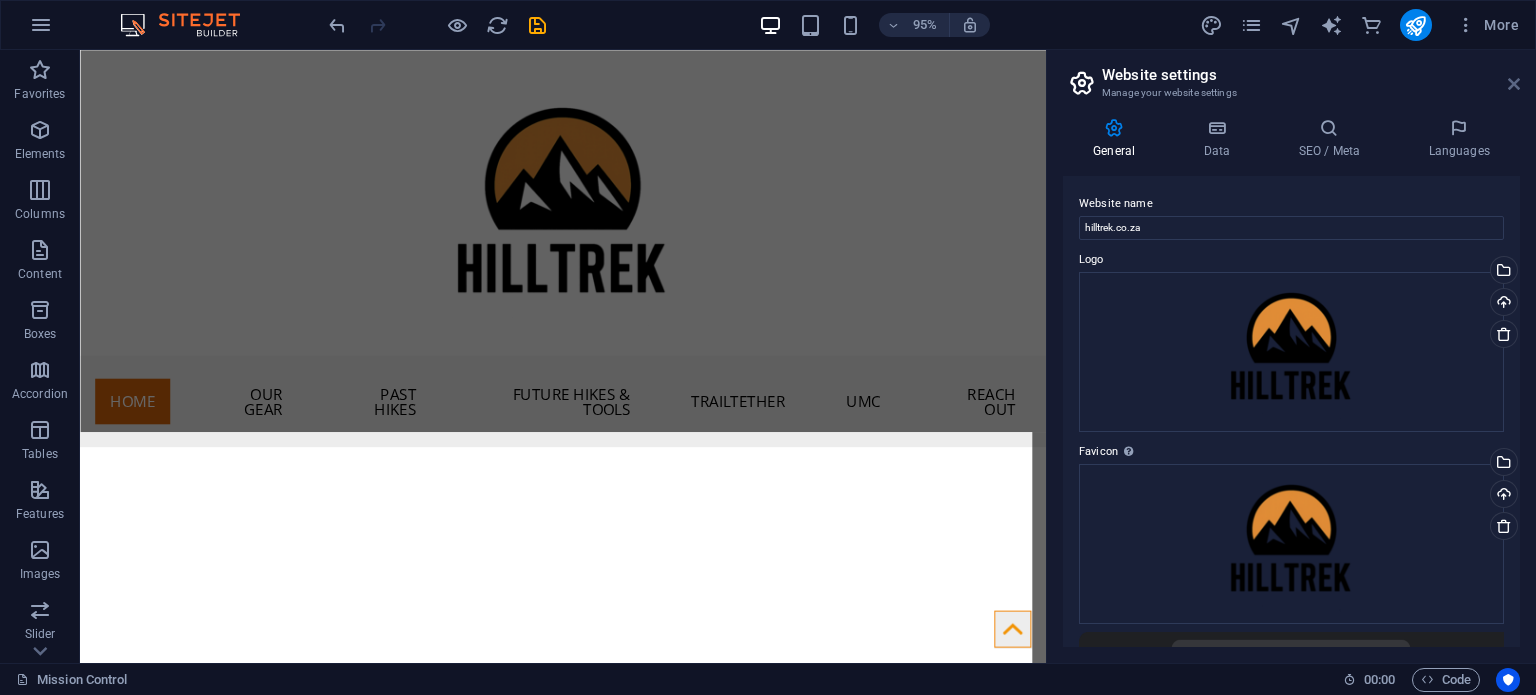 click at bounding box center [1514, 84] 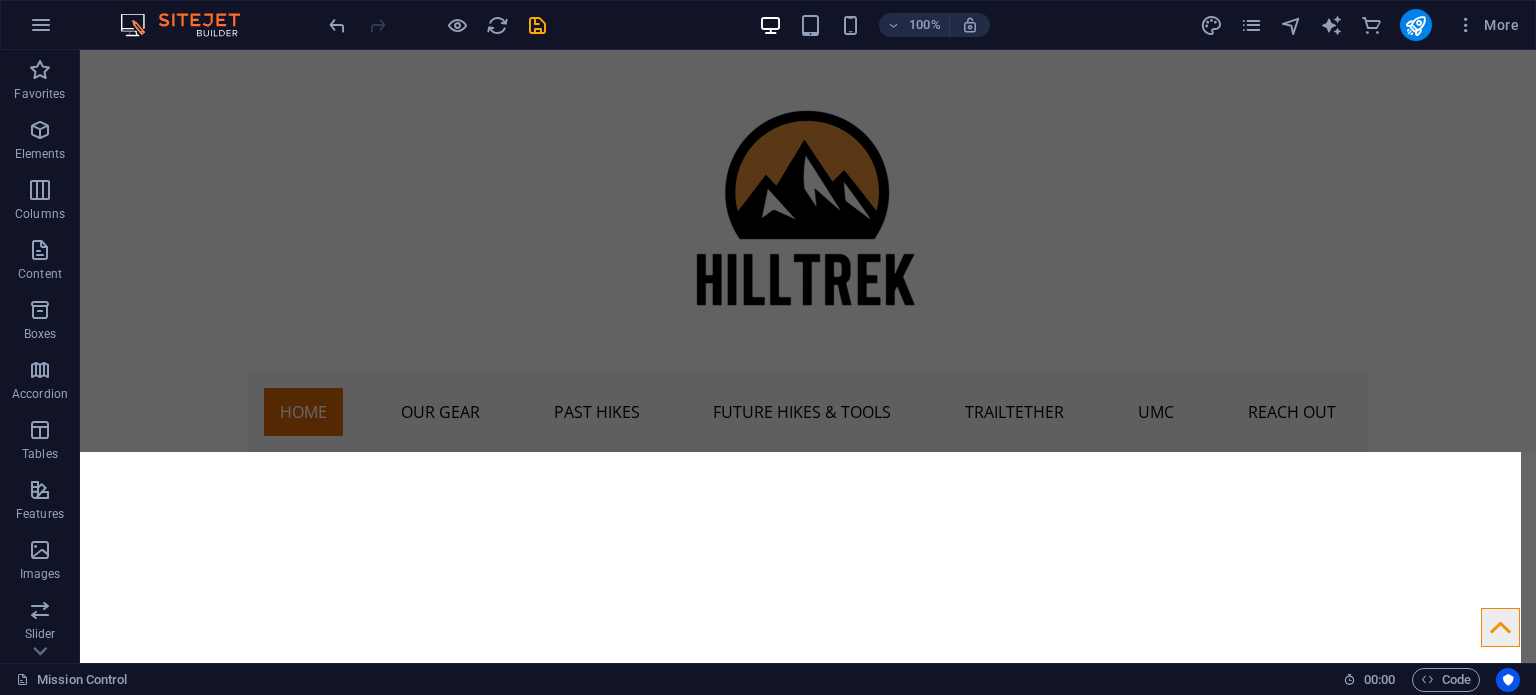 click on "More" at bounding box center [1363, 25] 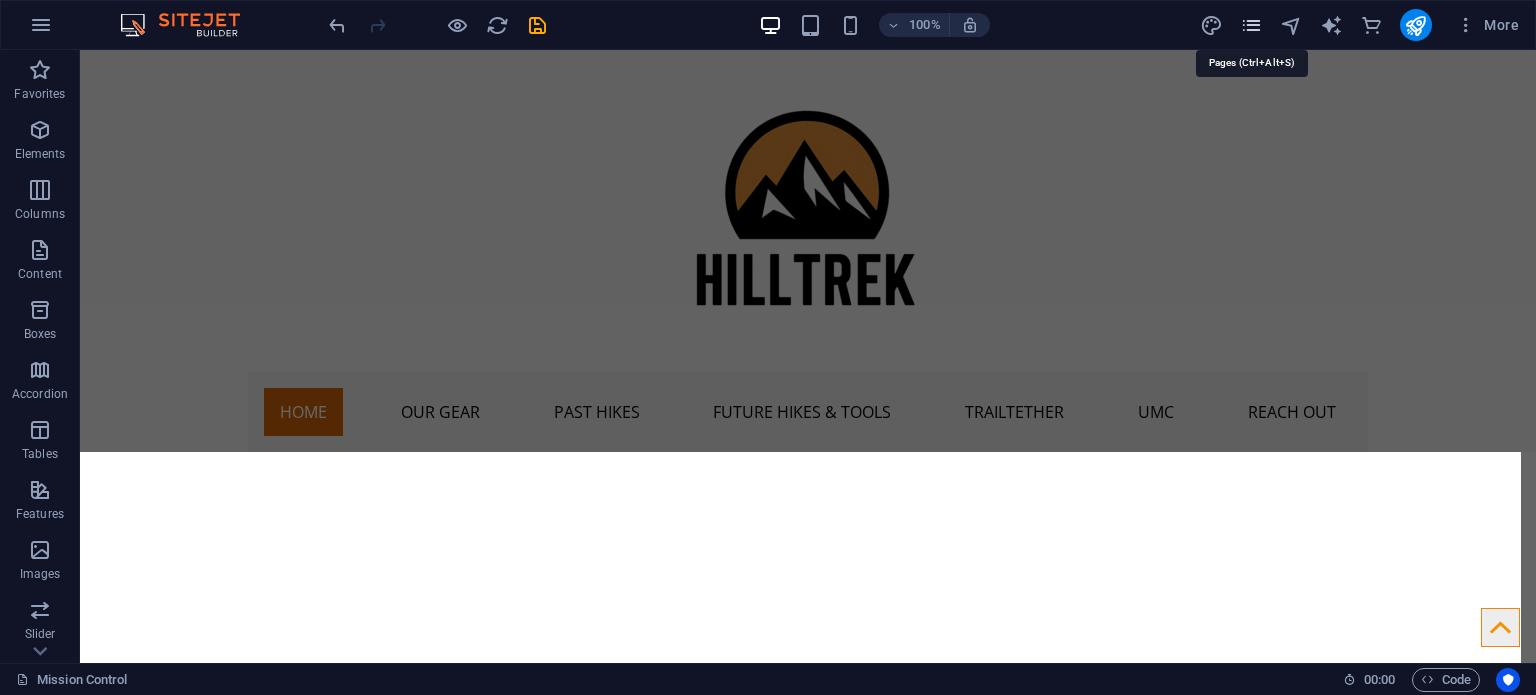 click at bounding box center [1251, 25] 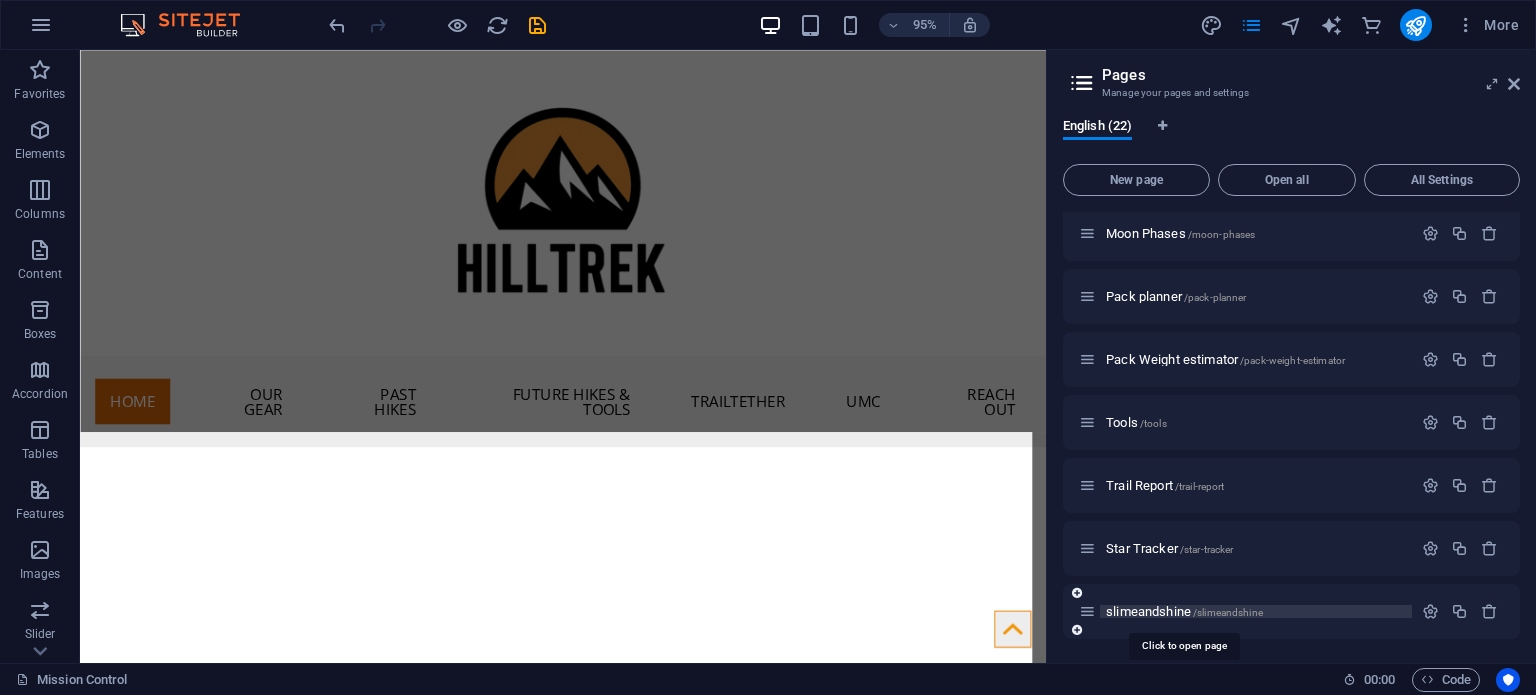 click on "slimeandshine /slimeandshine" at bounding box center (1184, 611) 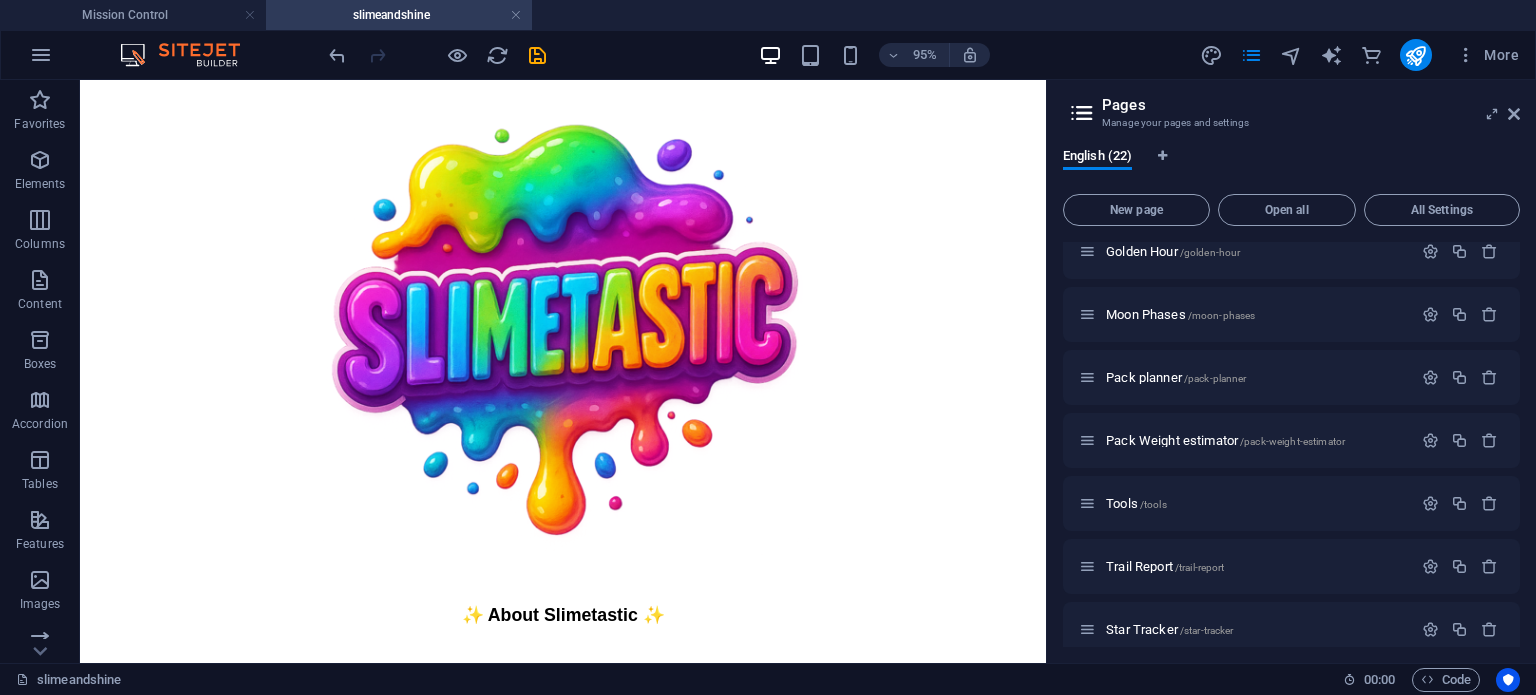 scroll, scrollTop: 0, scrollLeft: 0, axis: both 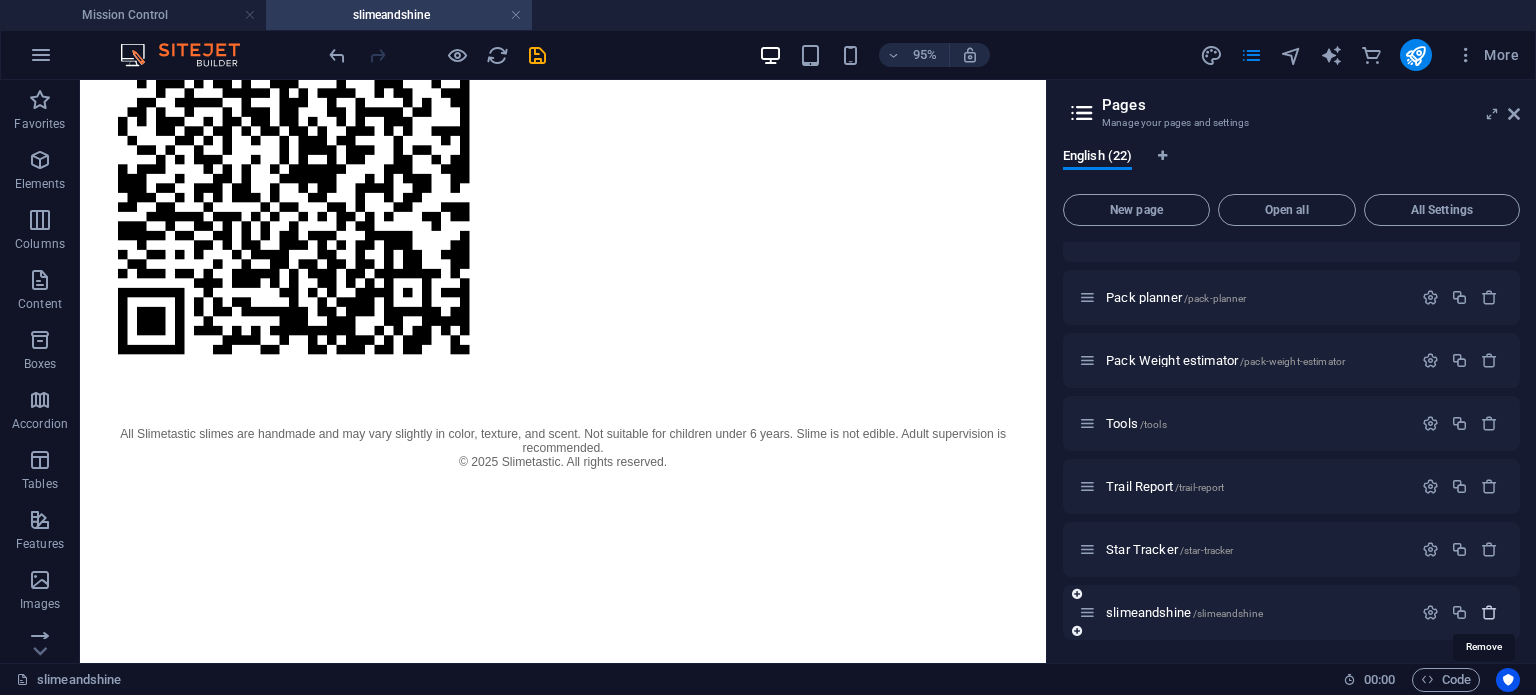 click at bounding box center (1489, 612) 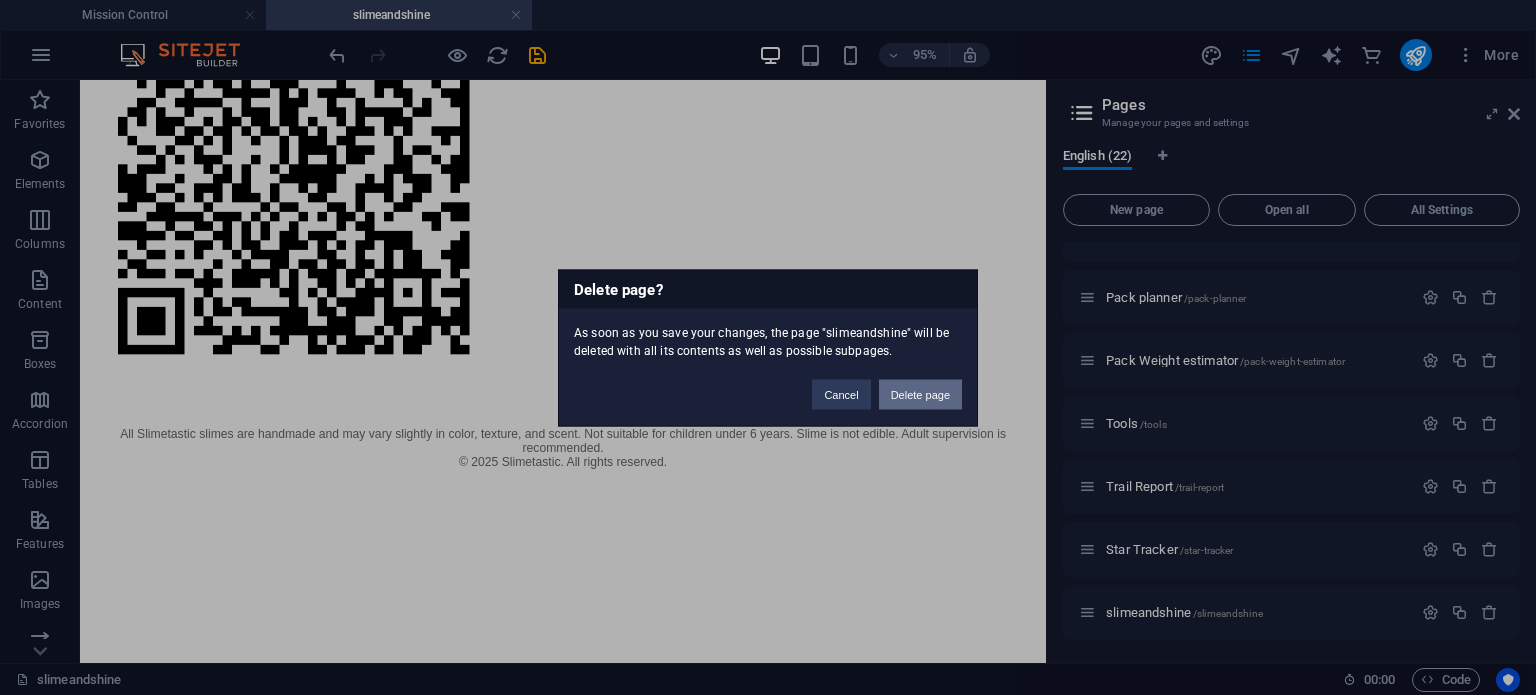 click on "Delete page" at bounding box center [920, 394] 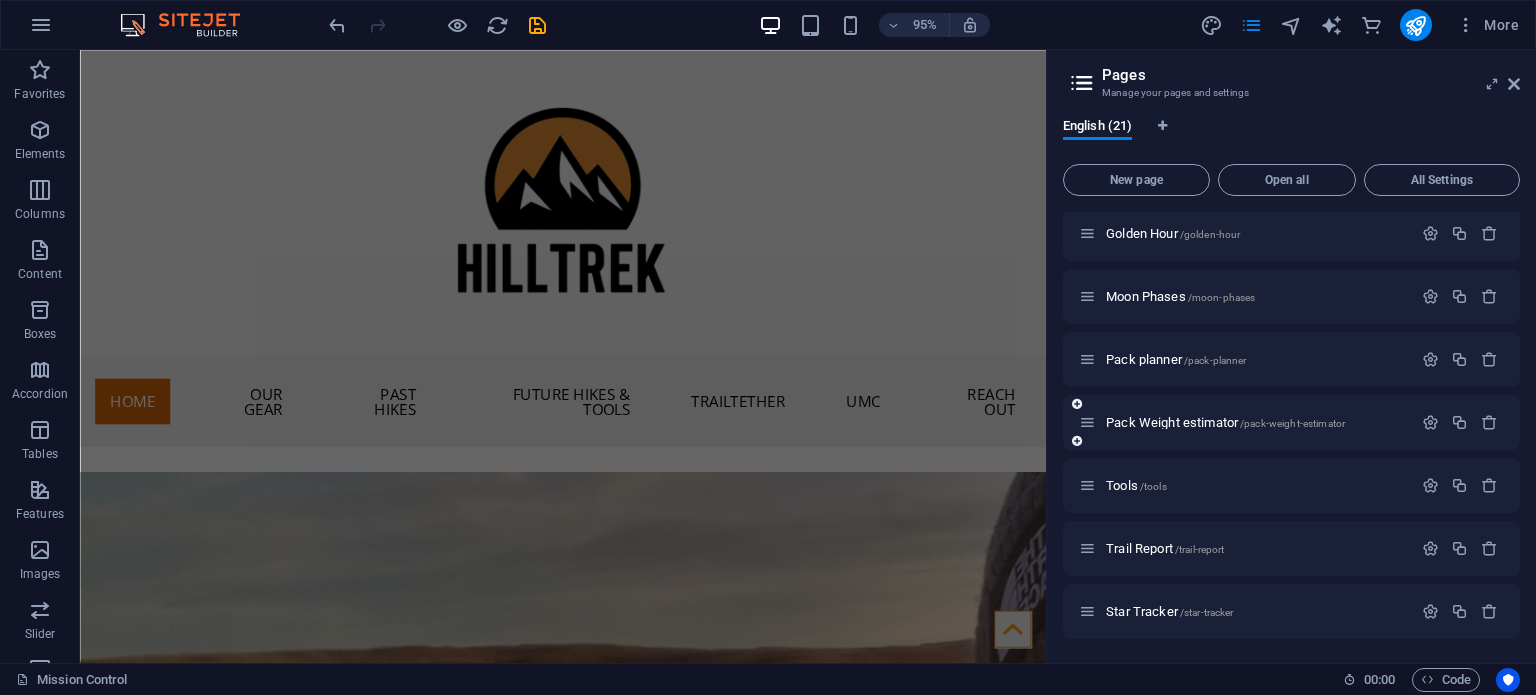 scroll, scrollTop: 888, scrollLeft: 0, axis: vertical 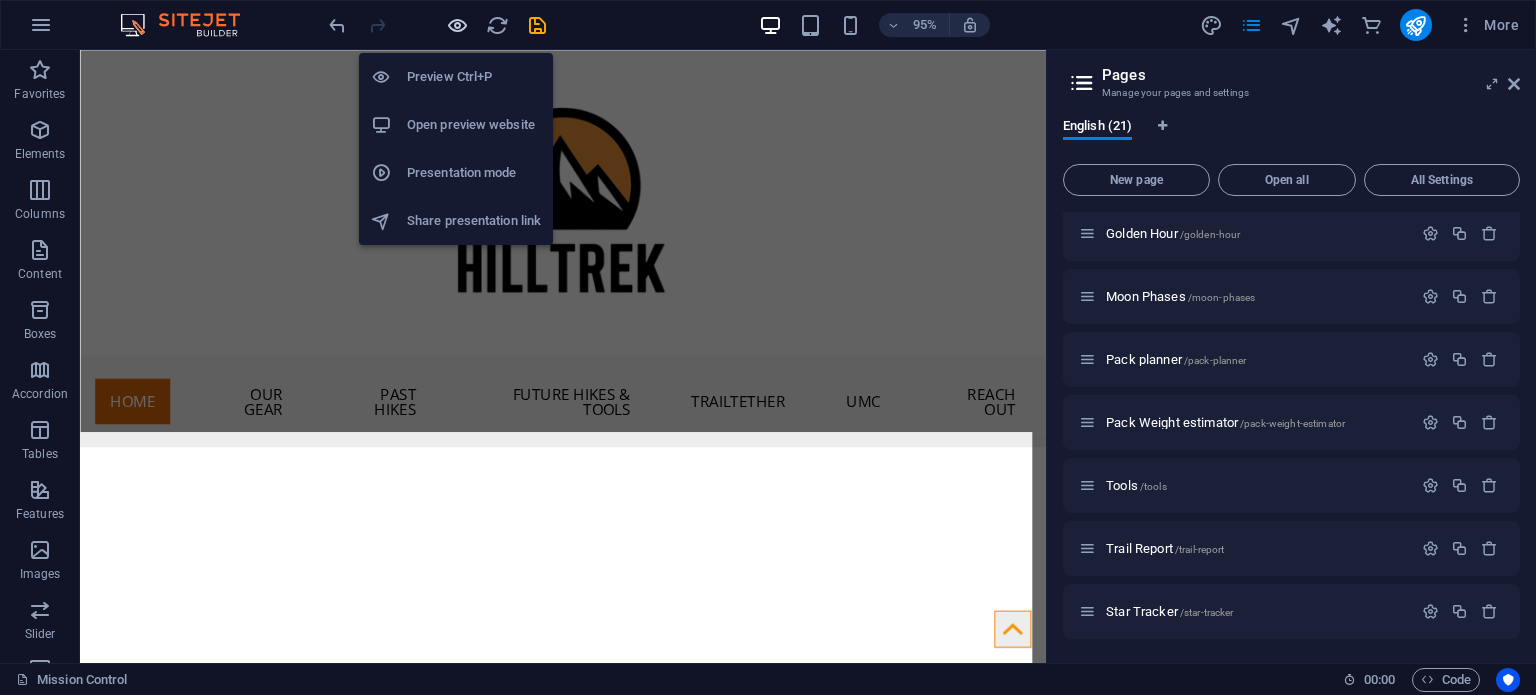 click at bounding box center (457, 25) 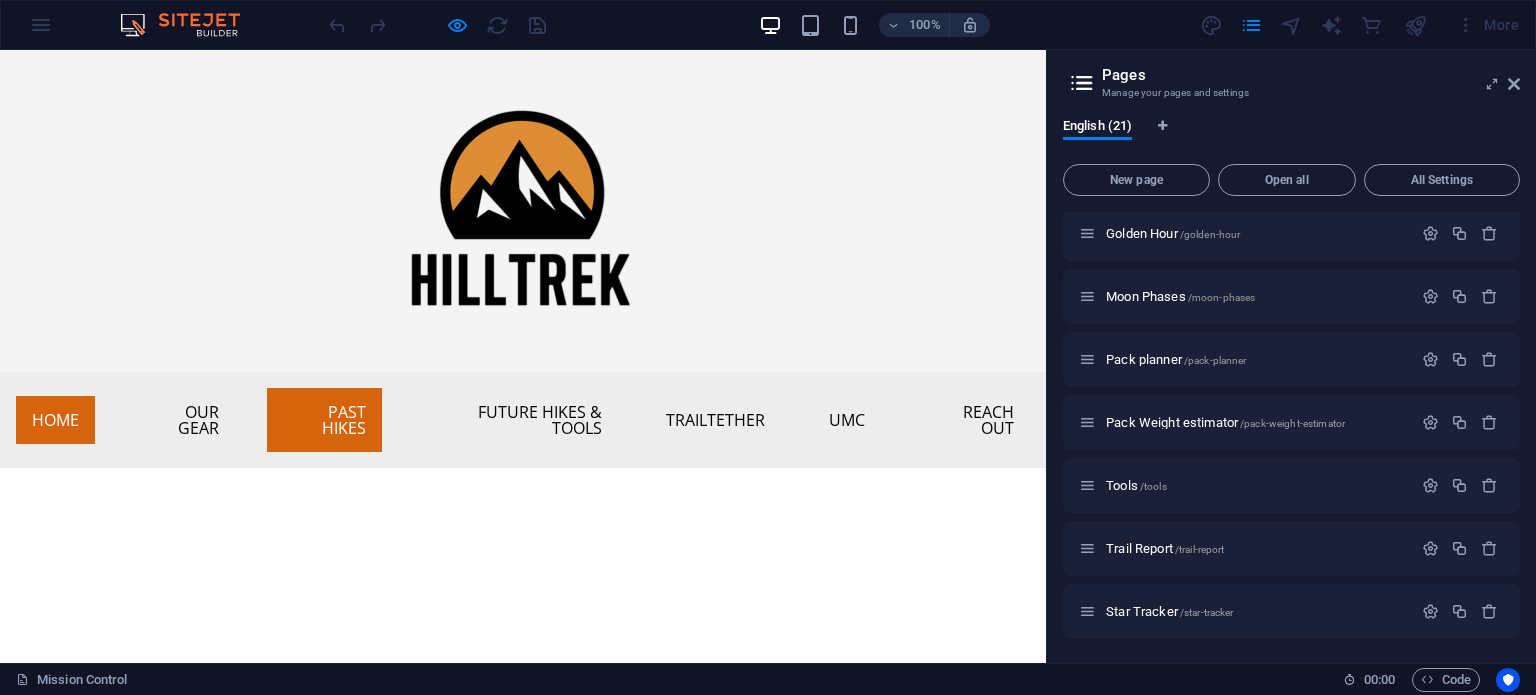 click on "Past Hikes" at bounding box center [324, 420] 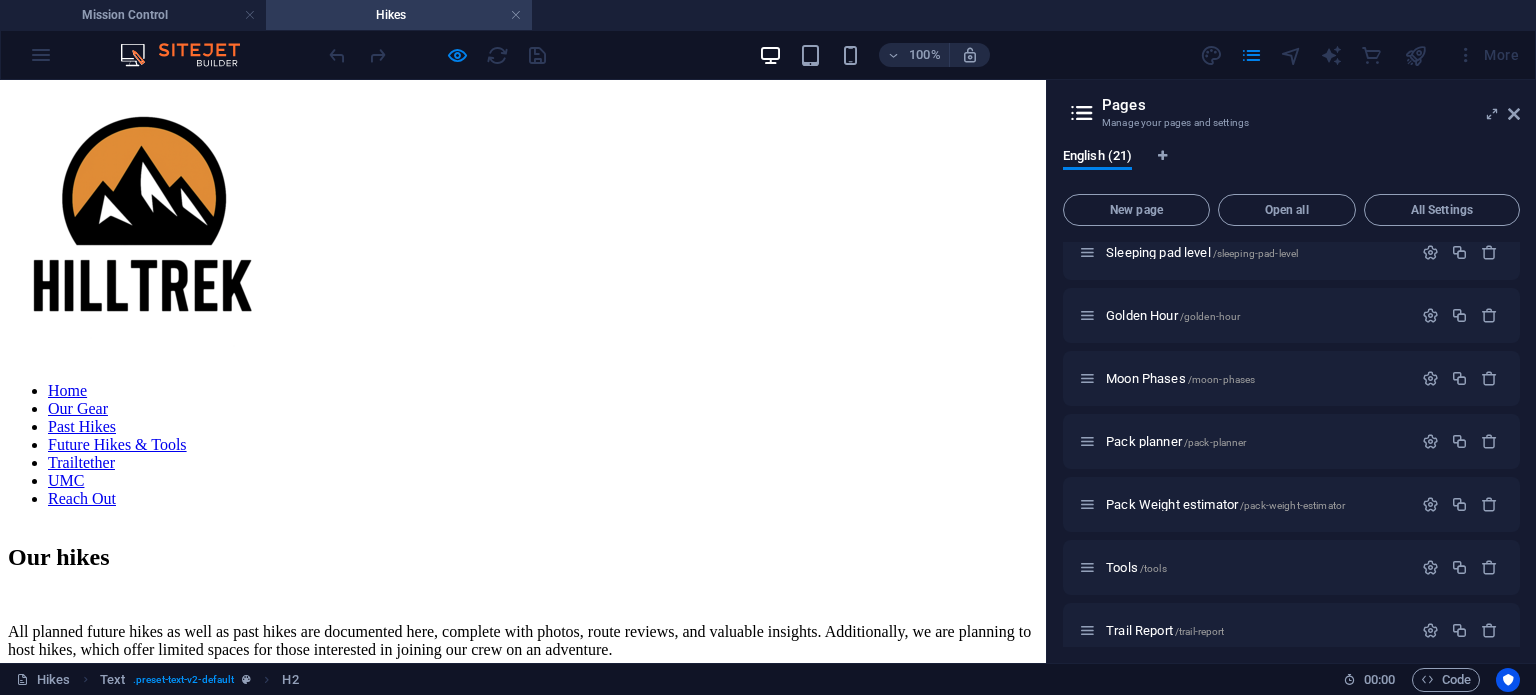 scroll, scrollTop: 0, scrollLeft: 0, axis: both 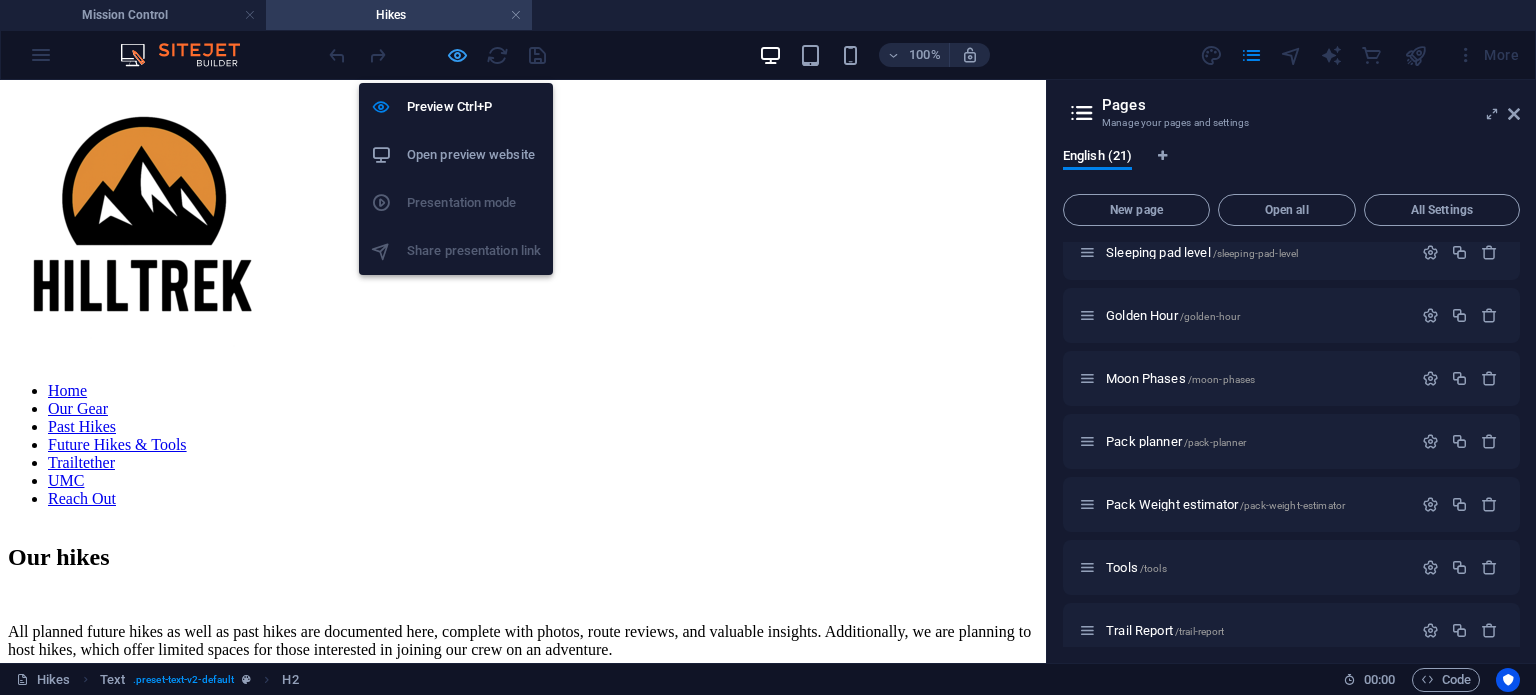 click at bounding box center [457, 55] 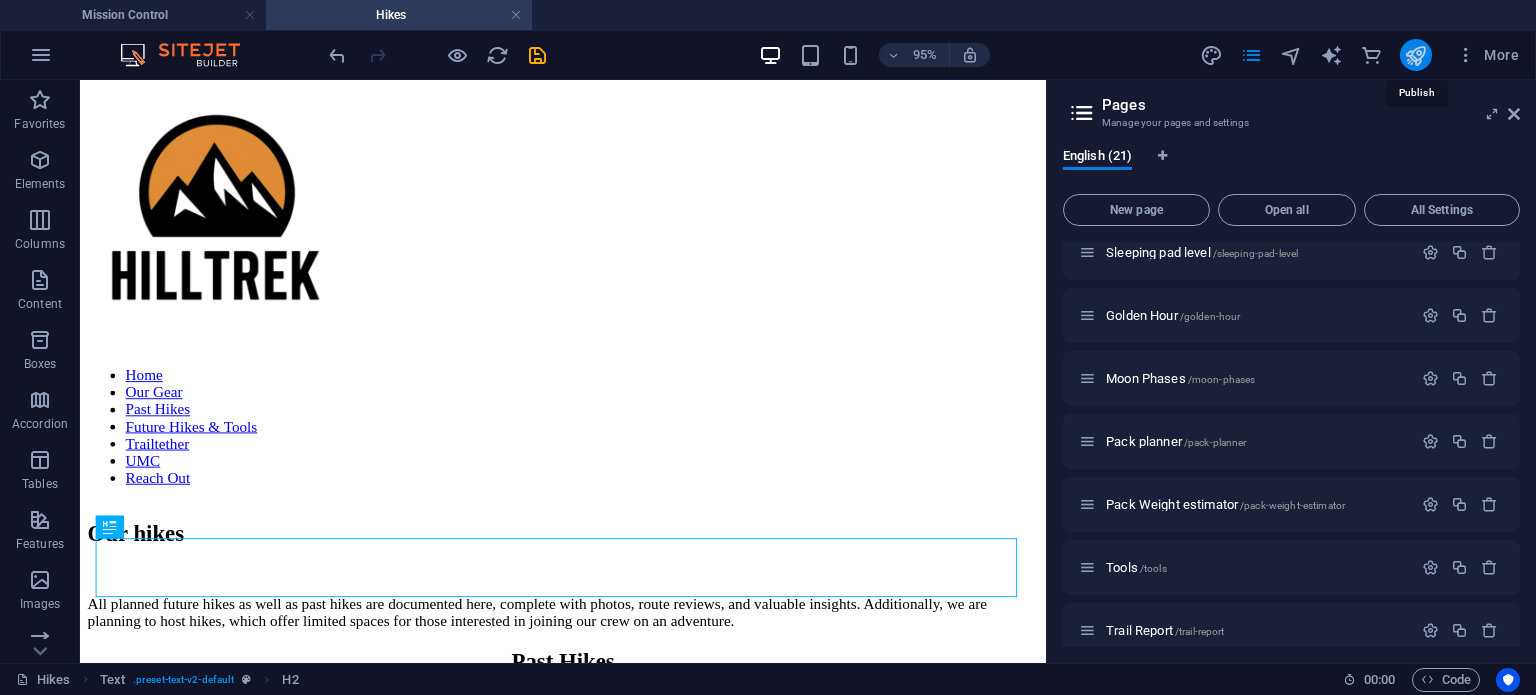click at bounding box center [1415, 55] 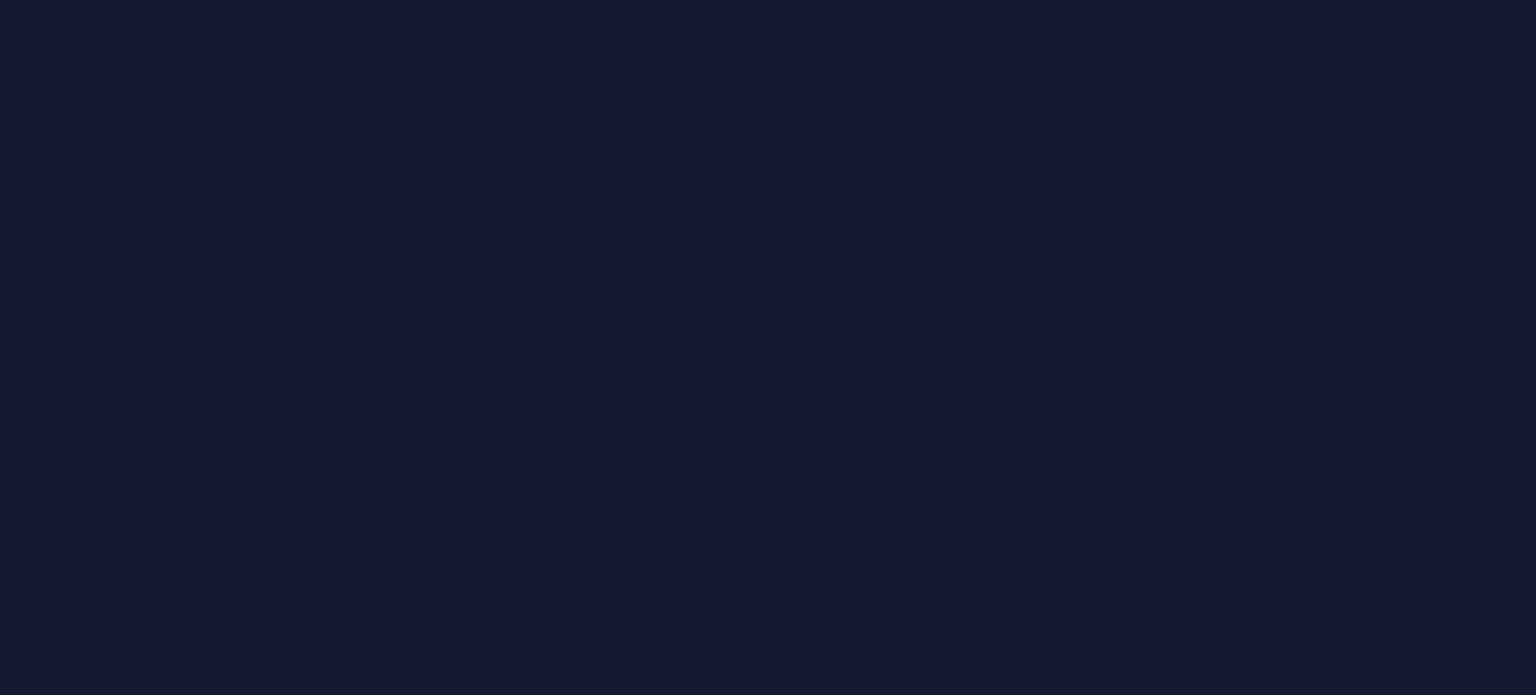 scroll, scrollTop: 0, scrollLeft: 0, axis: both 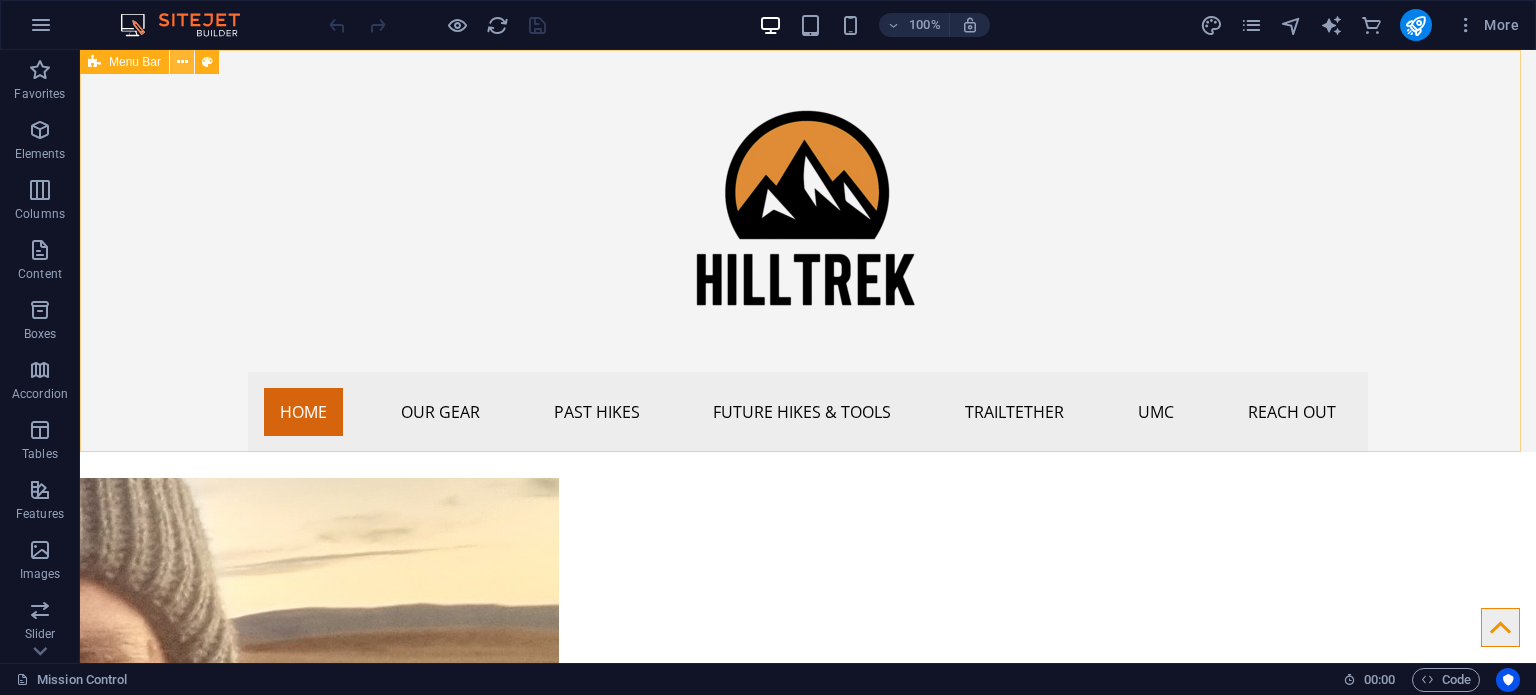 click at bounding box center (182, 62) 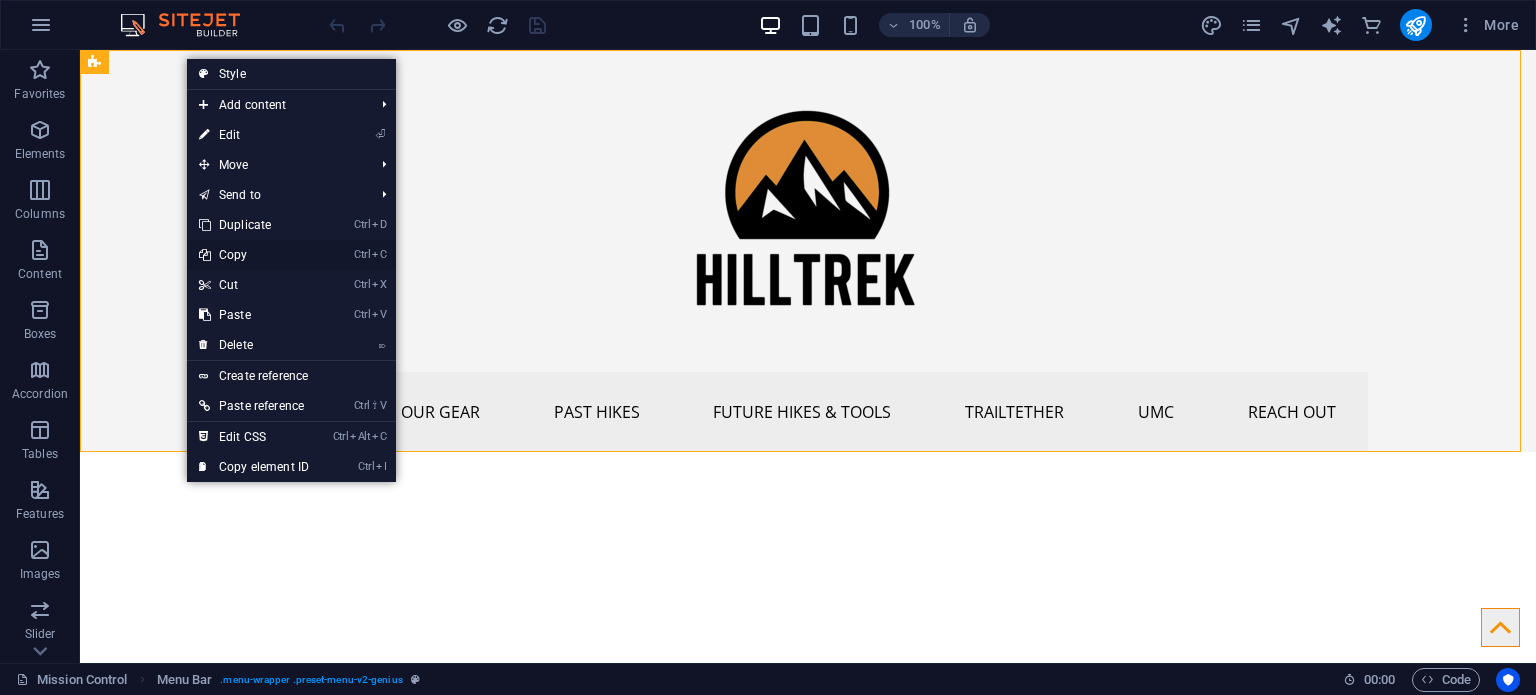click on "Ctrl C  Copy" at bounding box center [254, 255] 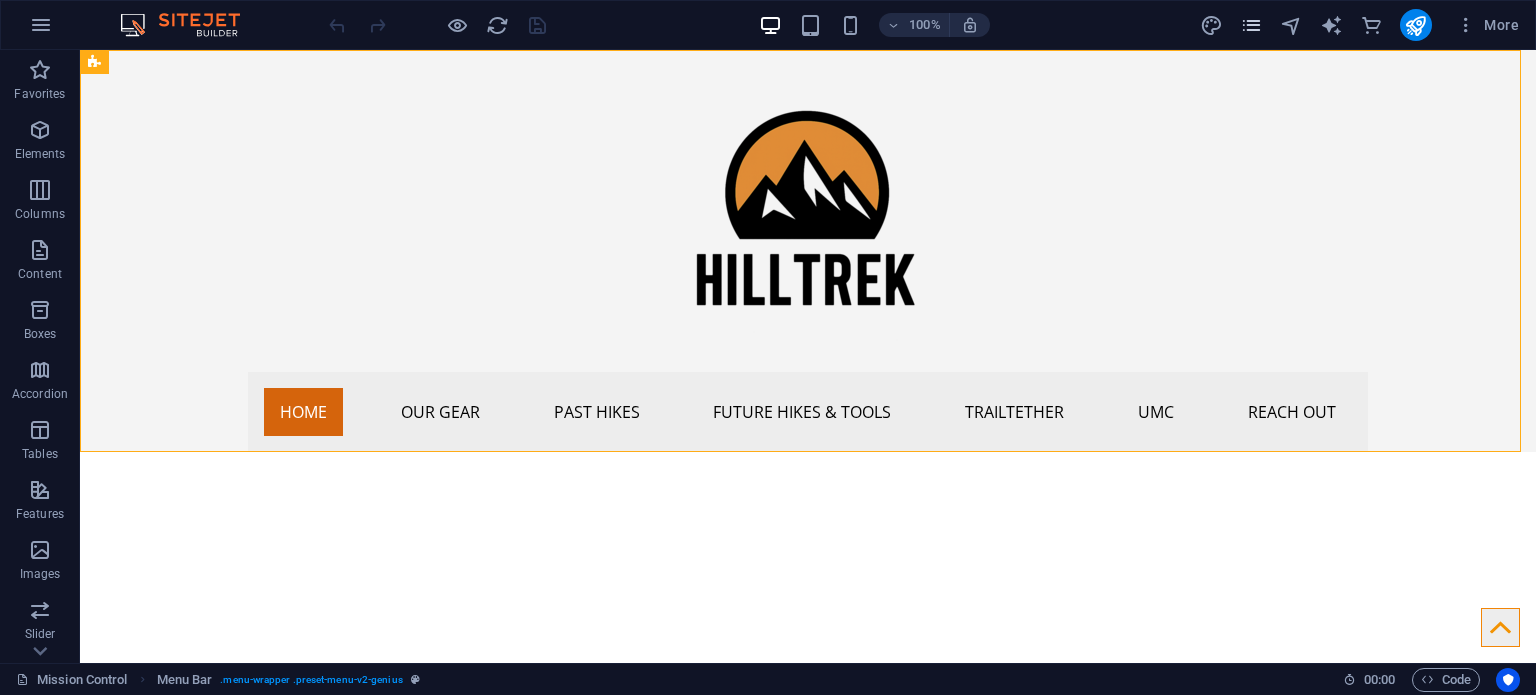 click at bounding box center [1251, 25] 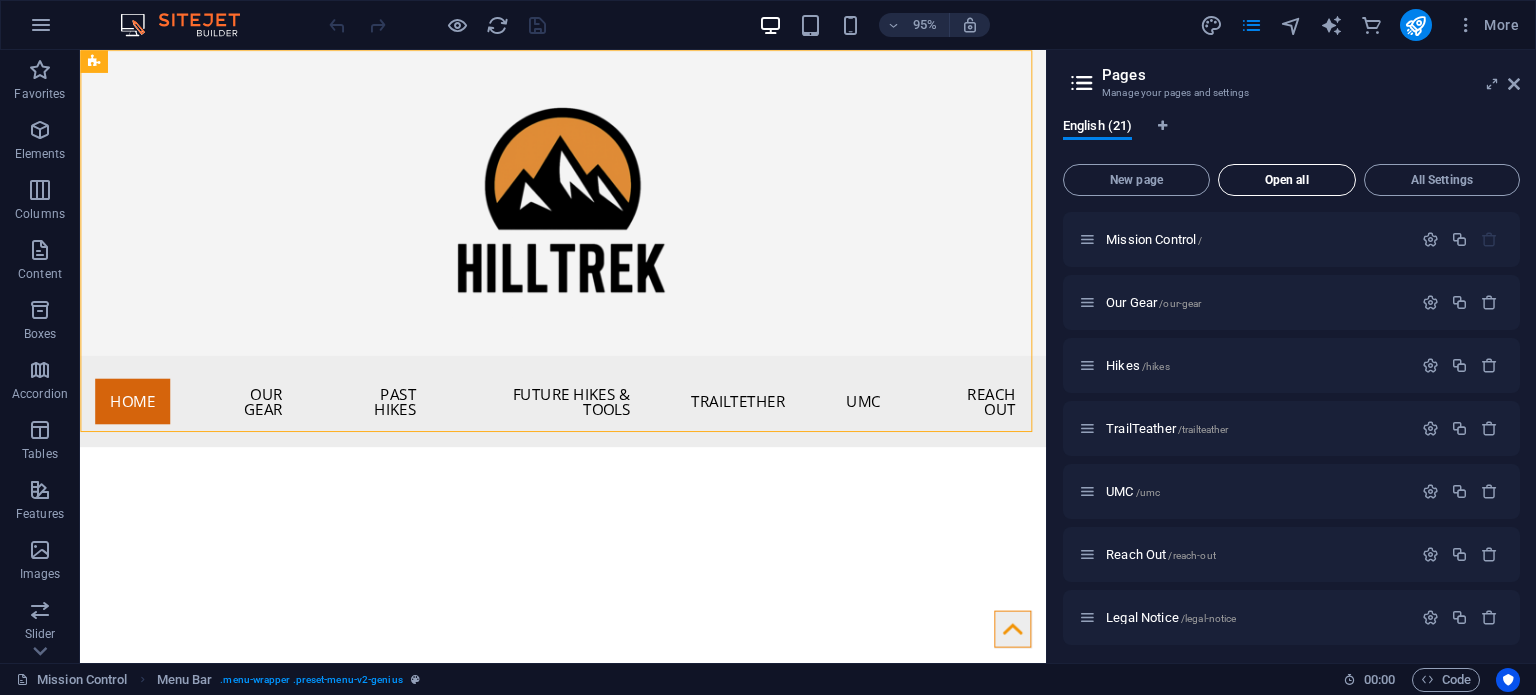 click on "Open all" at bounding box center [1287, 180] 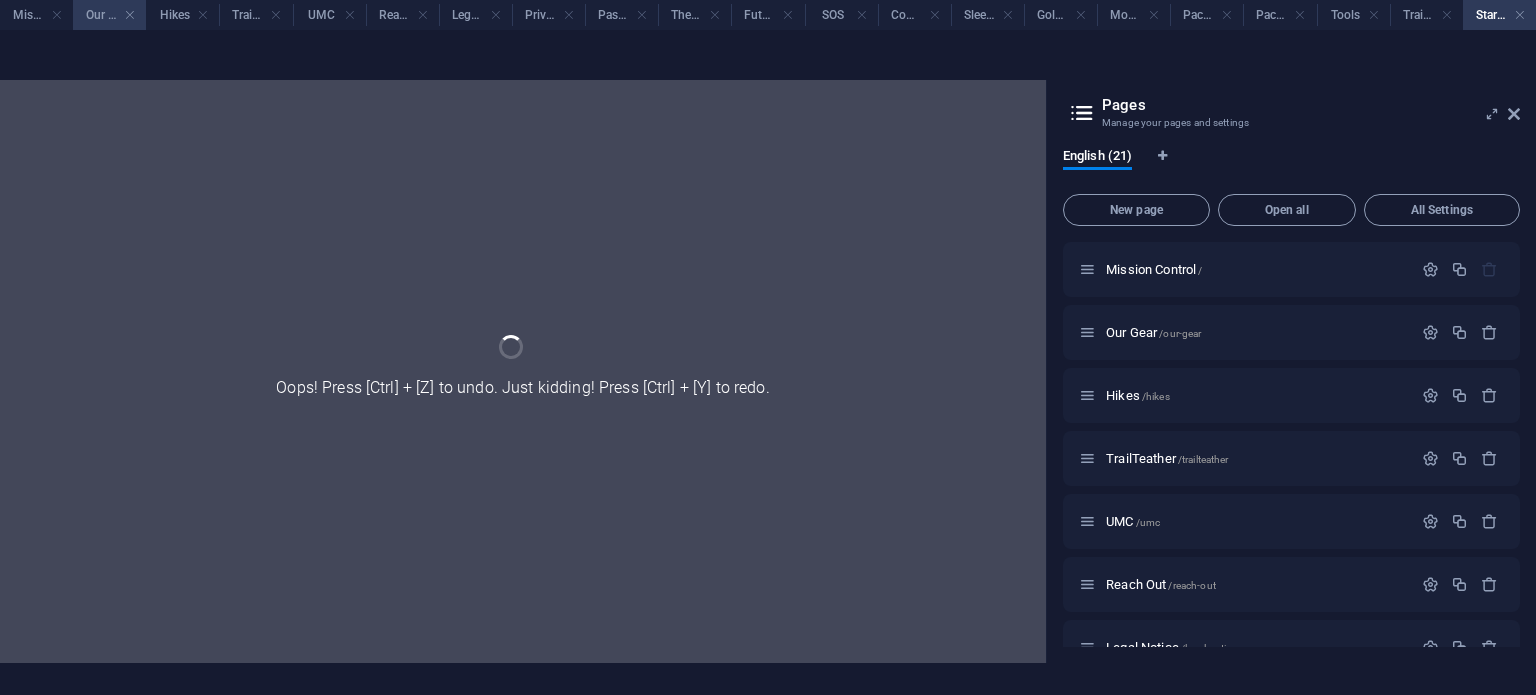 click on "Our Gear" at bounding box center (109, 15) 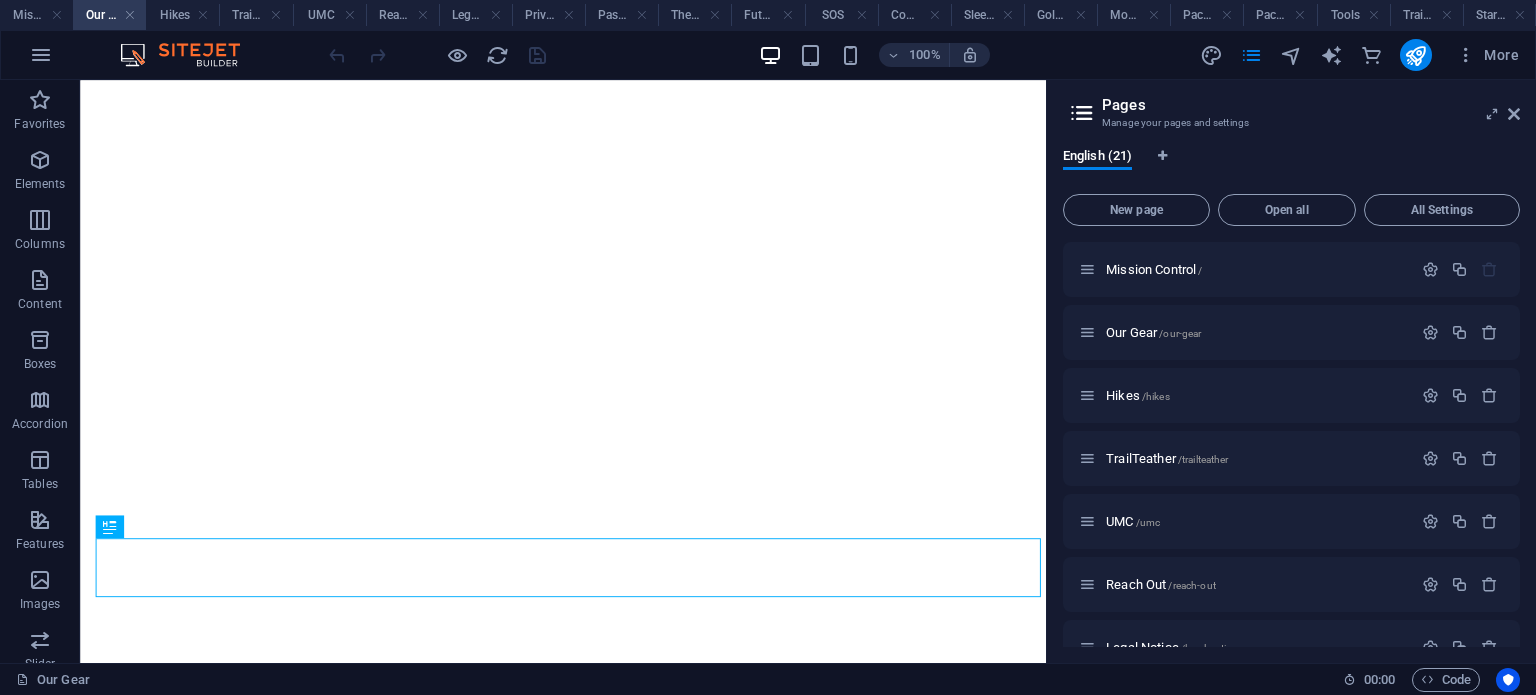 click on "Pages Manage your pages and settings English (21) New page Open all All Settings Mission Control / Our Gear /our-gear Hikes /hikes TrailTeather /trailteather UMC /umc Reach Out /reach-out Legal Notice /legal-notice Privacy /privacy Past hikes /past-hikes-item The Crew: Single Page Layout /the-crew-item Future Hikes /future-hikes SOS /sos Compass /compass Sleeping pad level /sleeping-pad-level Golden Hour /golden-hour Moon Phases /moon-phases Pack planner /pack-planner Pack Weight estimator /pack-weight-estimator Tools /tools Trail Report /trail-report Star Tracker /star-tracker" at bounding box center (1291, 371) 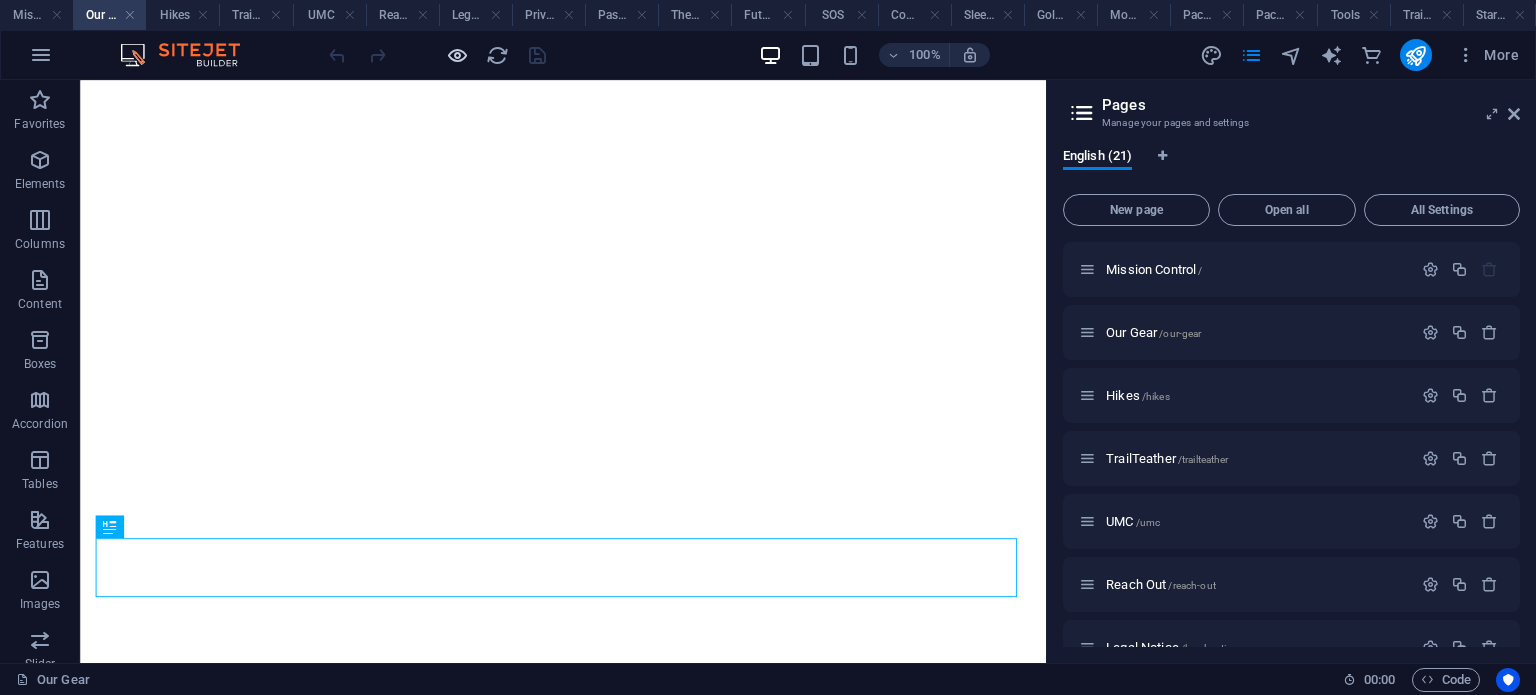 click at bounding box center [1514, 114] 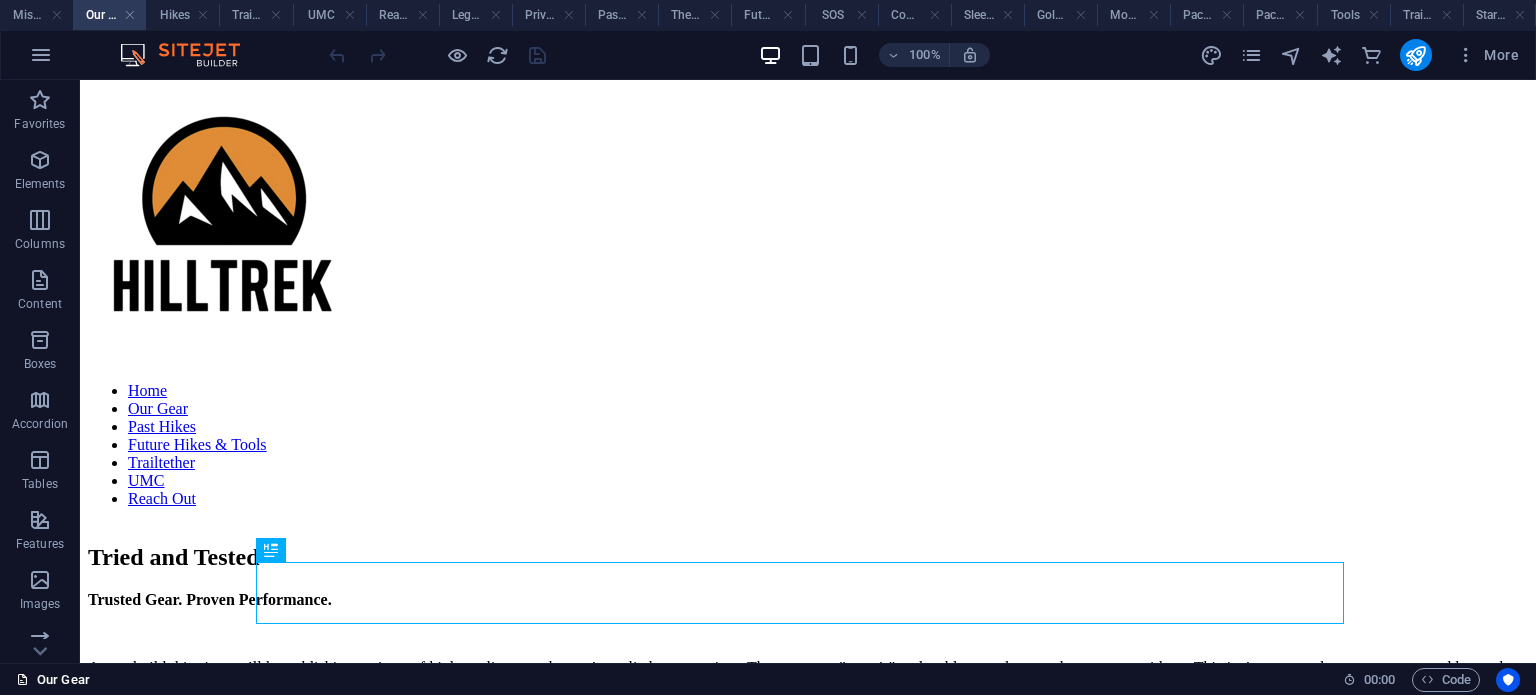 scroll, scrollTop: 0, scrollLeft: 0, axis: both 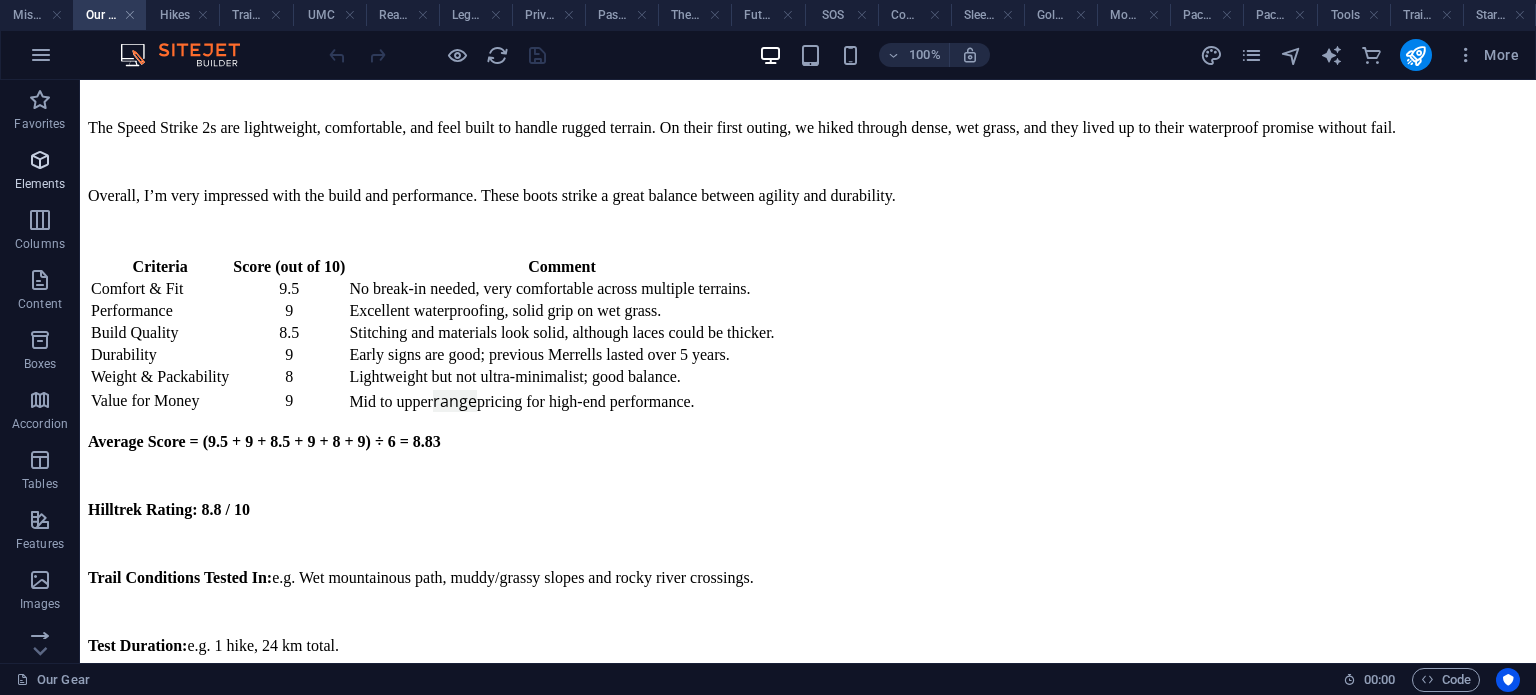 click at bounding box center (40, 160) 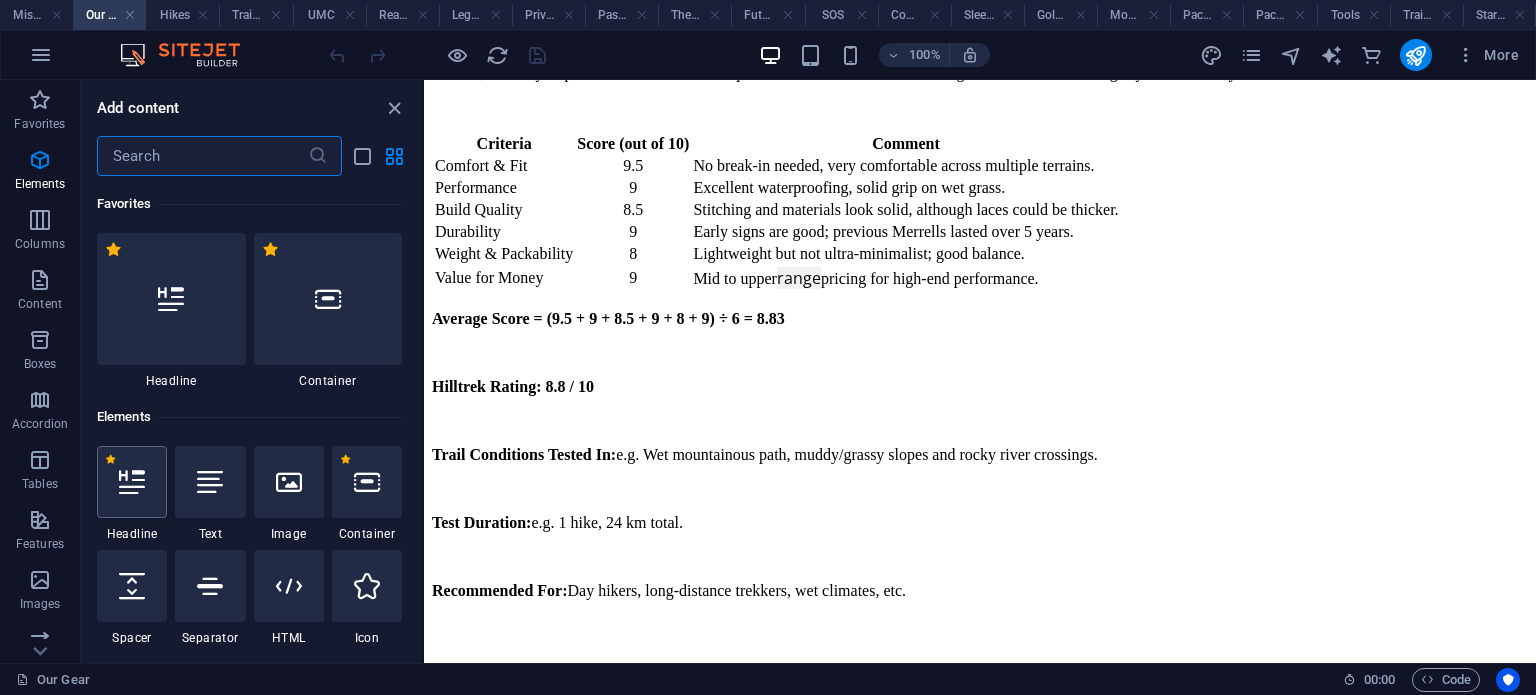 scroll, scrollTop: 1560, scrollLeft: 0, axis: vertical 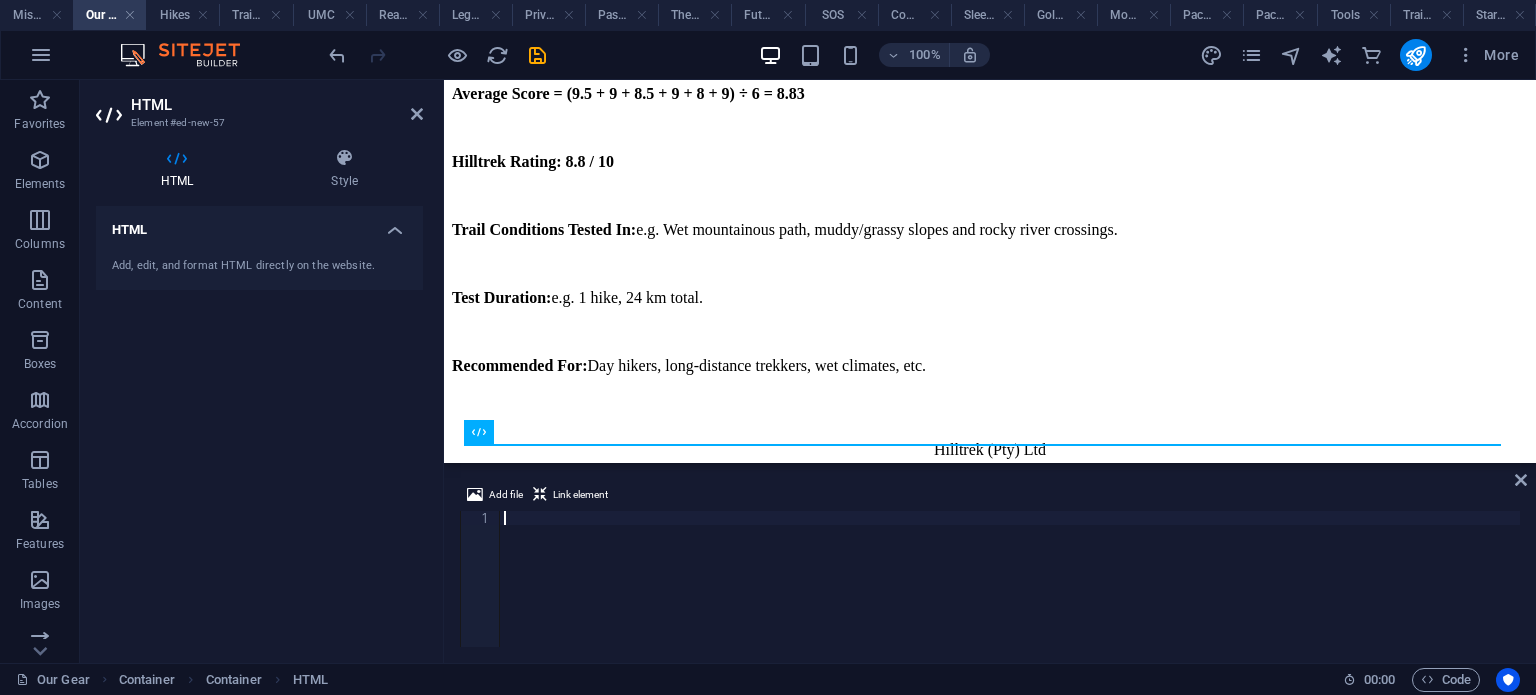 click at bounding box center (1010, 593) 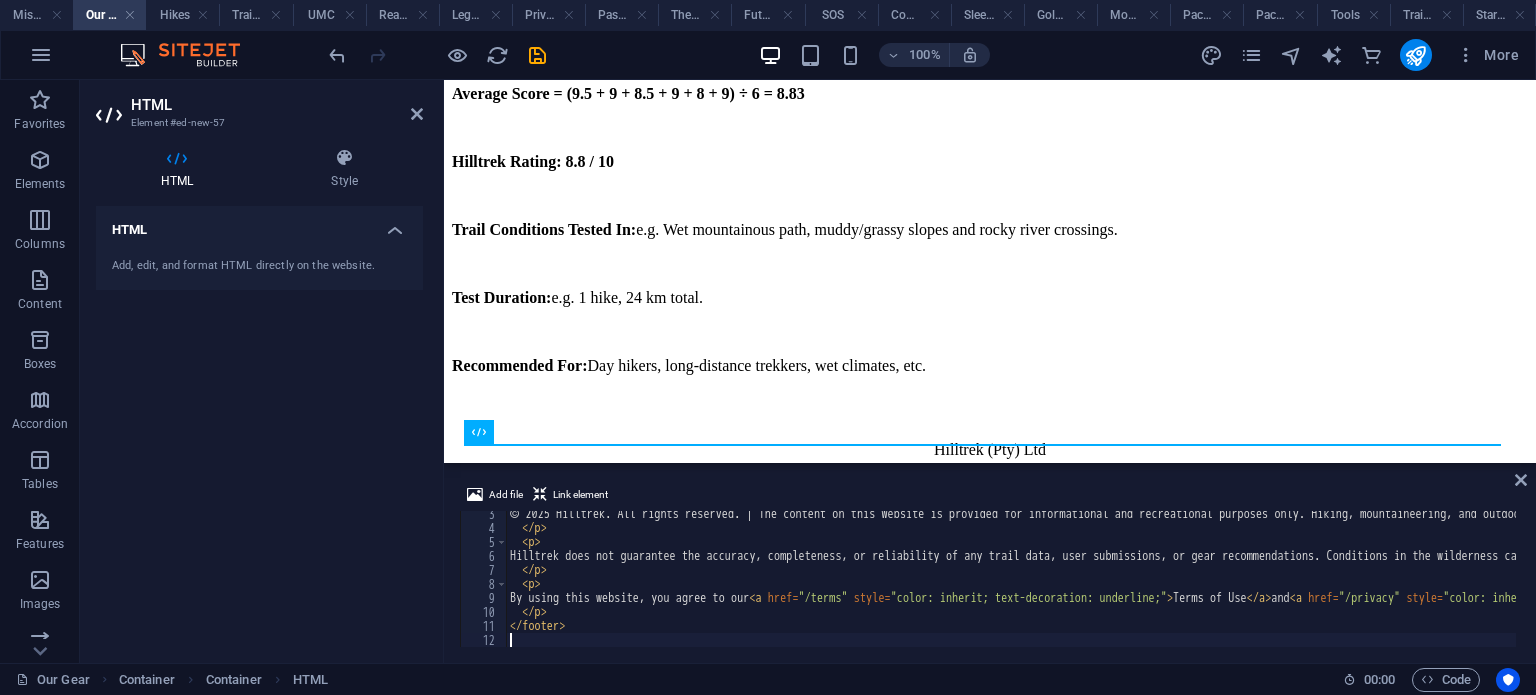 scroll, scrollTop: 32, scrollLeft: 0, axis: vertical 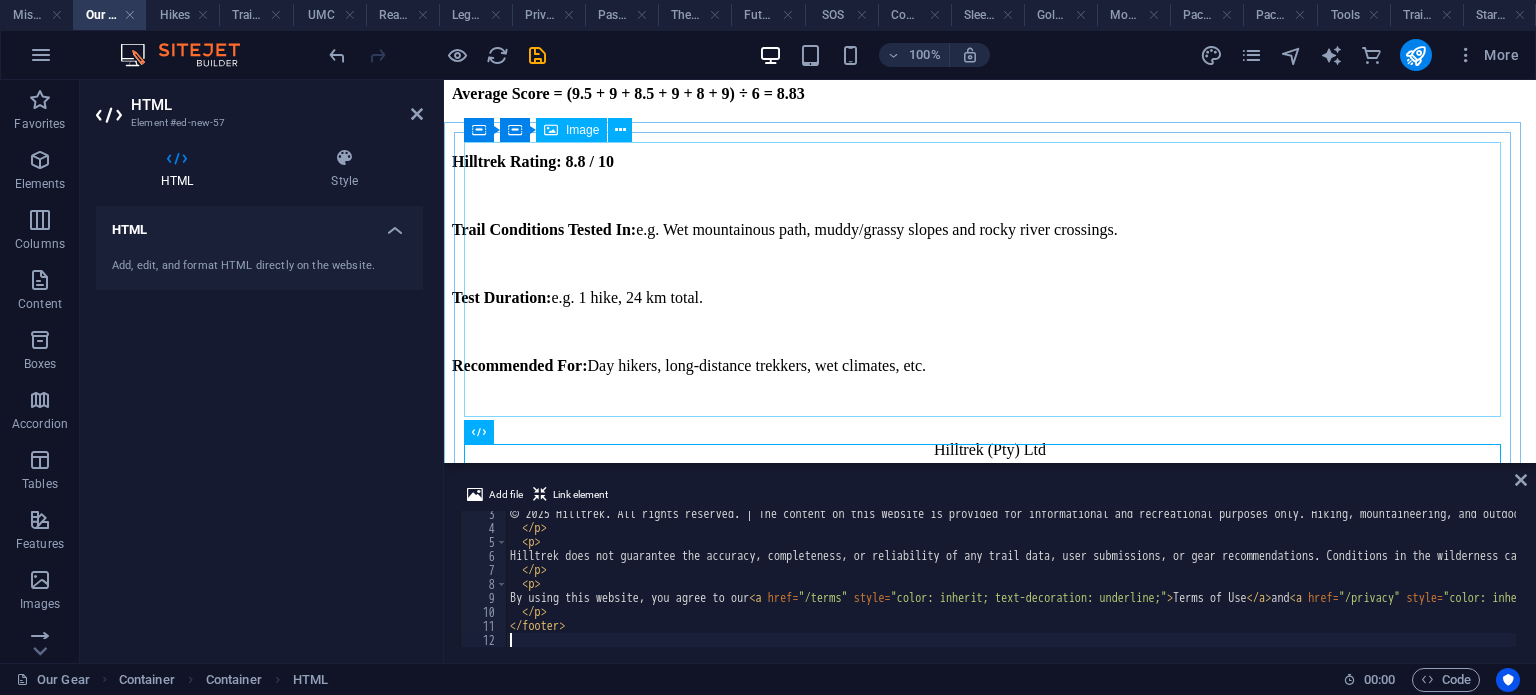 click at bounding box center (990, 634) 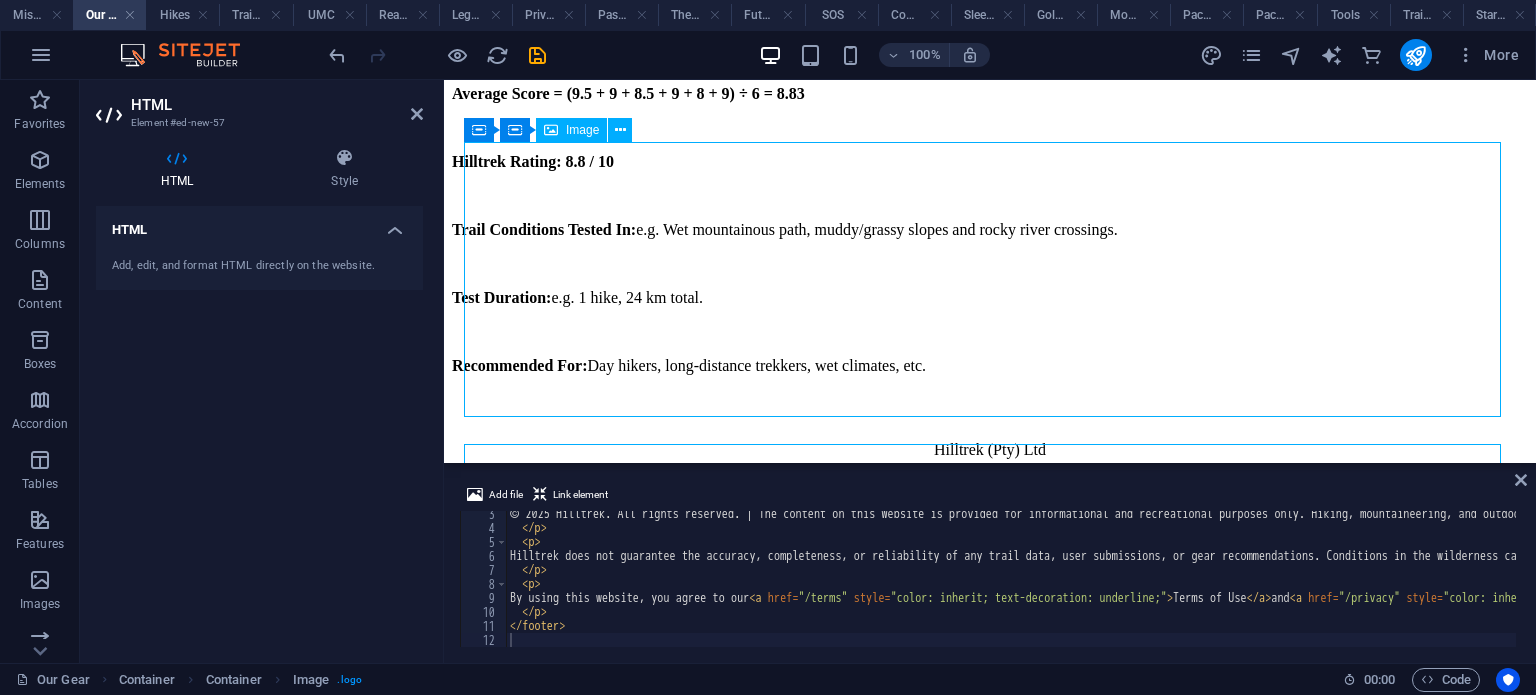 scroll, scrollTop: 1685, scrollLeft: 0, axis: vertical 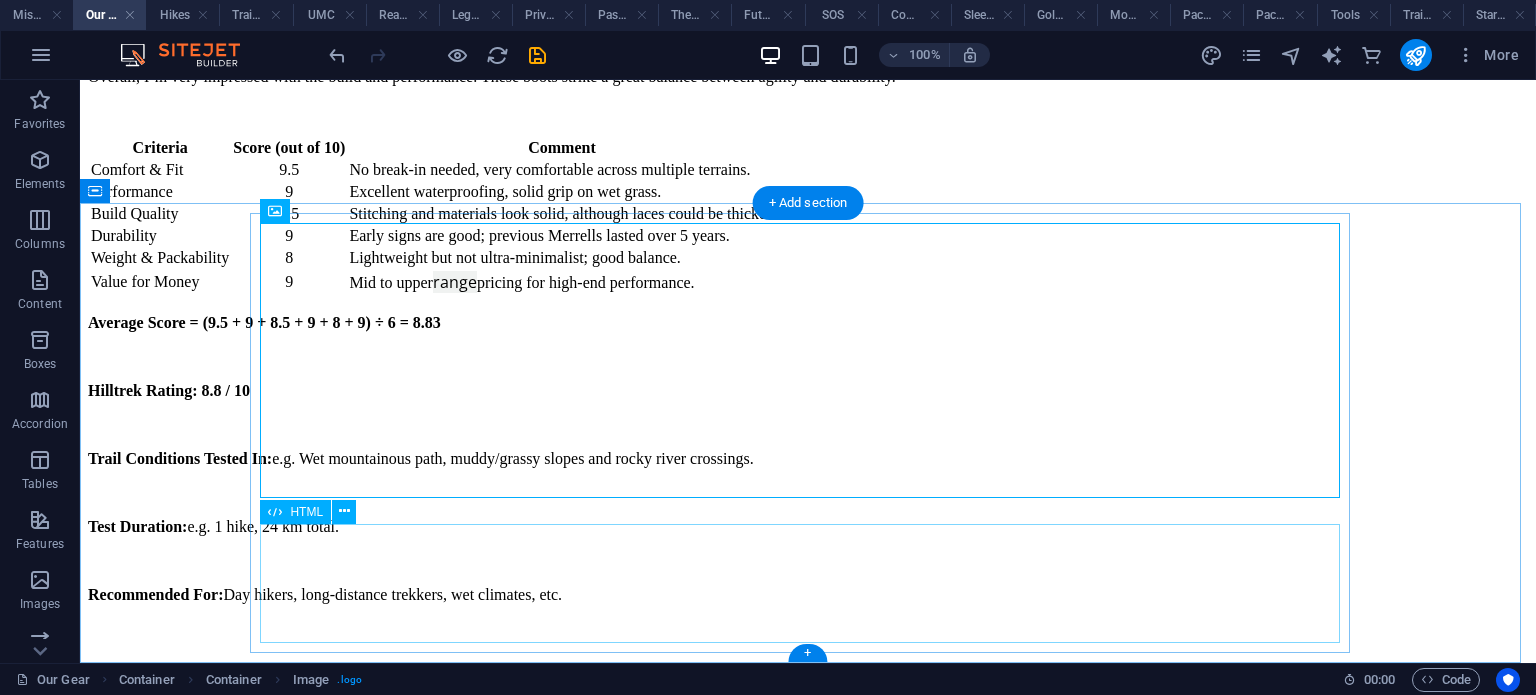 click on "© 2025 Hilltrek. All rights reserved. | The content on this website is provided for informational and recreational purposes only. Hiking, mountaineering, and outdoor activities carry inherent risks. Users are responsible for their own safety and should exercise independent judgment and caution at all times.
Hilltrek does not guarantee the accuracy, completeness, or reliability of any trail data, user submissions, or gear recommendations. Conditions in the wilderness can change rapidly.
By using this website, you agree to our  Terms of Use  and  Privacy Policy . Hilltrek accepts no liability for injuries, losses, or damages arising from site use or outdoor activity." at bounding box center (808, 1127) 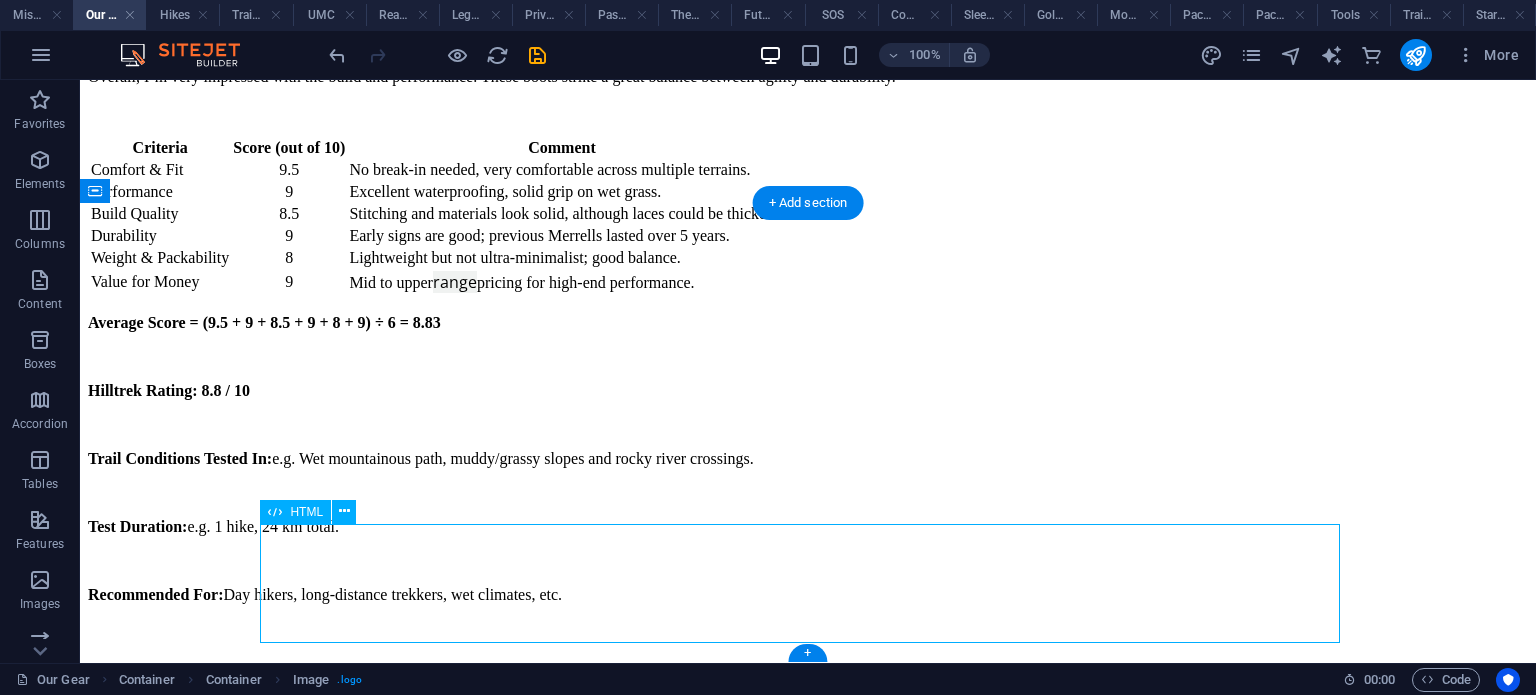click on "© 2025 Hilltrek. All rights reserved. | The content on this website is provided for informational and recreational purposes only. Hiking, mountaineering, and outdoor activities carry inherent risks. Users are responsible for their own safety and should exercise independent judgment and caution at all times.
Hilltrek does not guarantee the accuracy, completeness, or reliability of any trail data, user submissions, or gear recommendations. Conditions in the wilderness can change rapidly.
By using this website, you agree to our  Terms of Use  and  Privacy Policy . Hilltrek accepts no liability for injuries, losses, or damages arising from site use or outdoor activity." at bounding box center [808, 1127] 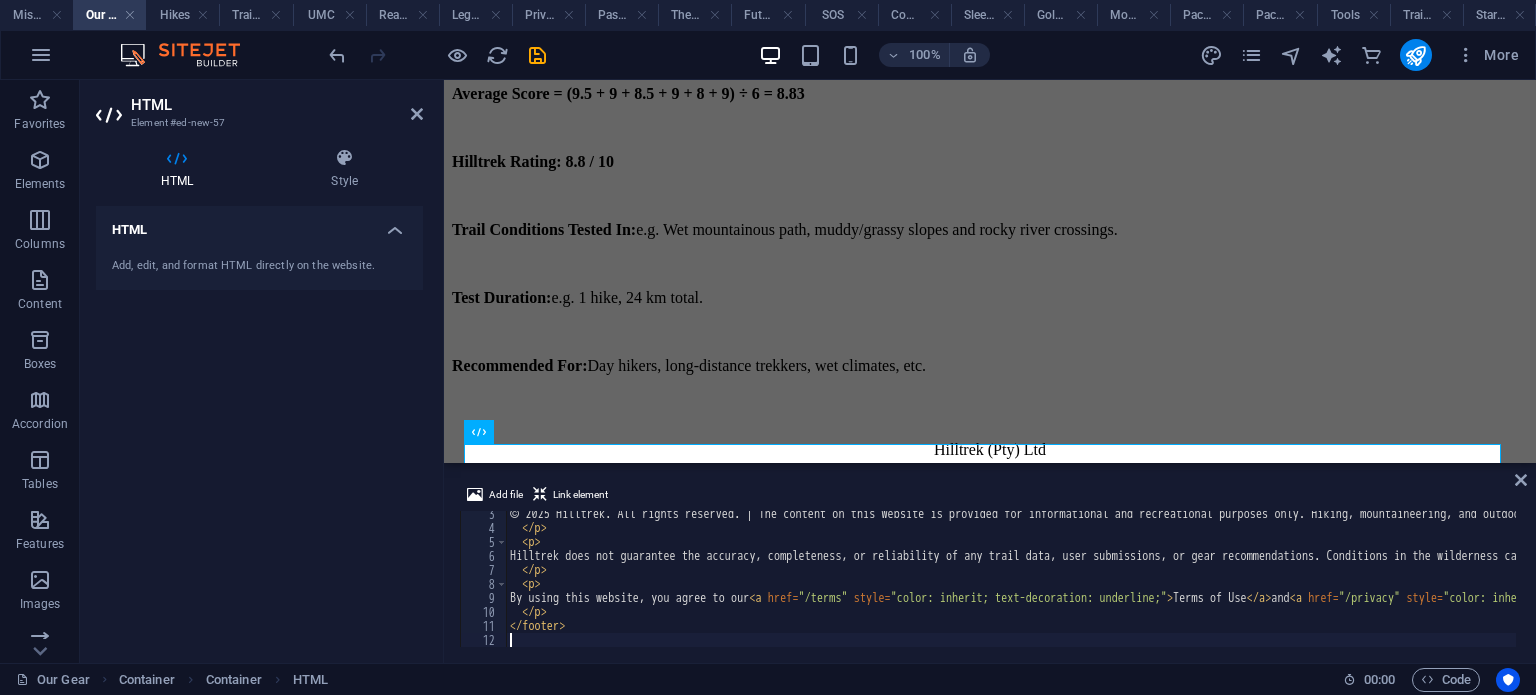 scroll, scrollTop: 36, scrollLeft: 0, axis: vertical 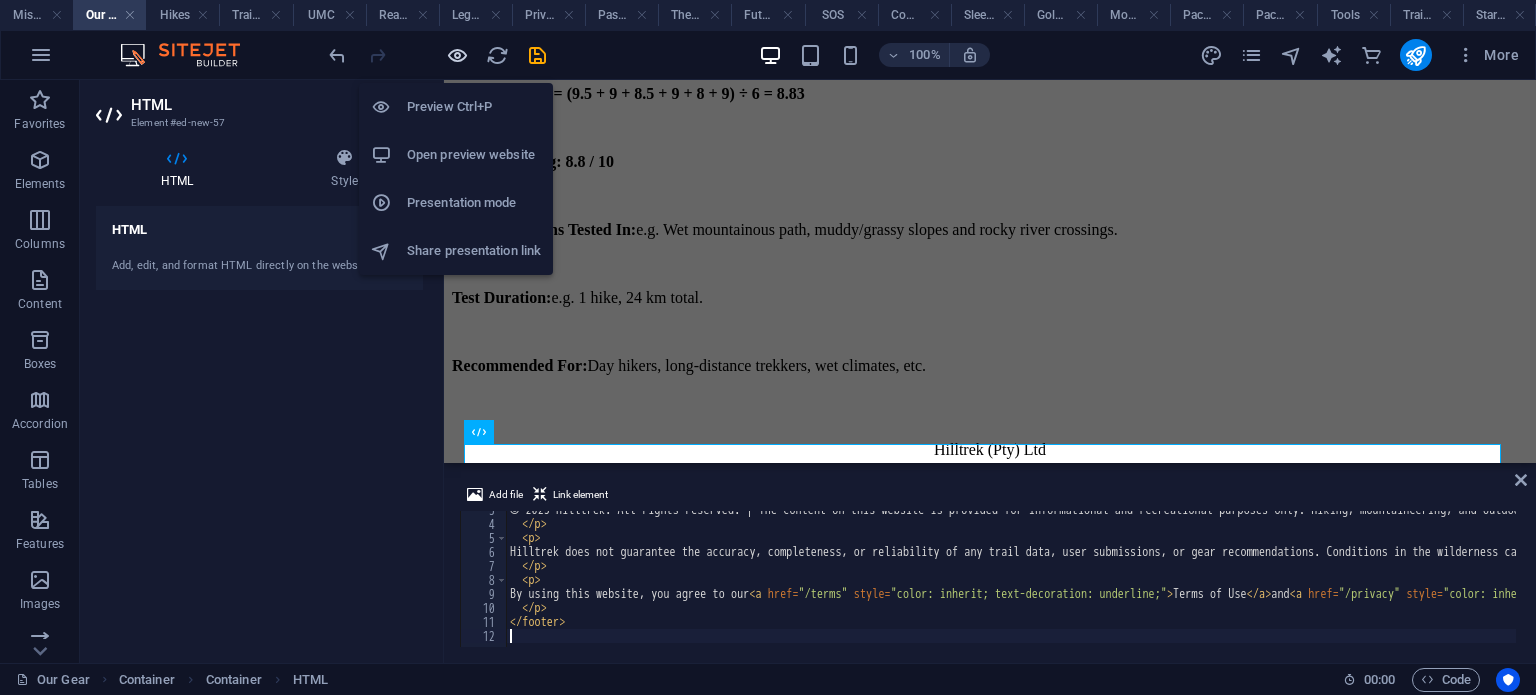 click at bounding box center (457, 55) 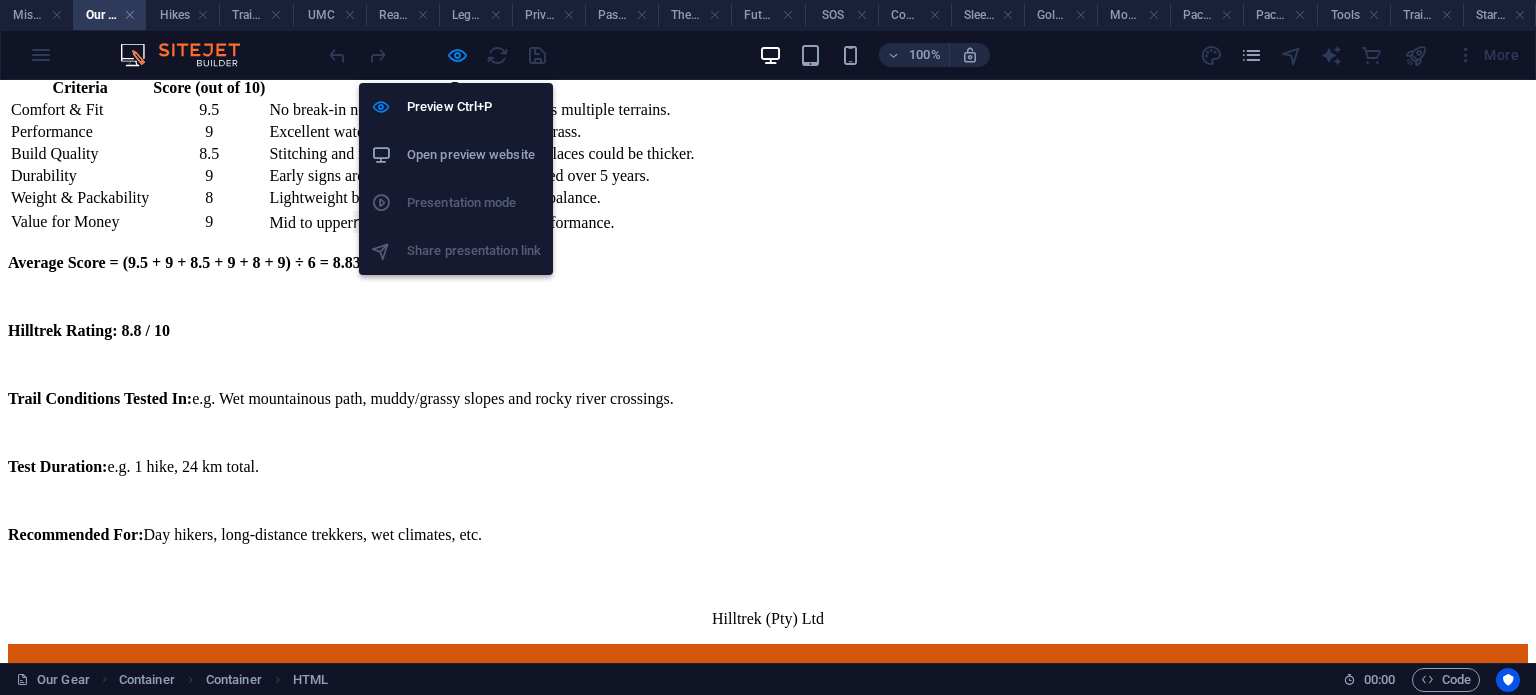 scroll, scrollTop: 1685, scrollLeft: 0, axis: vertical 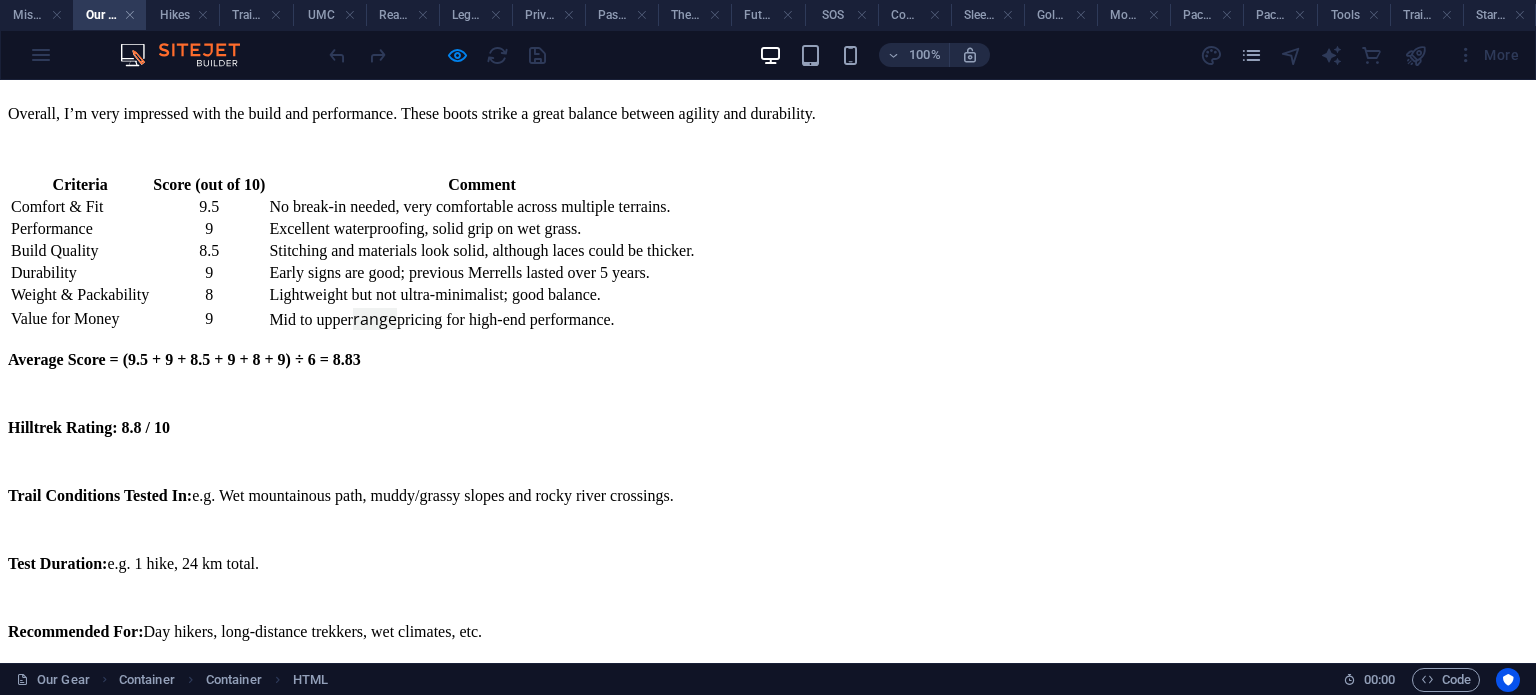 click on "Privacy Policy" at bounding box center (661, 1198) 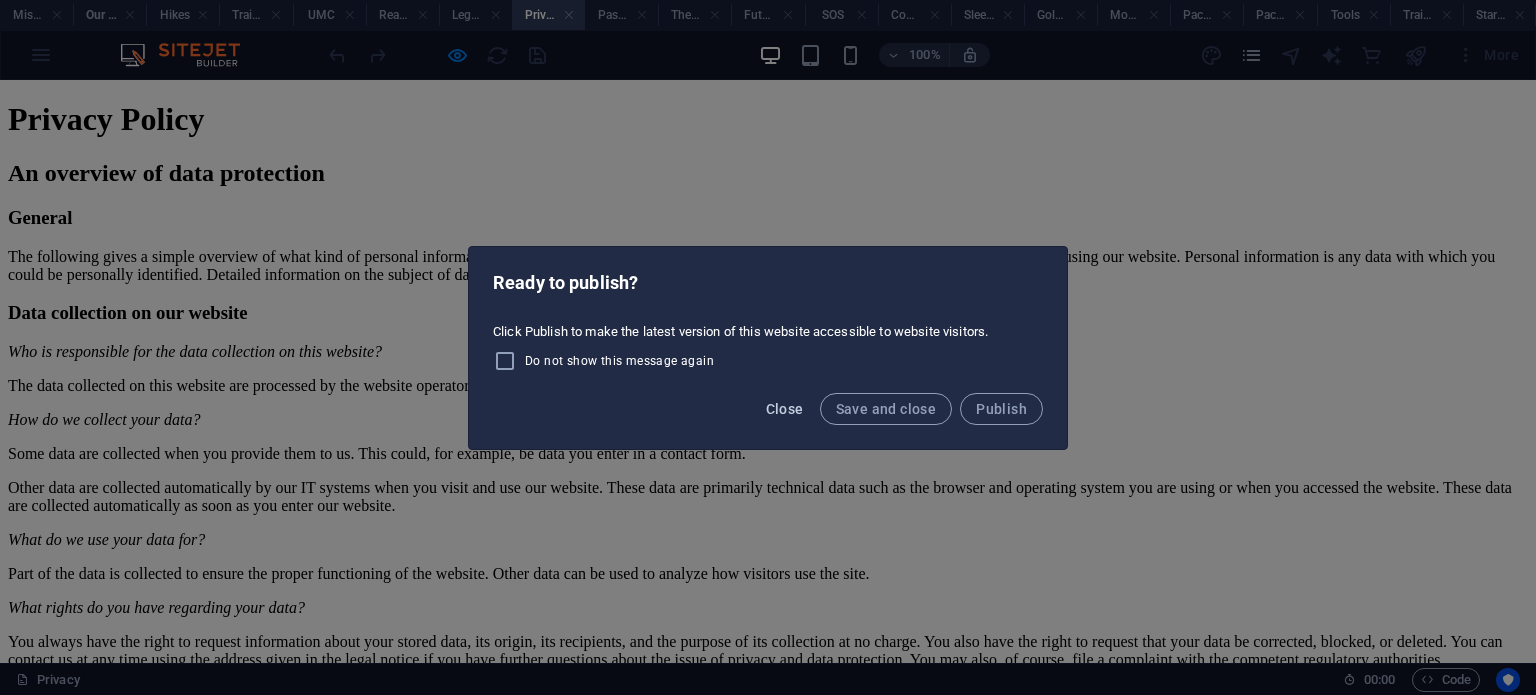 click on "Close" at bounding box center [785, 409] 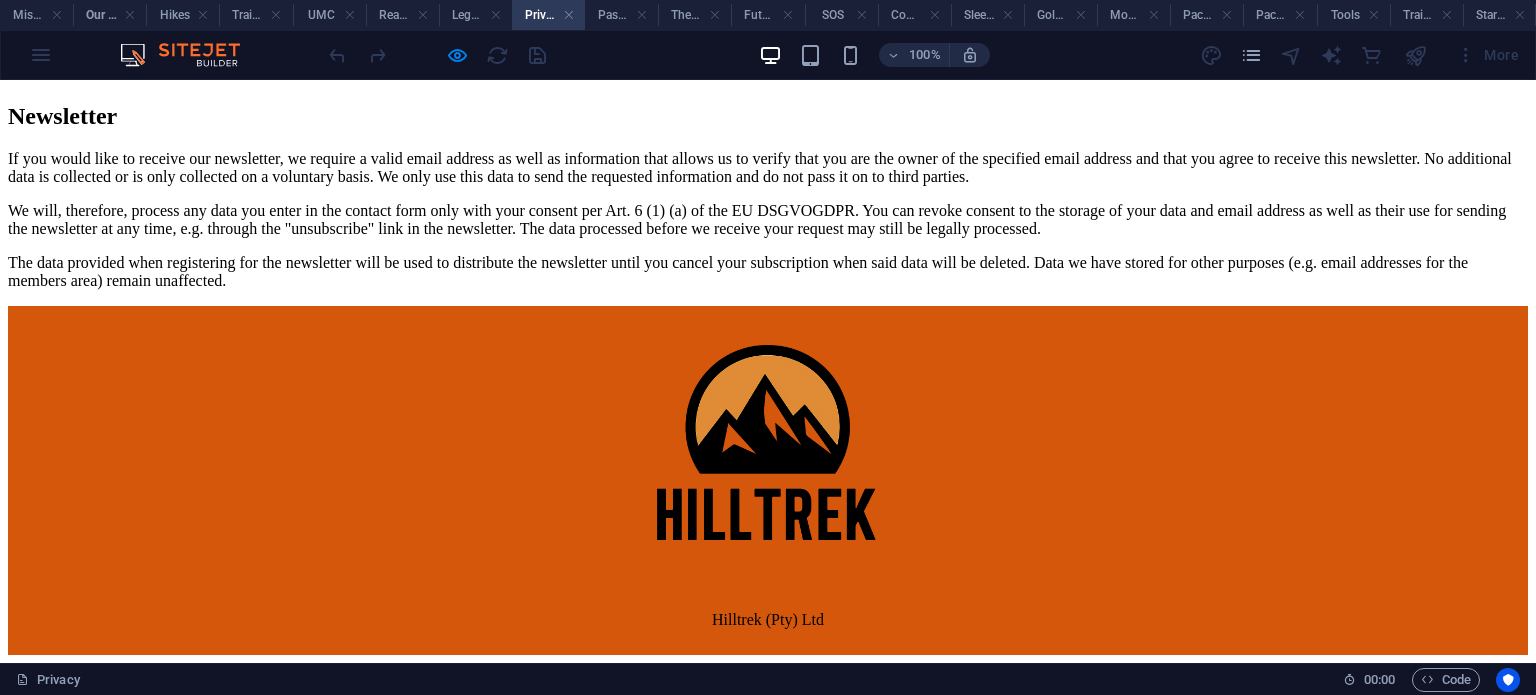 scroll, scrollTop: 4620, scrollLeft: 0, axis: vertical 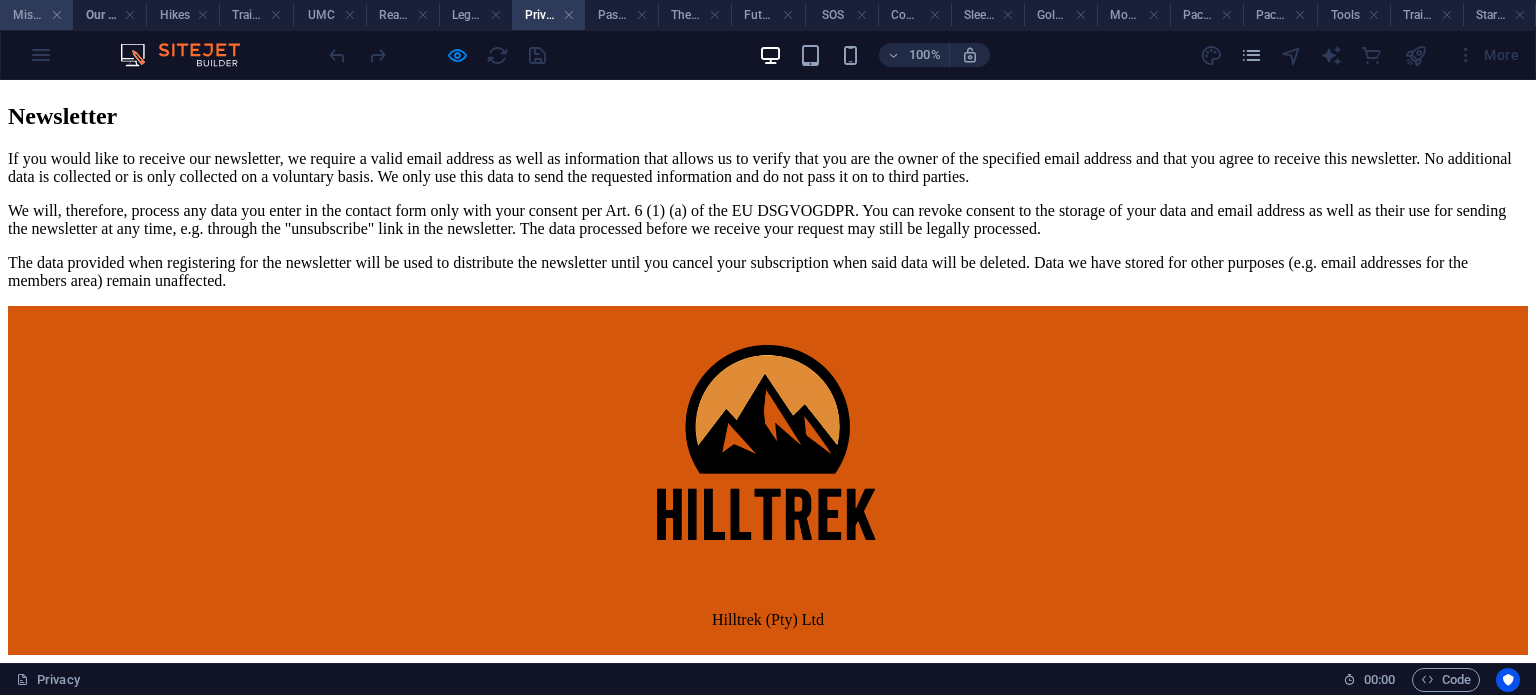 click on "Mission Control" at bounding box center [36, 15] 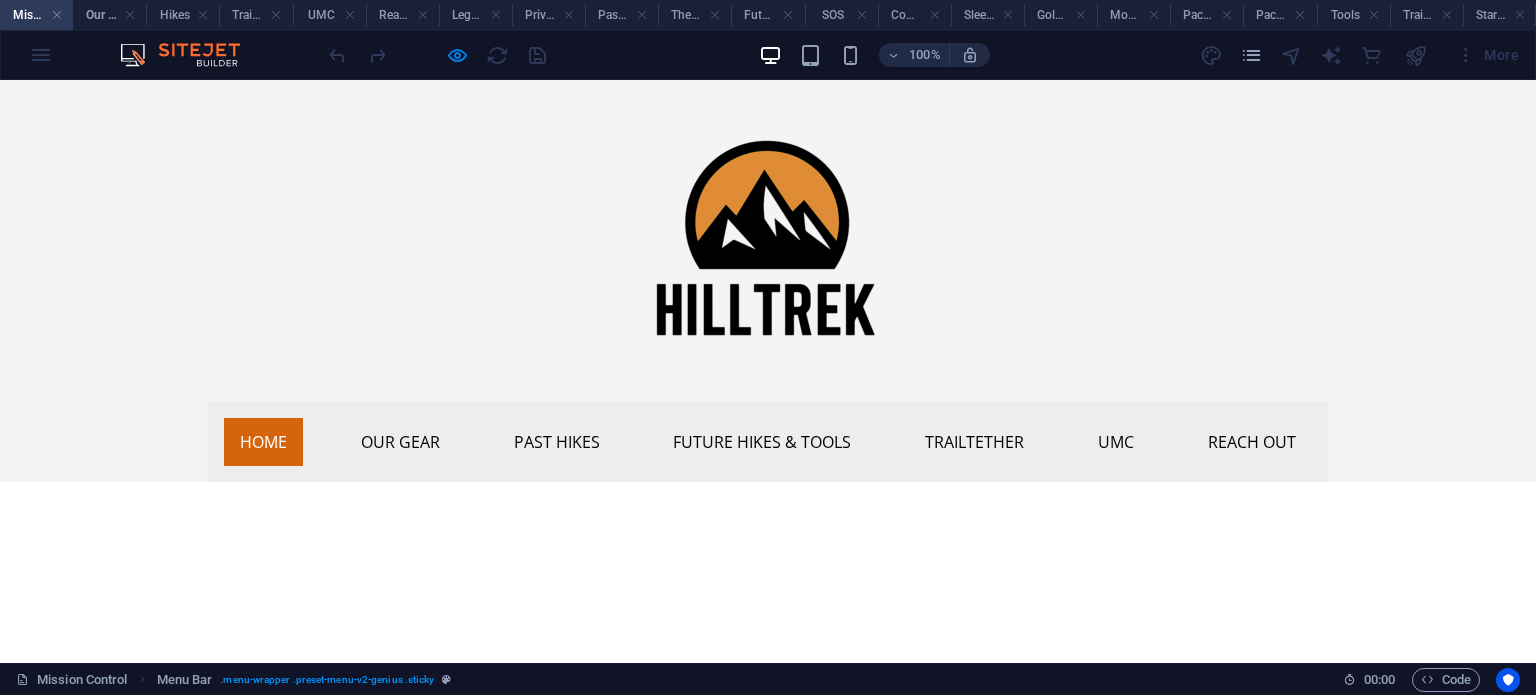 scroll, scrollTop: 827, scrollLeft: 0, axis: vertical 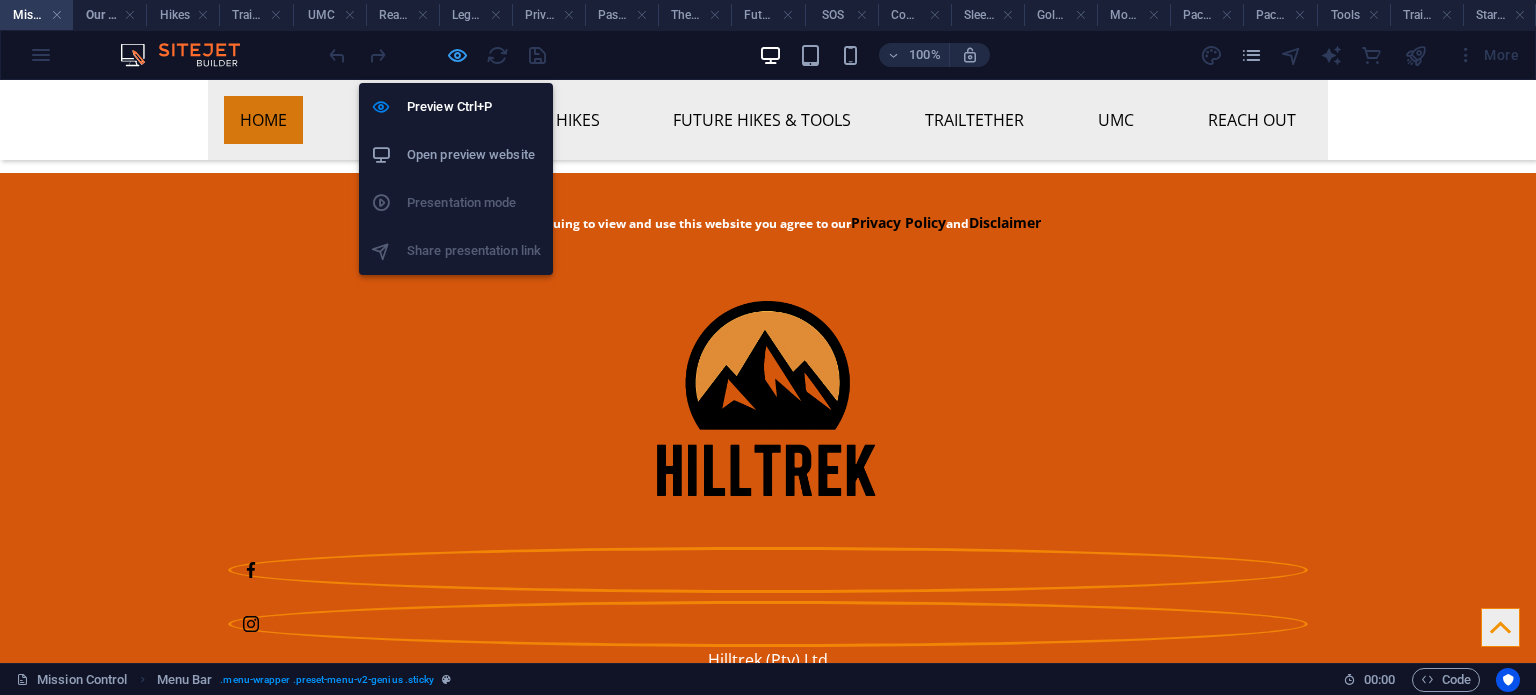 click at bounding box center [457, 55] 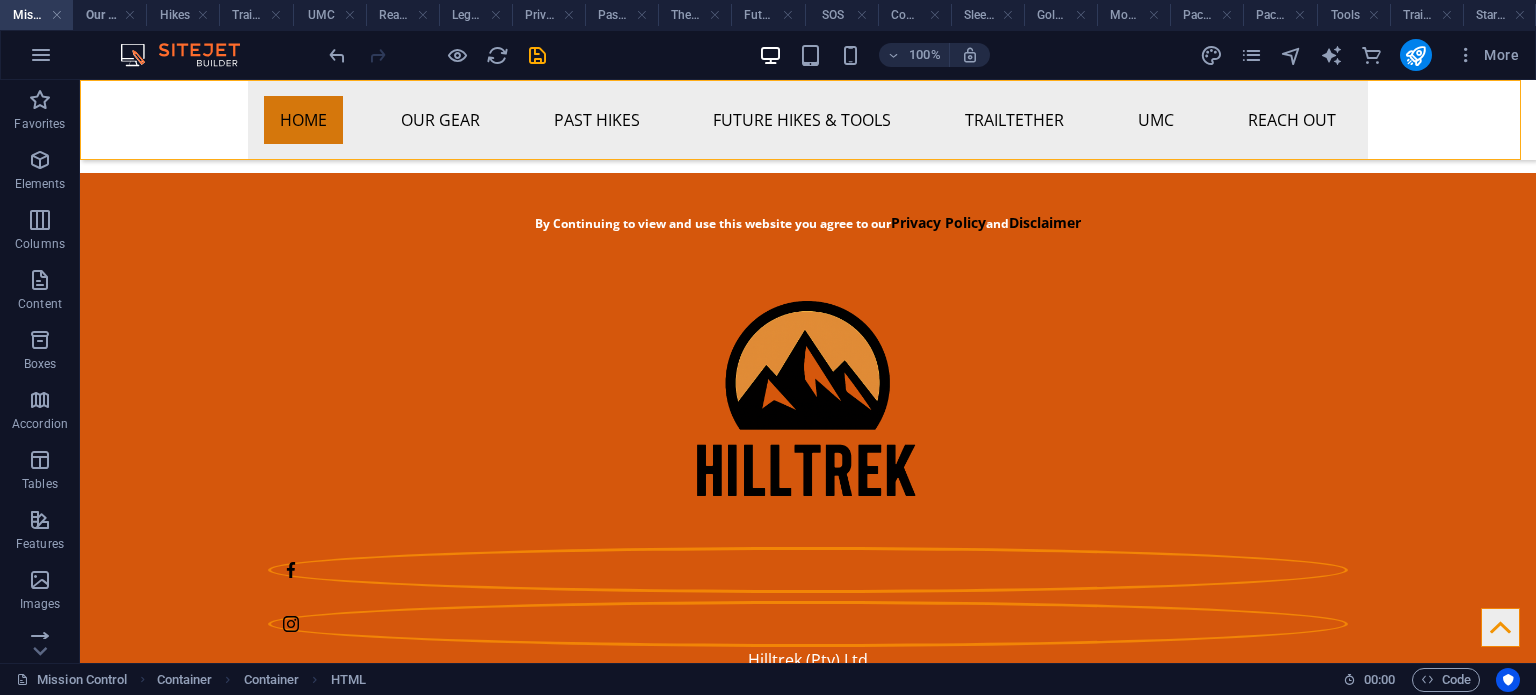 click on "Mission Control" at bounding box center [36, 15] 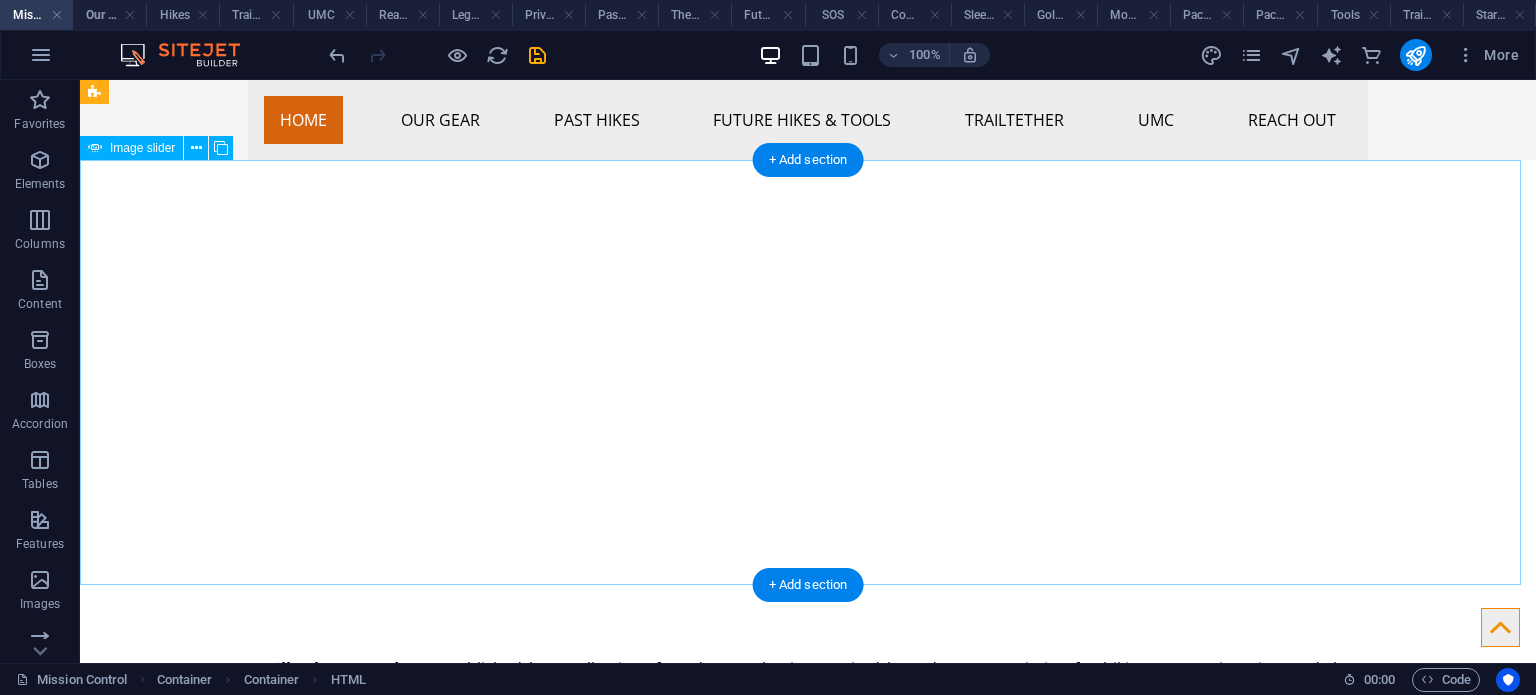 scroll, scrollTop: 827, scrollLeft: 0, axis: vertical 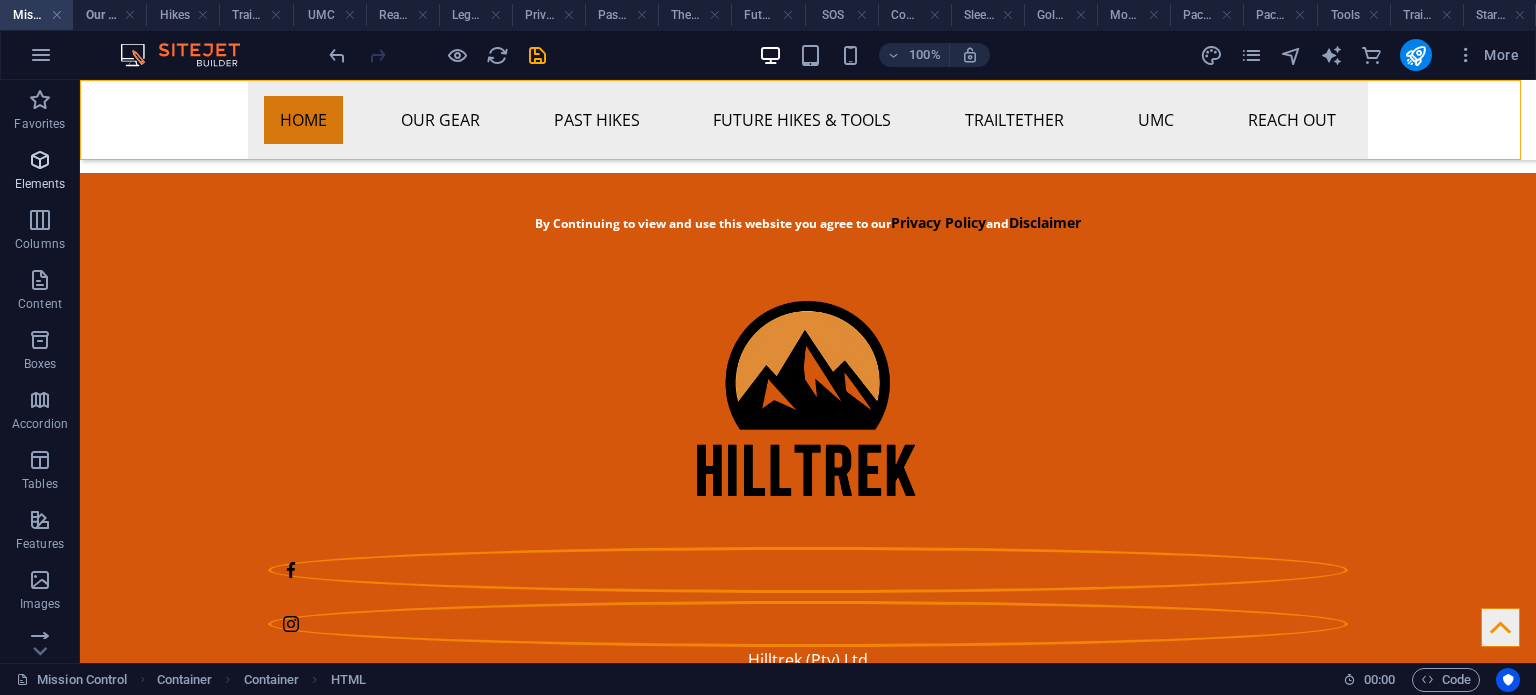 click at bounding box center (40, 160) 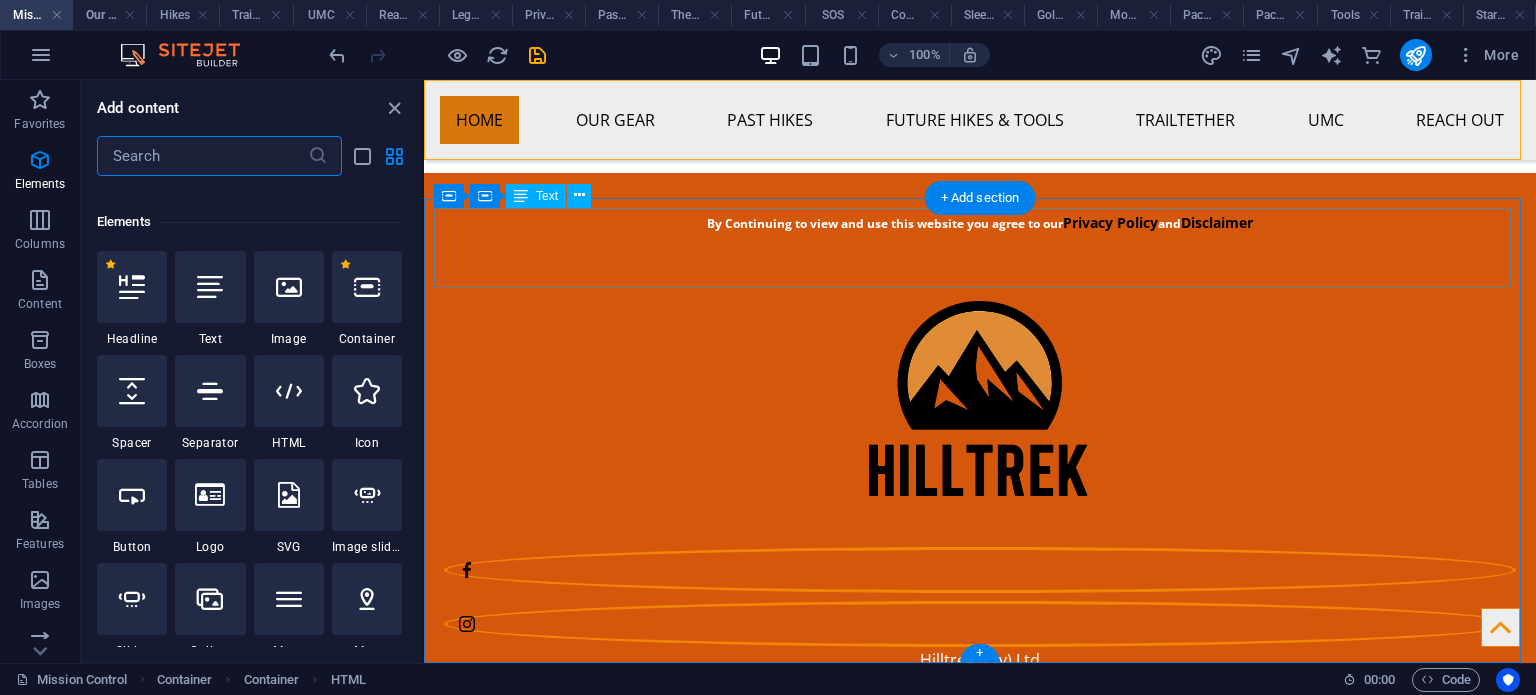 scroll, scrollTop: 212, scrollLeft: 0, axis: vertical 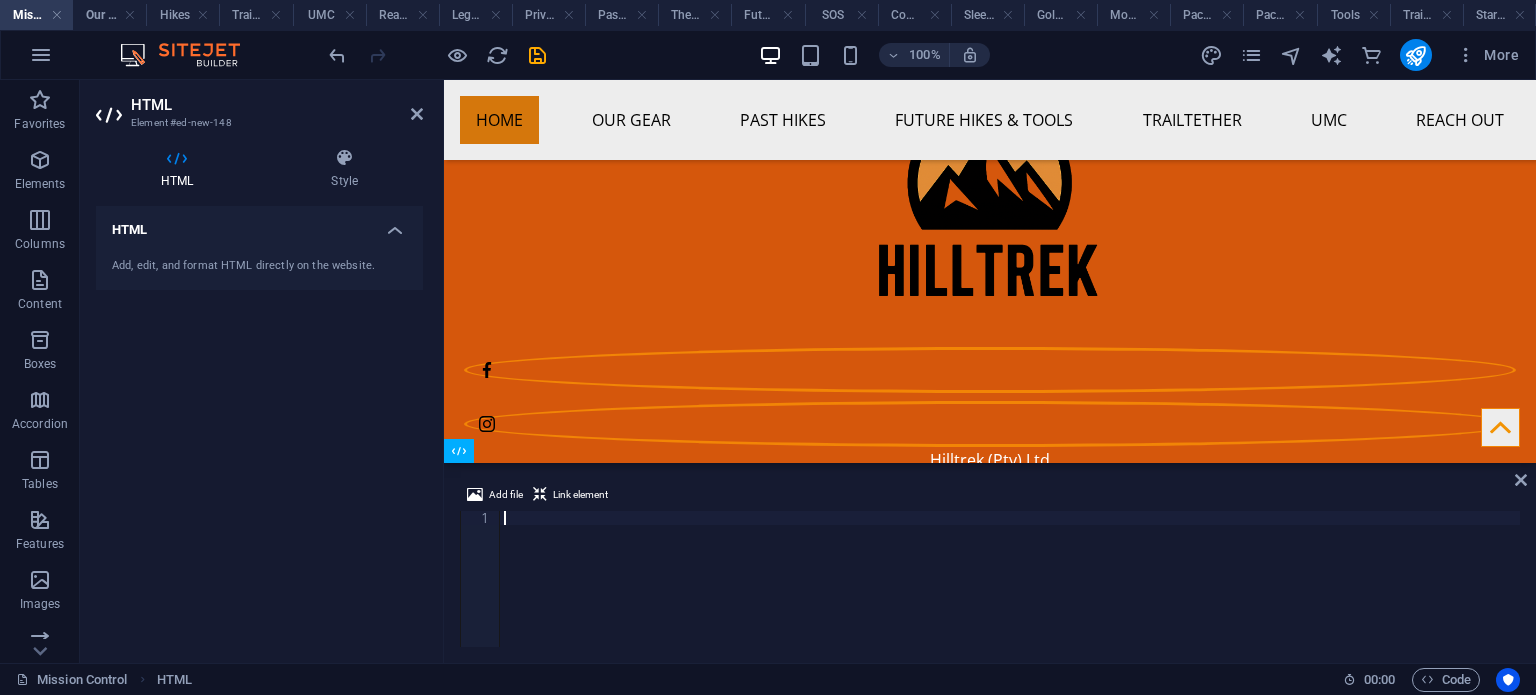 click at bounding box center [1010, 593] 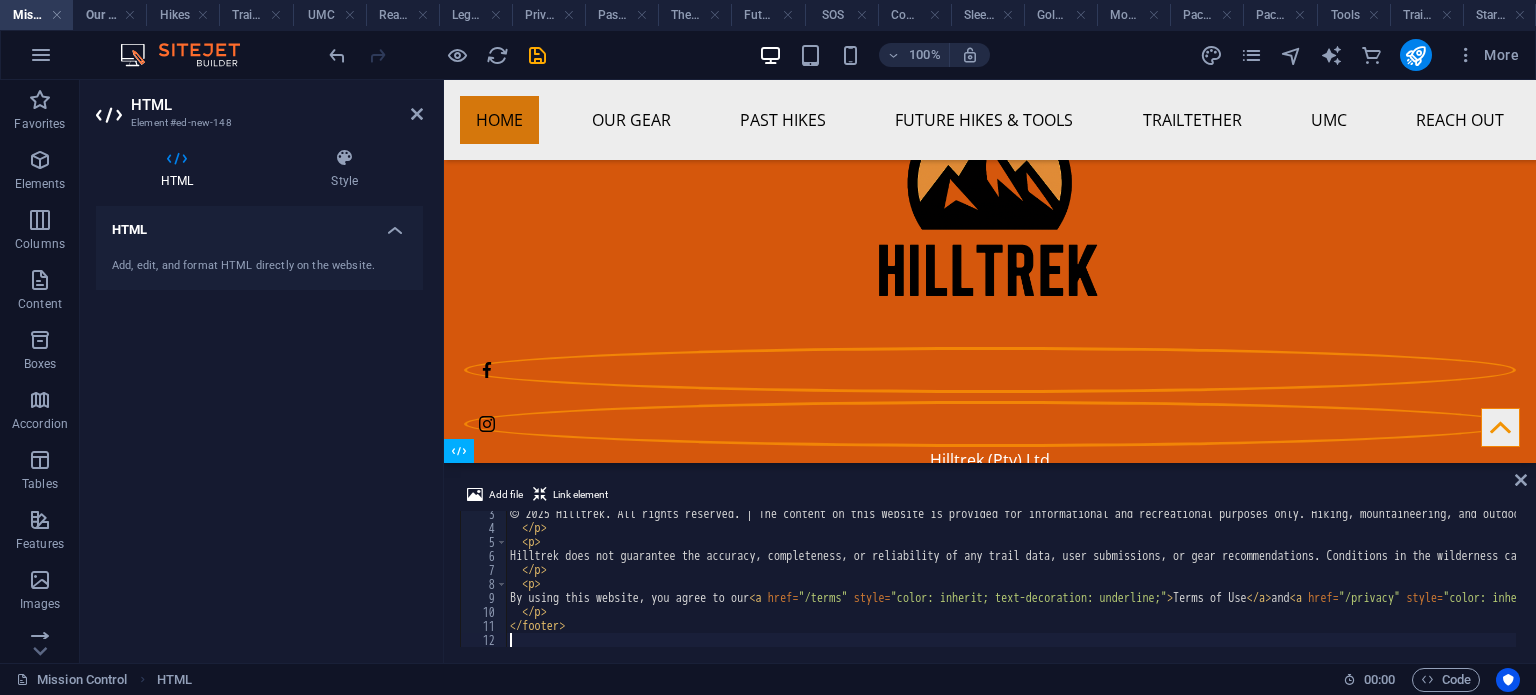 scroll, scrollTop: 32, scrollLeft: 0, axis: vertical 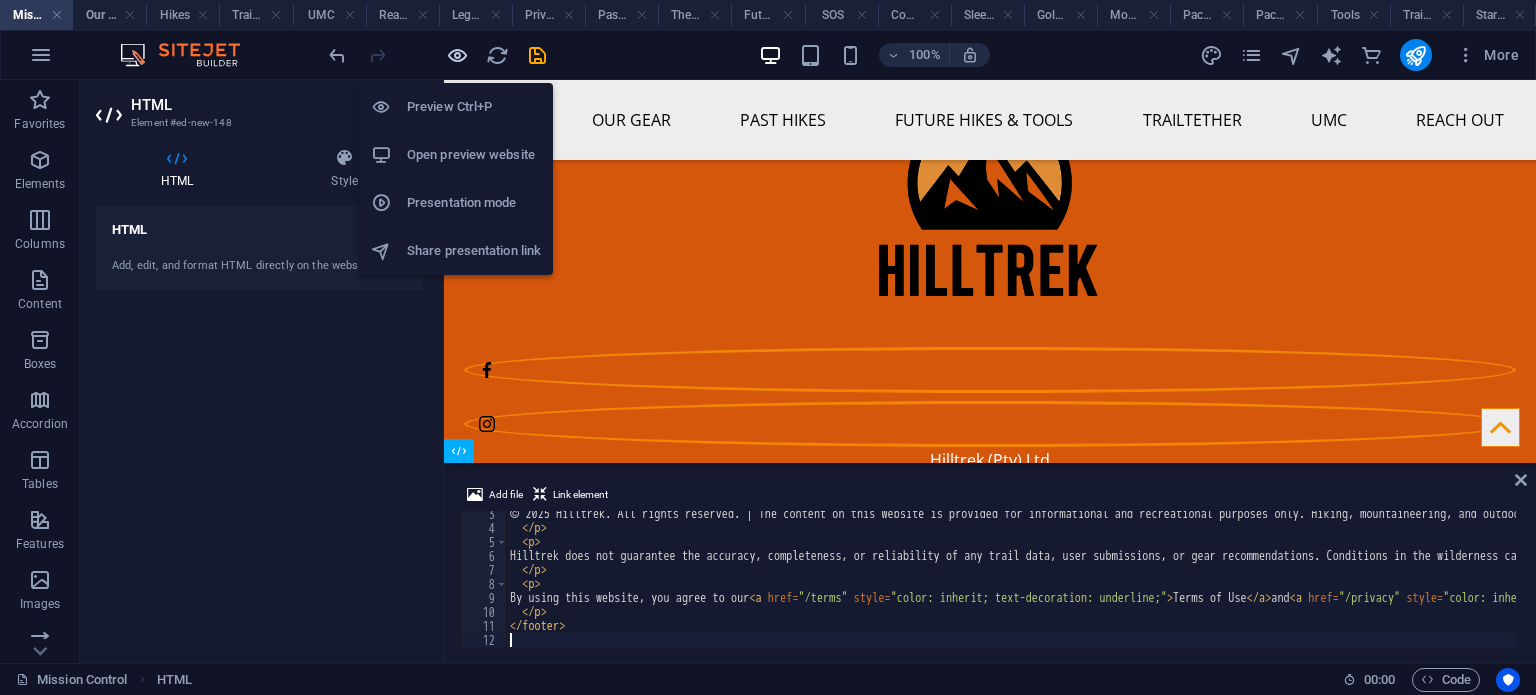 click at bounding box center [457, 55] 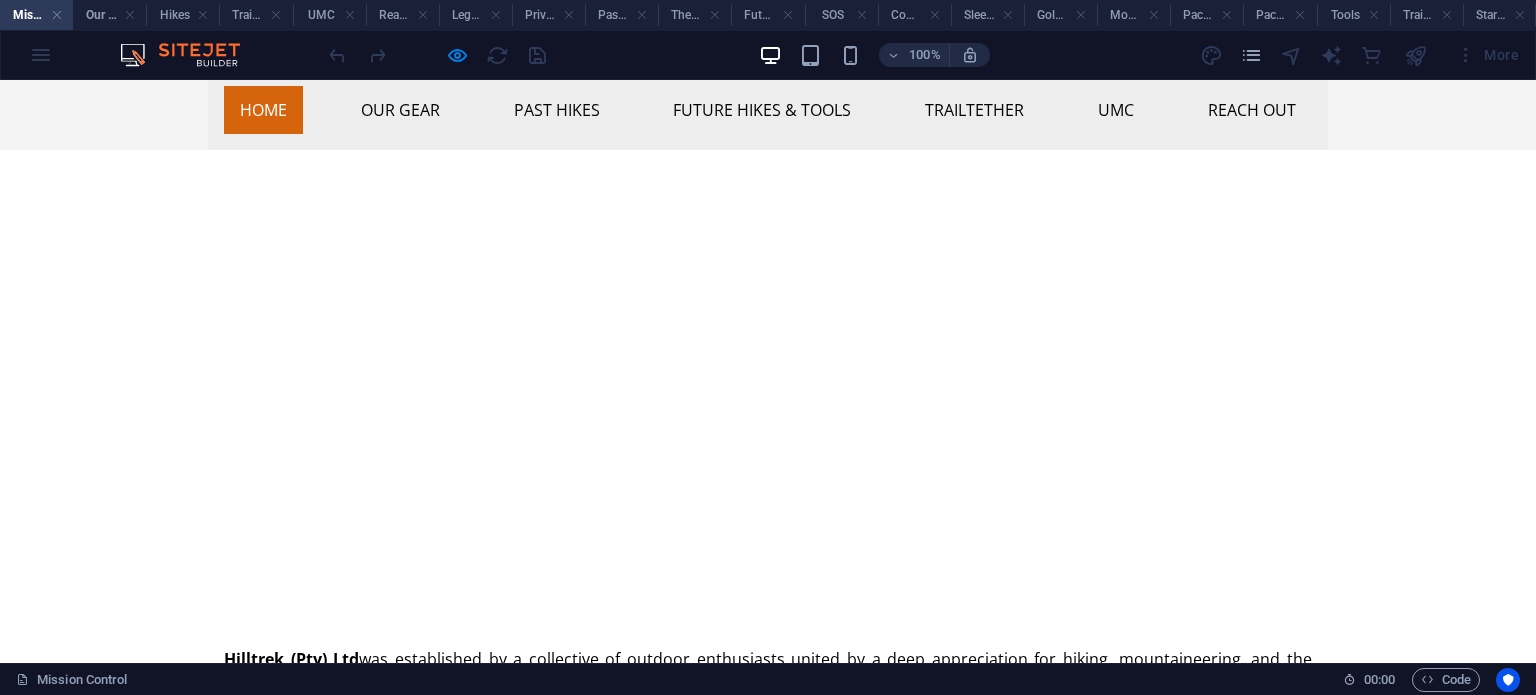 scroll, scrollTop: 500, scrollLeft: 0, axis: vertical 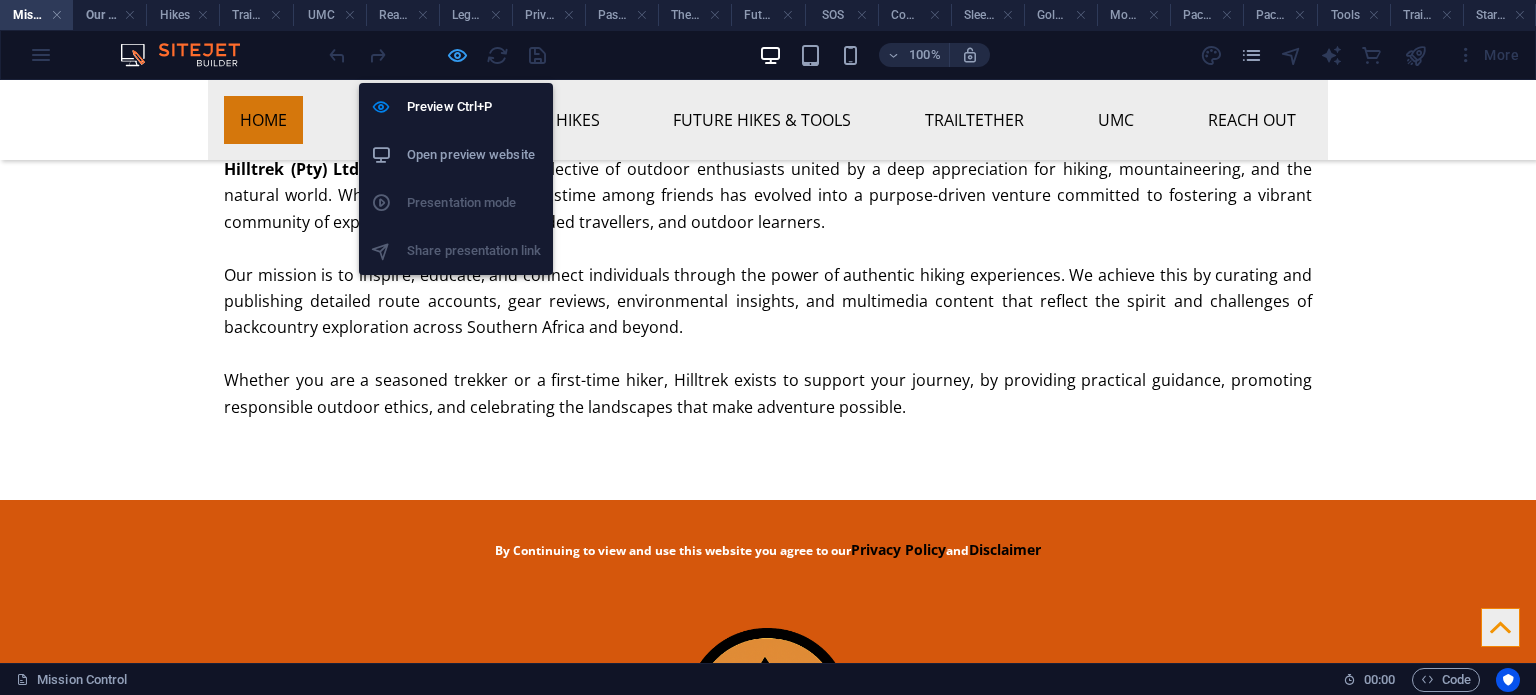 click at bounding box center (457, 55) 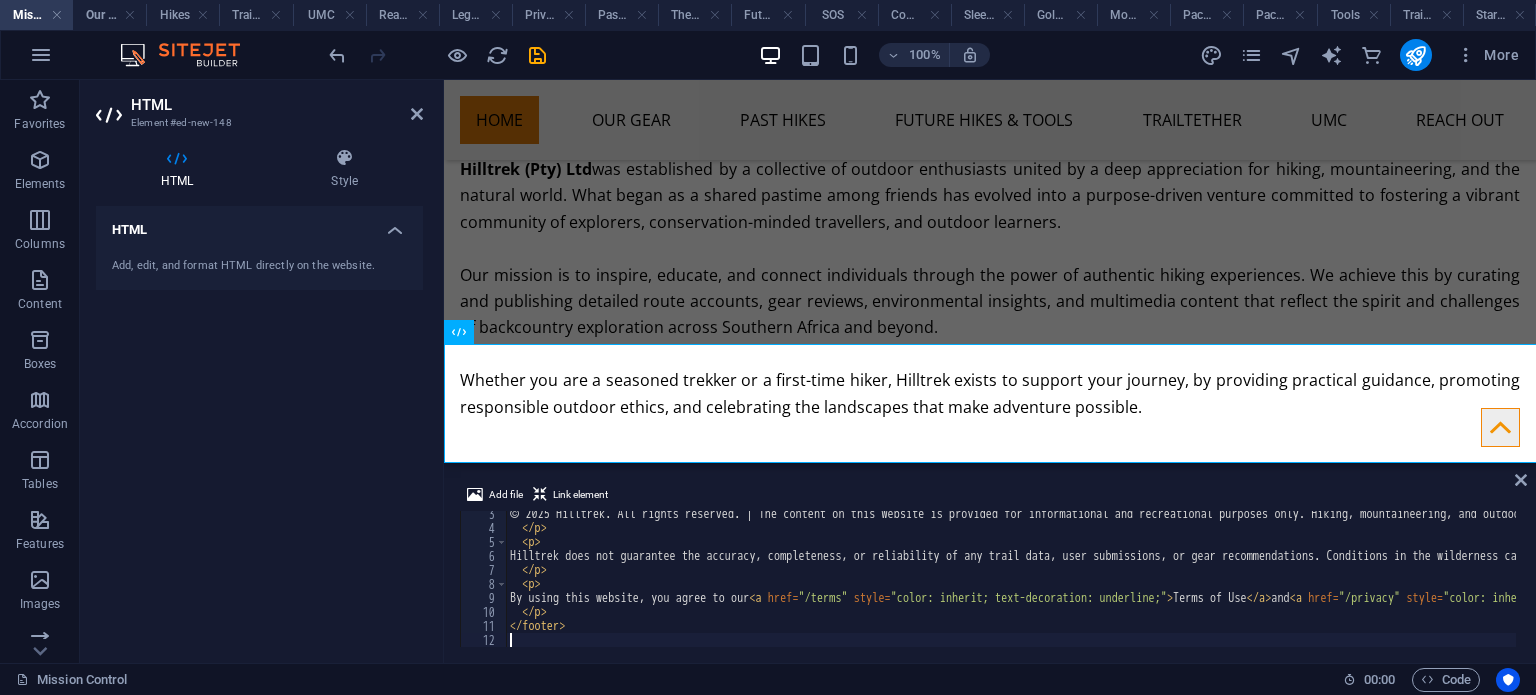 scroll, scrollTop: 1146, scrollLeft: 0, axis: vertical 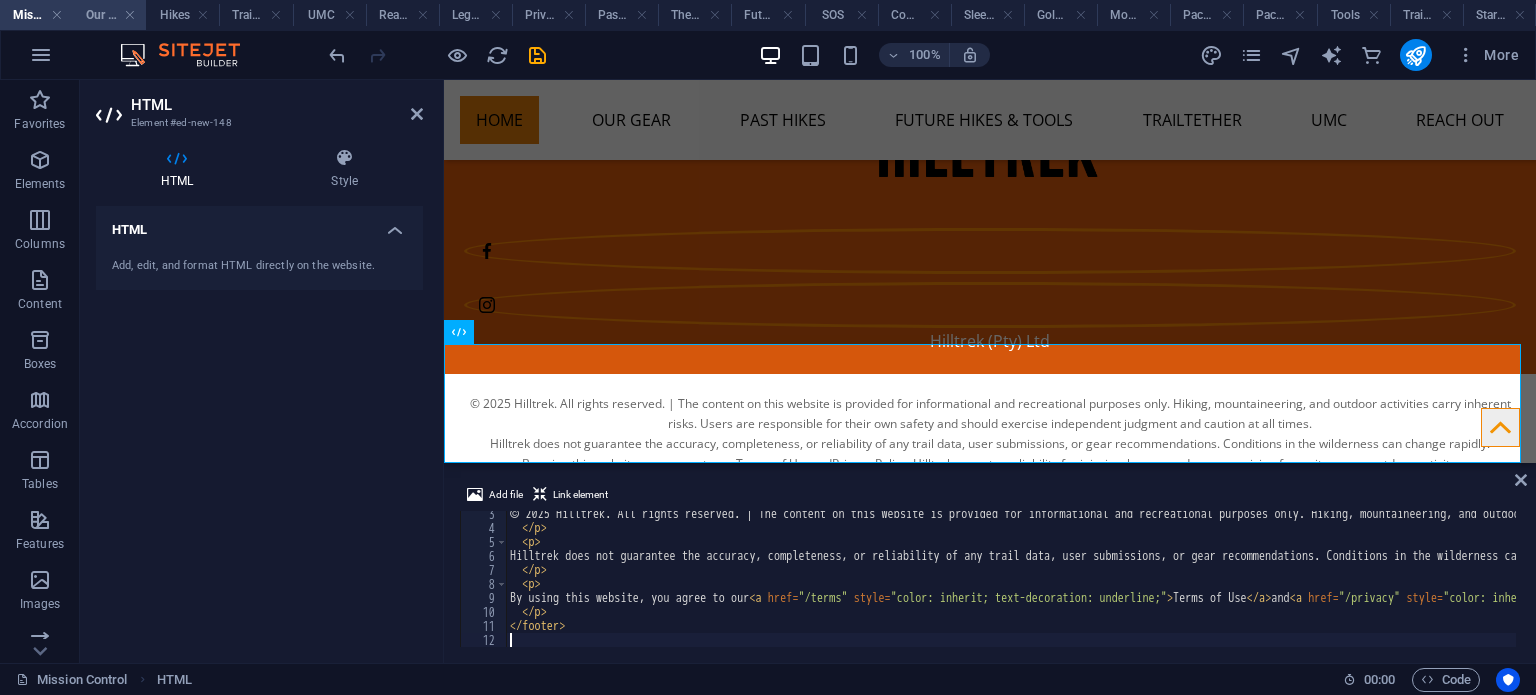 click on "Our Gear" at bounding box center (109, 15) 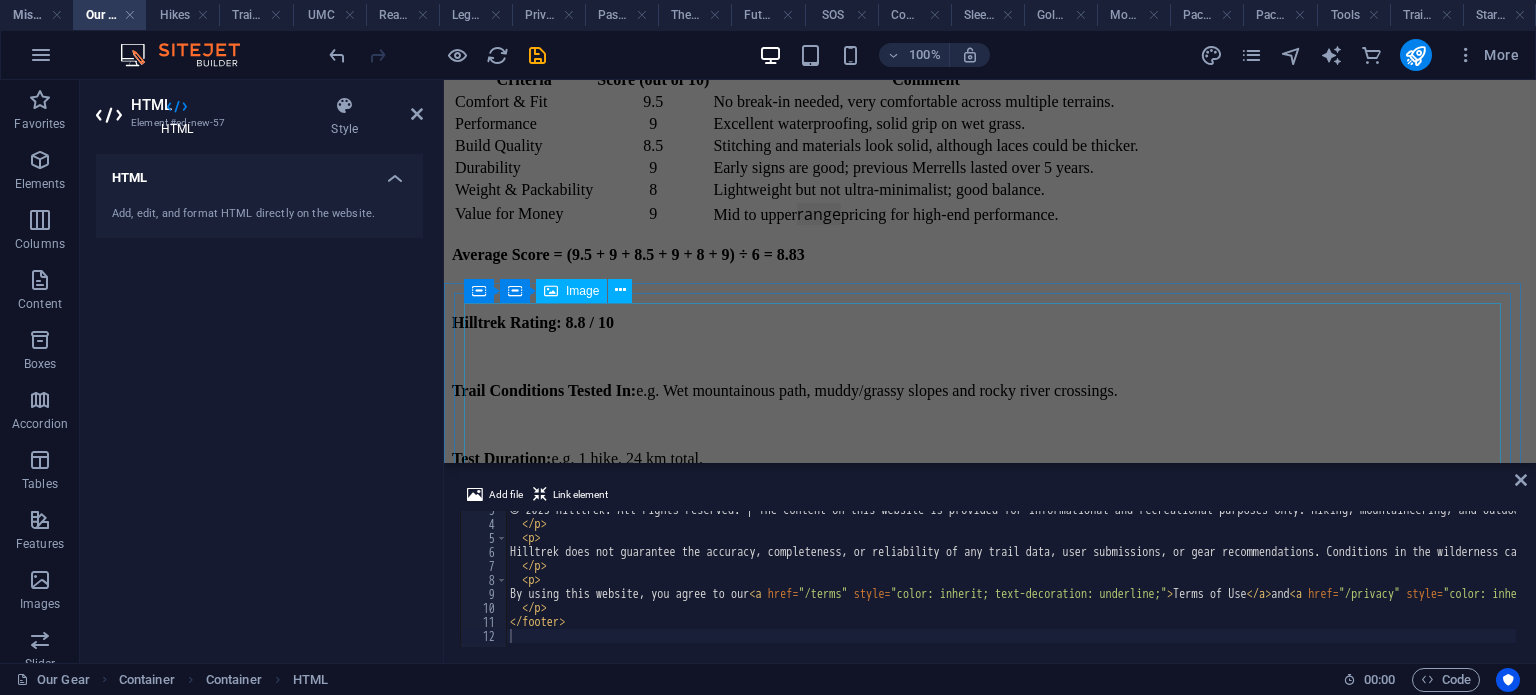 scroll, scrollTop: 1921, scrollLeft: 0, axis: vertical 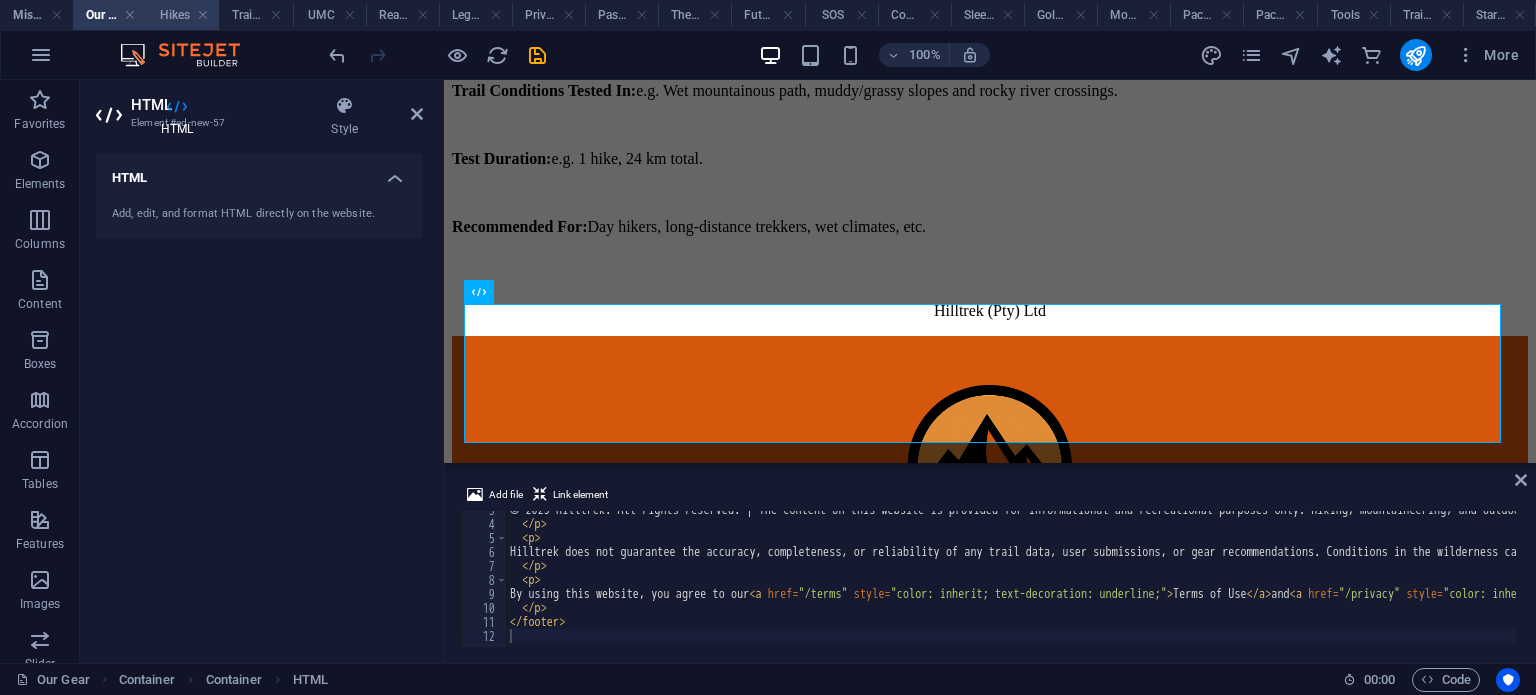 click on "Hikes" at bounding box center (182, 15) 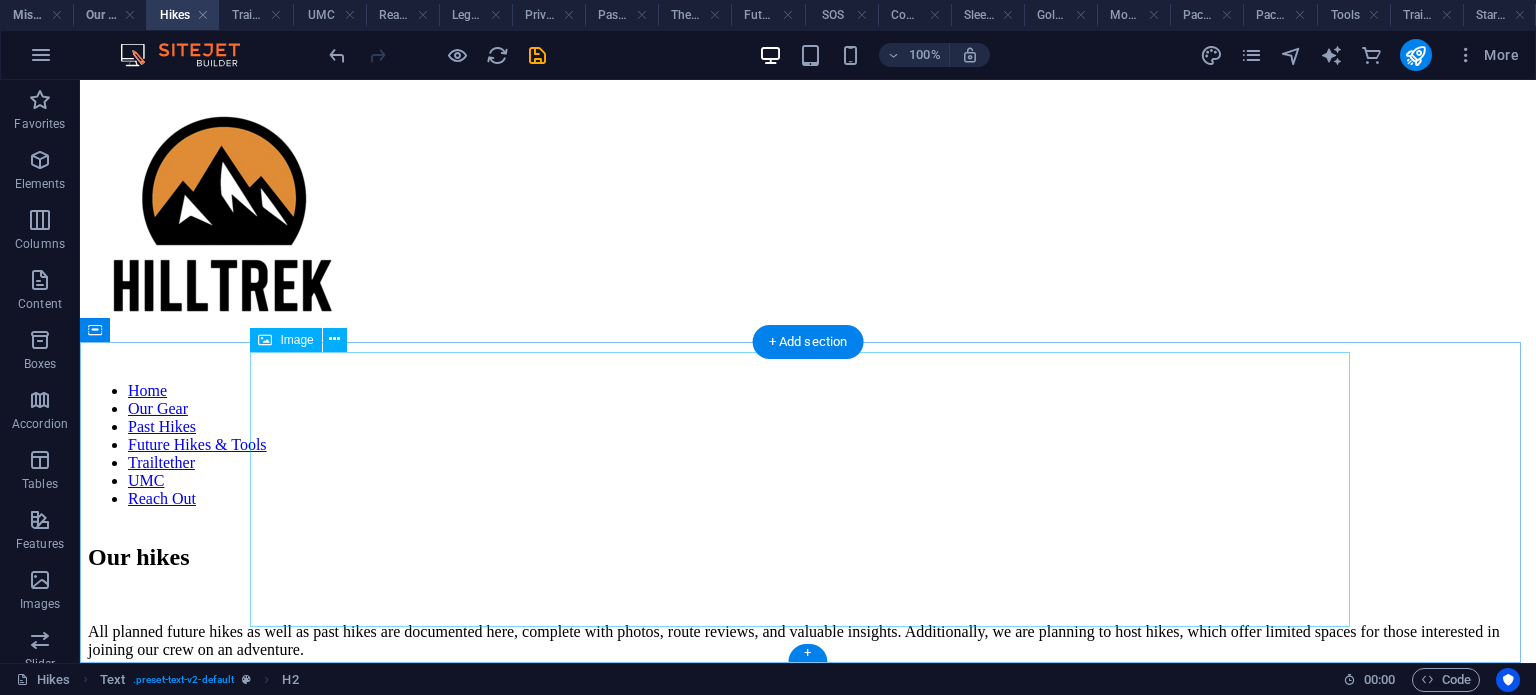 scroll, scrollTop: 831, scrollLeft: 0, axis: vertical 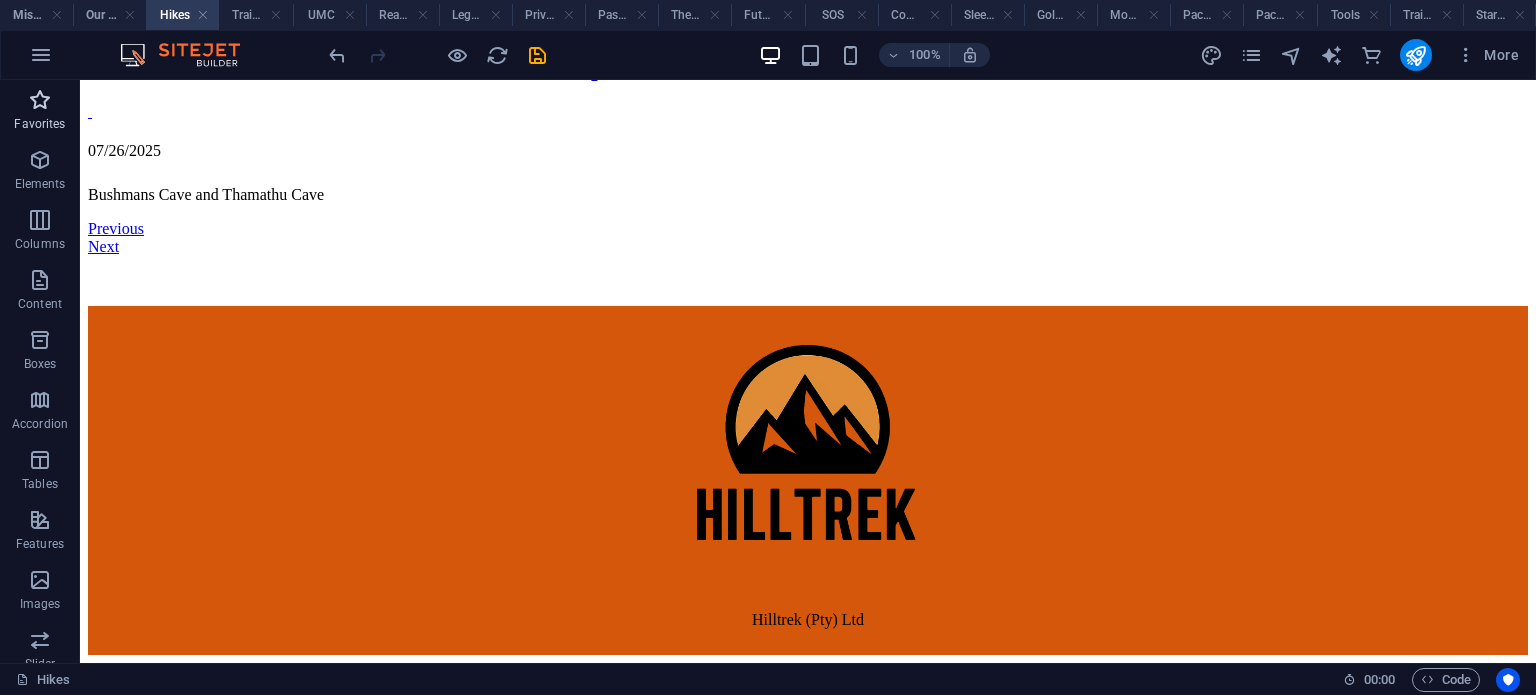 click at bounding box center [40, 100] 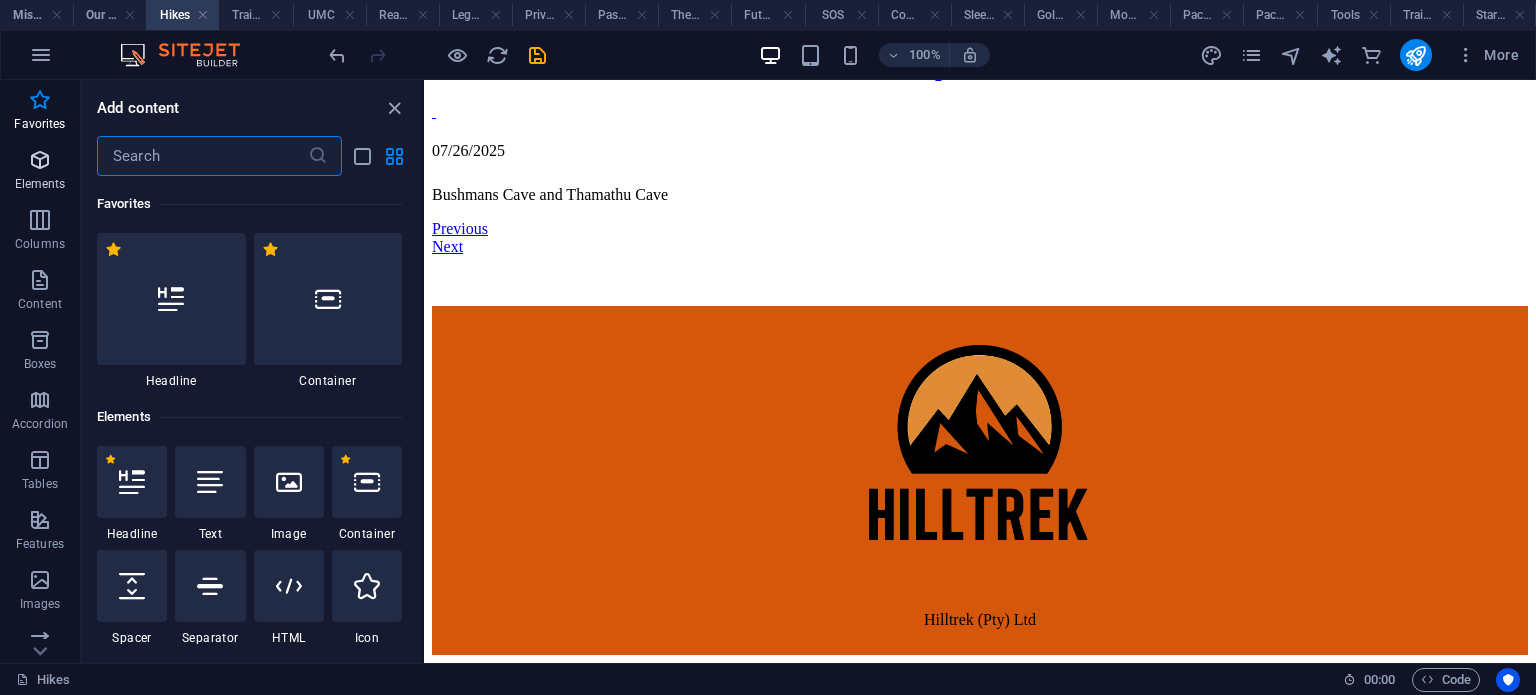 click at bounding box center (40, 160) 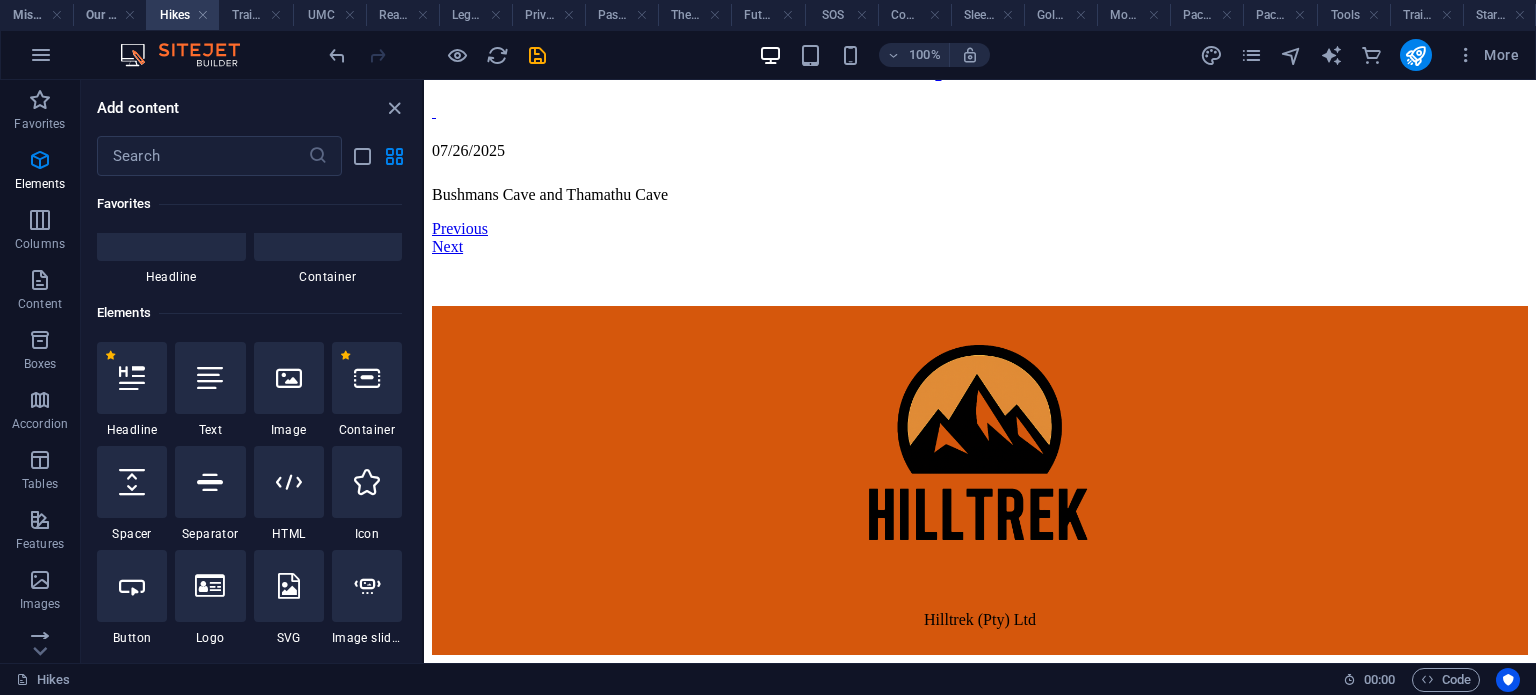 scroll, scrollTop: 212, scrollLeft: 0, axis: vertical 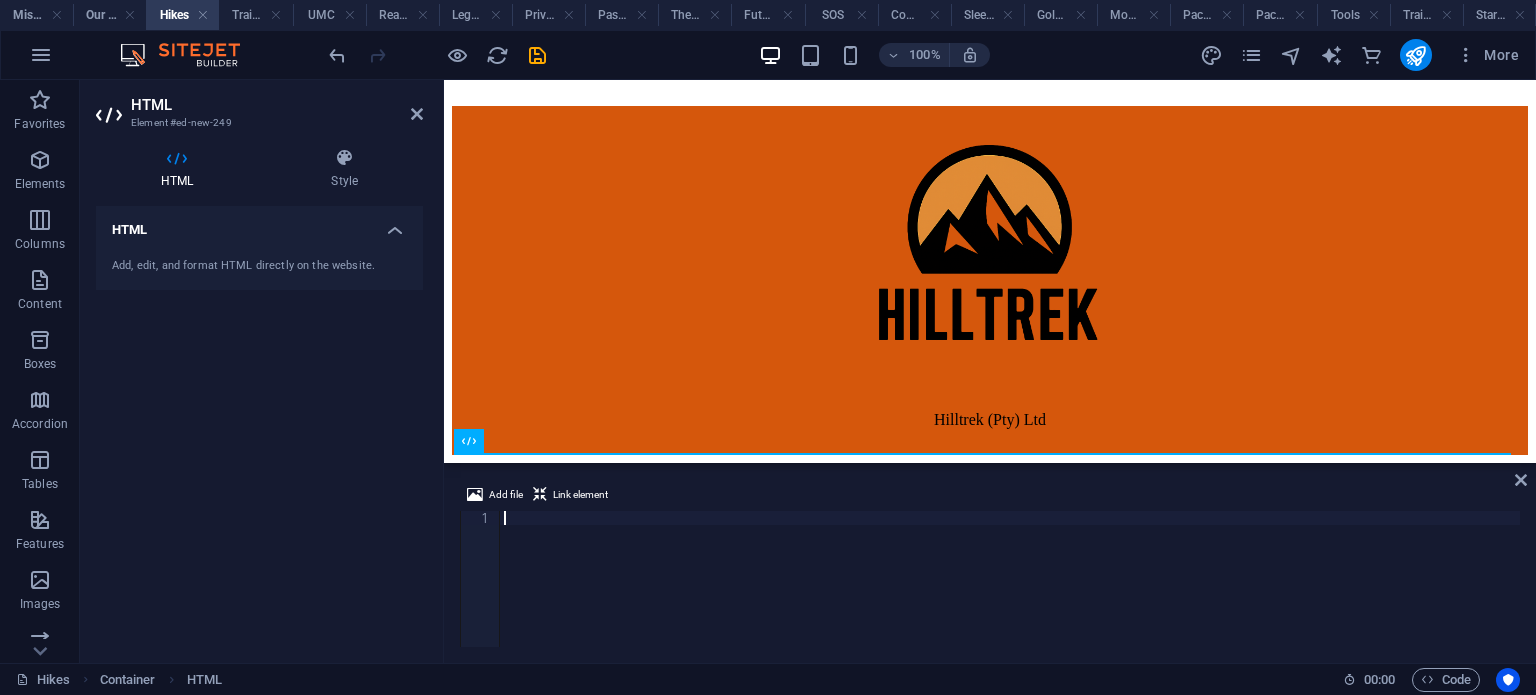 click at bounding box center (1010, 593) 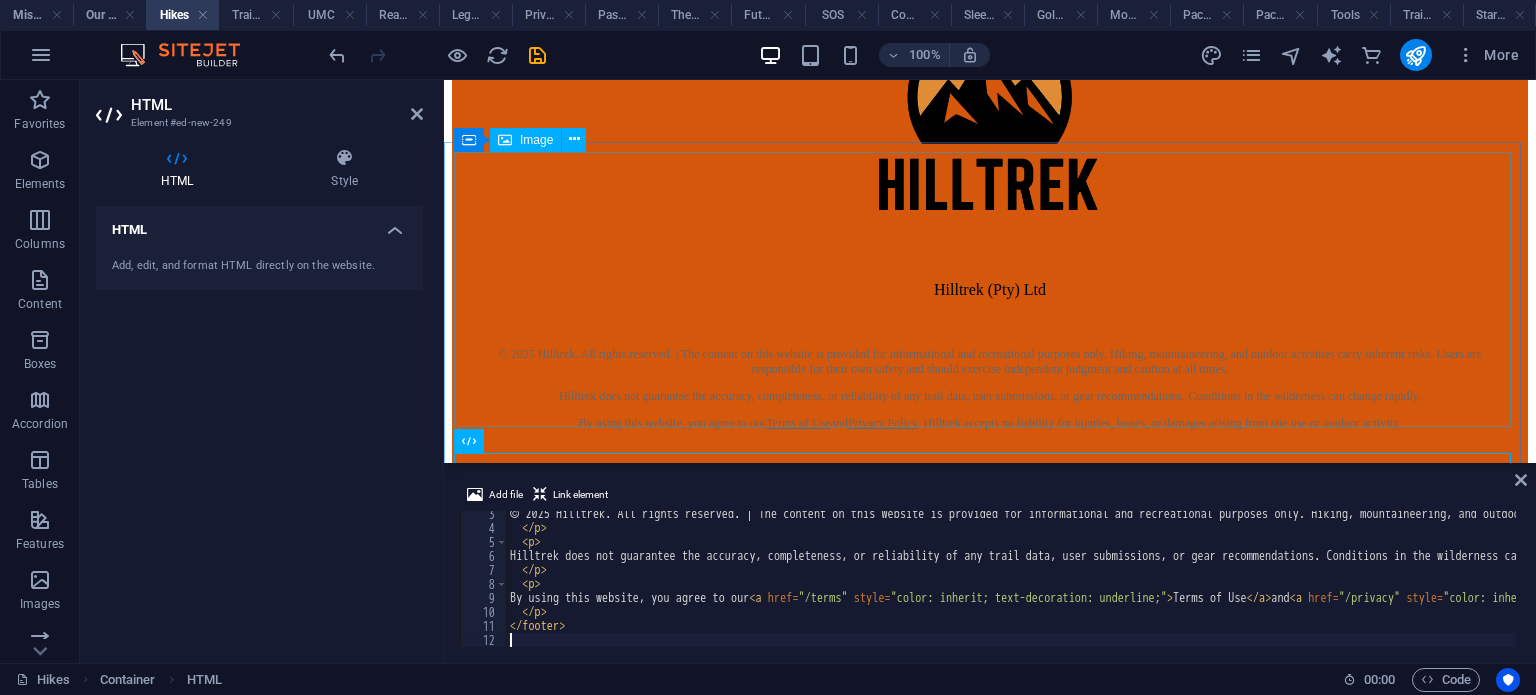 click at bounding box center (990, 125) 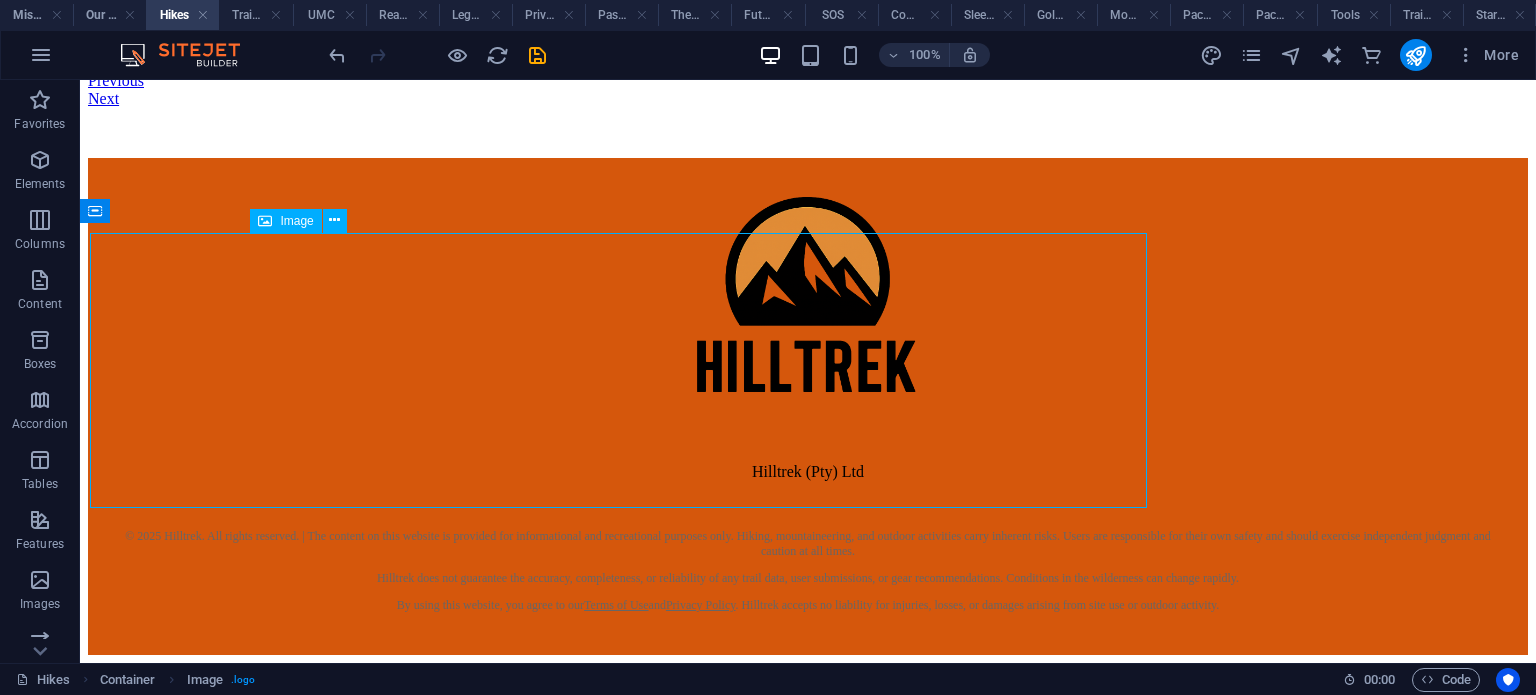 scroll, scrollTop: 950, scrollLeft: 0, axis: vertical 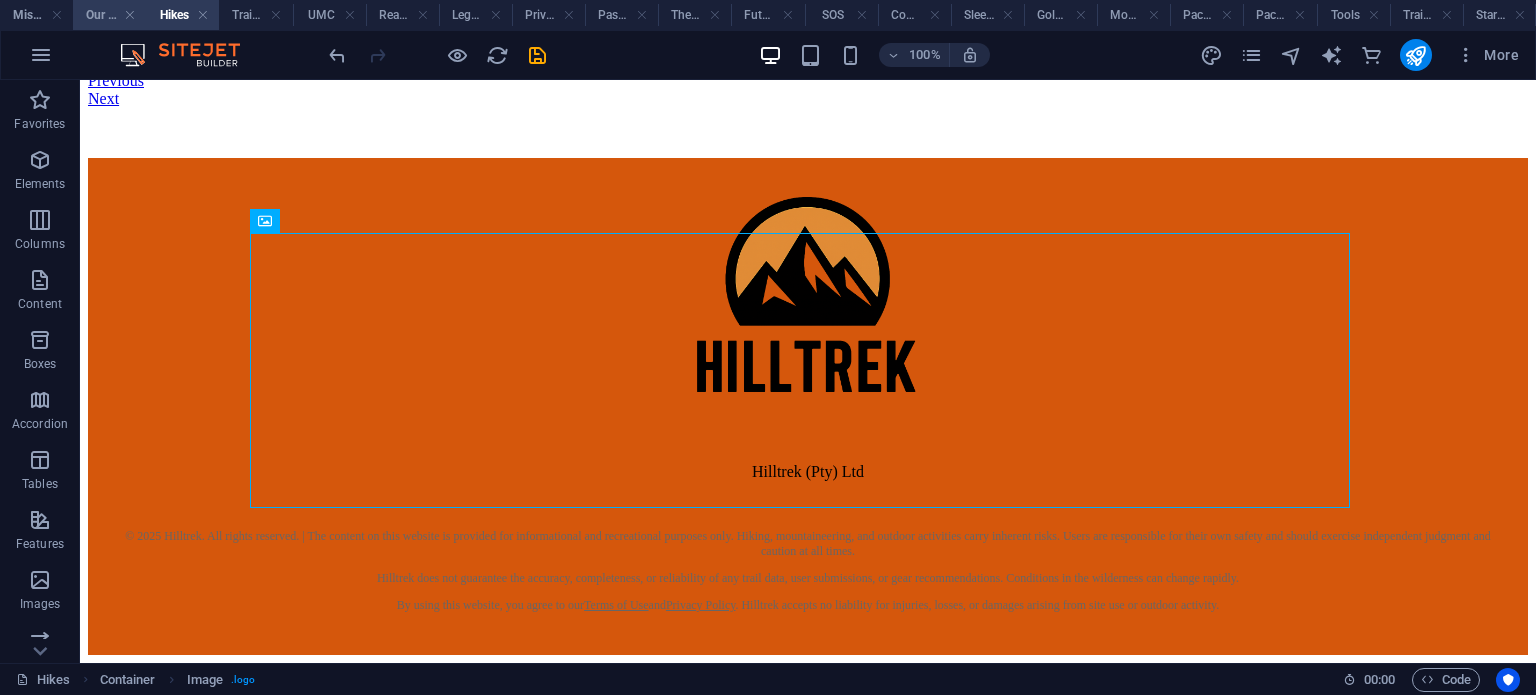 click on "Our Gear" at bounding box center [109, 15] 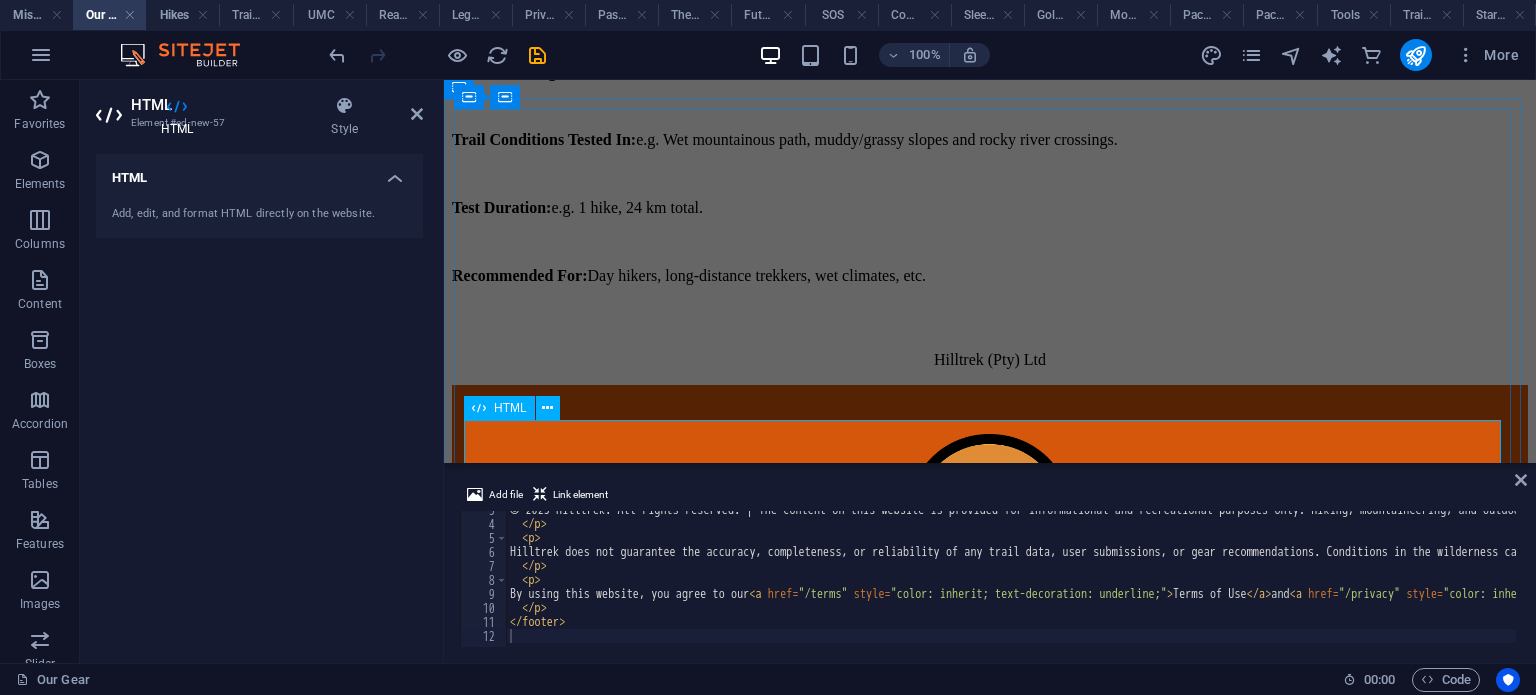 scroll, scrollTop: 1921, scrollLeft: 0, axis: vertical 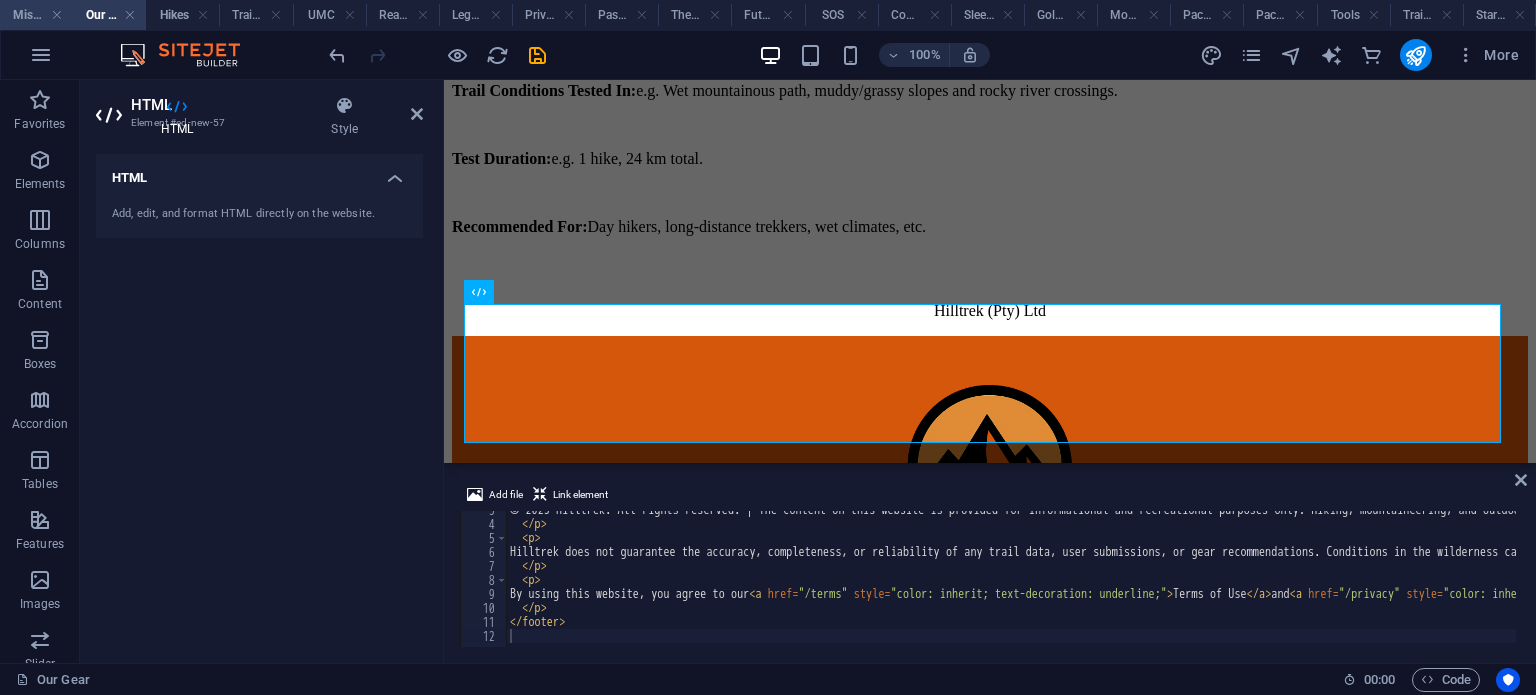 click on "Mission Control" at bounding box center [36, 15] 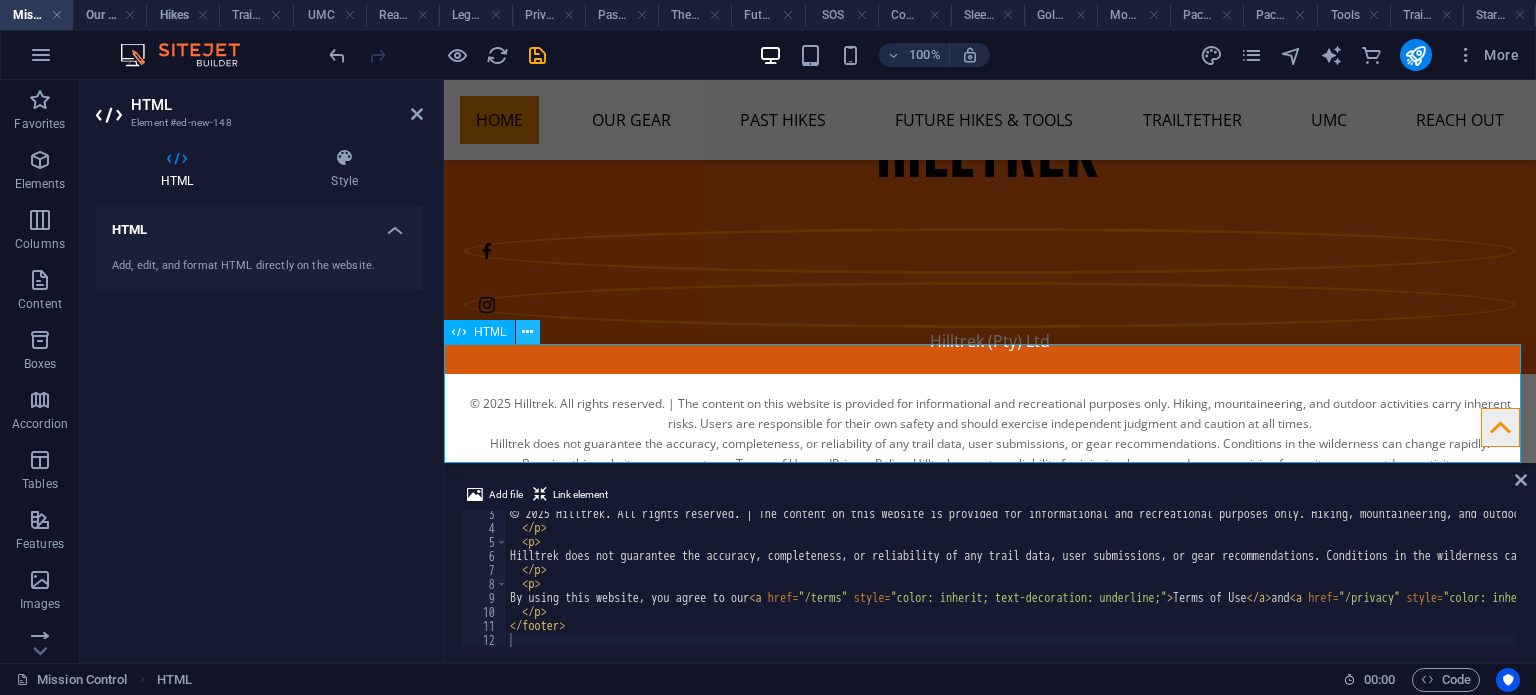 click at bounding box center (527, 332) 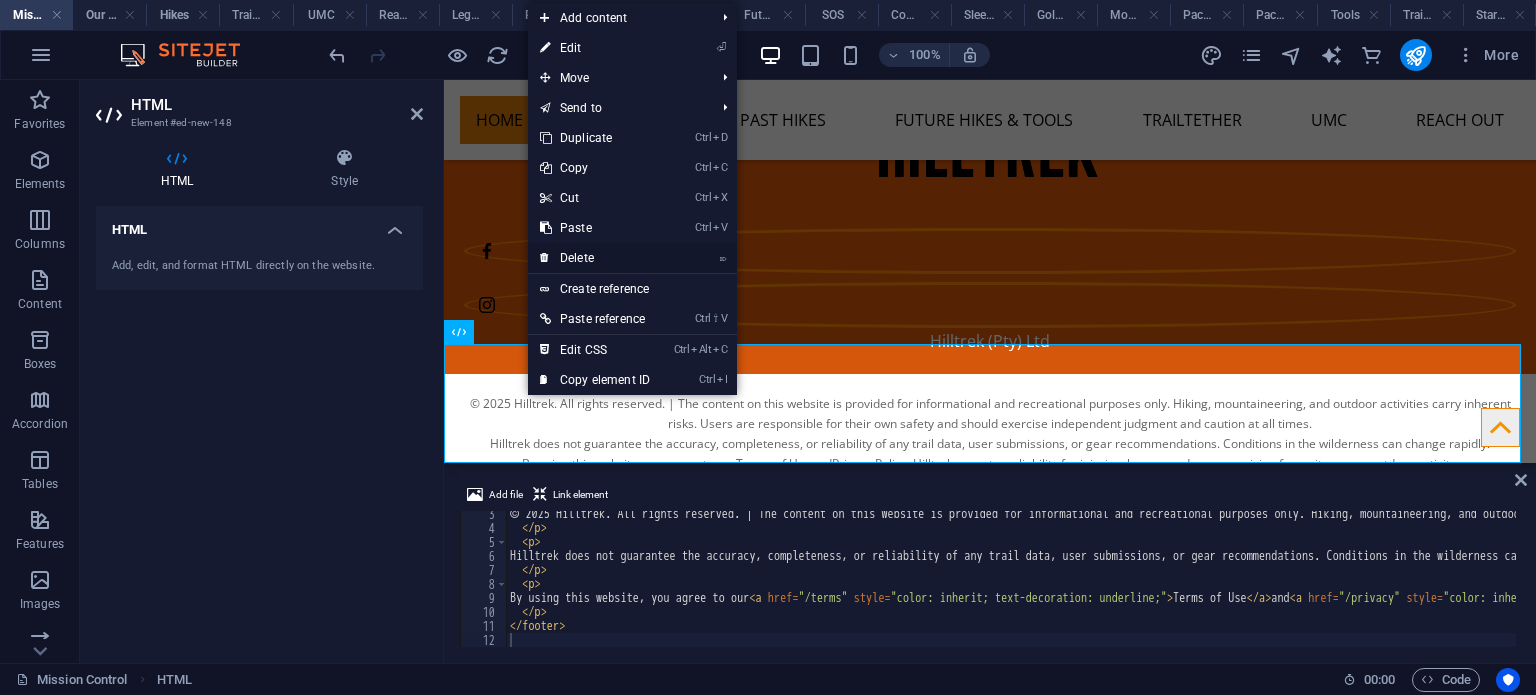 click on "⌦  Delete" at bounding box center [595, 258] 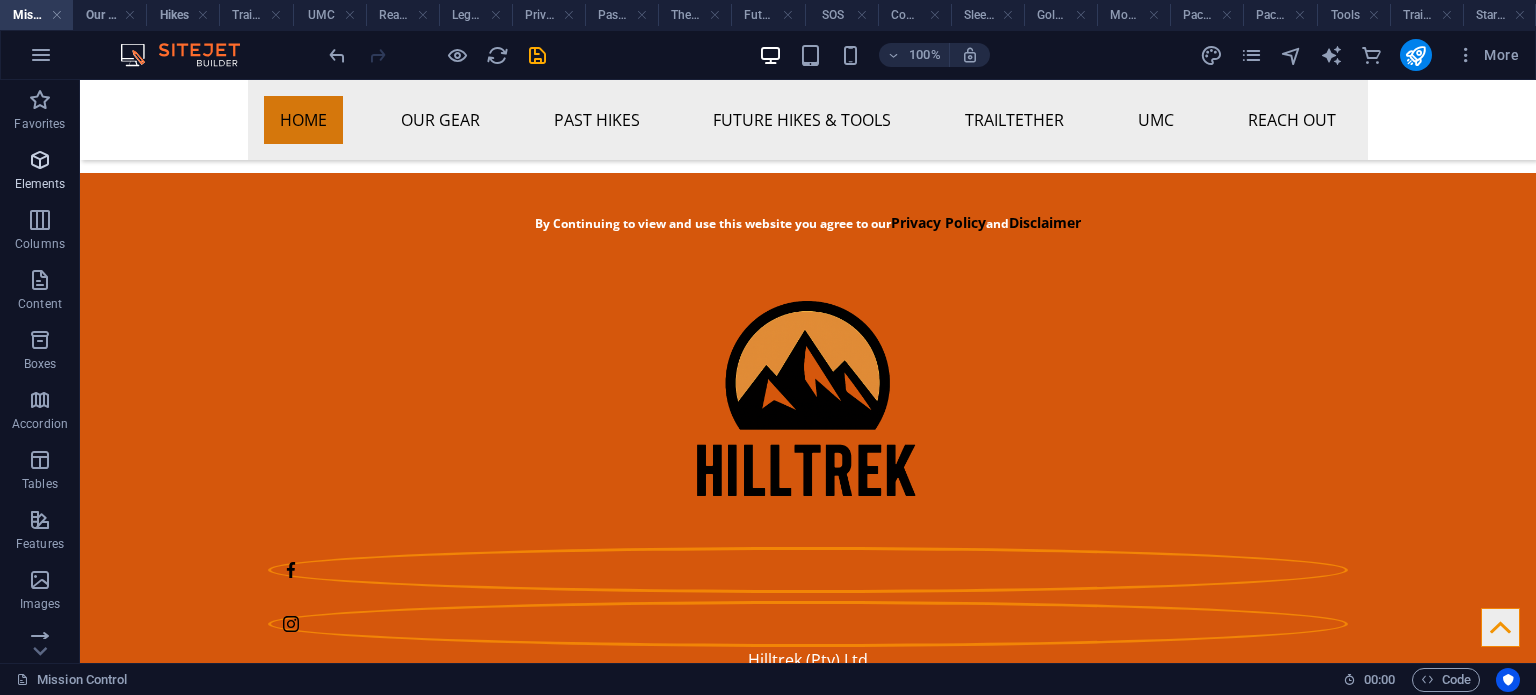 click at bounding box center [40, 160] 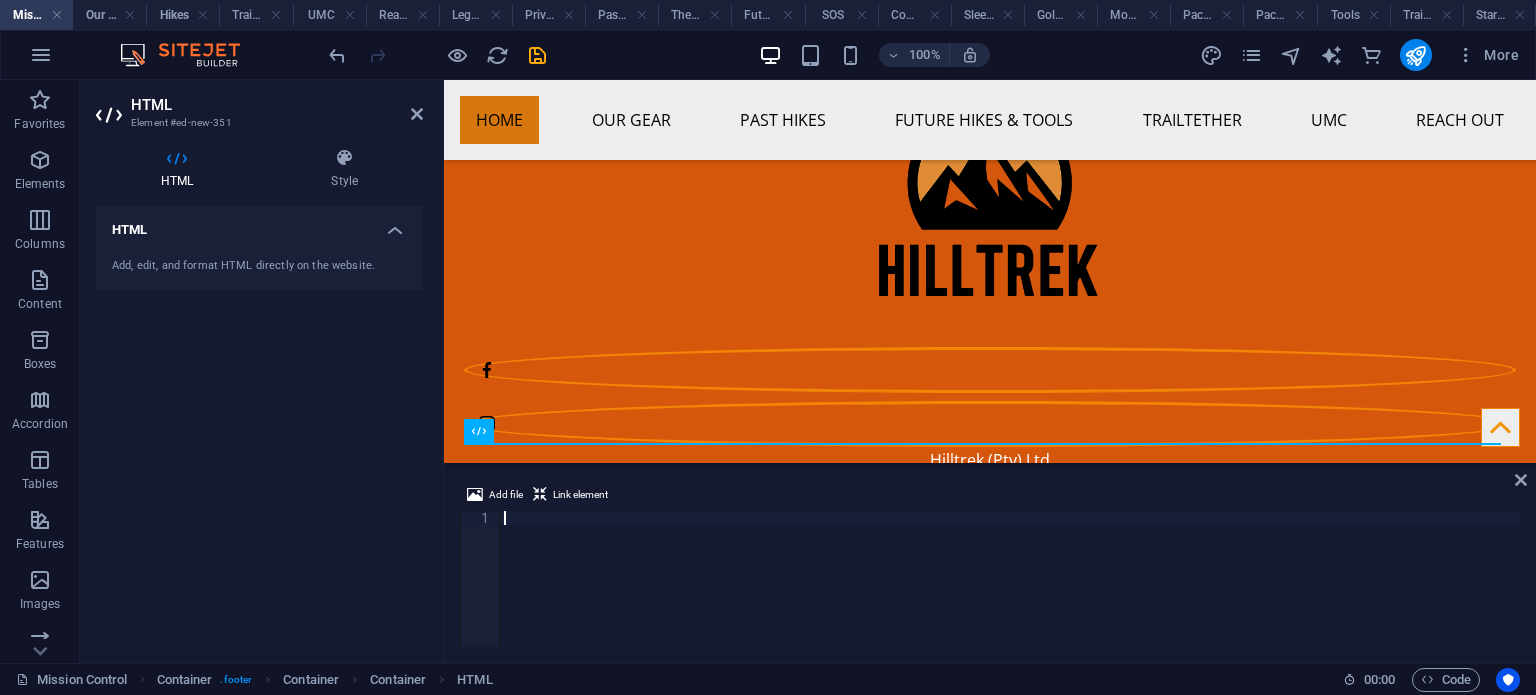 click at bounding box center (1010, 593) 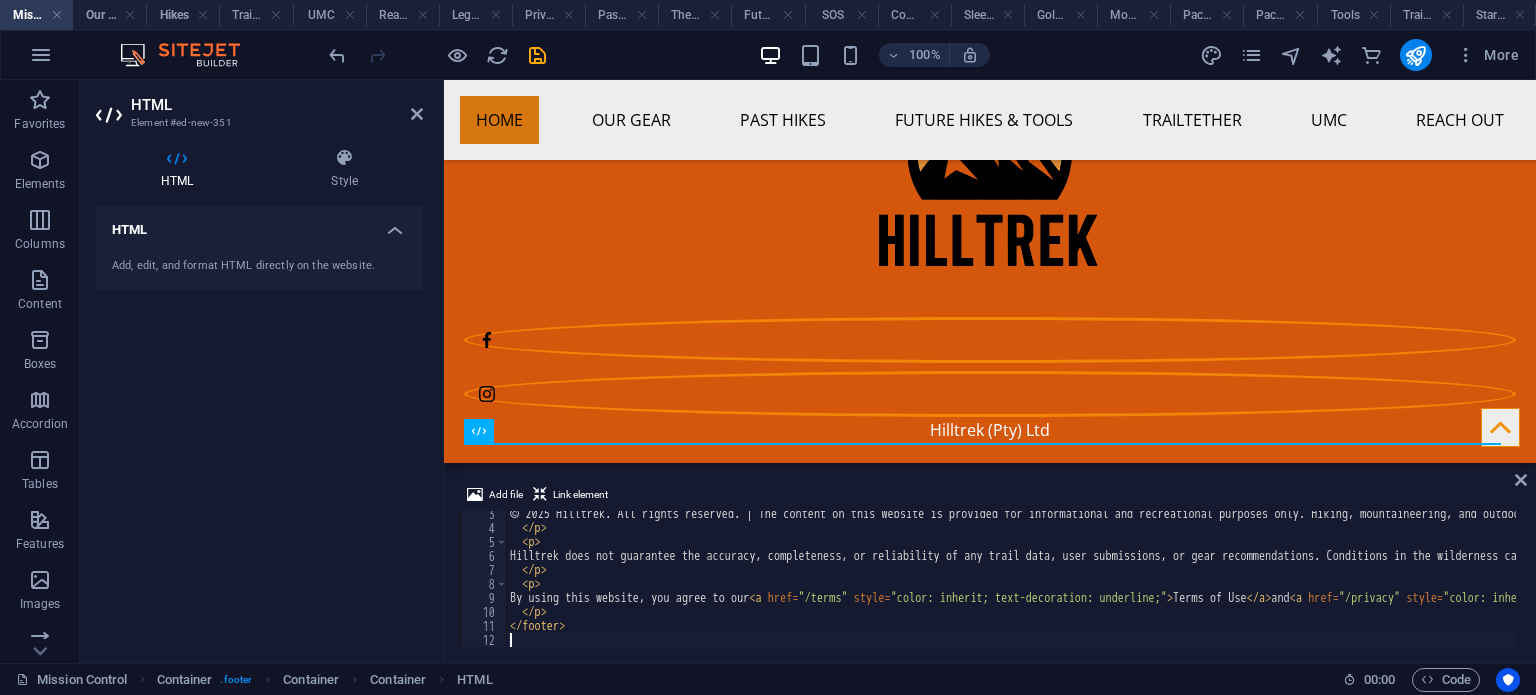 click at bounding box center [990, 443] 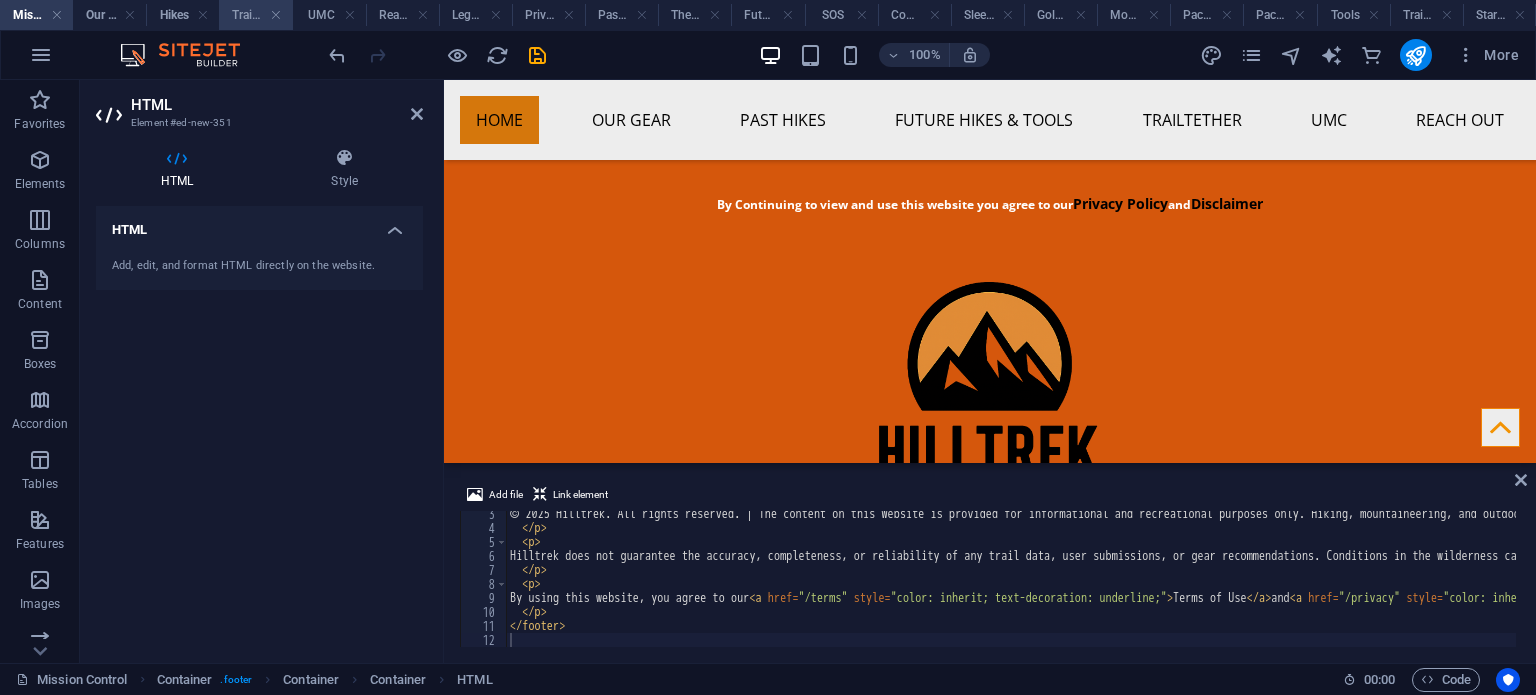 click on "TrailTeather" at bounding box center (255, 15) 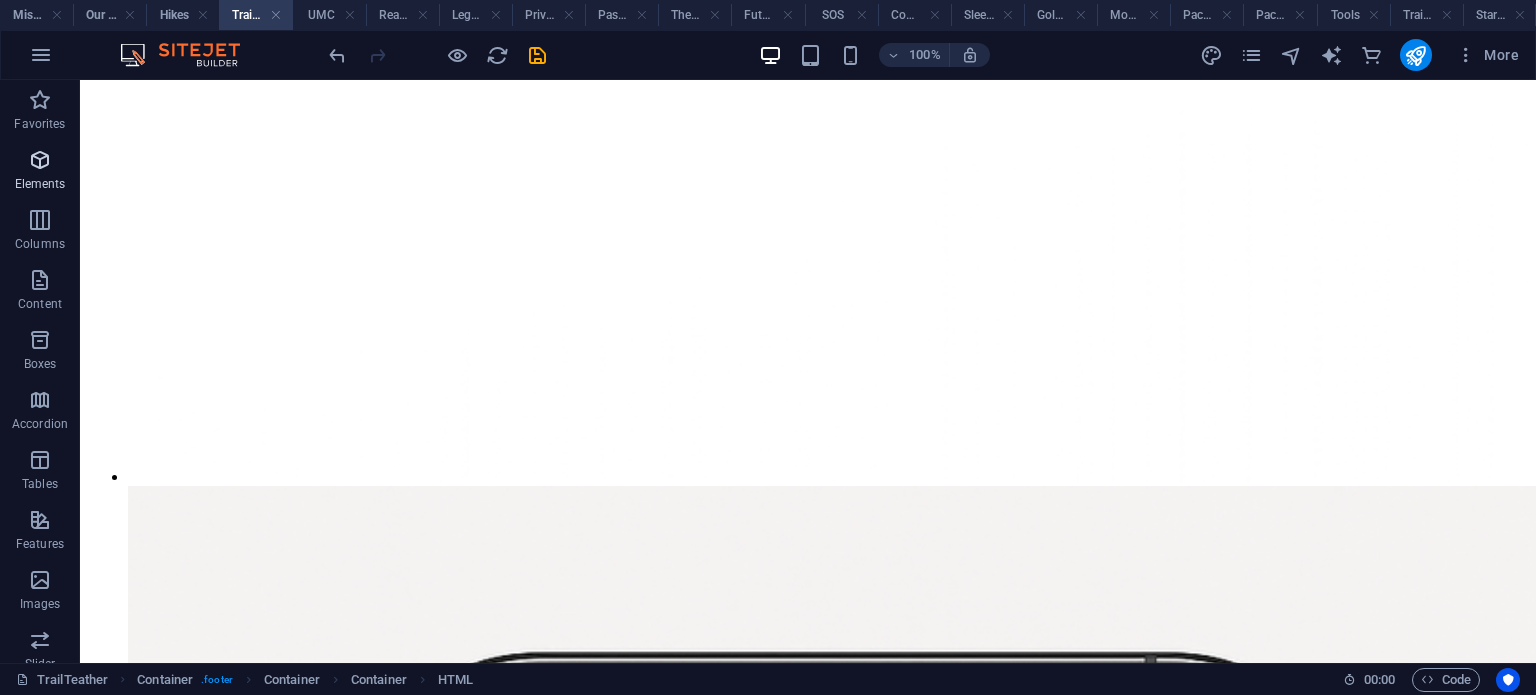 click at bounding box center (40, 160) 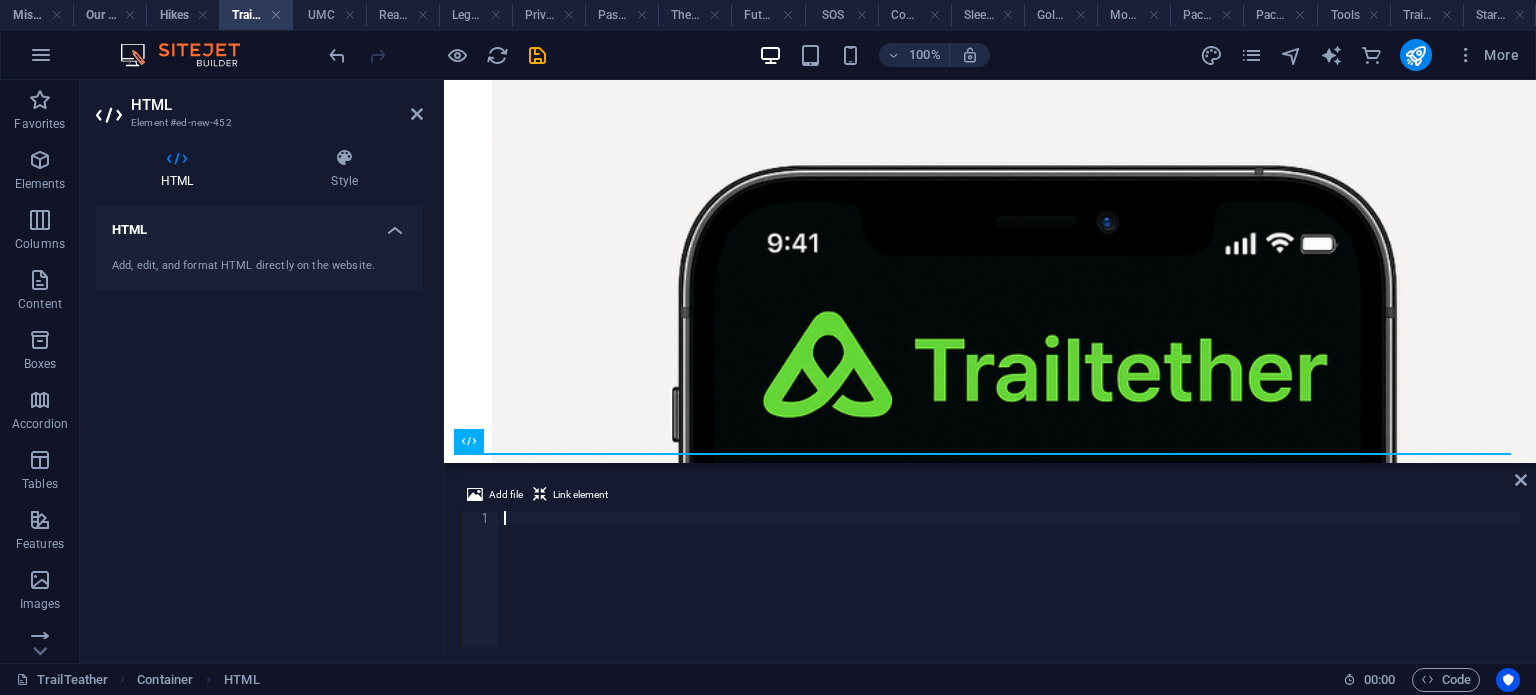 click at bounding box center (1010, 593) 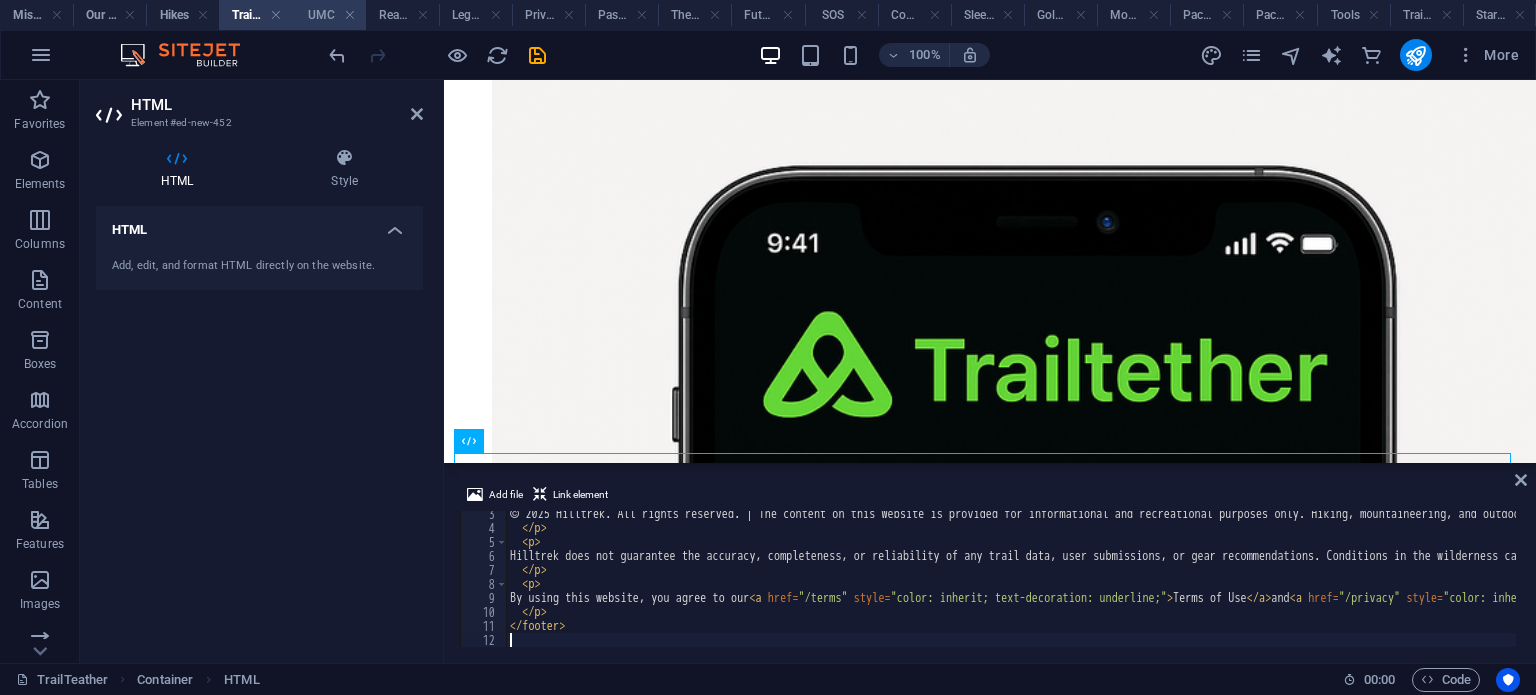 click on "UMC" at bounding box center [329, 15] 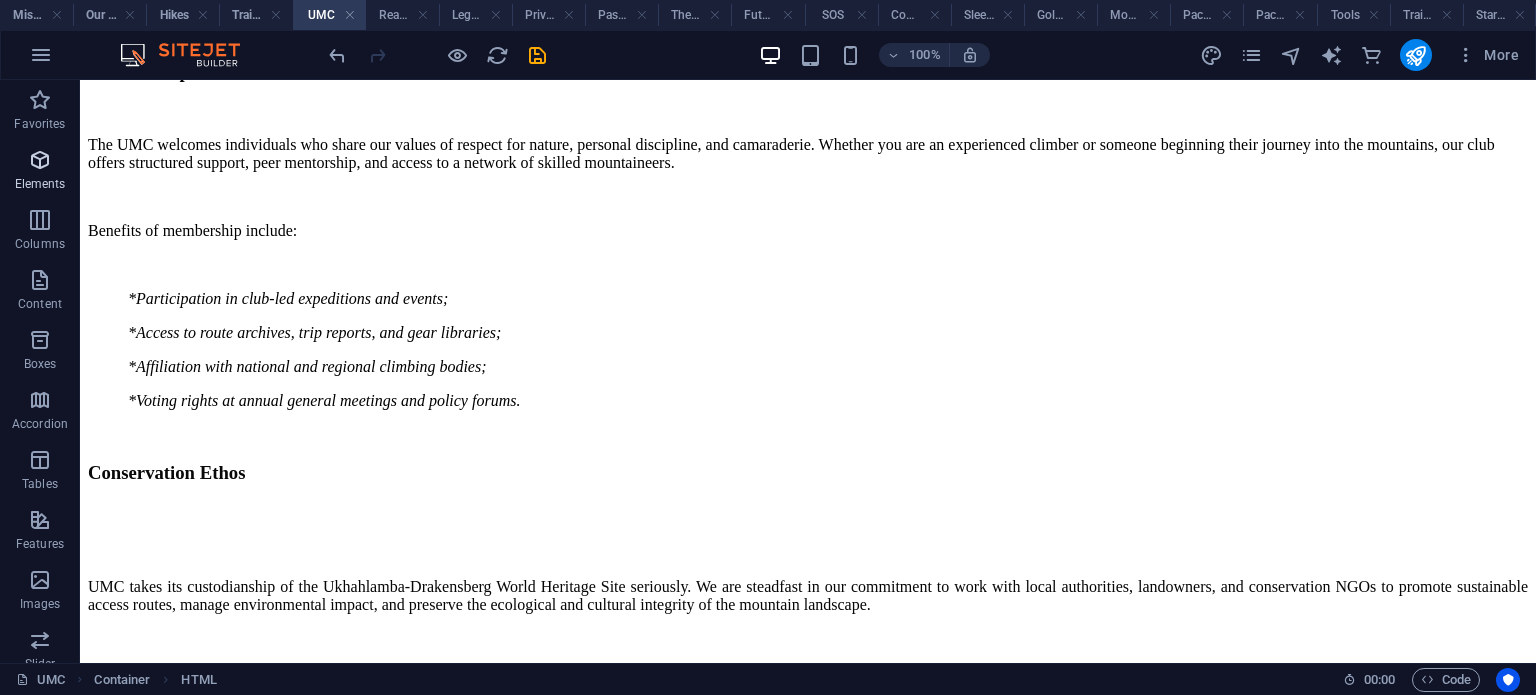 click on "Elements" at bounding box center (40, 172) 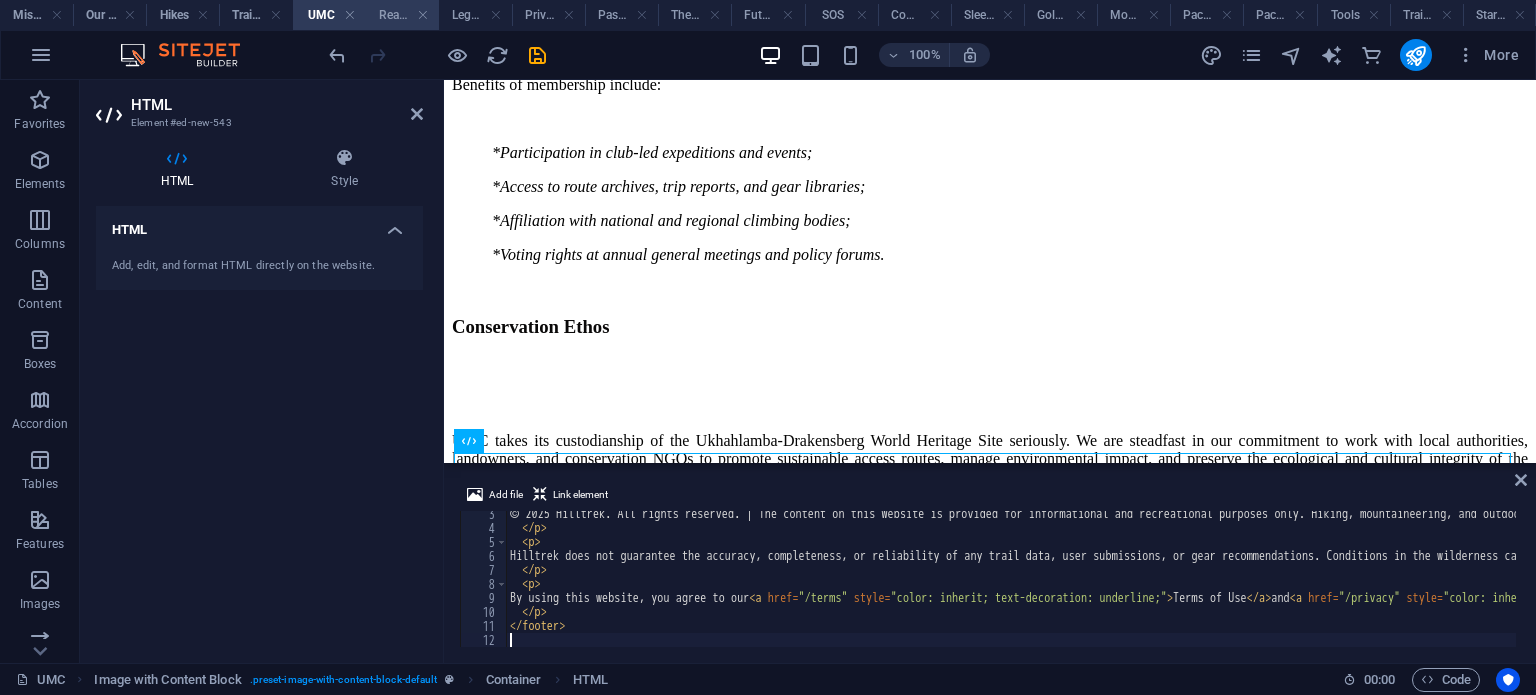 click on "Reach Out" at bounding box center [402, 15] 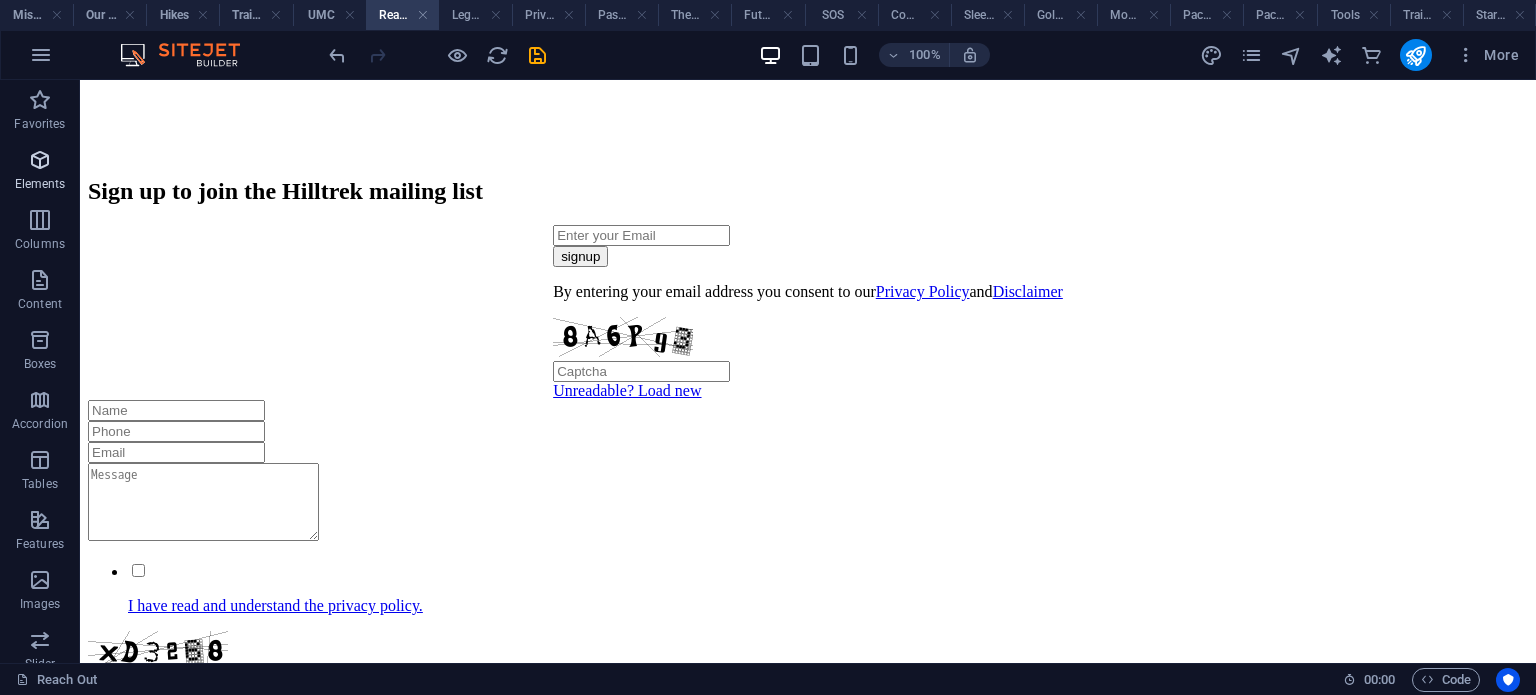 click on "Elements" at bounding box center (40, 184) 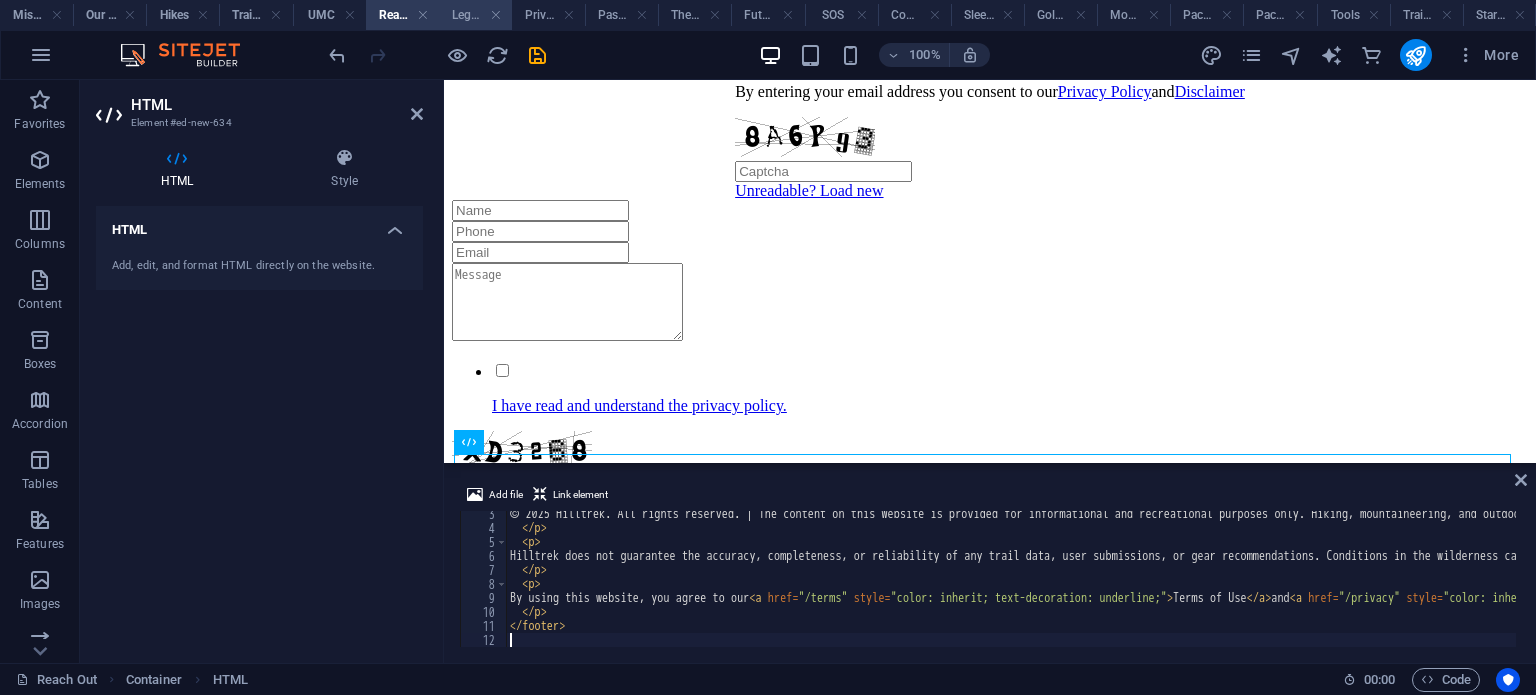 click on "Legal Notice" at bounding box center [475, 15] 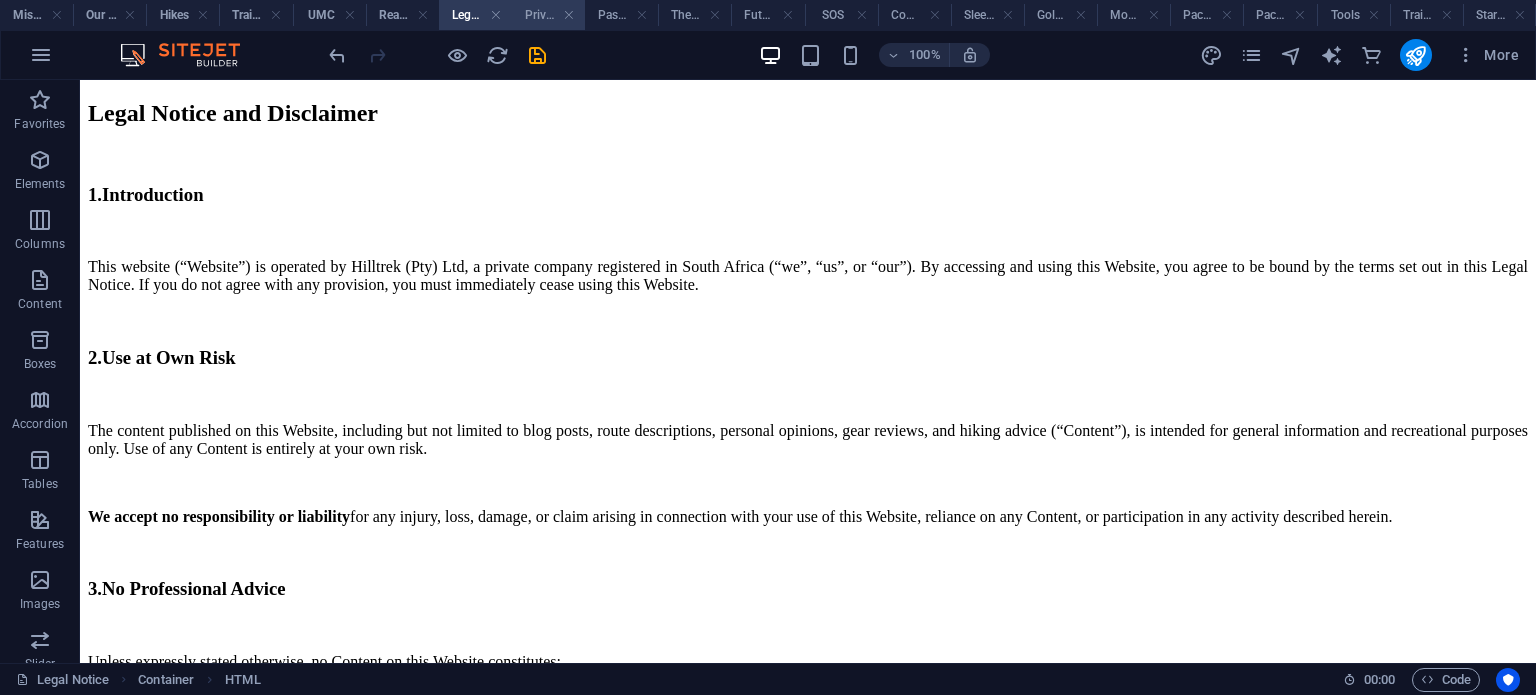 click on "Privacy" at bounding box center [548, 15] 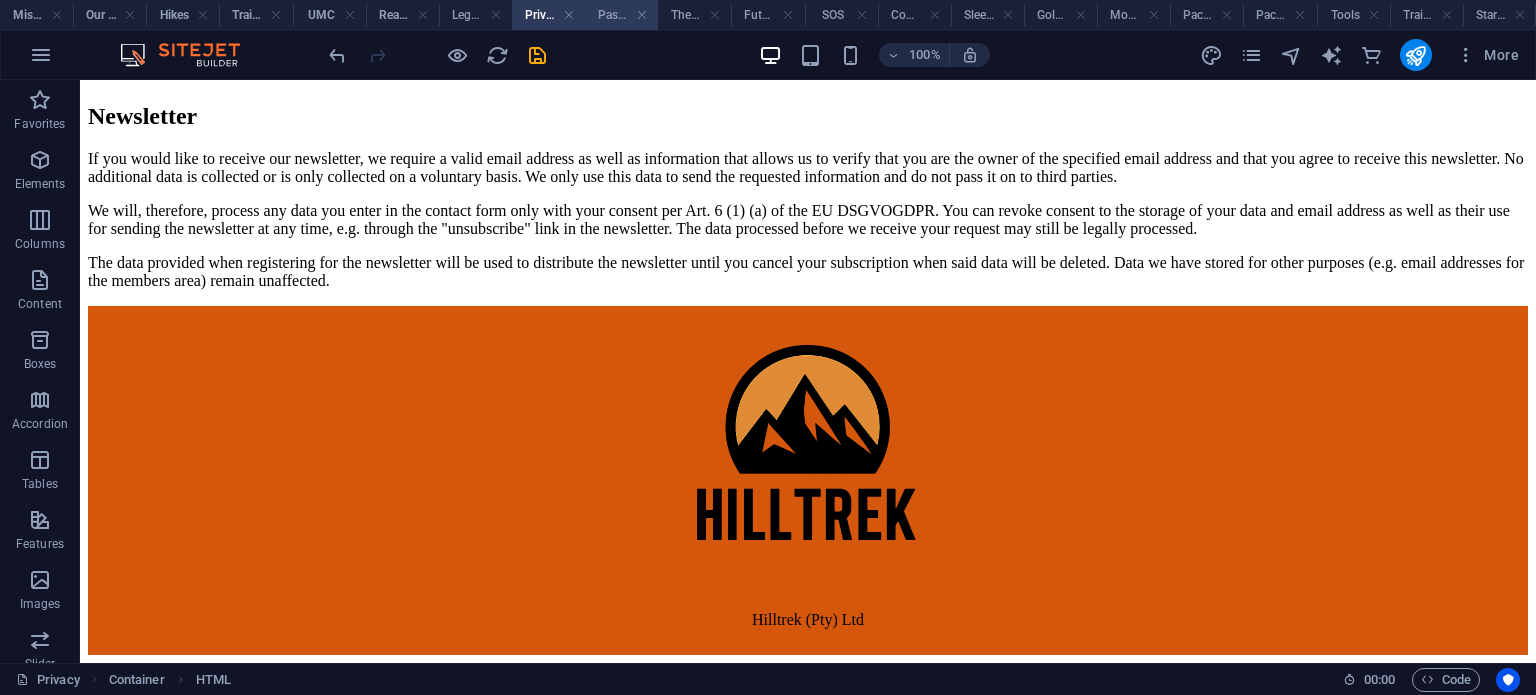 click on "Past hikes" at bounding box center [621, 15] 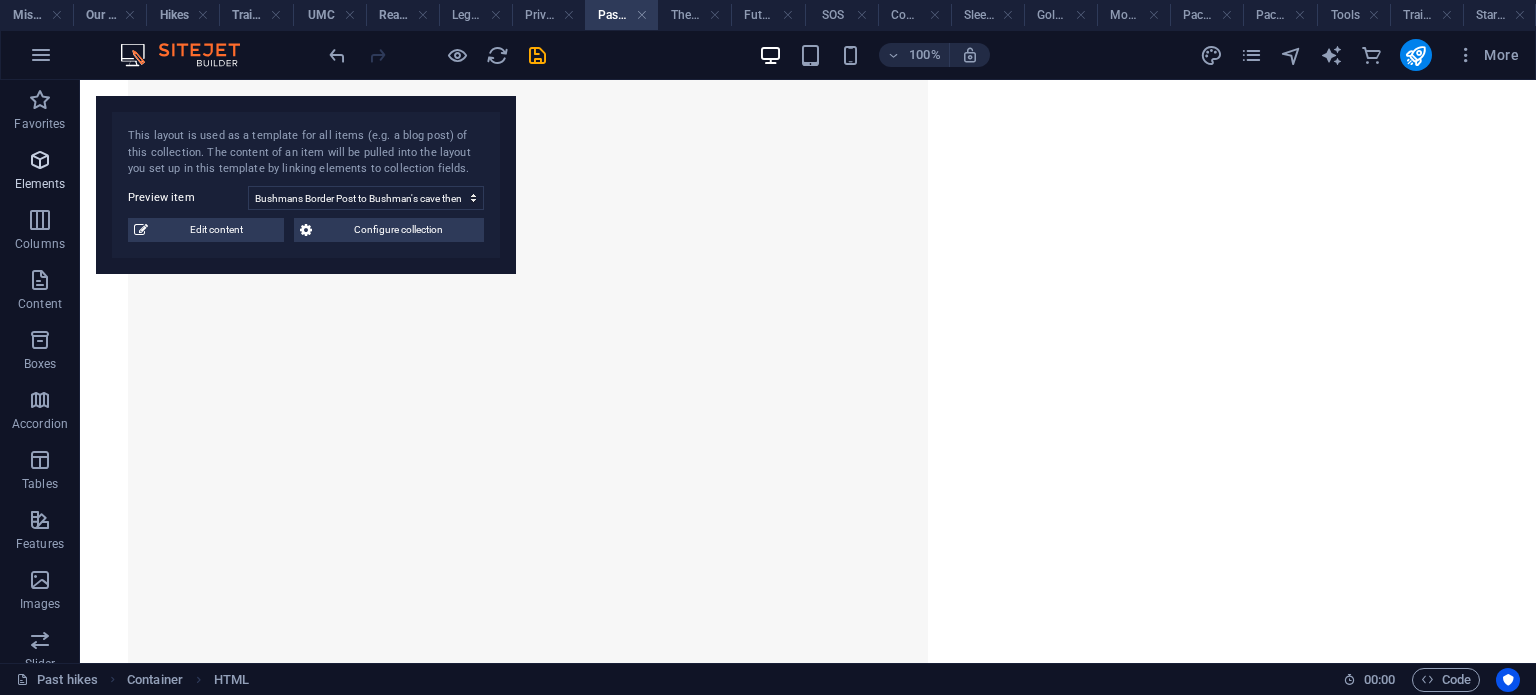 click at bounding box center [40, 160] 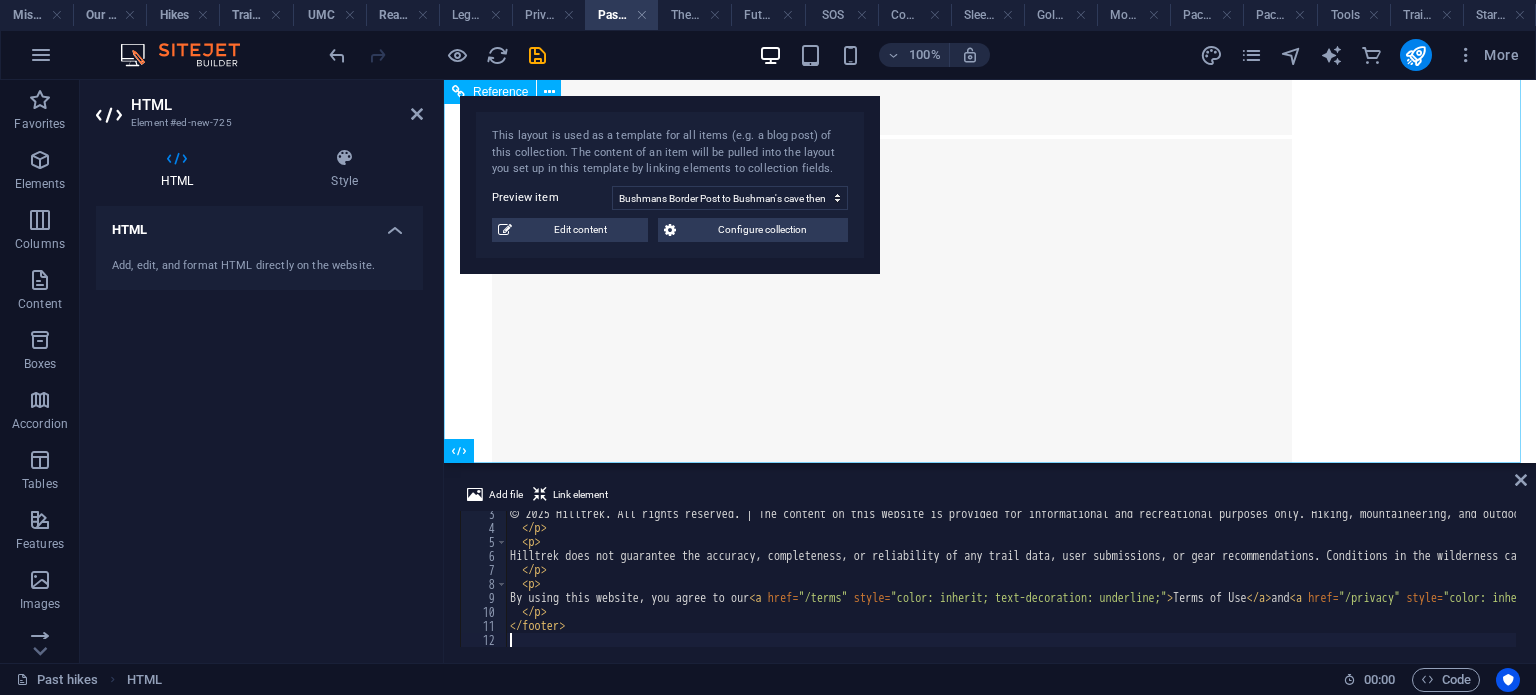 click at bounding box center (990, 40854) 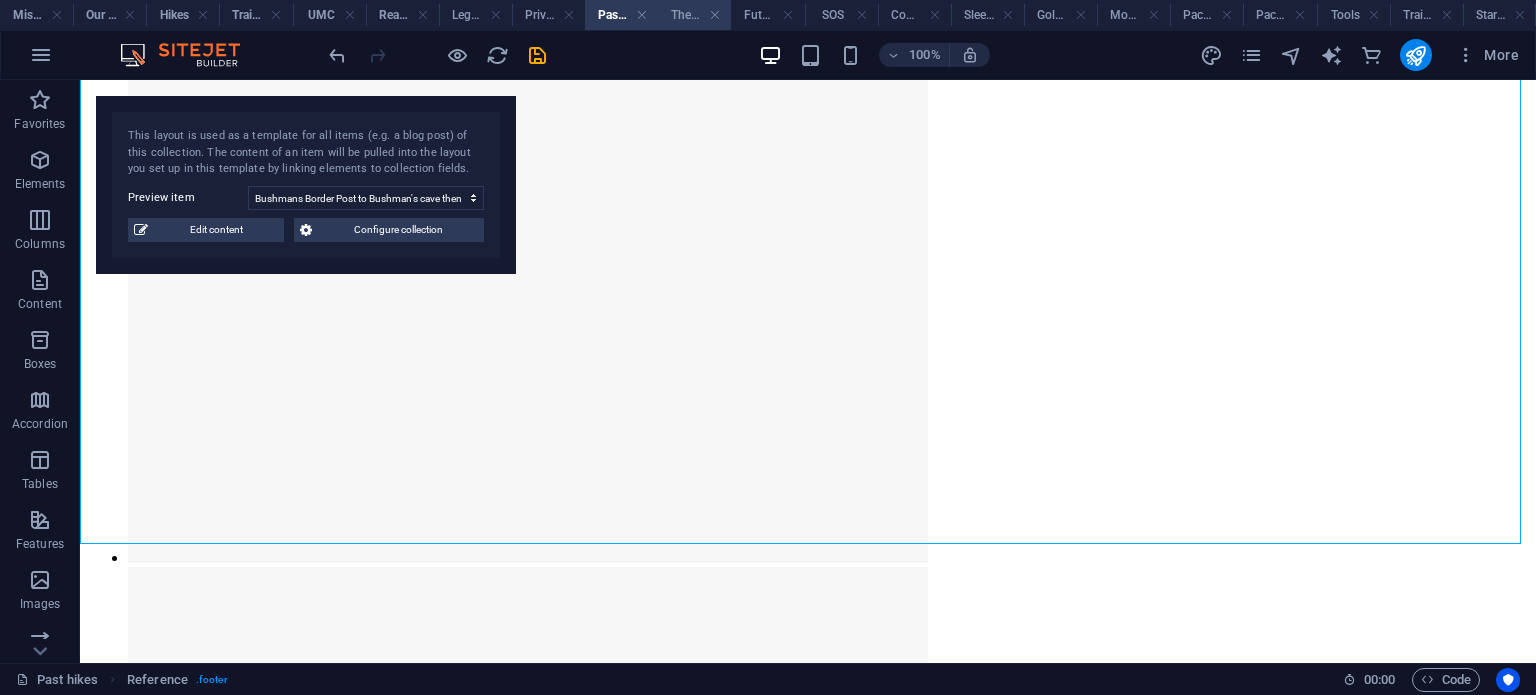 click on "The Crew: Single Page Layout" at bounding box center (694, 15) 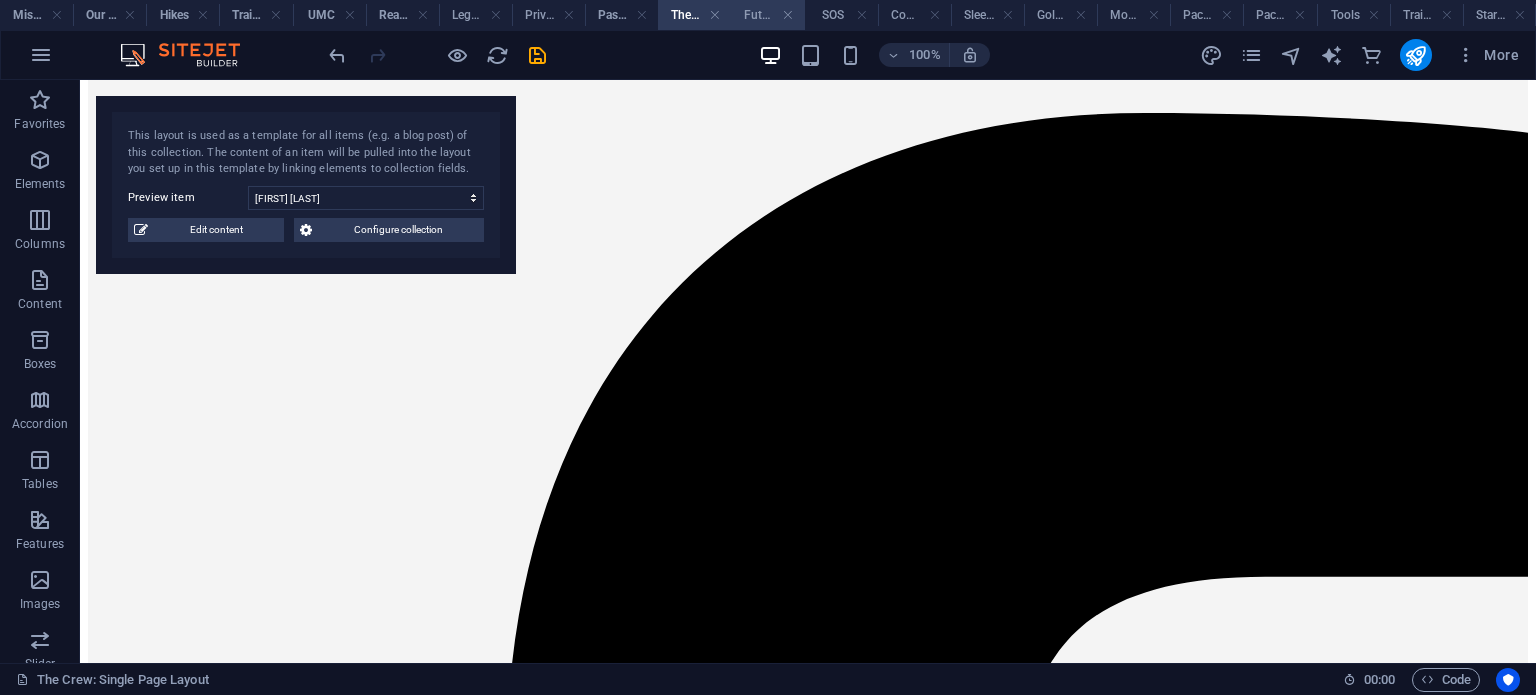 click on "Future Hikes" at bounding box center [767, 15] 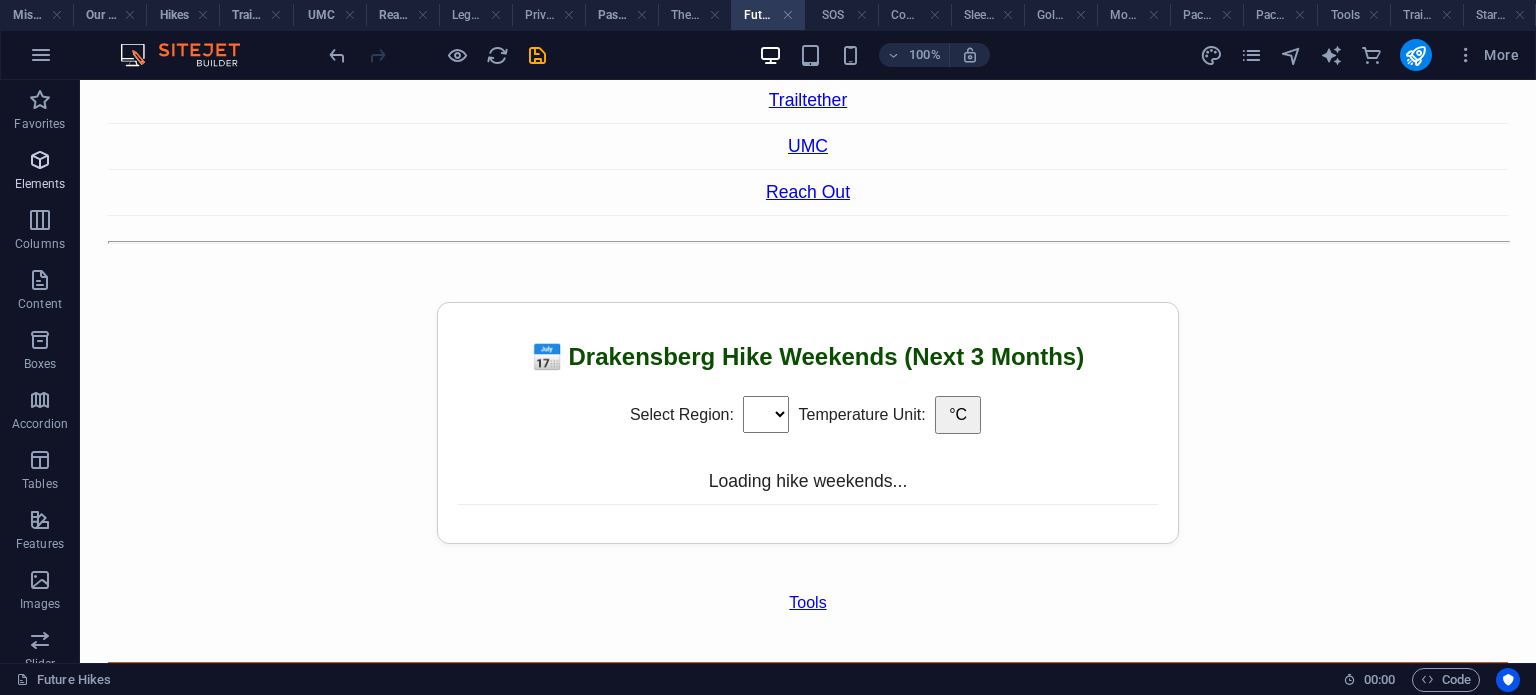 click at bounding box center [40, 160] 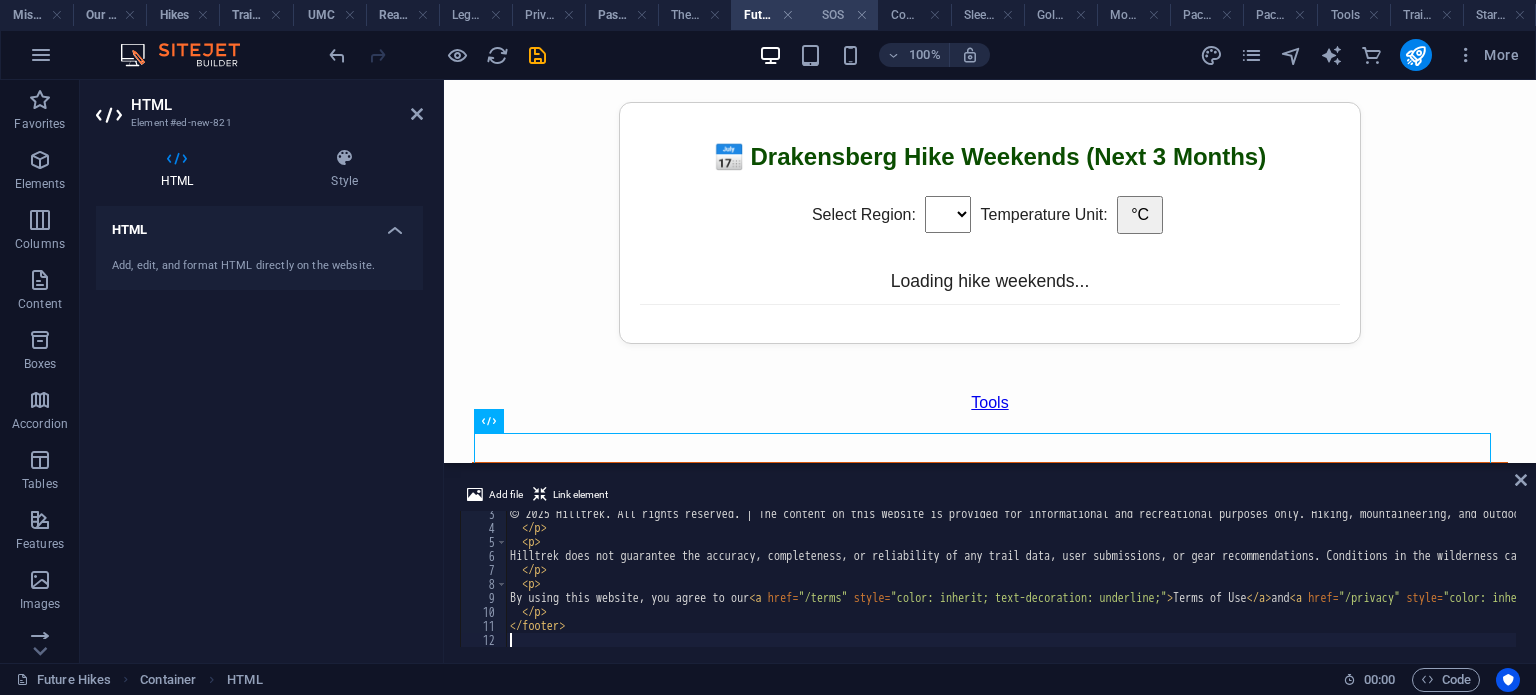 click on "SOS" at bounding box center [841, 15] 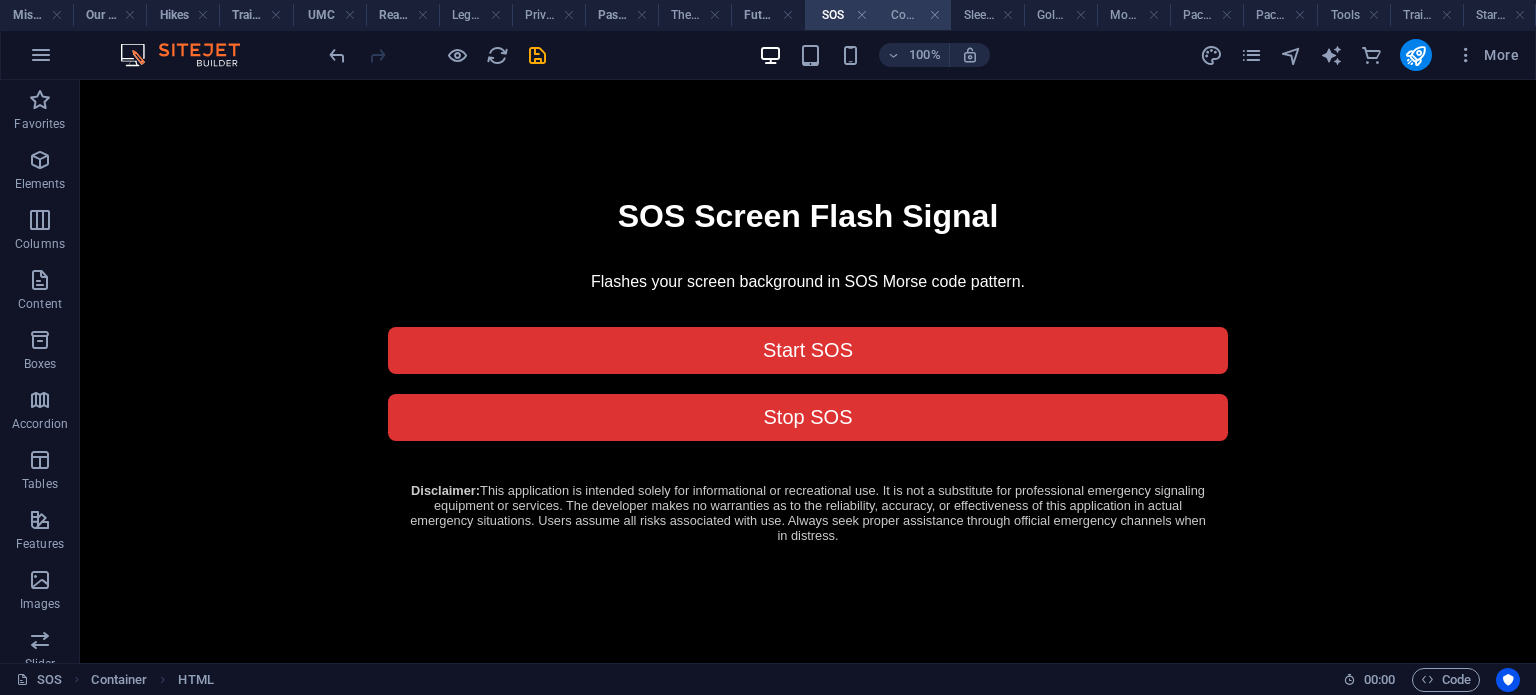 click on "Compass" at bounding box center (914, 15) 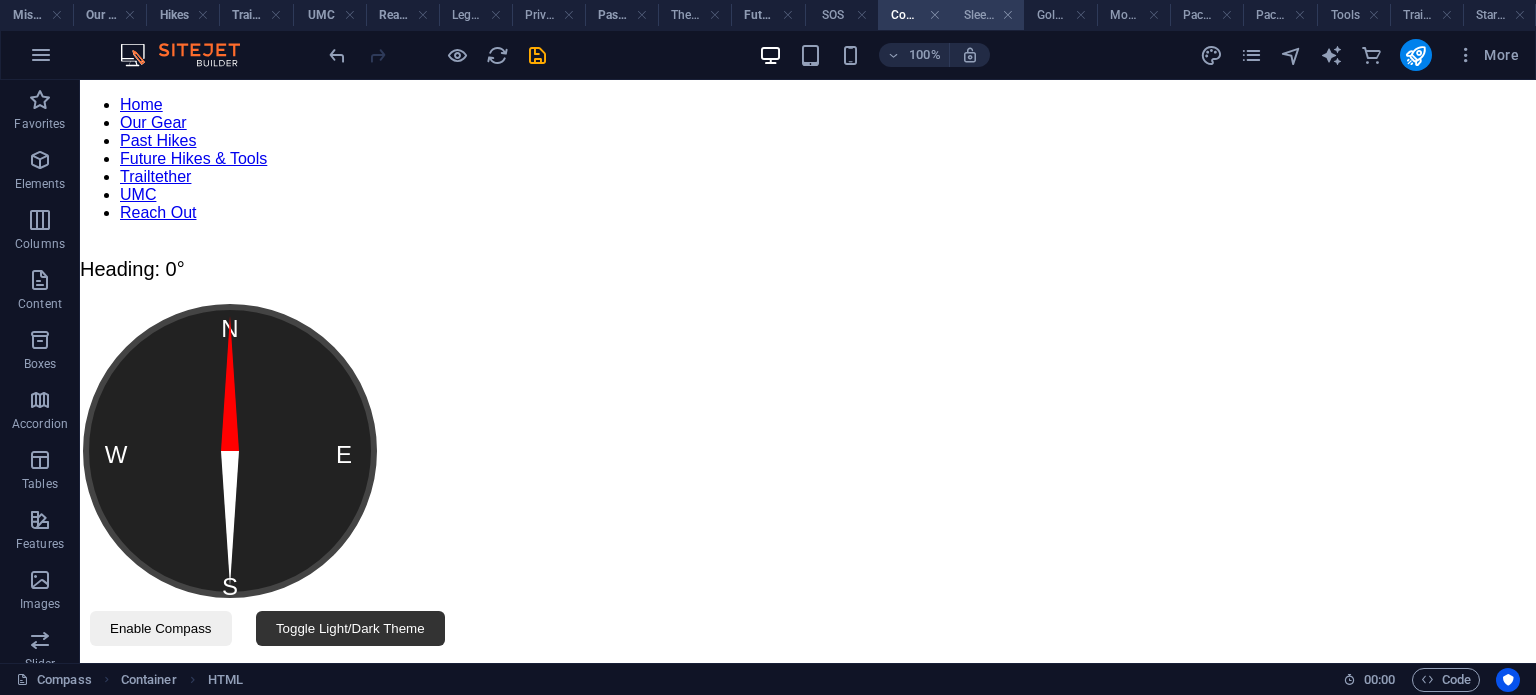 click on "Sleeping pad level" at bounding box center [987, 15] 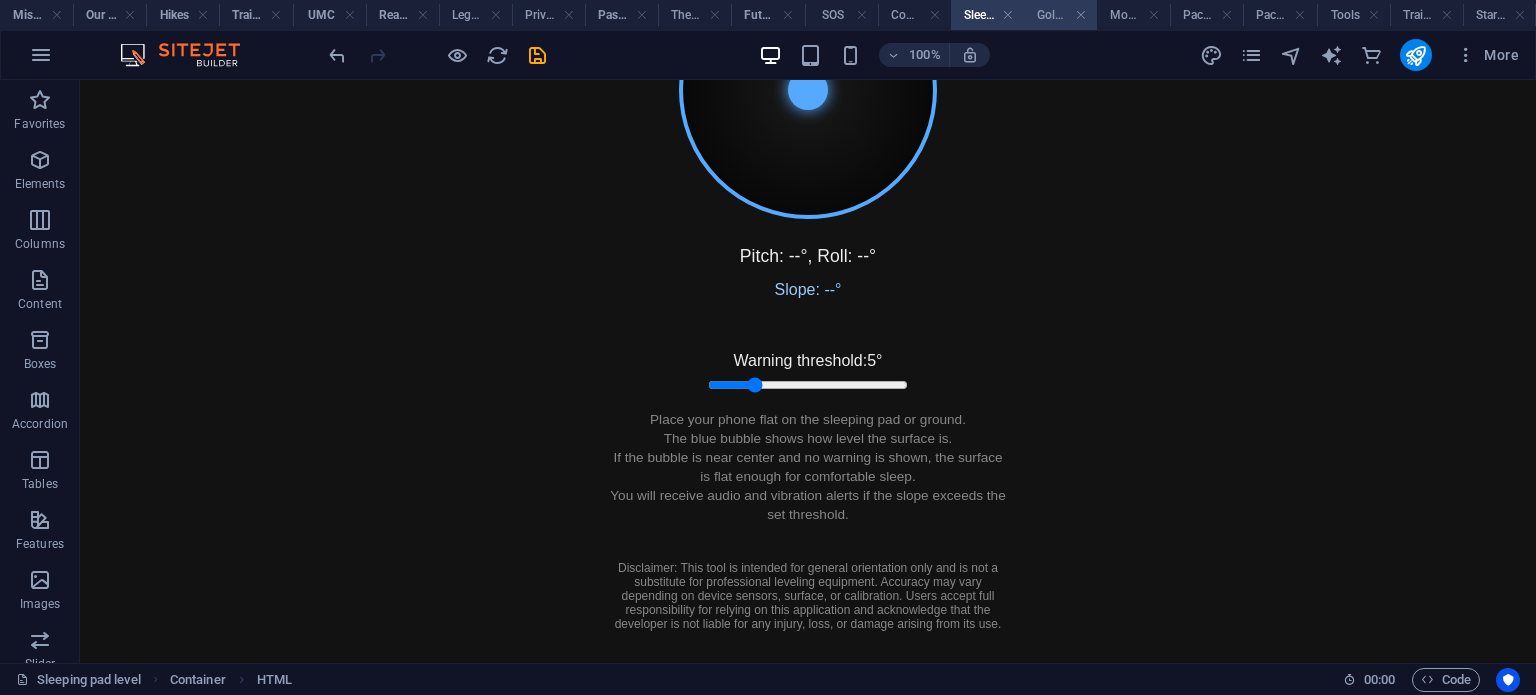 click on "Golden Hour" at bounding box center (1060, 15) 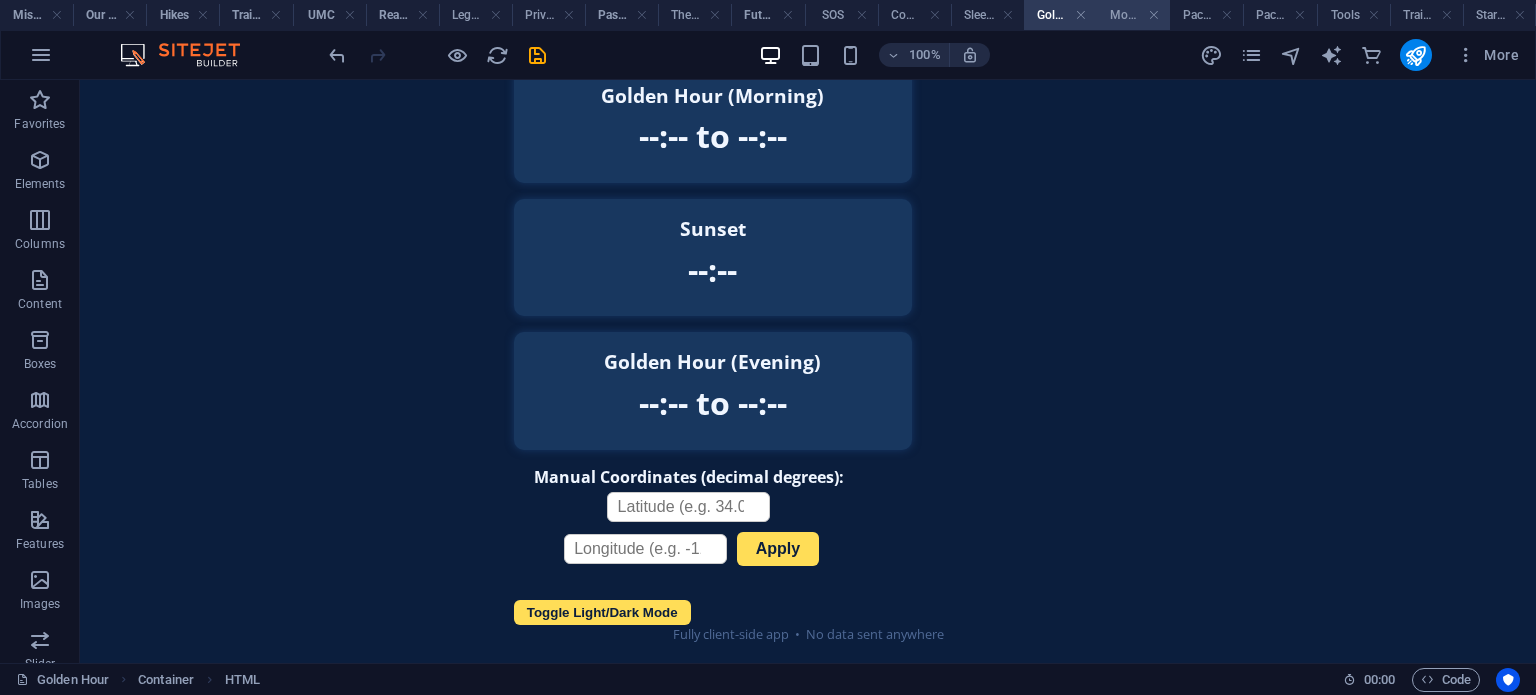 click on "Moon Phases" at bounding box center (1133, 15) 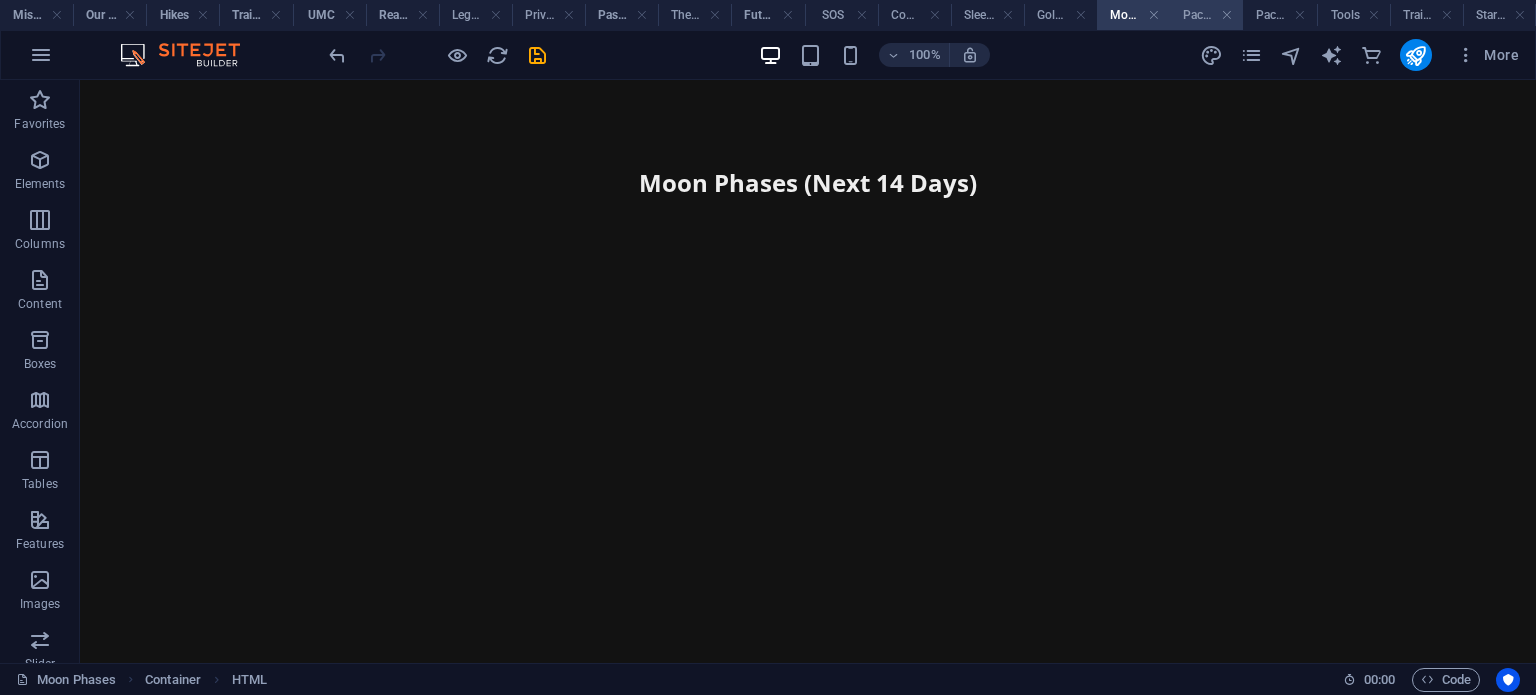 click on "Pack planner" at bounding box center [1206, 15] 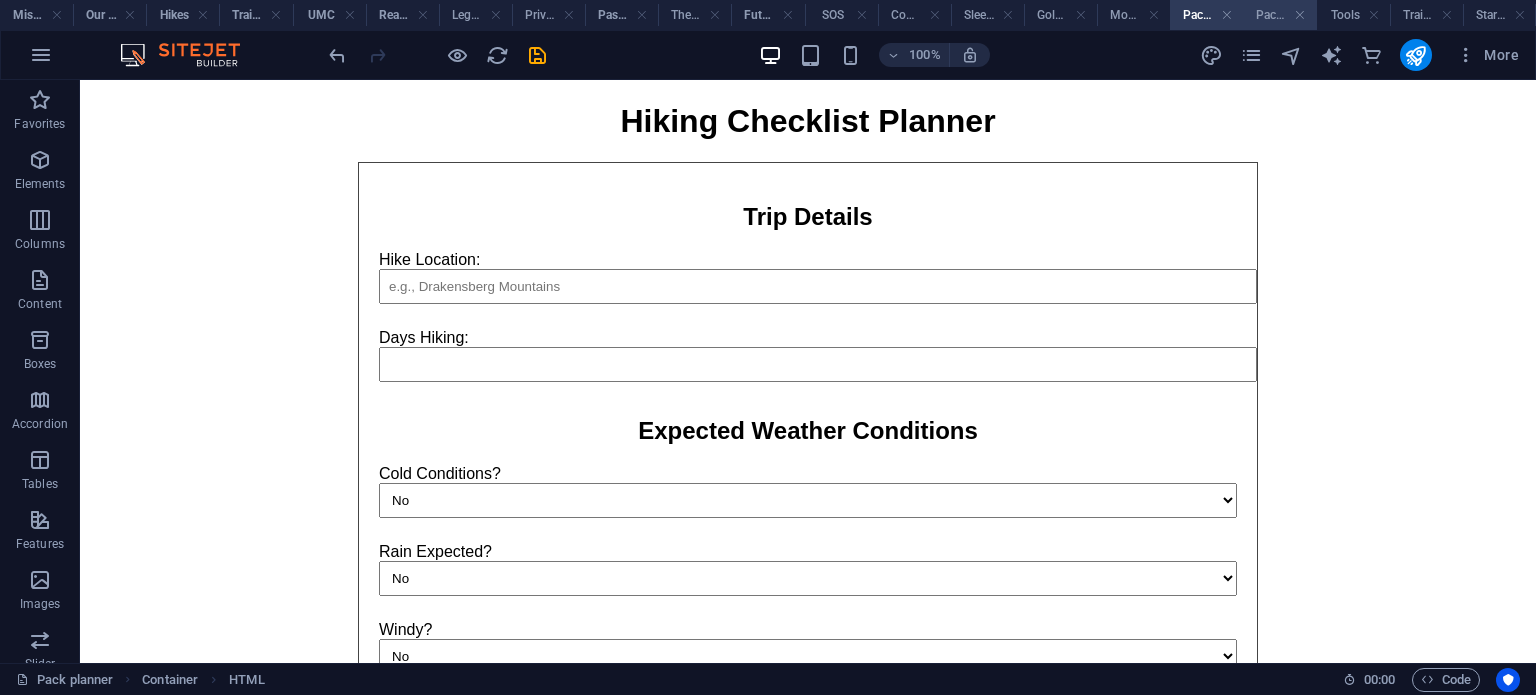 click on "Pack Weight estimator" at bounding box center [1279, 15] 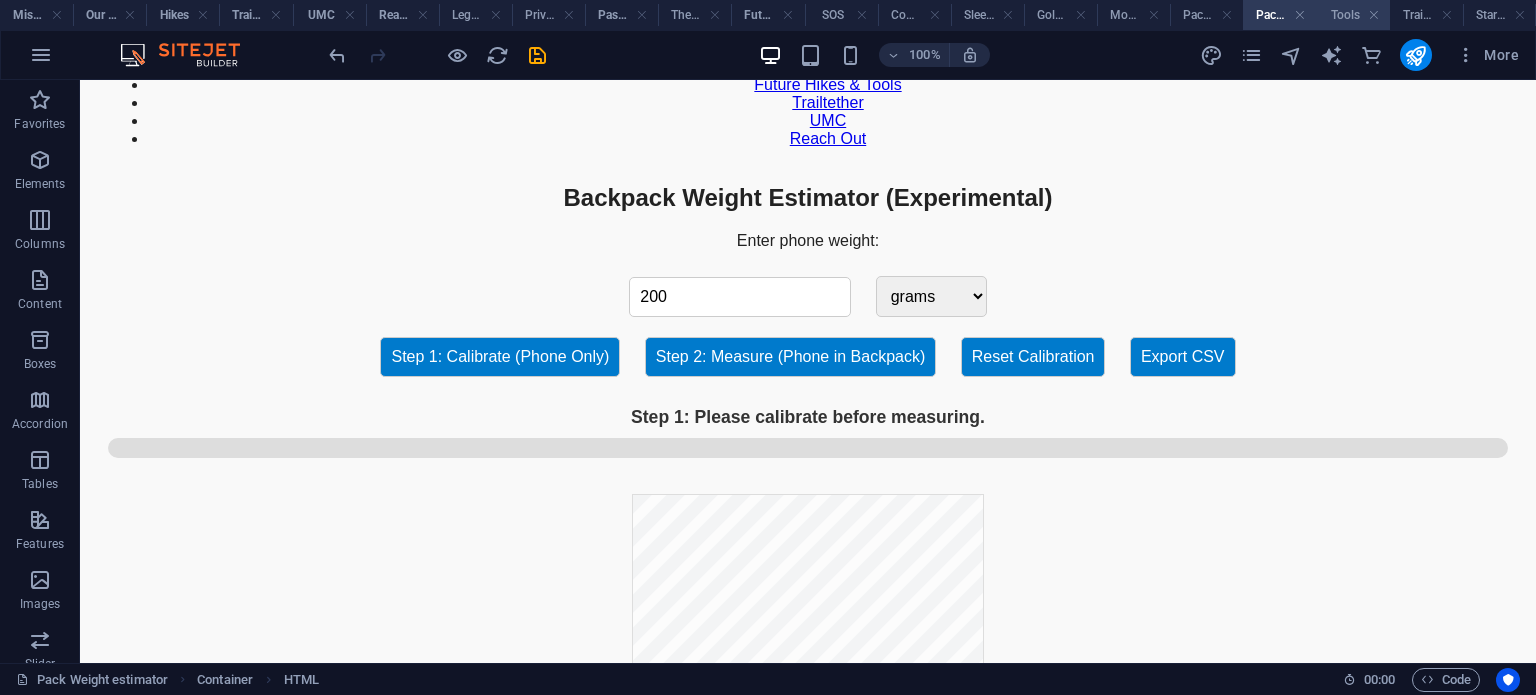 click on "Tools" at bounding box center [1353, 15] 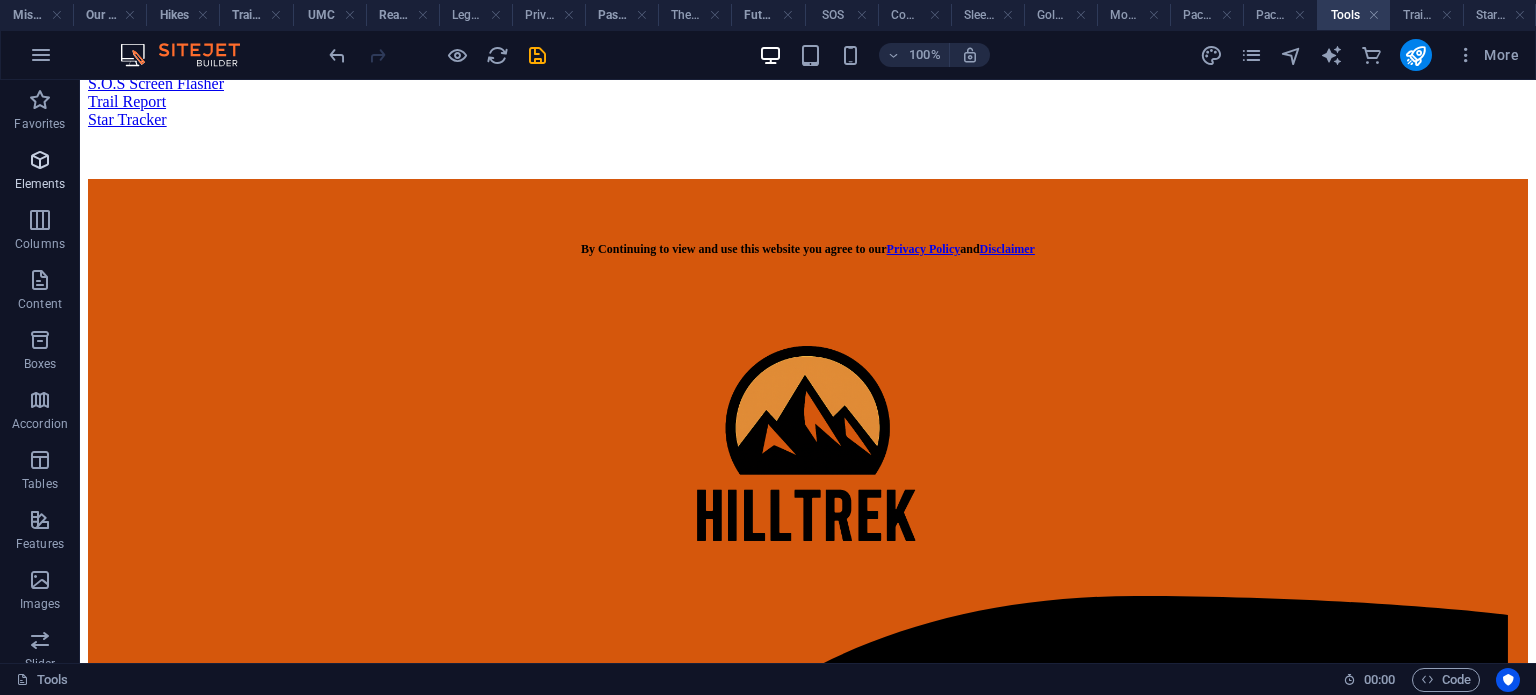 click at bounding box center (40, 160) 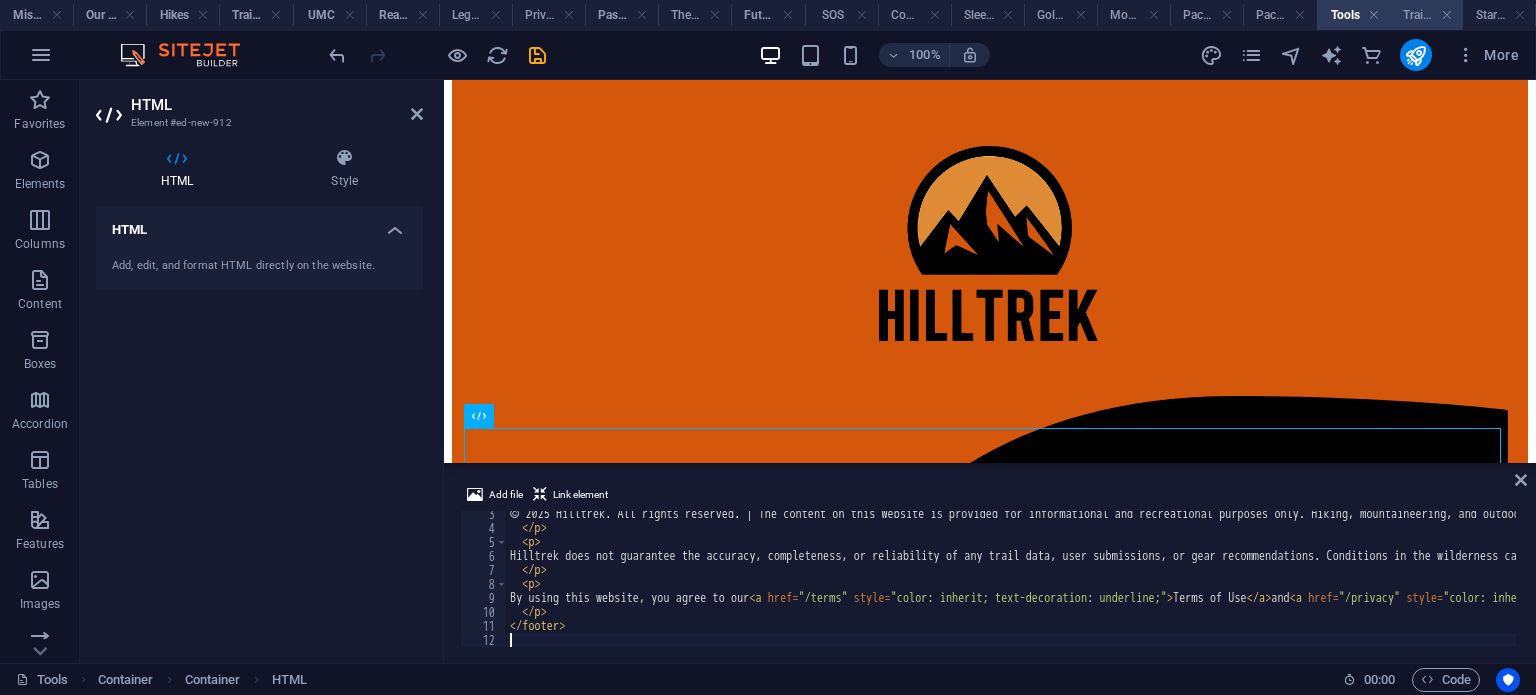 click on "Trail Report" at bounding box center (1426, 15) 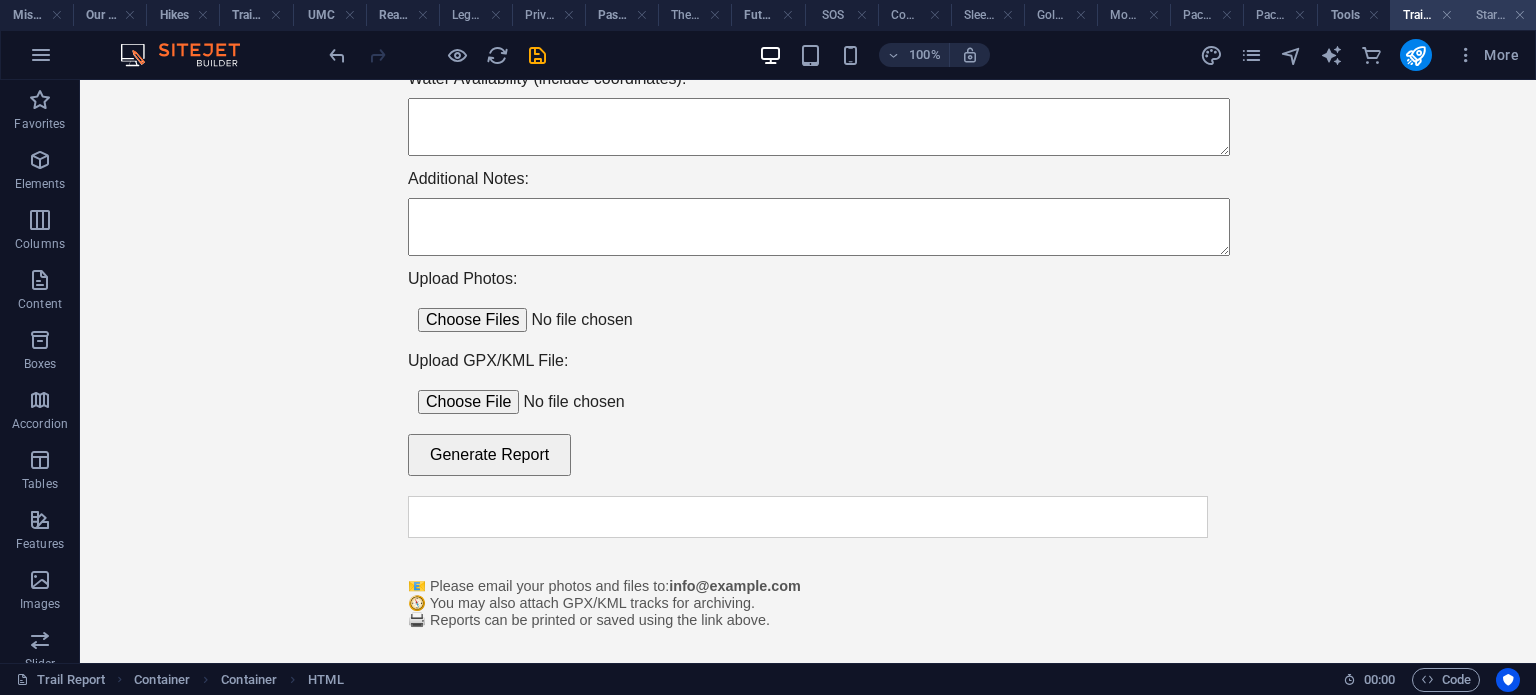 click on "Star Tracker" at bounding box center [1499, 15] 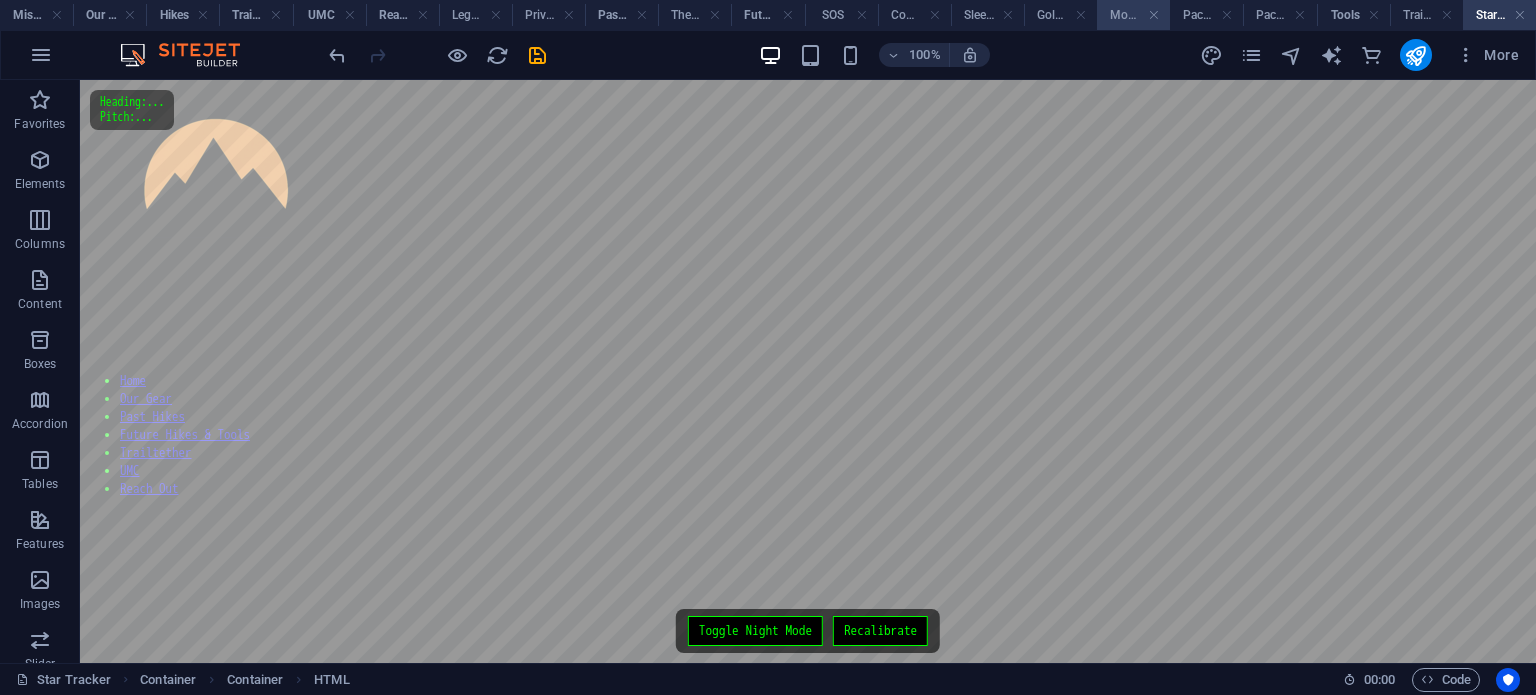 click on "Moon Phases" at bounding box center (1133, 15) 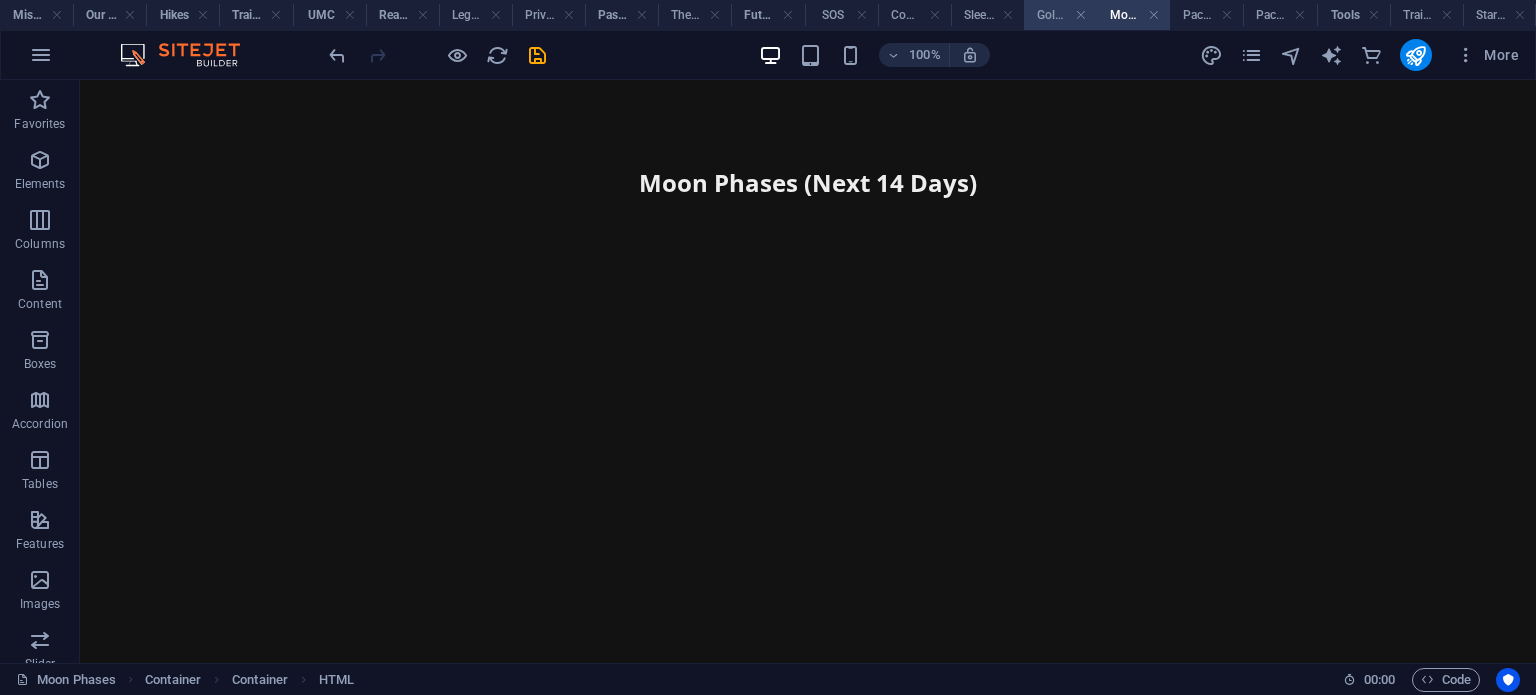 click on "Golden Hour" at bounding box center (1060, 15) 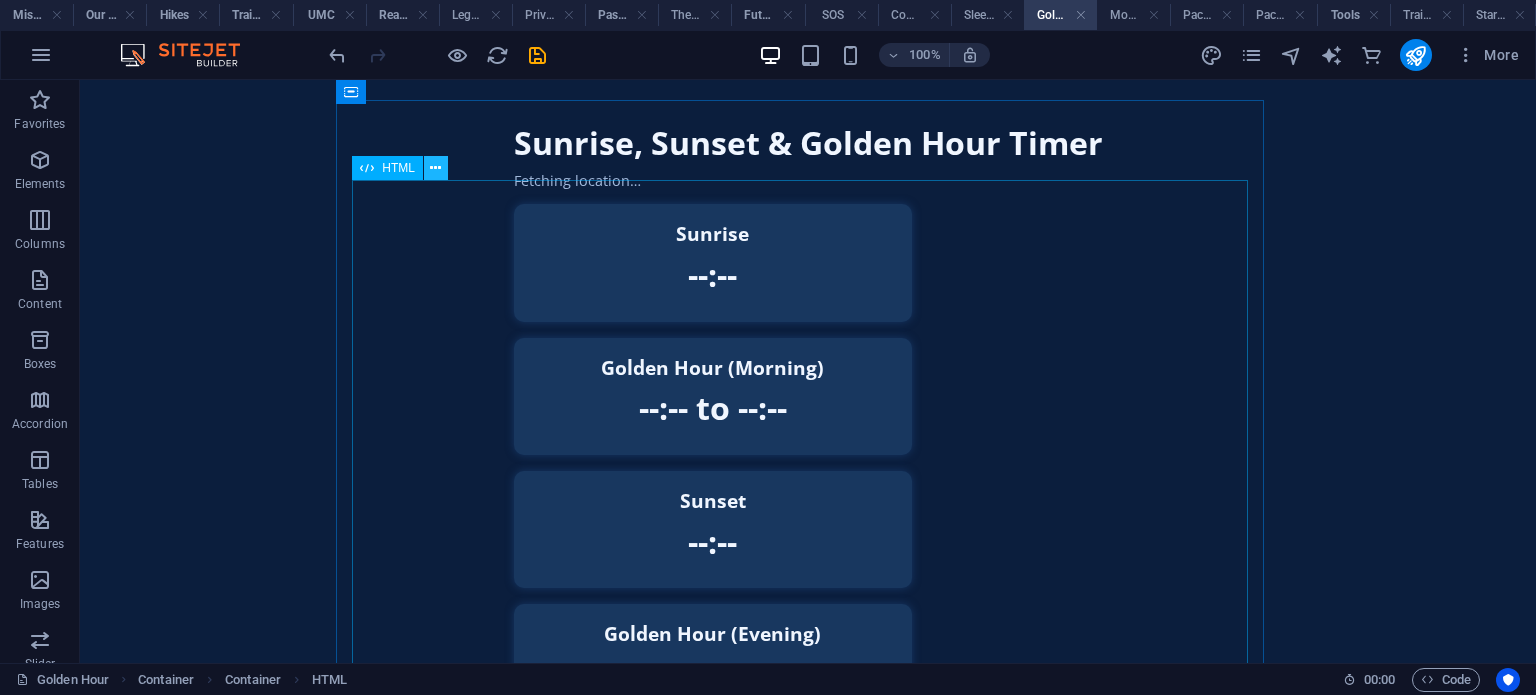 click at bounding box center [435, 168] 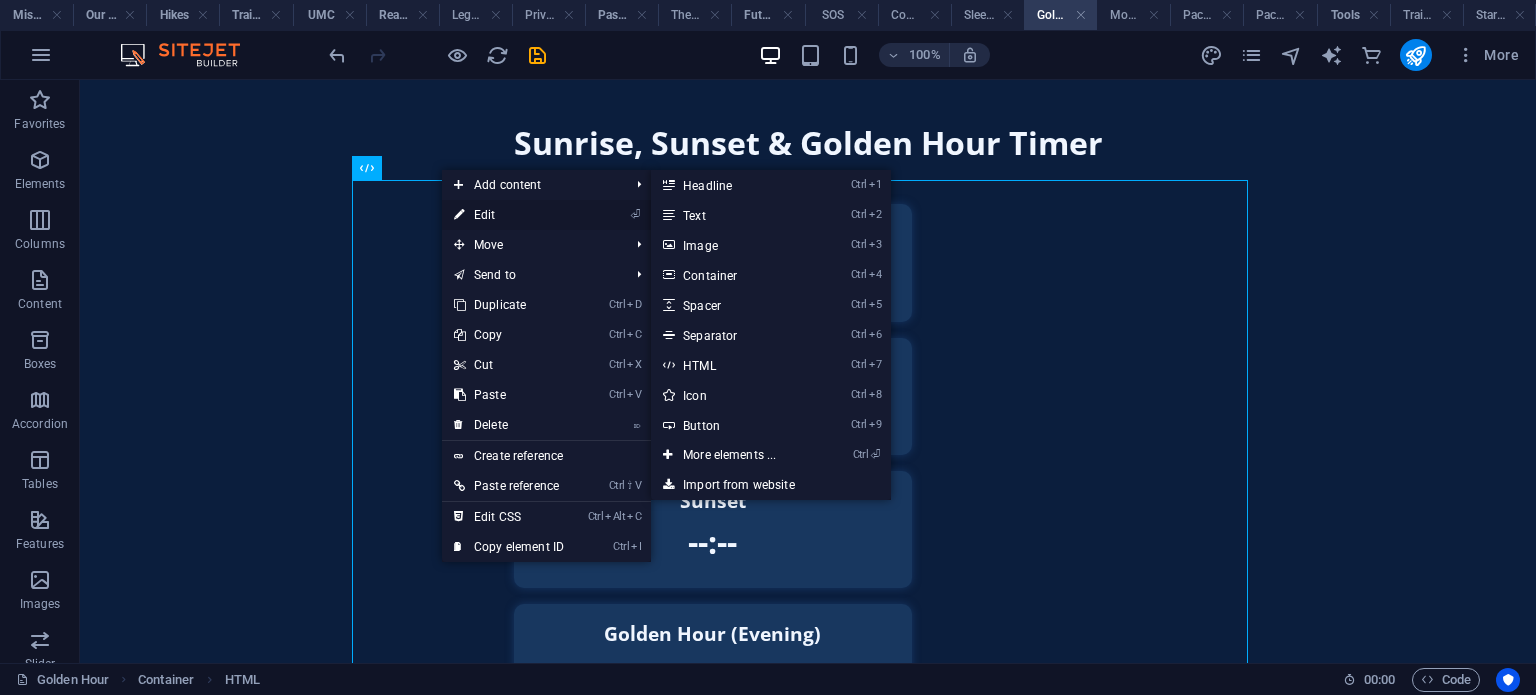 drag, startPoint x: 479, startPoint y: 212, endPoint x: 19, endPoint y: 95, distance: 474.64618 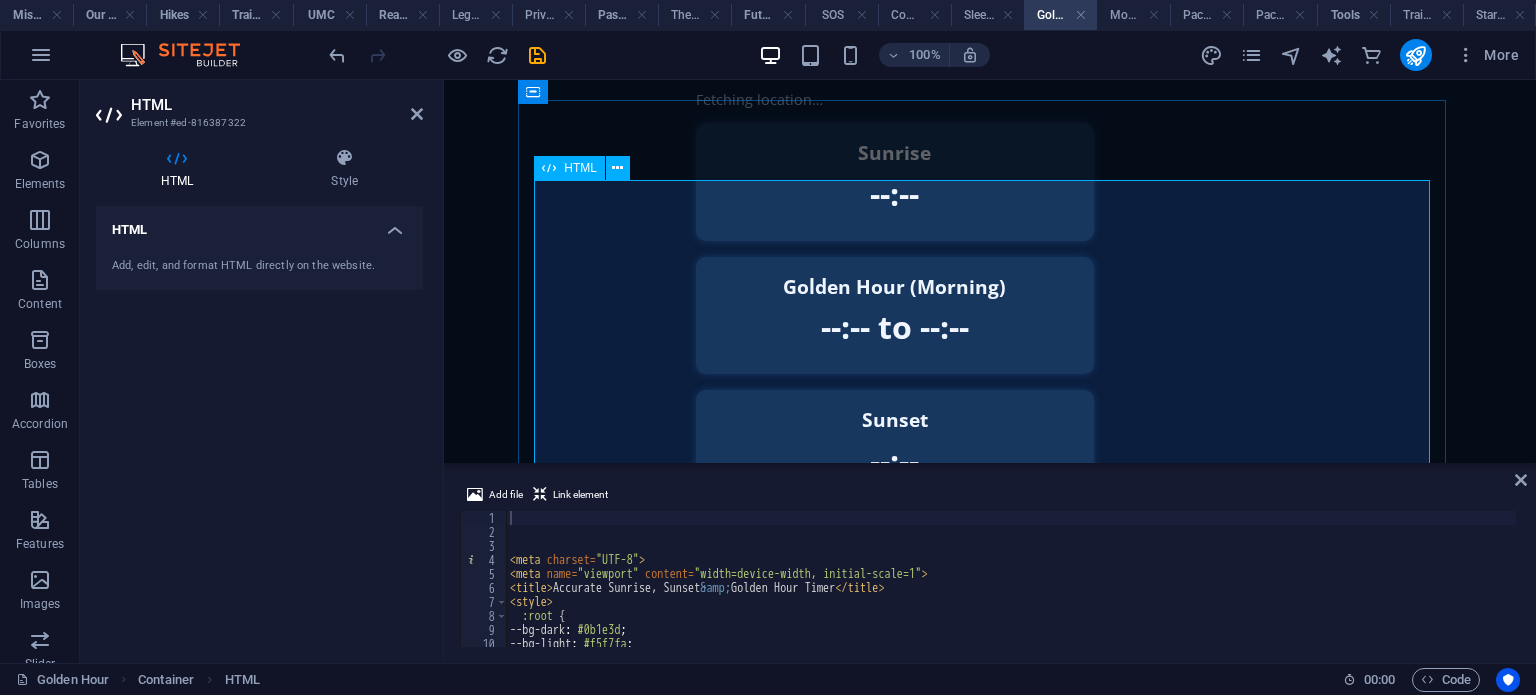 scroll, scrollTop: 100, scrollLeft: 0, axis: vertical 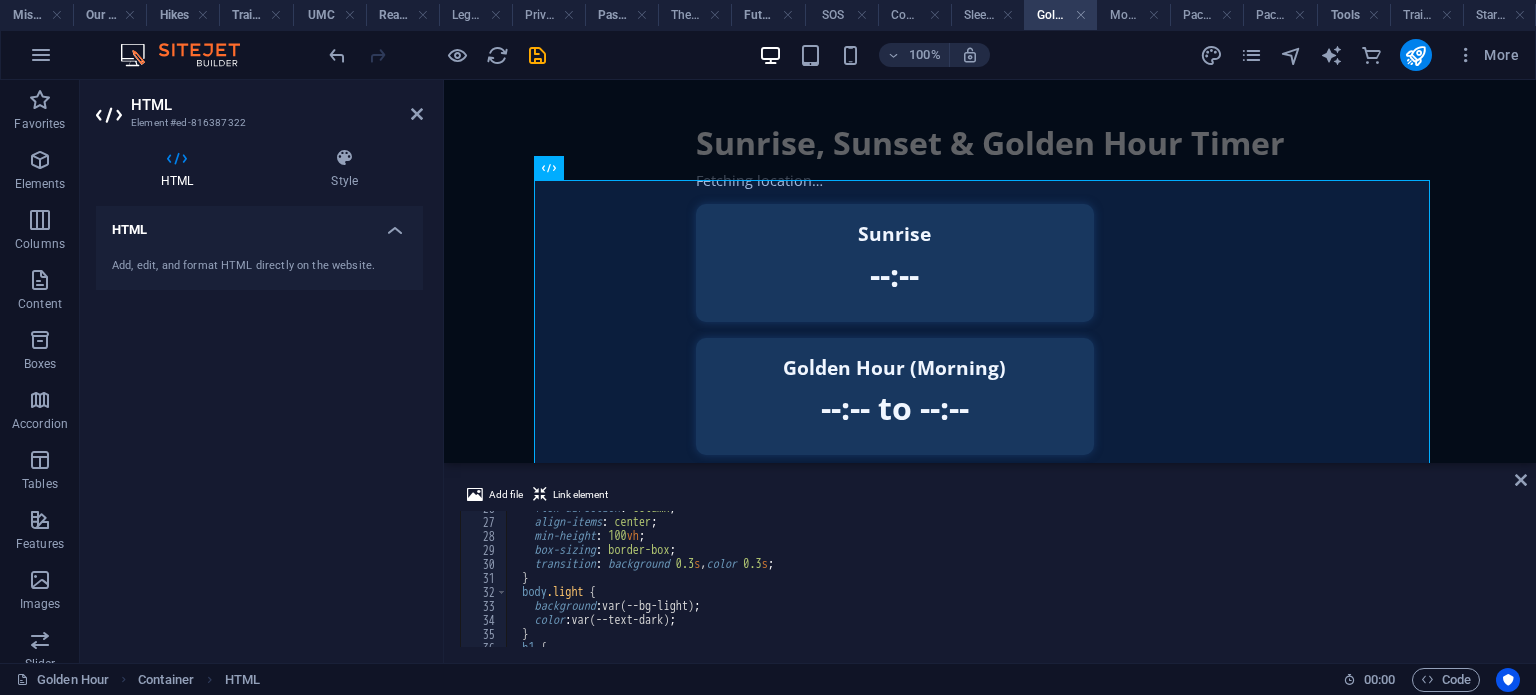type on "transition: background 0.3s, color 0.3s;" 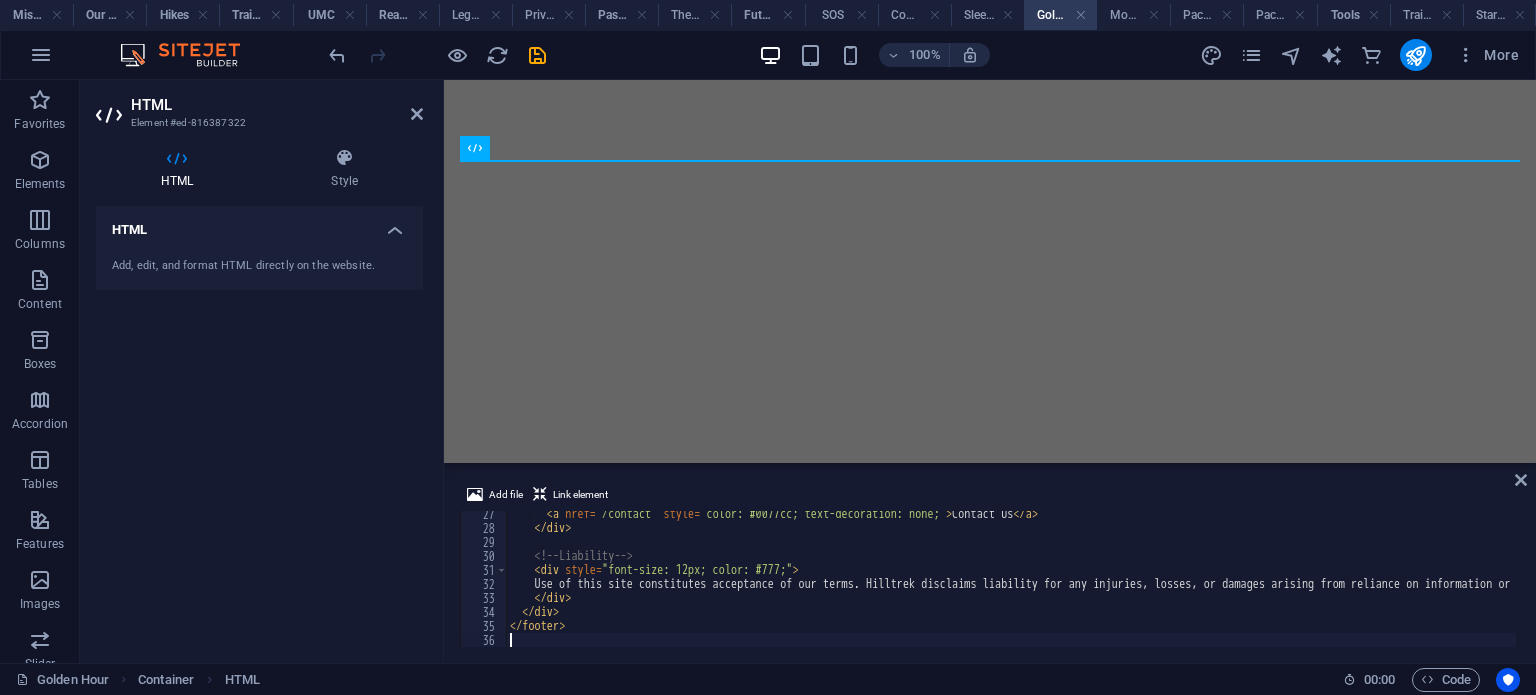 scroll, scrollTop: 368, scrollLeft: 0, axis: vertical 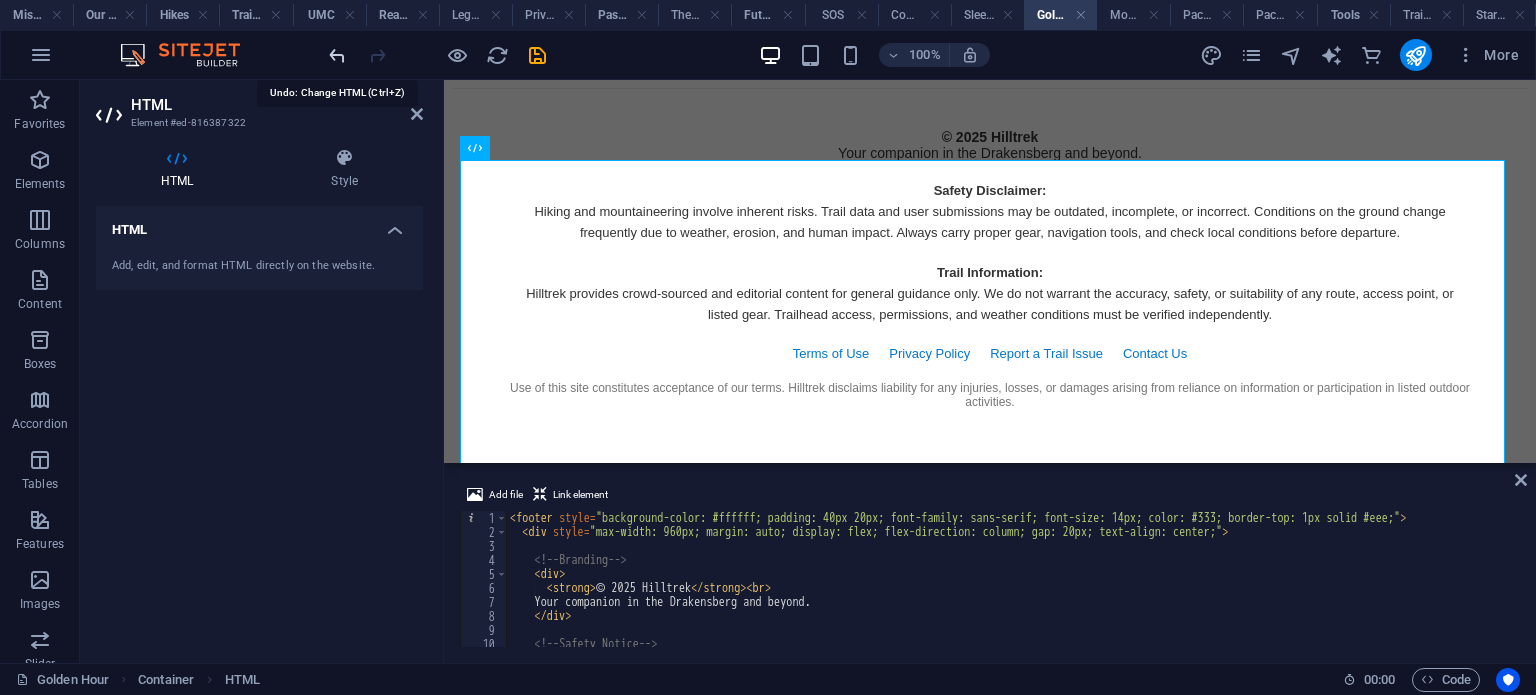 click at bounding box center (337, 55) 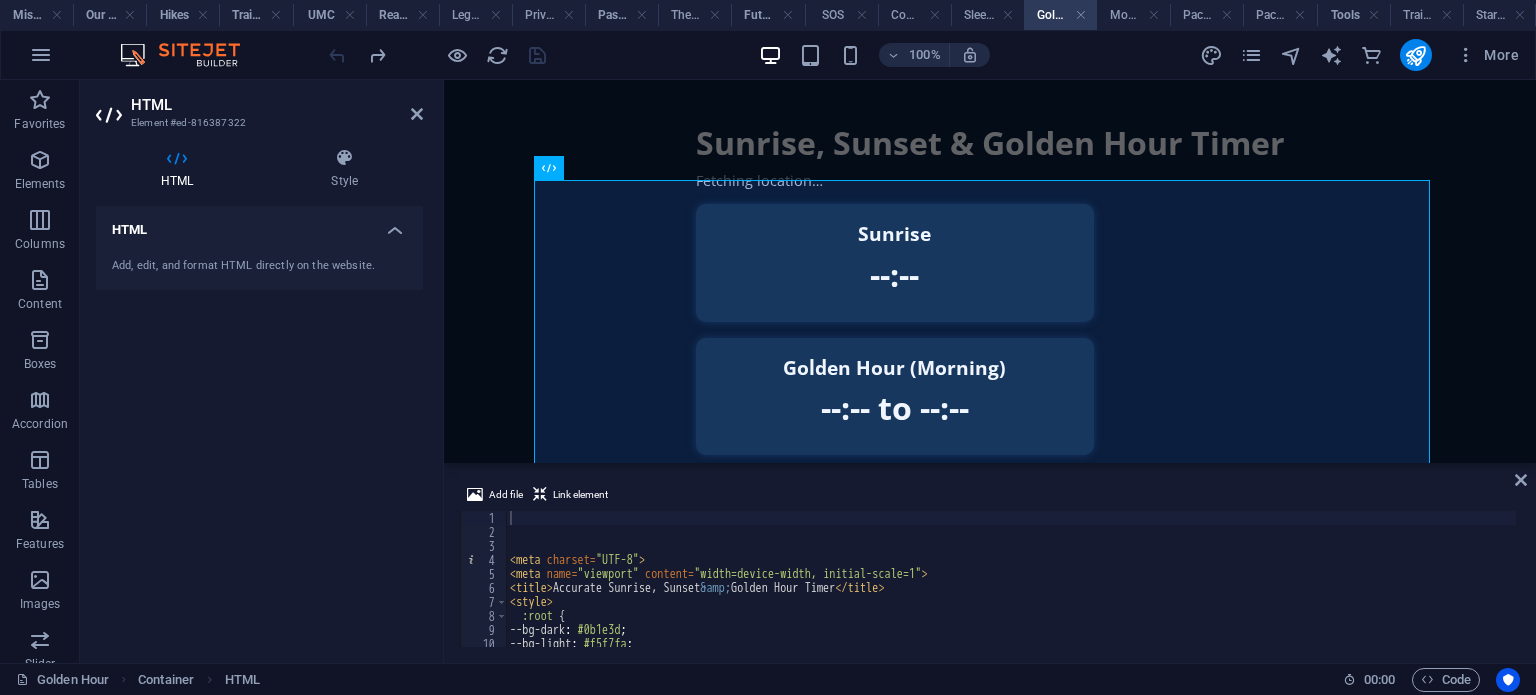 type on "<meta charset="UTF-8">" 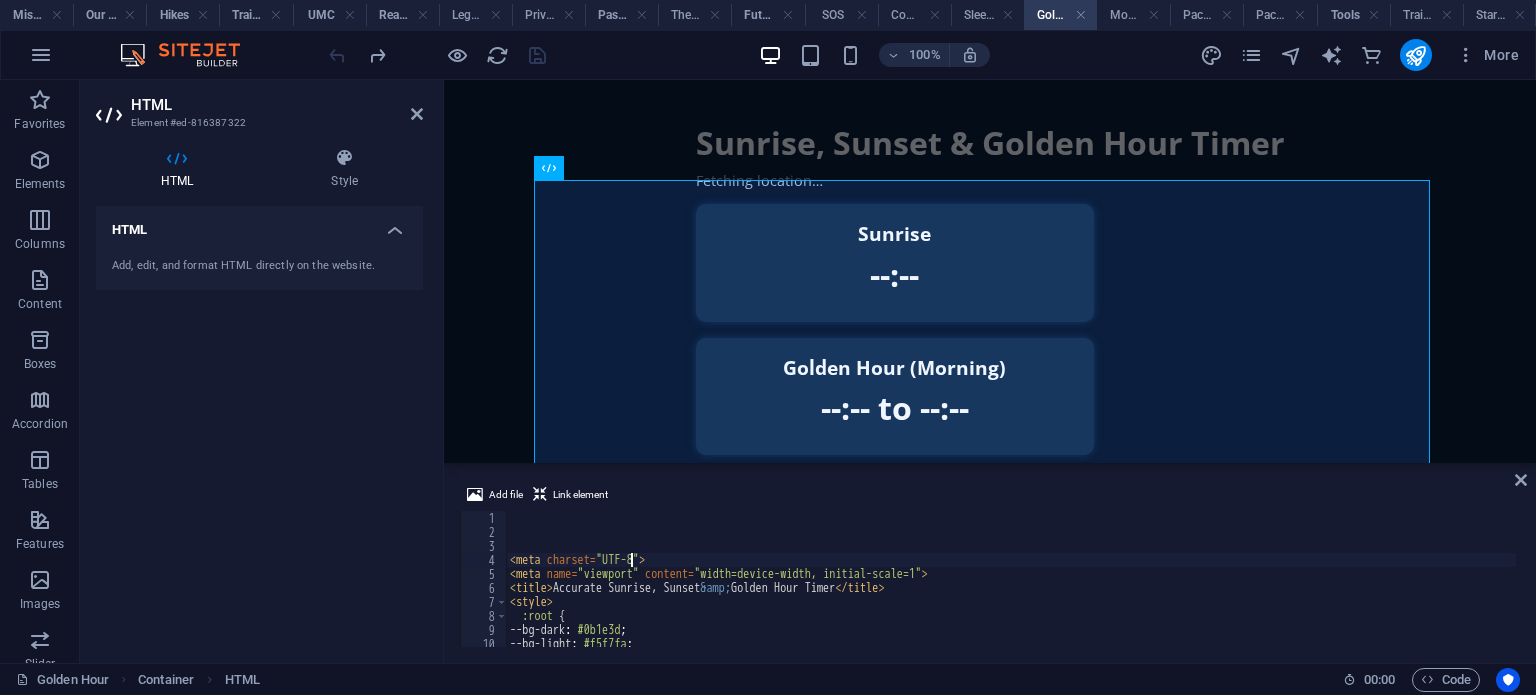click on "< meta   charset = "UTF-8" > < meta   name = "viewport"   content = "width=device-width, initial-scale=1" > < title > Accurate Sunrise, Sunset  &amp;  Golden Hour Timer </ title > < style >    :root   {     --bg-dark :   #0b1e3d ;     --bg-light :   #f5f7fa ;     --text-dark :   #0b1e3d ;" at bounding box center (1011, 591) 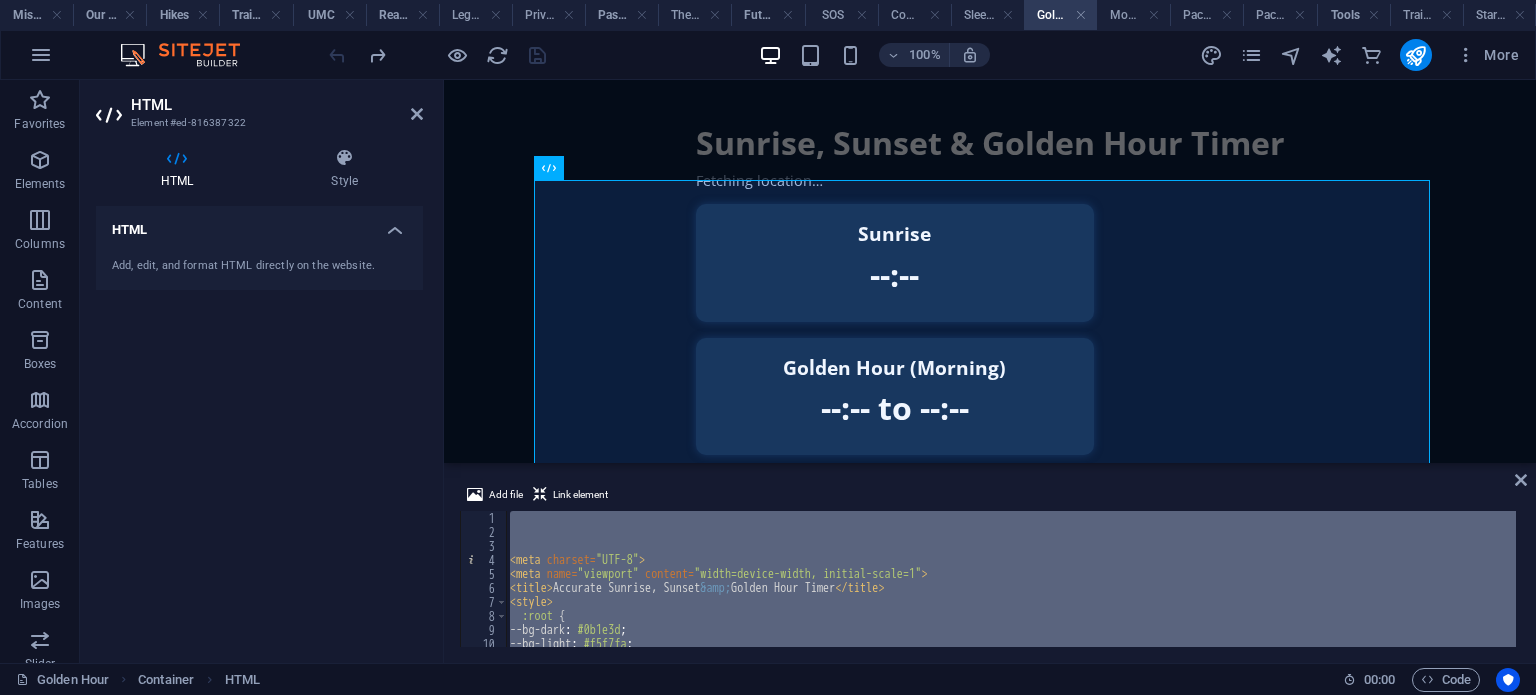click on "< meta   charset = "UTF-8" > < meta   name = "viewport"   content = "width=device-width, initial-scale=1" > < title > Accurate Sunrise, Sunset  &amp;  Golden Hour Timer </ title > < style >    :root   {     --bg-dark :   #0b1e3d ;     --bg-light :   #f5f7fa ;     --text-dark :   #0b1e3d ;" at bounding box center (1011, 579) 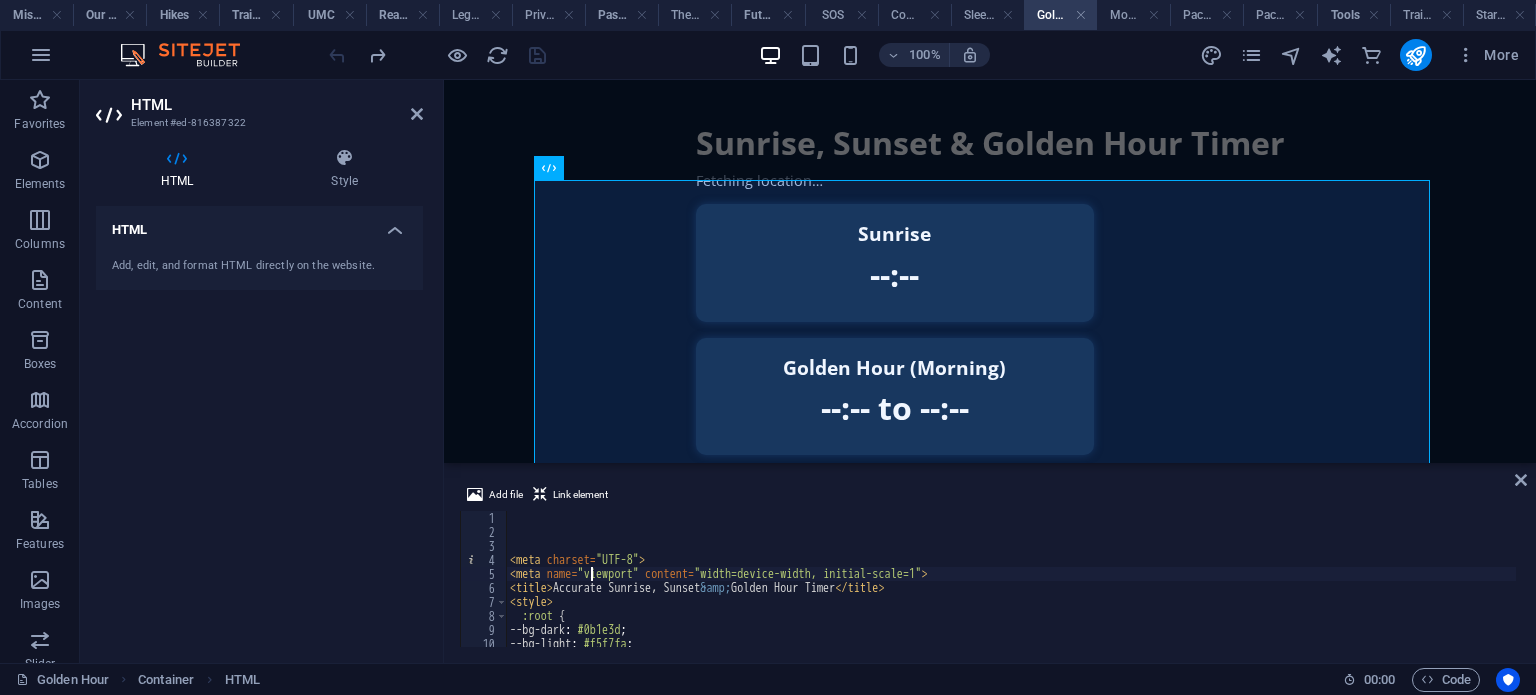 click on "< meta   charset = "UTF-8" > < meta   name = "viewport"   content = "width=device-width, initial-scale=1" > < title > Accurate Sunrise, Sunset  &amp;  Golden Hour Timer </ title > < style >    :root   {     --bg-dark :   #0b1e3d ;     --bg-light :   #f5f7fa ;     --text-dark :   #0b1e3d ;" at bounding box center [1011, 591] 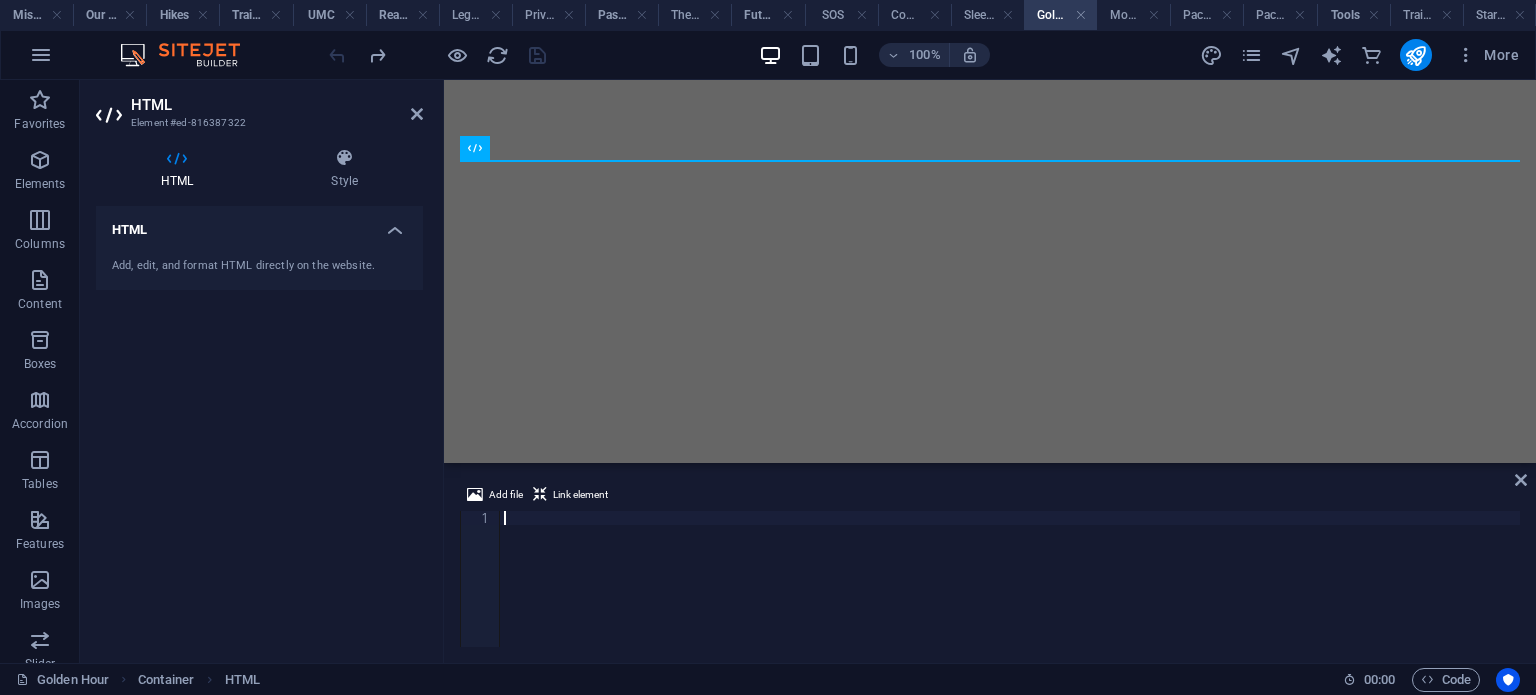 scroll, scrollTop: 2062, scrollLeft: 0, axis: vertical 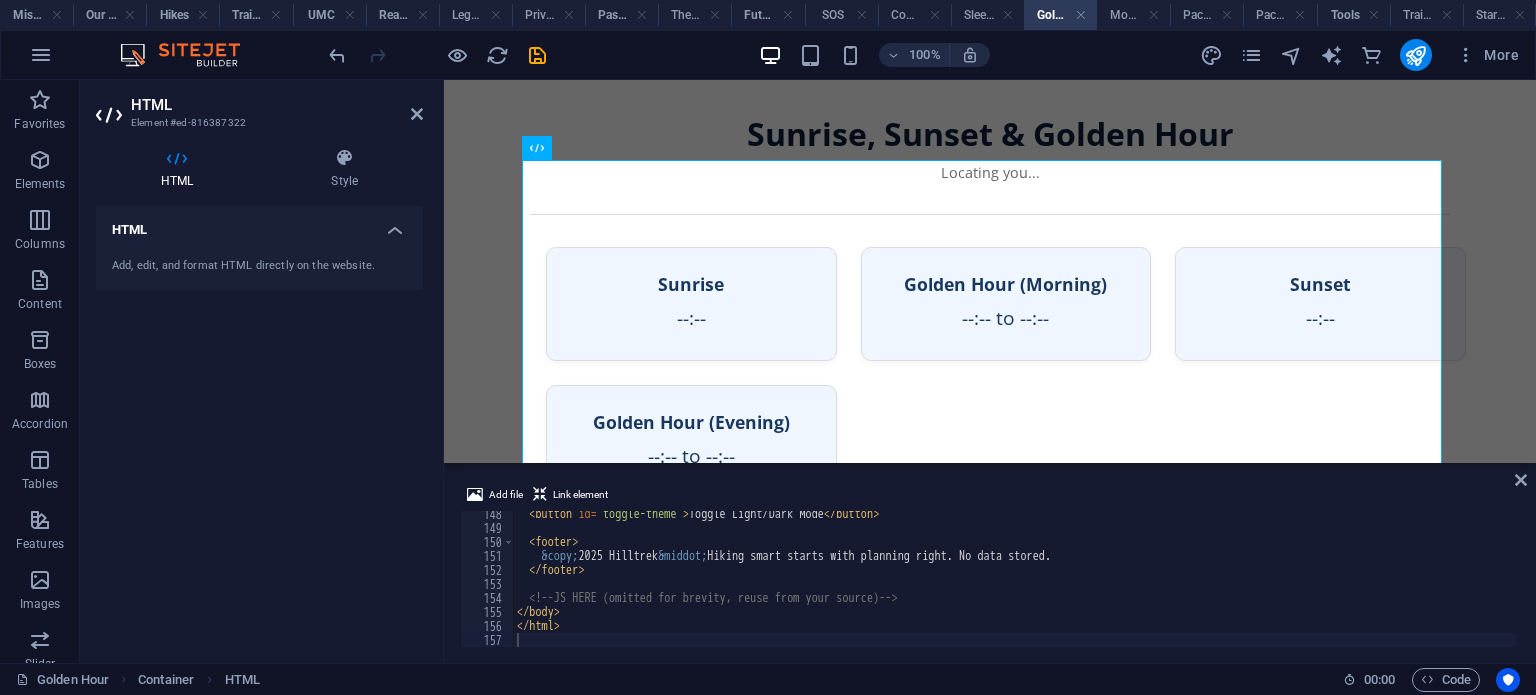 click on "< button   id = "toggle-theme" > Toggle Light/Dark Mode </ button >    < footer >      &copy;  2025 Hilltrek  &middot;  Hiking smart starts with planning right. No data stored.    </ footer >    <!--  JS HERE (omitted for brevity, reuse from your source)  --> </ body > </ html >" at bounding box center [1014, 589] 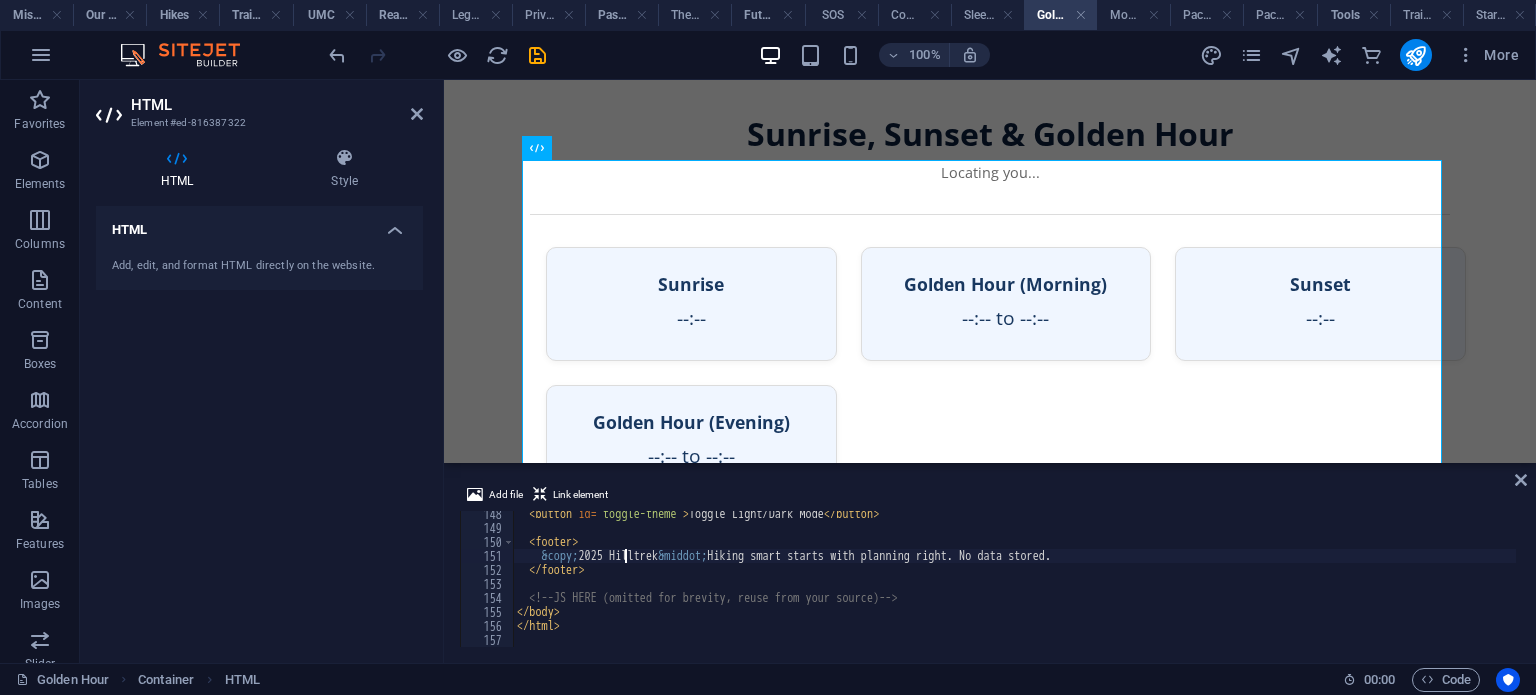 type on "</html>" 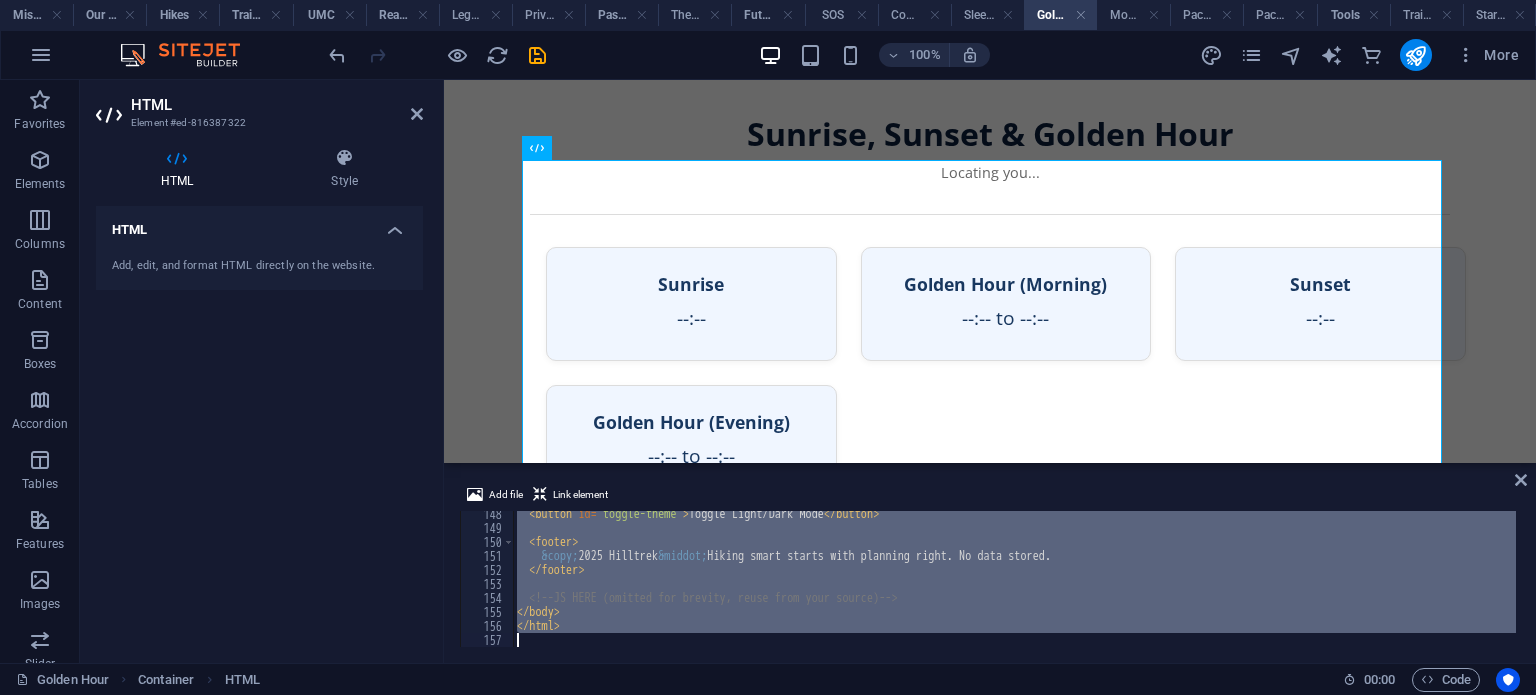 type 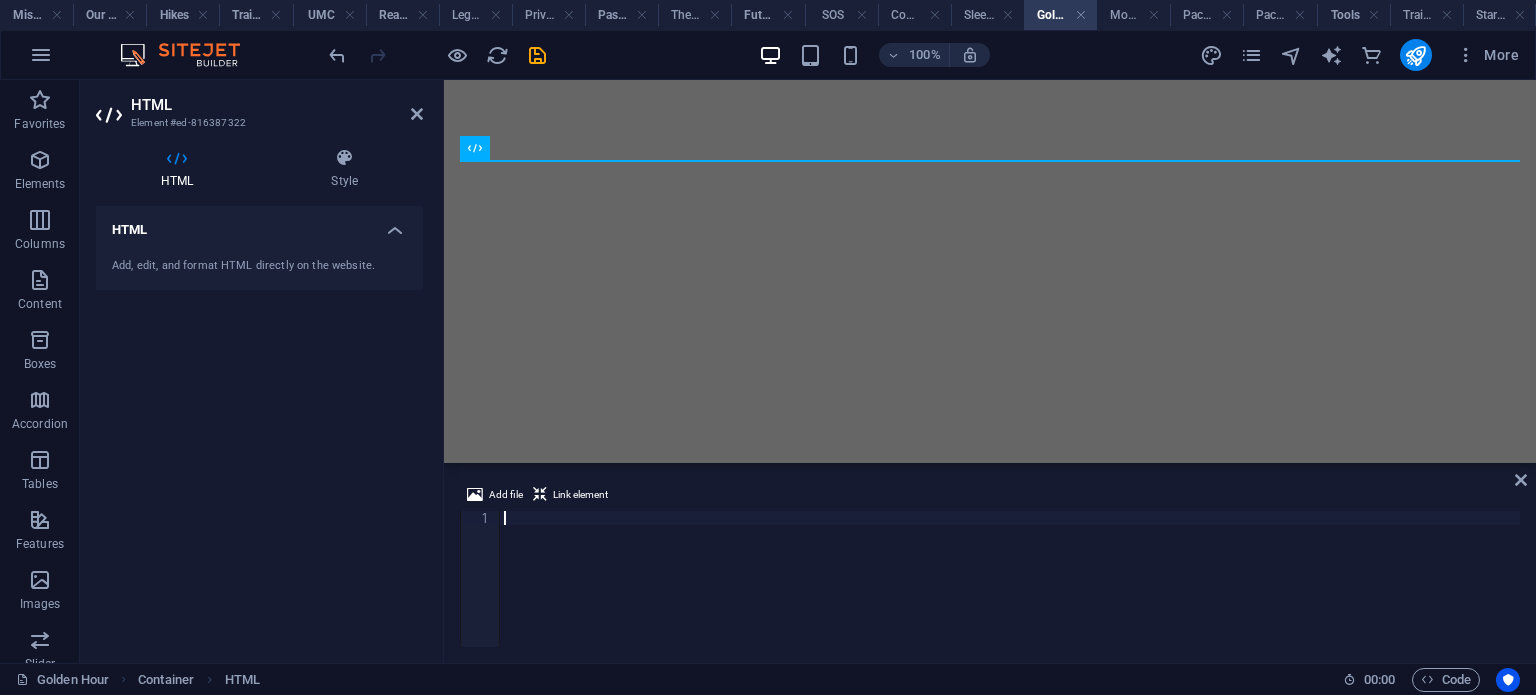 scroll, scrollTop: 2356, scrollLeft: 0, axis: vertical 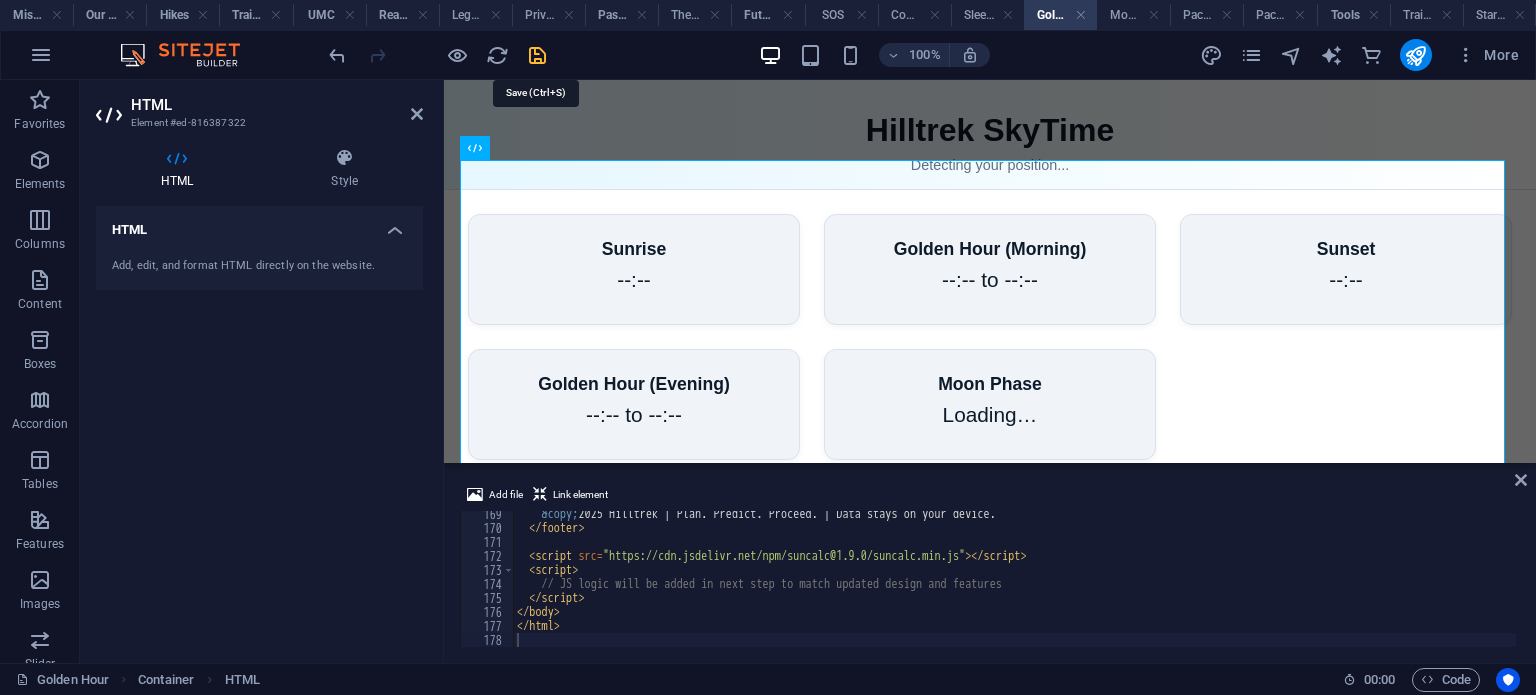 click at bounding box center (537, 55) 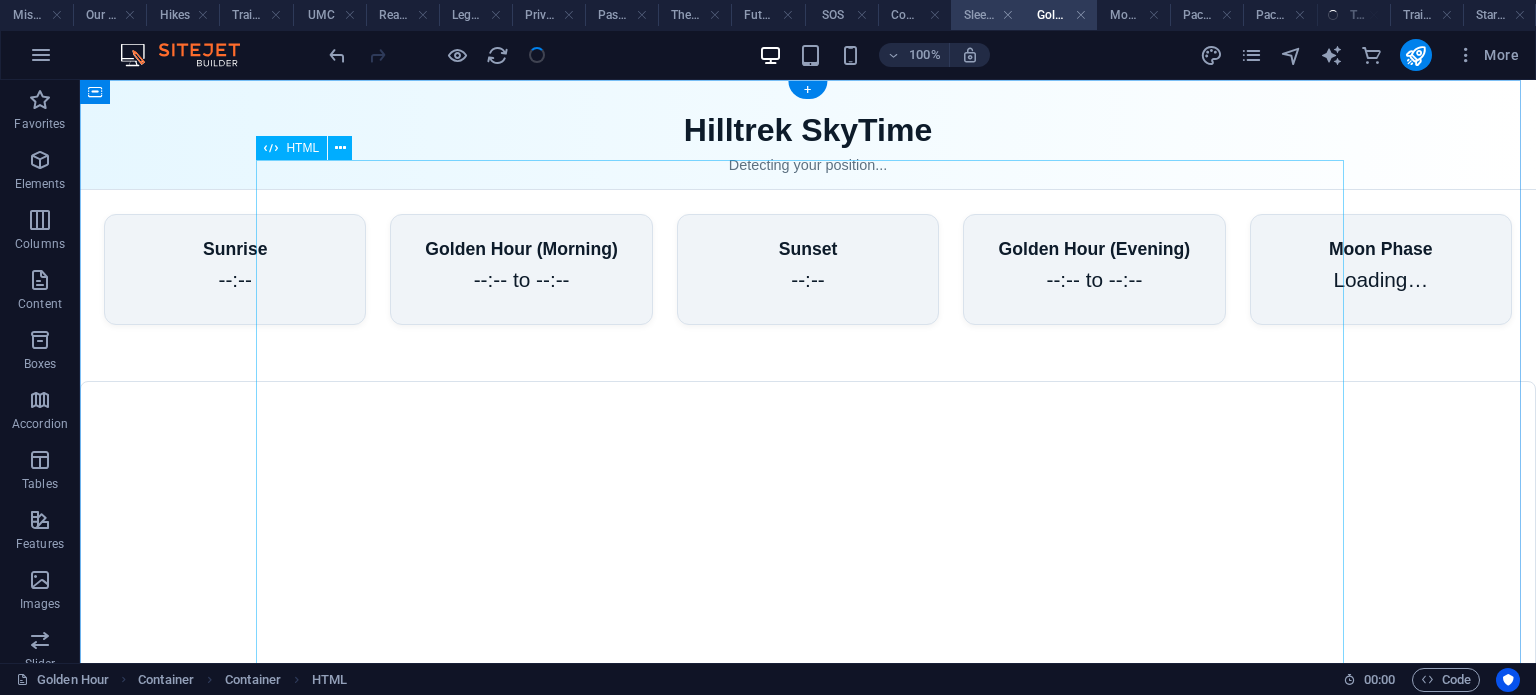 click on "Sleeping pad level" at bounding box center [987, 15] 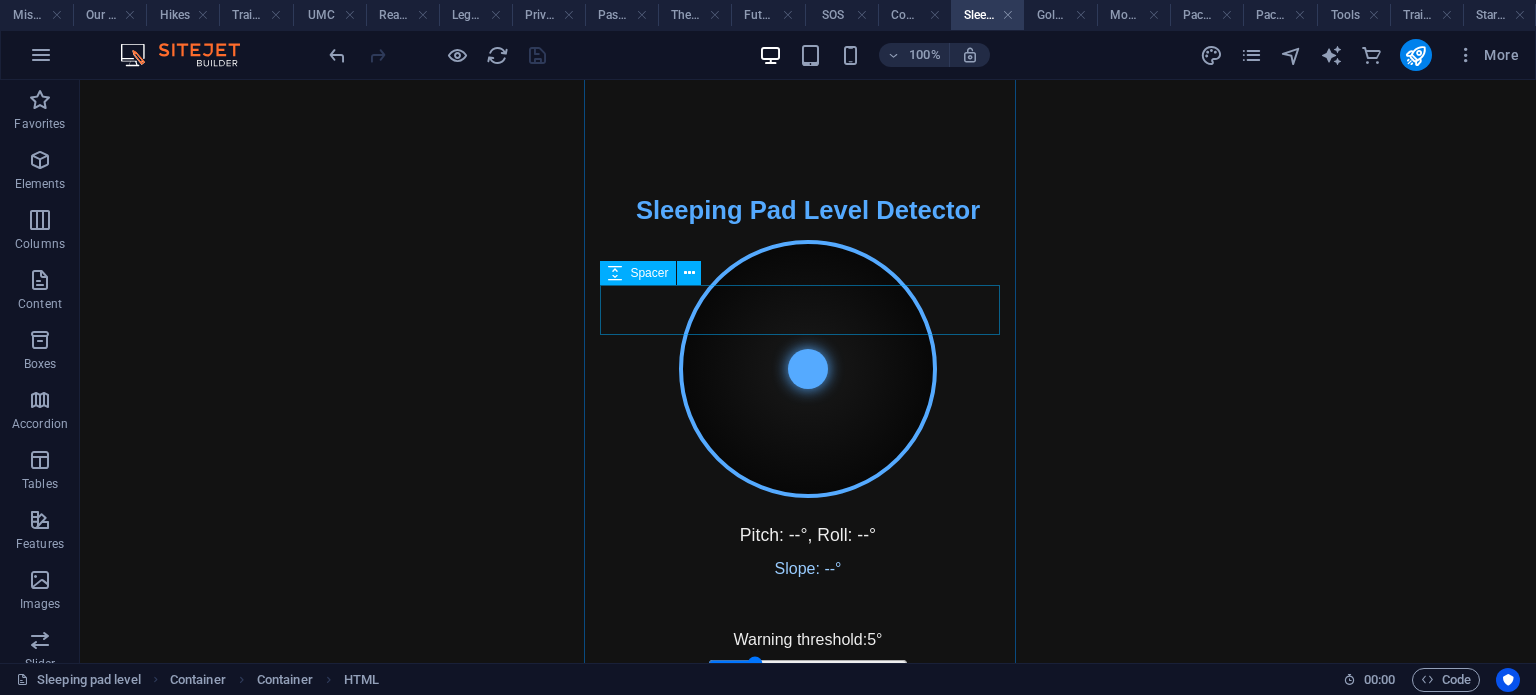 scroll, scrollTop: 420, scrollLeft: 0, axis: vertical 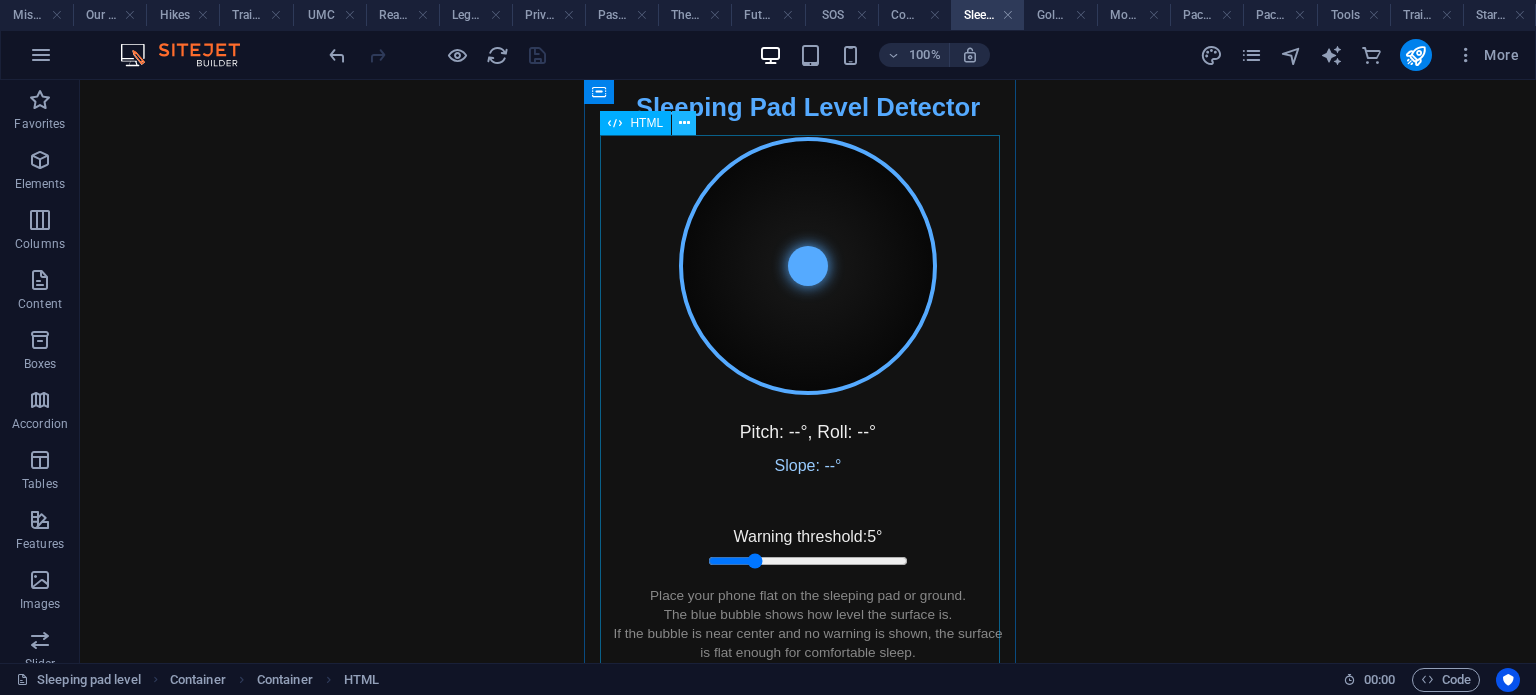 click at bounding box center [684, 123] 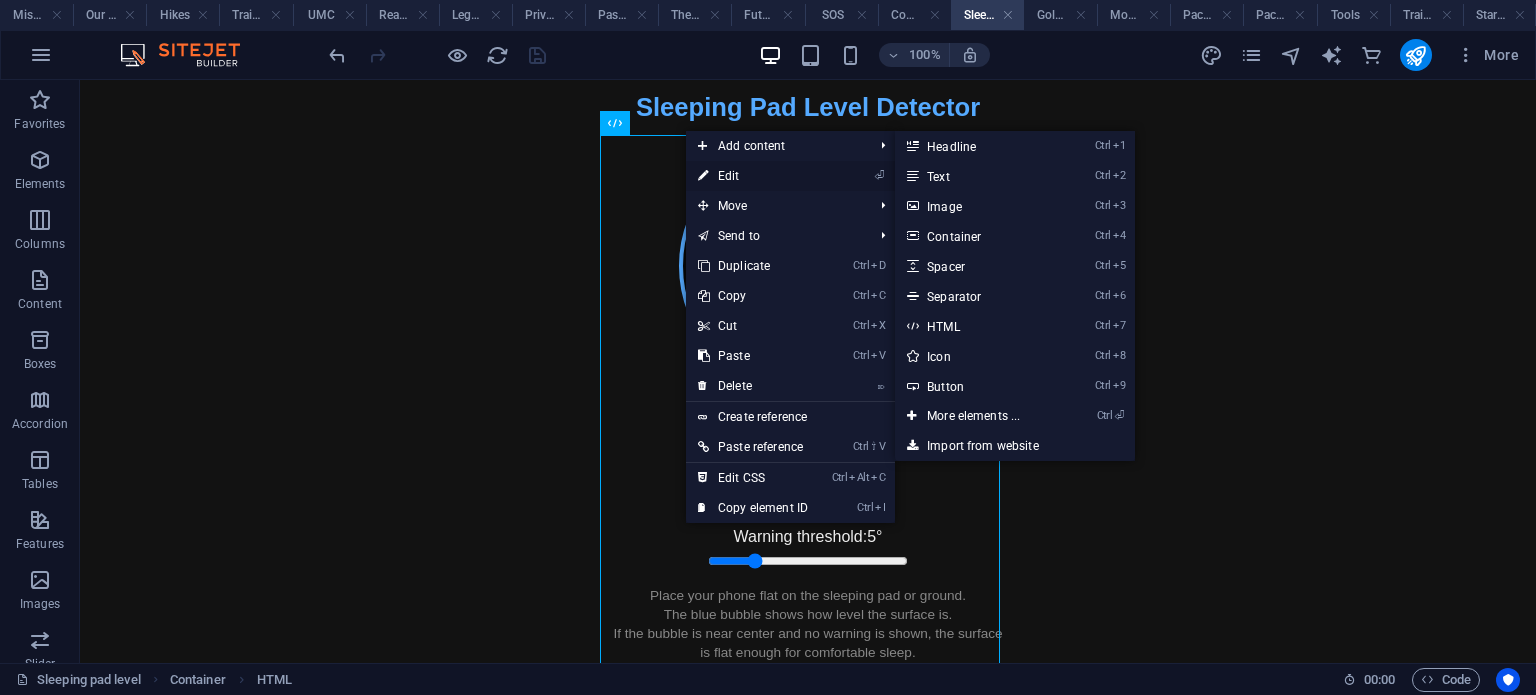 click on "⏎  Edit" at bounding box center [753, 176] 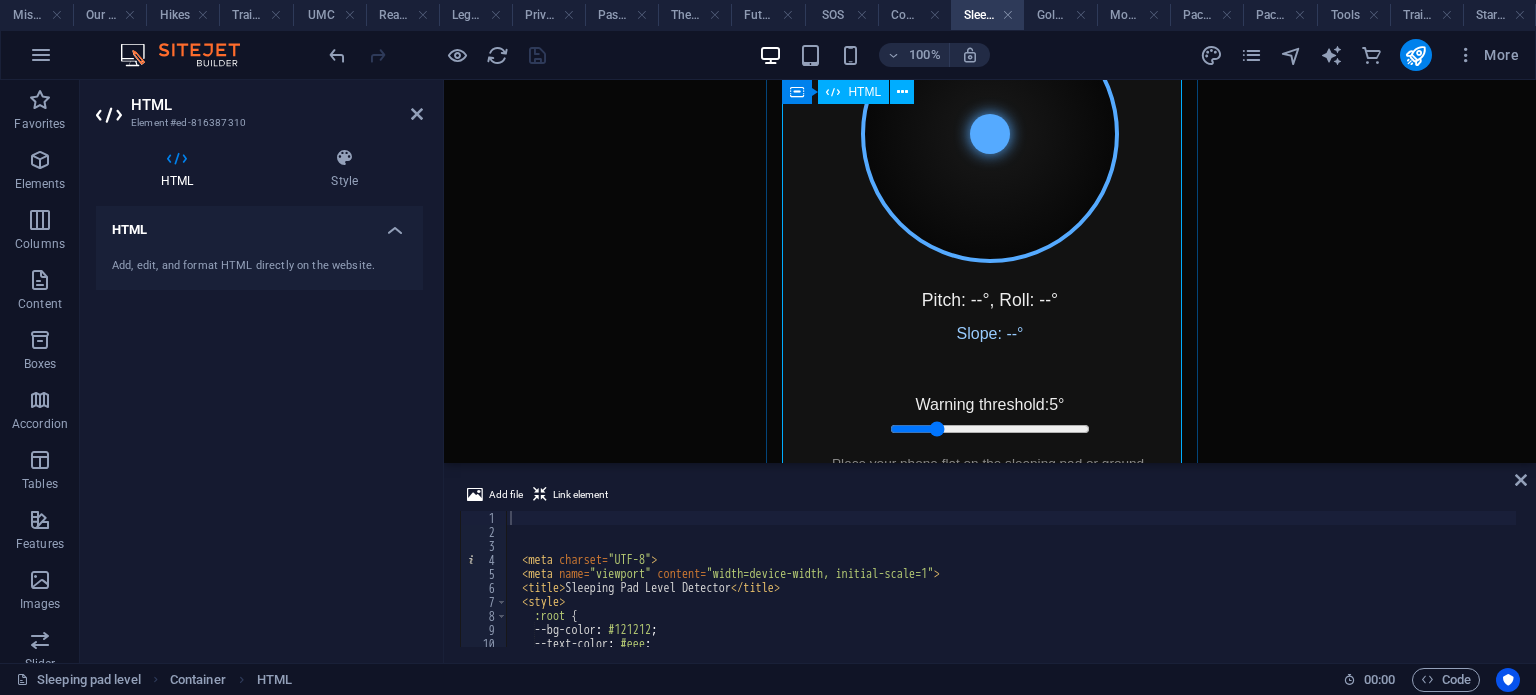 scroll, scrollTop: 420, scrollLeft: 0, axis: vertical 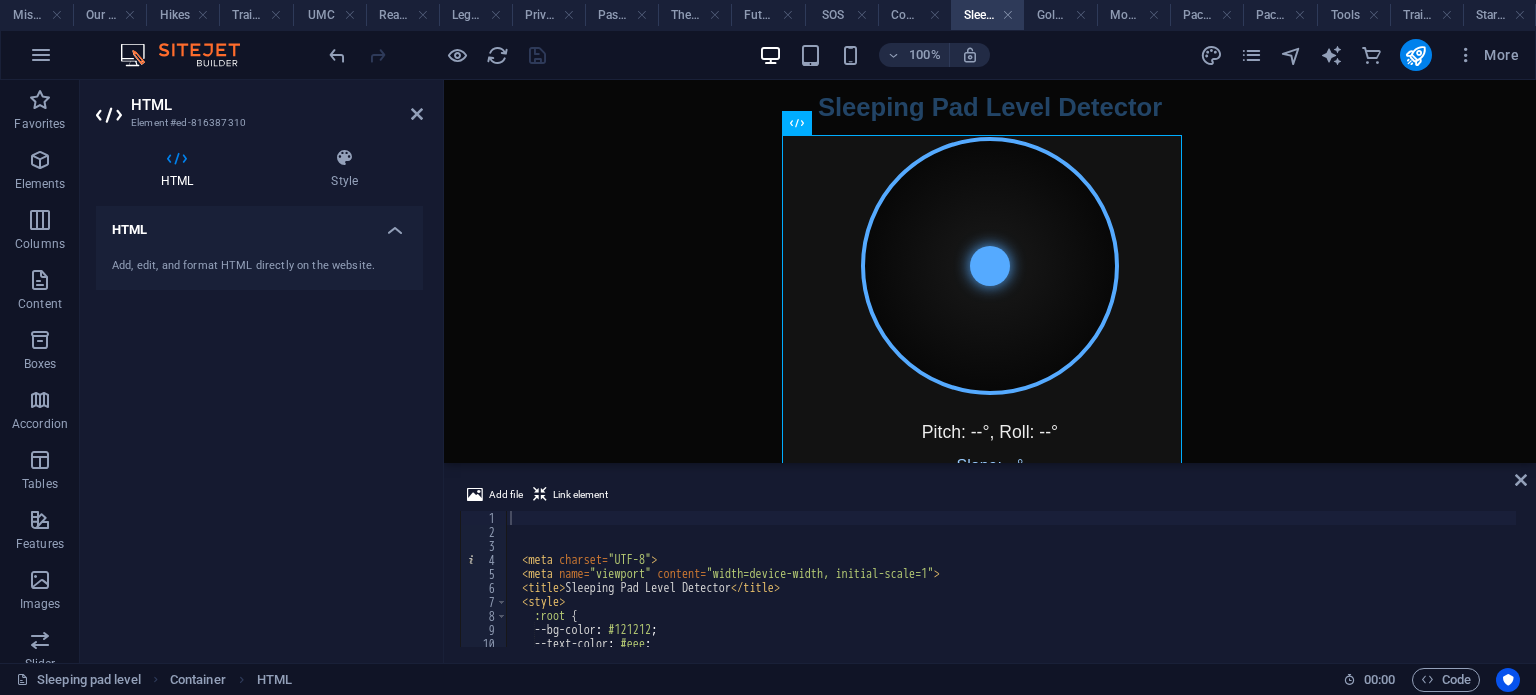 type on "<meta charset="UTF-8">" 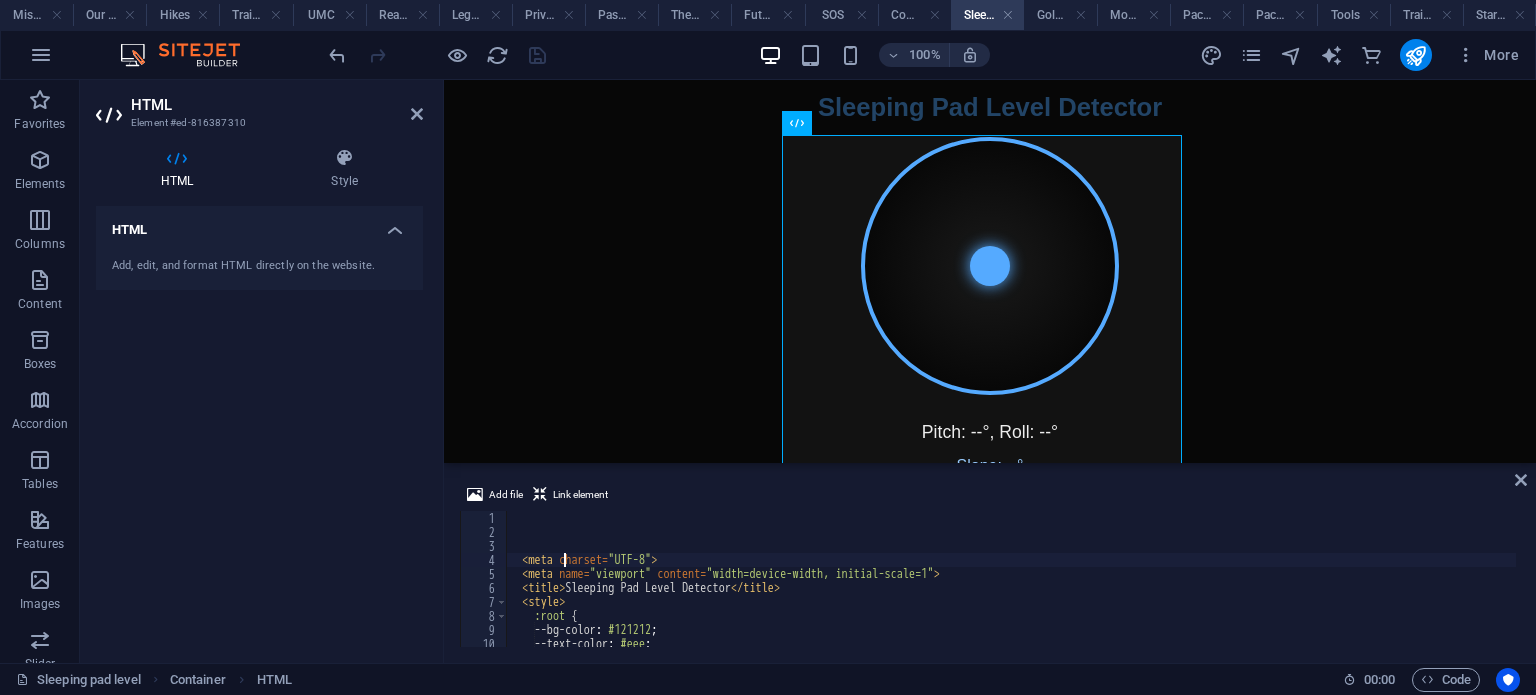 click on "< meta   charset = "UTF-8" >    < meta   name = "viewport"   content = "width=device-width, initial-scale=1" >    < title > Sleeping Pad Level Detector </ title >    < style >      :root   {        --bg-color :   #121212 ;        --text-color :   #eee ;        --accent-color :   #55aaff ;" at bounding box center (1760, 591) 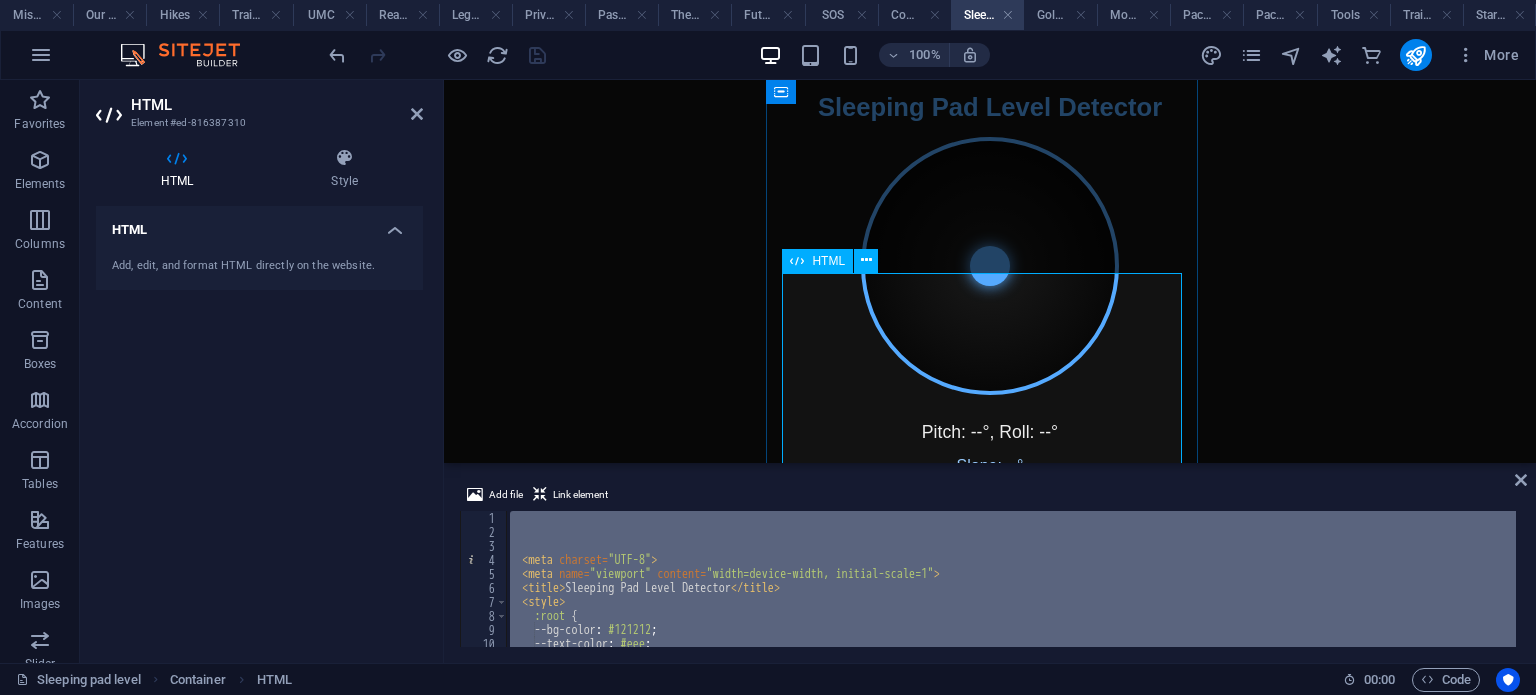 scroll, scrollTop: 0, scrollLeft: 0, axis: both 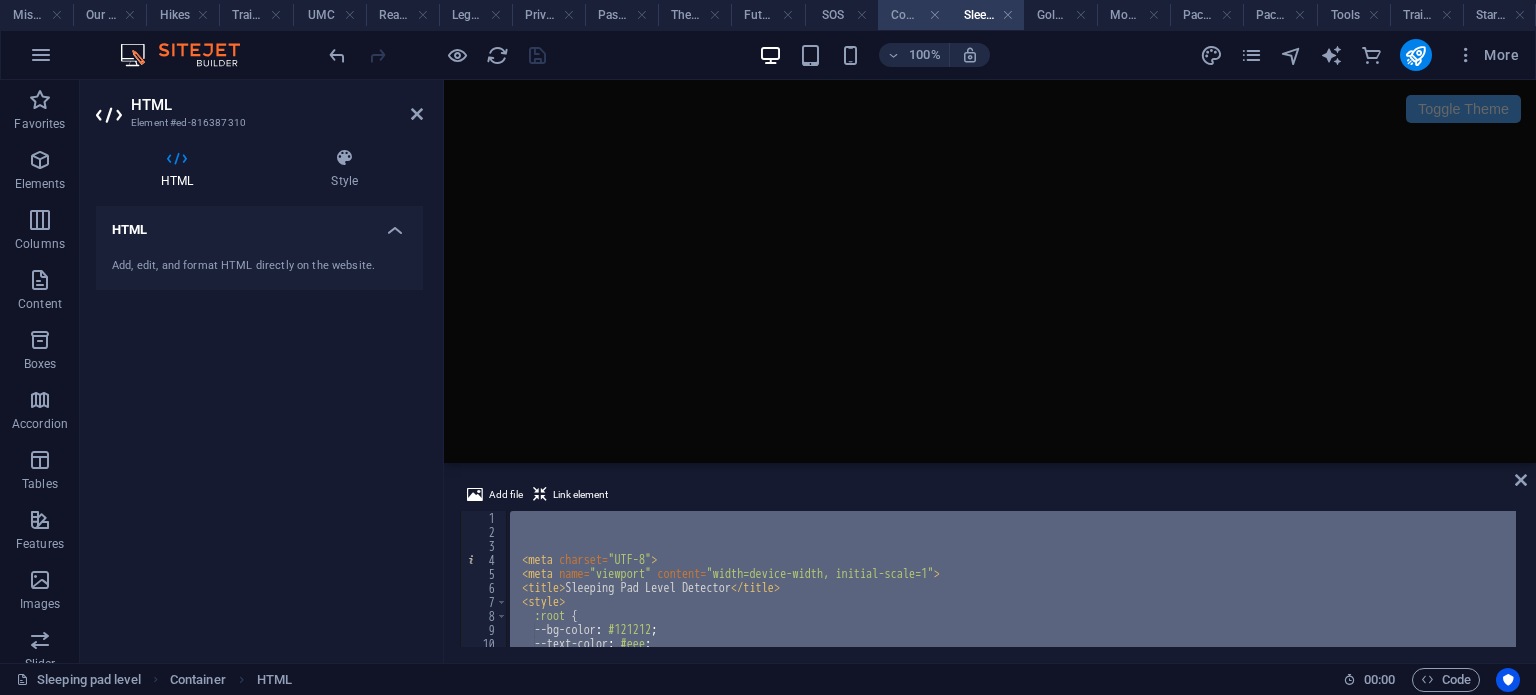 click on "Compass" at bounding box center [914, 15] 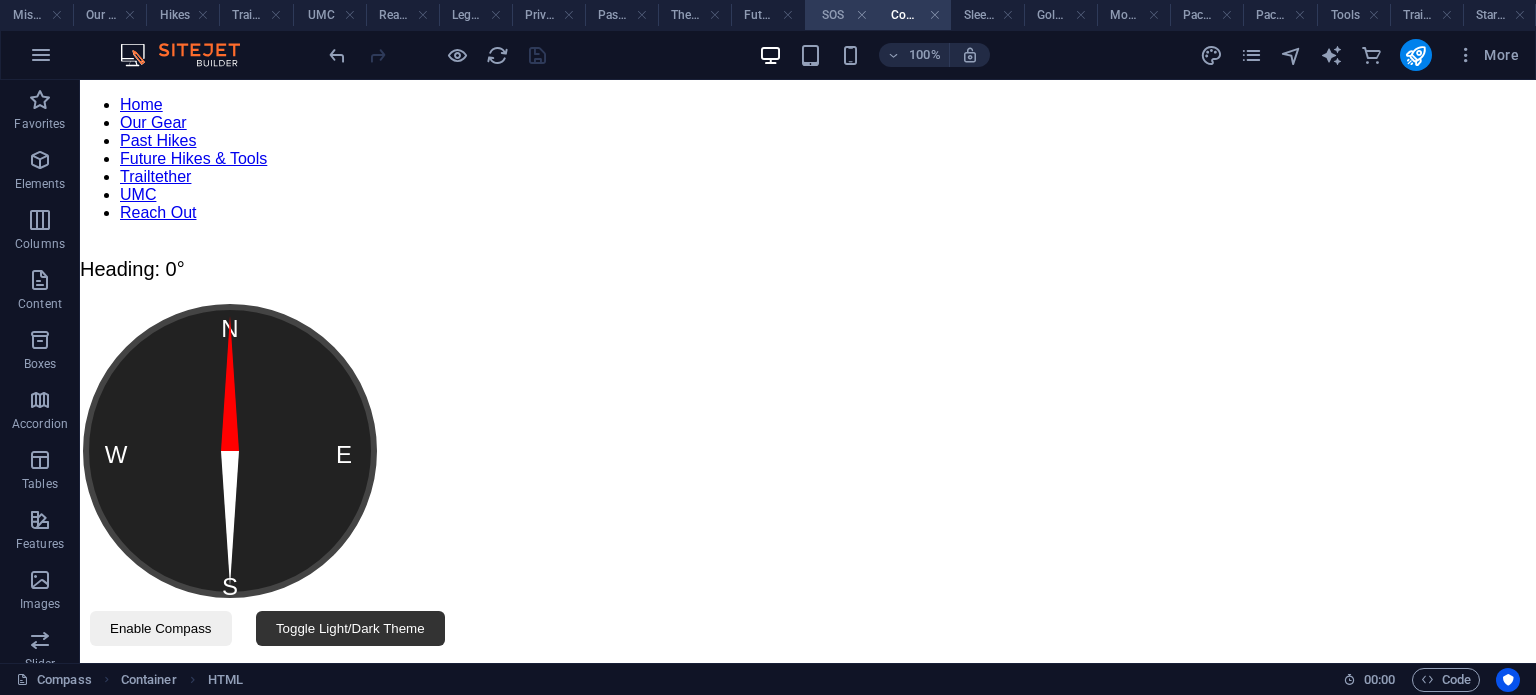 click on "SOS" at bounding box center (841, 15) 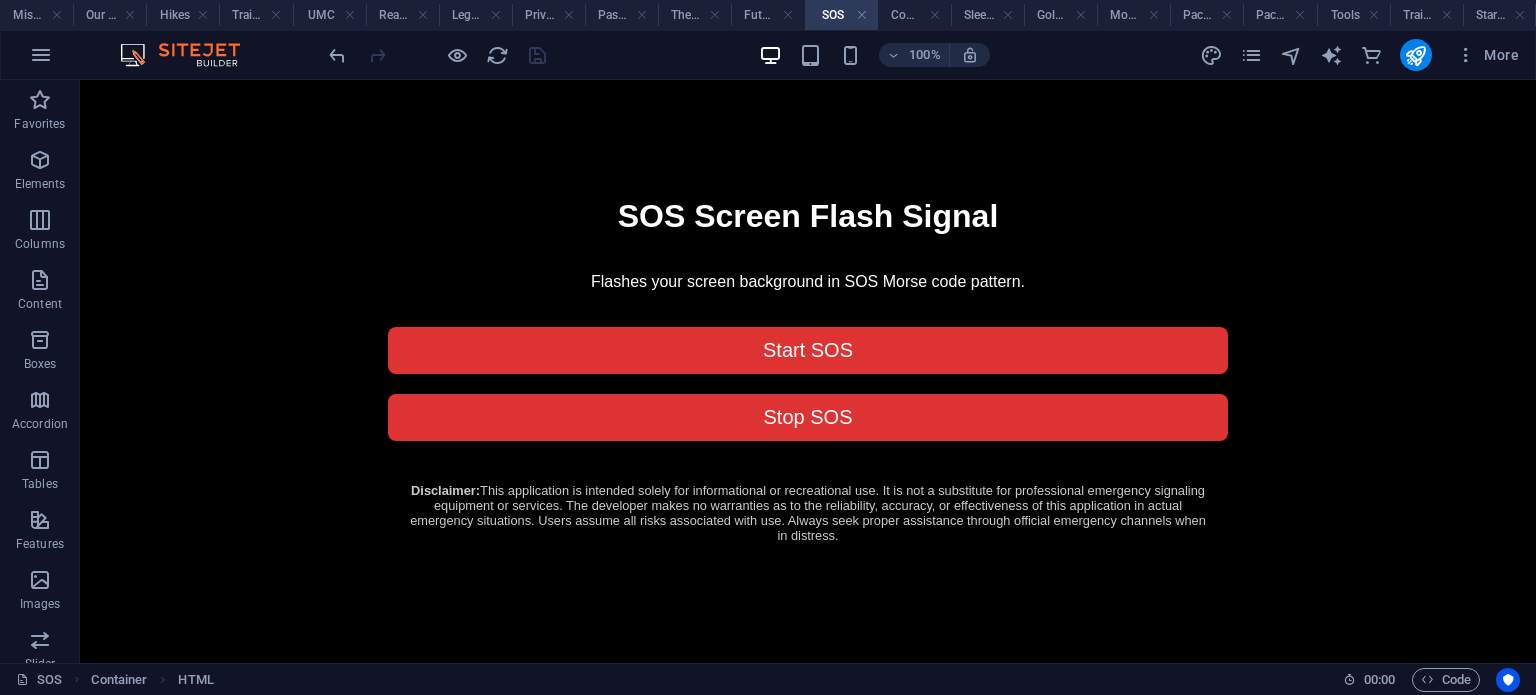scroll, scrollTop: 0, scrollLeft: 0, axis: both 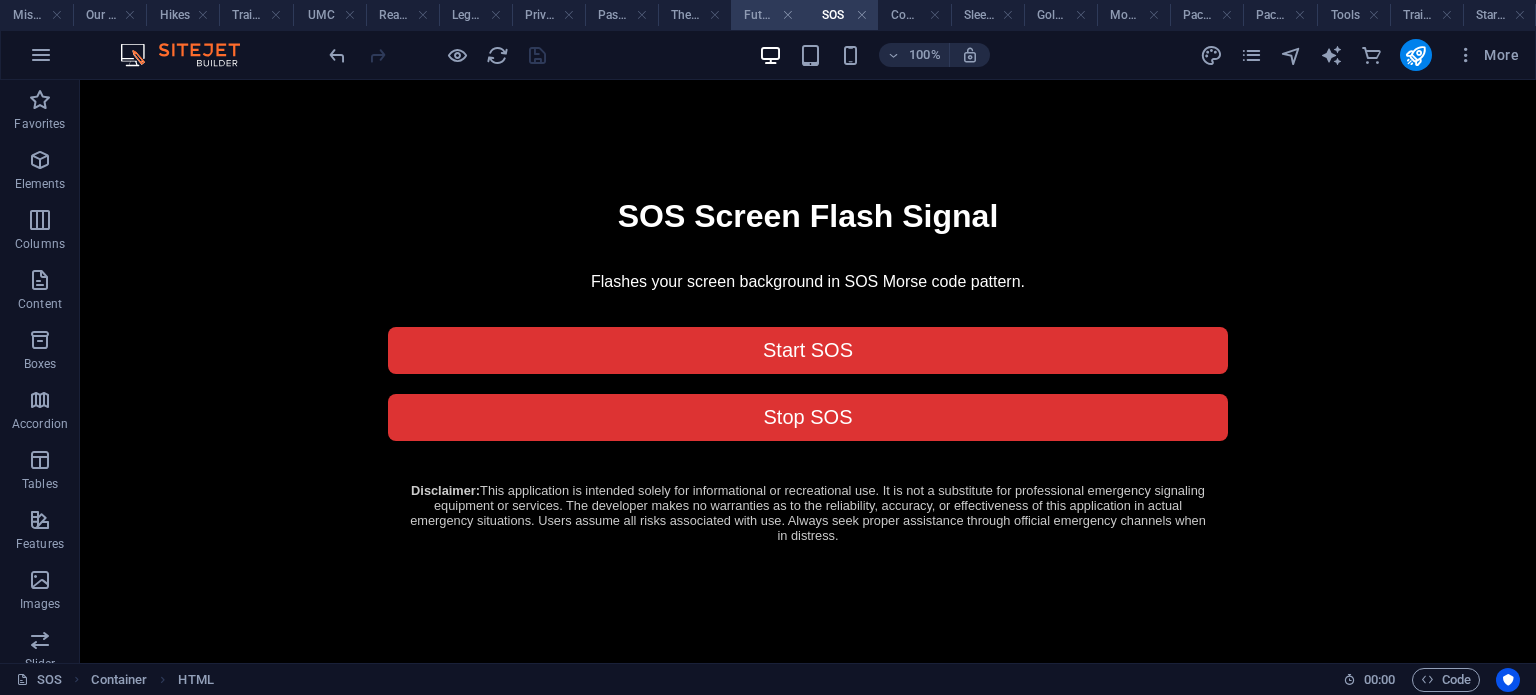 click on "Future Hikes" at bounding box center [767, 15] 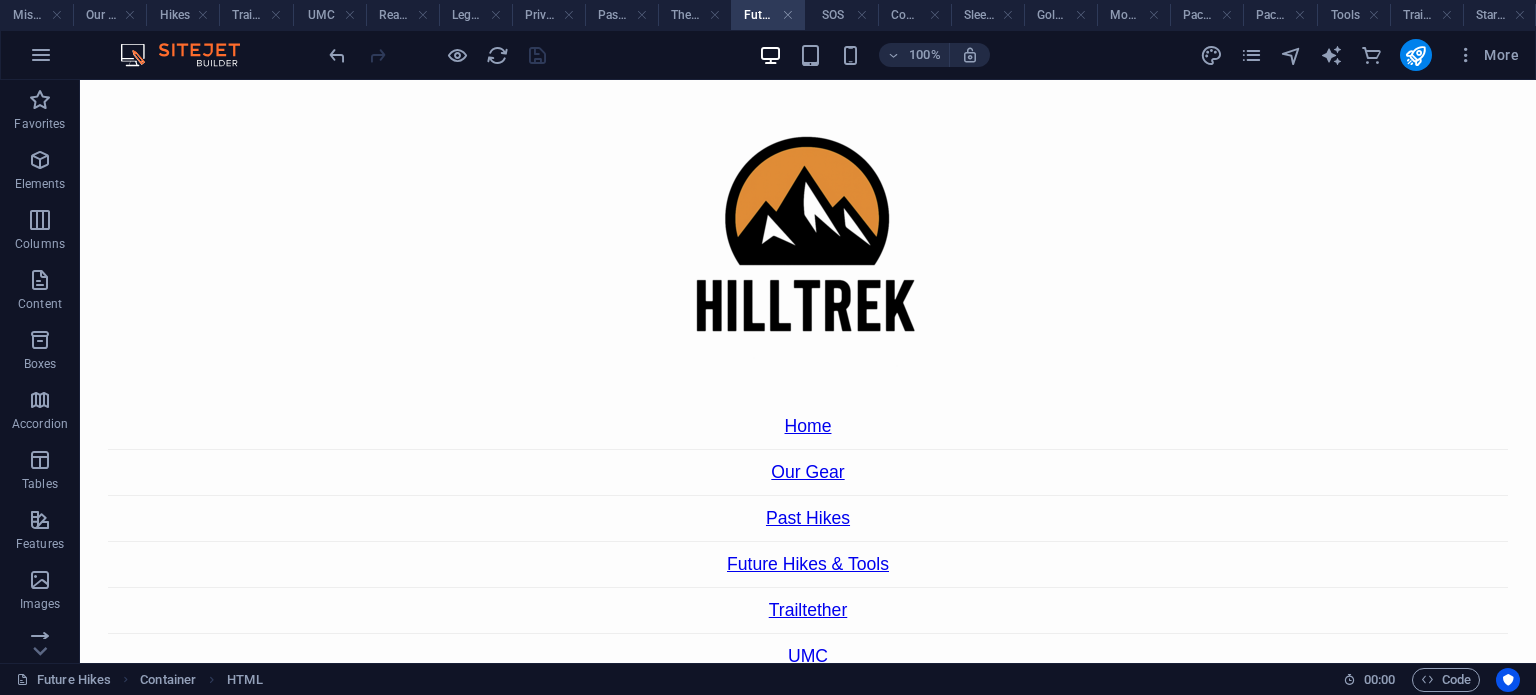 scroll, scrollTop: 388, scrollLeft: 0, axis: vertical 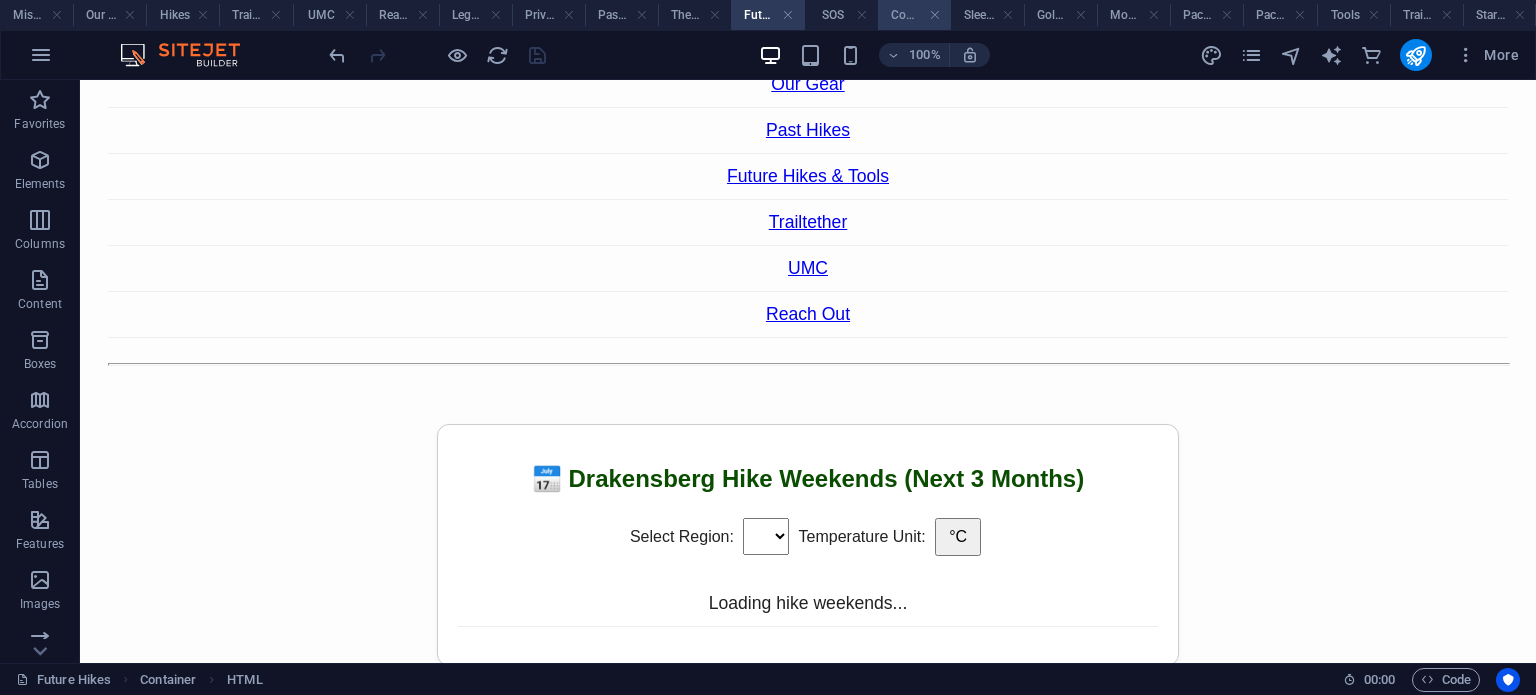 click on "Compass" at bounding box center [914, 15] 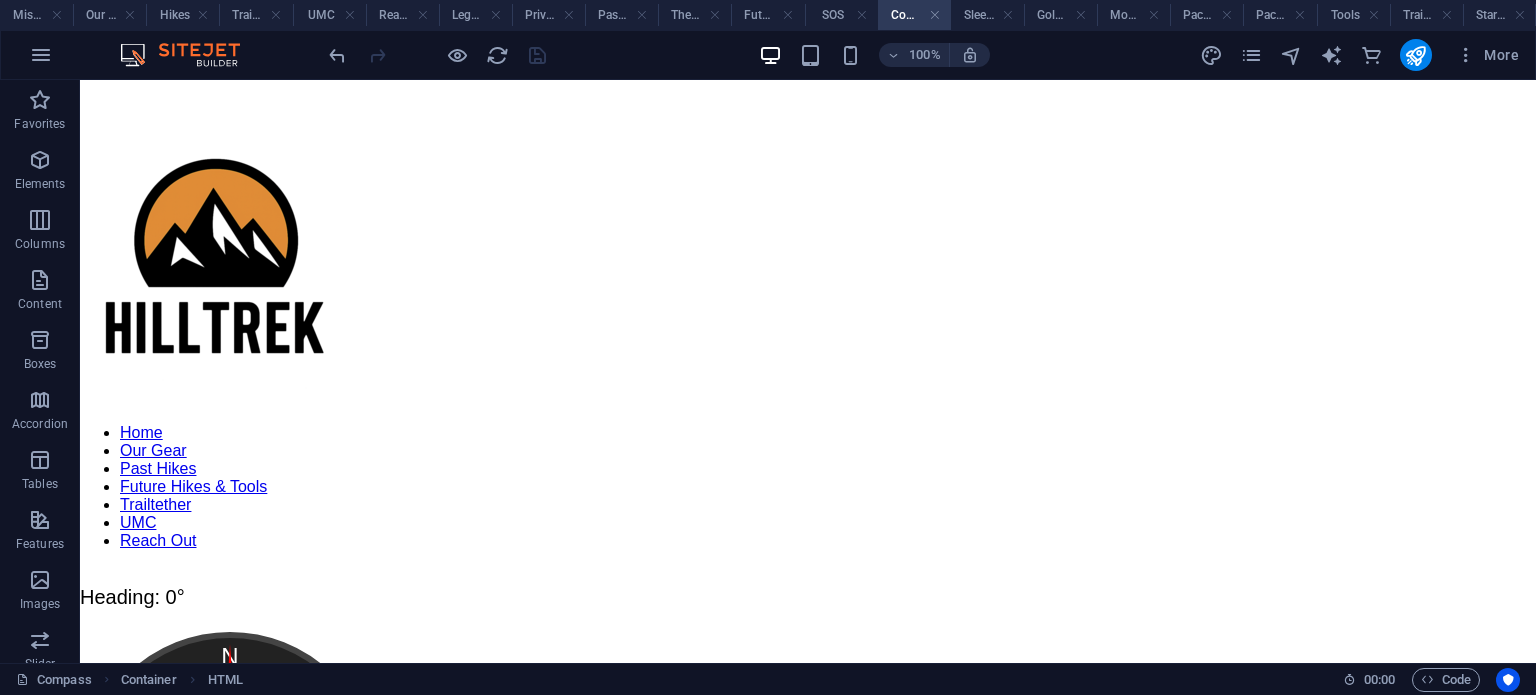 scroll, scrollTop: 328, scrollLeft: 0, axis: vertical 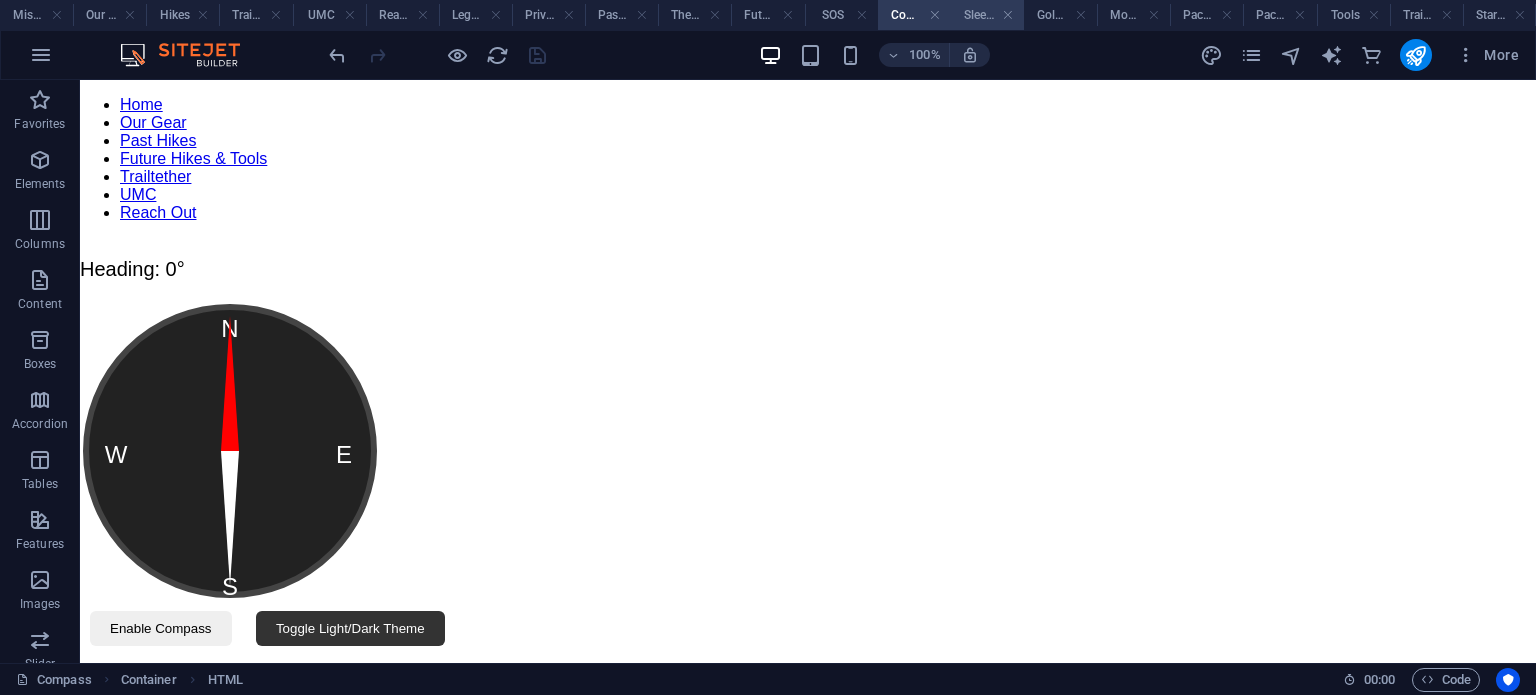 click on "Sleeping pad level" at bounding box center [987, 15] 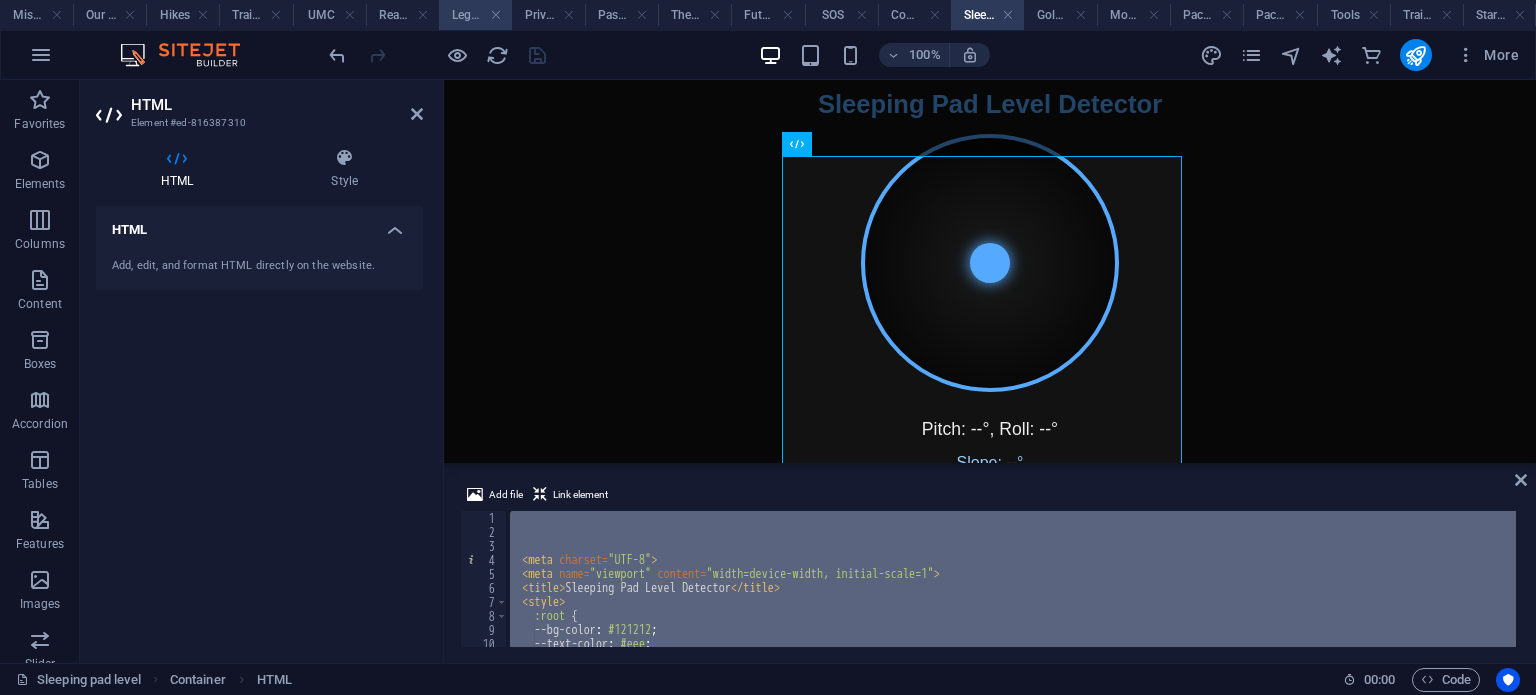 scroll, scrollTop: 400, scrollLeft: 0, axis: vertical 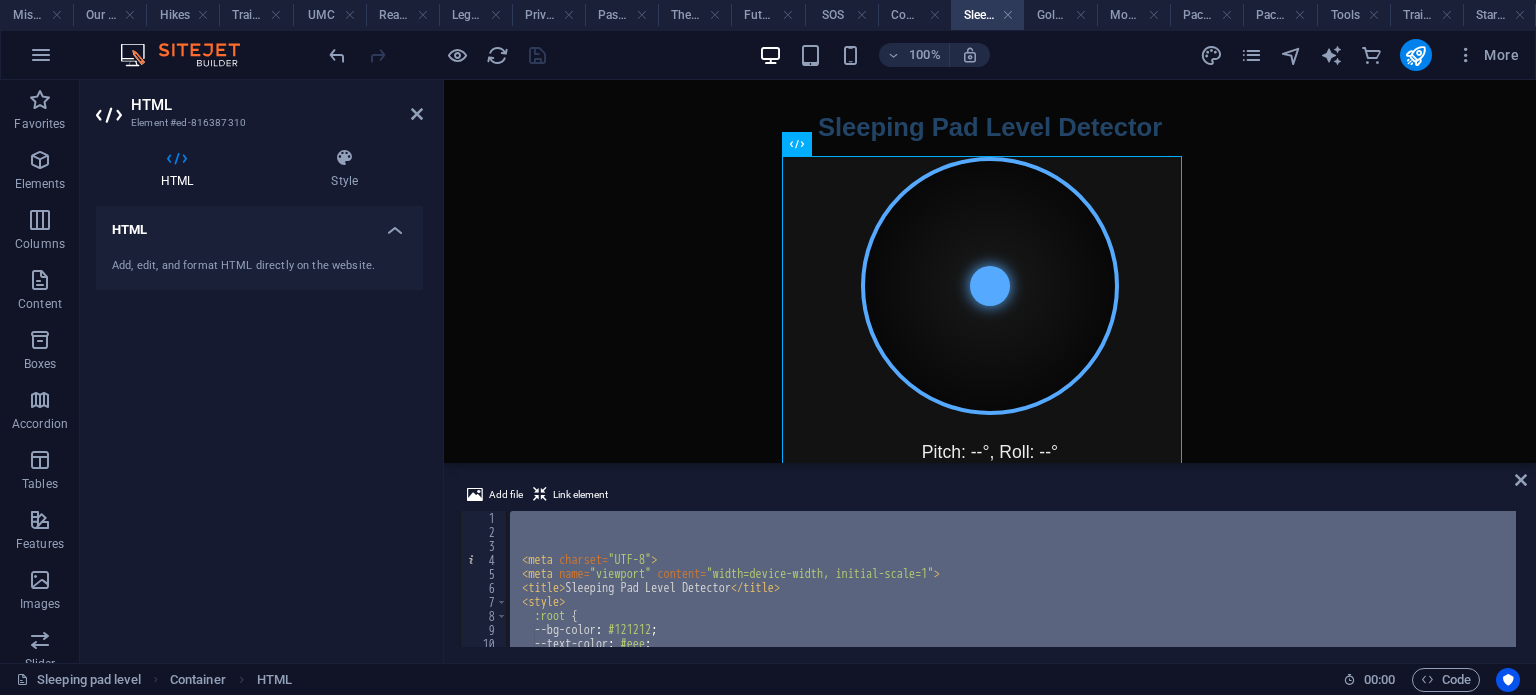 type on "<meta charset="UTF-8">" 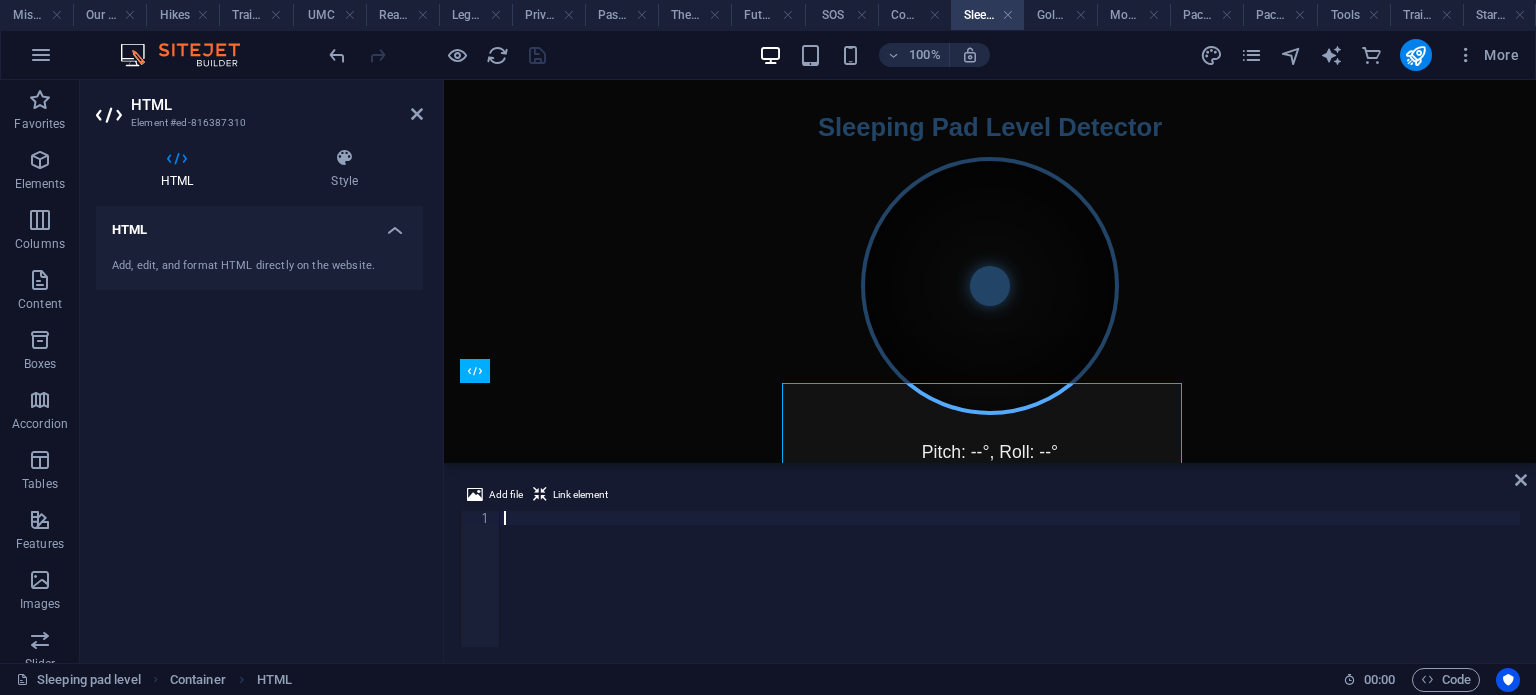 scroll, scrollTop: 172, scrollLeft: 0, axis: vertical 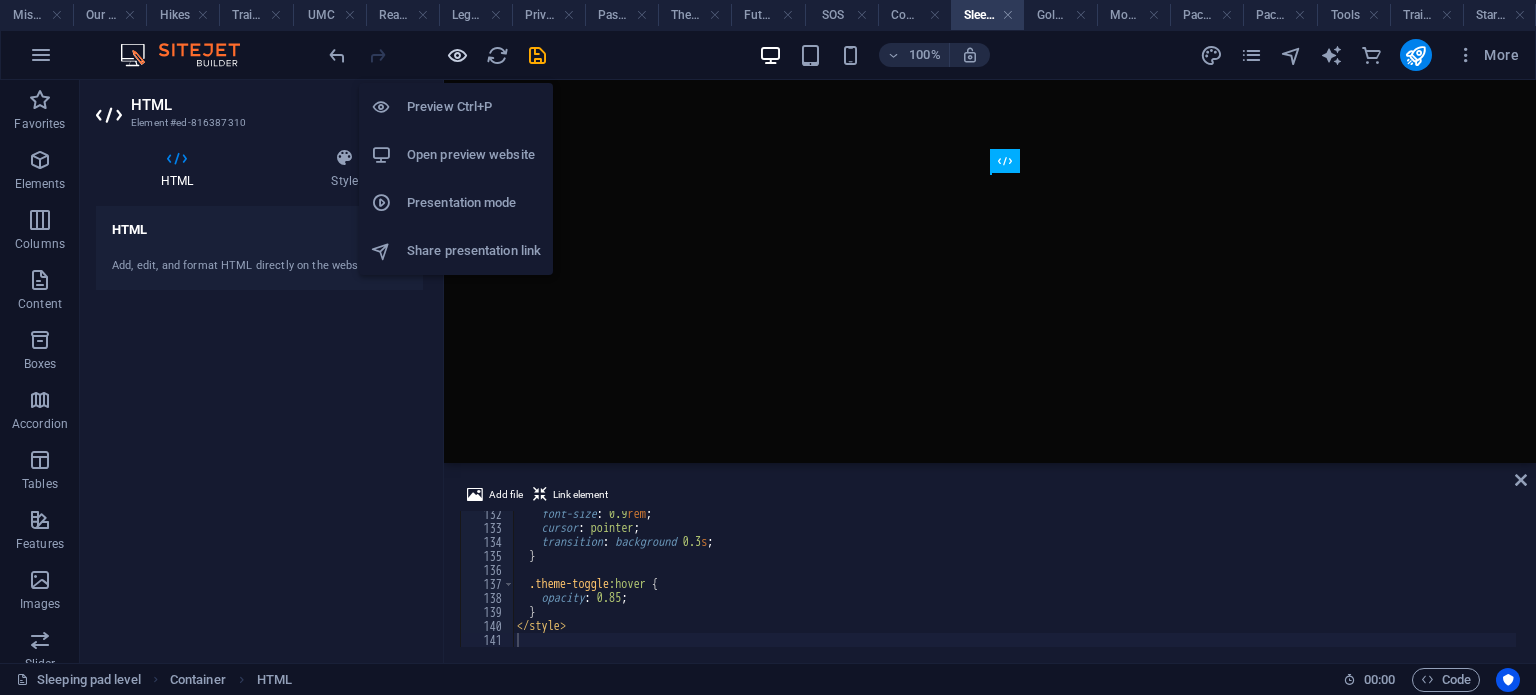 drag, startPoint x: 461, startPoint y: 55, endPoint x: 973, endPoint y: 193, distance: 530.2716 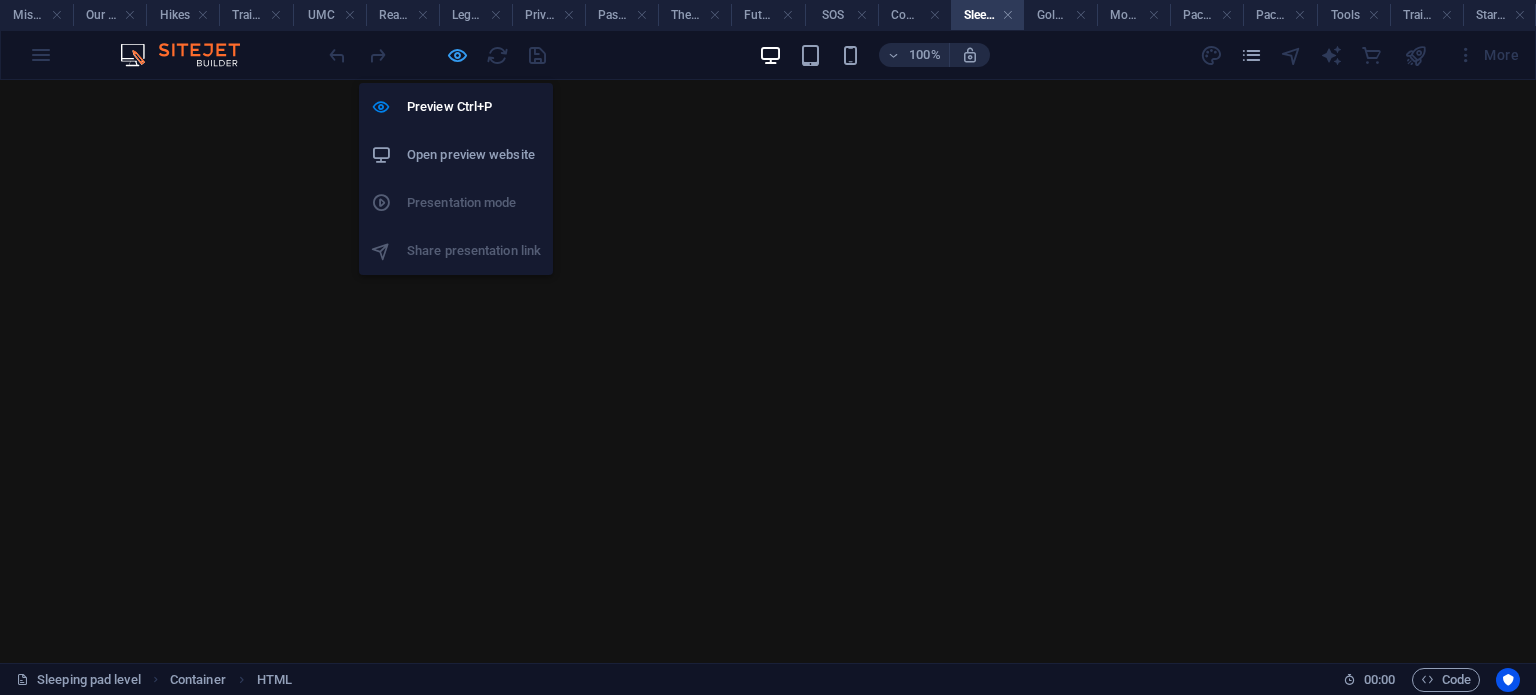 click at bounding box center [457, 55] 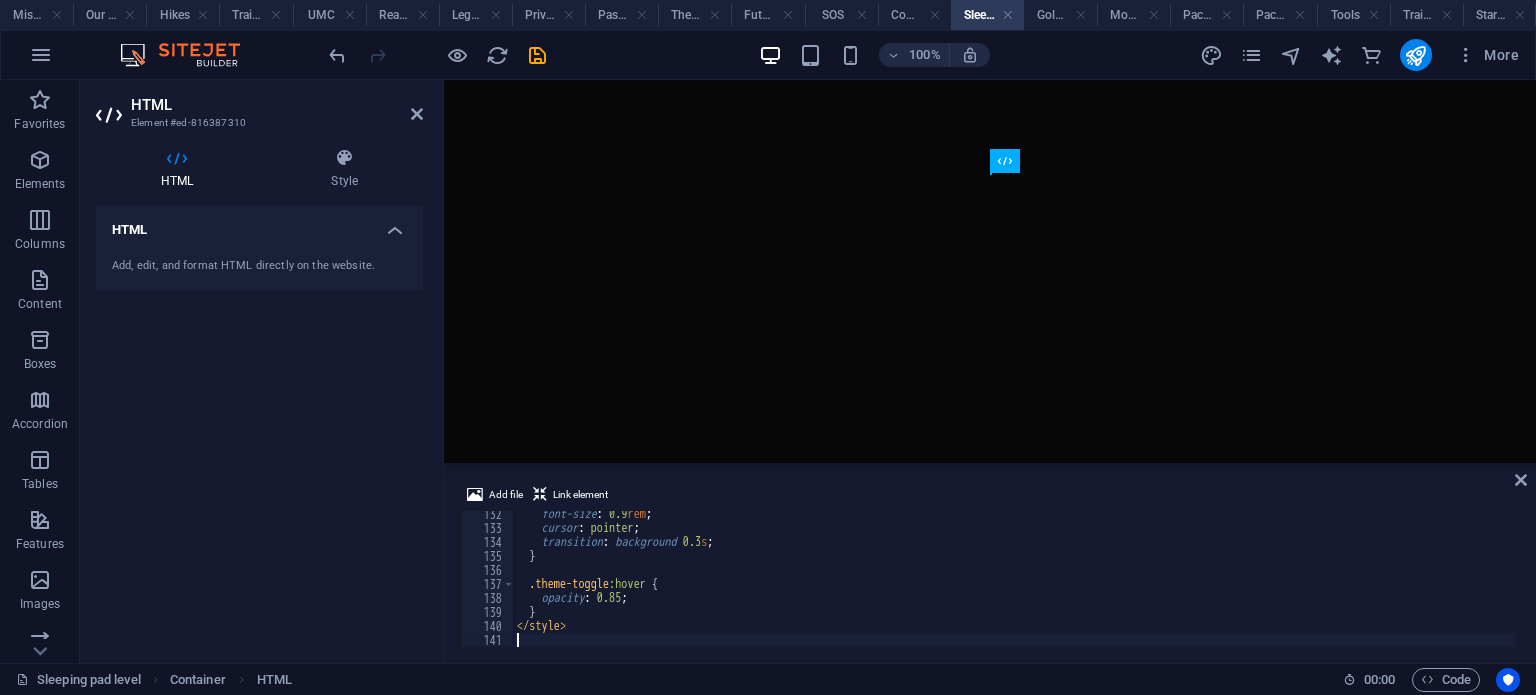 click at bounding box center [337, 55] 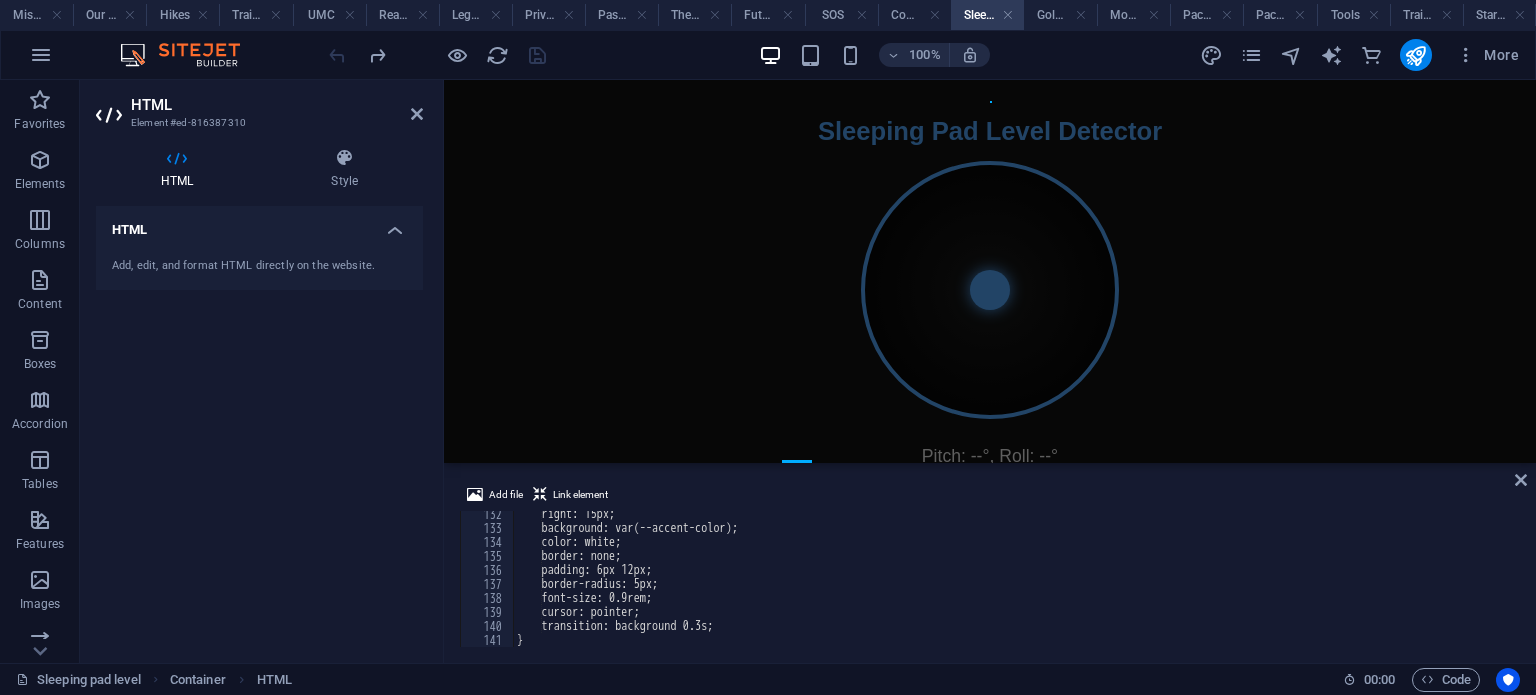 scroll, scrollTop: 1838, scrollLeft: 0, axis: vertical 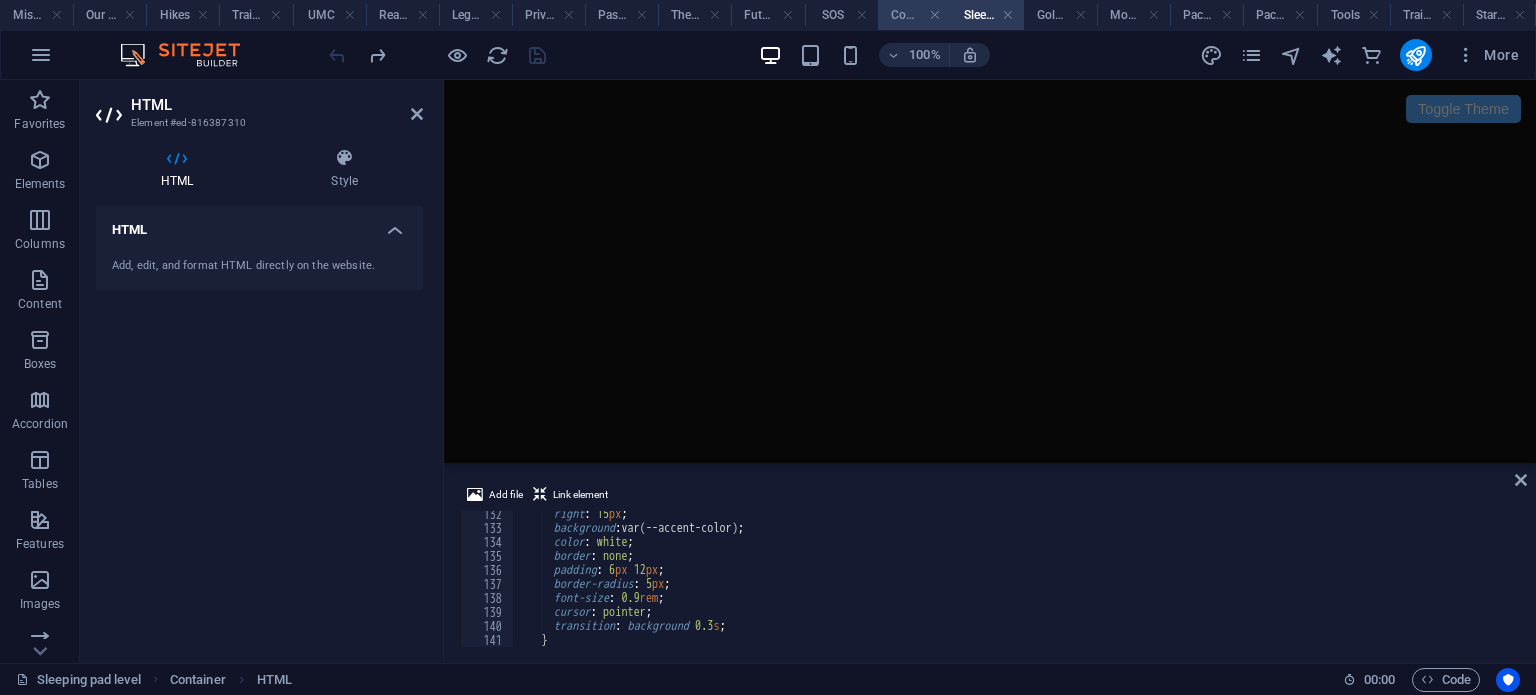 click on "Compass" at bounding box center [914, 15] 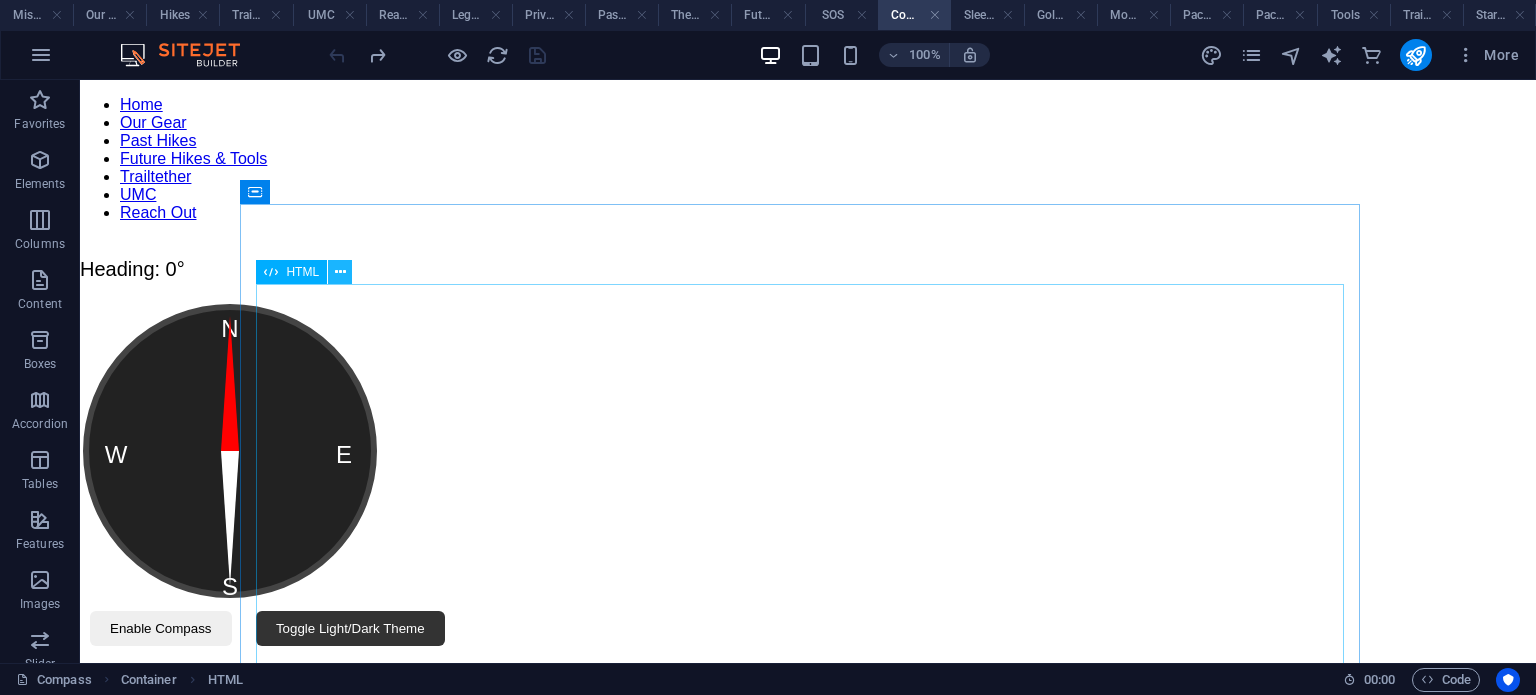 click at bounding box center (340, 272) 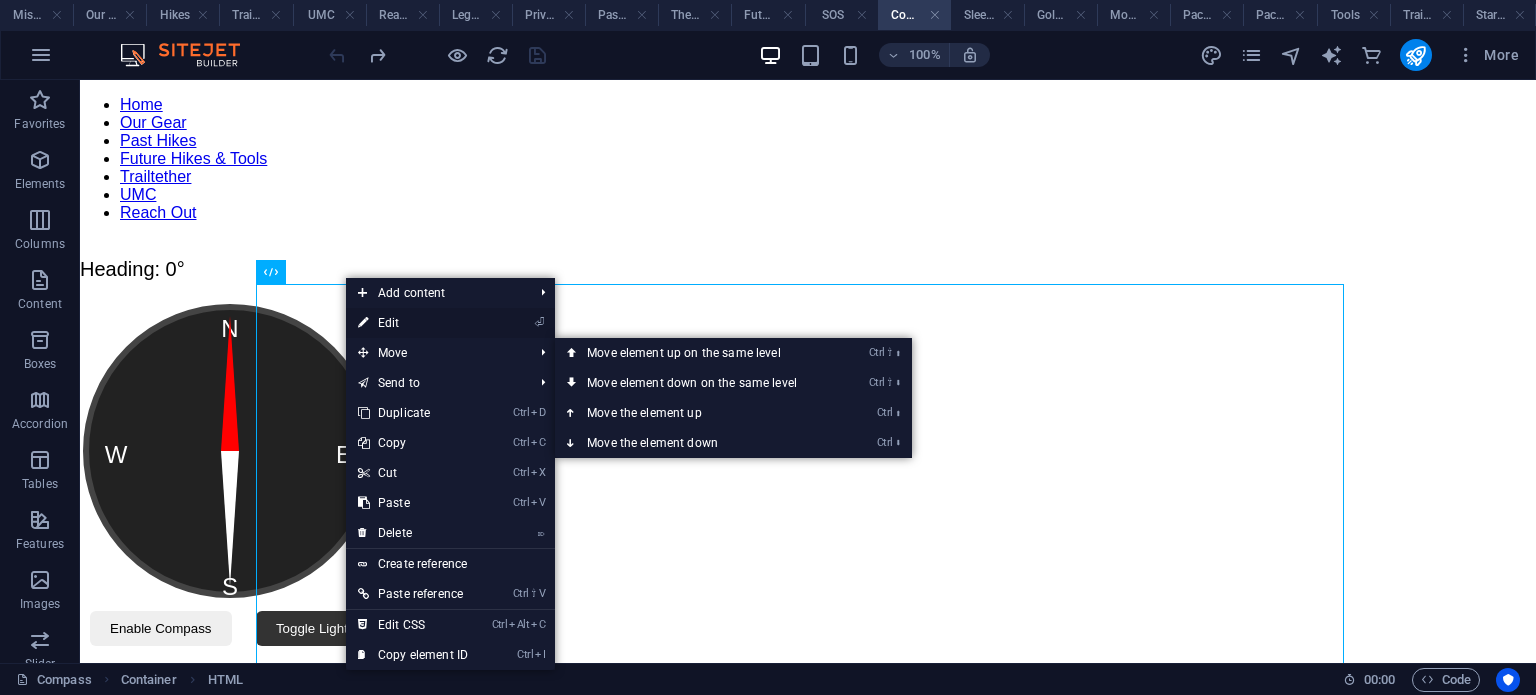 click on "⏎  Edit" at bounding box center [413, 323] 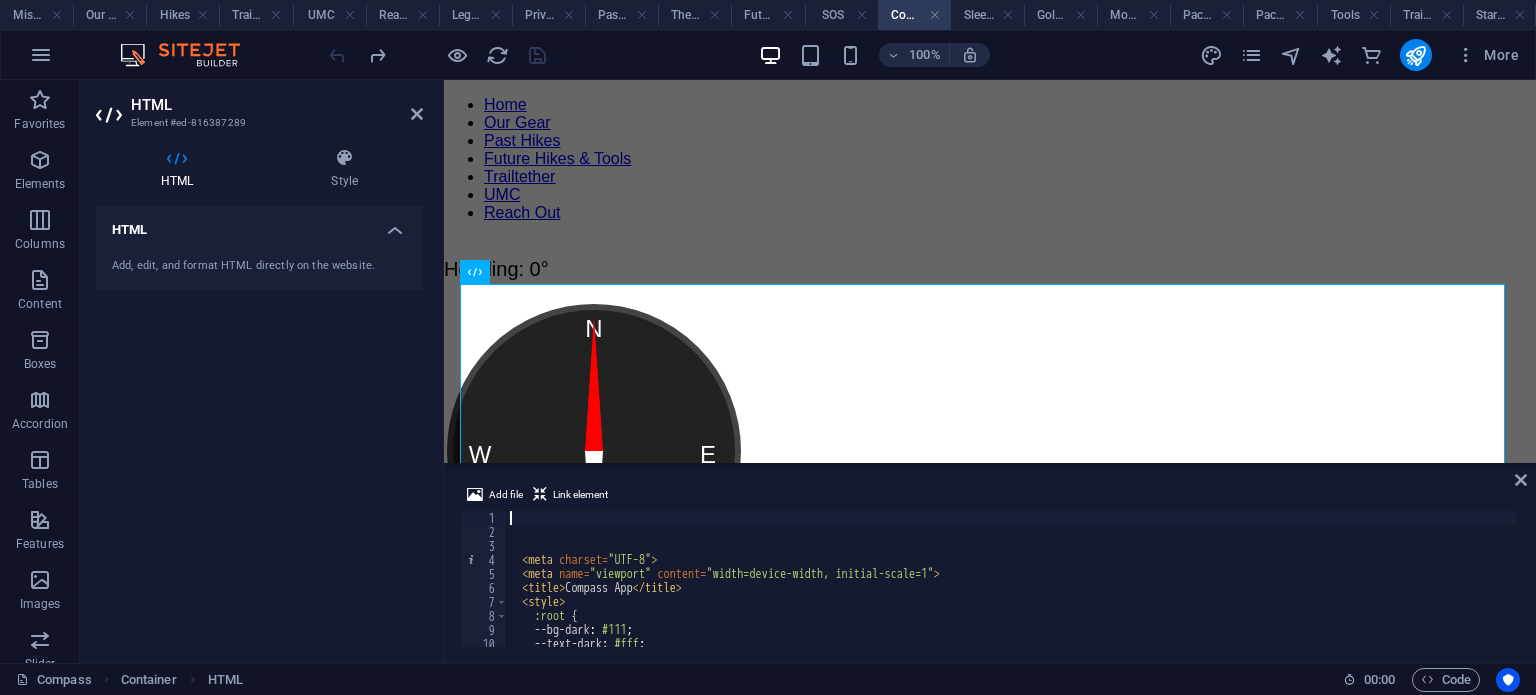 click on "< meta   charset = "UTF-8" >    < meta   name = "viewport"   content = "width=device-width, initial-scale=1" >    < title > Compass App </ title >    < style >      :root   {        --bg-dark :   #111 ;        --text-dark :   #fff ;        --accent-dark :   #333 ;" at bounding box center [1871, 591] 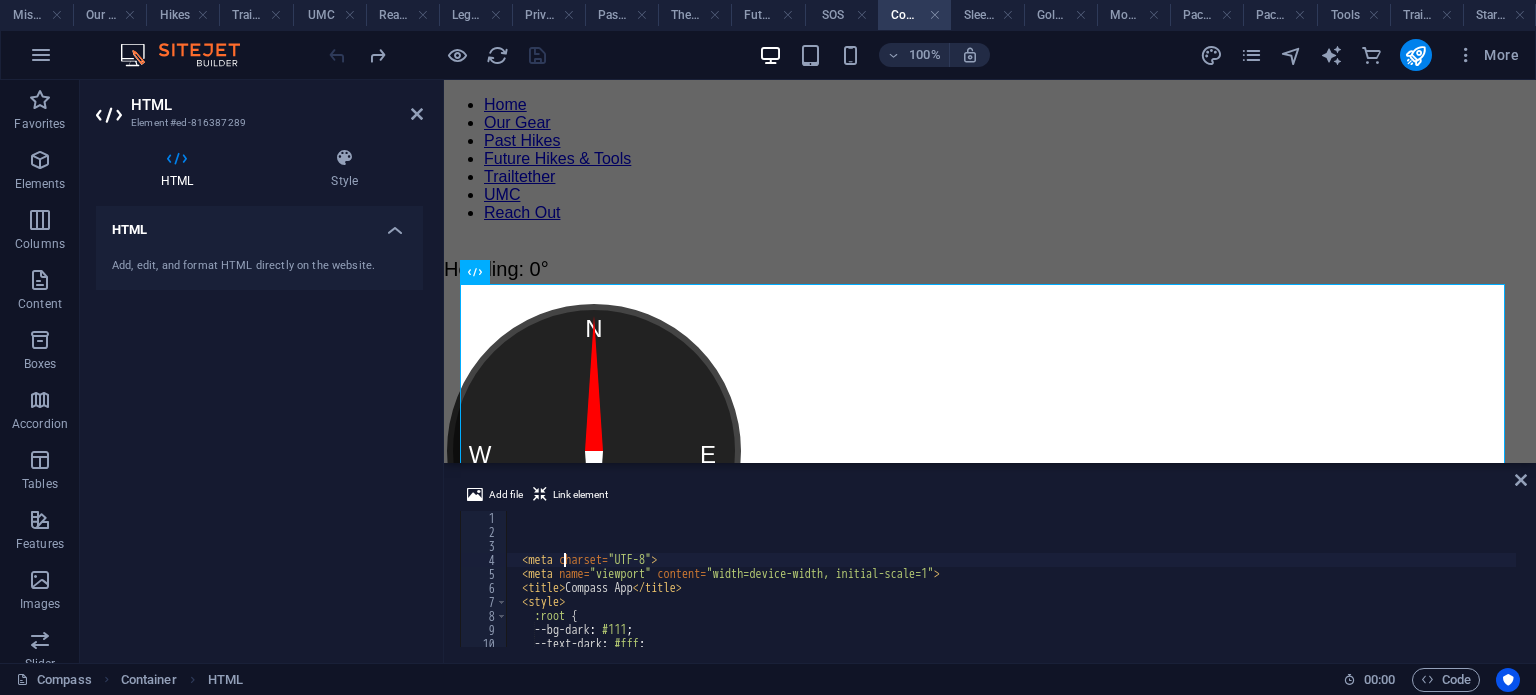 type 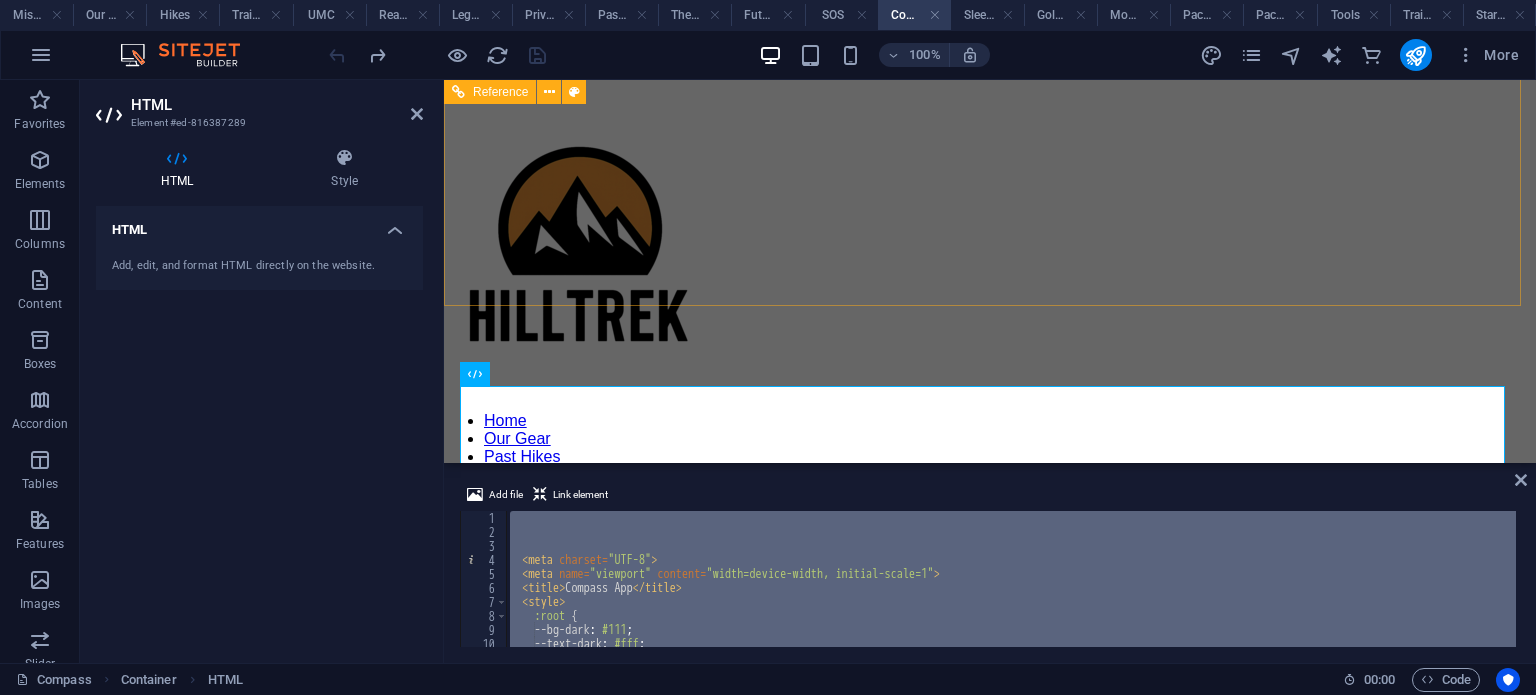 scroll, scrollTop: 0, scrollLeft: 0, axis: both 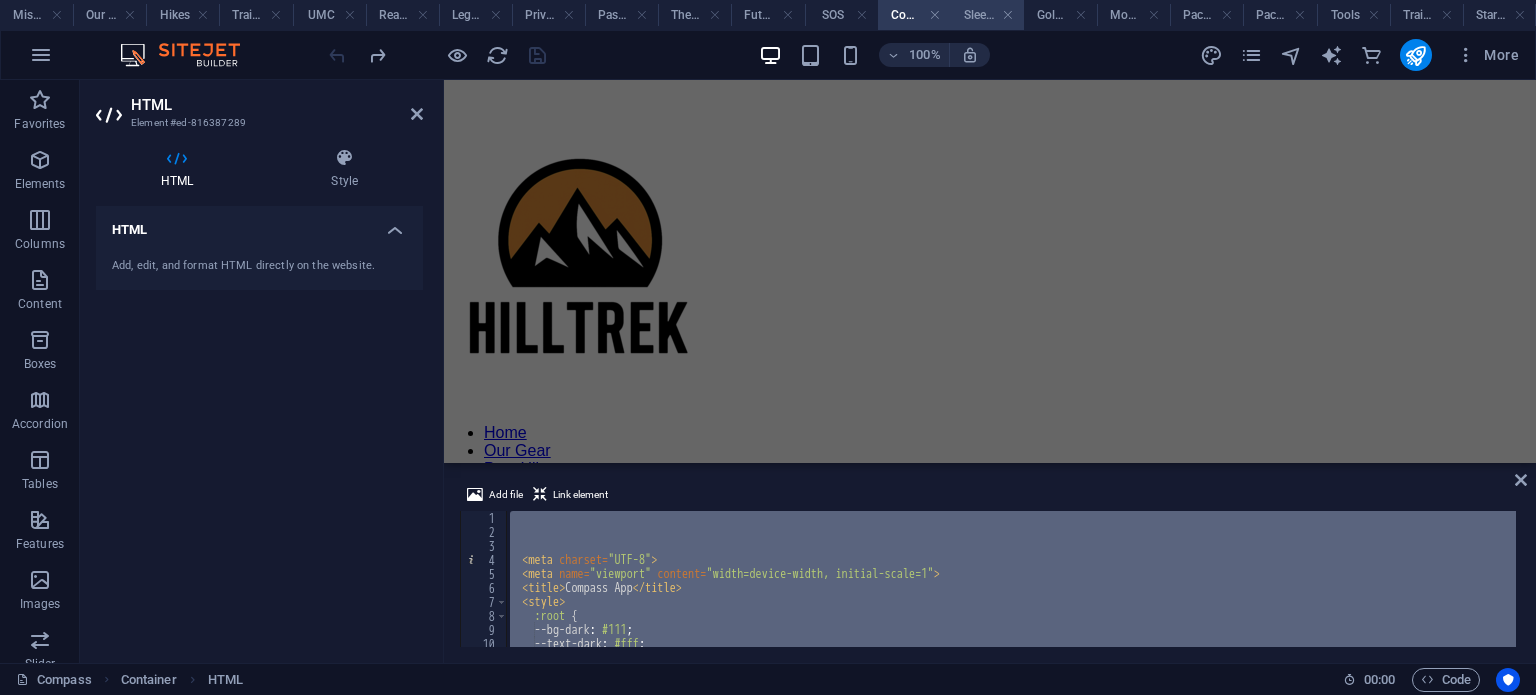 click on "Sleeping pad level" at bounding box center (987, 15) 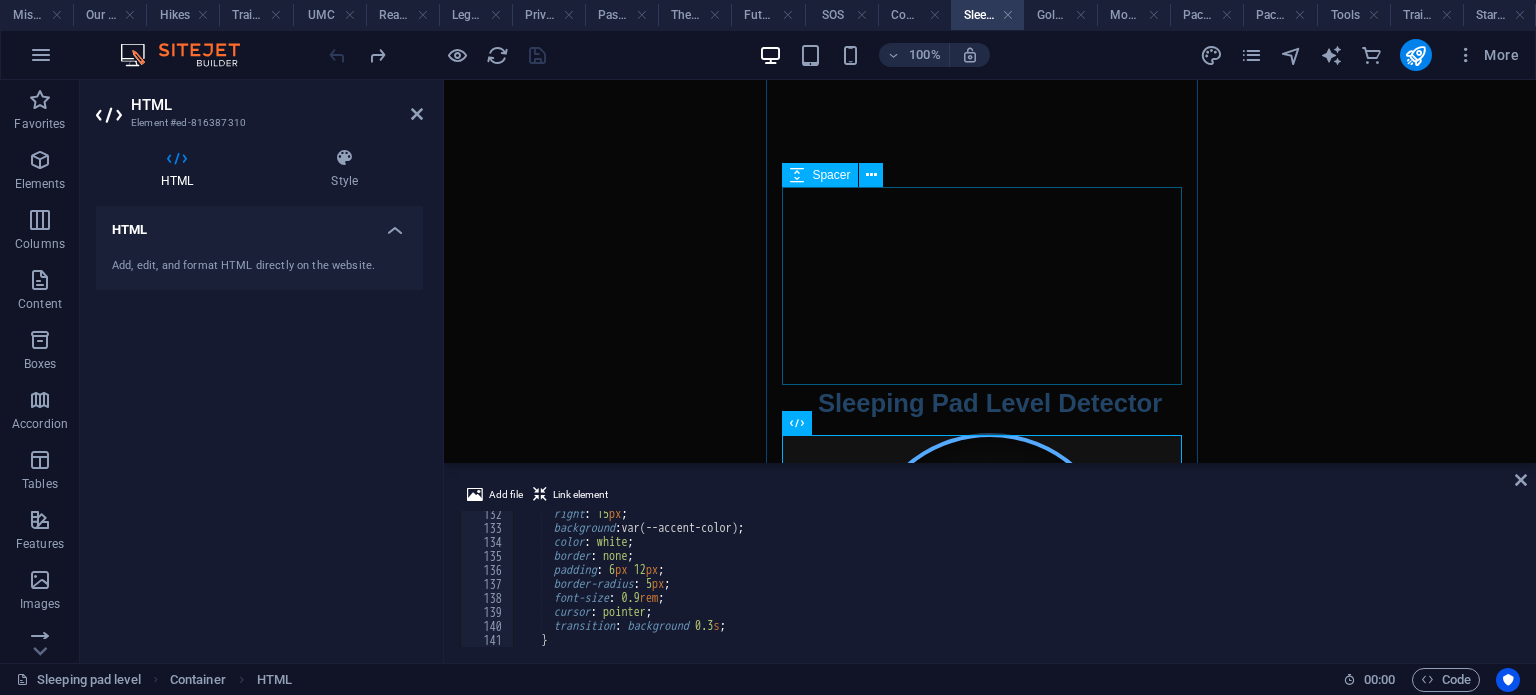 scroll, scrollTop: 120, scrollLeft: 0, axis: vertical 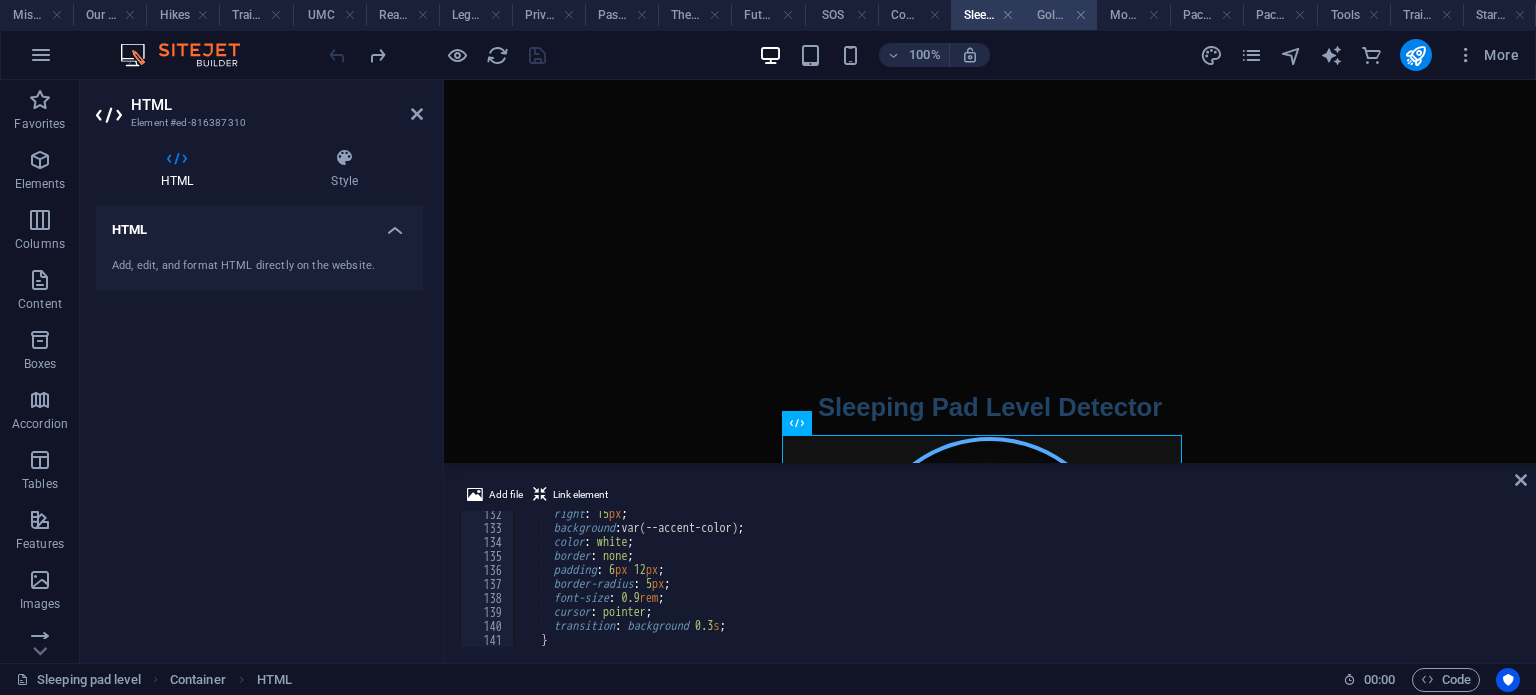 click on "Golden Hour" at bounding box center [1060, 15] 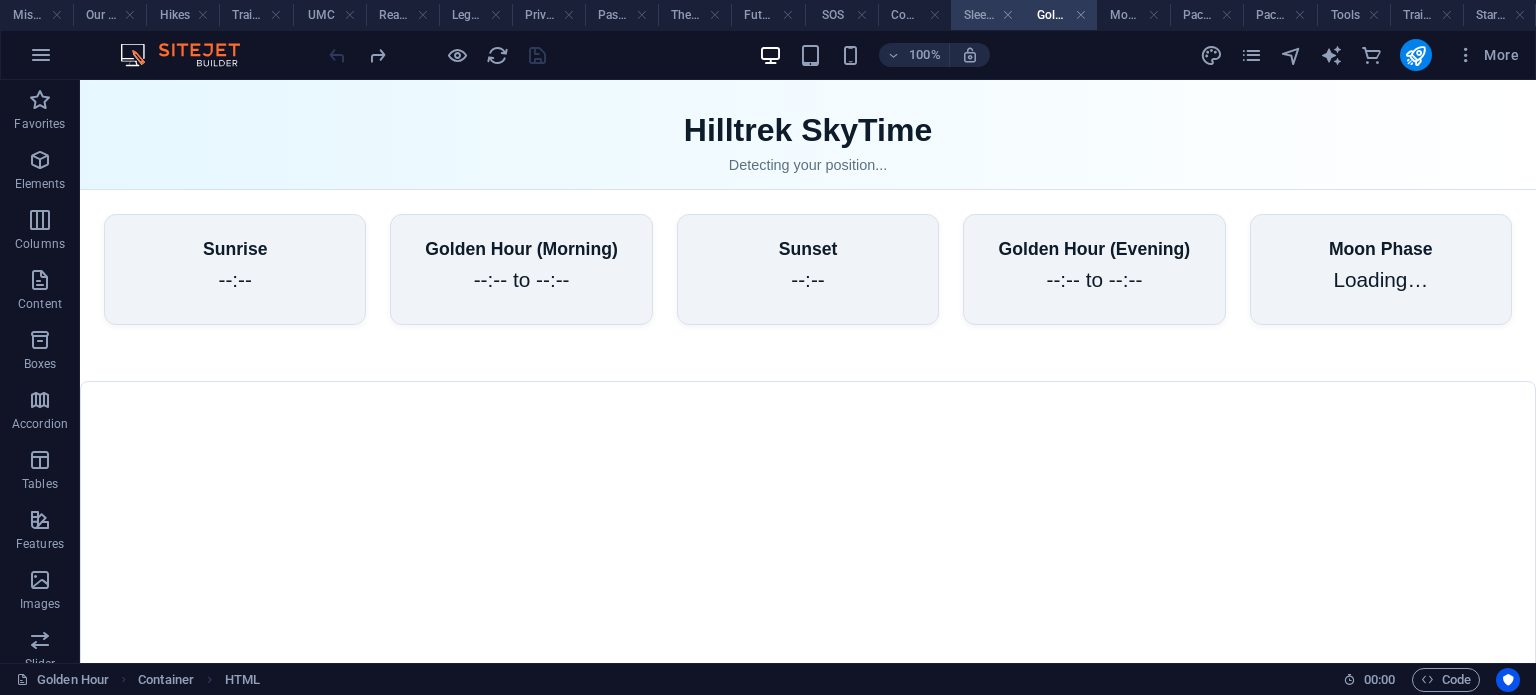 click on "Sleeping pad level" at bounding box center (987, 15) 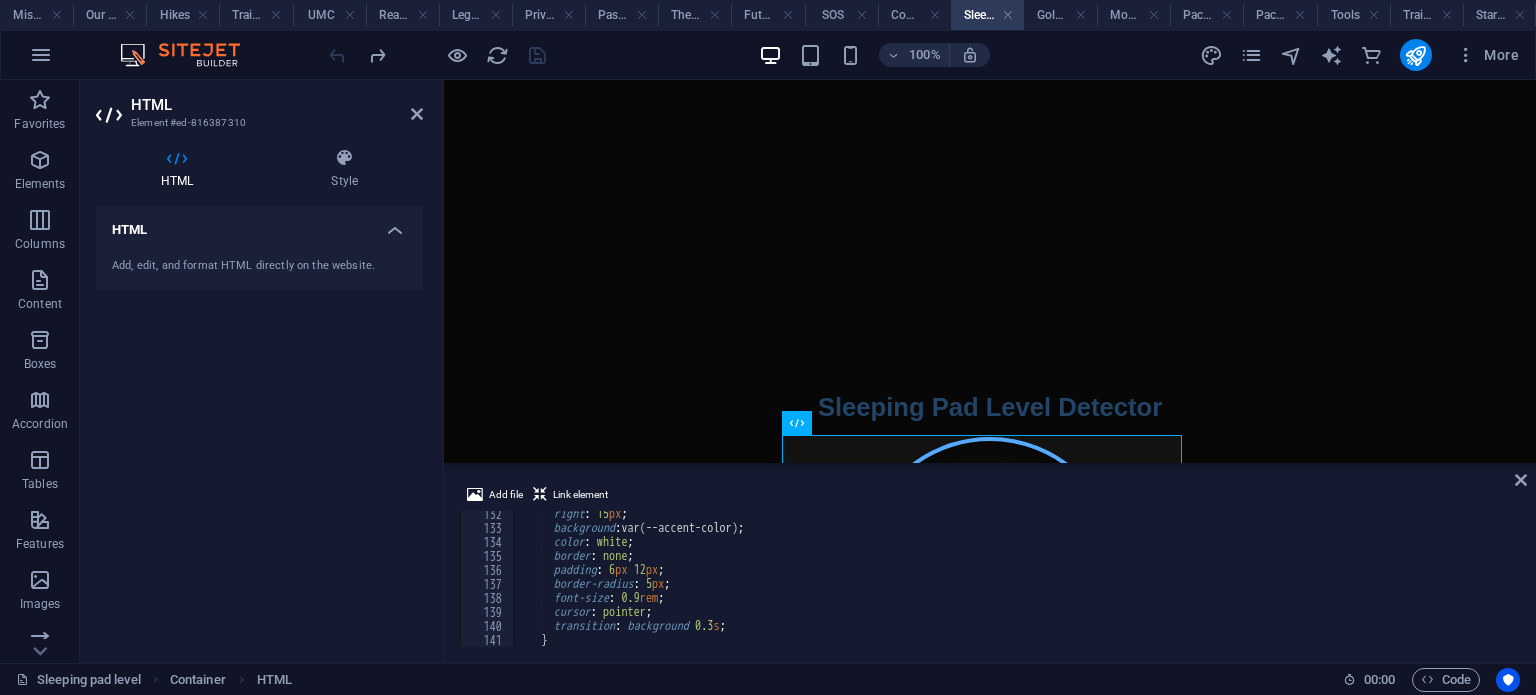 type on "color: white;" 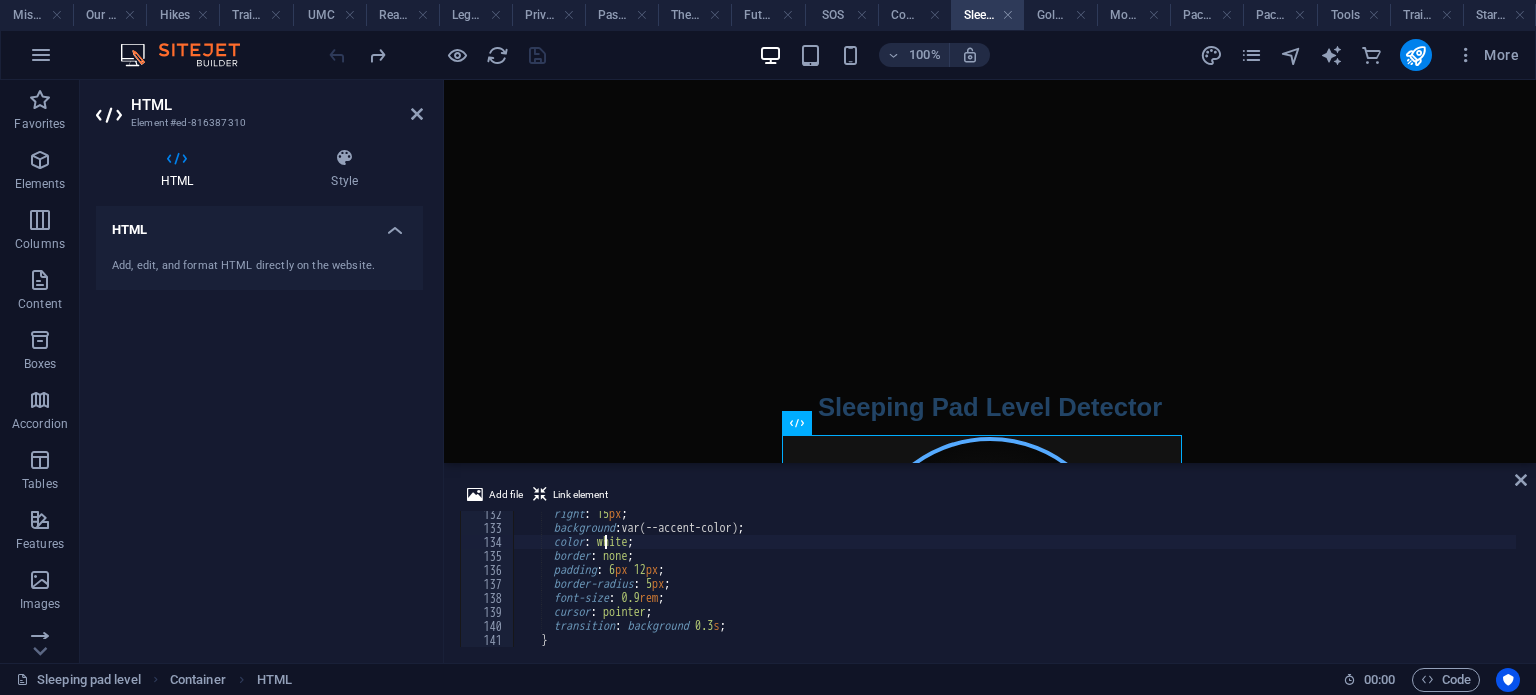 click on "right :   15 px ;         background :  var(--accent-color) ;         color :   white ;         border :   none ;         padding :   6 px   12 px ;         border-radius :   5 px ;         font-size :   0.9 rem ;         cursor :   pointer ;         transition :   background   0.3 s ;      }" at bounding box center [1767, 587] 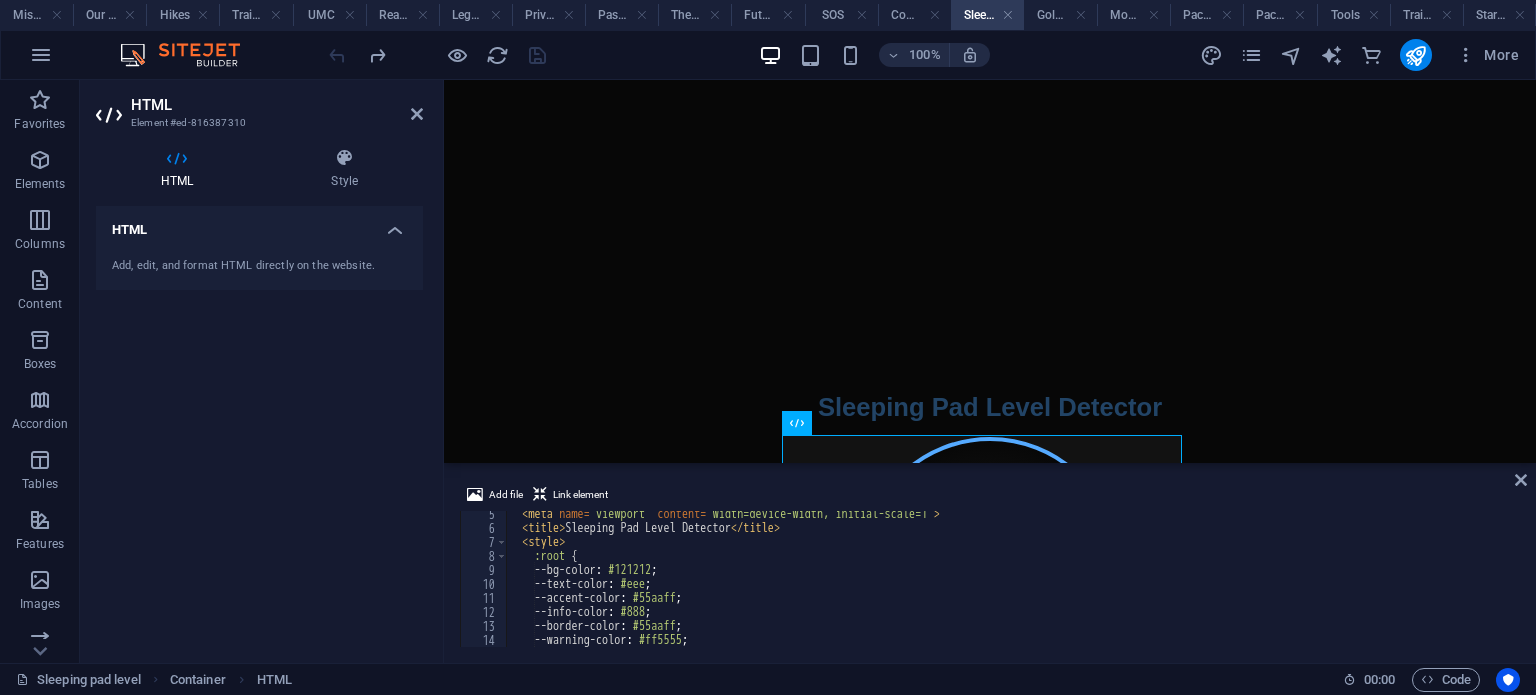 scroll, scrollTop: 60, scrollLeft: 0, axis: vertical 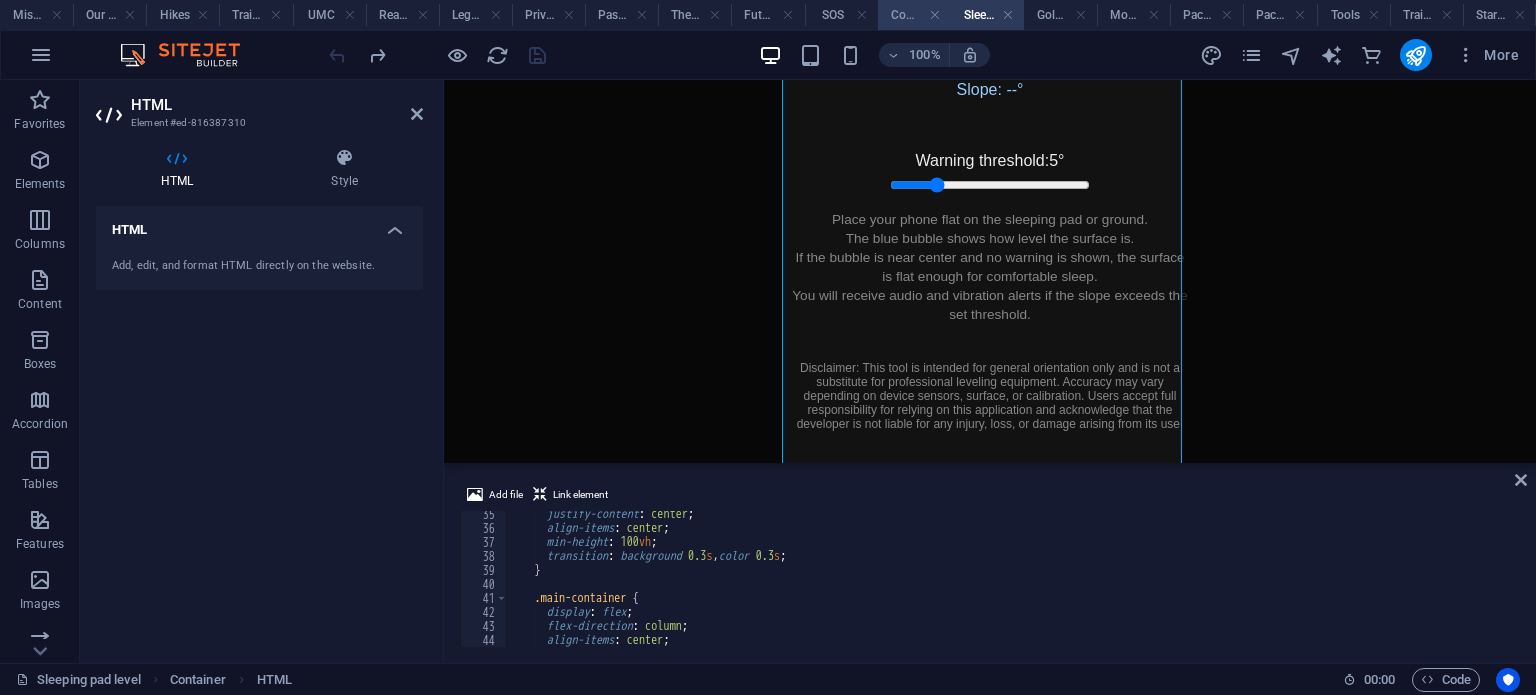 click on "Compass" at bounding box center [914, 15] 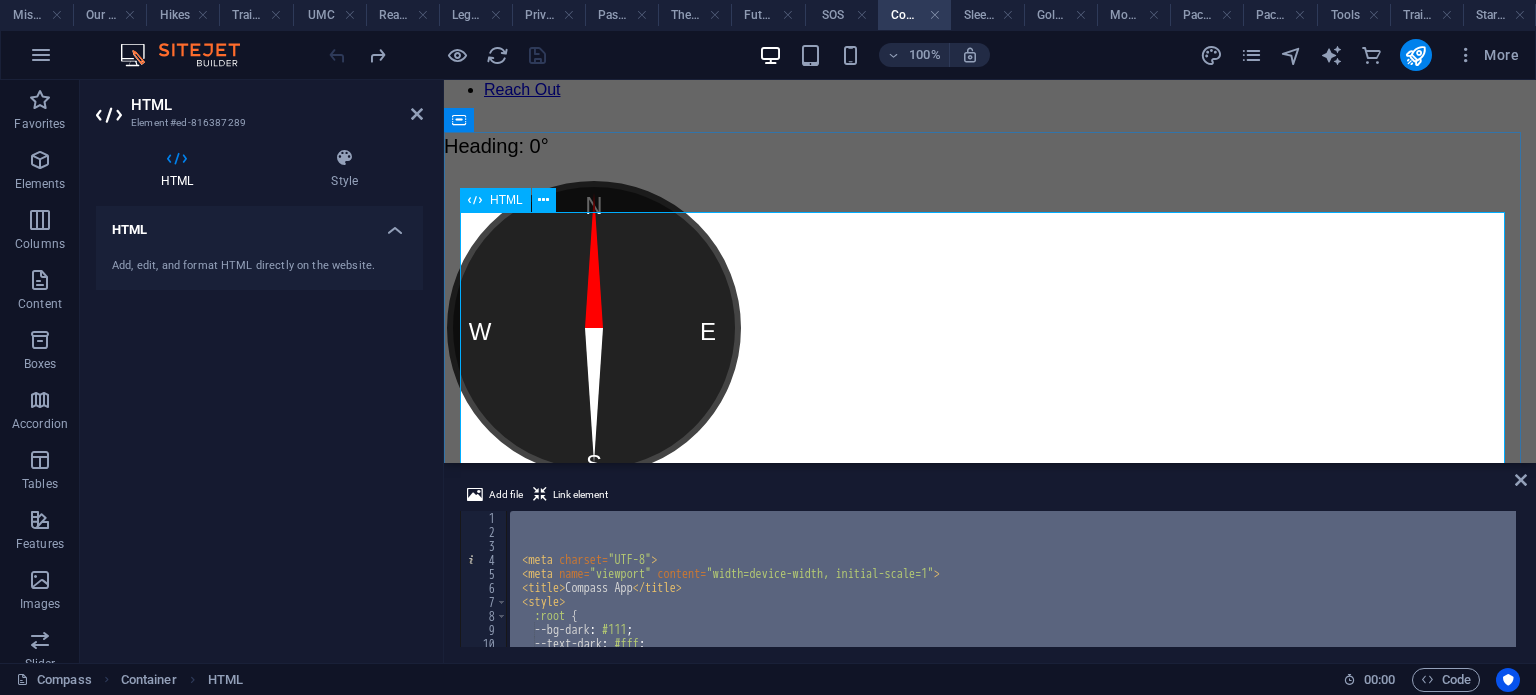 scroll, scrollTop: 500, scrollLeft: 0, axis: vertical 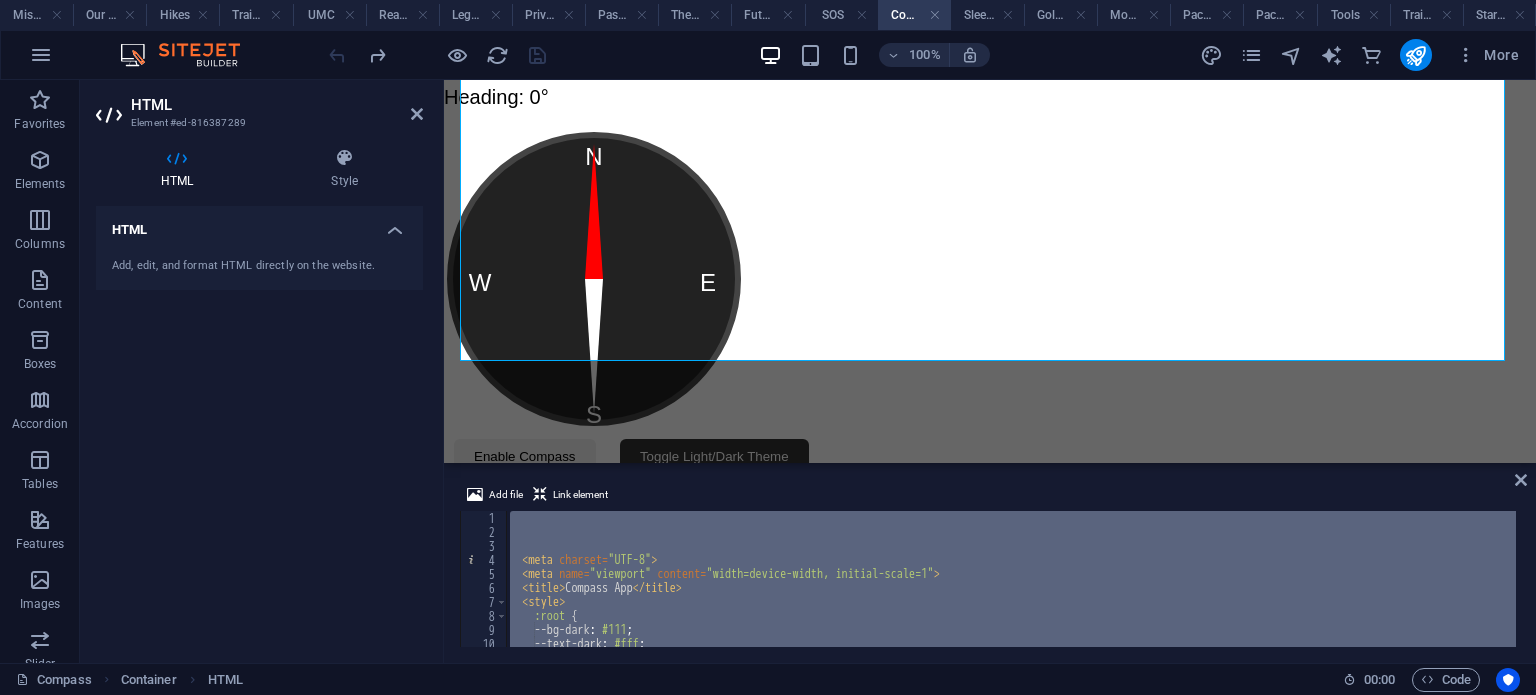 click on "< meta   charset = "UTF-8" >    < meta   name = "viewport"   content = "width=device-width, initial-scale=1" >    < title > Compass App </ title >    < style >      :root   {        --bg-dark :   #111 ;        --text-dark :   #fff ;        --accent-dark :   #333 ;" at bounding box center (1011, 579) 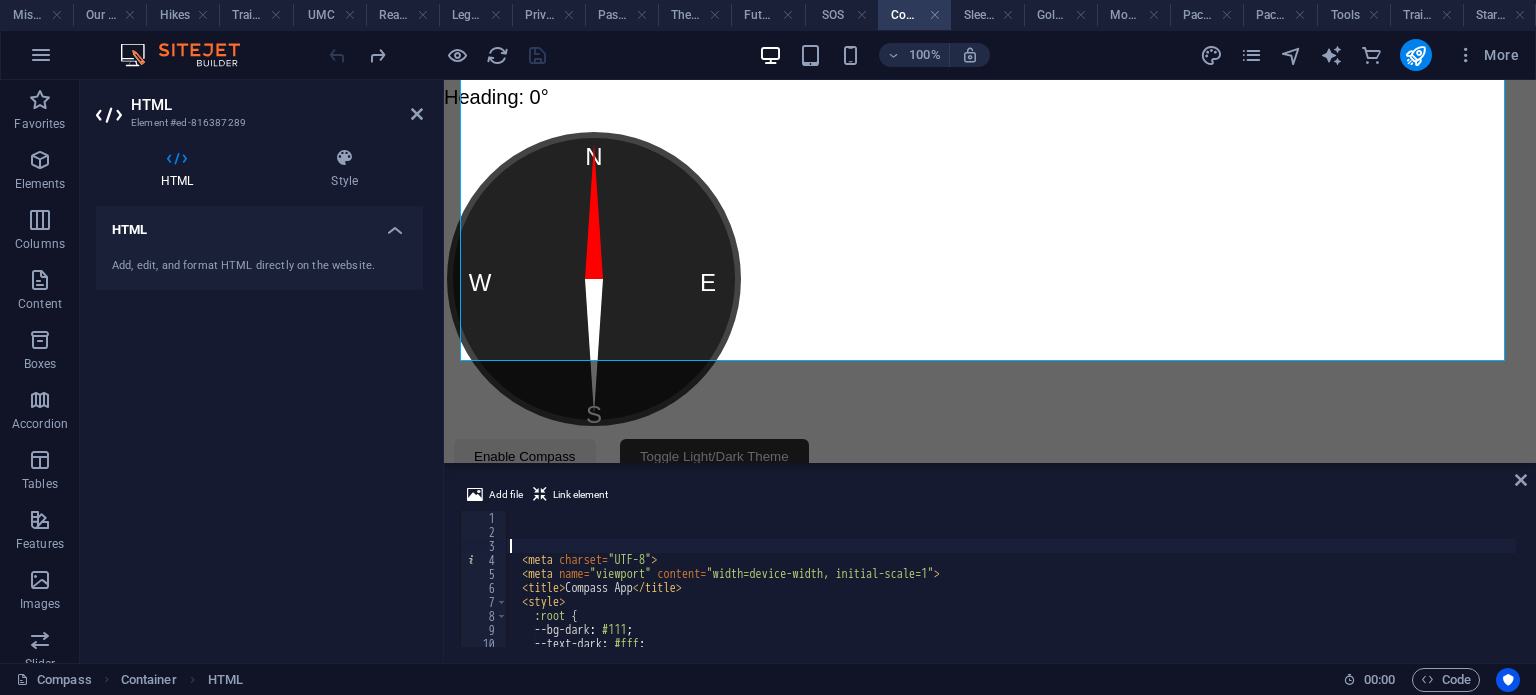 click on "< meta   charset = "UTF-8" >    < meta   name = "viewport"   content = "width=device-width, initial-scale=1" >    < title > Compass App </ title >    < style >      :root   {        --bg-dark :   #111 ;        --text-dark :   #fff ;        --accent-dark :   #333 ;" at bounding box center [1871, 591] 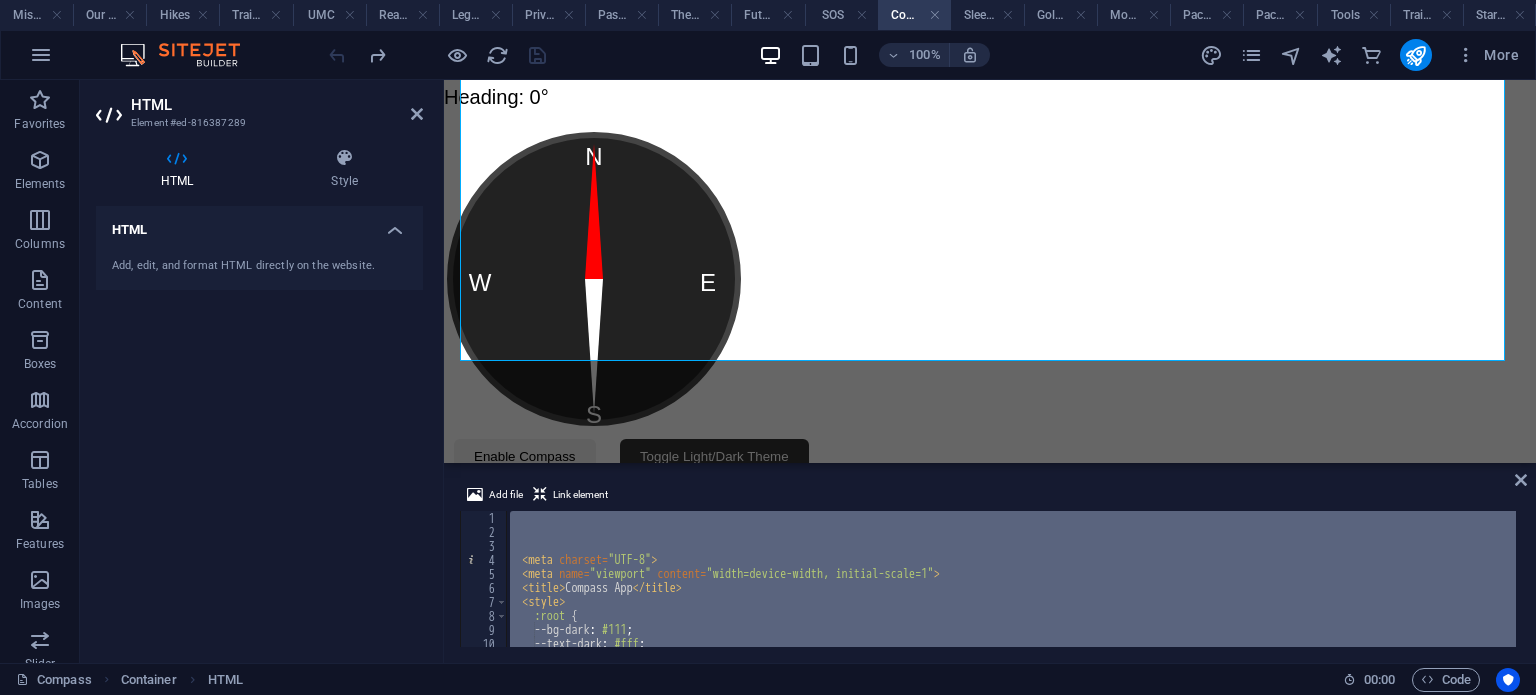 type 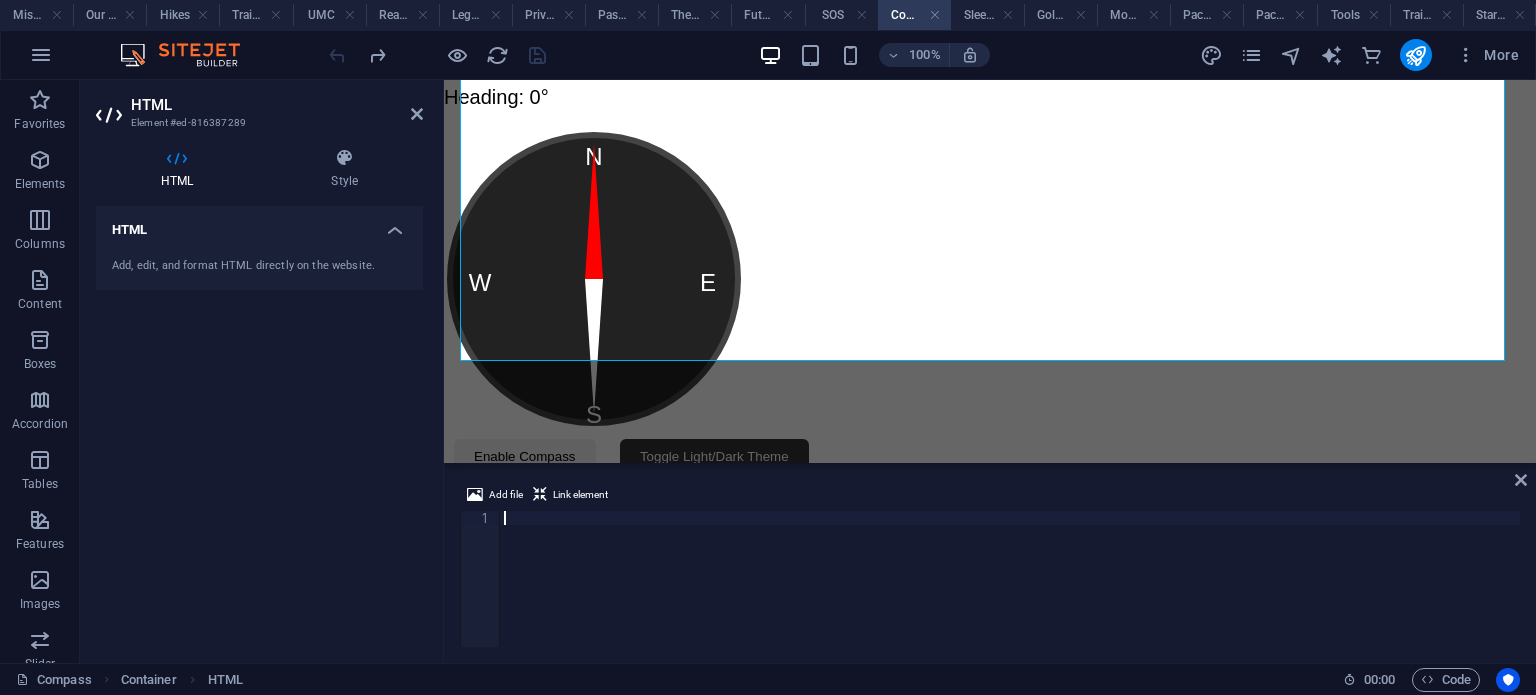 scroll, scrollTop: 0, scrollLeft: 0, axis: both 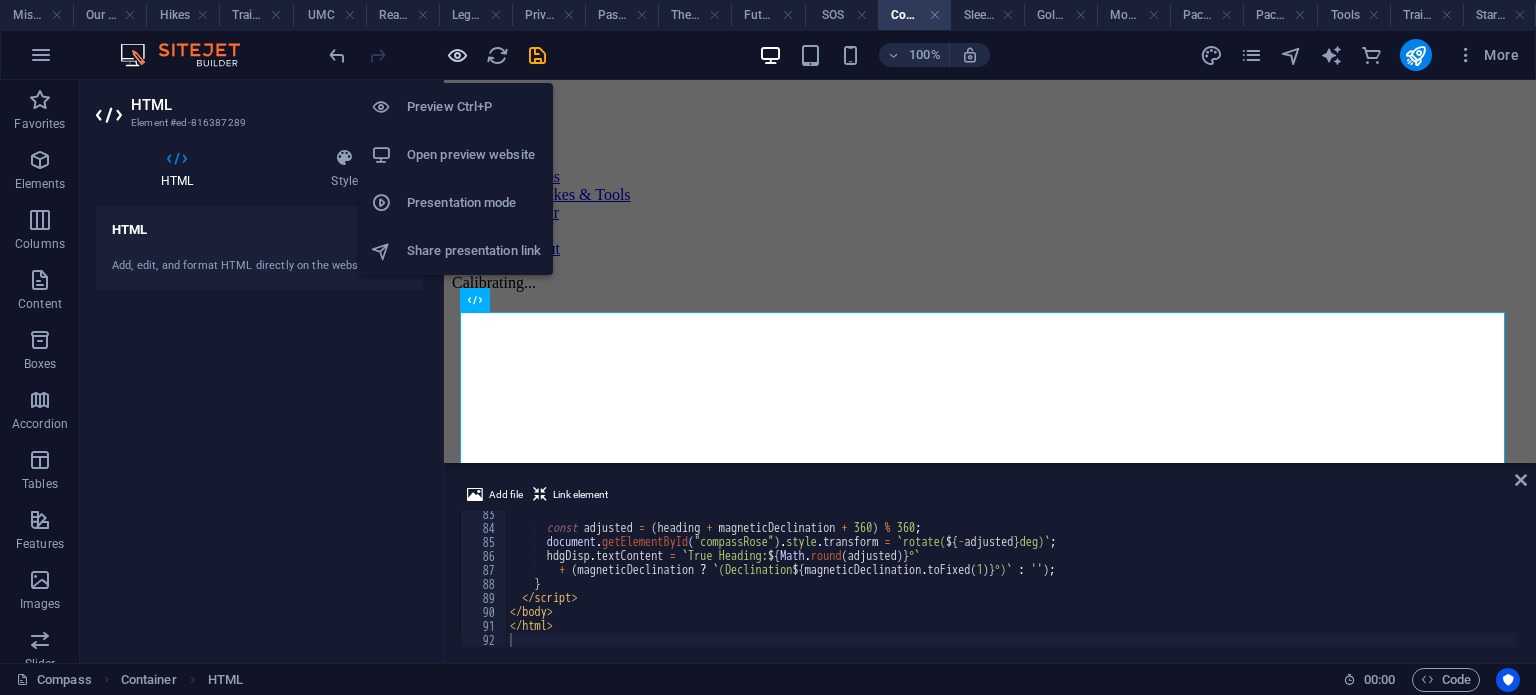 click at bounding box center (457, 55) 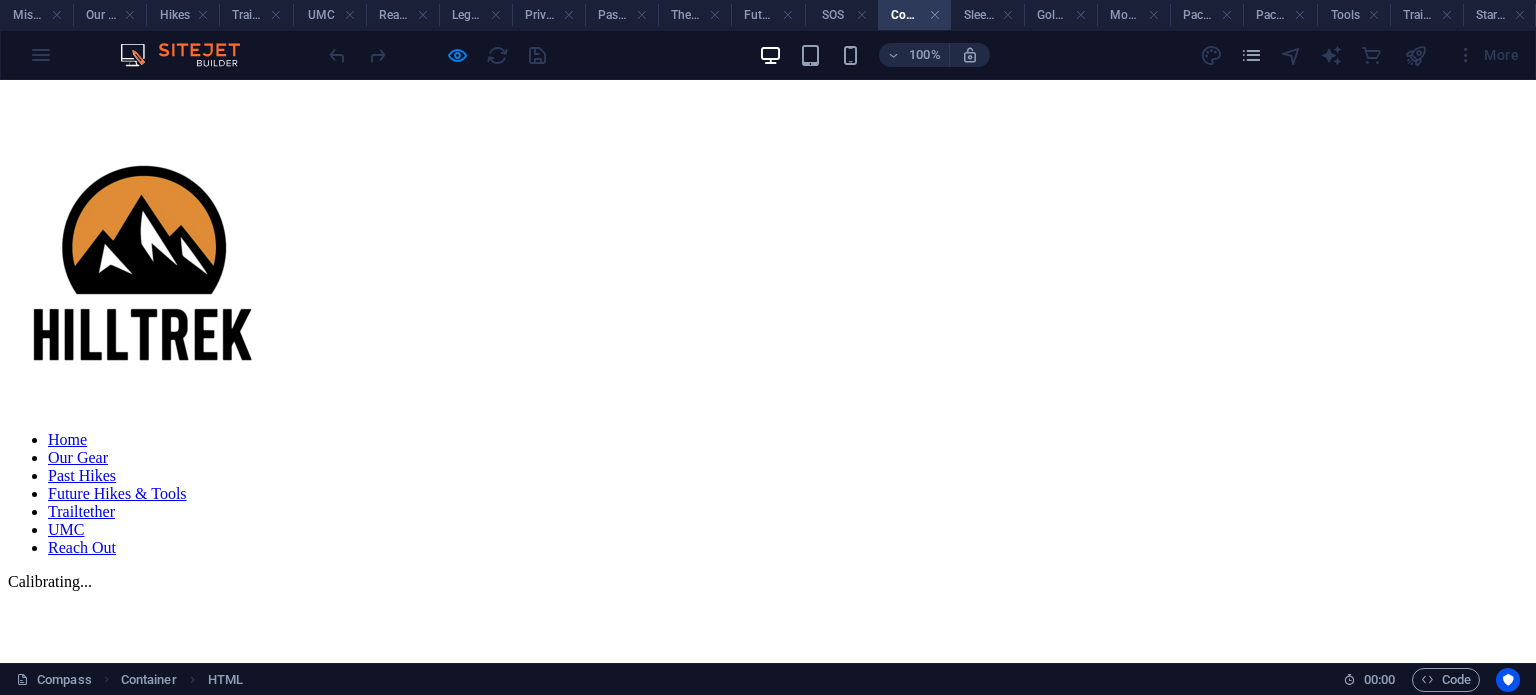 scroll, scrollTop: 0, scrollLeft: 0, axis: both 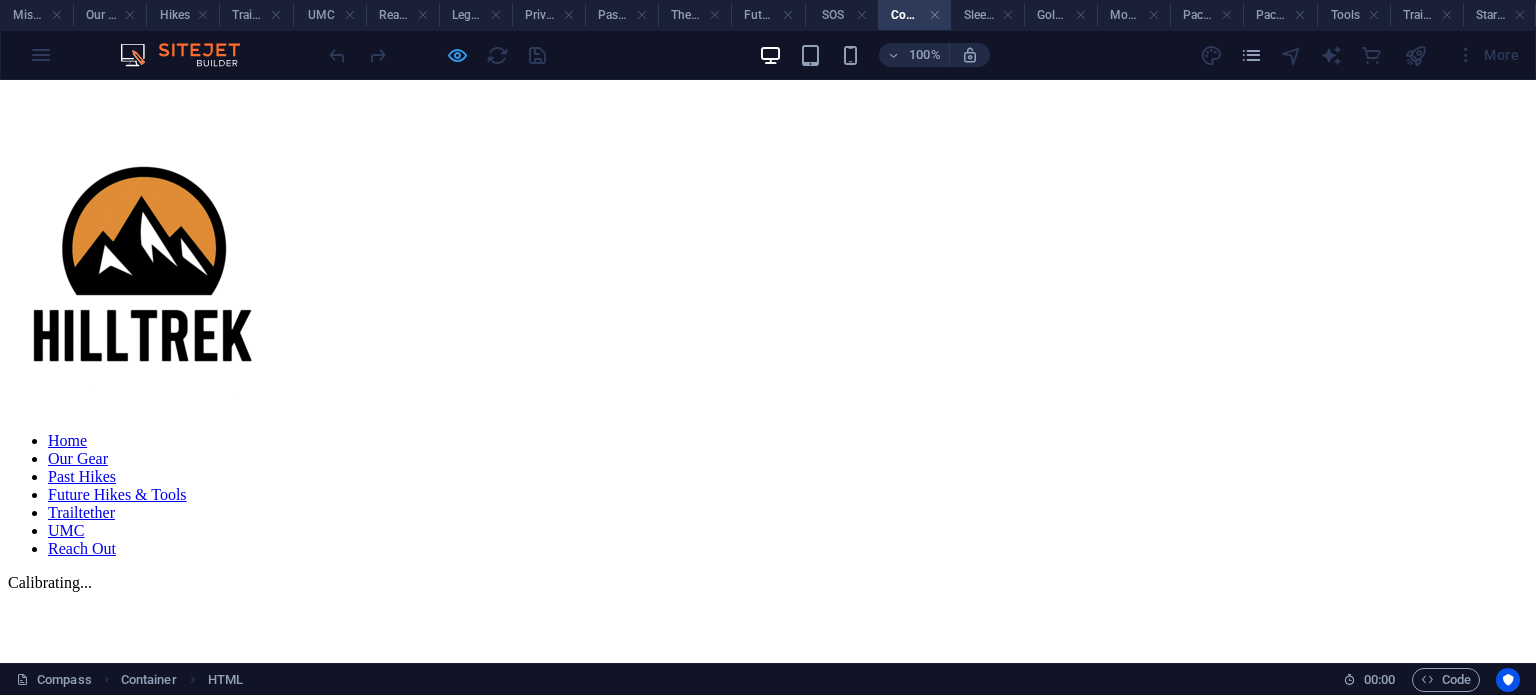 click at bounding box center (457, 55) 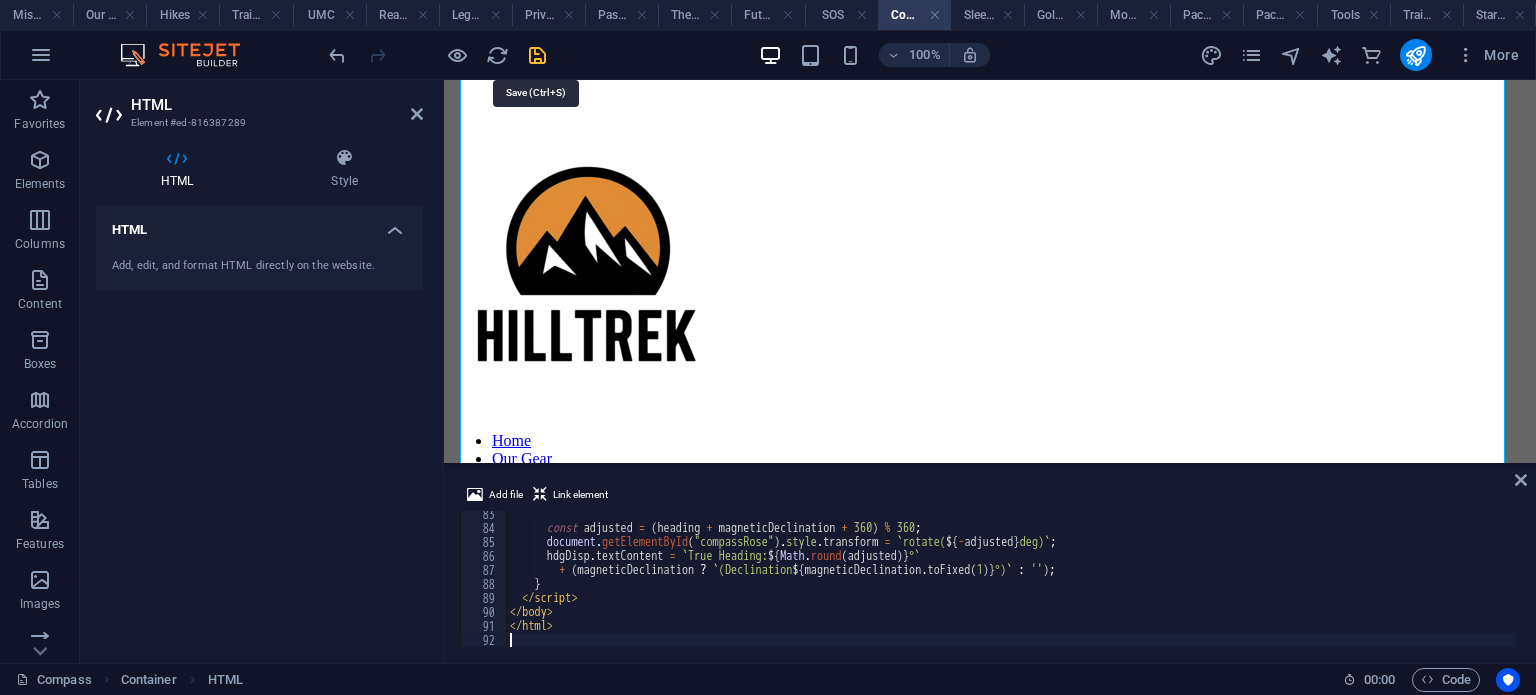 scroll, scrollTop: 956, scrollLeft: 0, axis: vertical 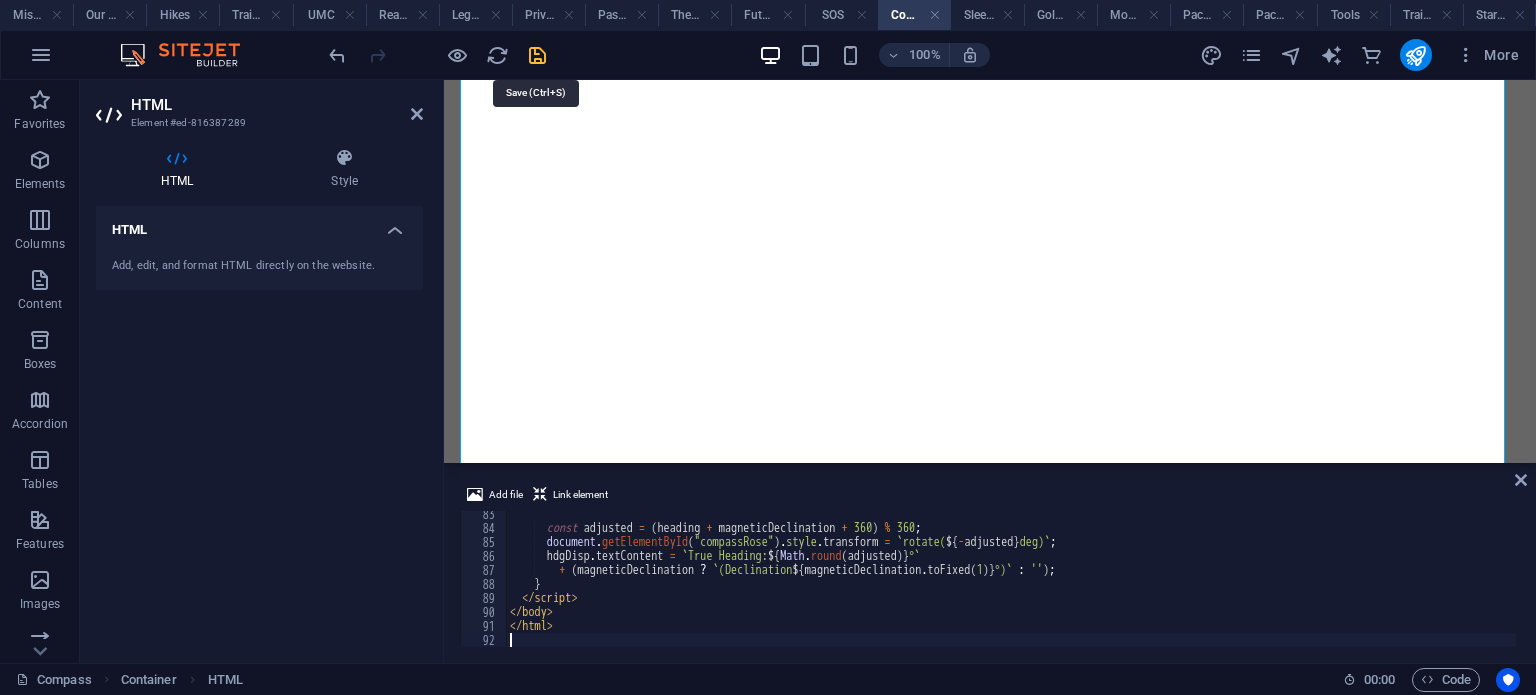 click at bounding box center (537, 55) 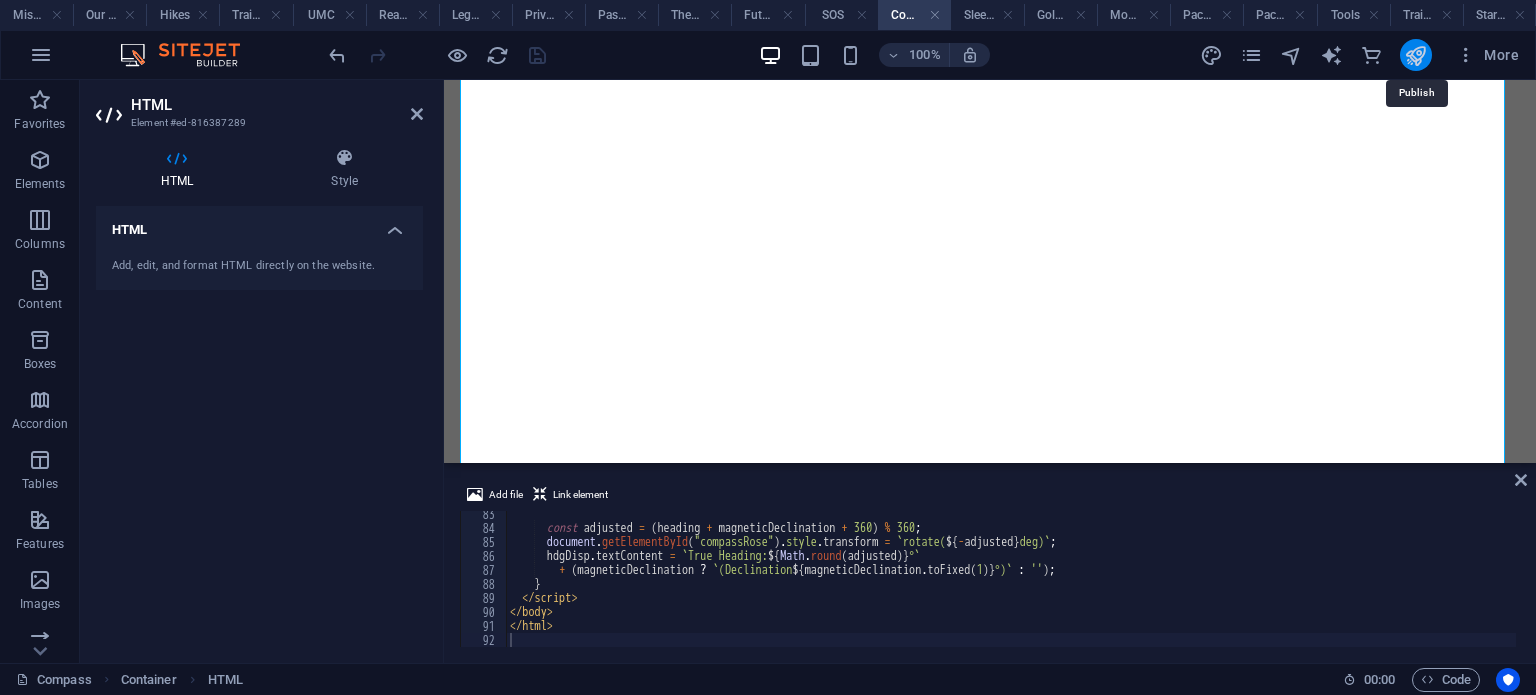 click at bounding box center (1415, 55) 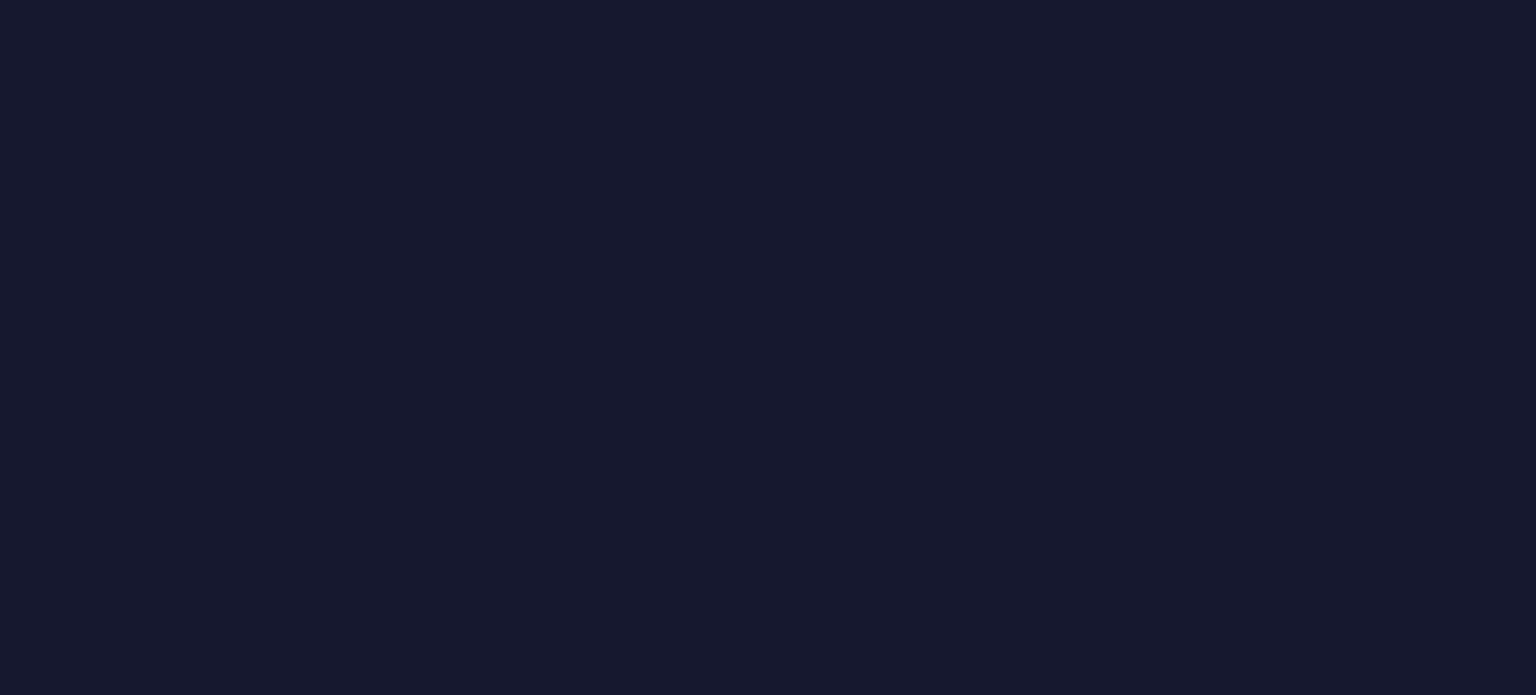 scroll, scrollTop: 0, scrollLeft: 0, axis: both 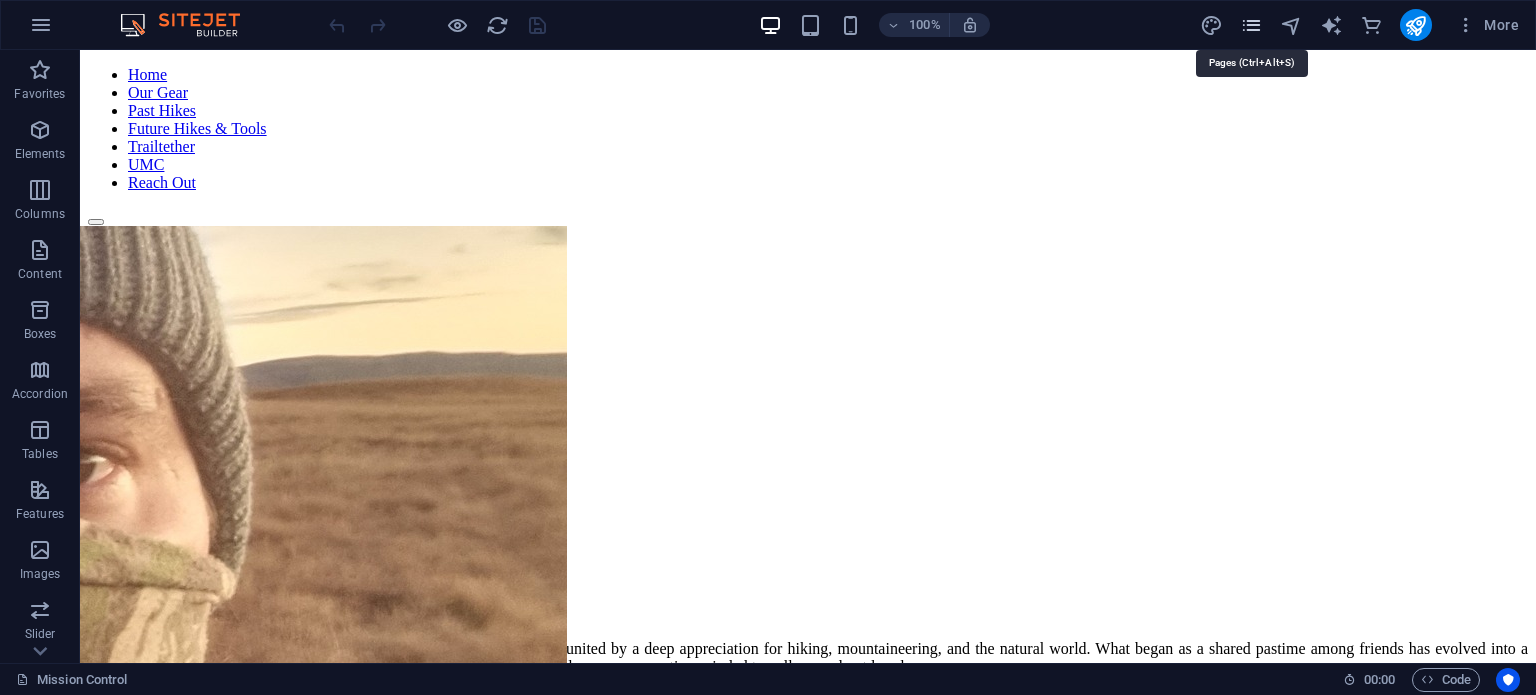 click at bounding box center [1251, 25] 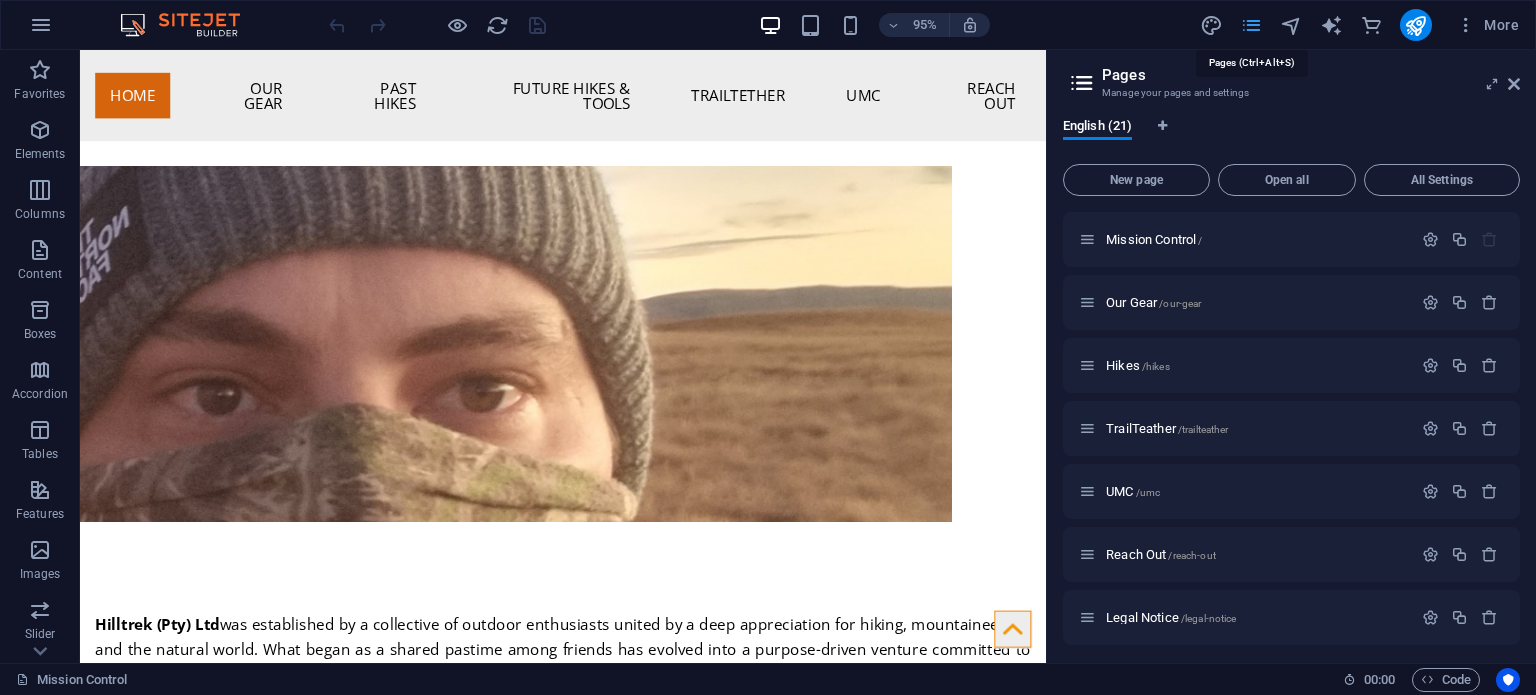click at bounding box center [1251, 25] 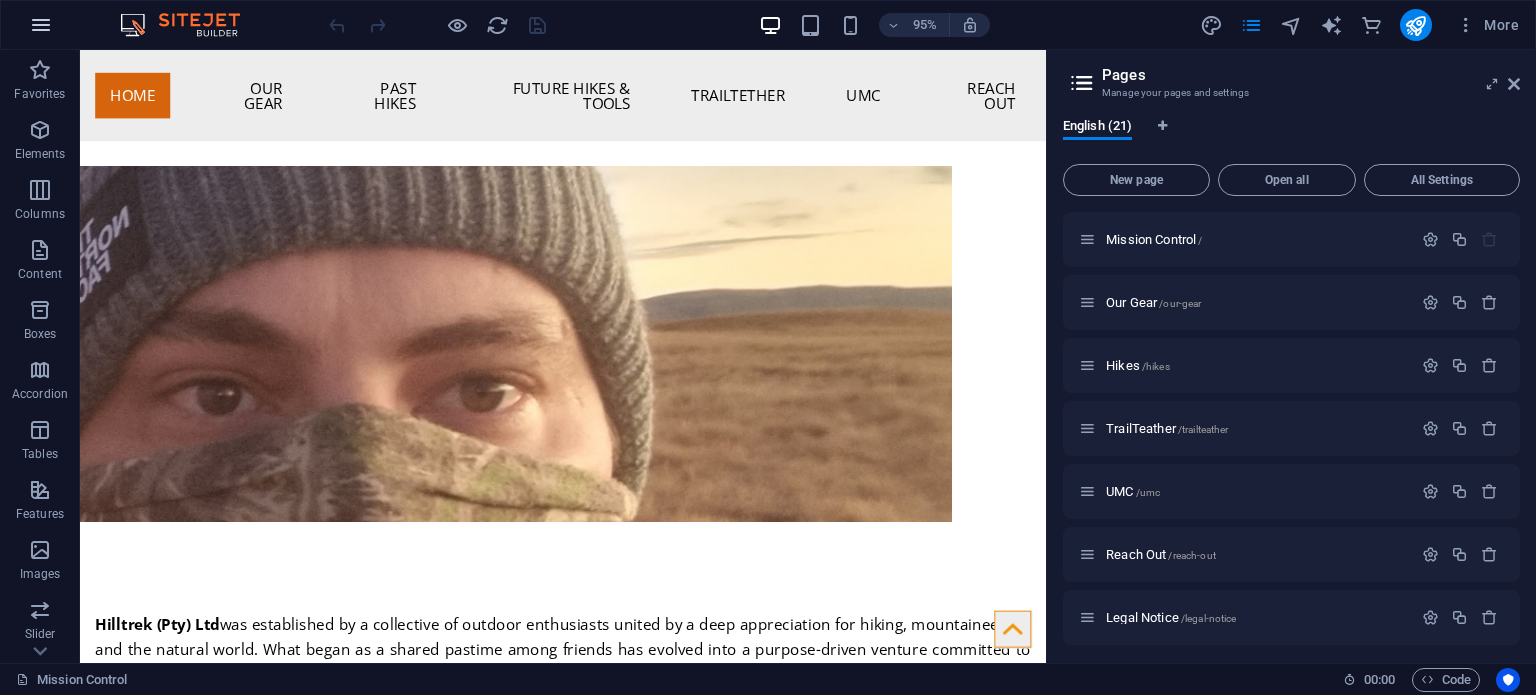 click at bounding box center [41, 25] 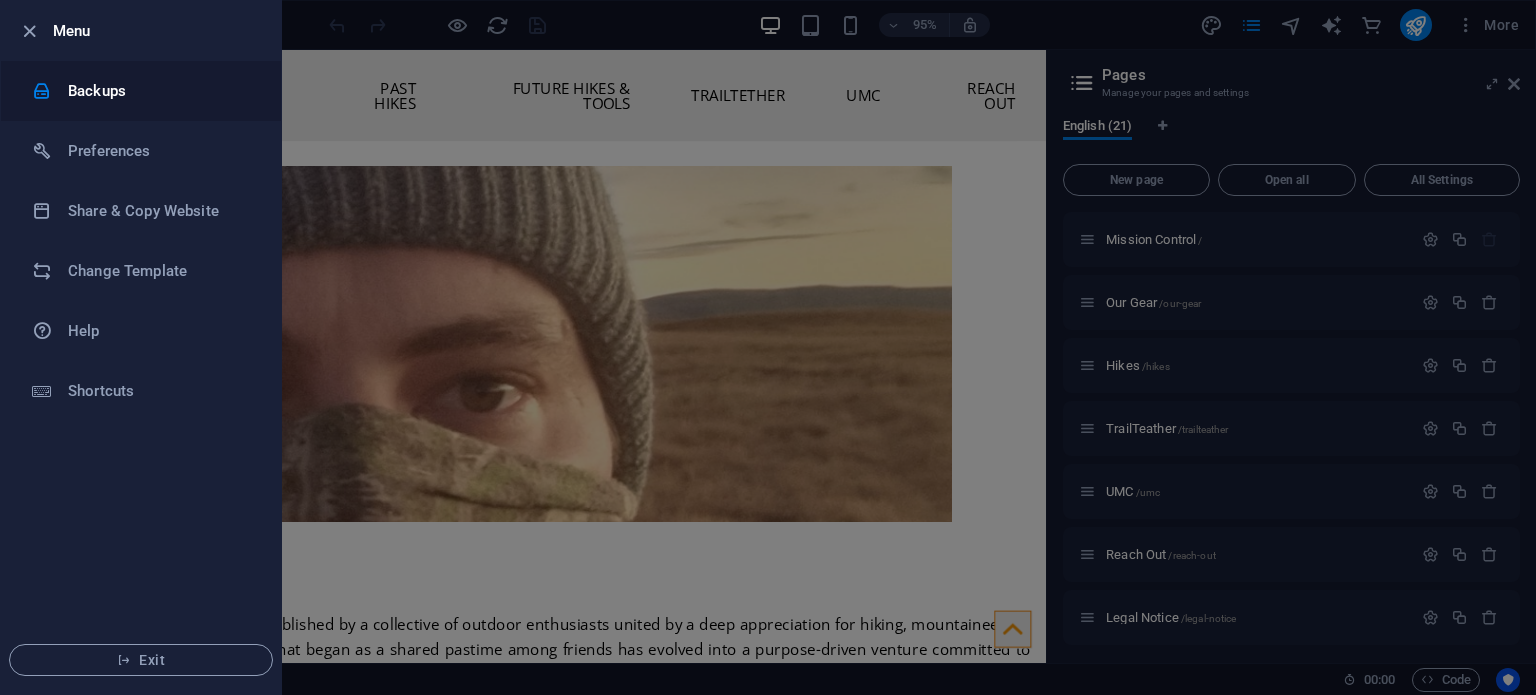 click on "Backups" at bounding box center [160, 91] 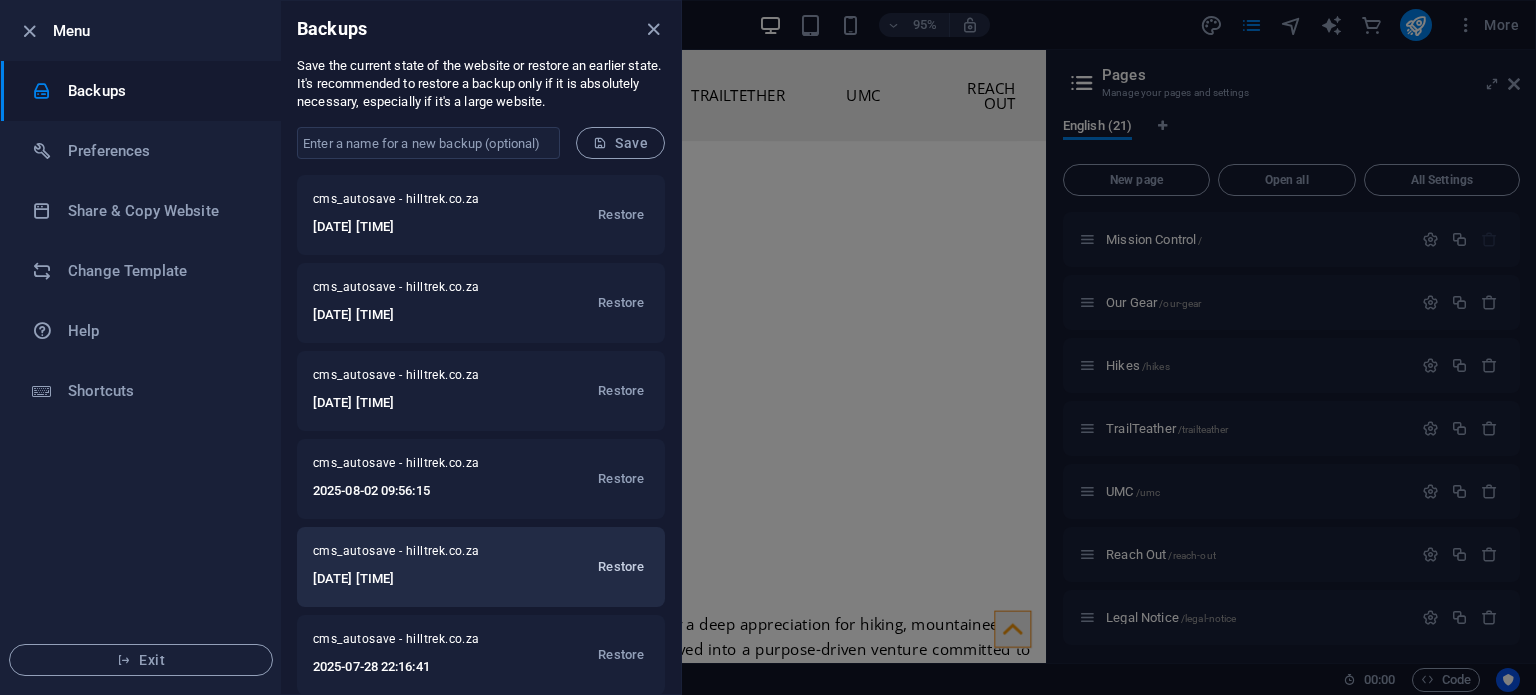 click on "Restore" at bounding box center (621, 567) 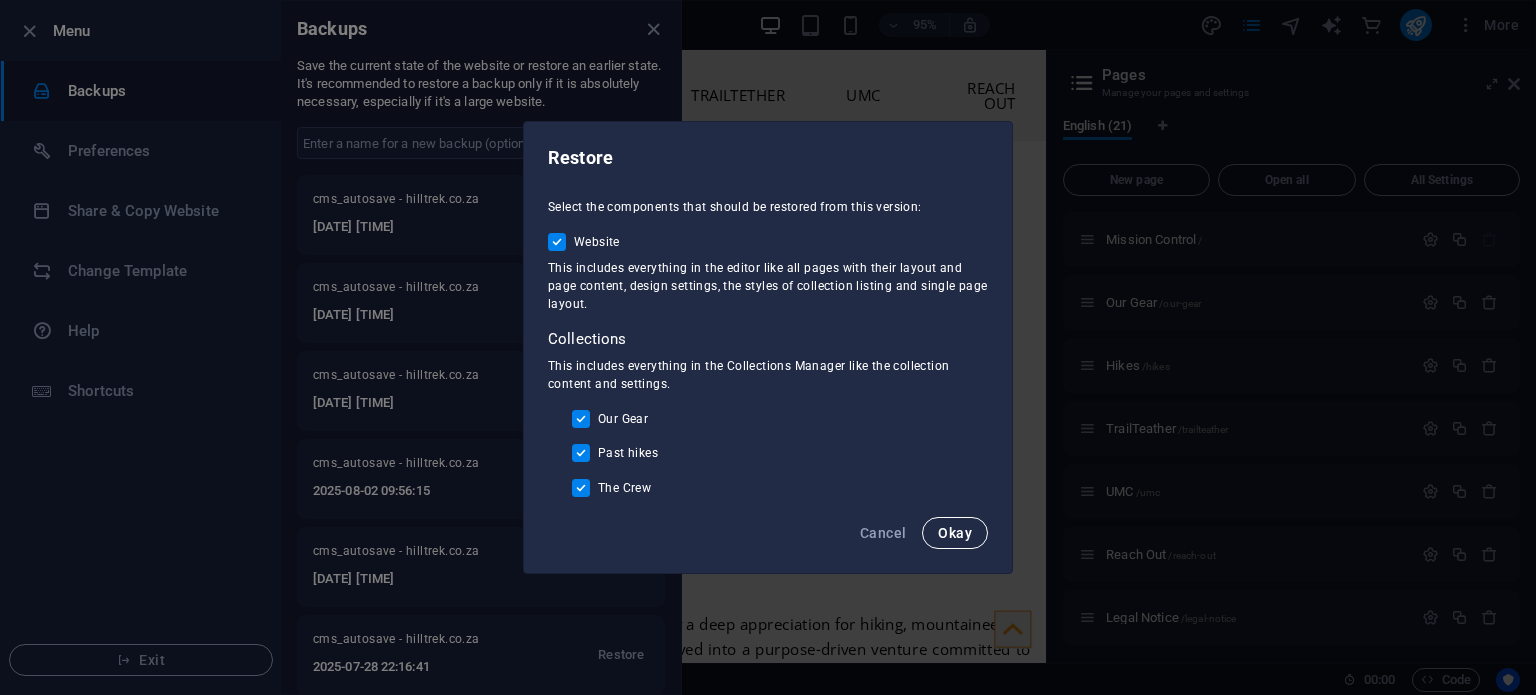 click on "Okay" at bounding box center [955, 533] 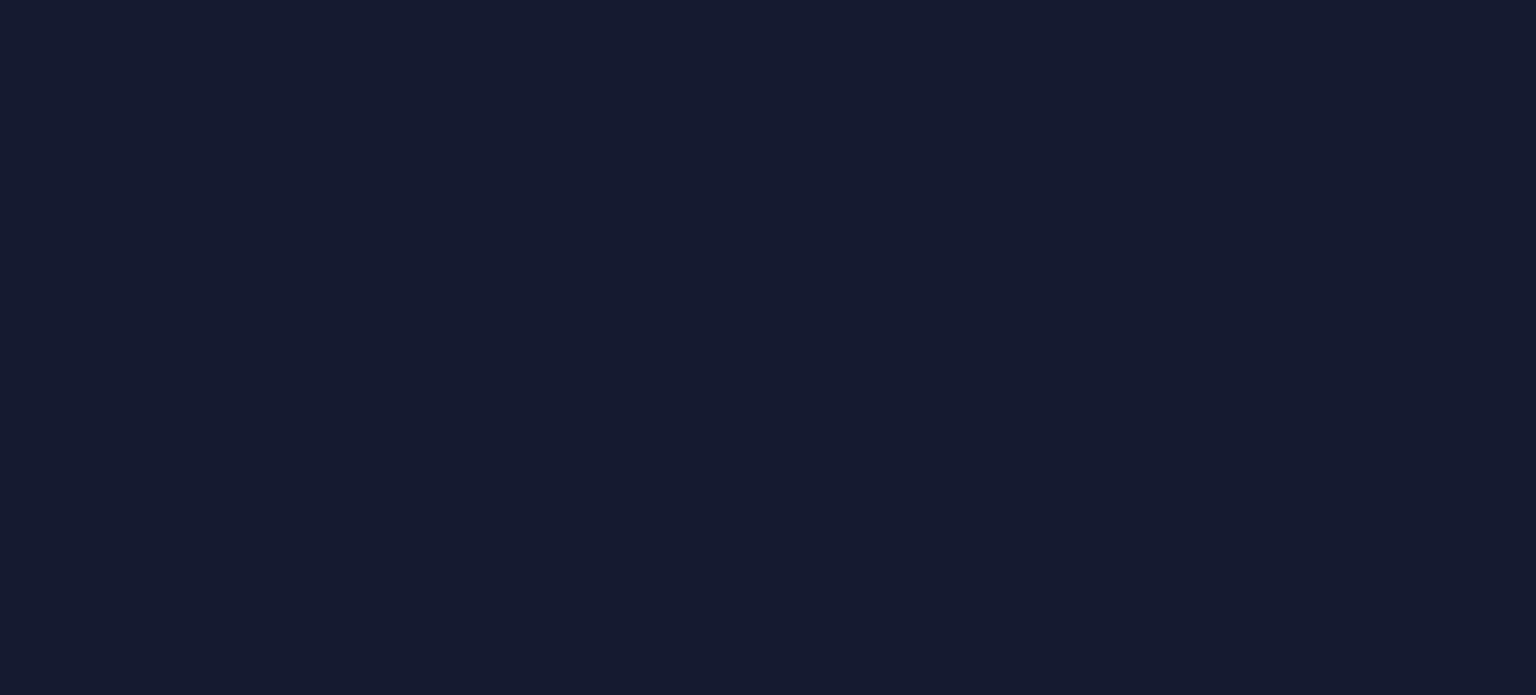scroll, scrollTop: 0, scrollLeft: 0, axis: both 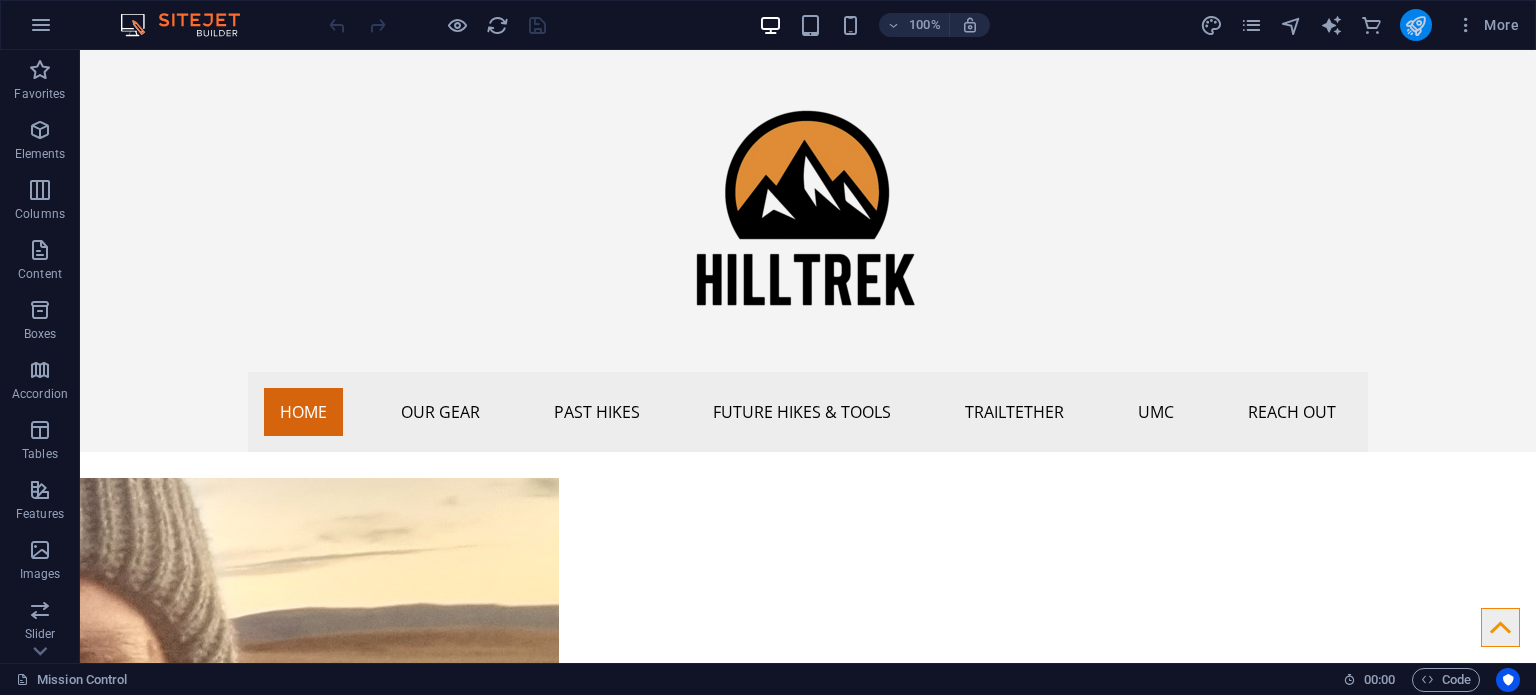 click at bounding box center (1415, 25) 